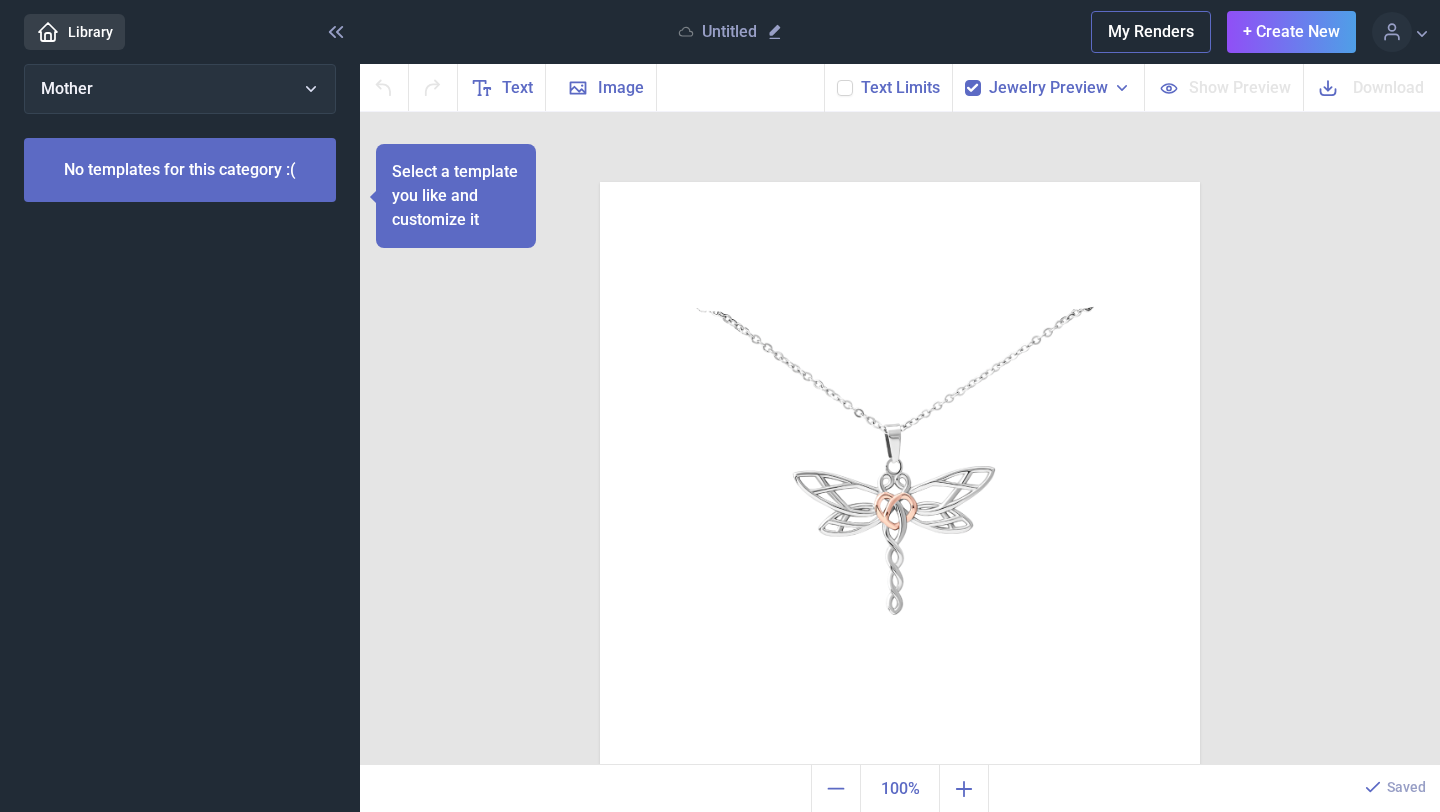 scroll, scrollTop: 0, scrollLeft: 0, axis: both 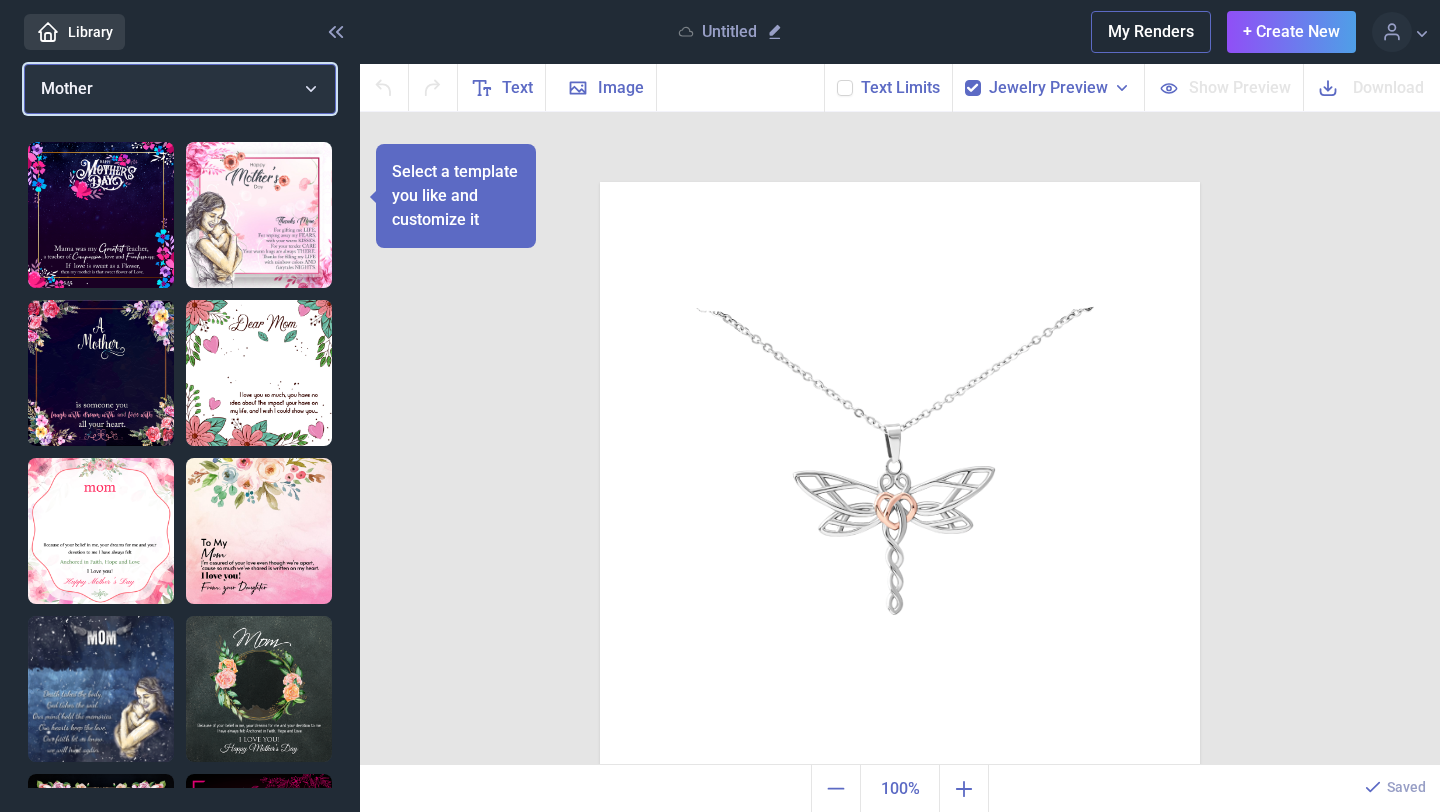 click on "Mother" at bounding box center [180, 89] 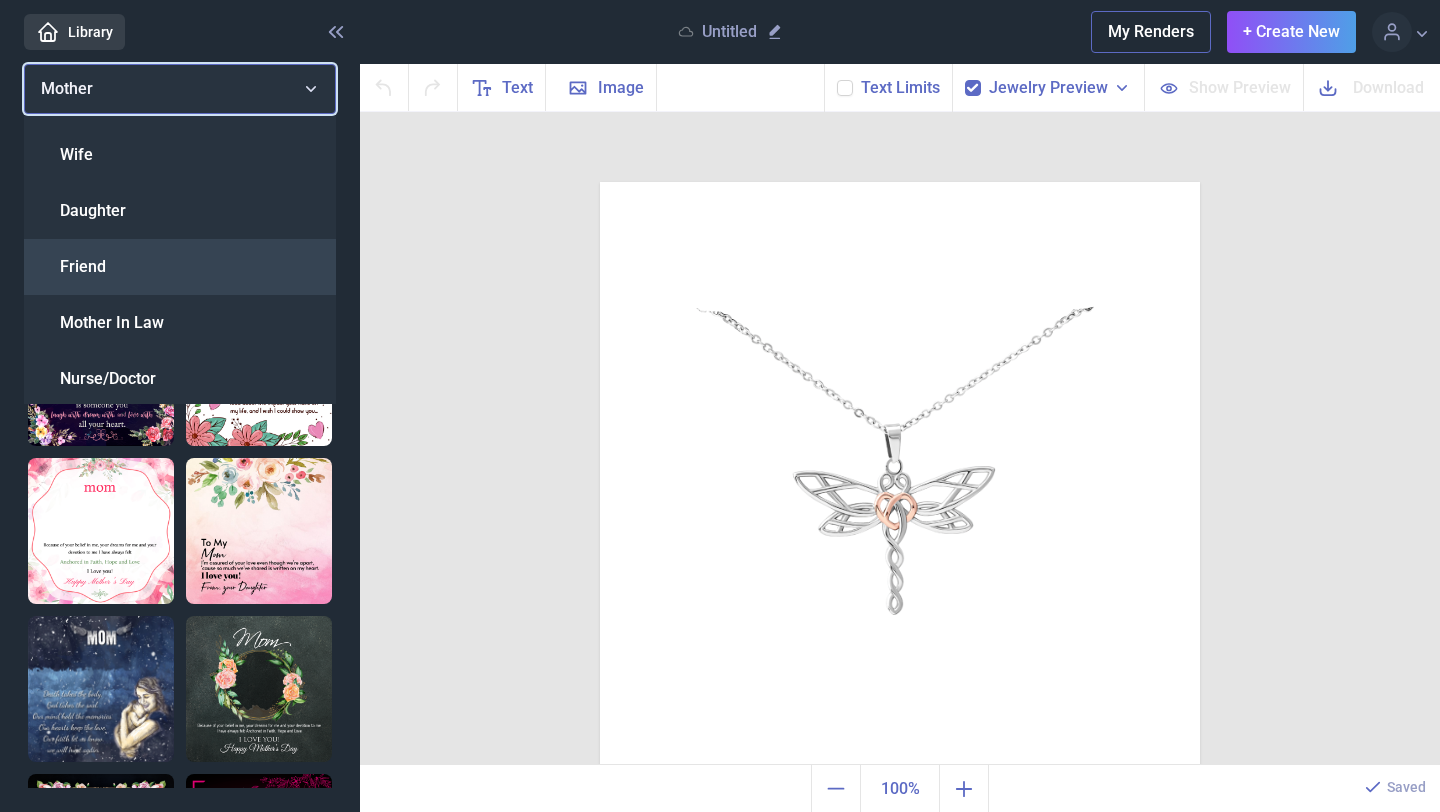 scroll, scrollTop: 0, scrollLeft: 0, axis: both 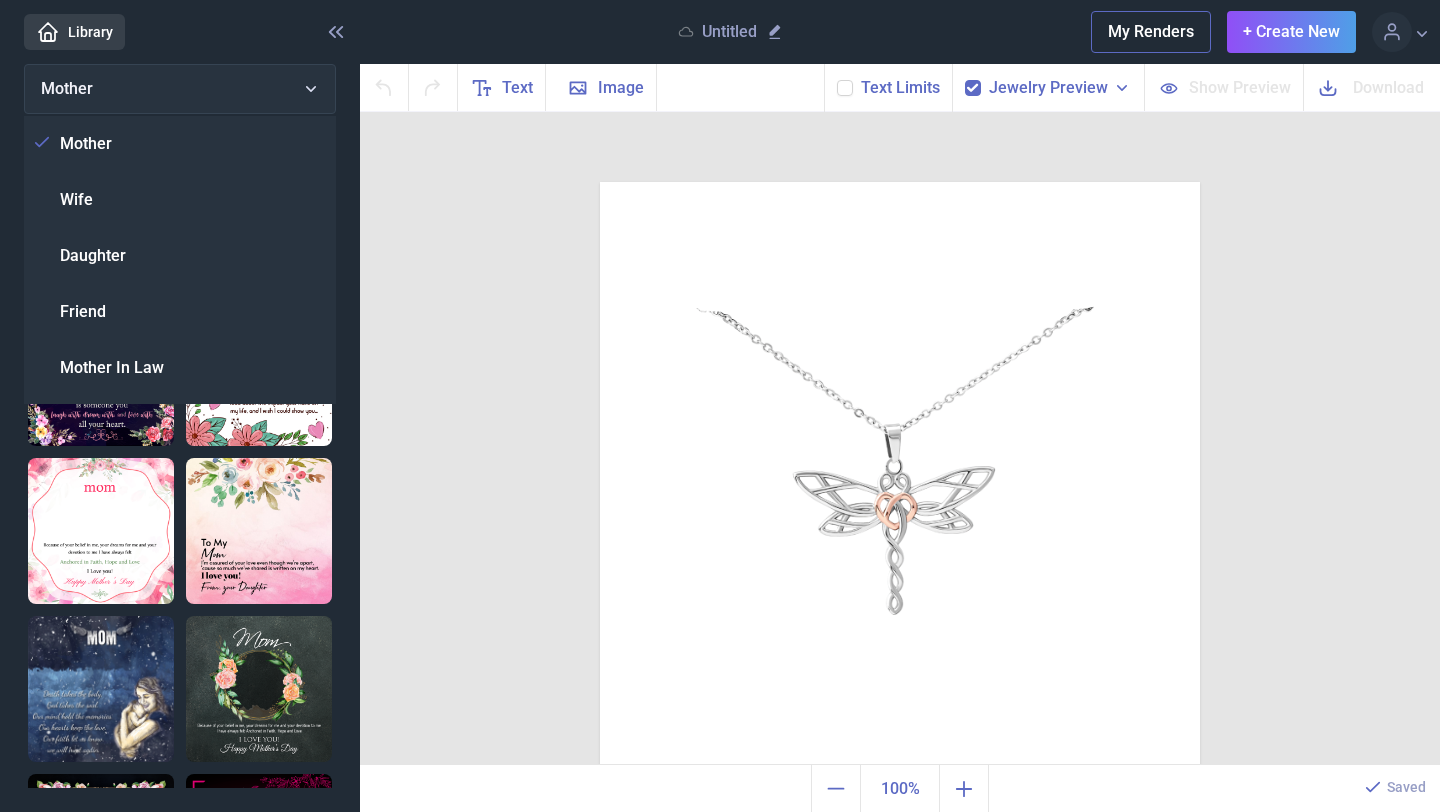 click 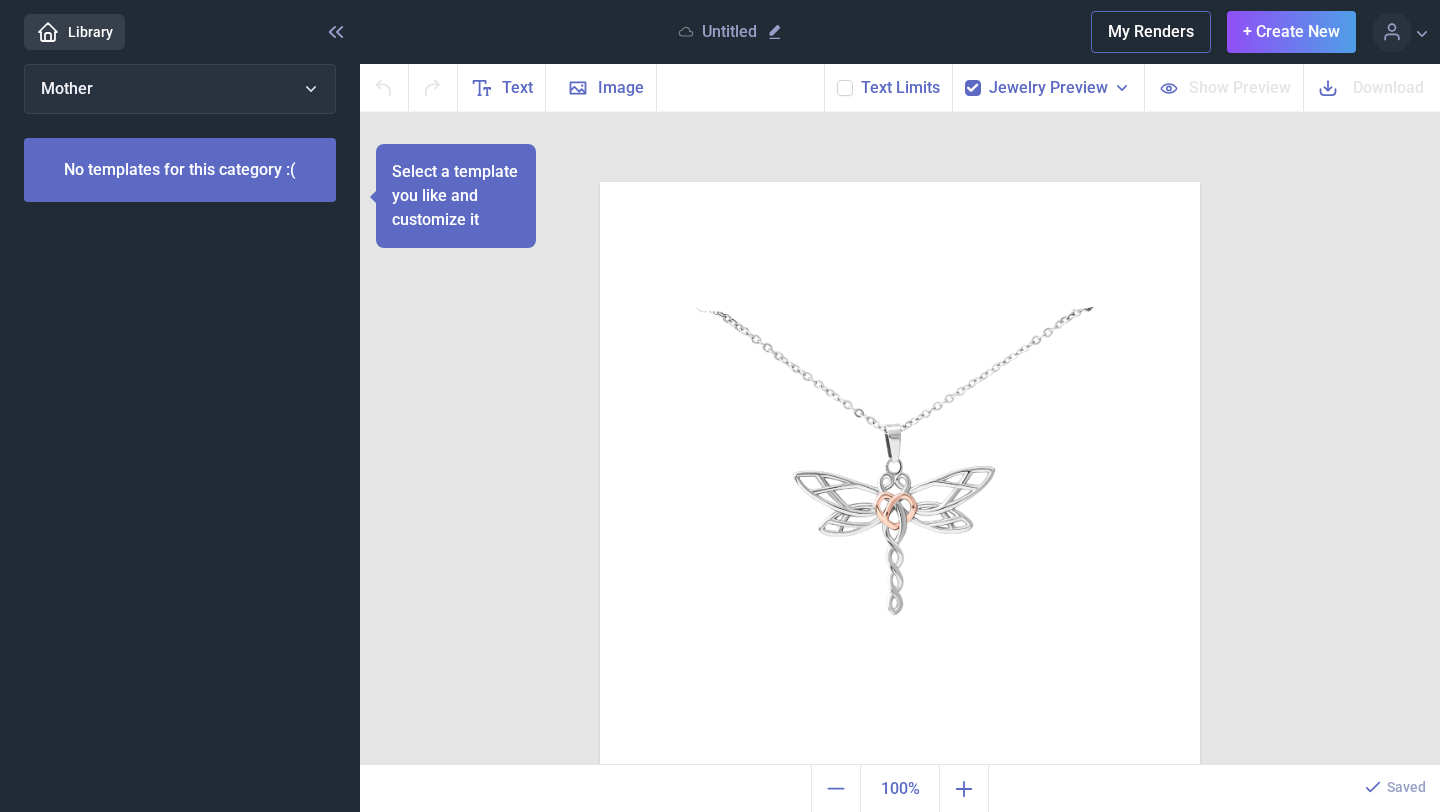 scroll, scrollTop: 0, scrollLeft: 0, axis: both 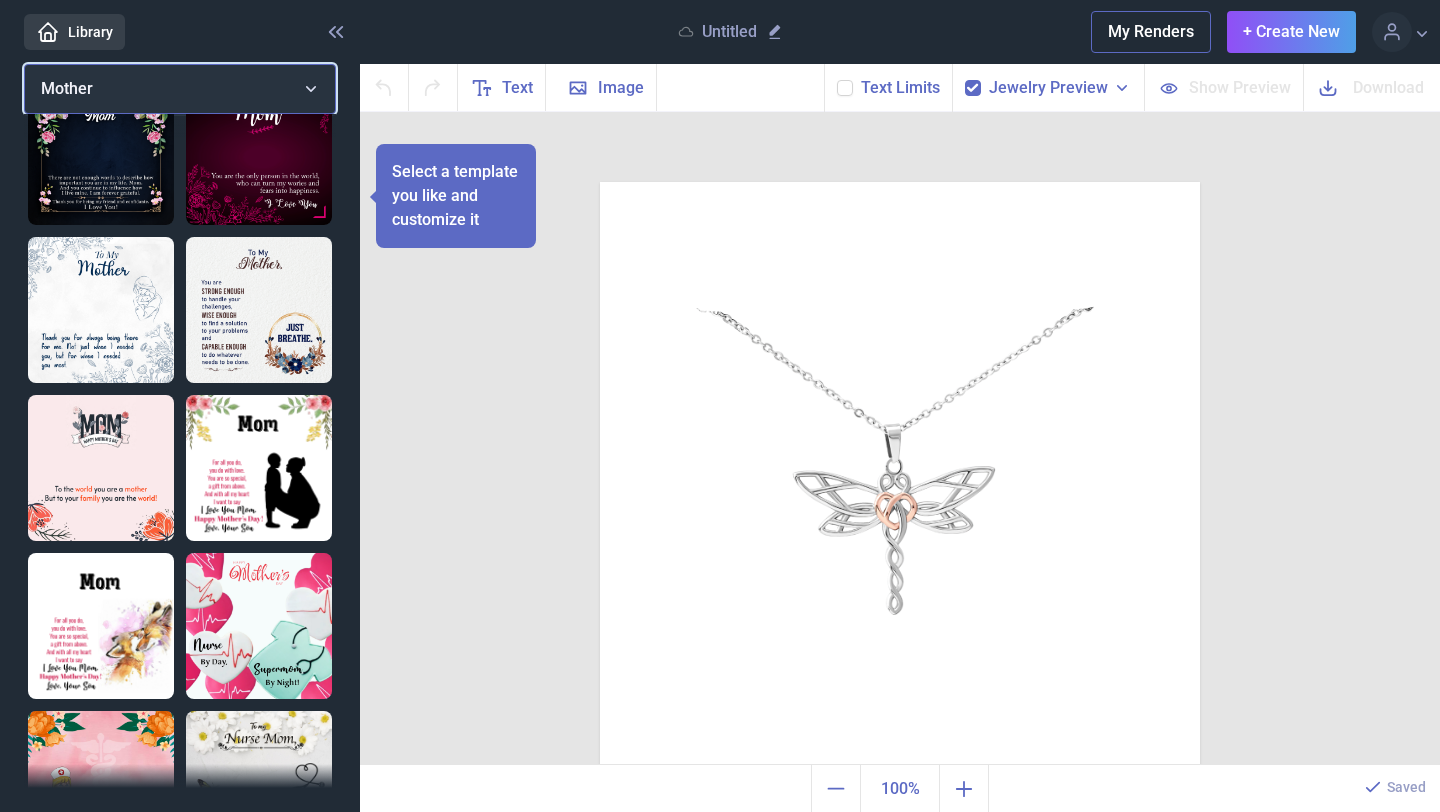 click on "Mother" at bounding box center (180, 89) 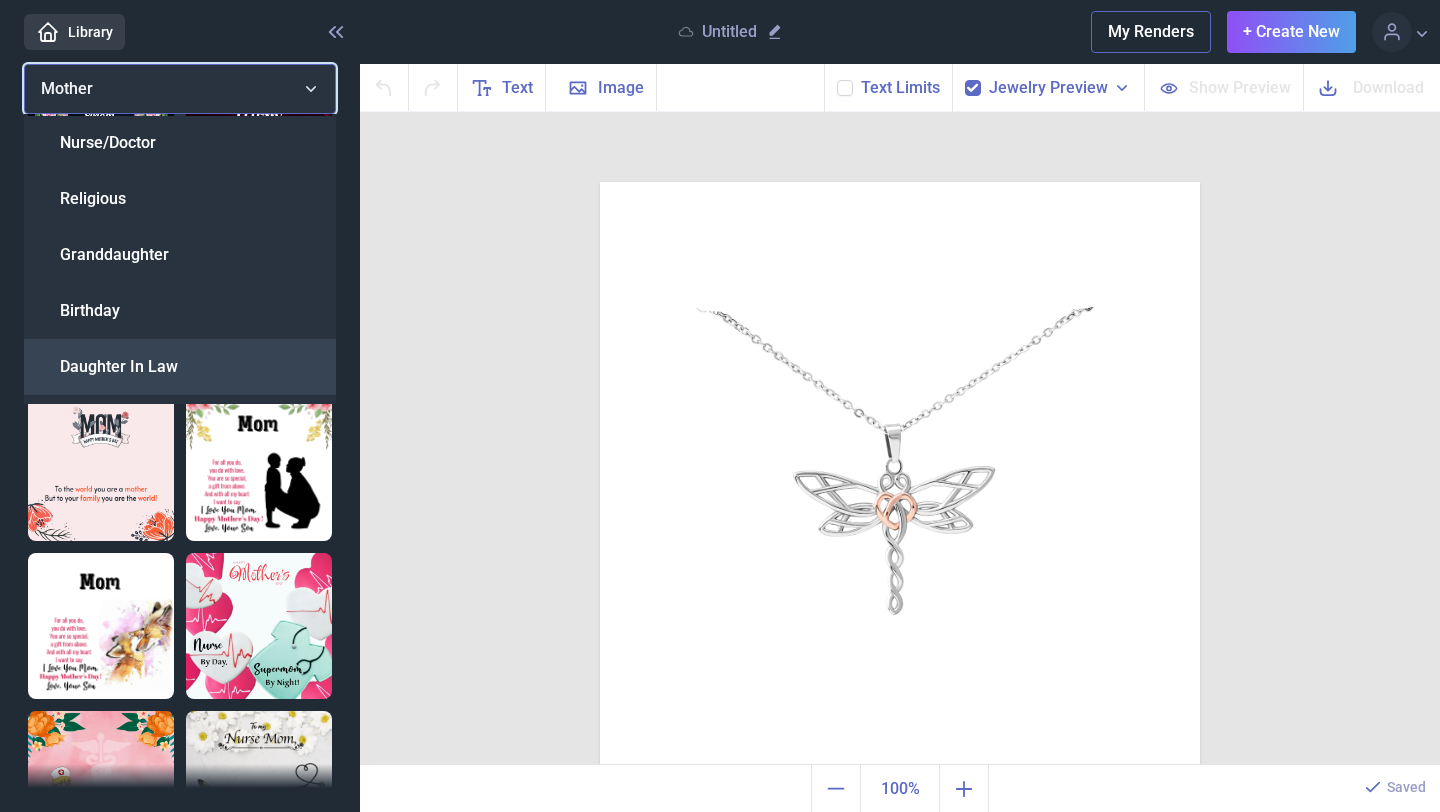 scroll, scrollTop: 664, scrollLeft: 0, axis: vertical 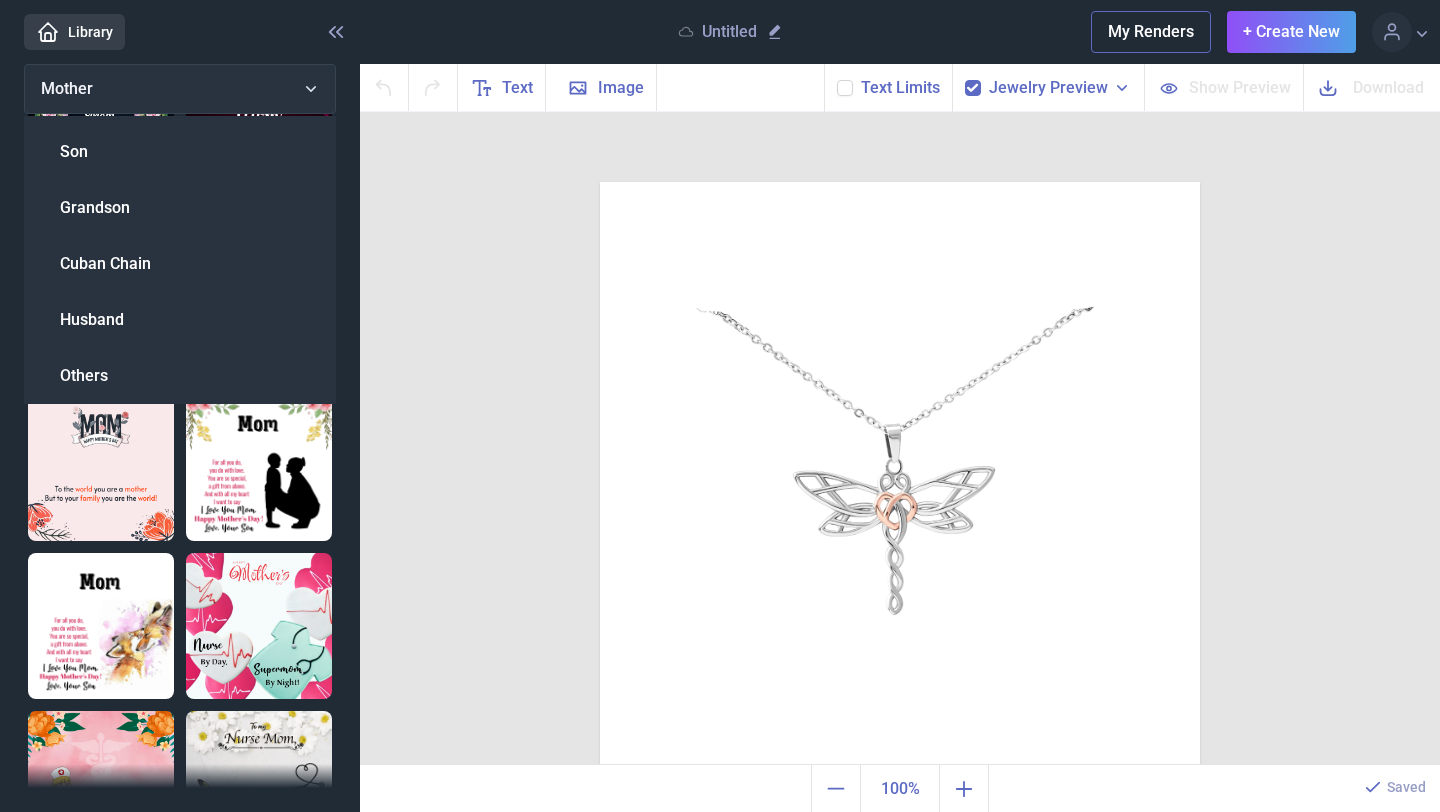 click on "Others" at bounding box center [180, 376] 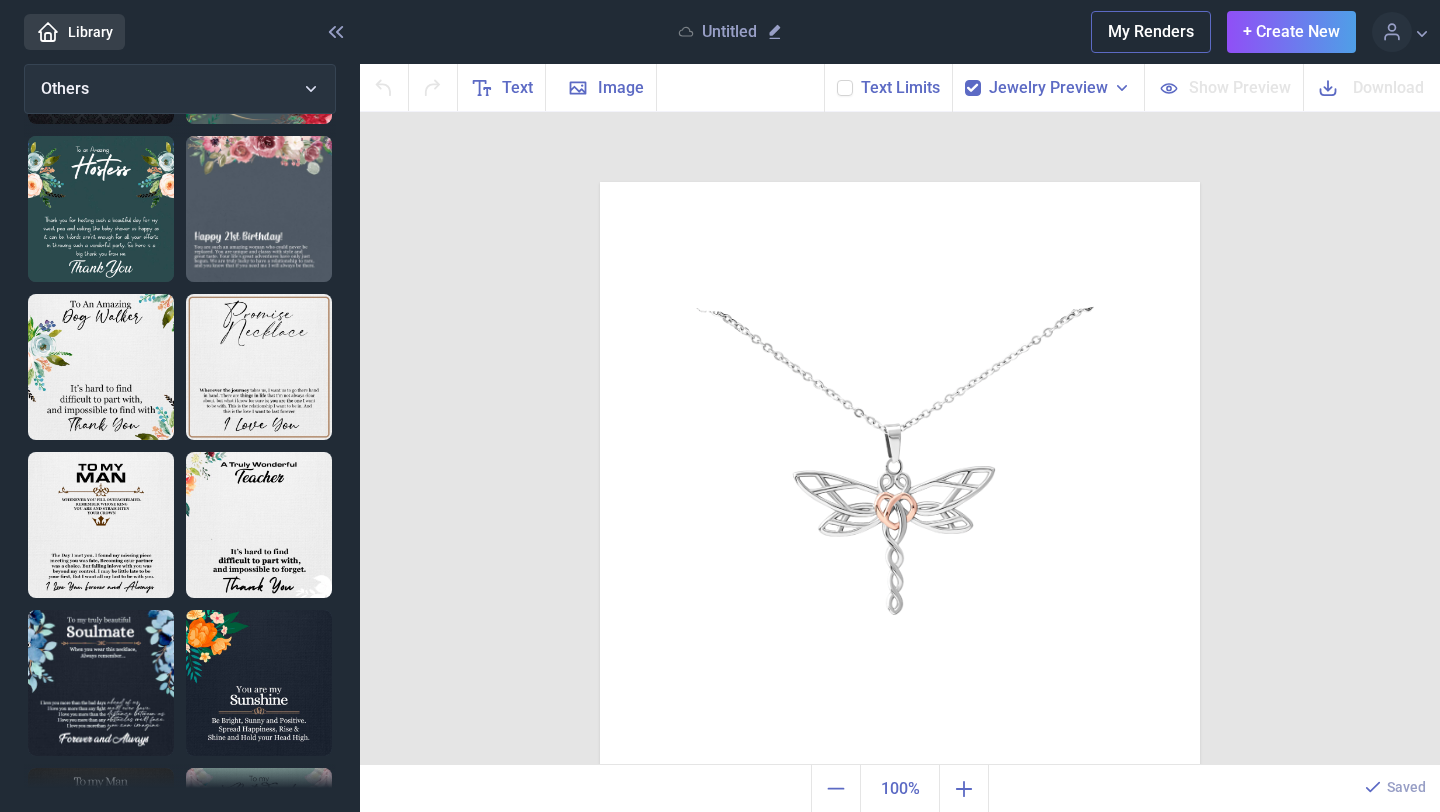 scroll, scrollTop: 482, scrollLeft: 0, axis: vertical 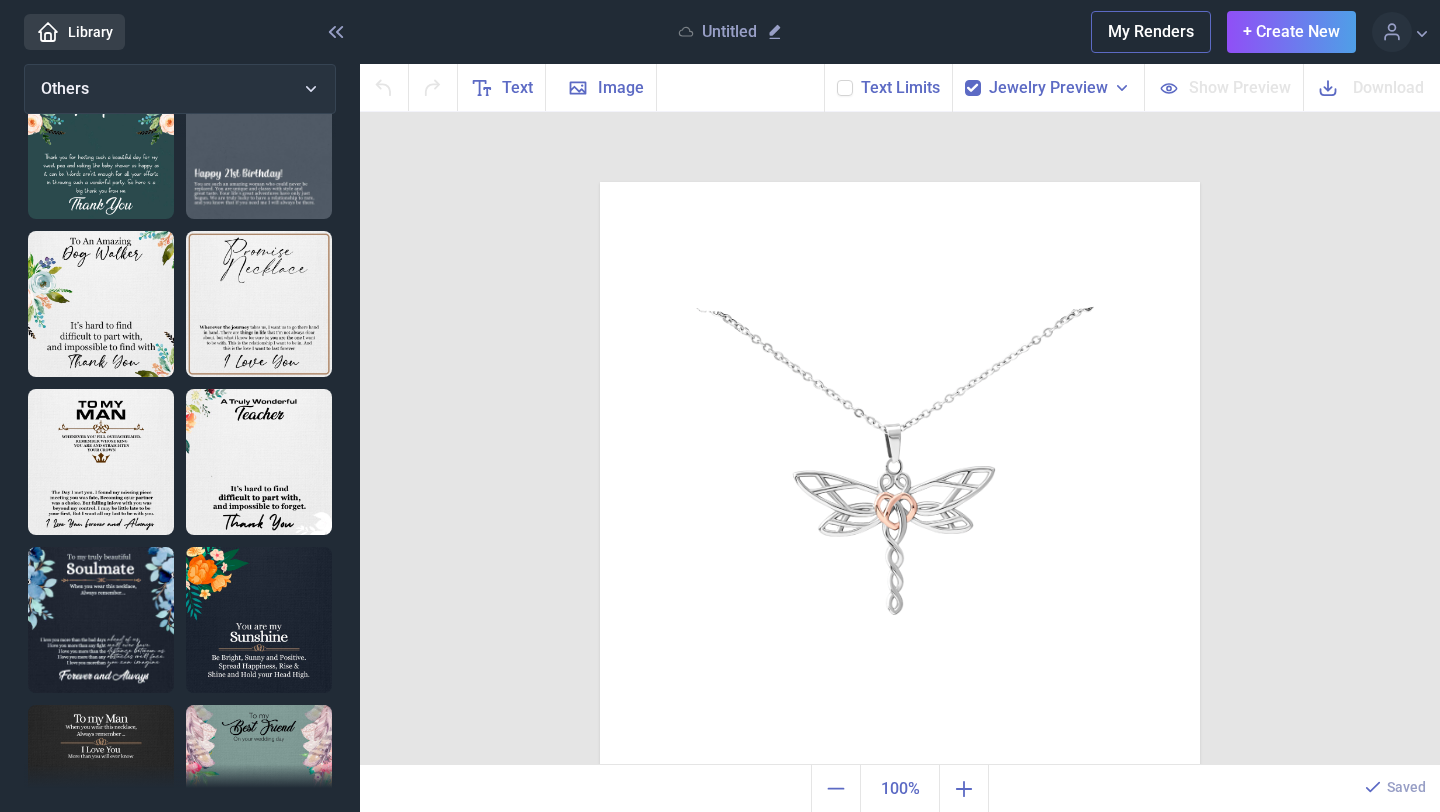 click at bounding box center [259, 304] 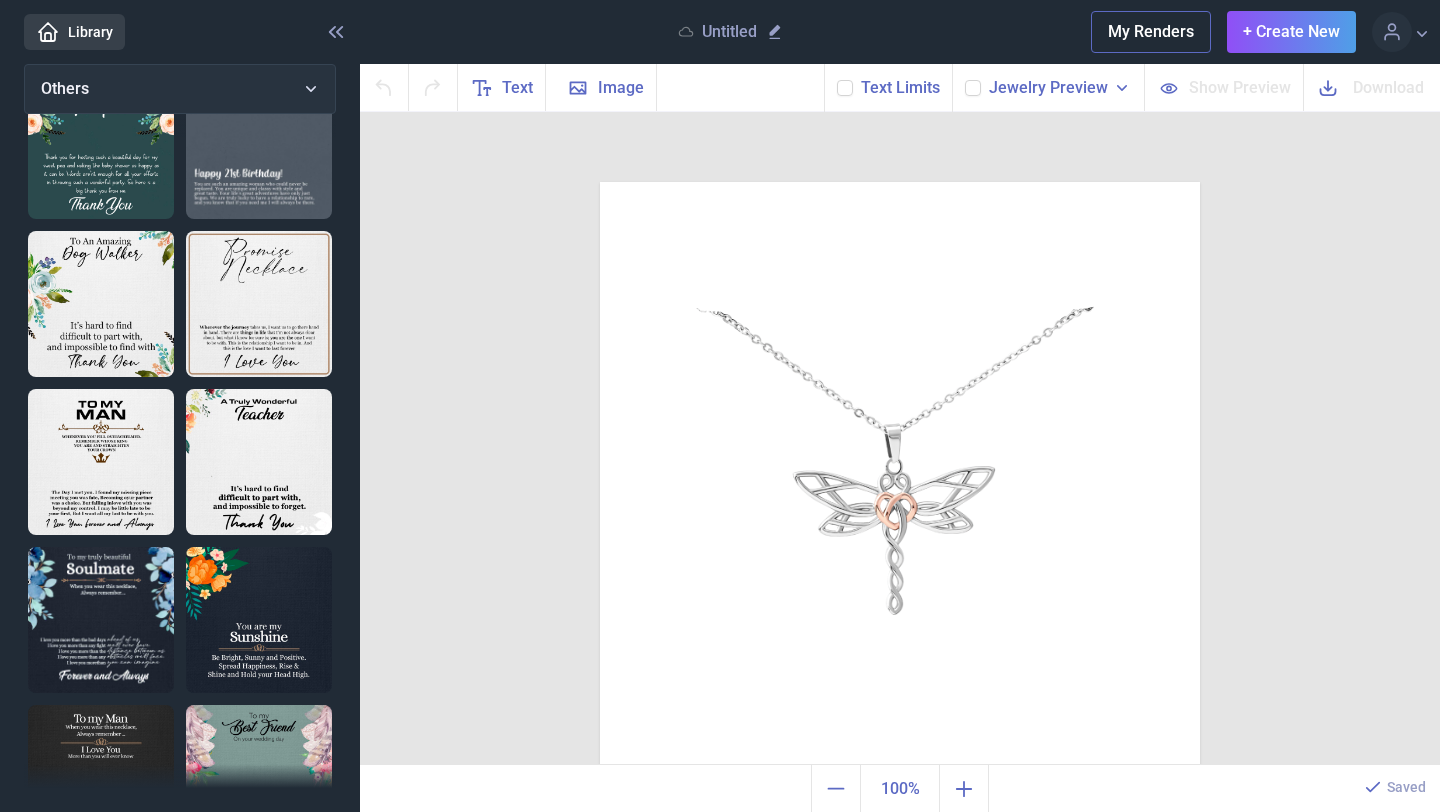 checkbox on "false" 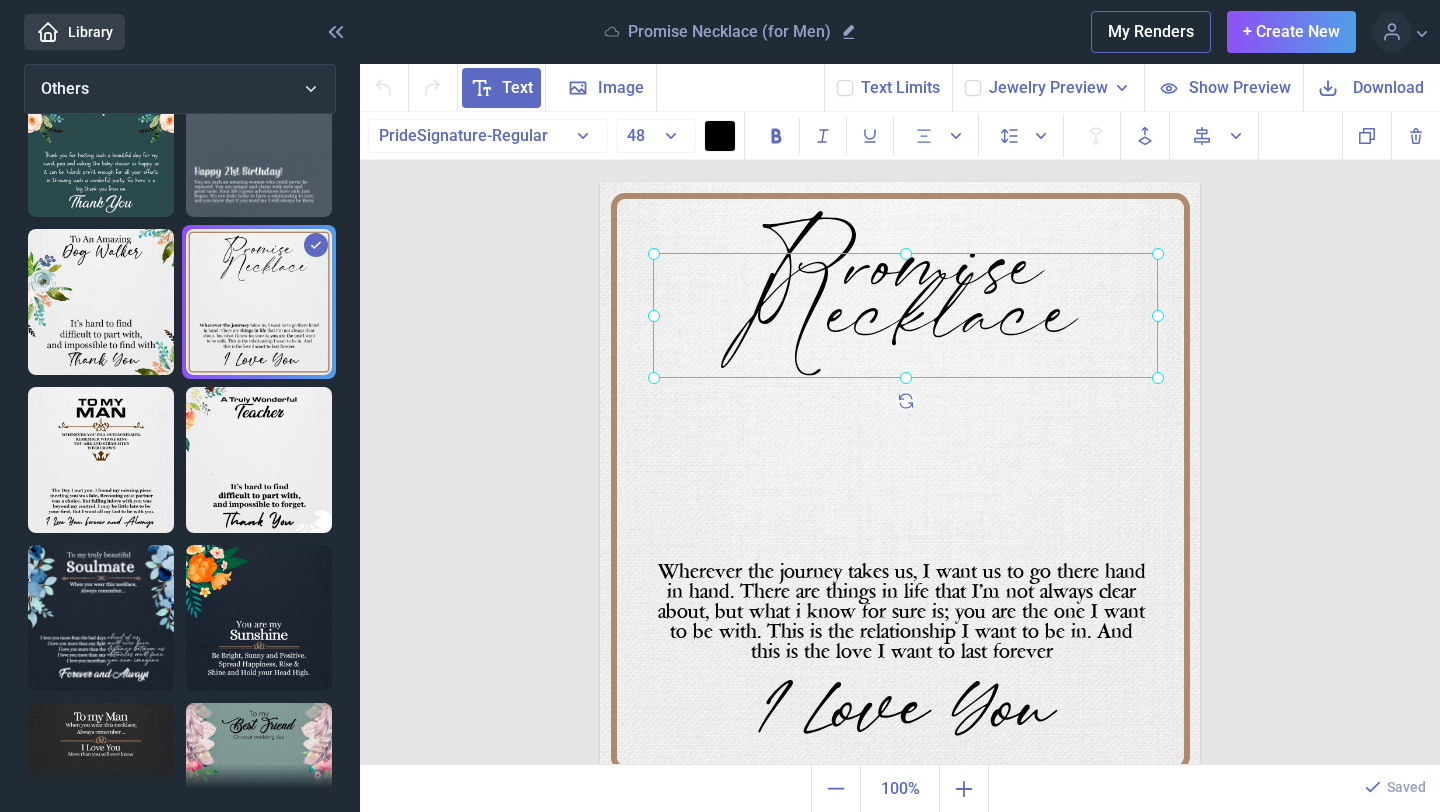 click on "Promise  Necklace" at bounding box center (600, 182) 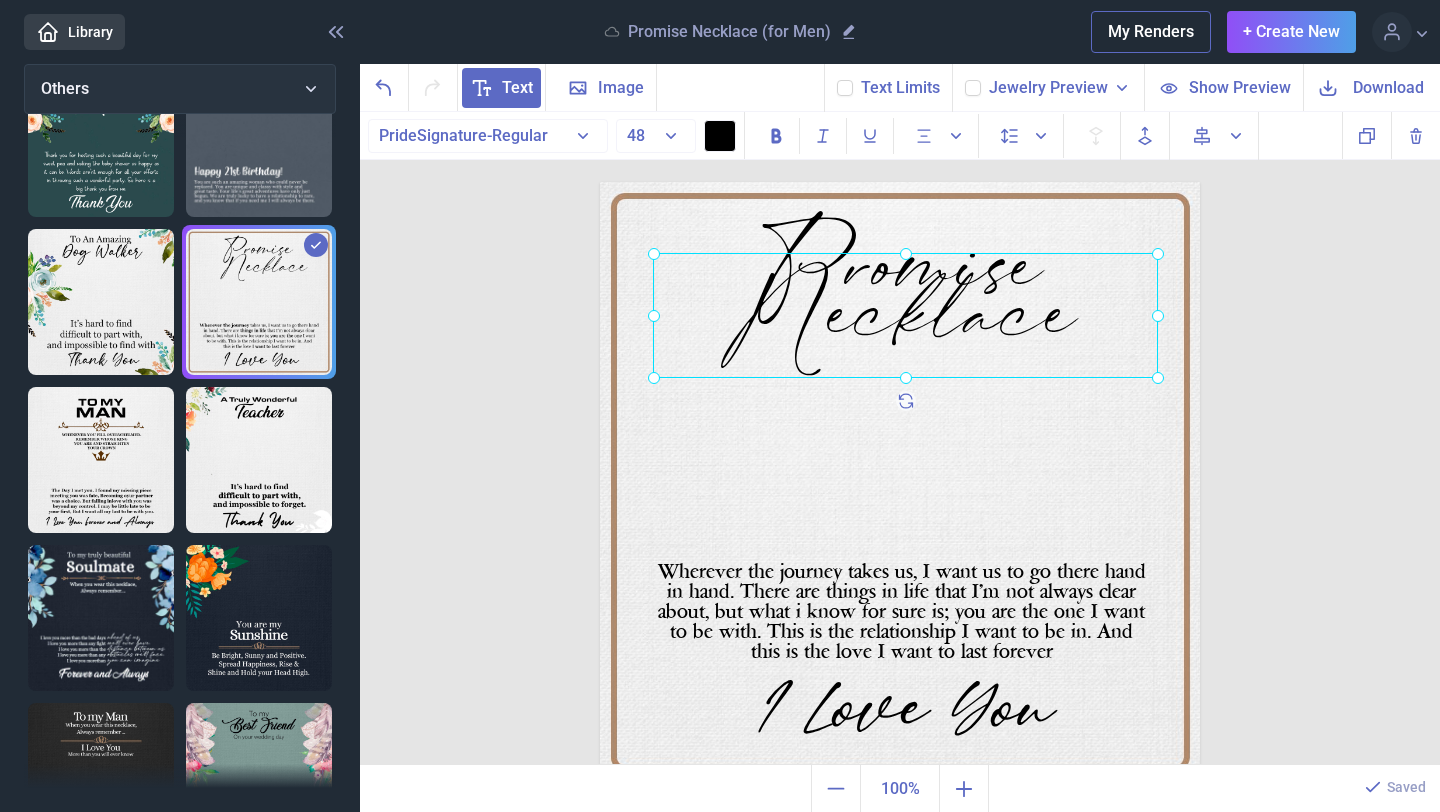 scroll, scrollTop: 16, scrollLeft: 0, axis: vertical 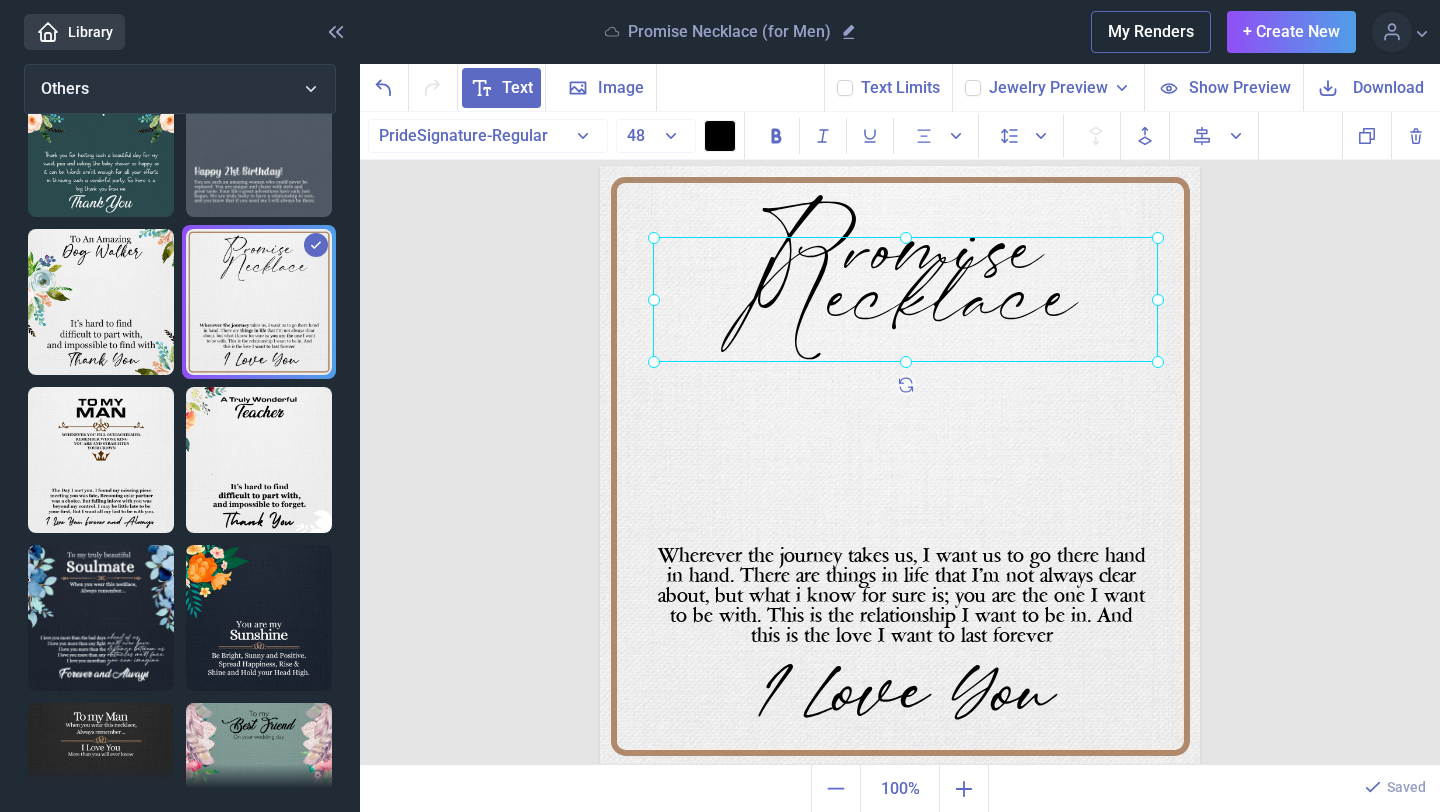 click at bounding box center [905, 299] 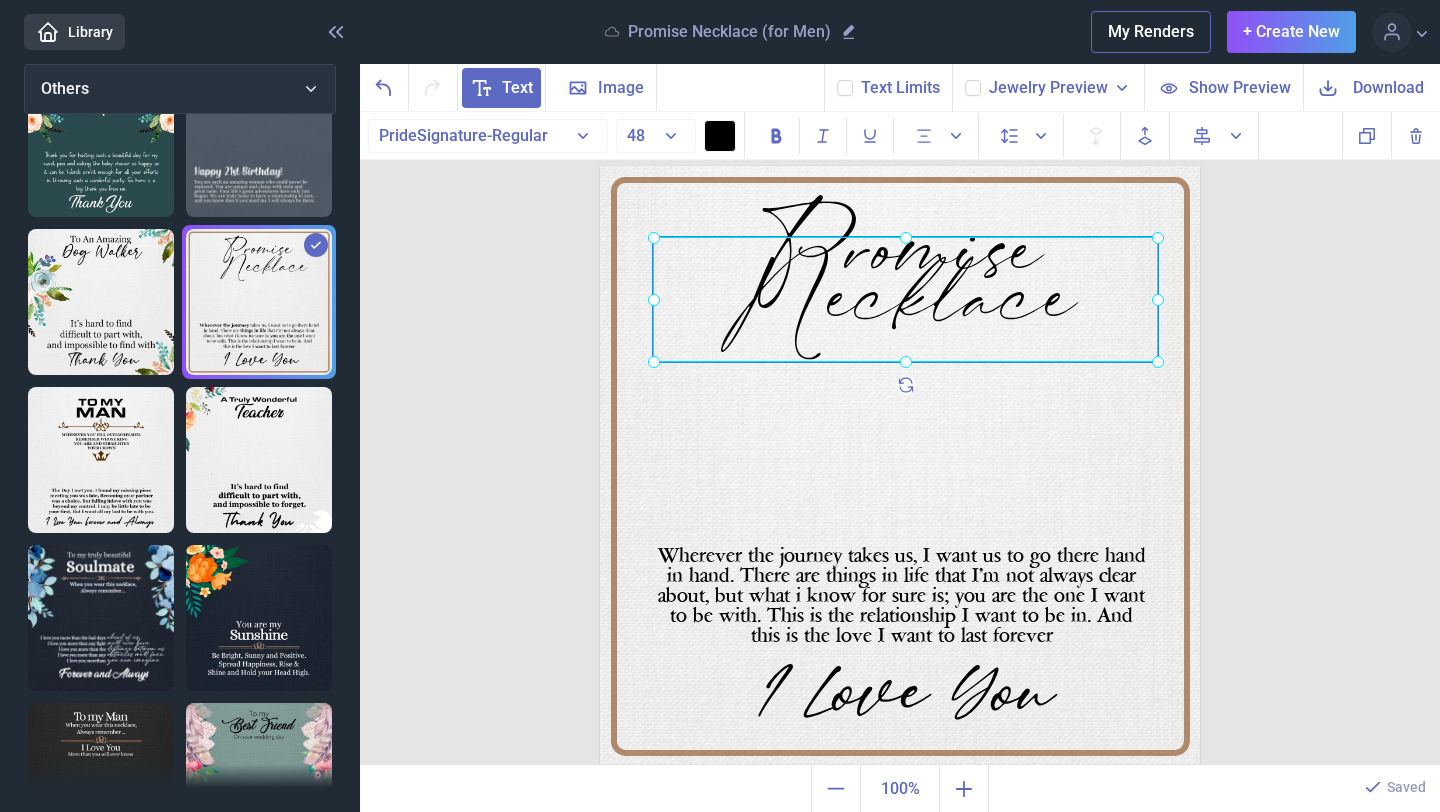 click at bounding box center [905, 299] 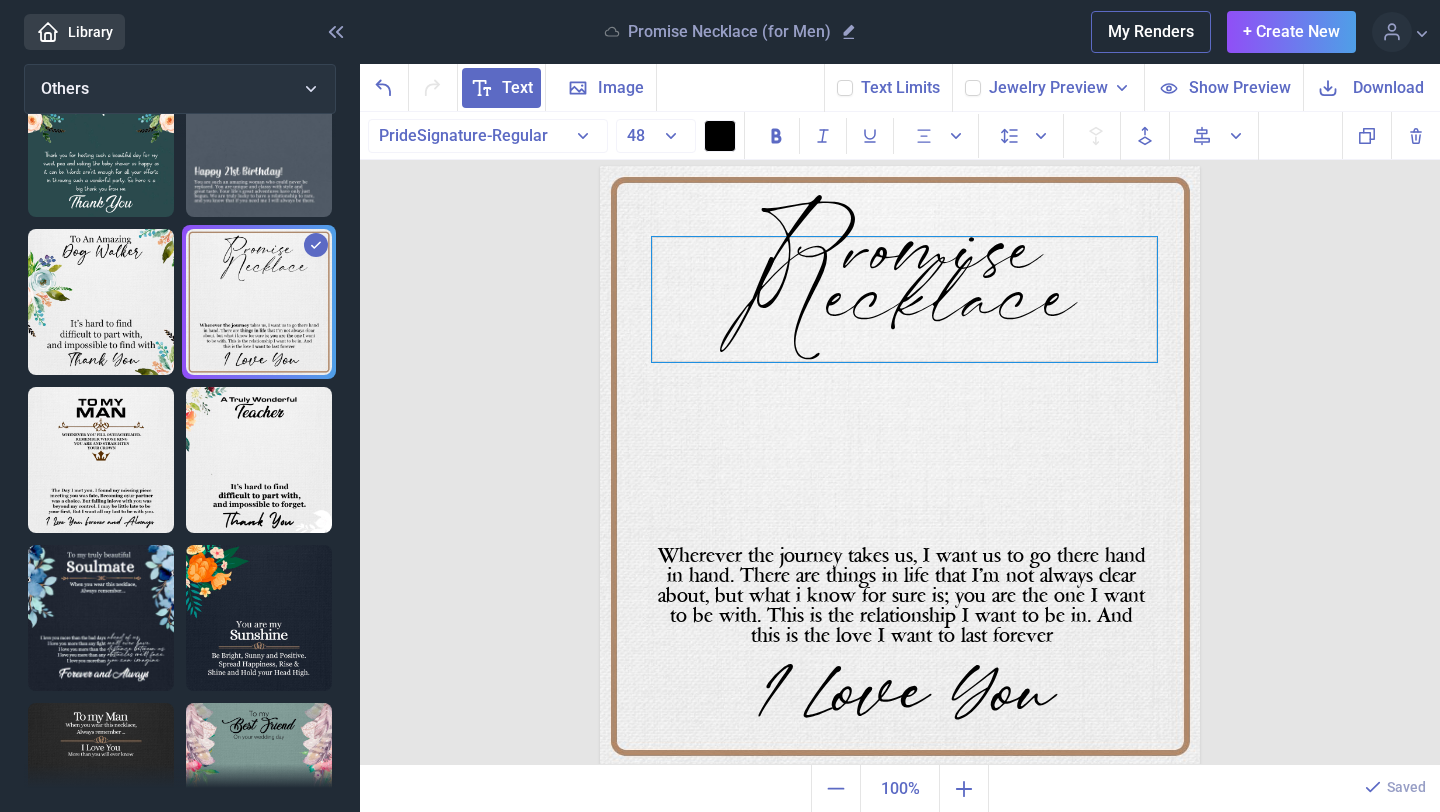 click on "Necklace" at bounding box center (904, 309) 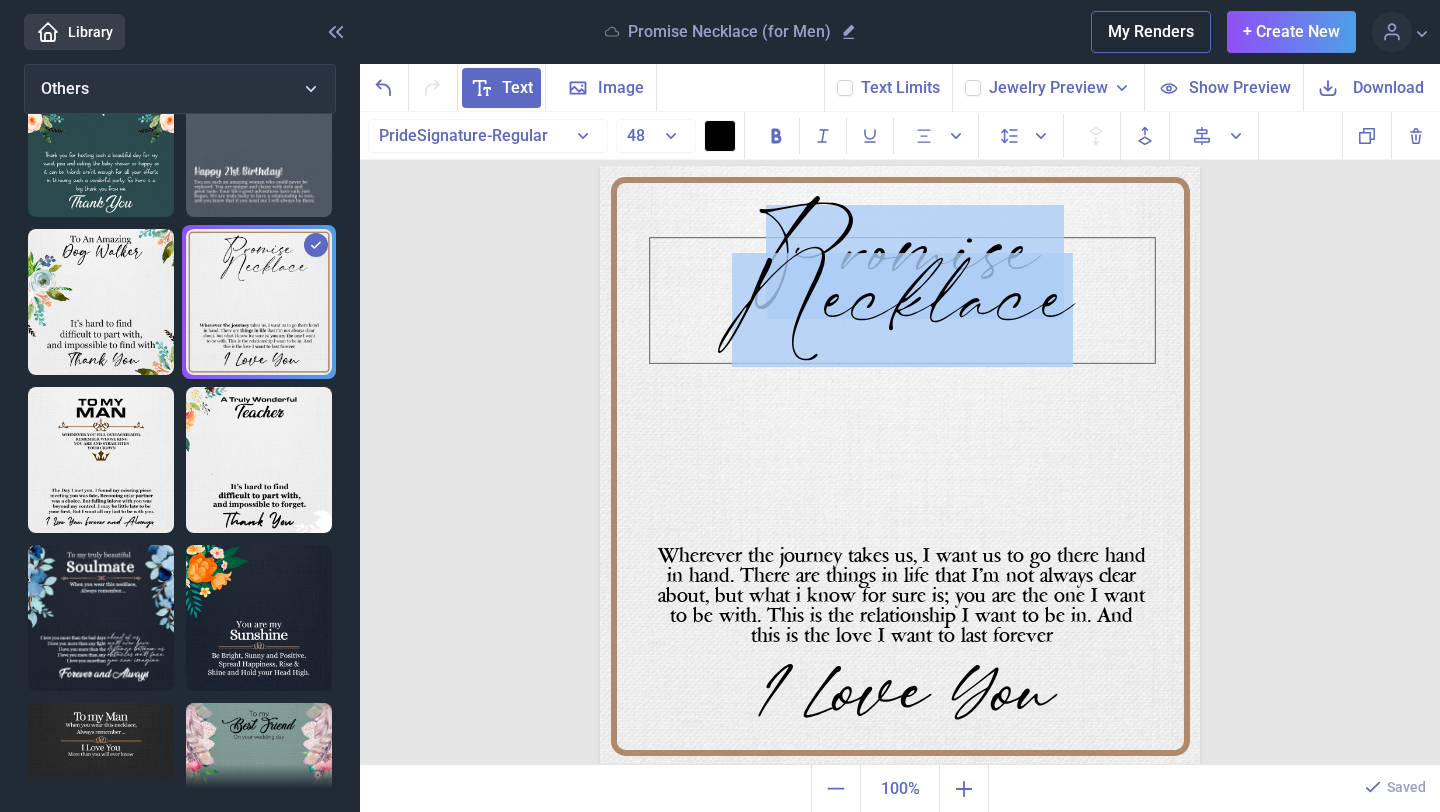 type 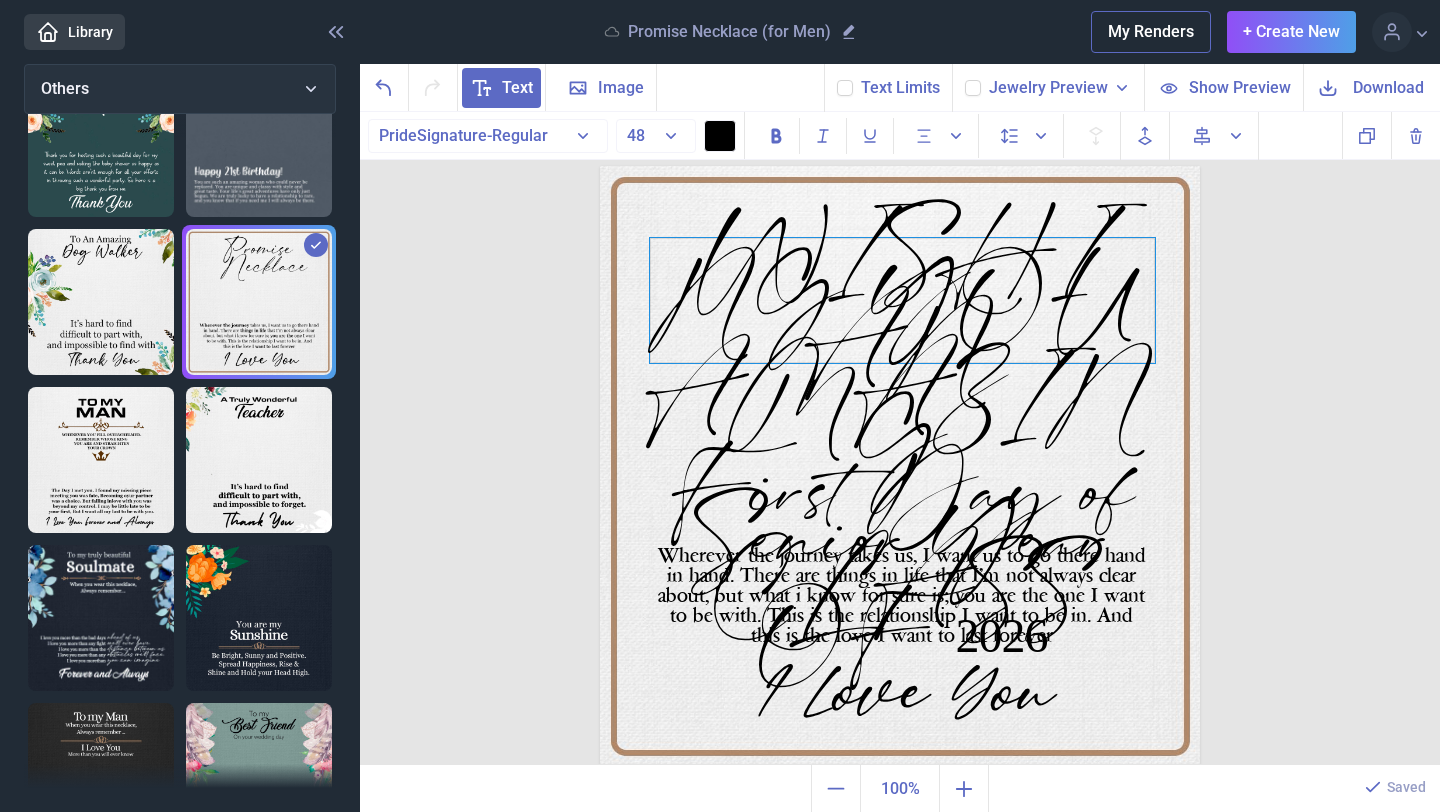 click on "WISHING YOU AN AMAZING First Day of Senior Year CLASS OF 2026" at bounding box center (902, 300) 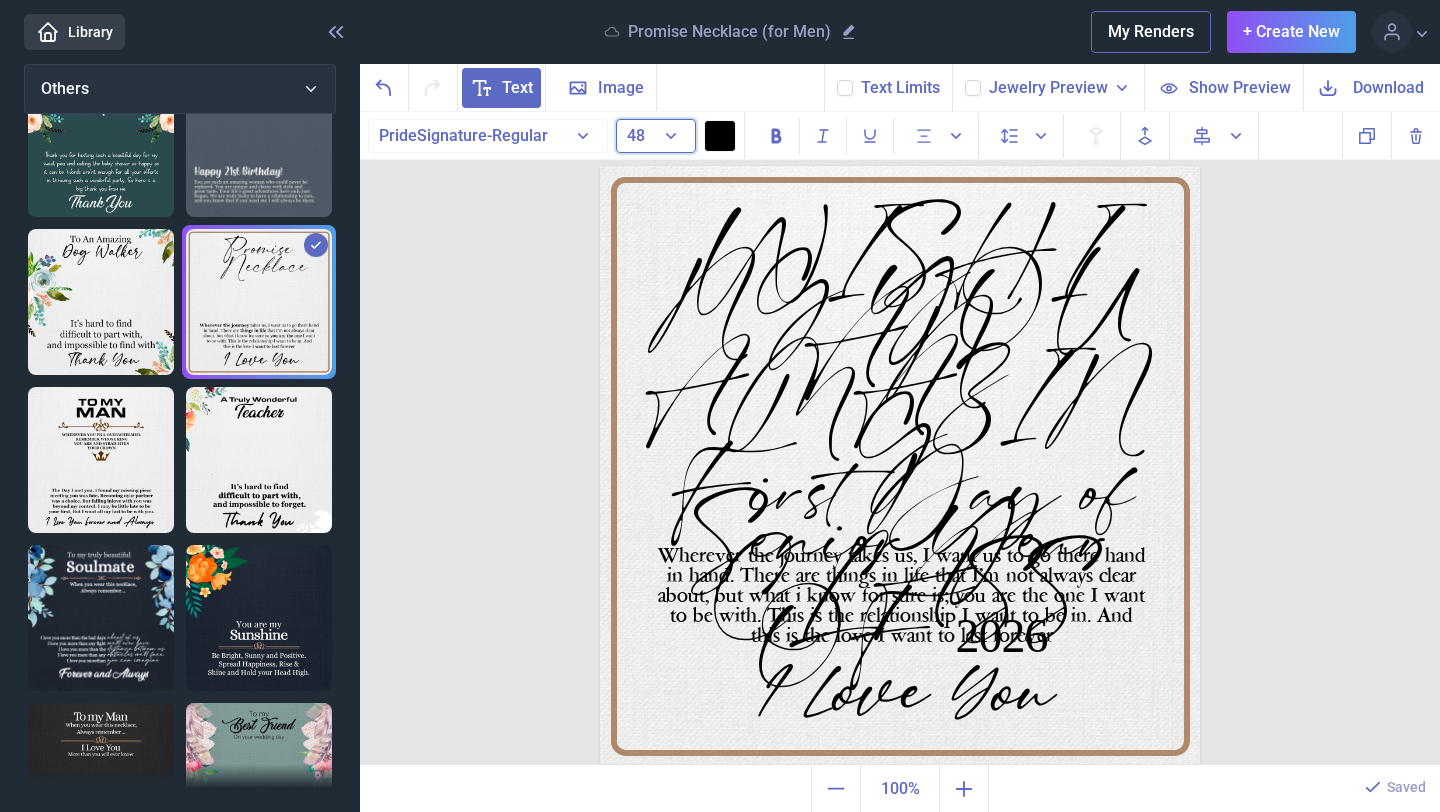 click on "48" at bounding box center [656, 136] 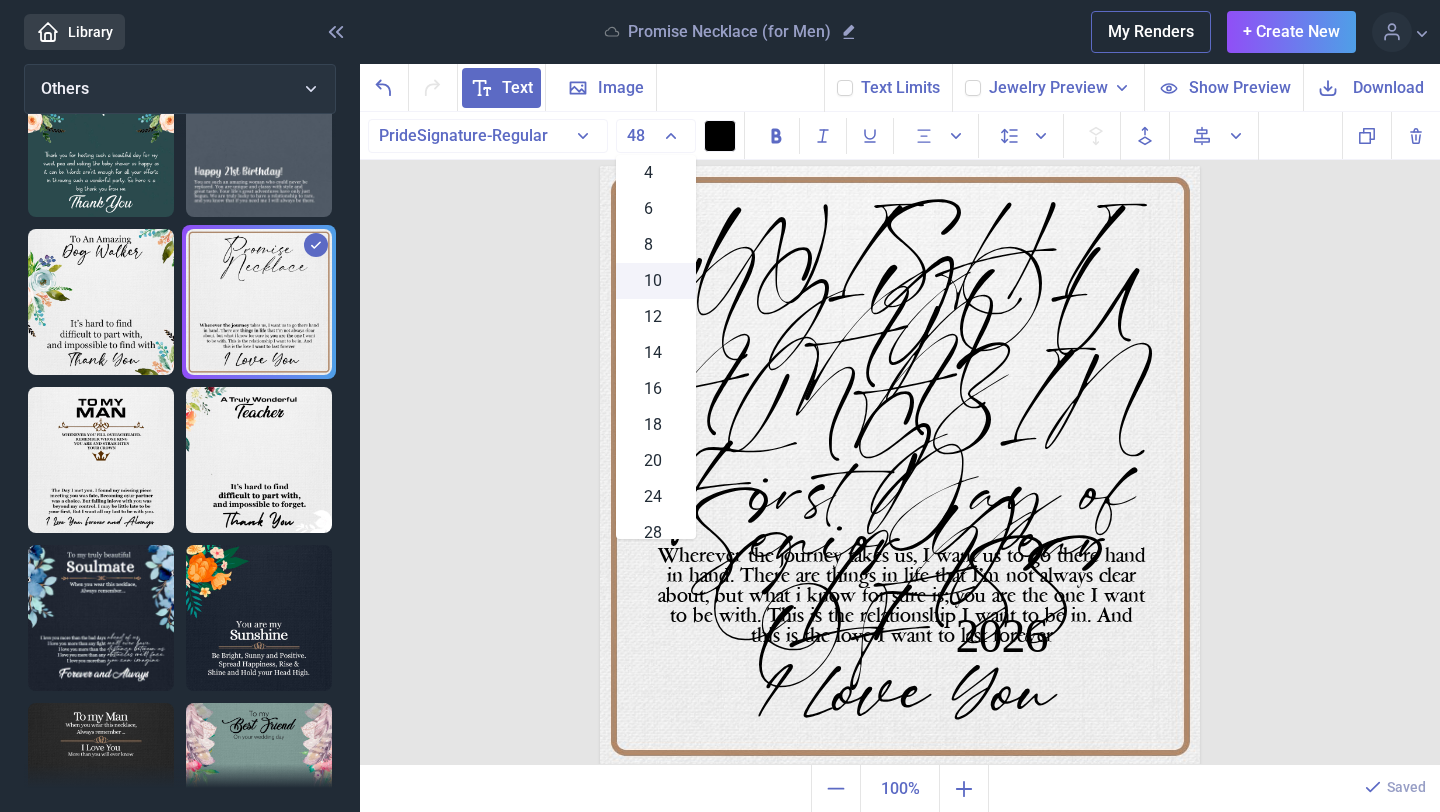 click on "10" at bounding box center [653, 281] 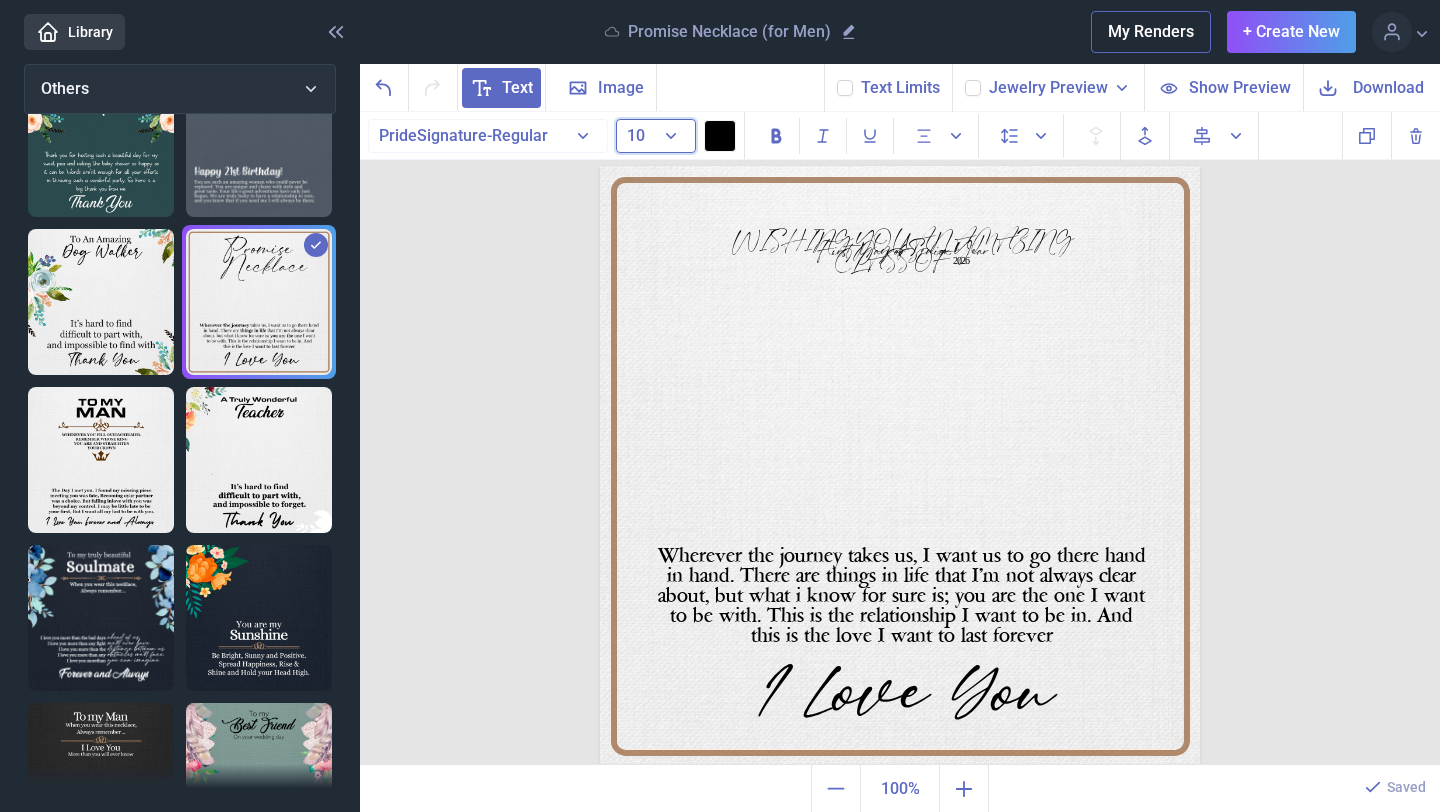 click on "10" at bounding box center (656, 136) 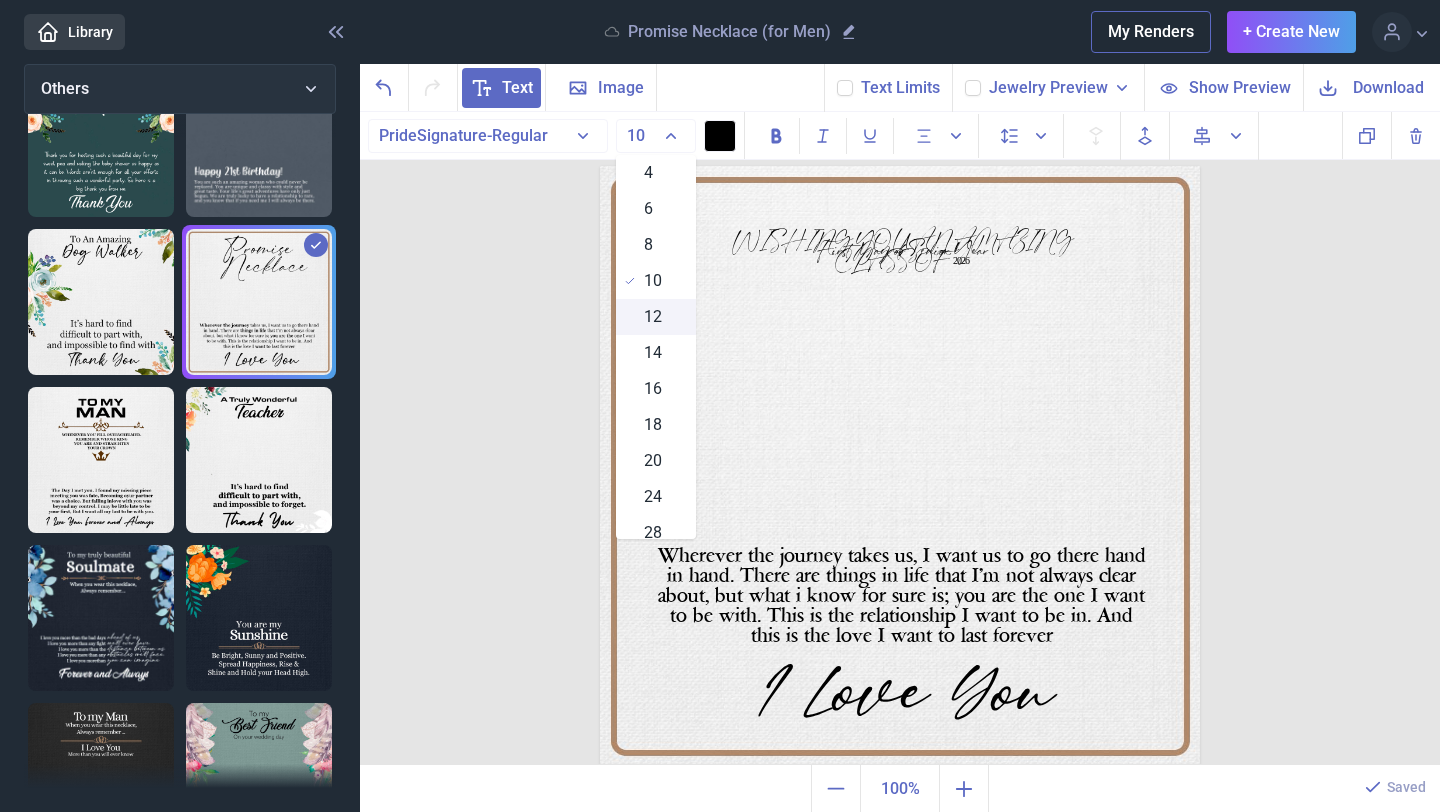 click on "12" at bounding box center (653, 317) 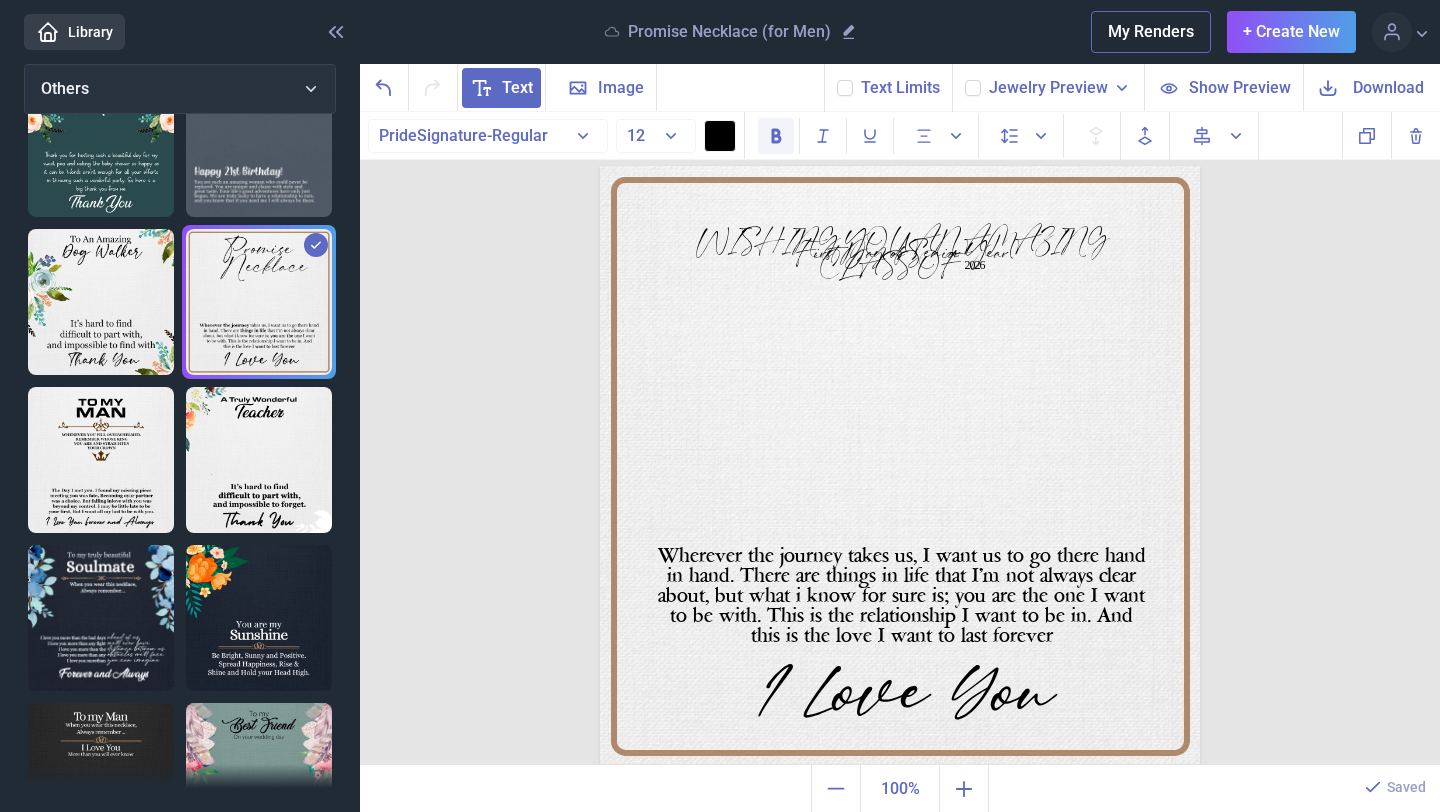 click 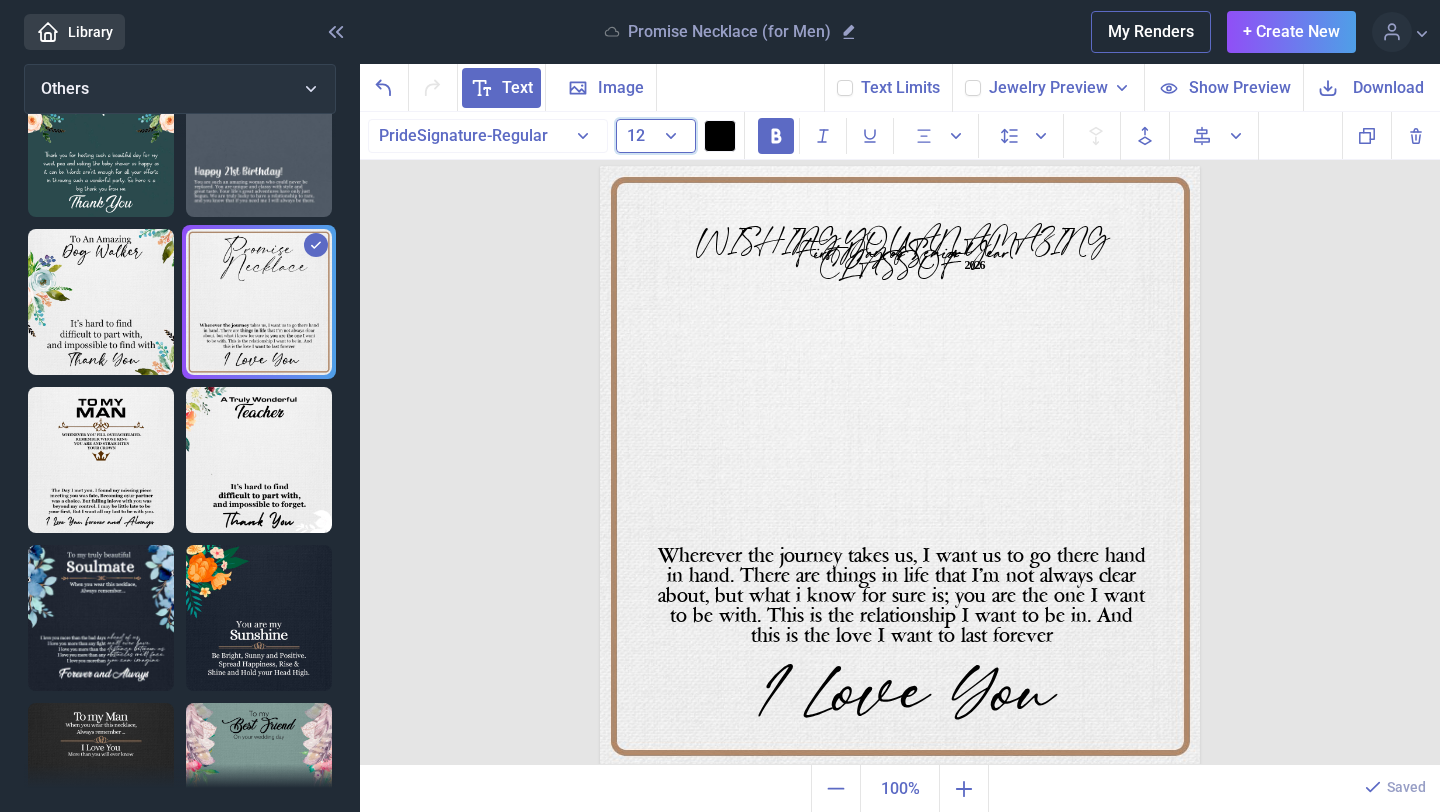 click on "12" at bounding box center (656, 136) 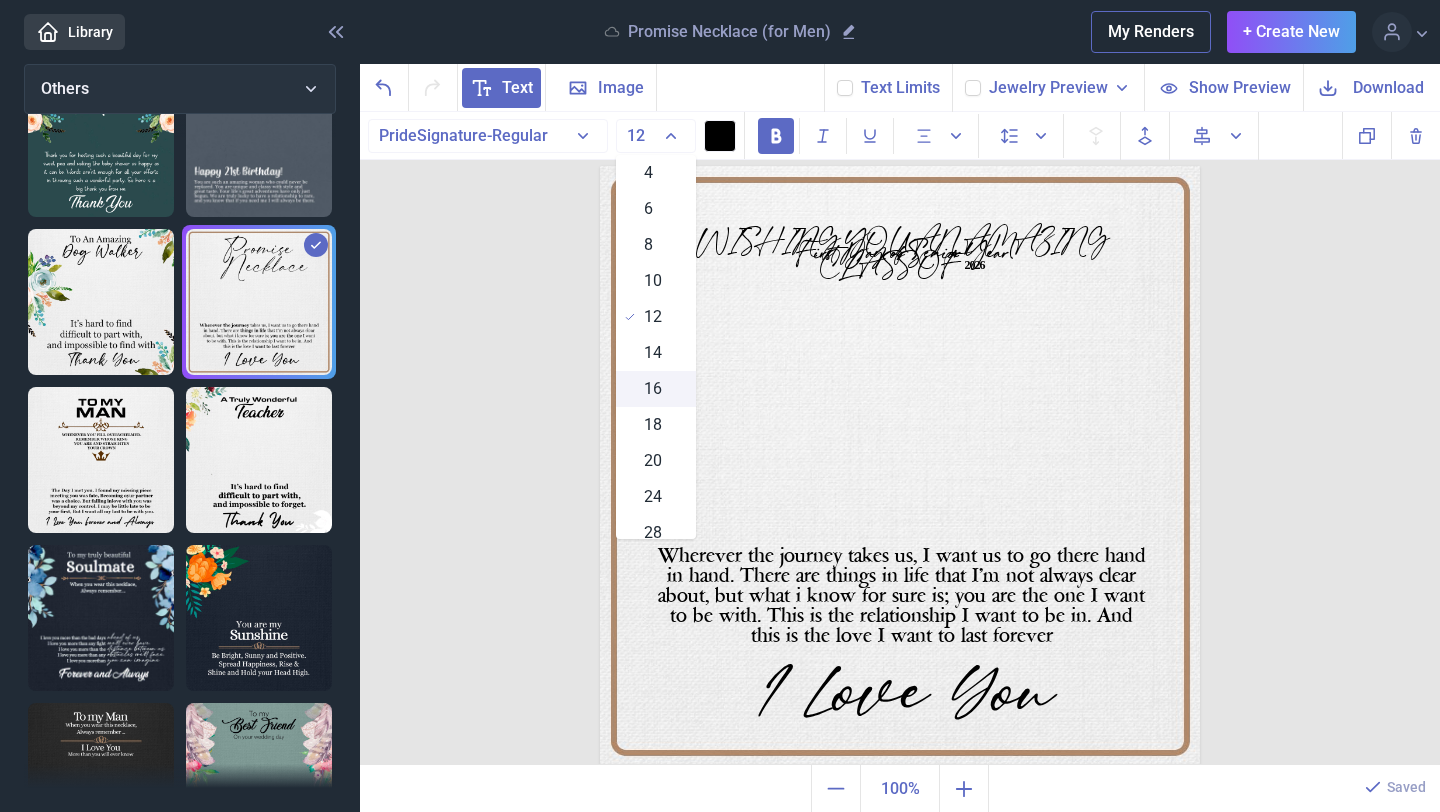 click on "16" at bounding box center (656, 389) 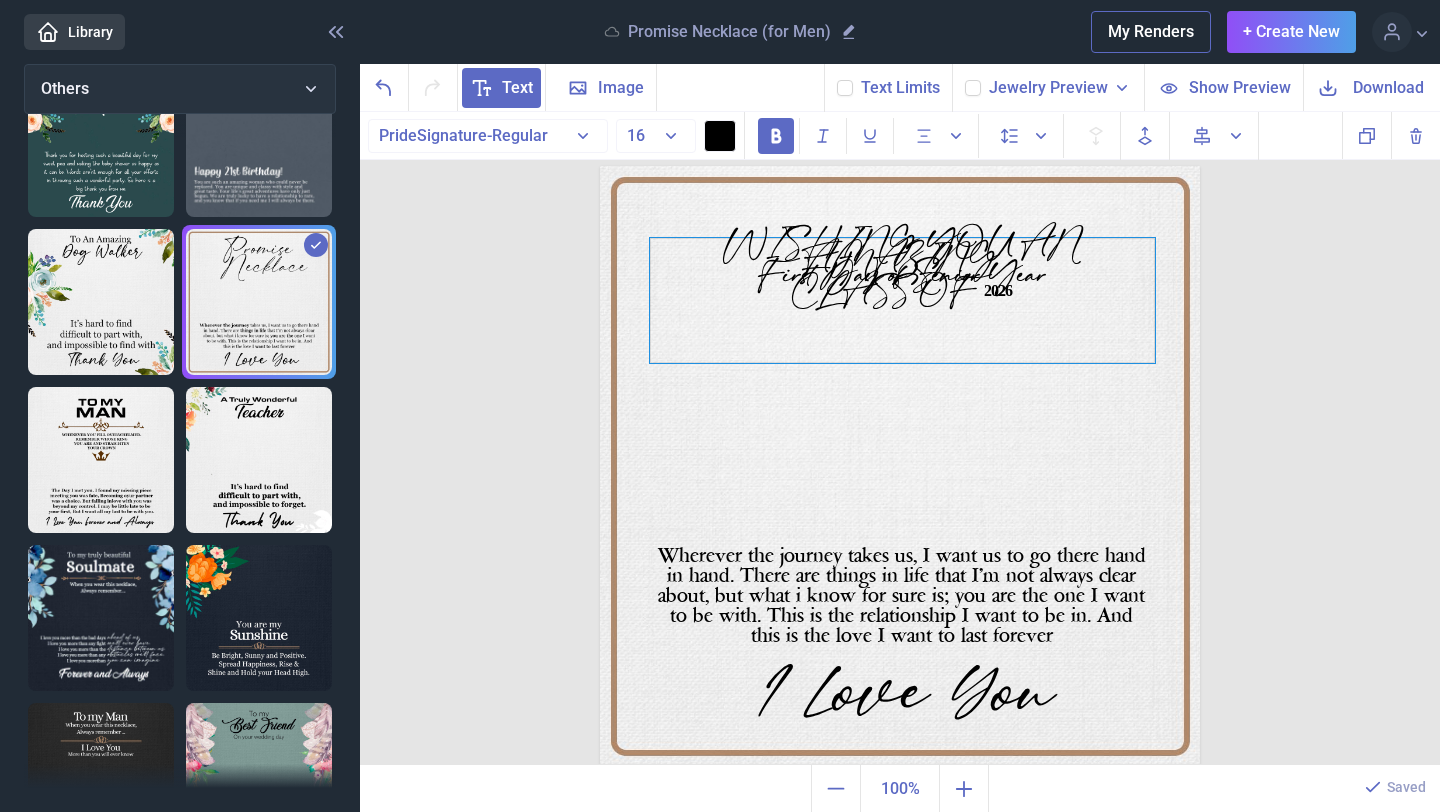 click on "First Day of Senior Year" at bounding box center (902, 278) 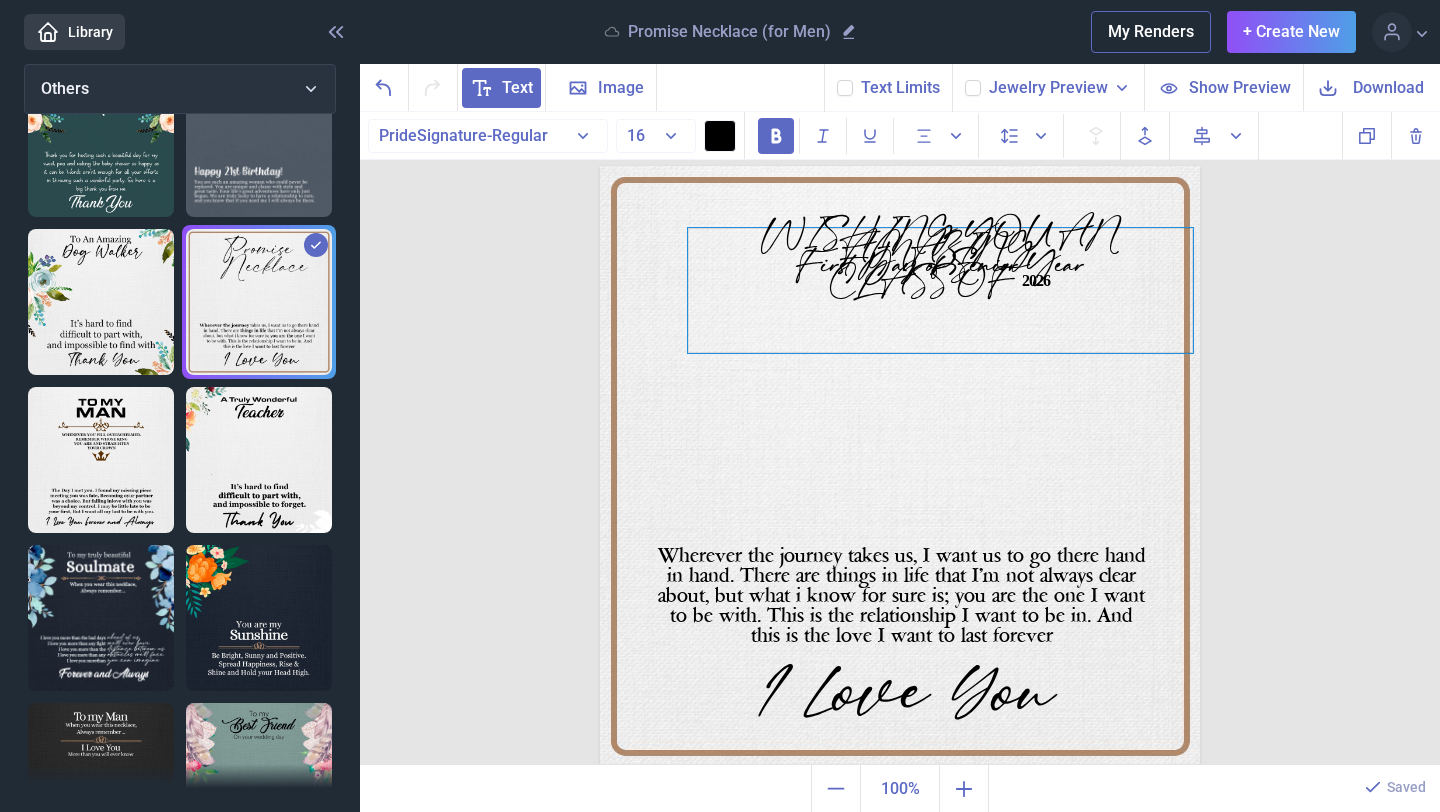 drag, startPoint x: 971, startPoint y: 296, endPoint x: 992, endPoint y: 279, distance: 27.018513 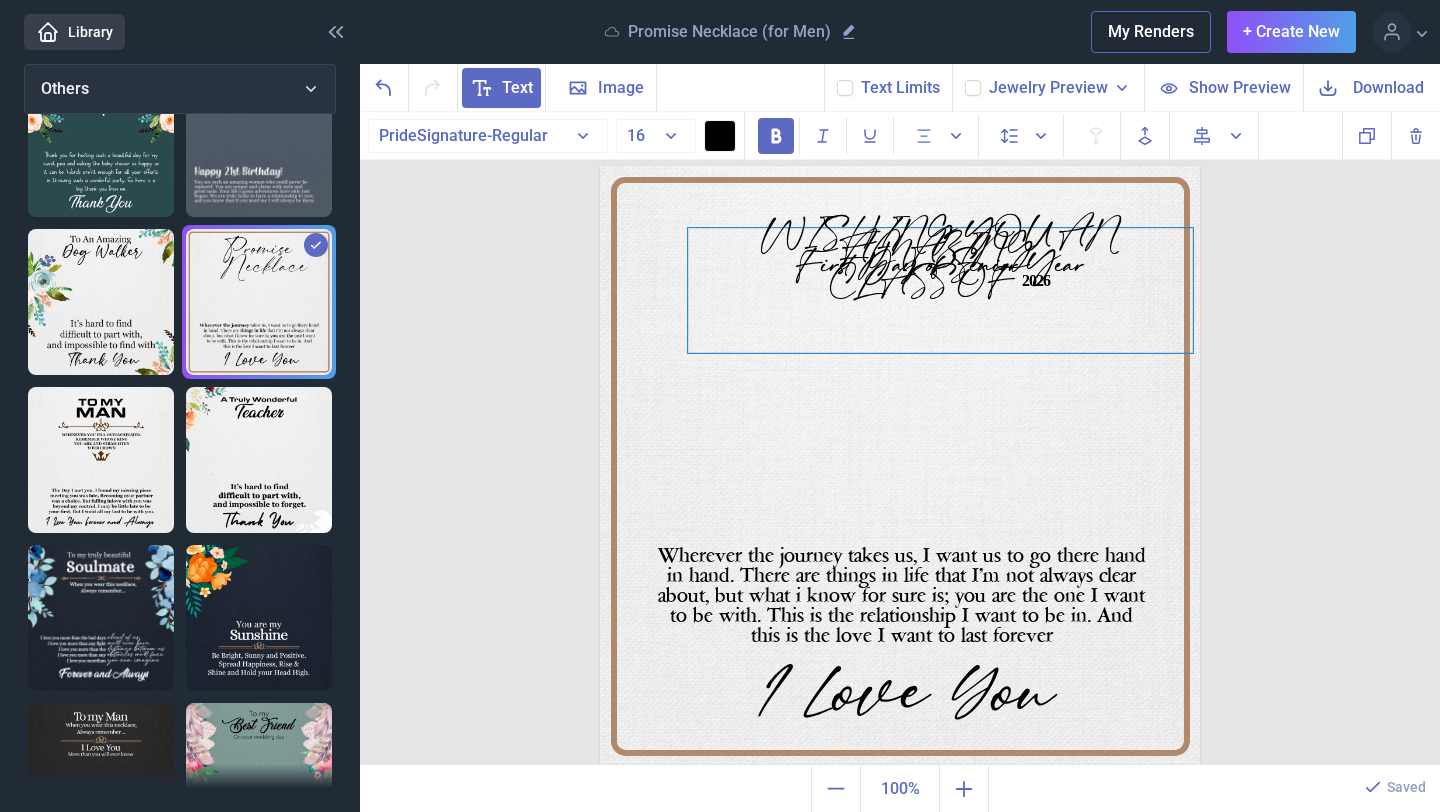 click on "CLASS OF 2026" at bounding box center [940, 284] 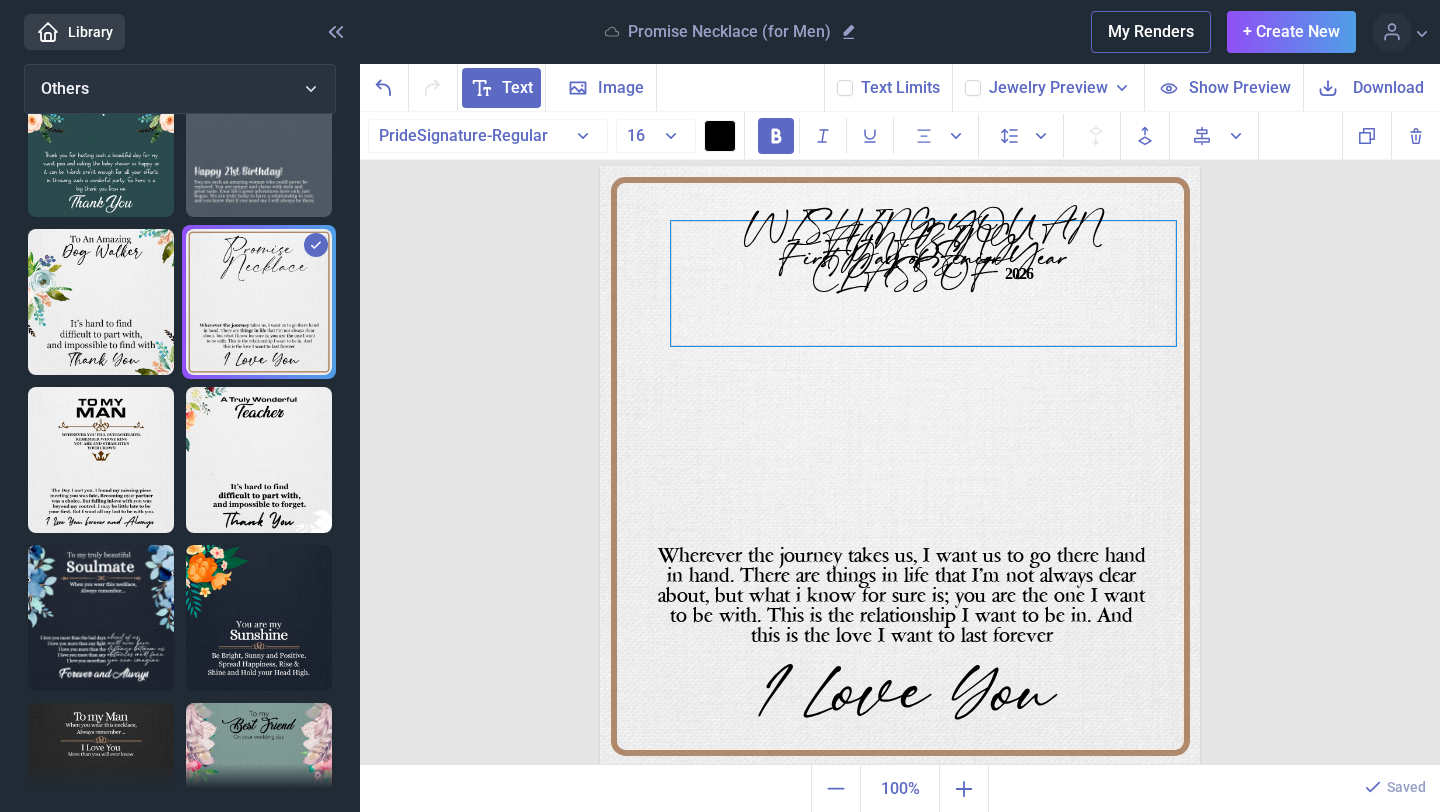 click on "CLASS OF 2026" at bounding box center (923, 277) 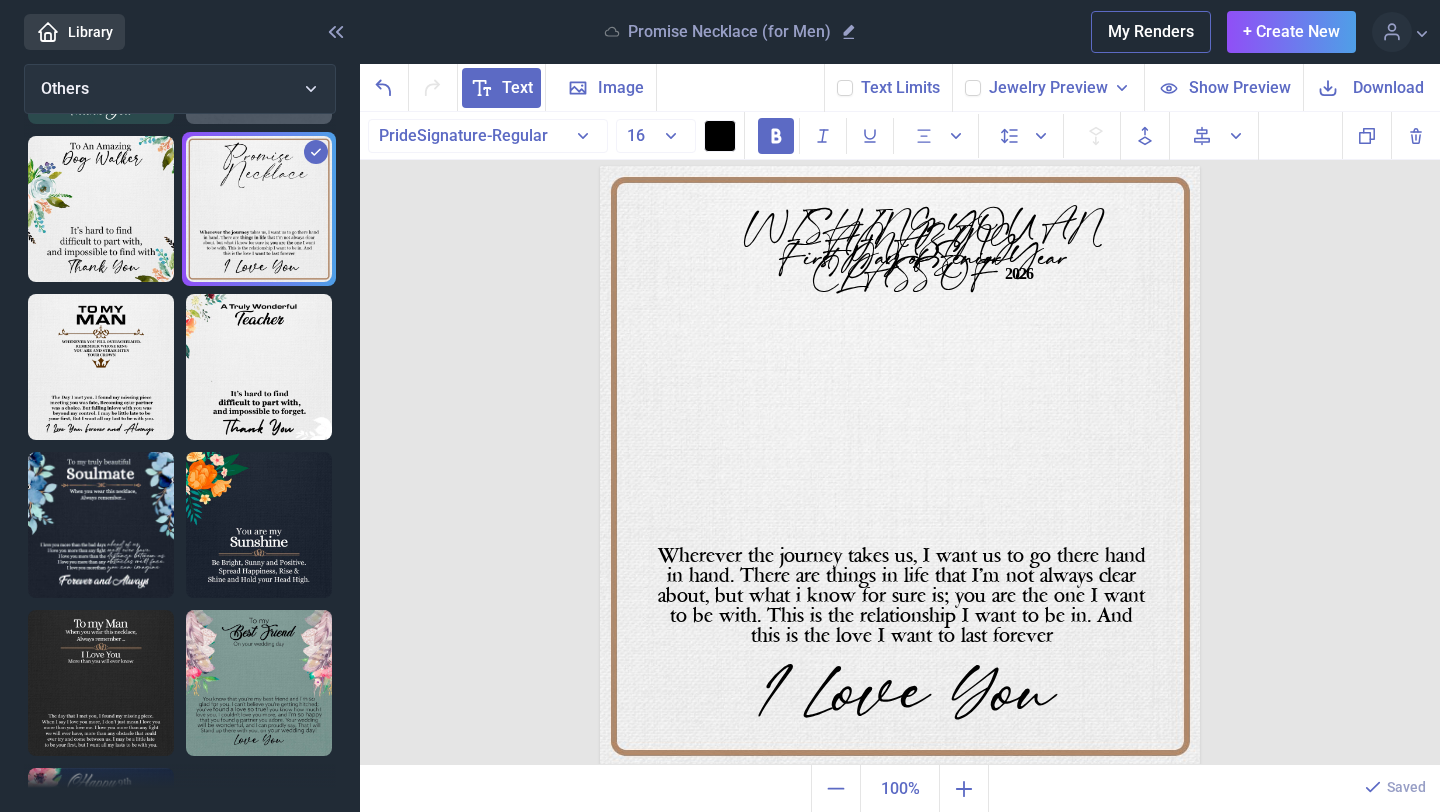 scroll, scrollTop: 792, scrollLeft: 0, axis: vertical 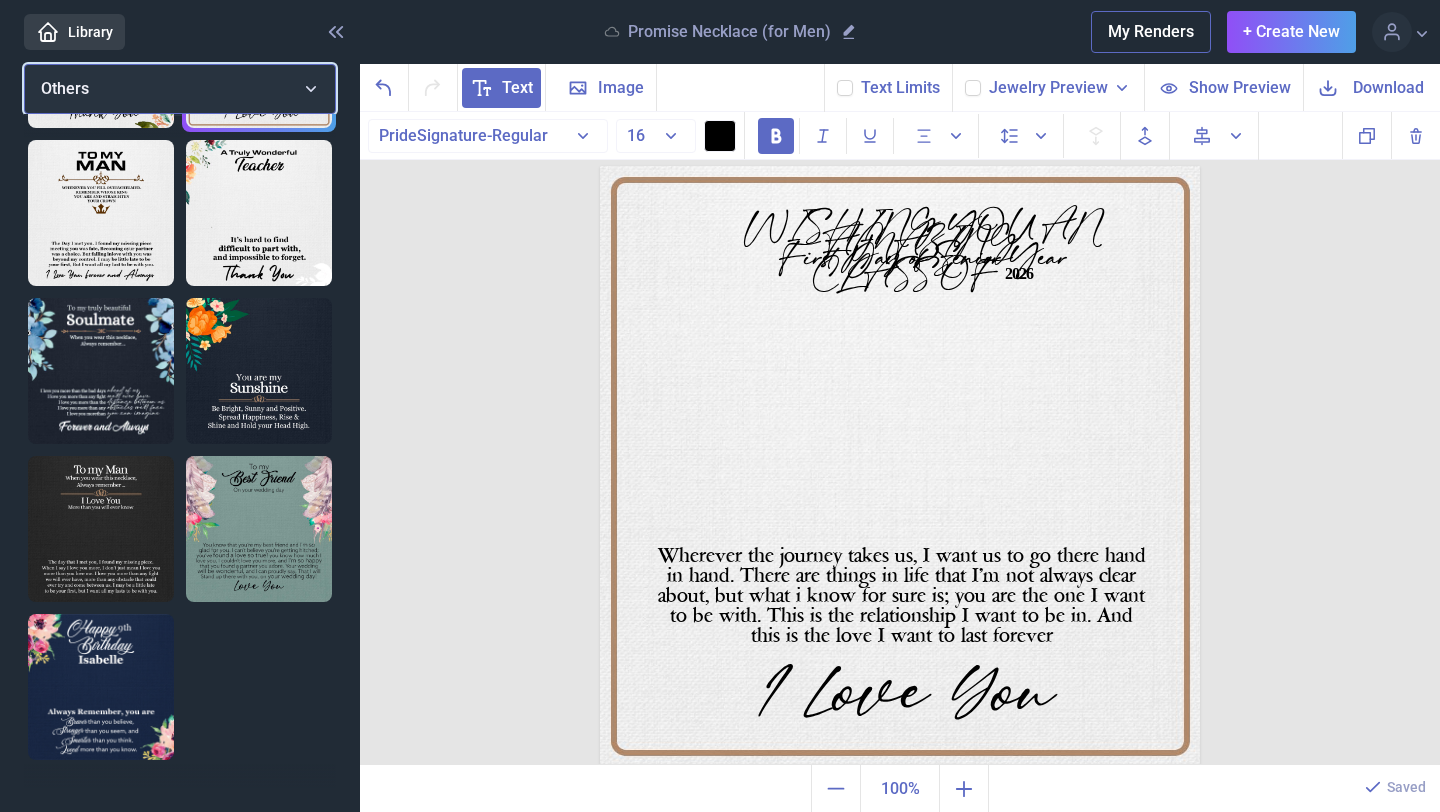 click on "Others" at bounding box center [180, 89] 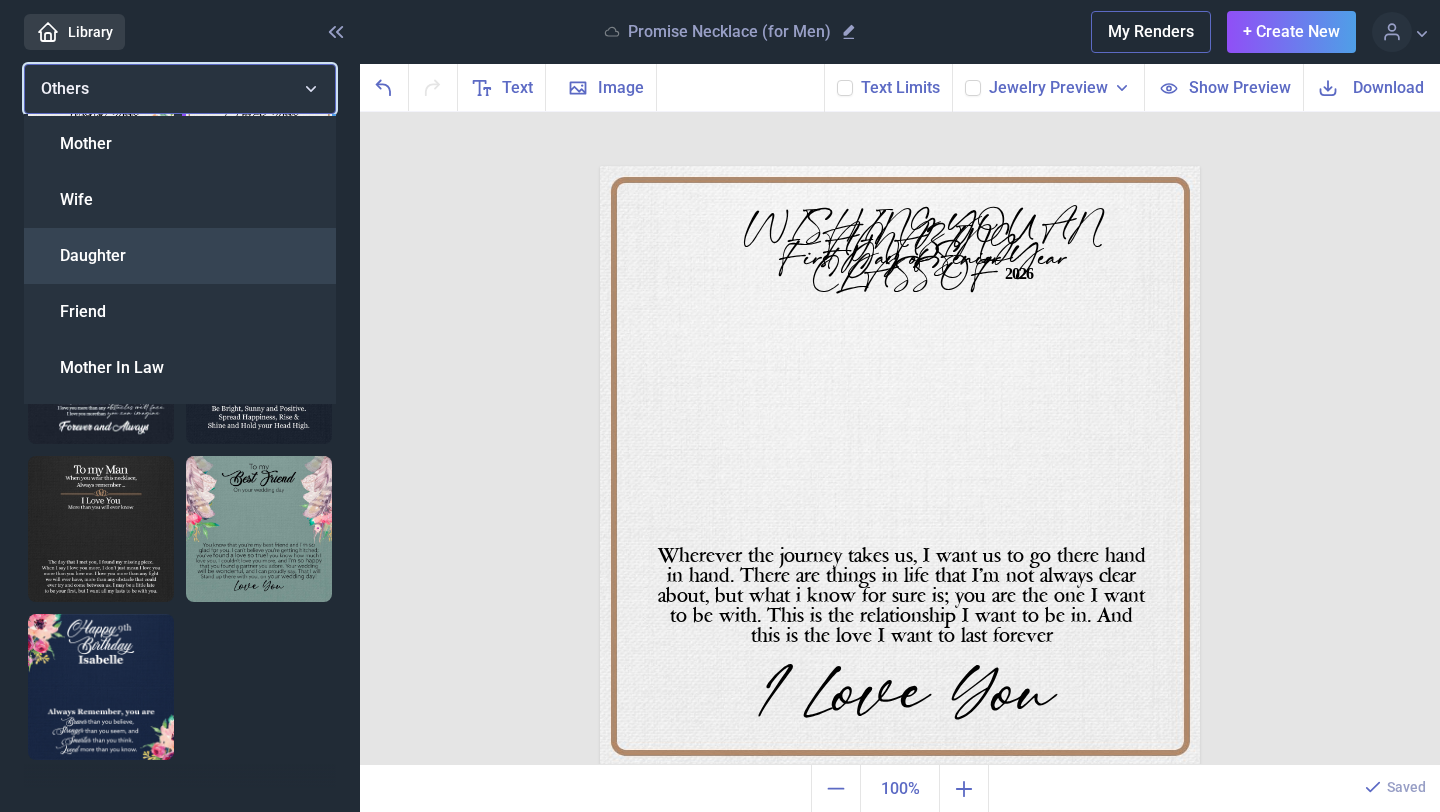 scroll, scrollTop: 3, scrollLeft: 0, axis: vertical 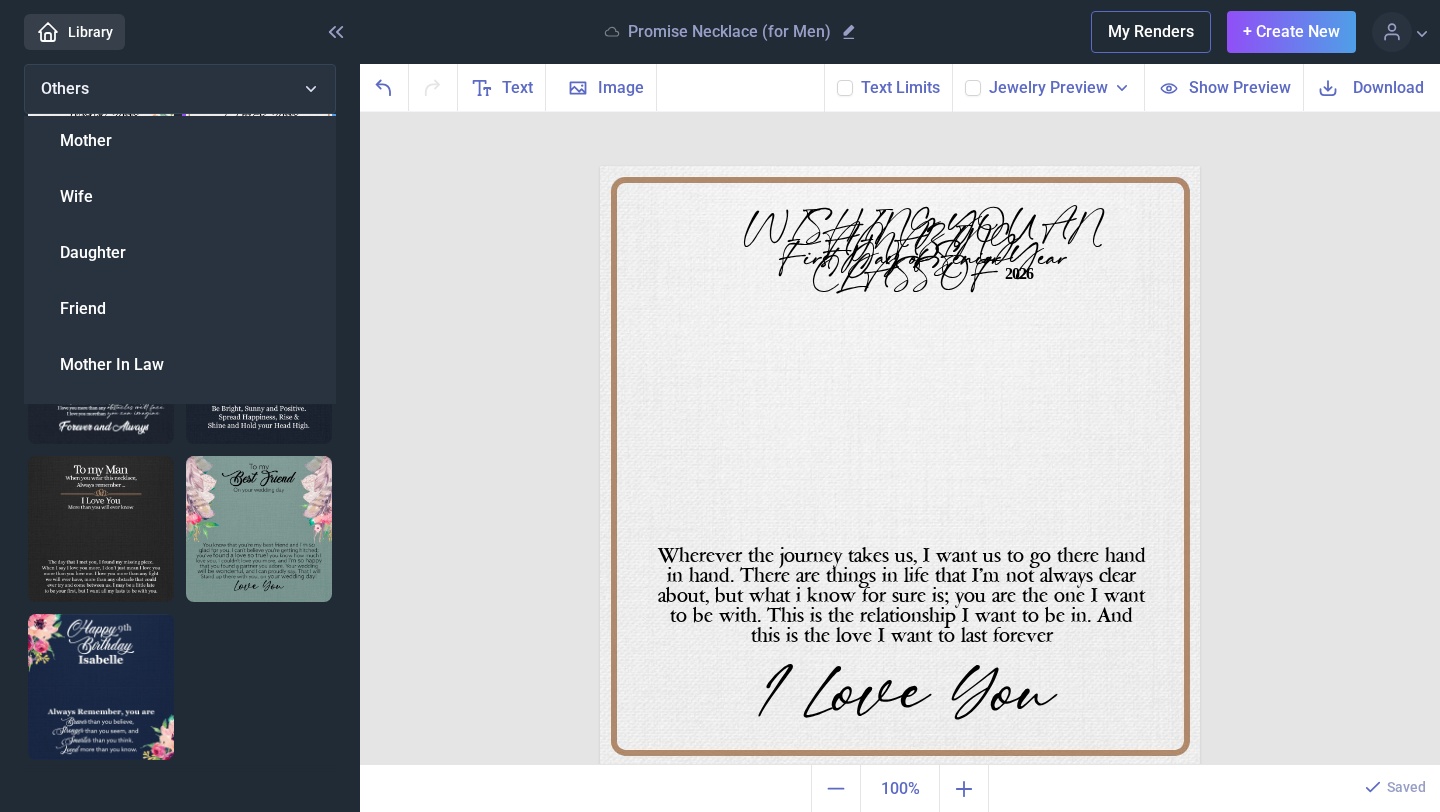 click on "Daughter" at bounding box center [180, 253] 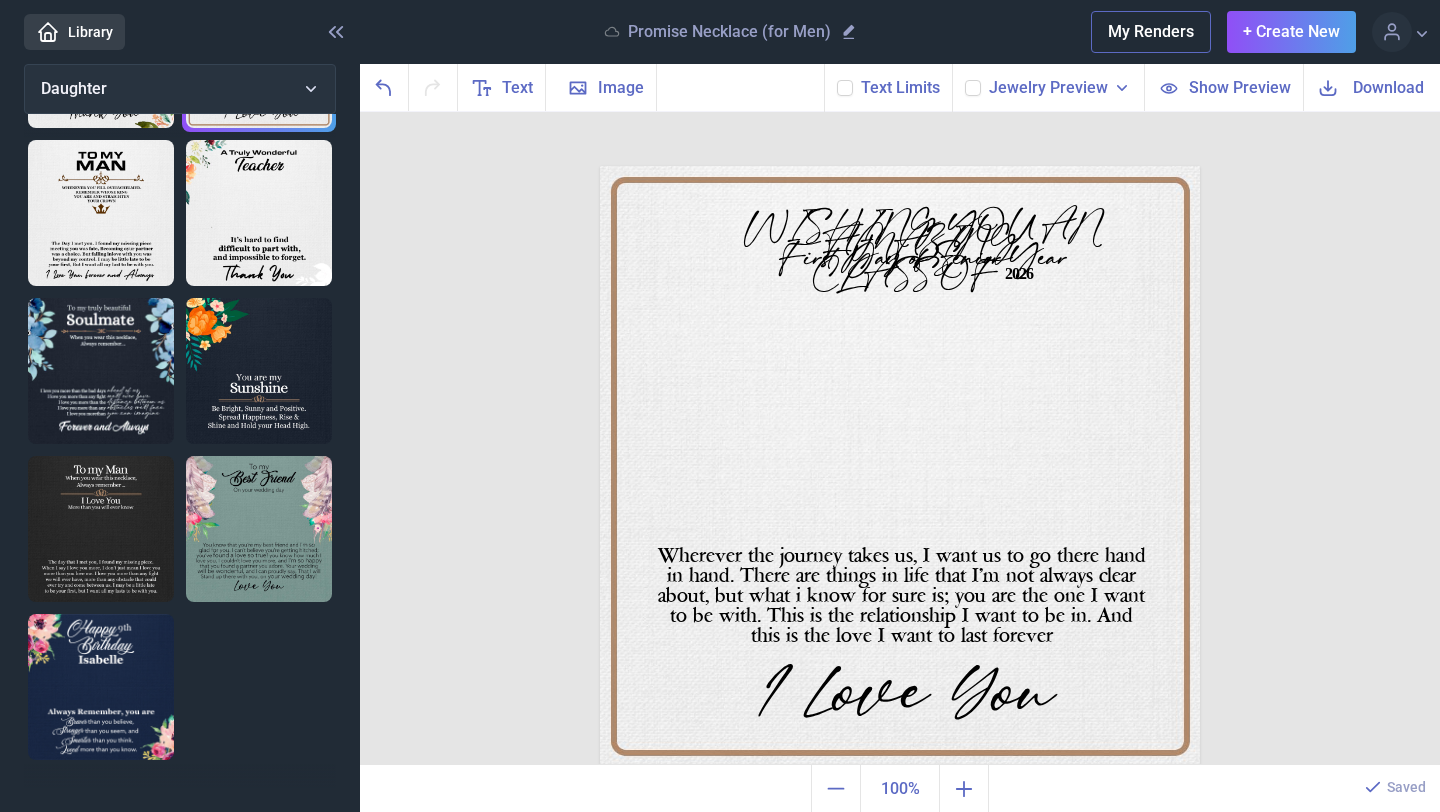 scroll, scrollTop: 634, scrollLeft: 0, axis: vertical 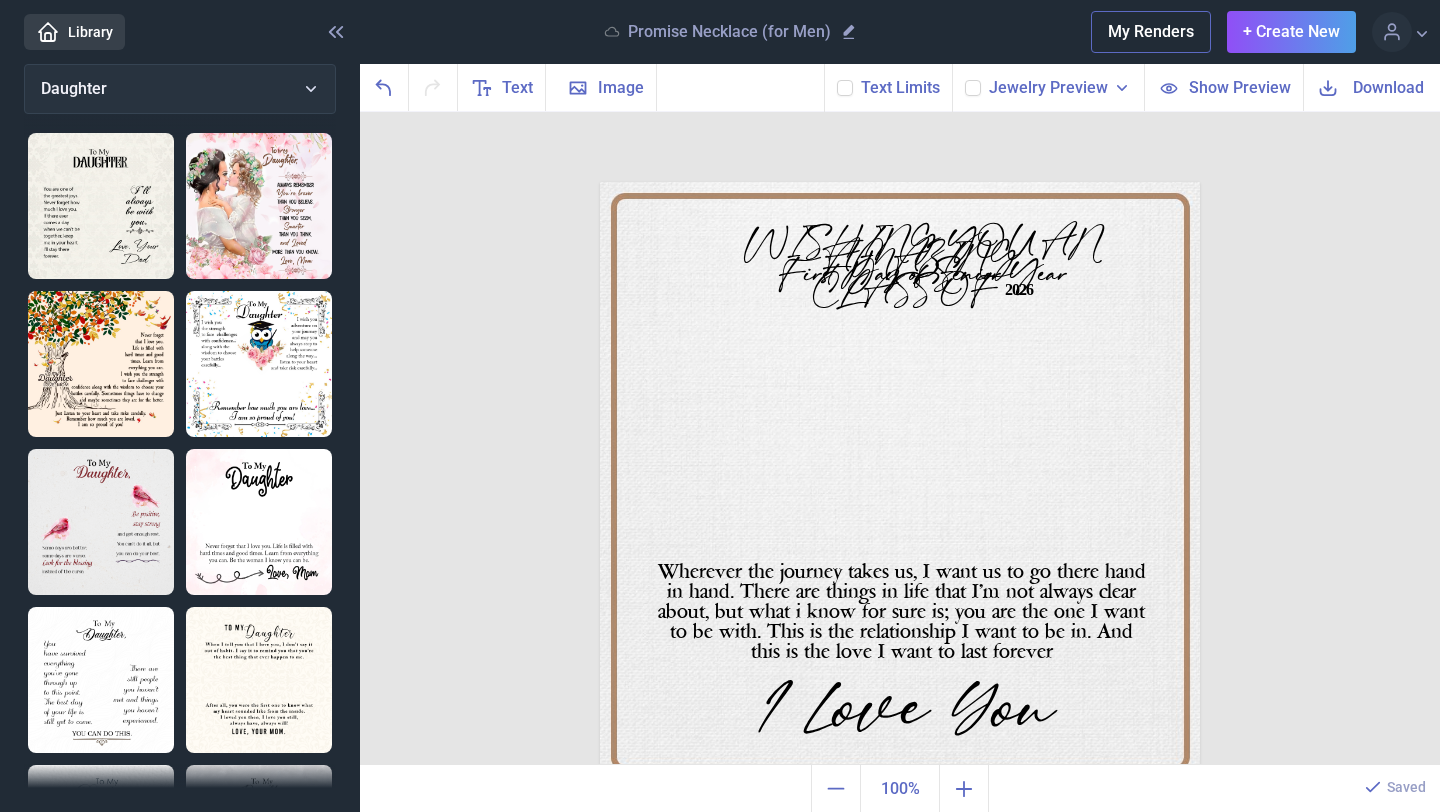 click at bounding box center (259, 364) 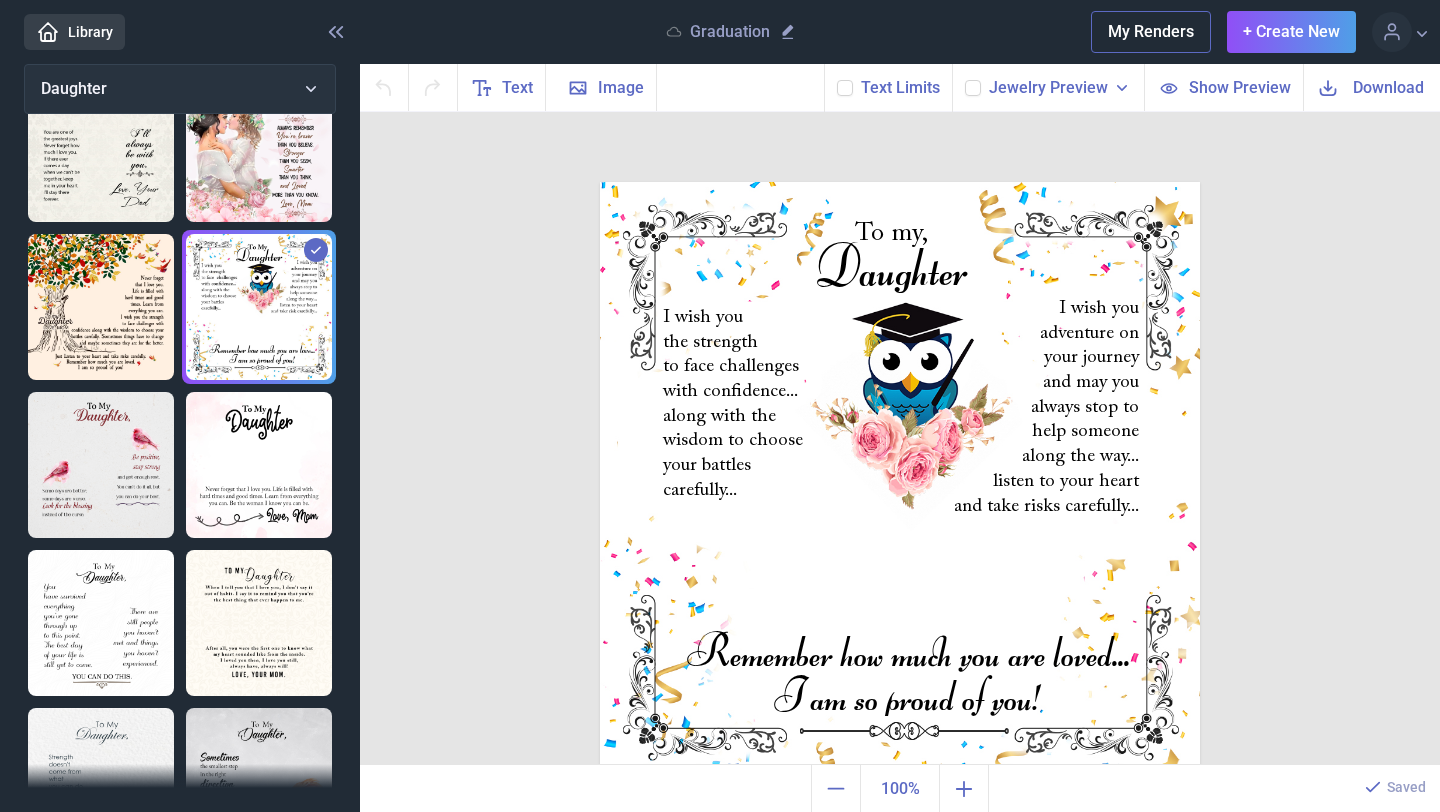 scroll, scrollTop: 69, scrollLeft: 0, axis: vertical 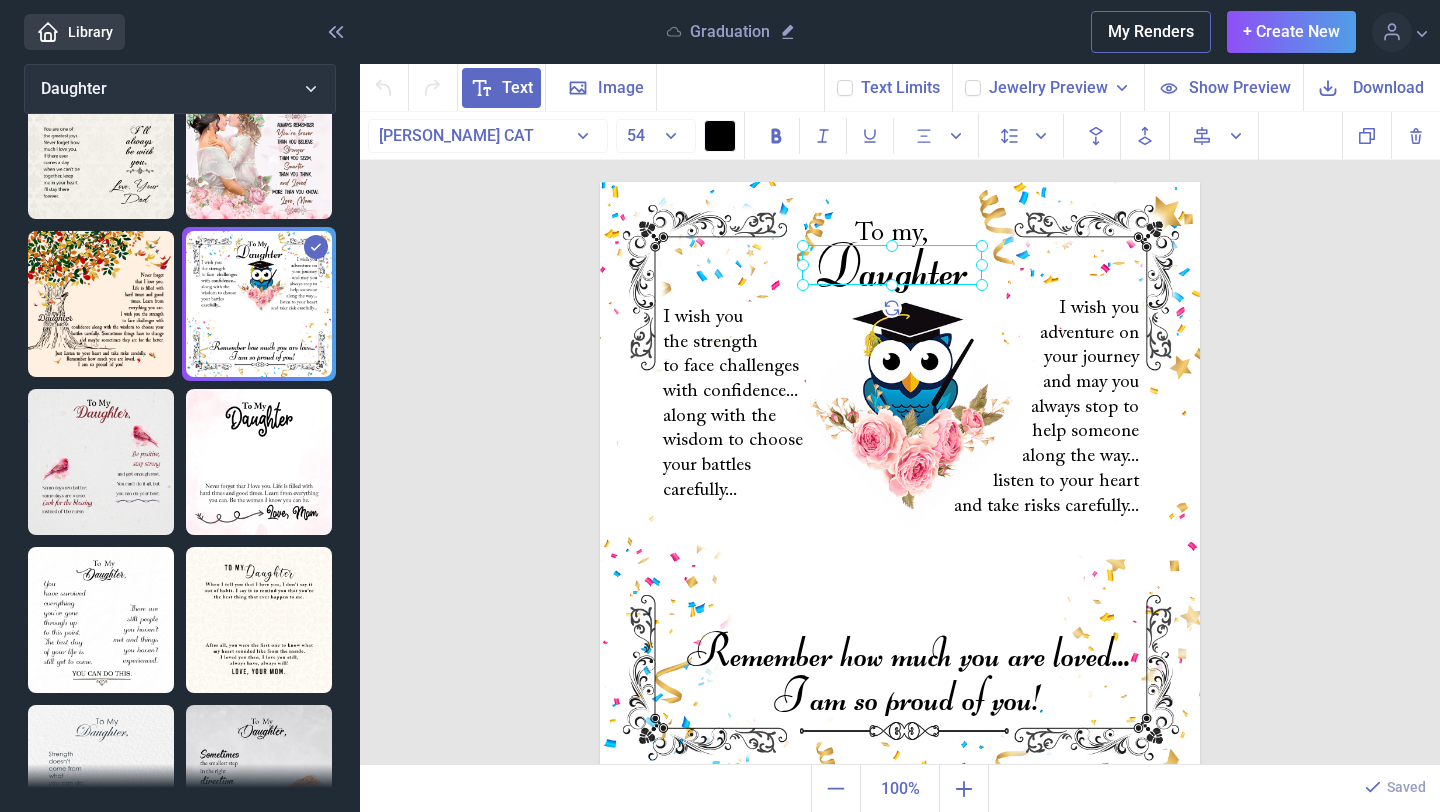 click on "Daughter" at bounding box center (600, 182) 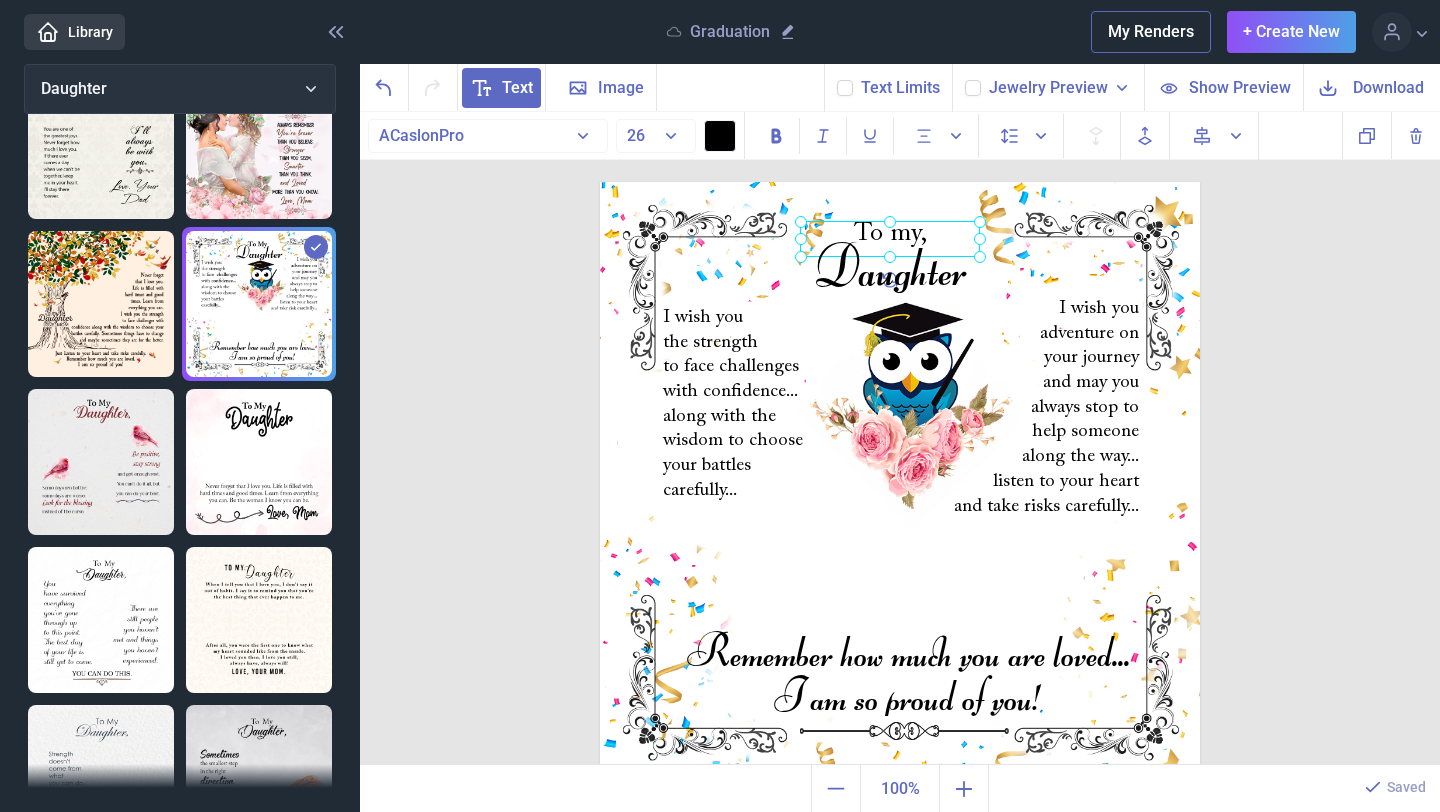 click on "To my," at bounding box center [600, 182] 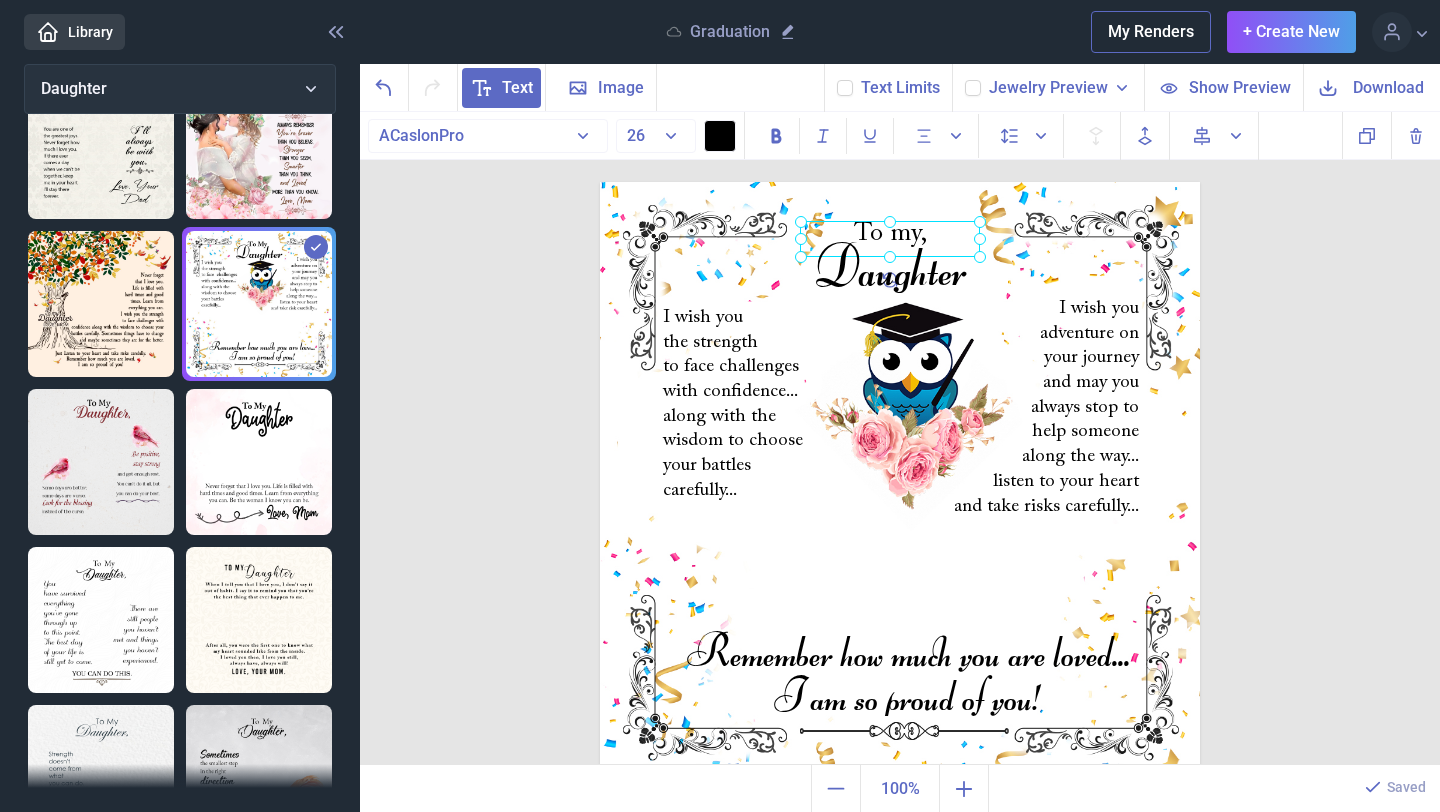 click at bounding box center [890, 239] 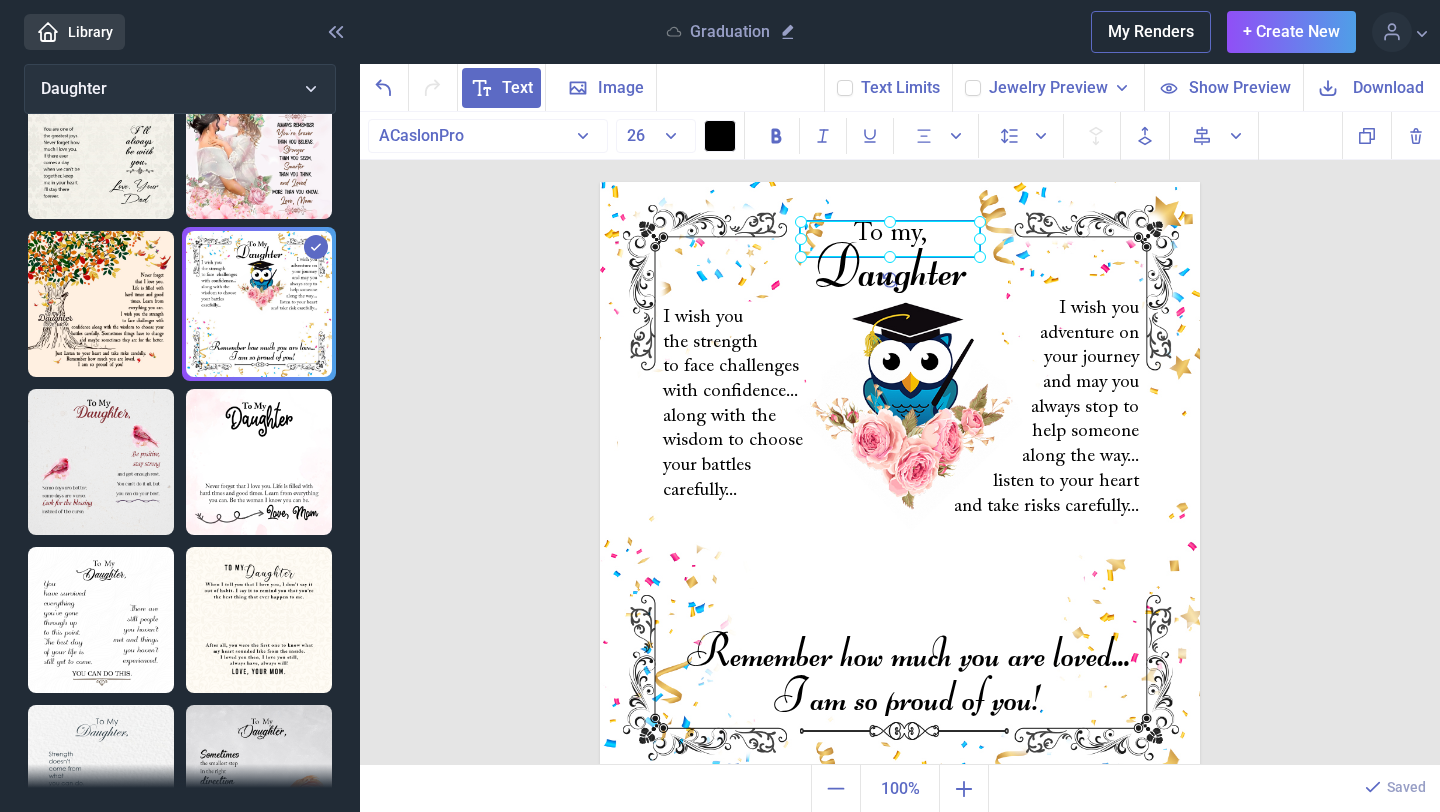 click at bounding box center [890, 239] 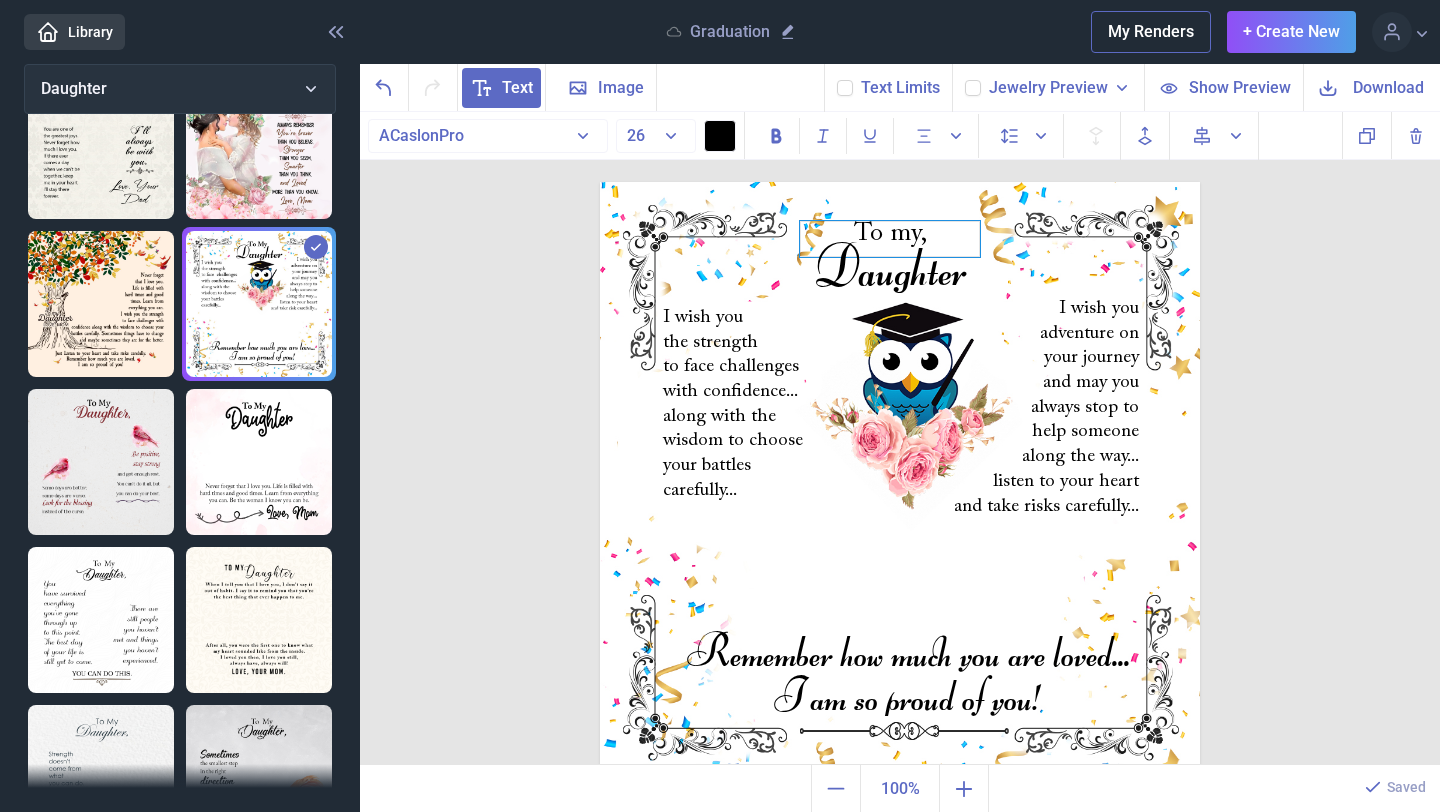 click on "To my," at bounding box center (890, 239) 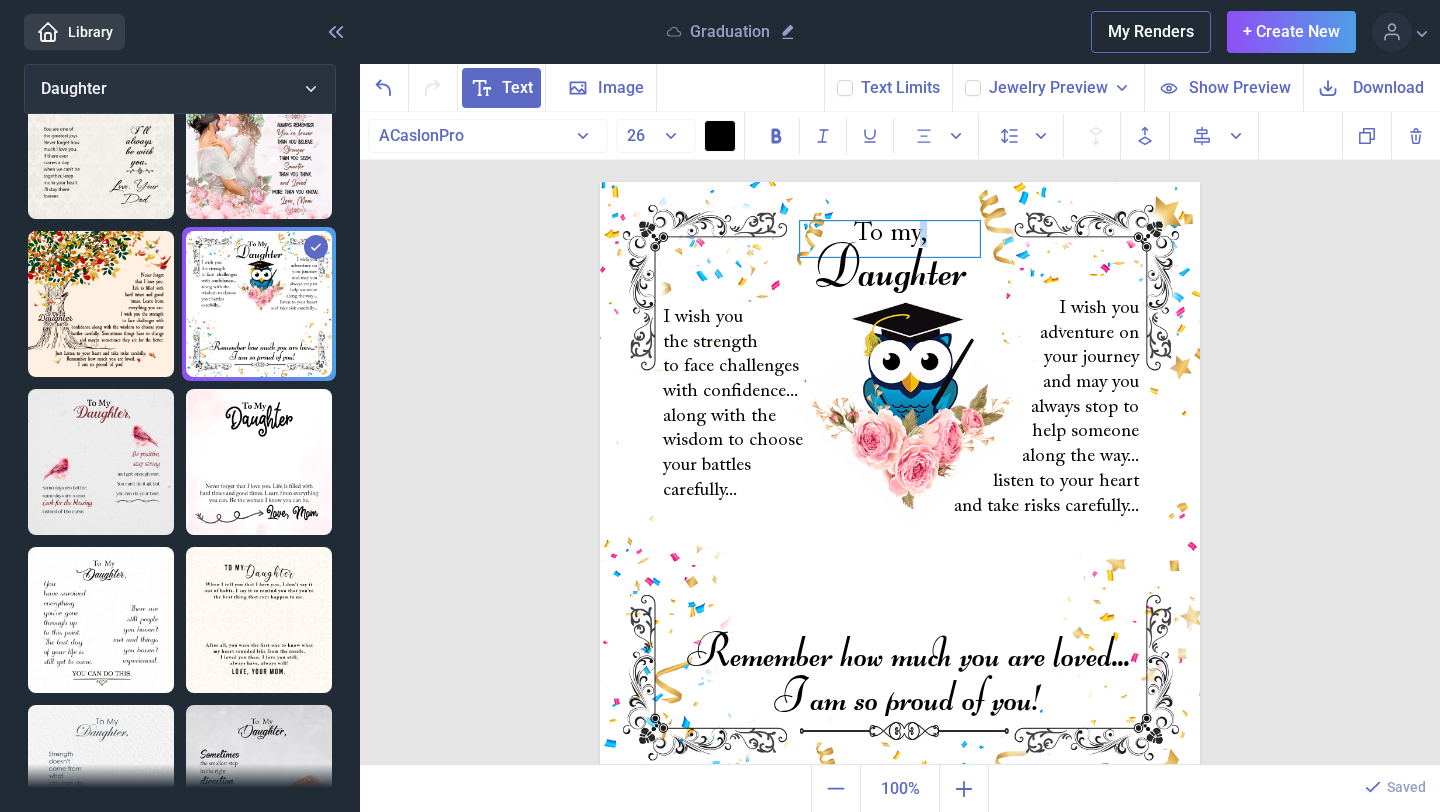 click on "To my," at bounding box center [890, 239] 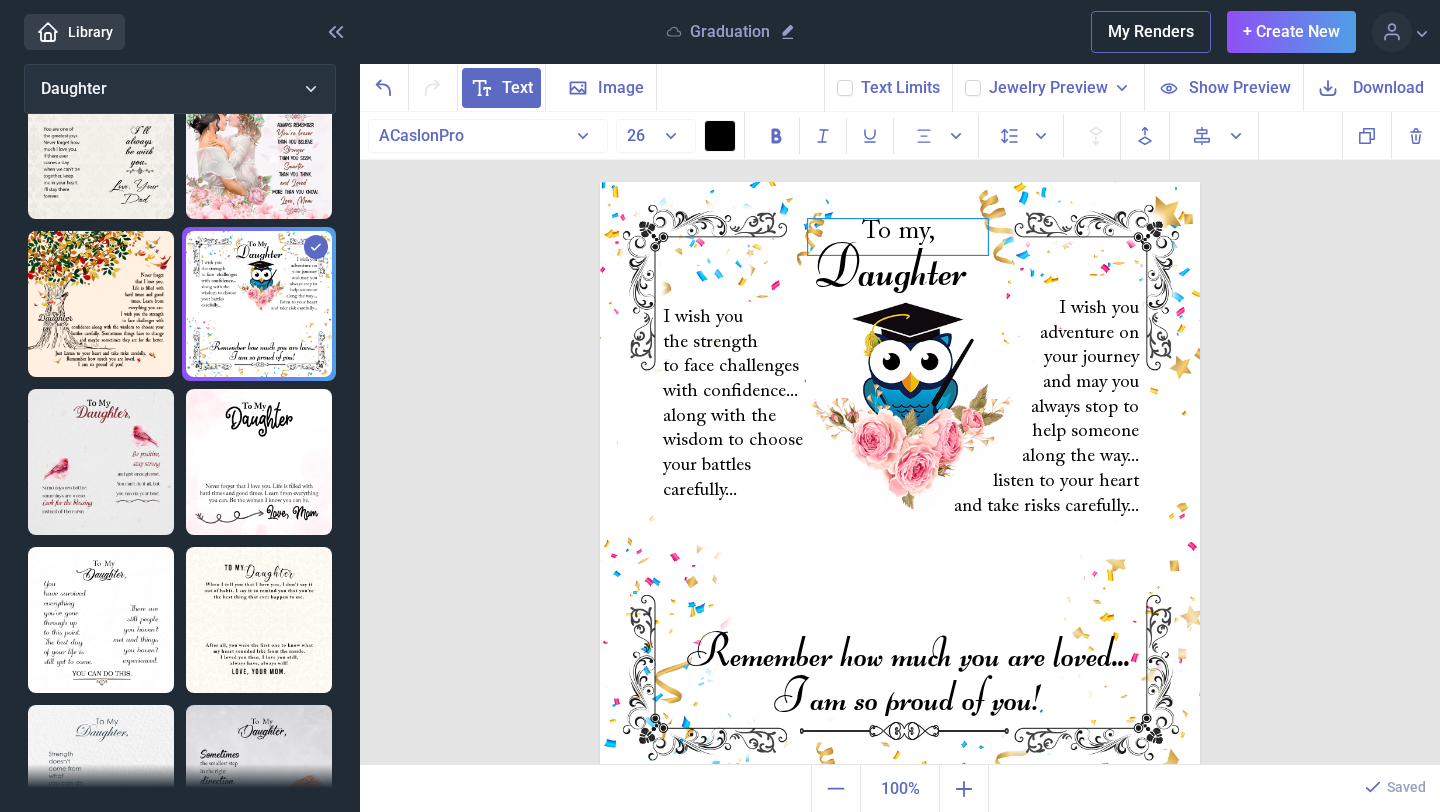 click on "To my," at bounding box center [898, 237] 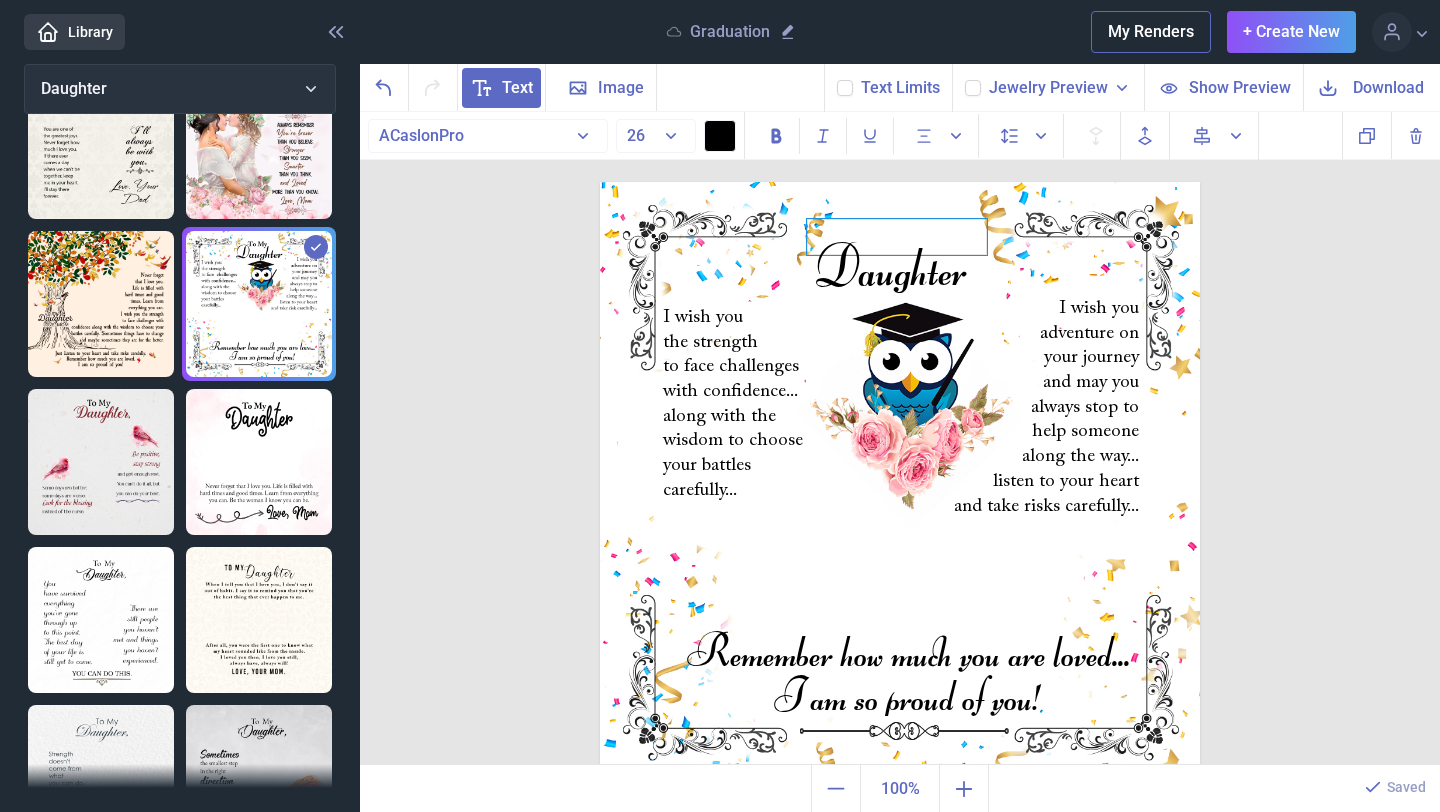 click at bounding box center [897, 237] 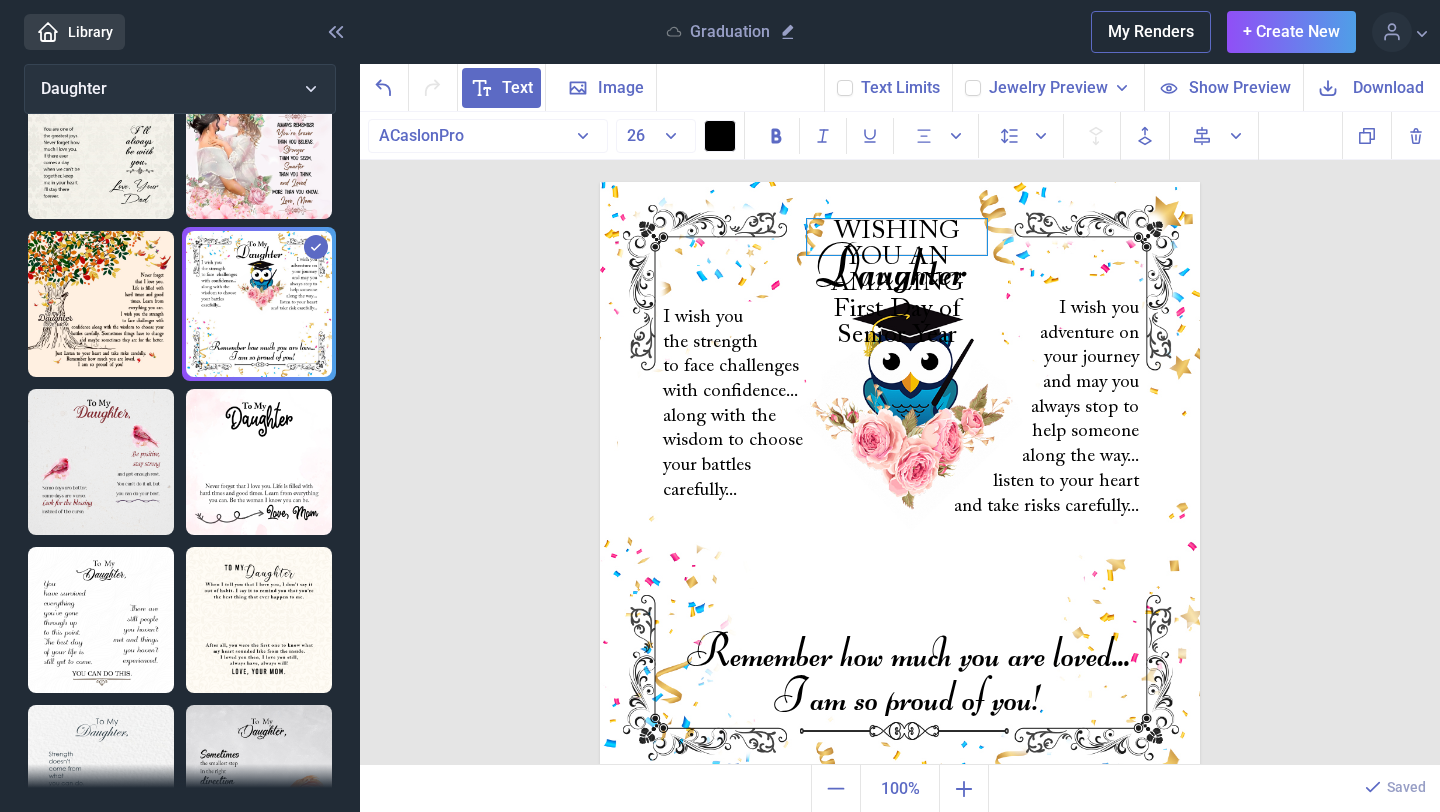 click on "WISHING YOU AN AMAZING First Day of Senior Year" at bounding box center [897, 237] 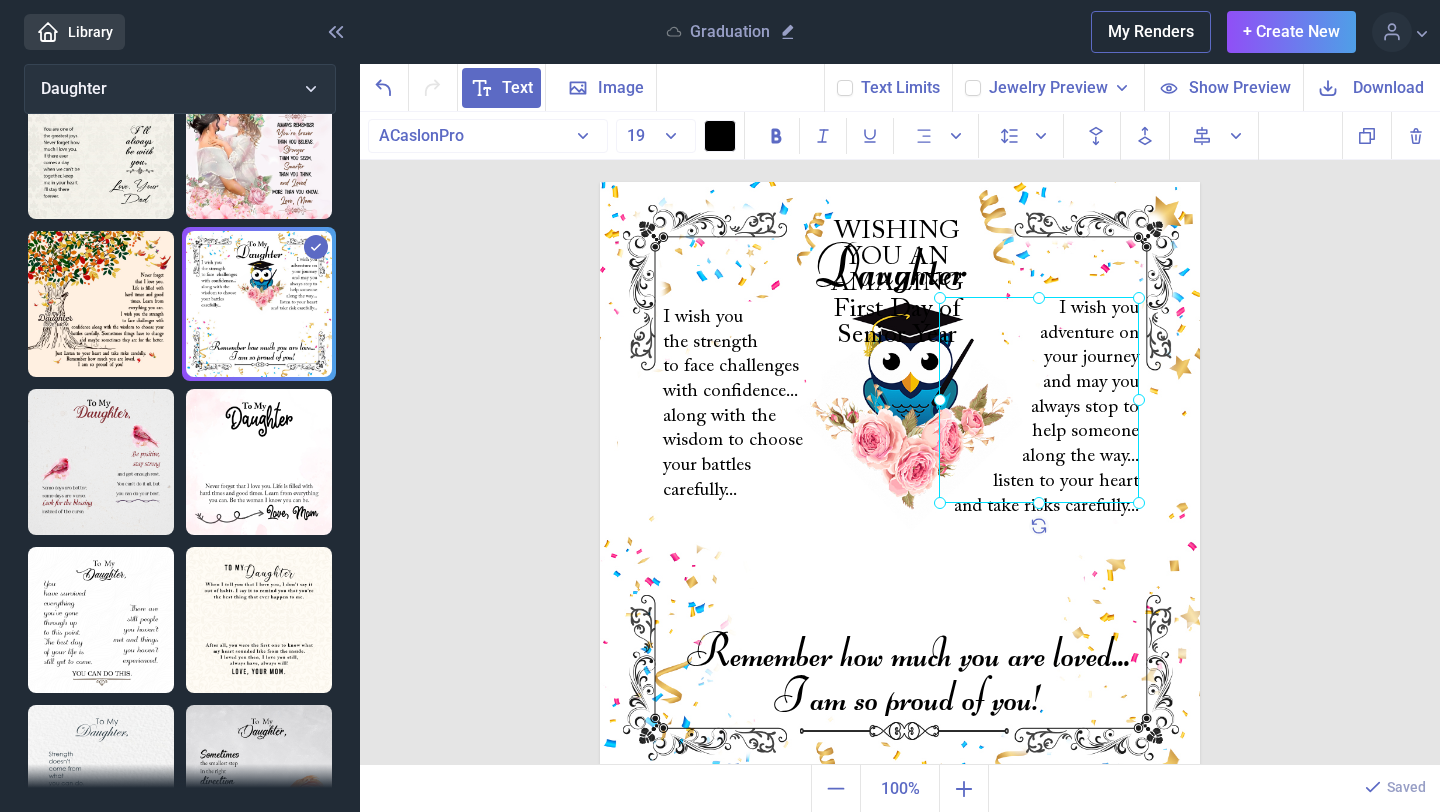 click on "I wish you  adventure on  your journey  and may you  always stop to  help someone  along the way...  listen to your heart  and take risks carefully..." at bounding box center (600, 182) 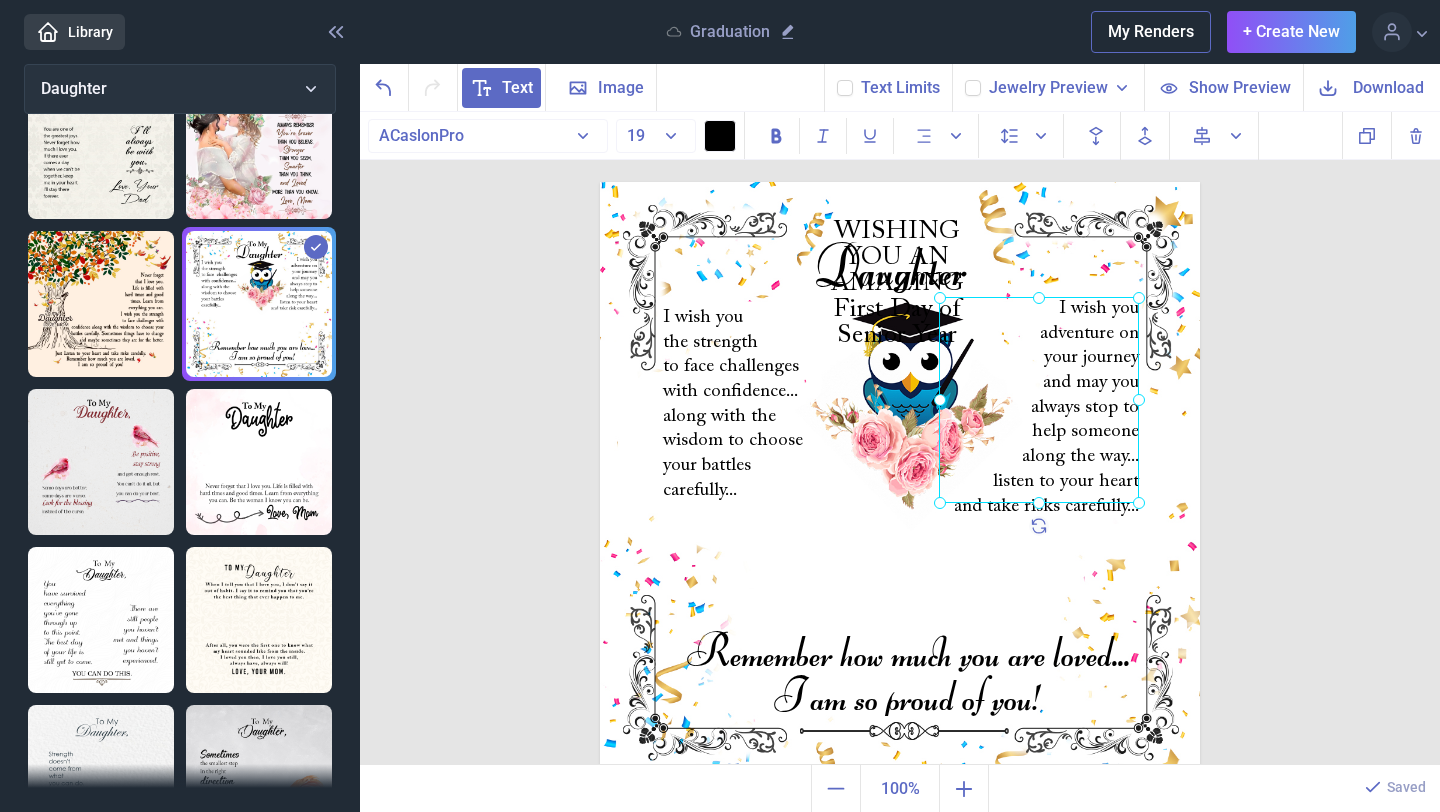 click at bounding box center [900, 482] 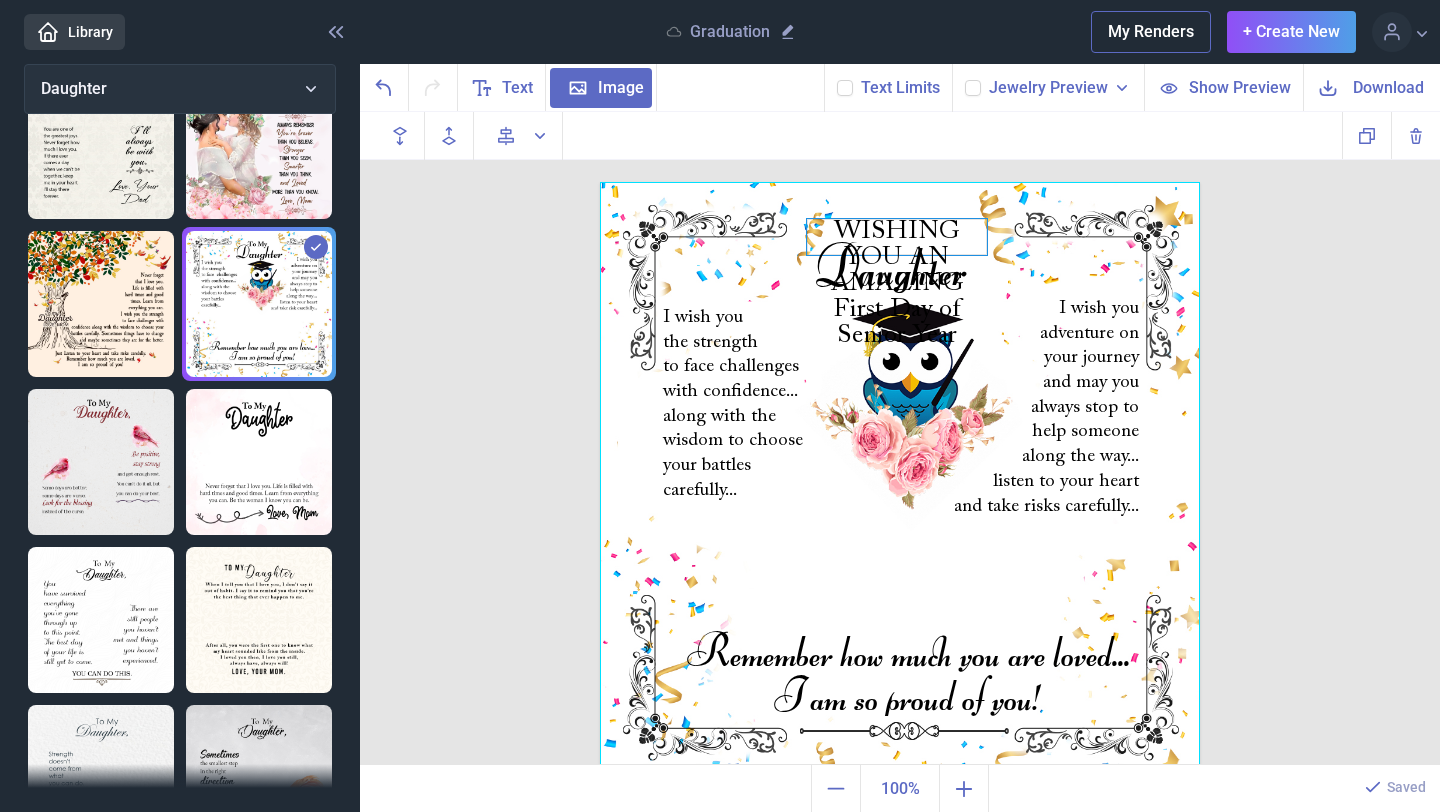 click on "WISHING YOU AN AMAZING First Day of Senior Year" at bounding box center (897, 237) 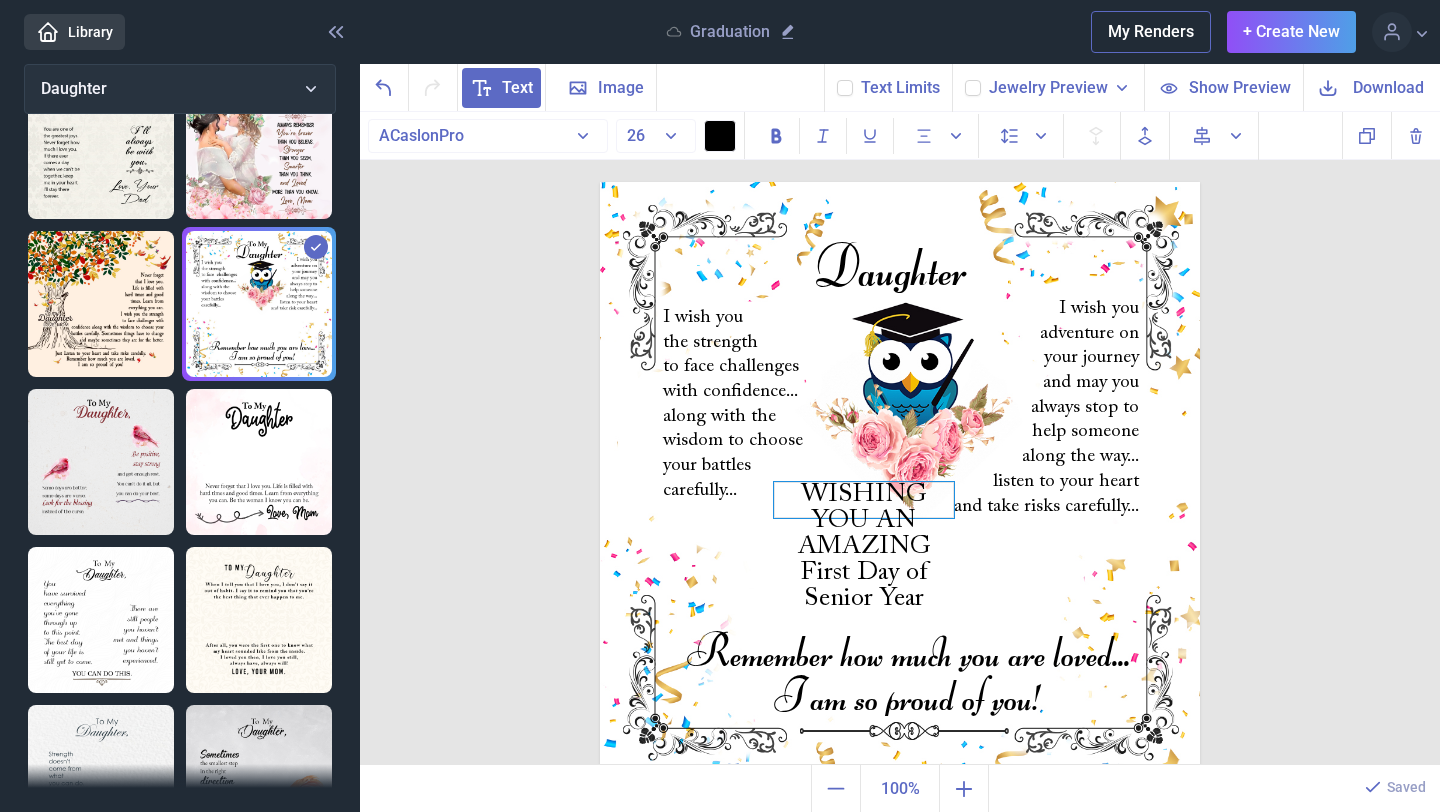 drag, startPoint x: 906, startPoint y: 226, endPoint x: 914, endPoint y: 533, distance: 307.10422 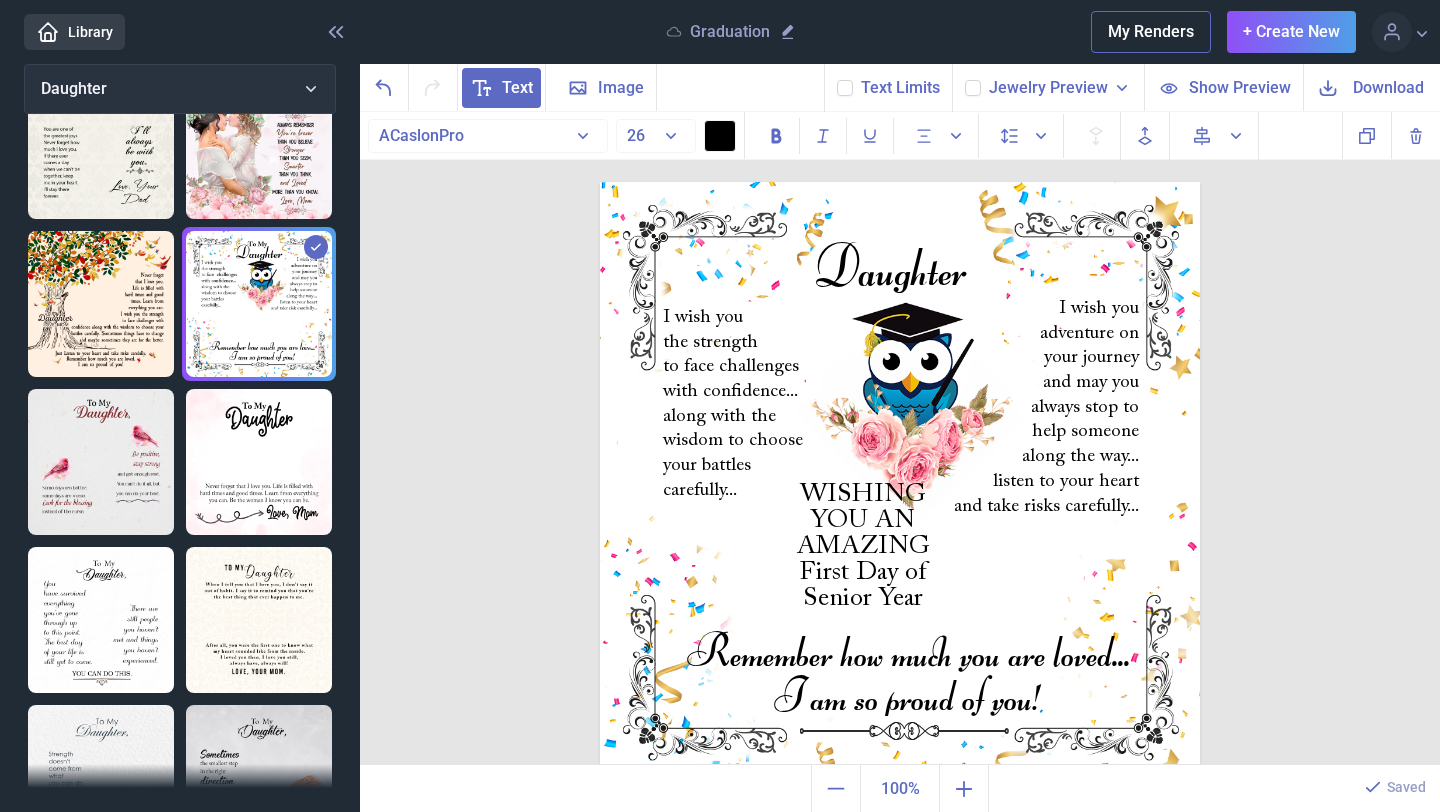 click at bounding box center [900, 482] 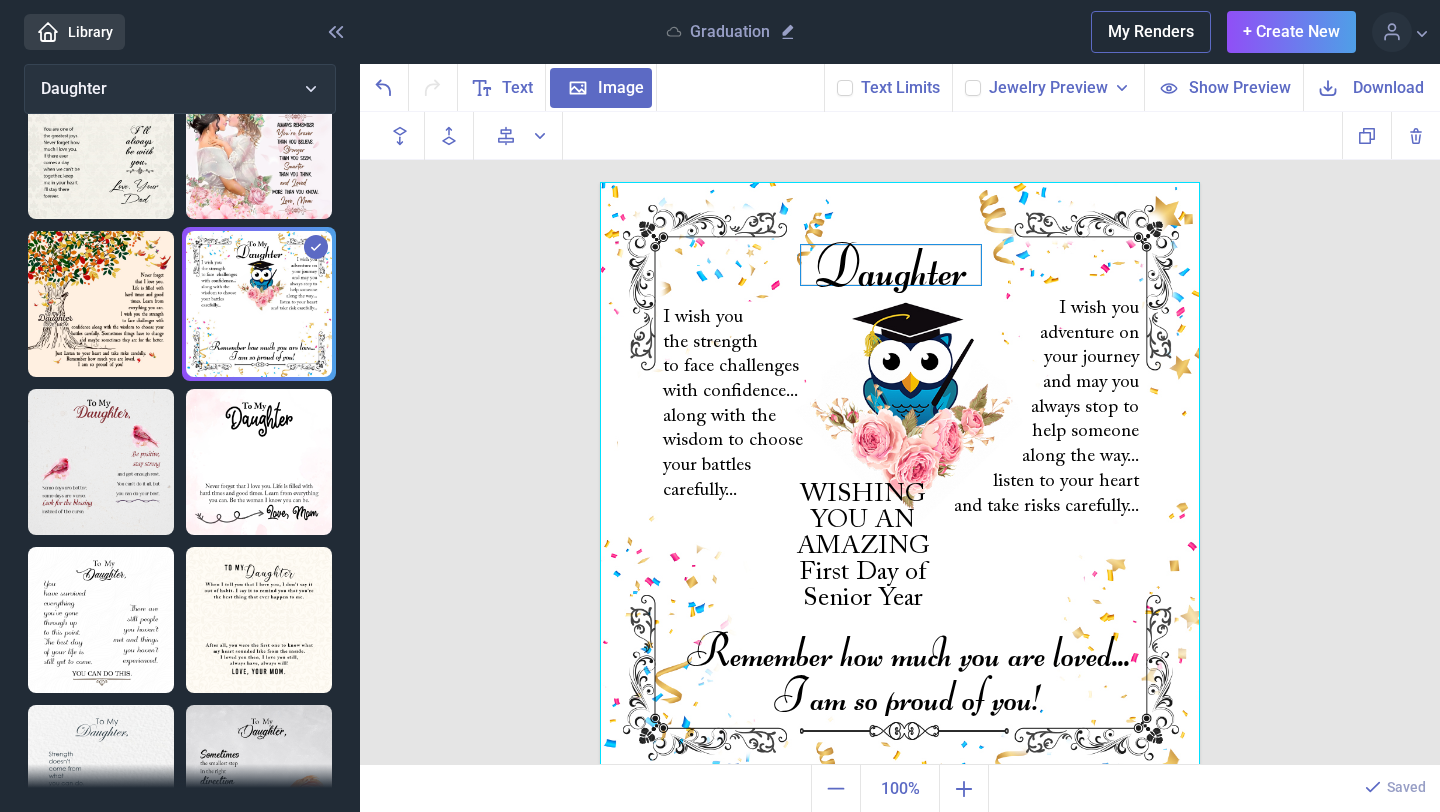 click on "Daughter" at bounding box center (900, 182) 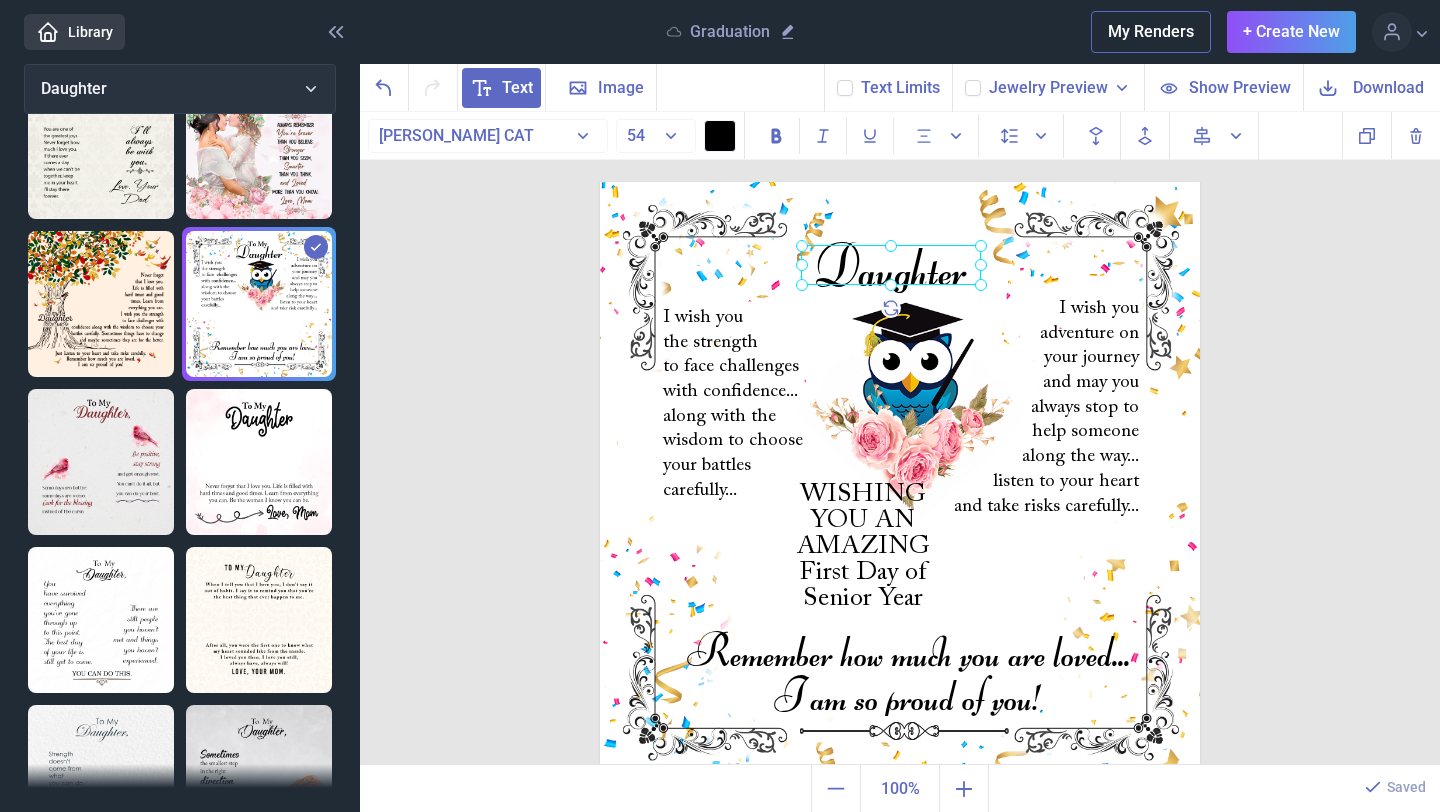 click at bounding box center (891, 265) 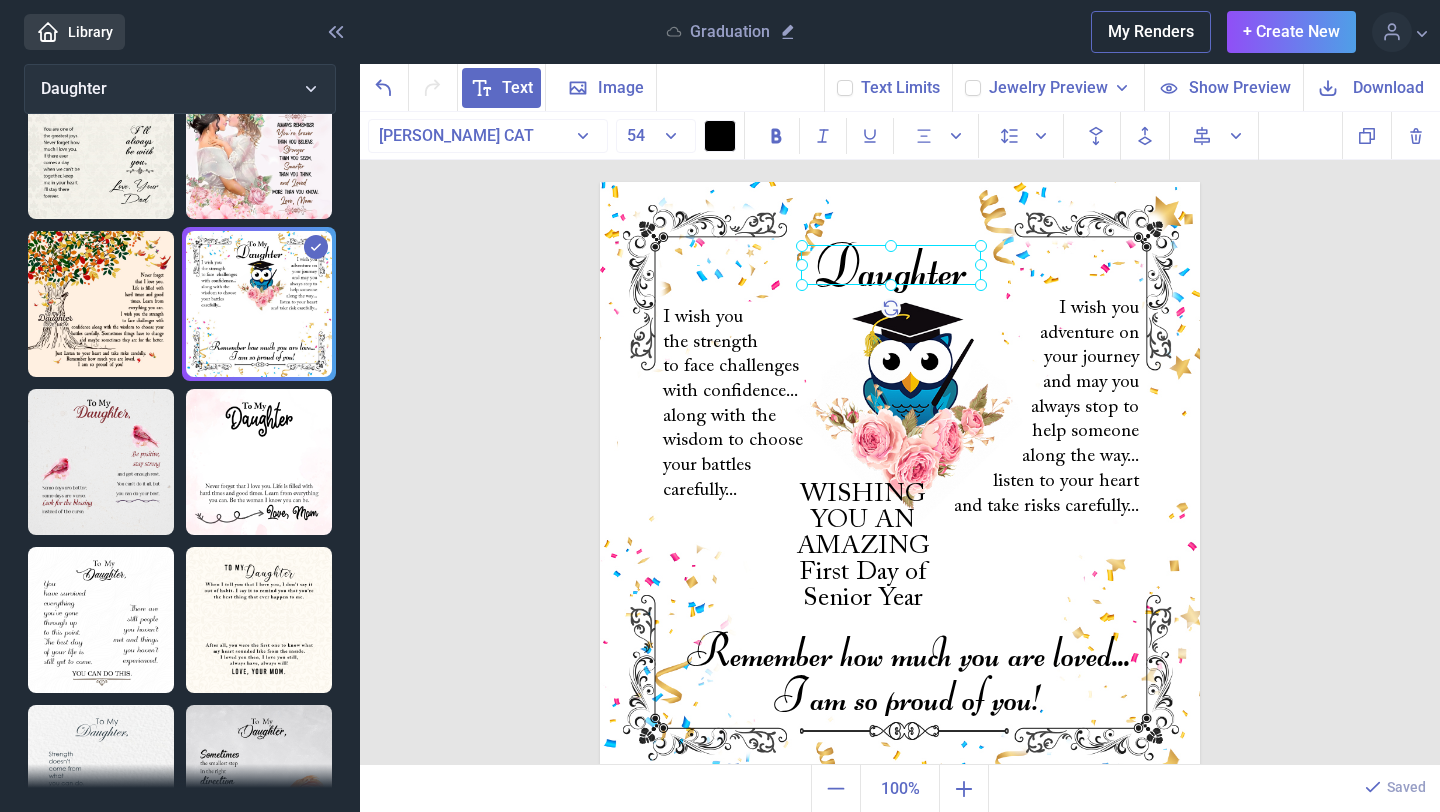 click at bounding box center (891, 265) 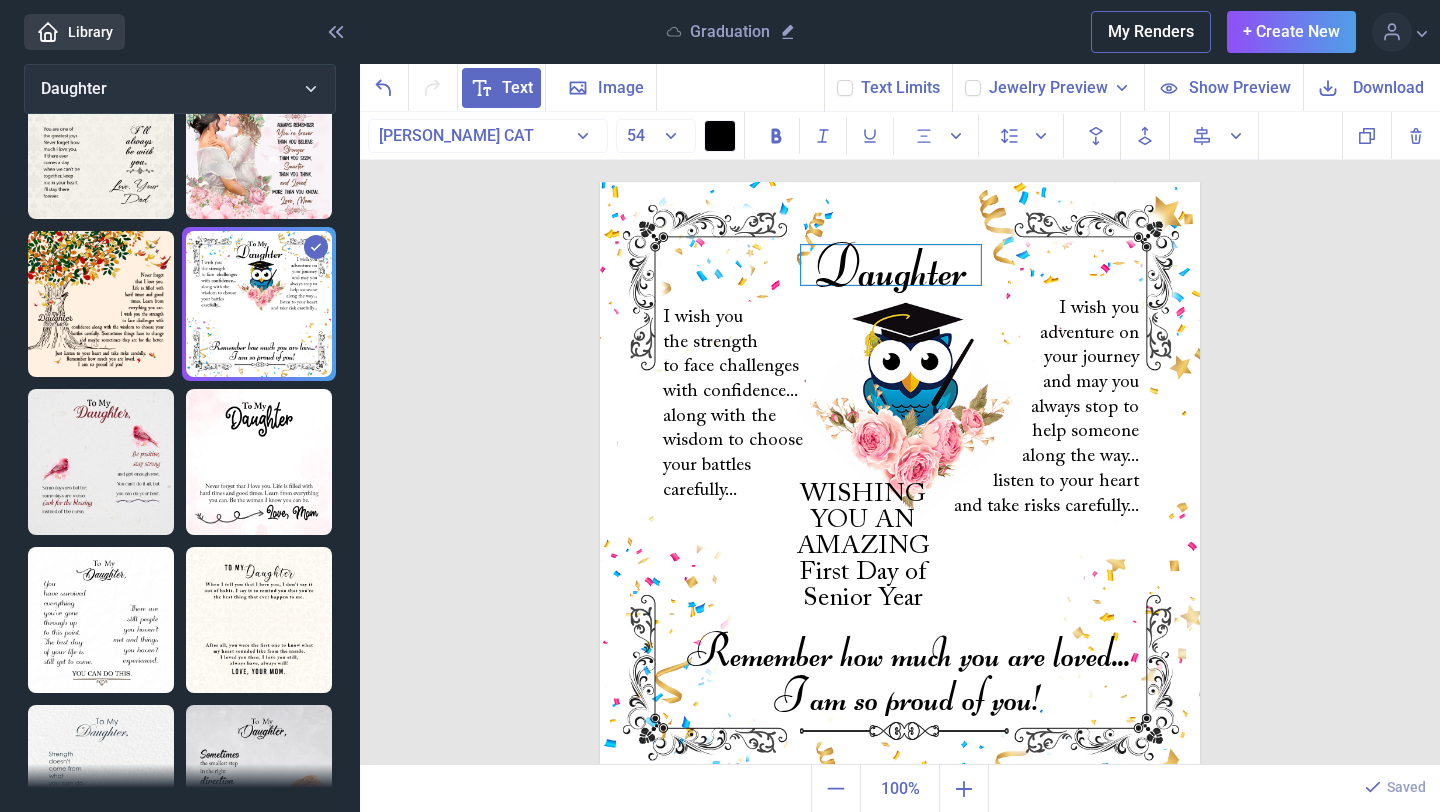click on "Daughter" at bounding box center [891, 265] 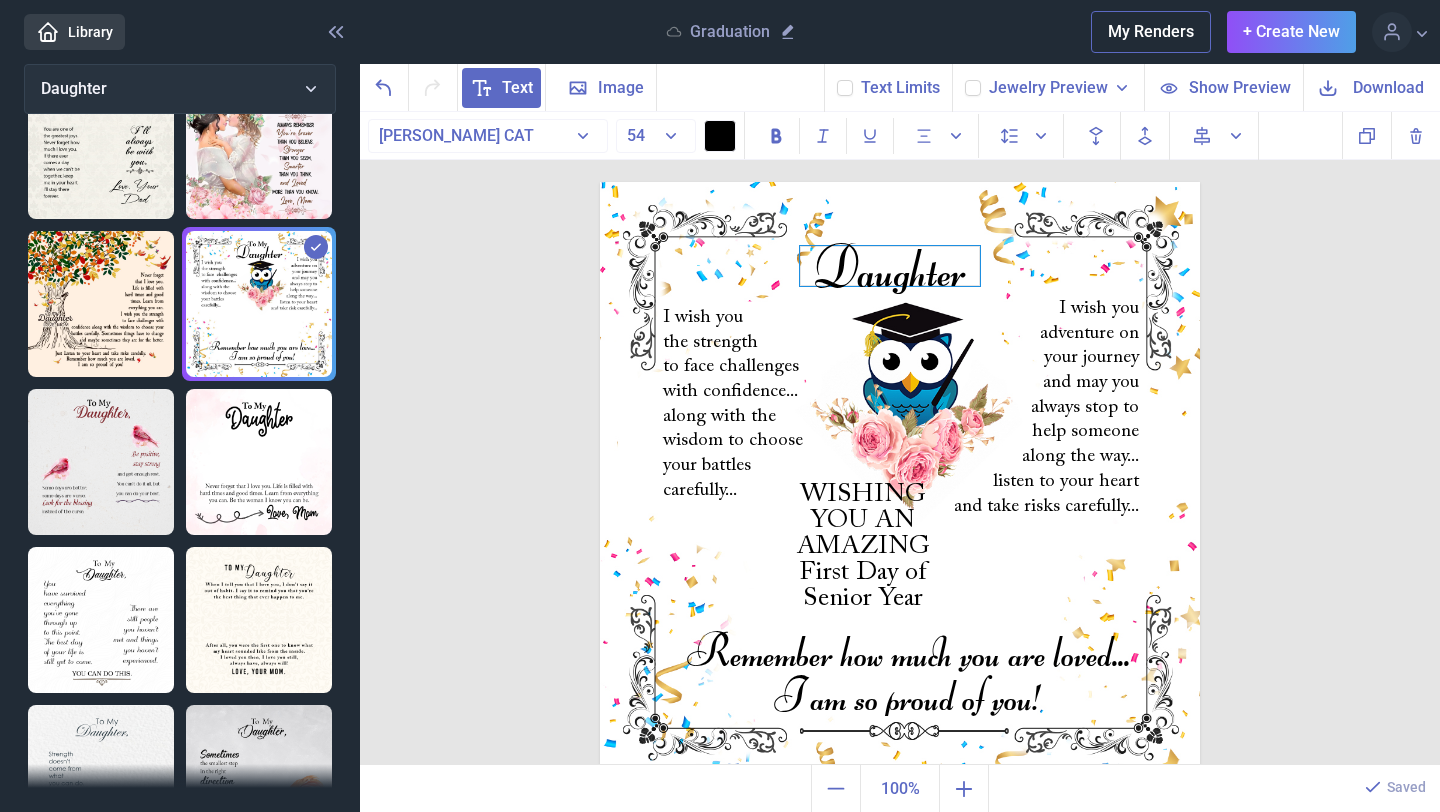 type 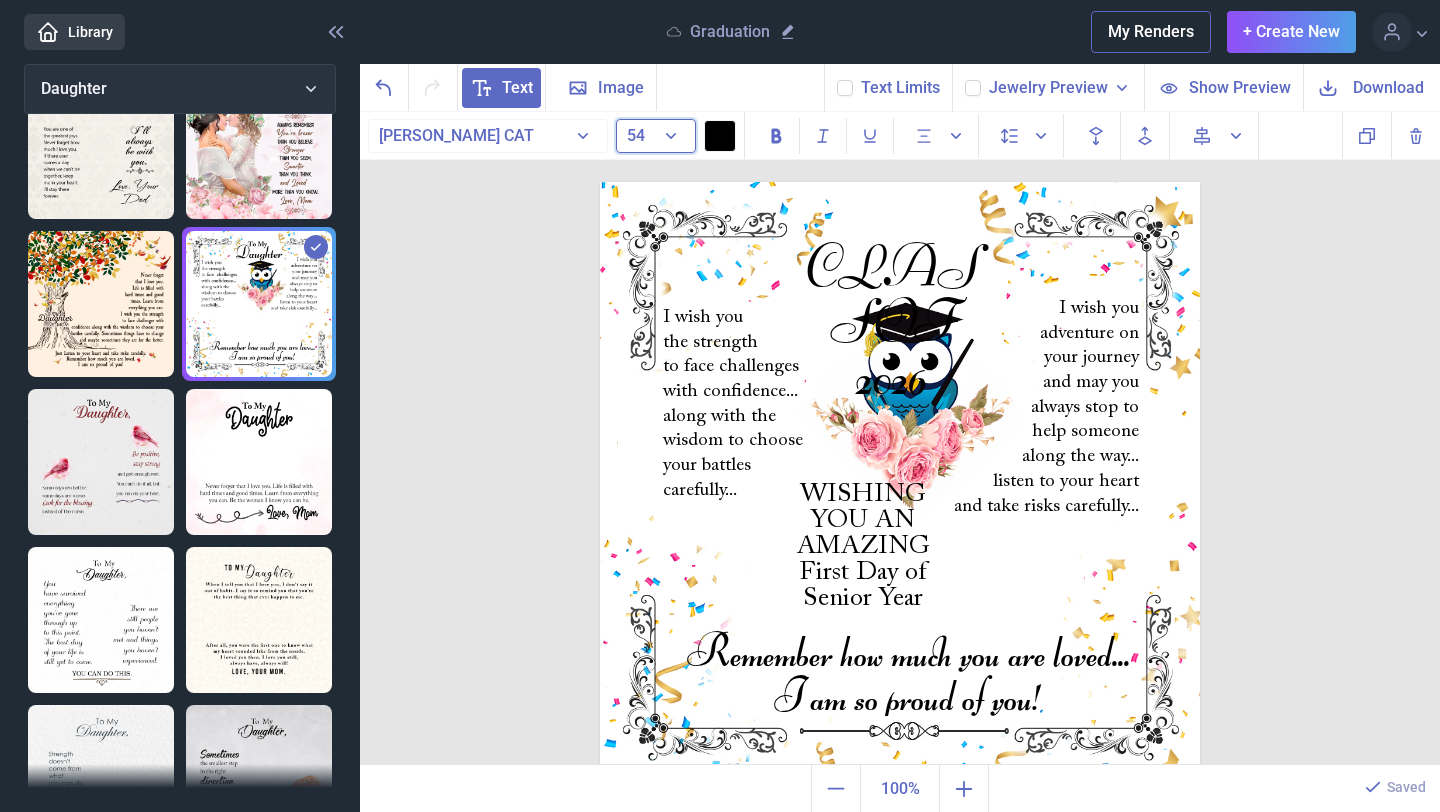 click on "54" at bounding box center [656, 136] 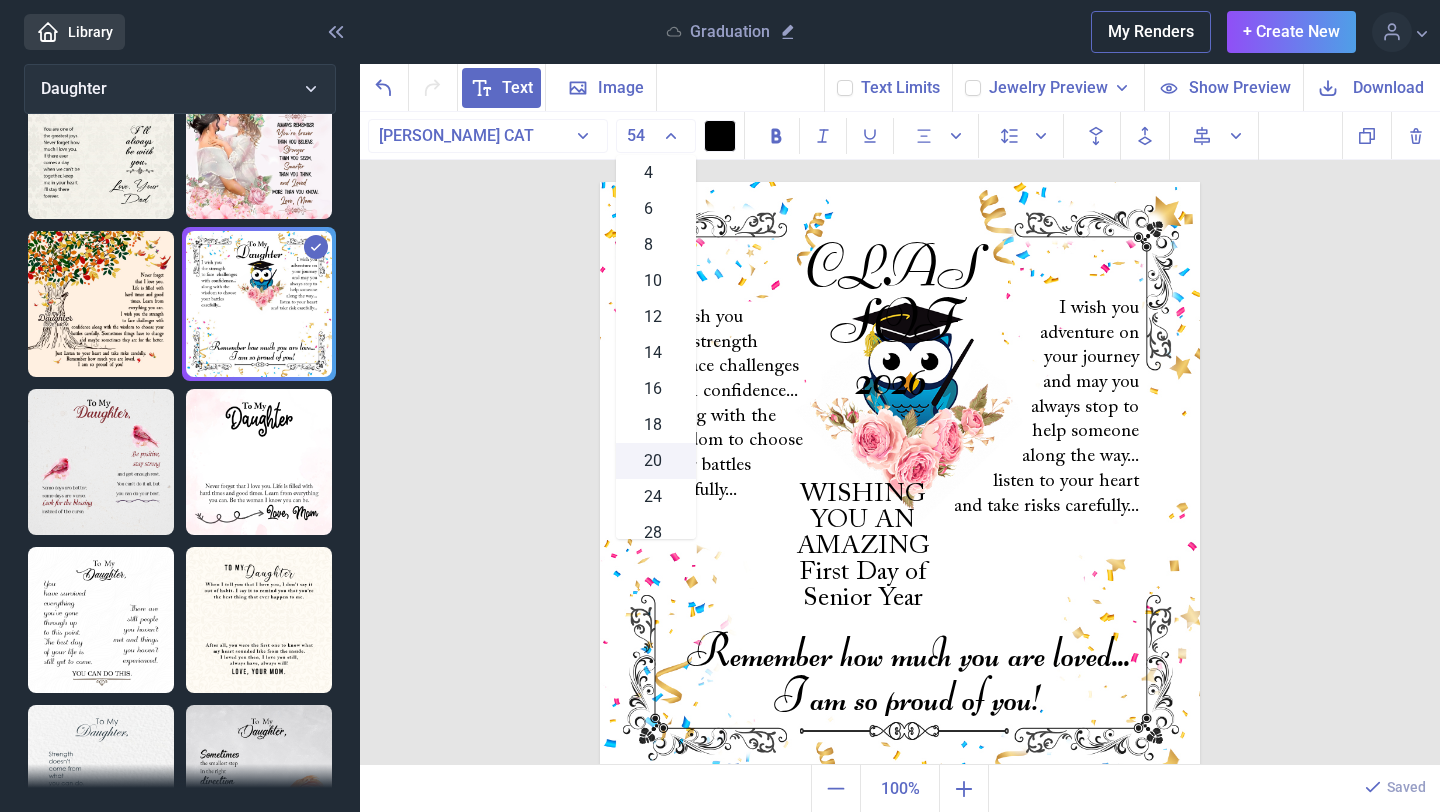 click on "20" at bounding box center (653, 461) 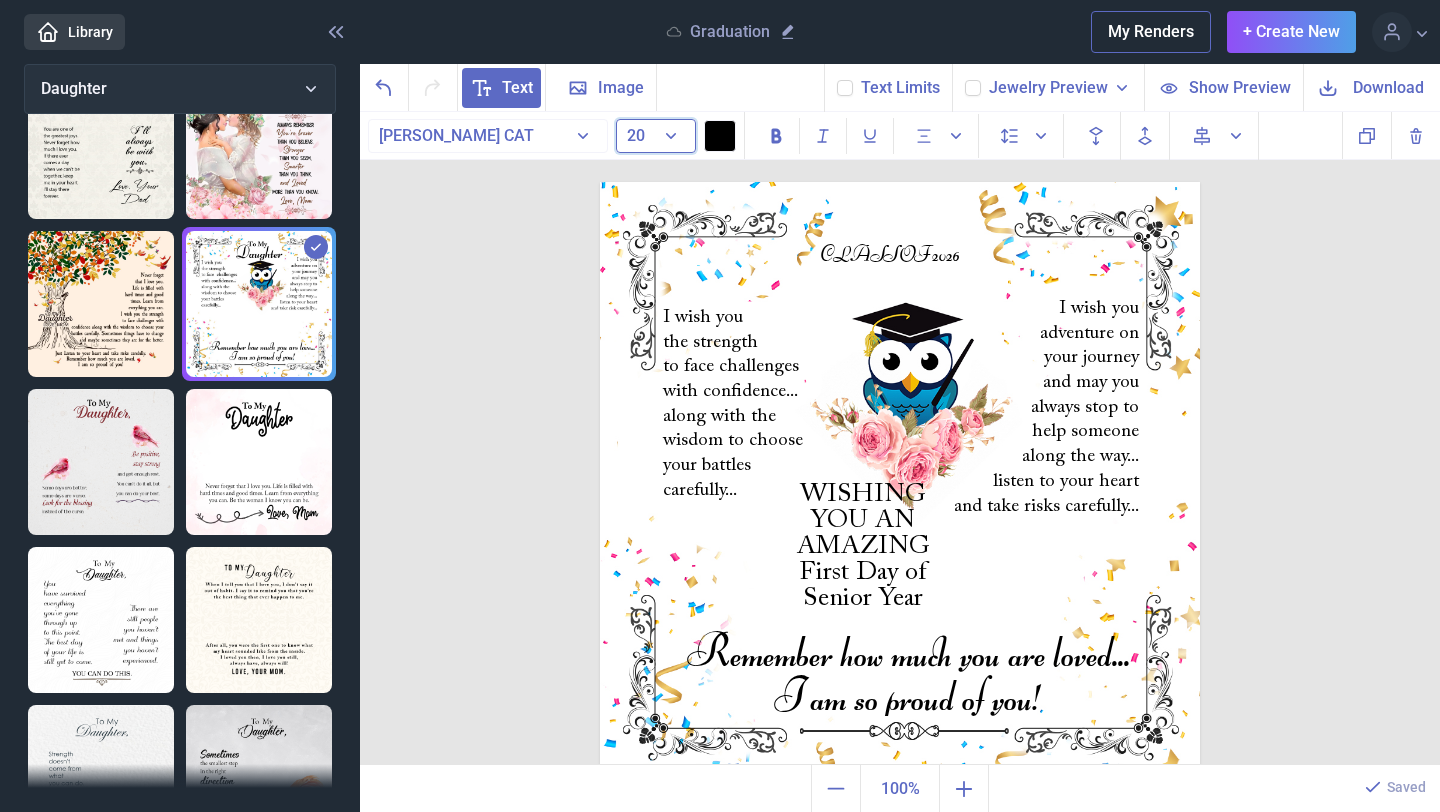 click on "20" at bounding box center (656, 136) 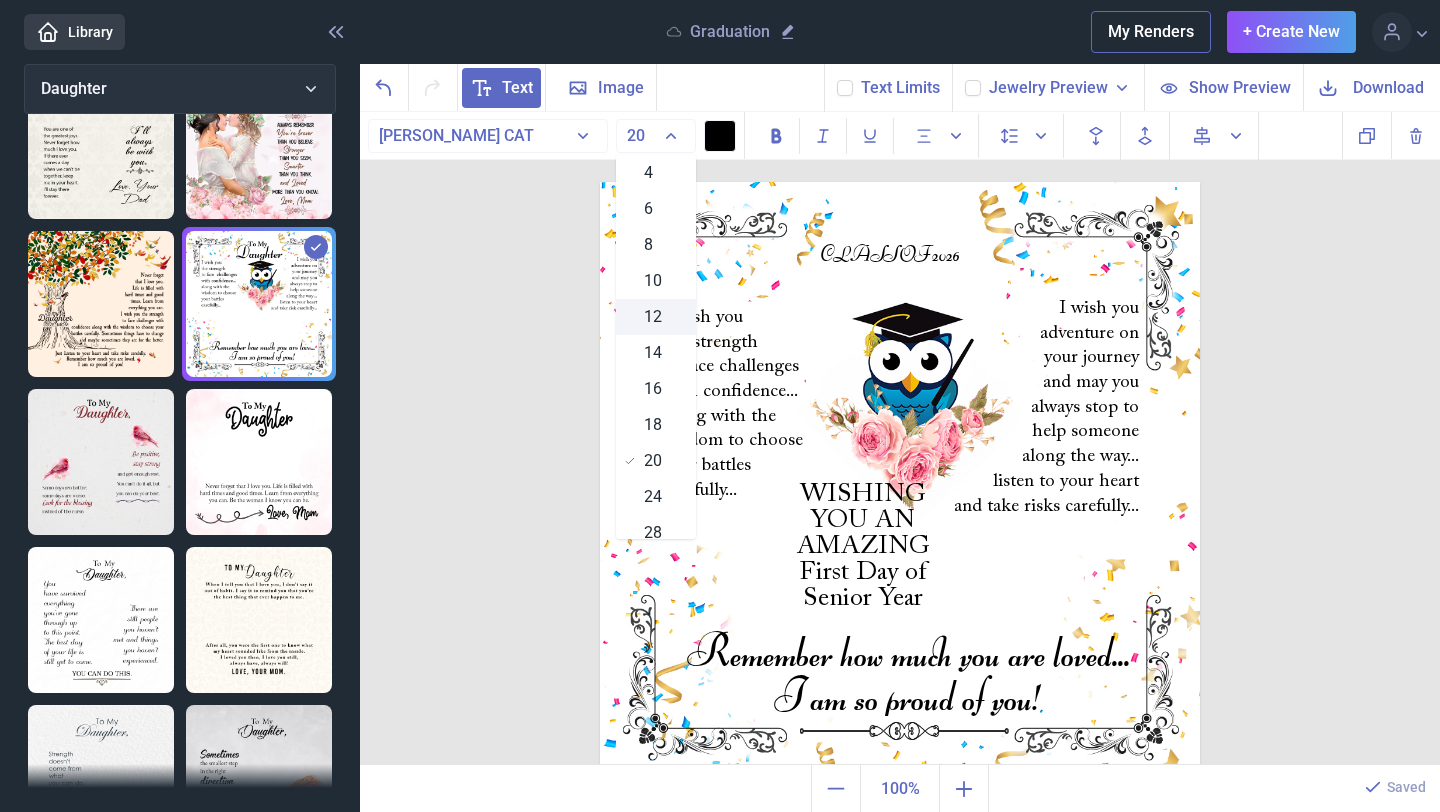 drag, startPoint x: 658, startPoint y: 311, endPoint x: 656, endPoint y: 300, distance: 11.18034 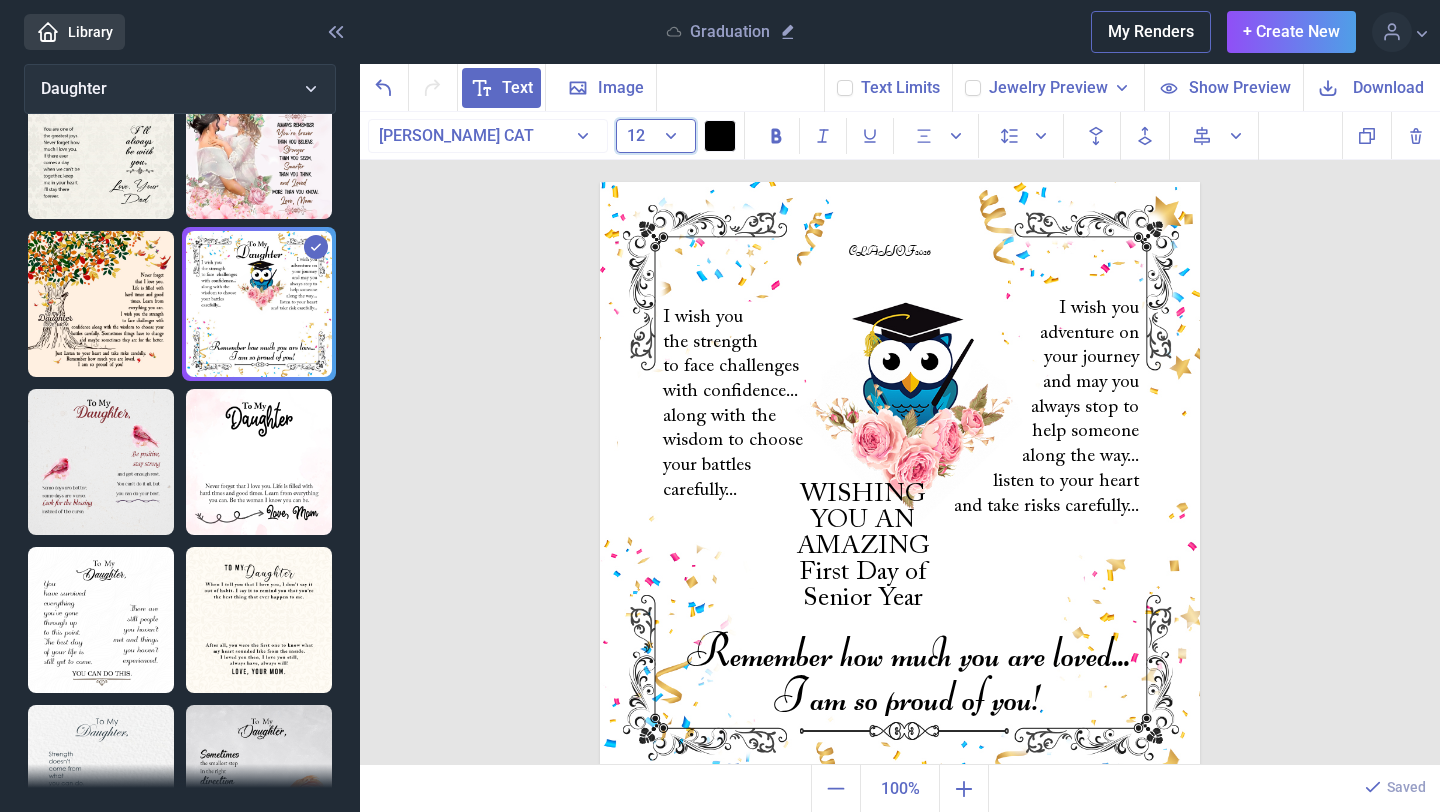 click on "12" at bounding box center [656, 136] 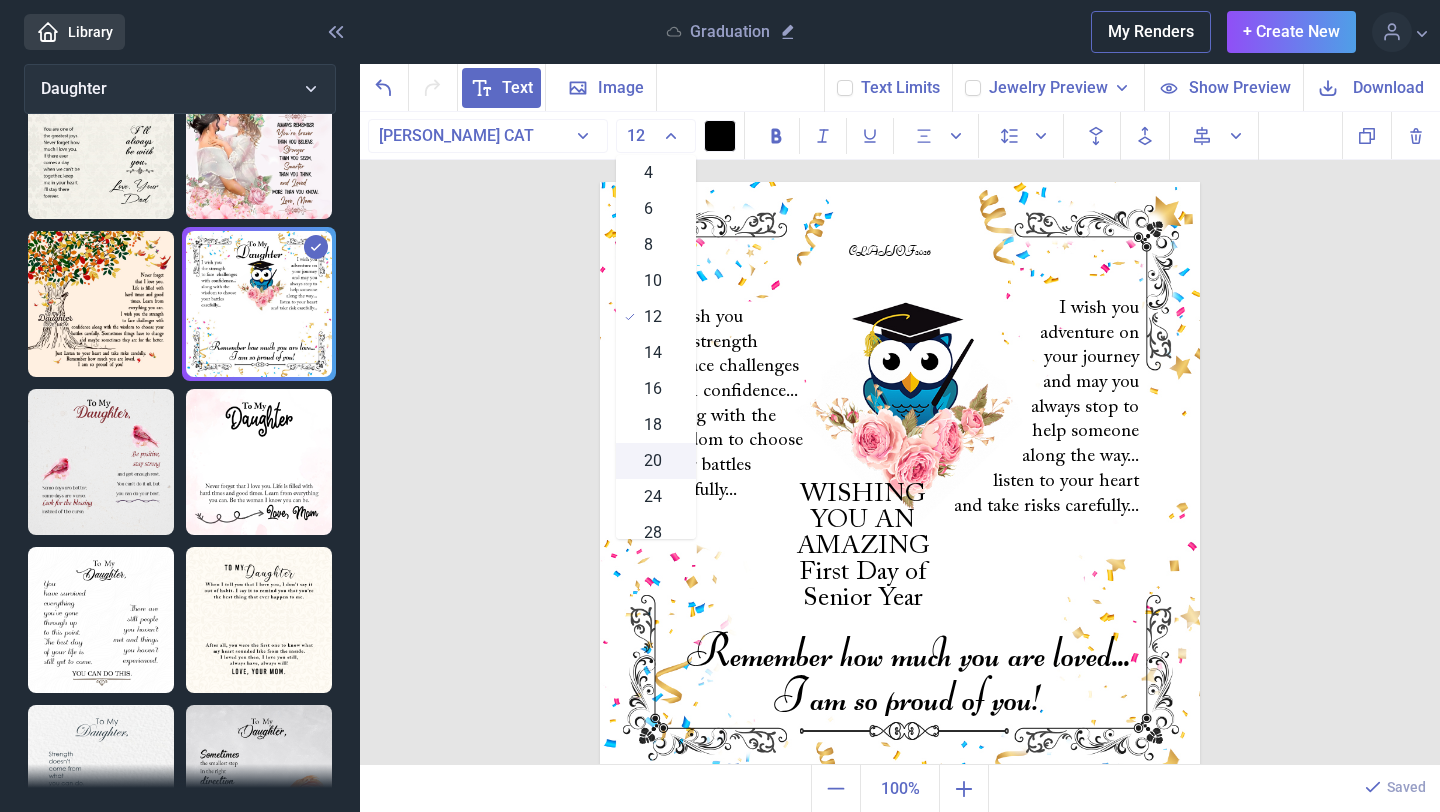click on "20" at bounding box center [656, 461] 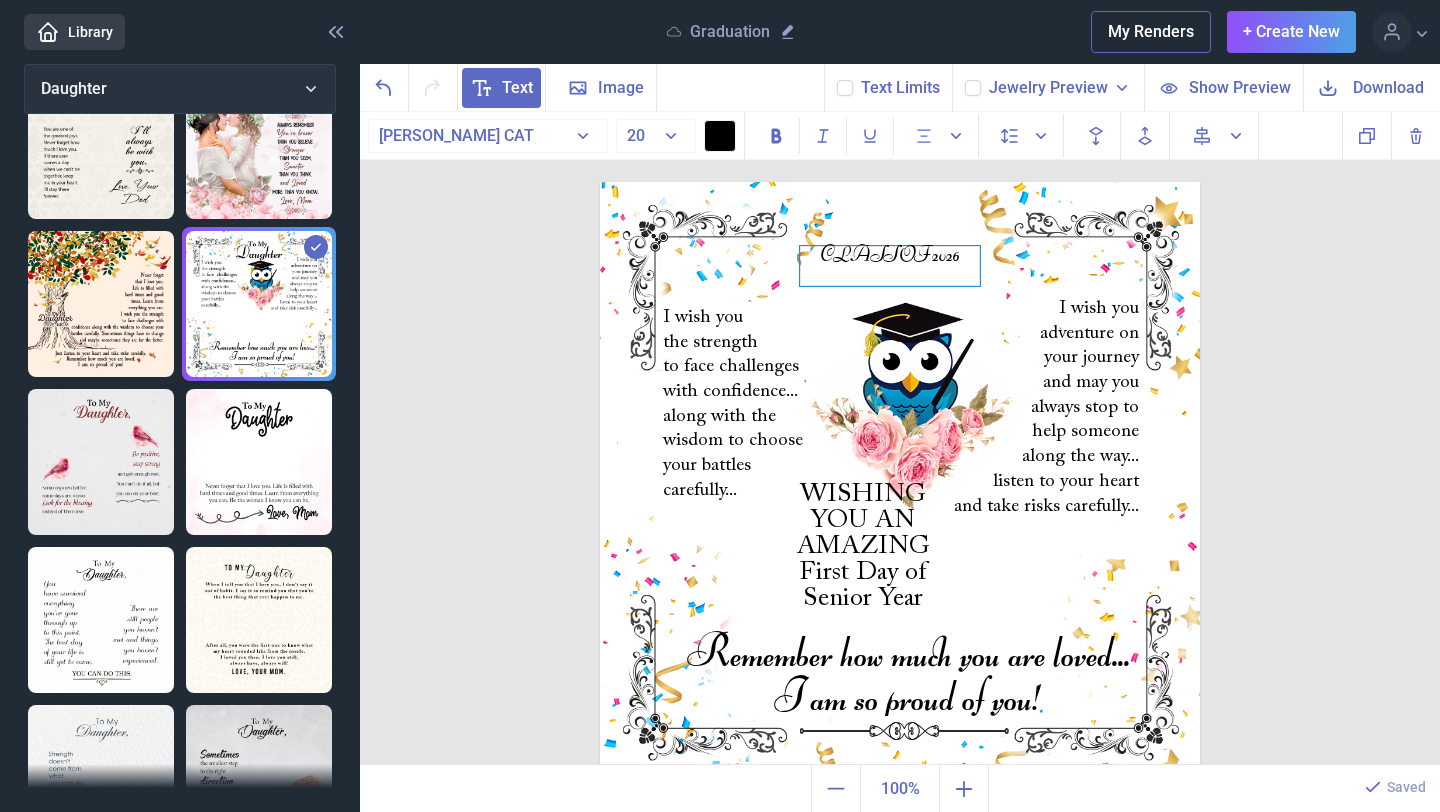 click on "CLASS OF 2026" at bounding box center [890, 266] 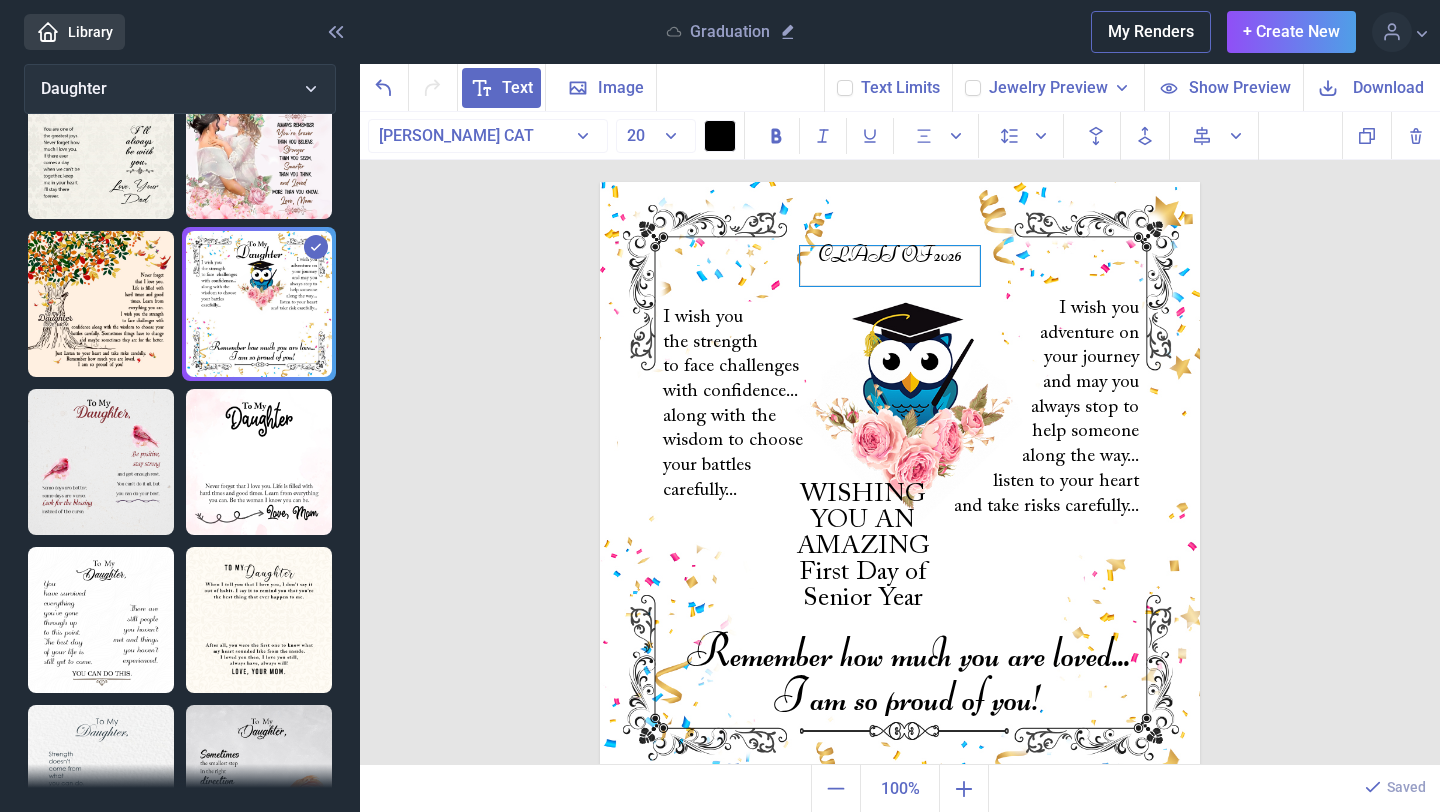 click on "CLASS  OF 2026" at bounding box center (890, 266) 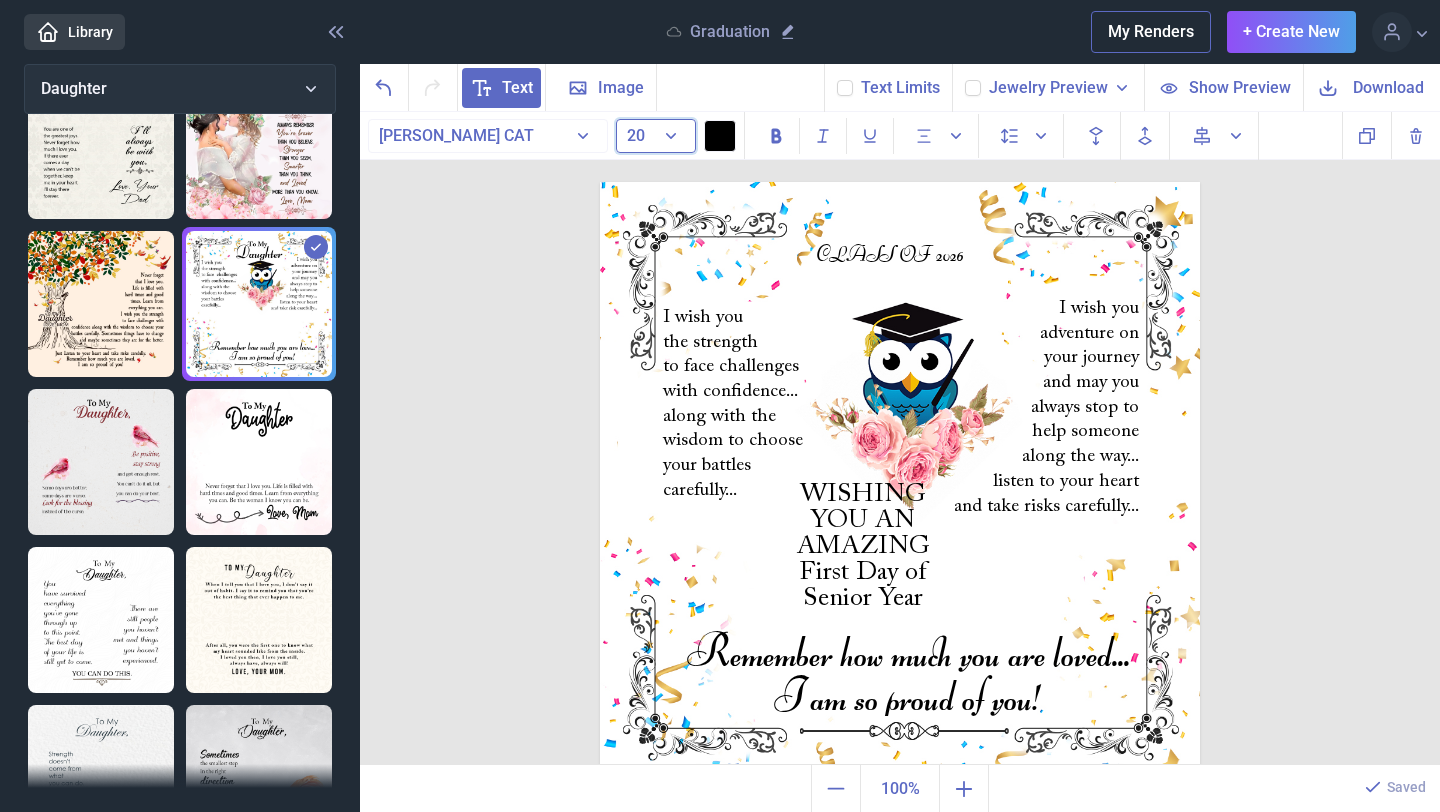 click on "20" at bounding box center (656, 136) 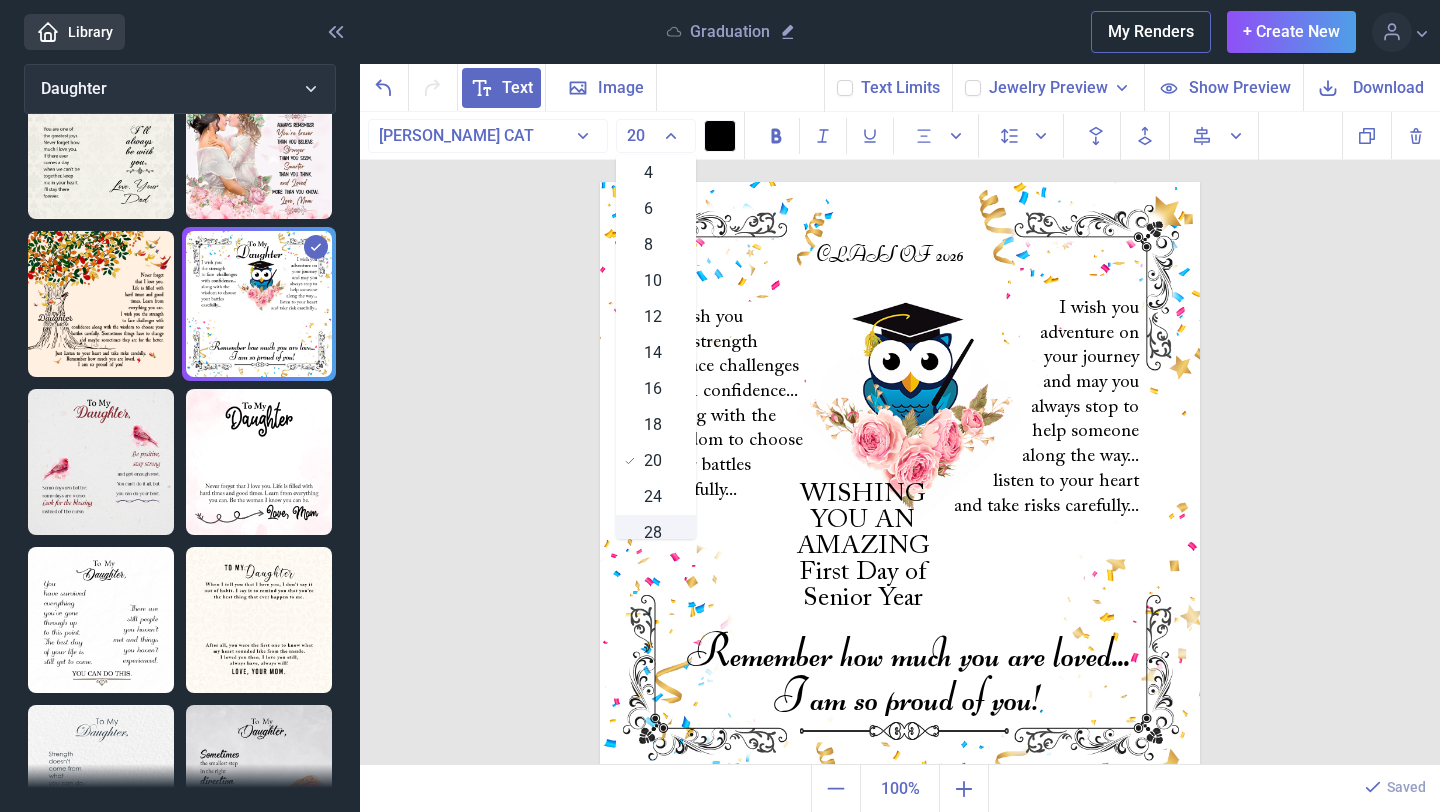 click on "28" at bounding box center [656, 533] 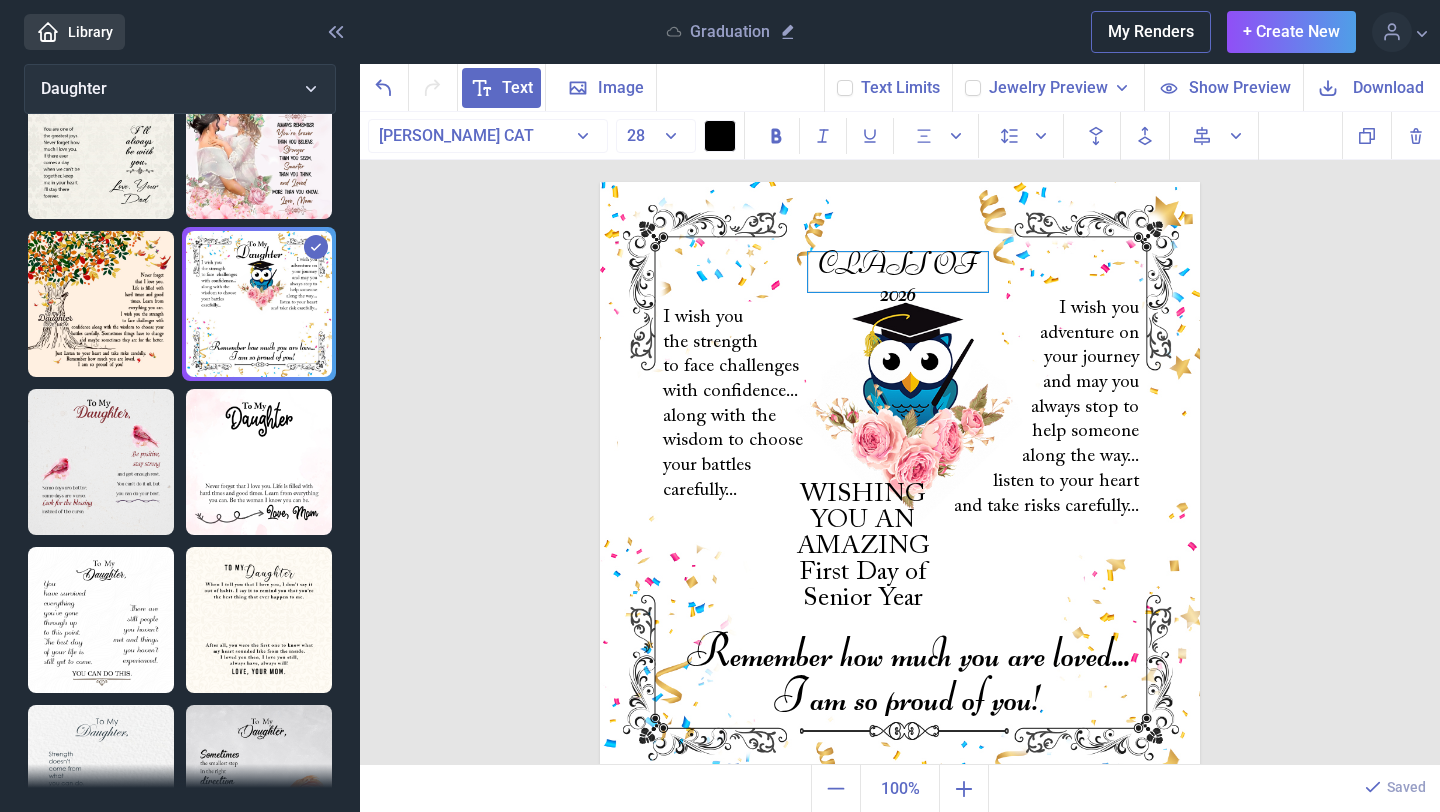 click on "CLASS  OF  2026" at bounding box center (898, 272) 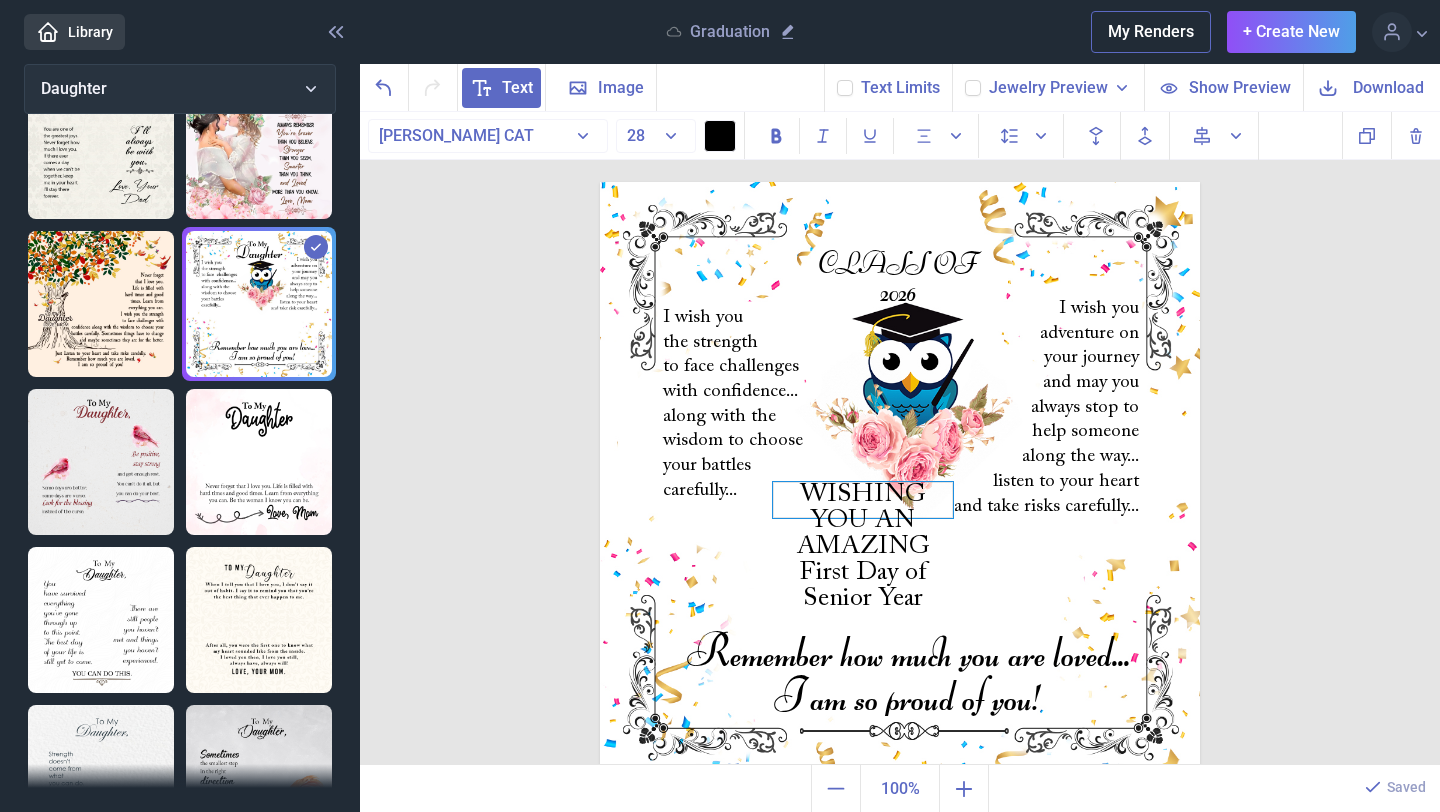 click on "WISHING YOU AN AMAZING First Day of Senior Year" at bounding box center (863, 500) 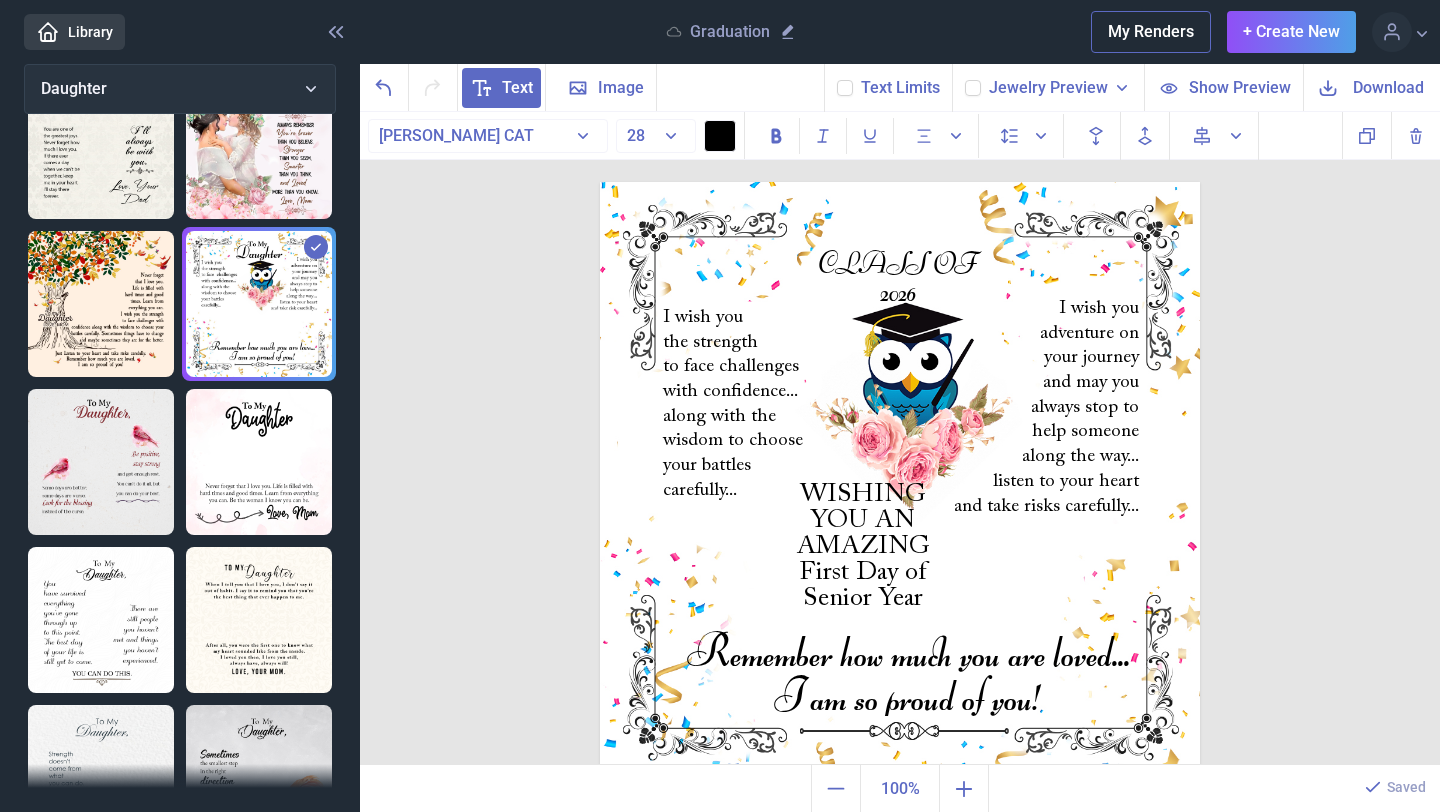 click on "CLASS  OF  2026" at bounding box center (898, 272) 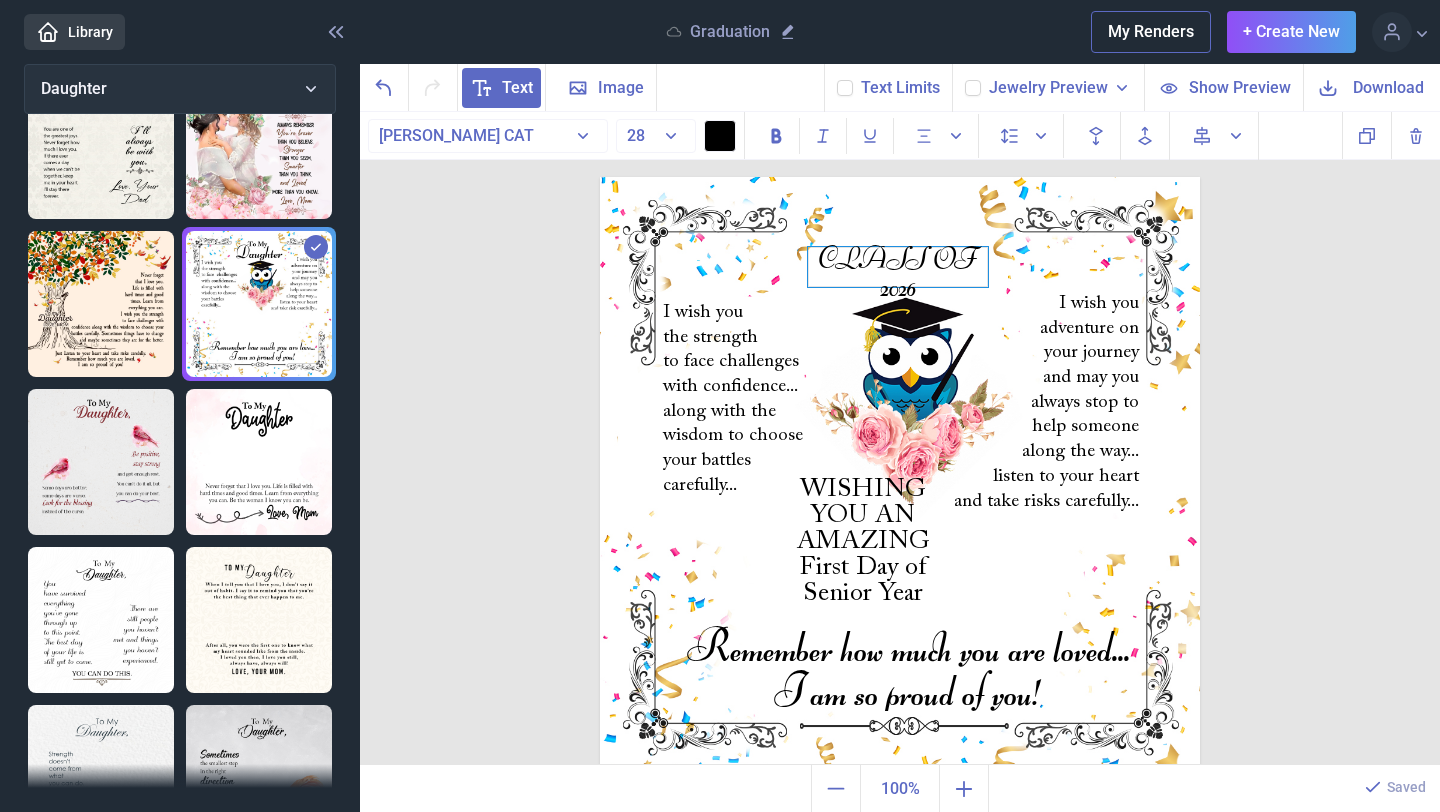 scroll, scrollTop: 6, scrollLeft: 0, axis: vertical 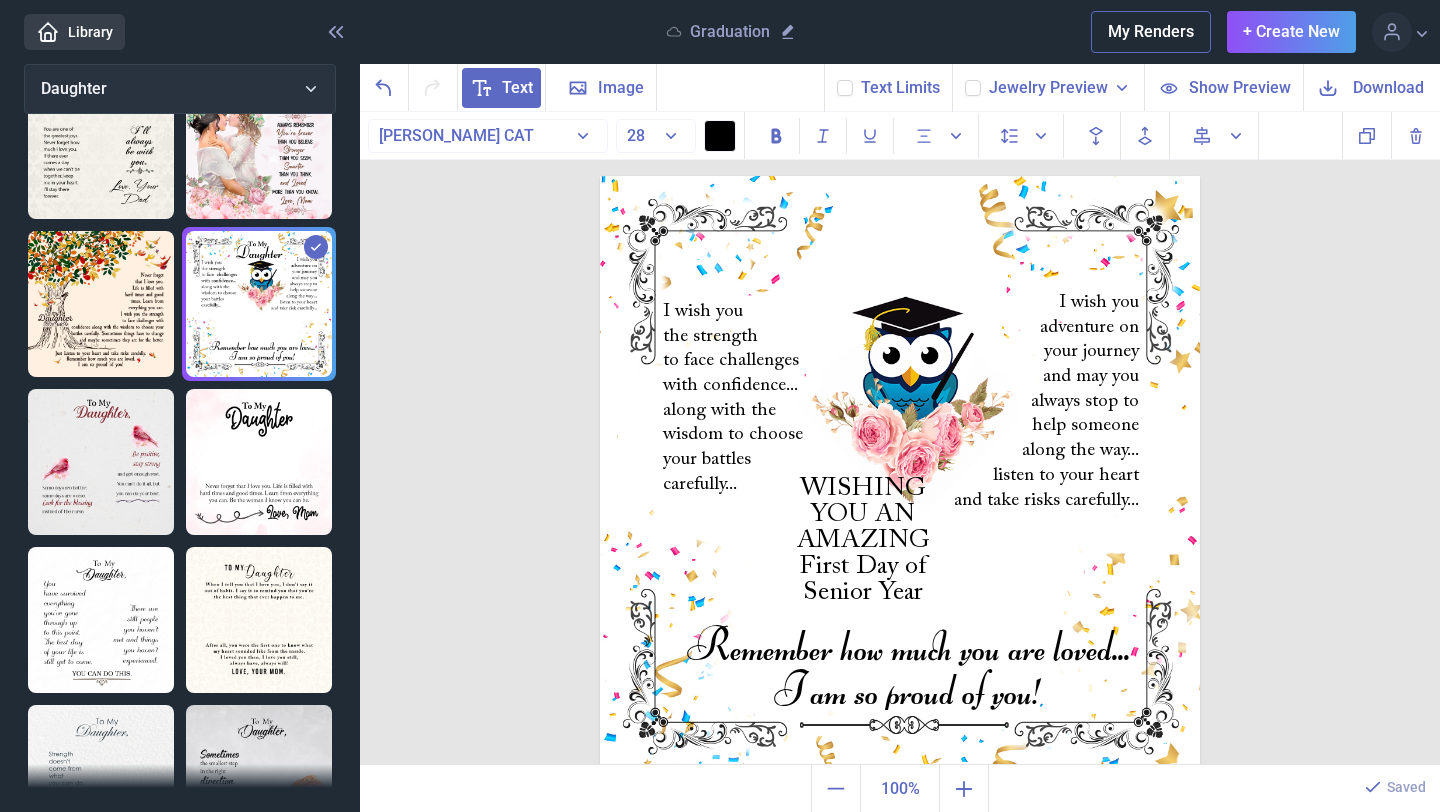 click 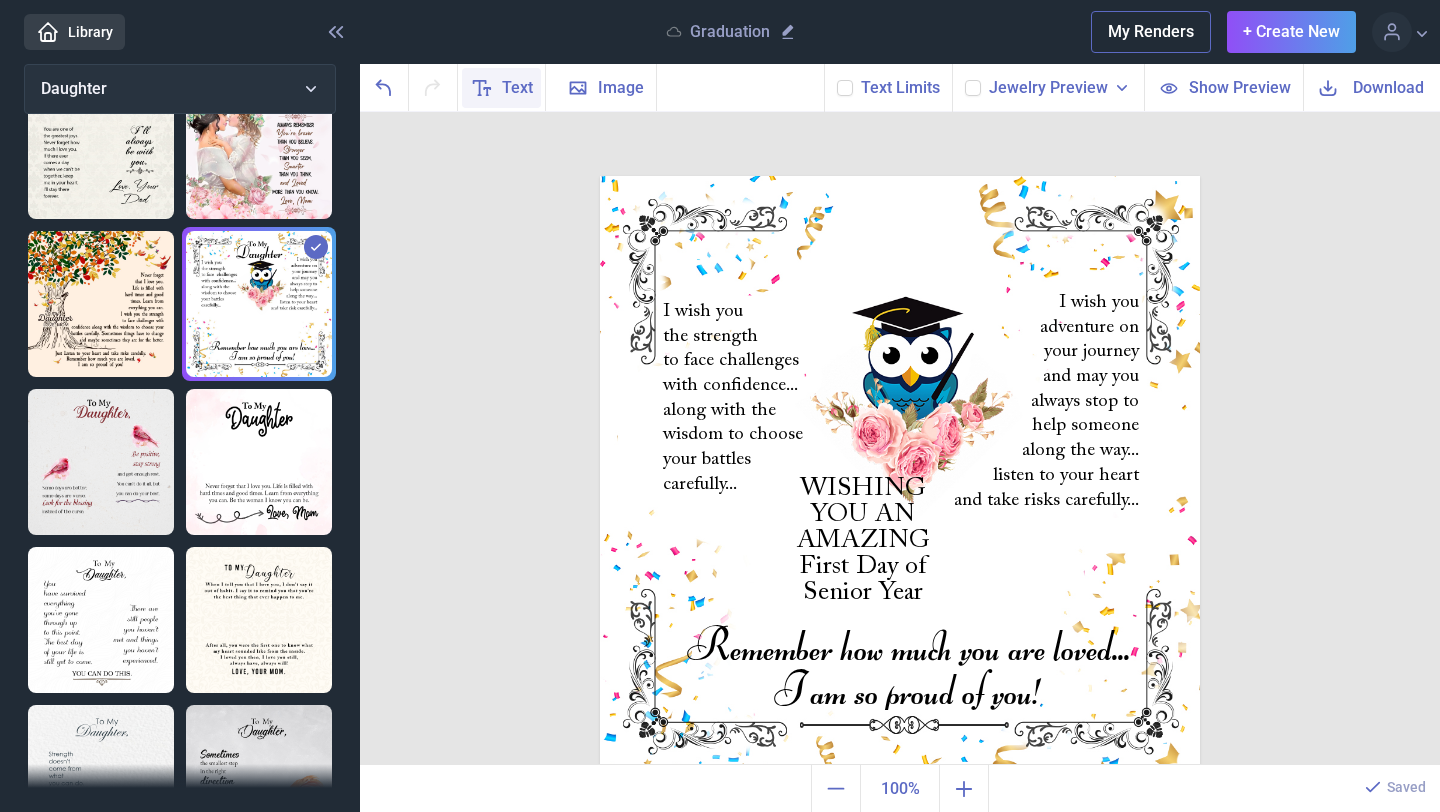 click 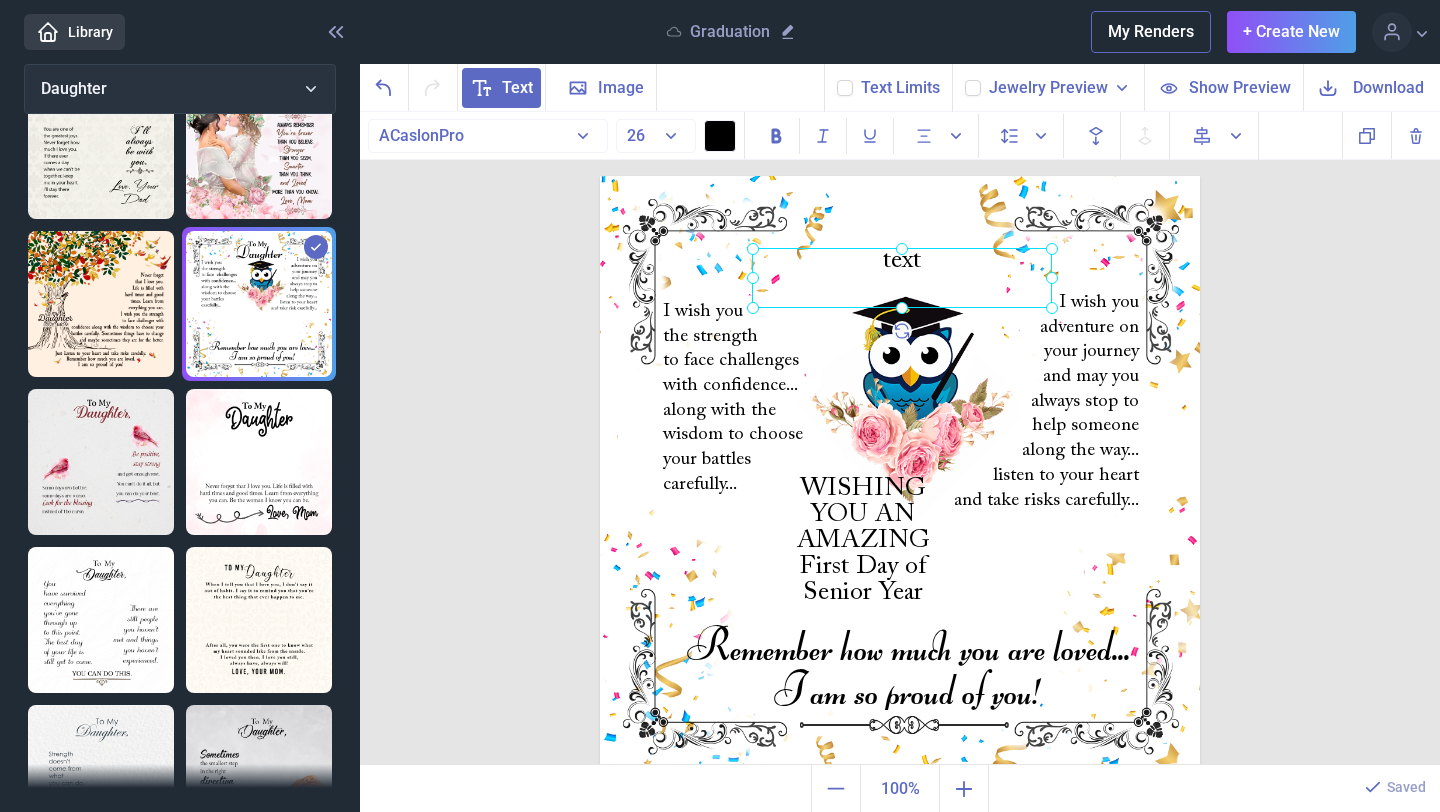 drag, startPoint x: 833, startPoint y: 262, endPoint x: 884, endPoint y: 285, distance: 55.946404 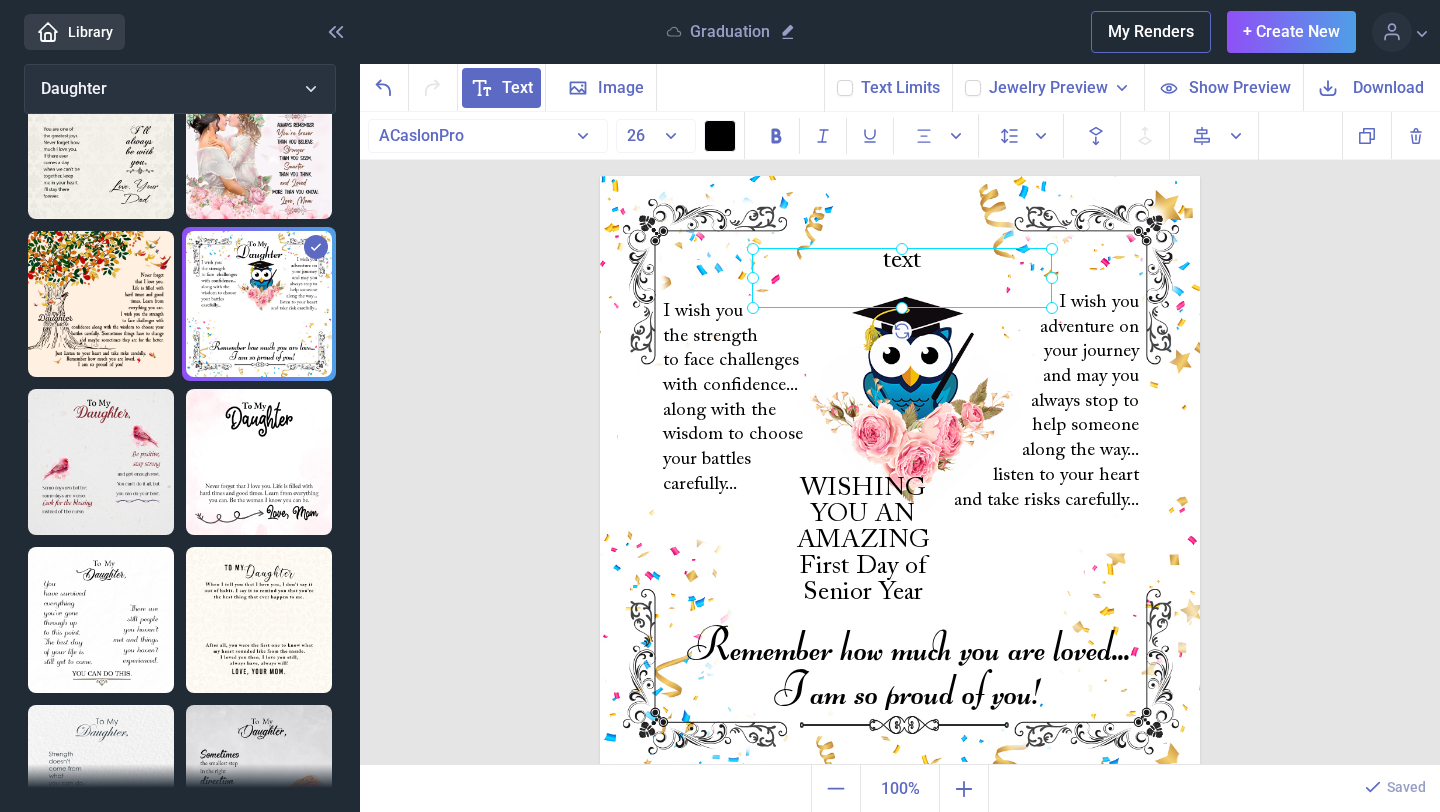 click at bounding box center [902, 278] 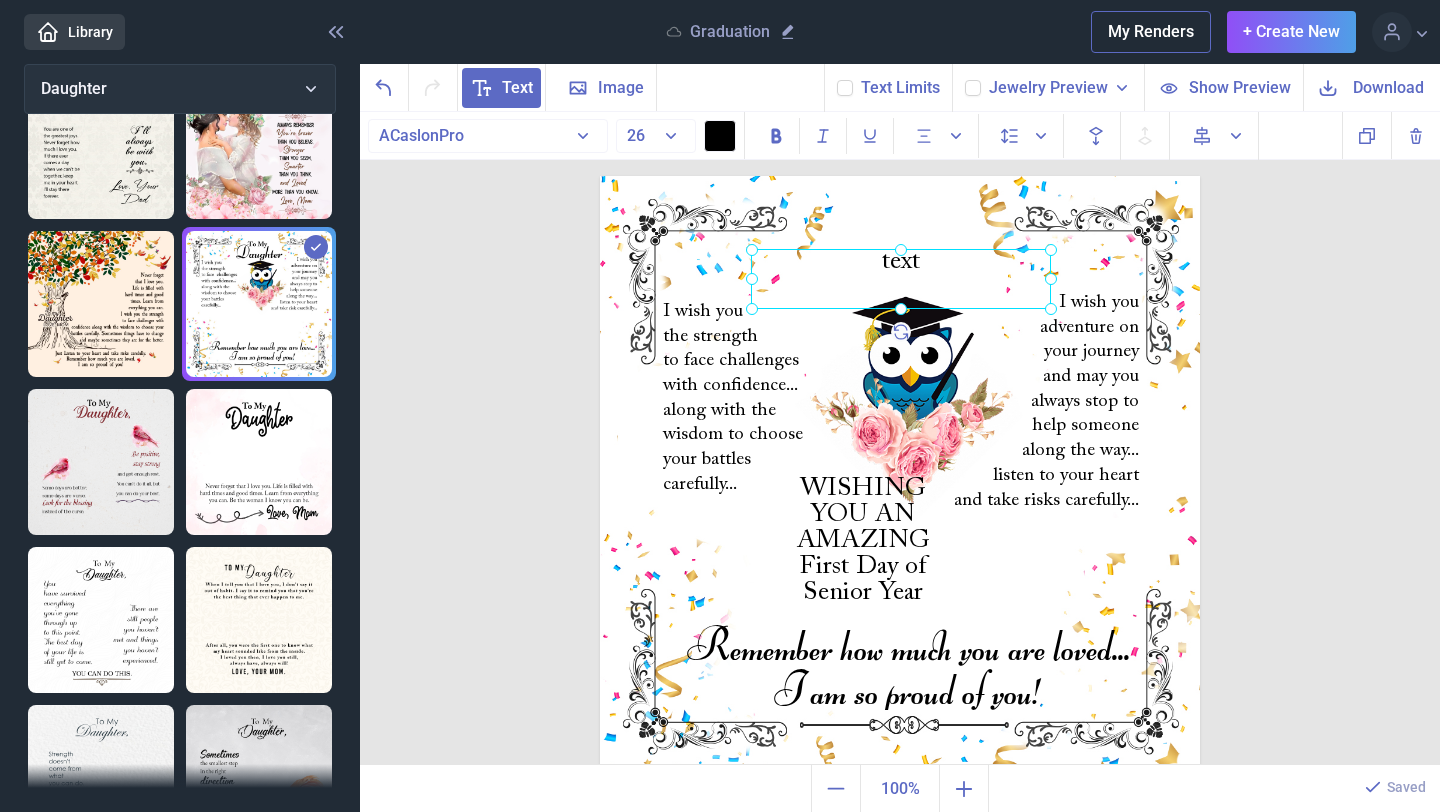 click at bounding box center [901, 279] 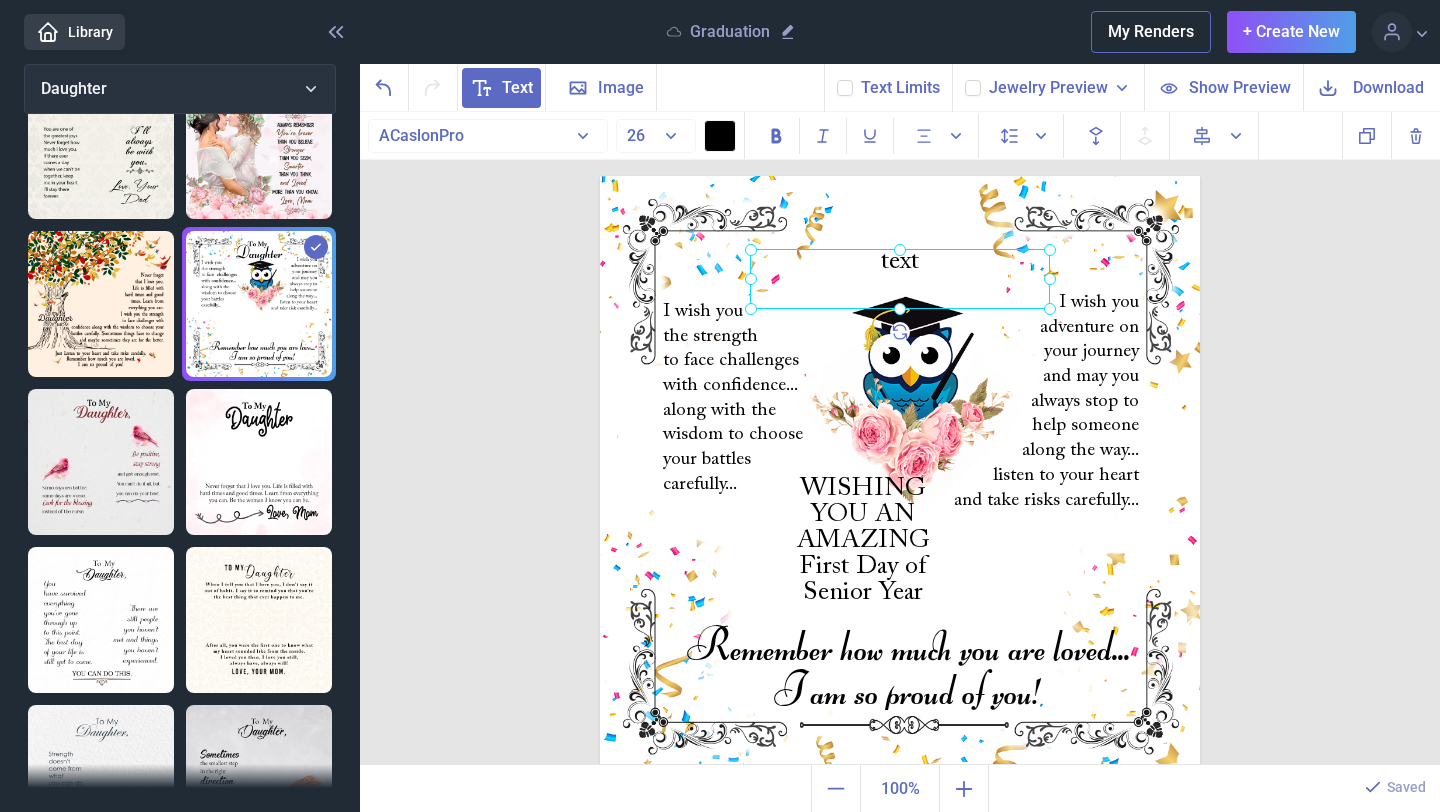 click at bounding box center [900, 279] 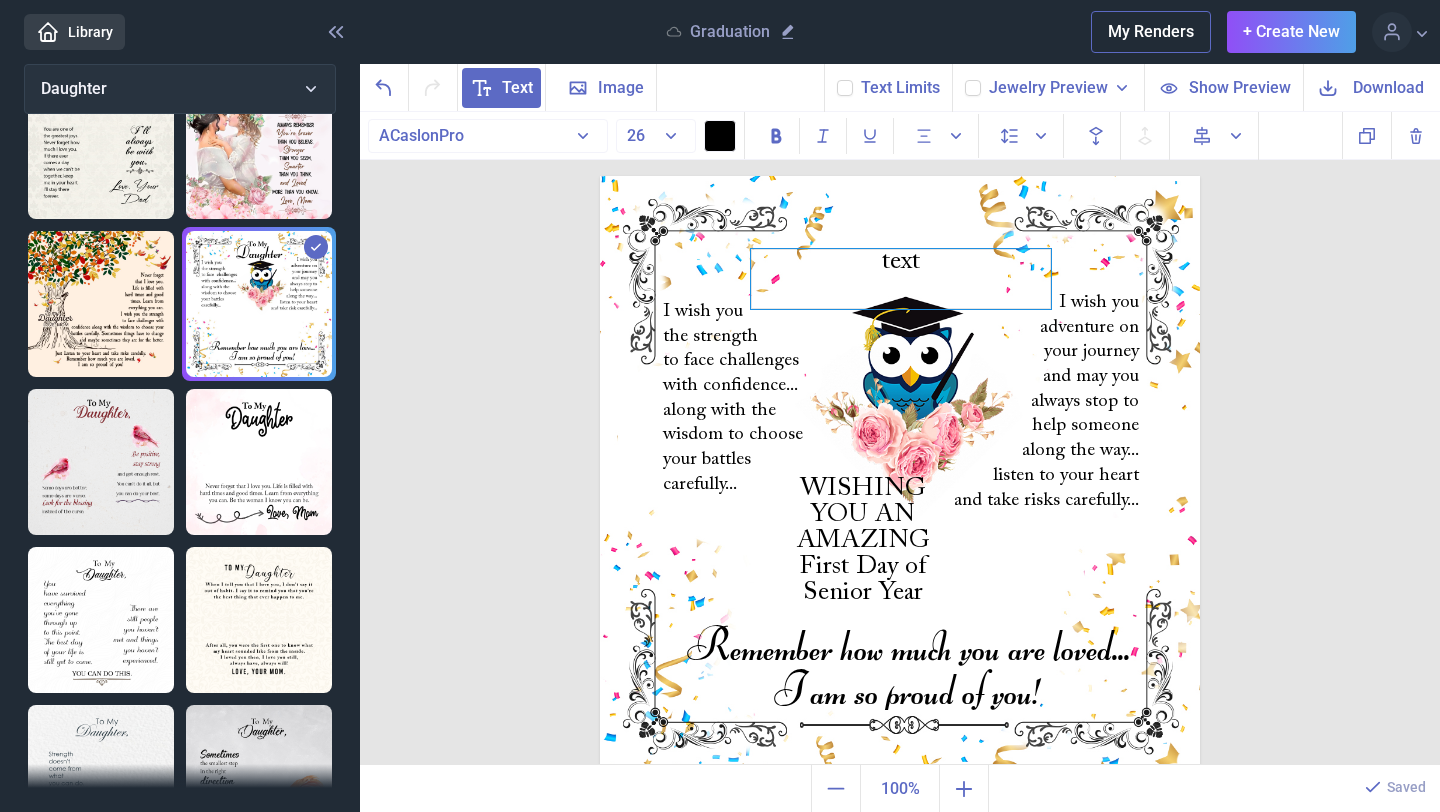 click on "text" at bounding box center [901, 279] 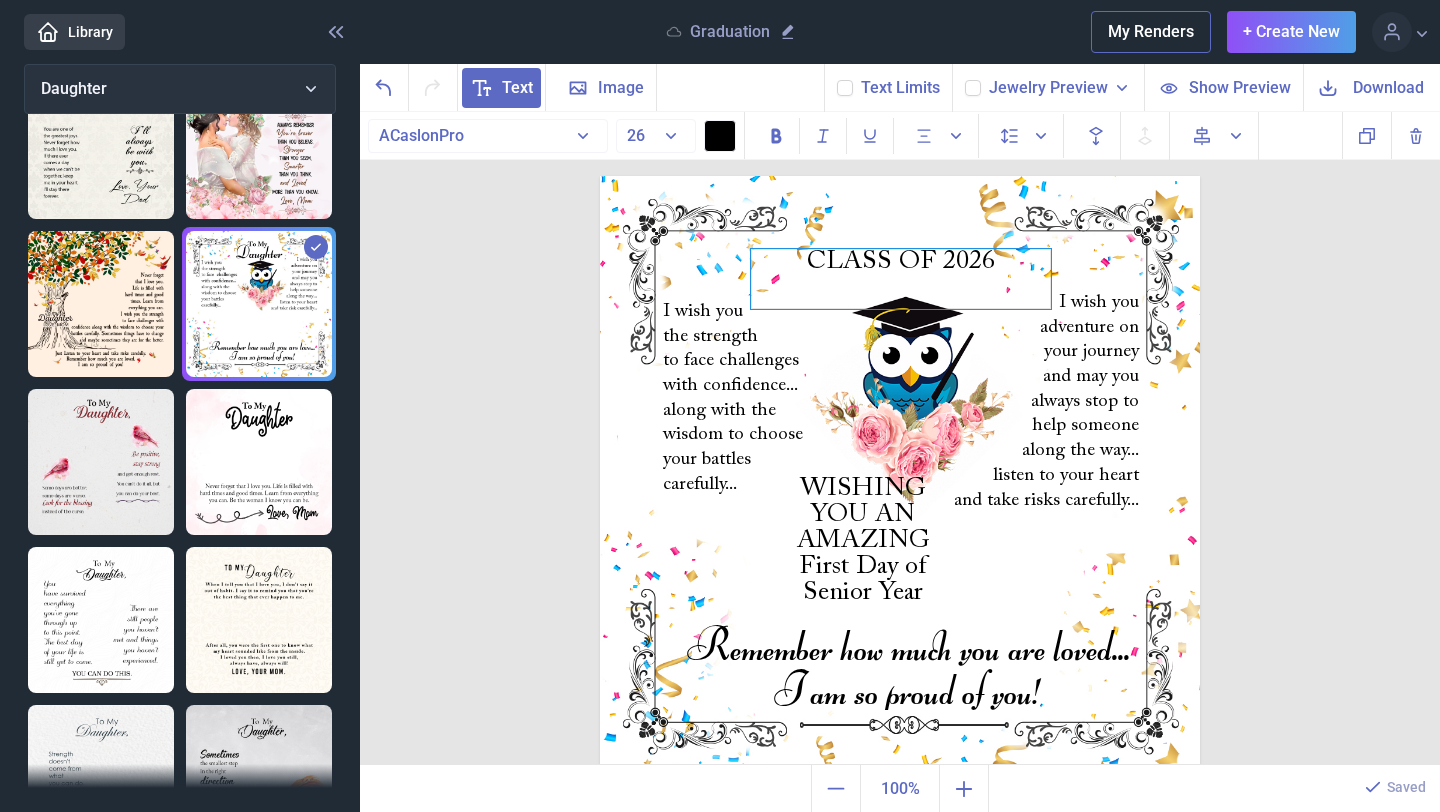 drag, startPoint x: 891, startPoint y: 248, endPoint x: 885, endPoint y: 280, distance: 32.55764 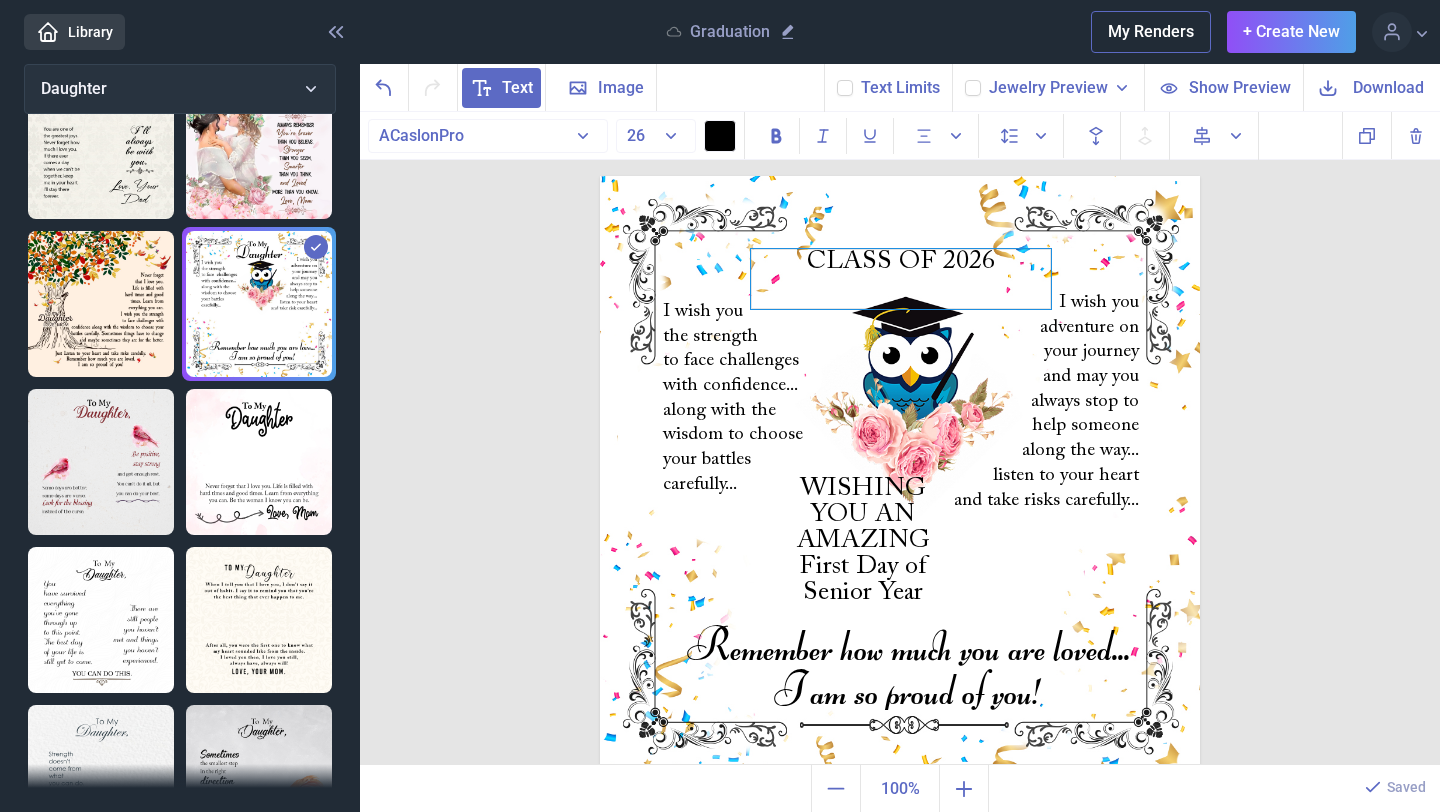 click on "WISHING YOU AN AMAZING First Day of Senior Year       I wish you  the strength to face  challenges  with confidence...  along with the  wisdom to choose  your battles  carefully...       I wish you  adventure on  your journey  and may you  always stop to  help someone  along the way...  listen to your heart  and take risks carefully...       Remember how much you are loved...  I am so proud of you!       CLASS OF 2026" at bounding box center [900, 476] 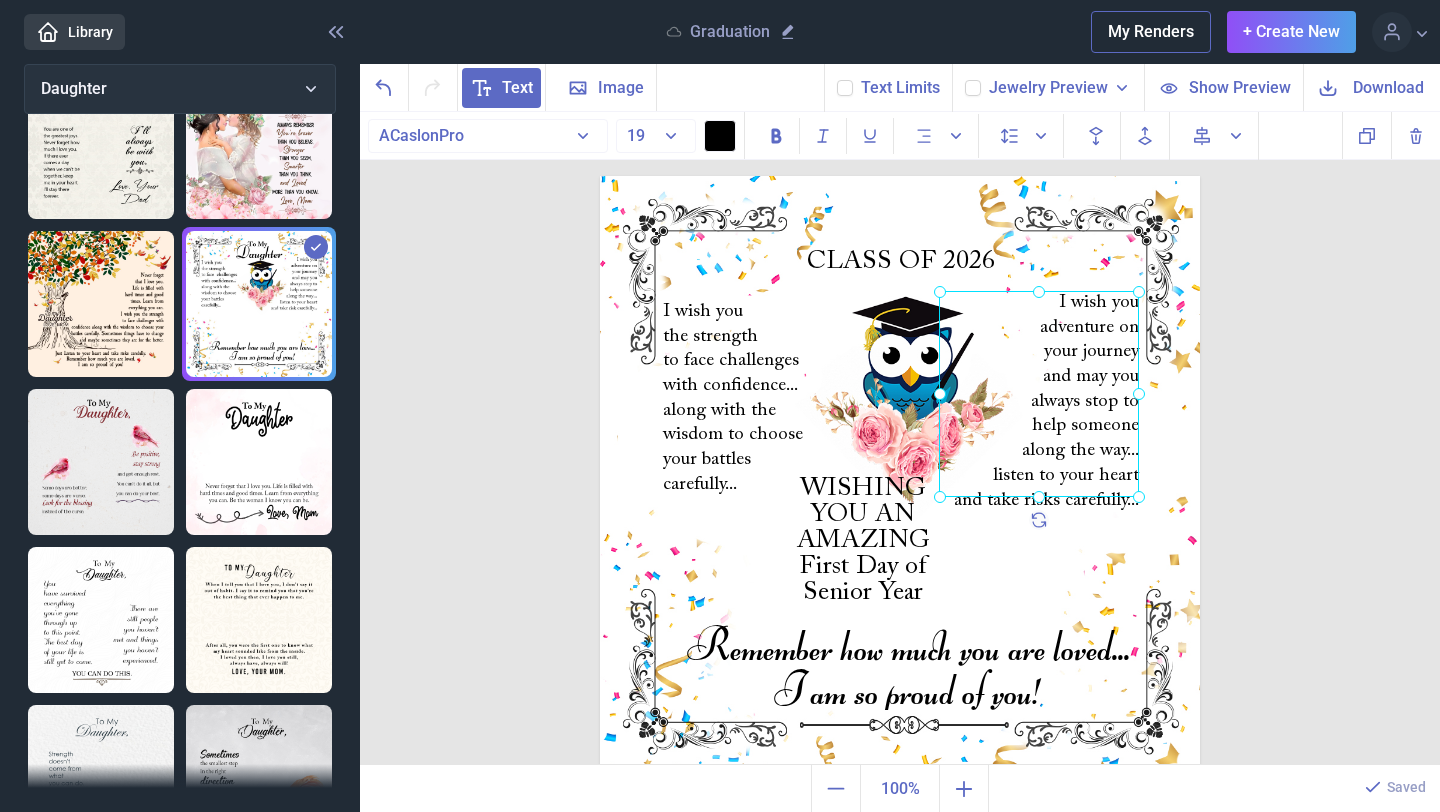 click on "I wish you  adventure on  your journey  and may you  always stop to  help someone  along the way...  listen to your heart  and take risks carefully..." at bounding box center (600, 176) 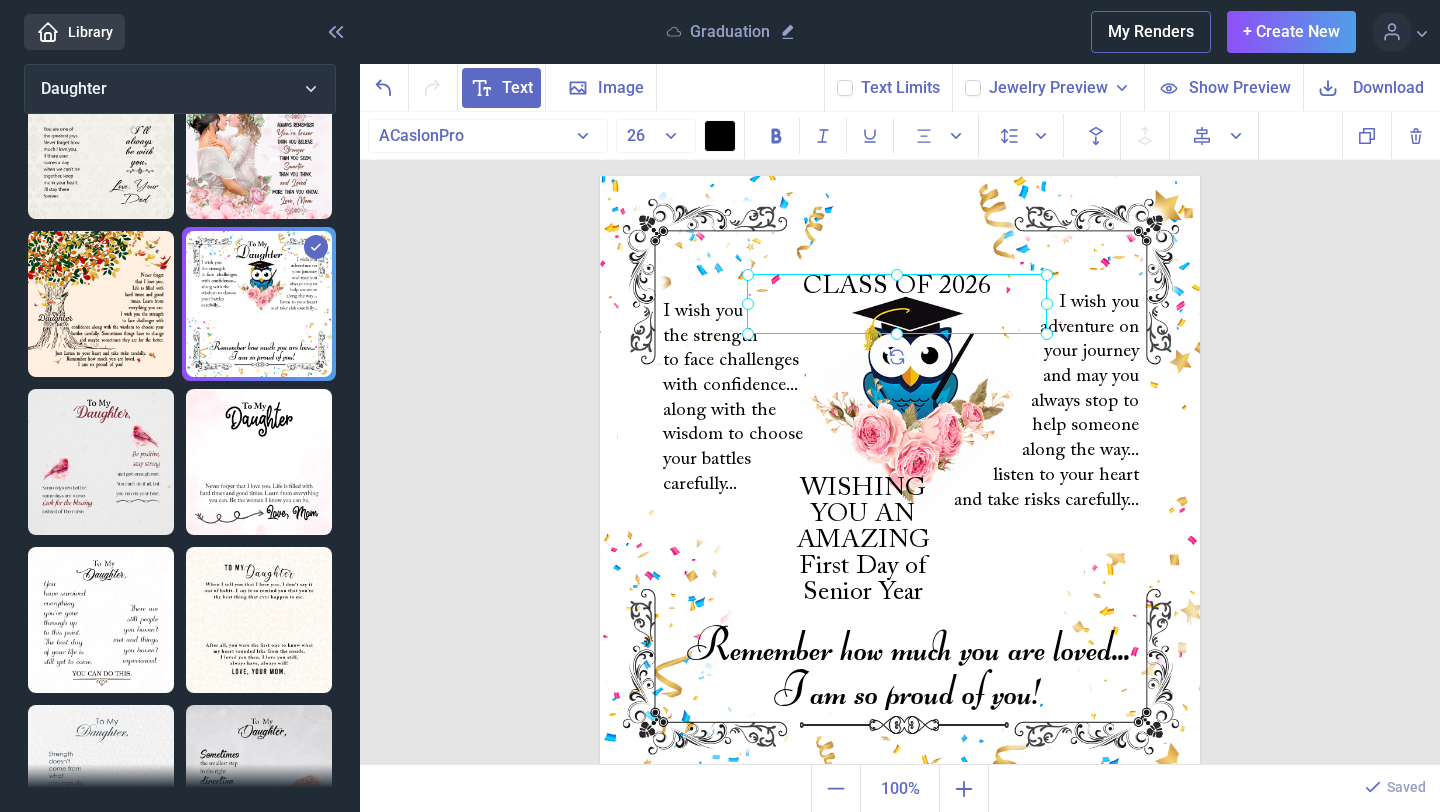 drag, startPoint x: 938, startPoint y: 262, endPoint x: 885, endPoint y: 332, distance: 87.80091 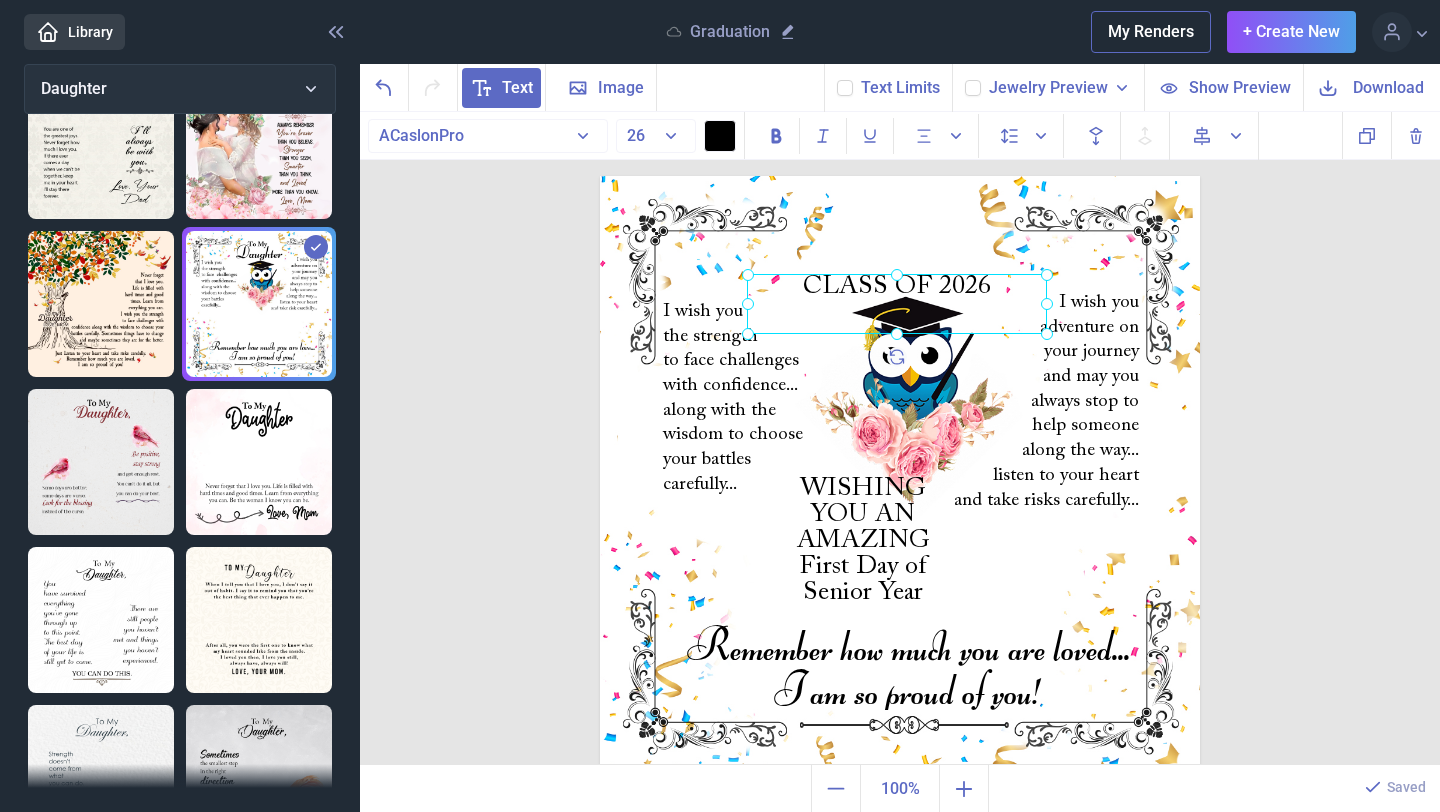 click on "CLASS OF 2026" at bounding box center (600, 176) 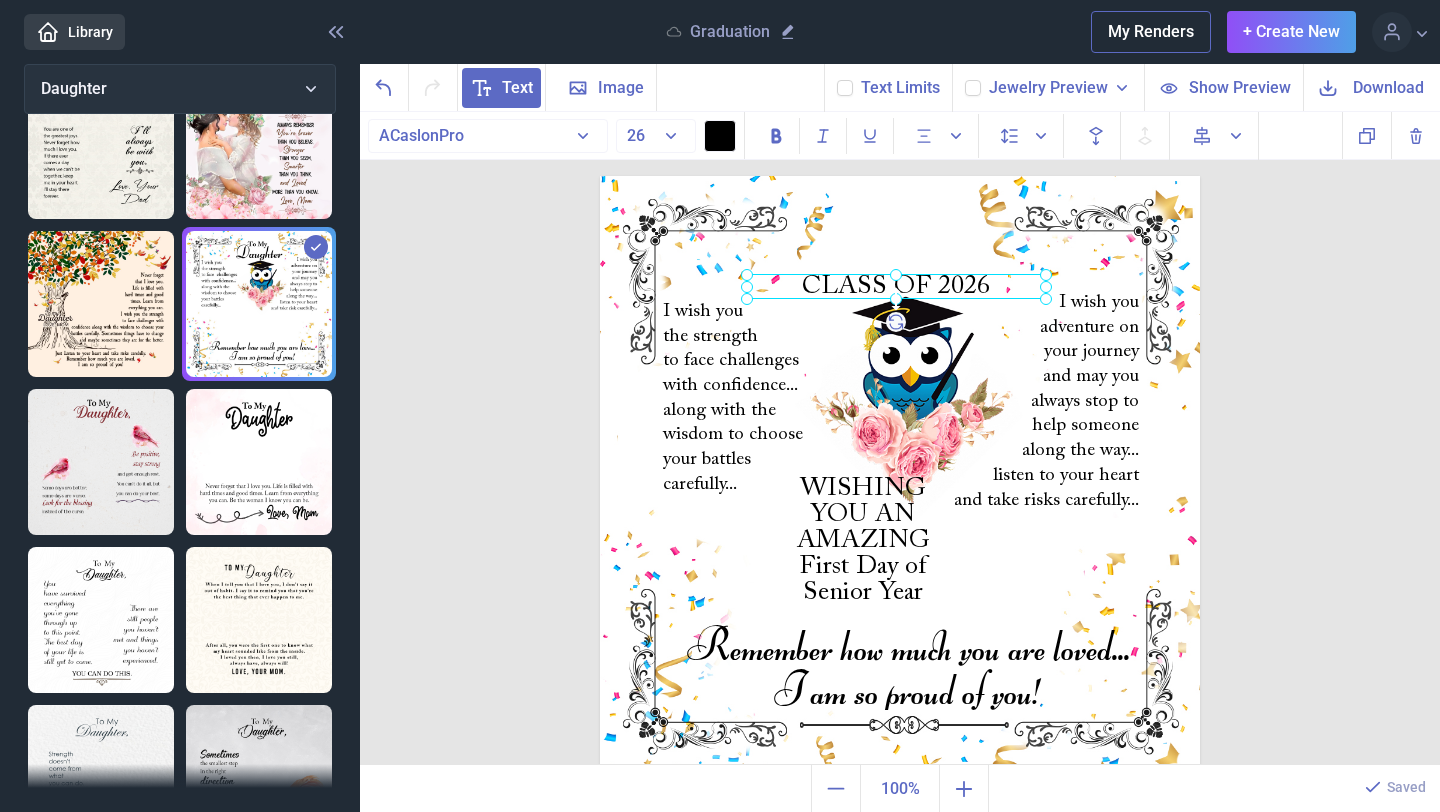 drag, startPoint x: 896, startPoint y: 335, endPoint x: 896, endPoint y: 300, distance: 35 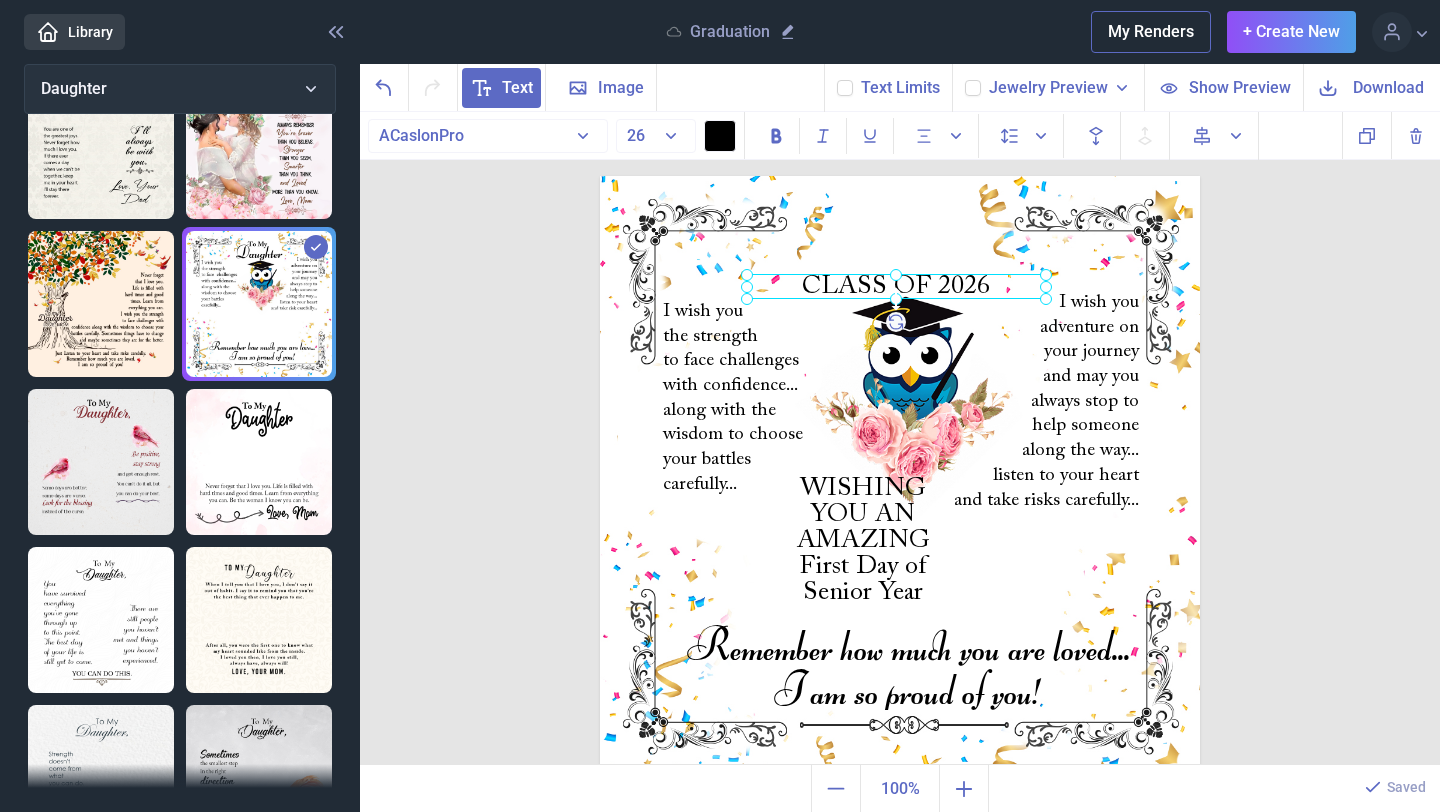 click 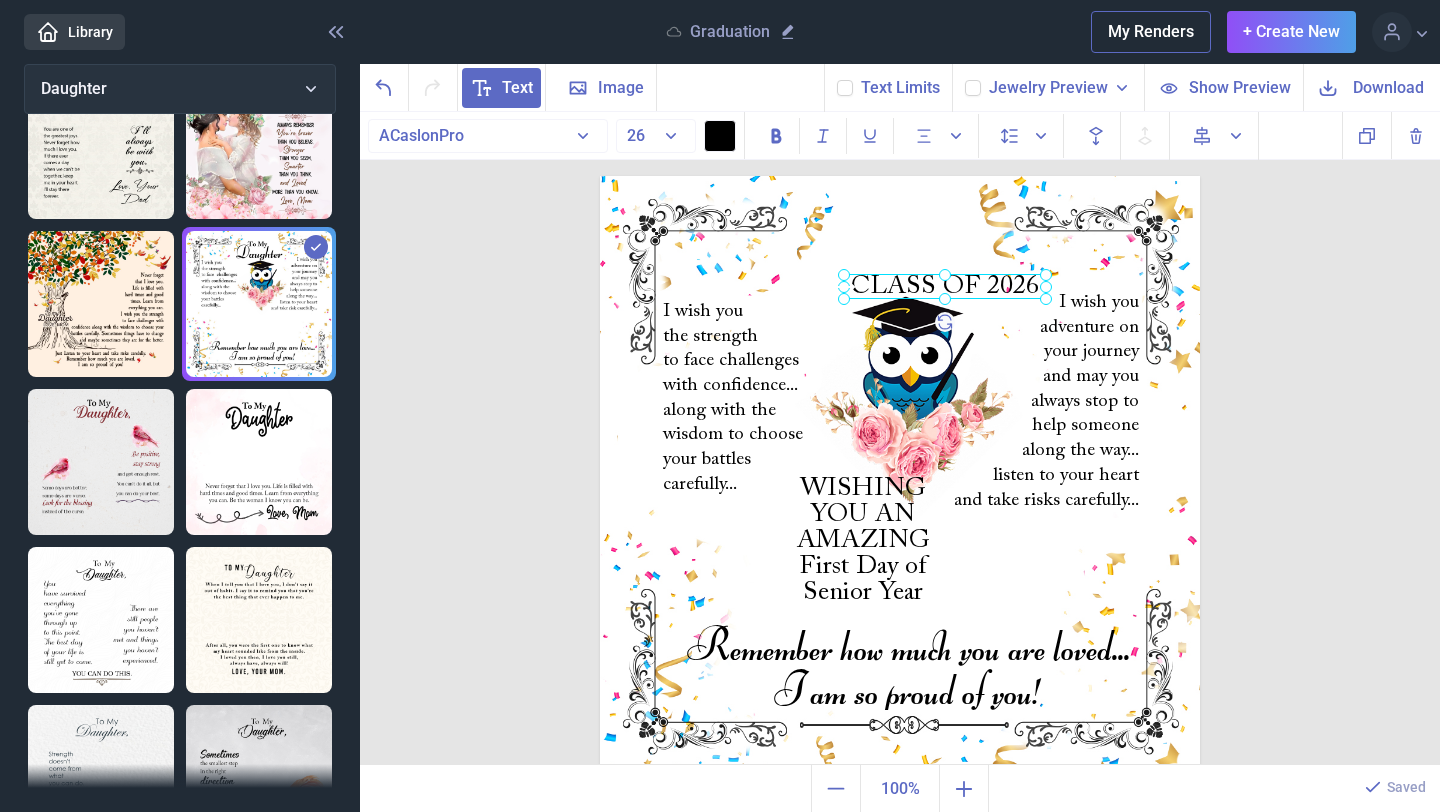 drag, startPoint x: 750, startPoint y: 287, endPoint x: 844, endPoint y: 286, distance: 94.00532 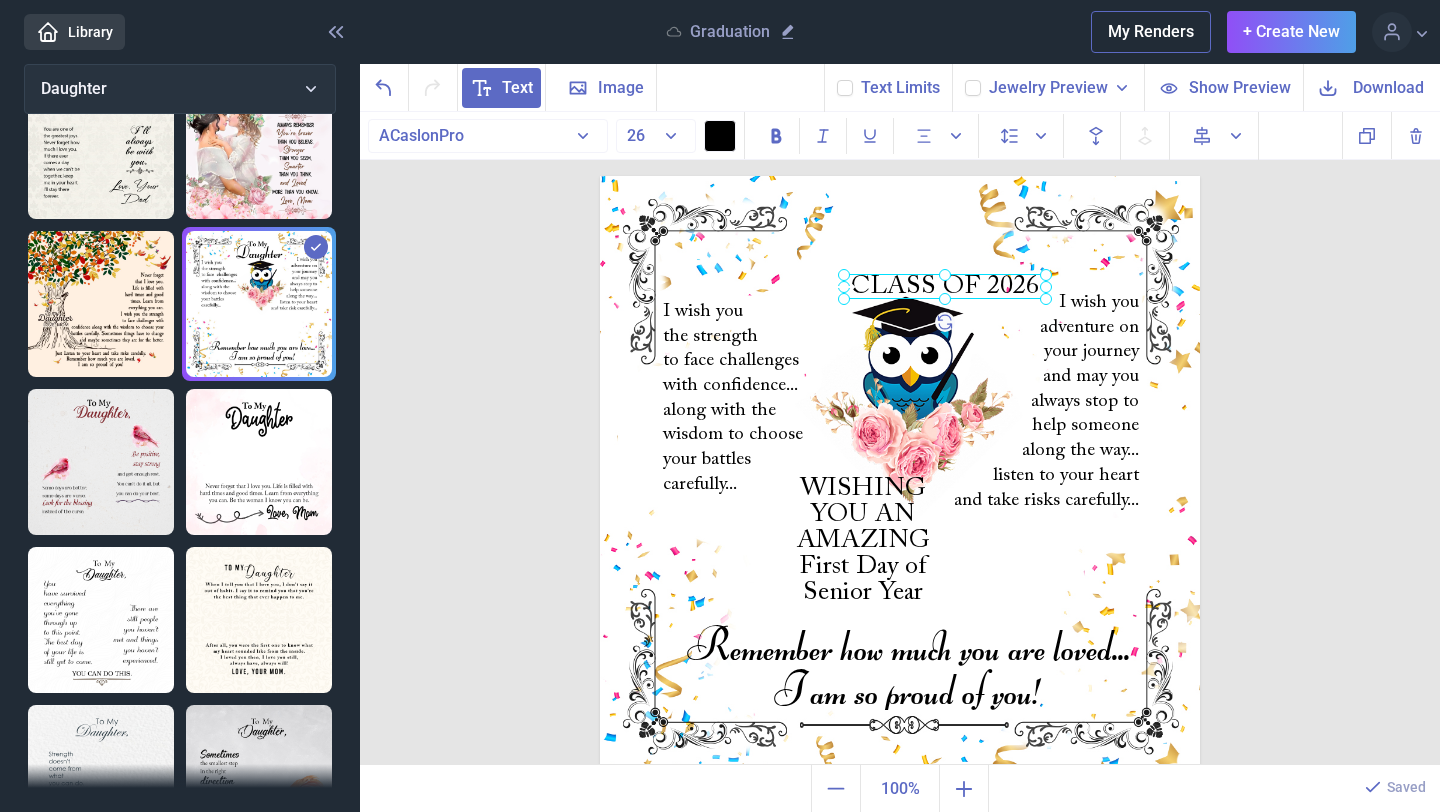 click 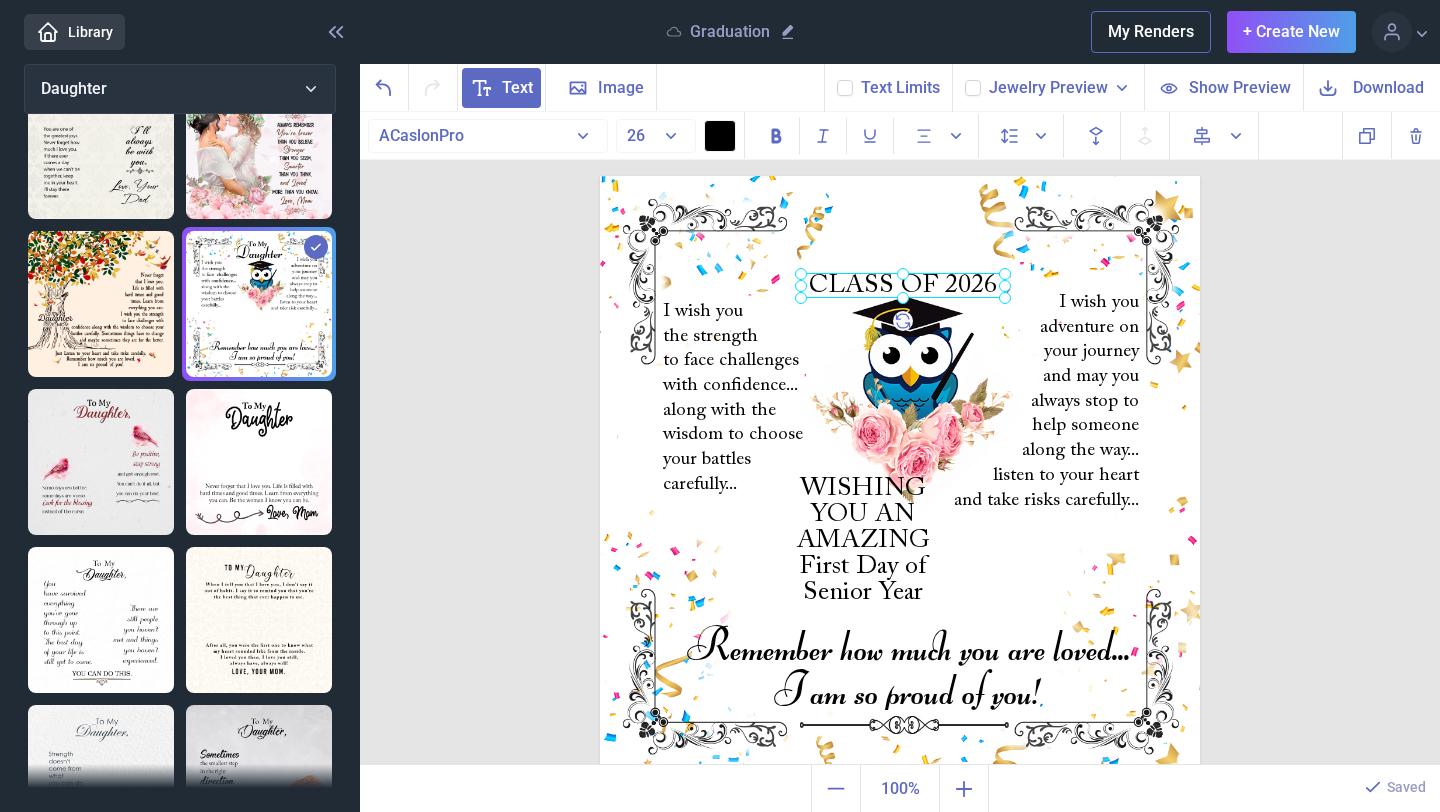 drag, startPoint x: 937, startPoint y: 282, endPoint x: 896, endPoint y: 282, distance: 41 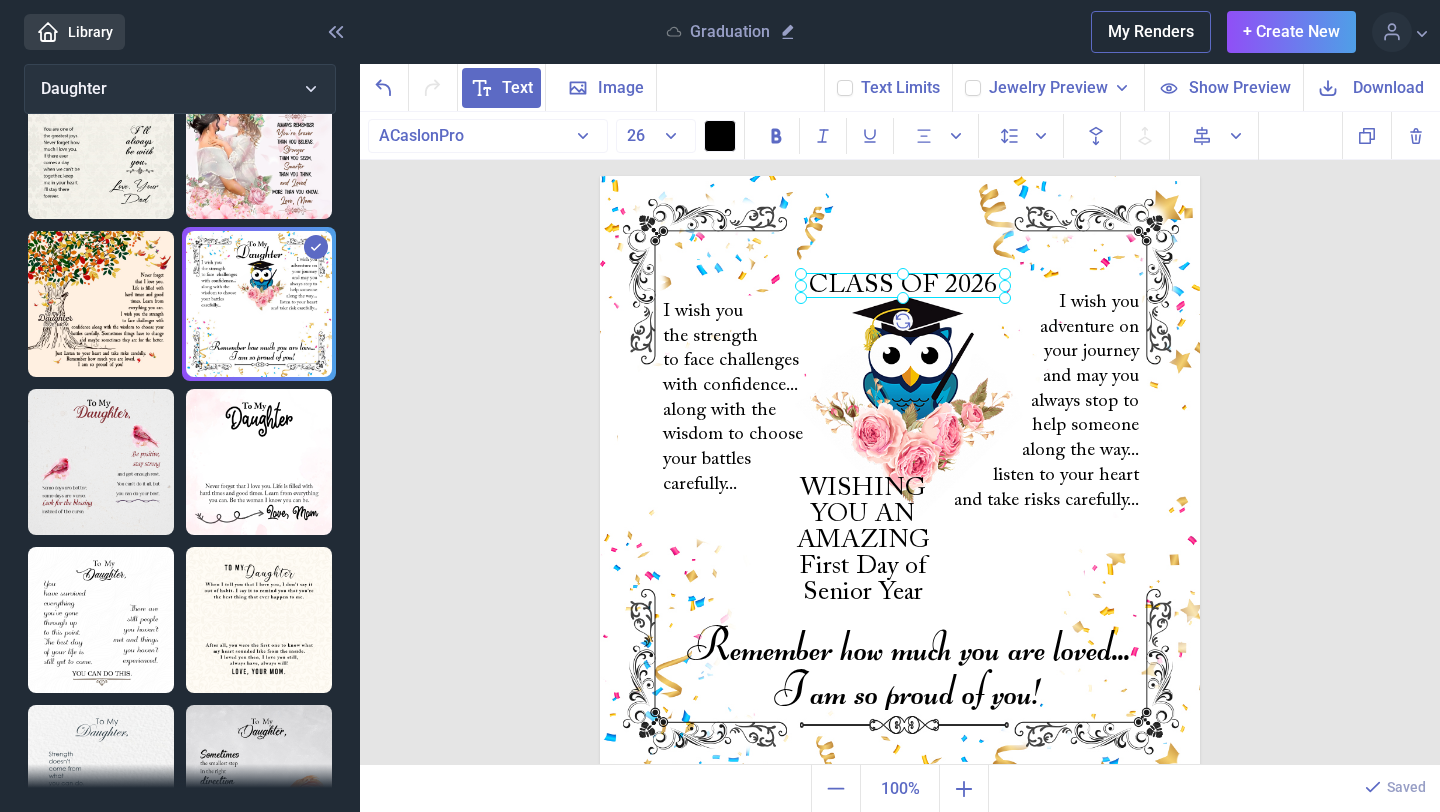 click at bounding box center [902, 285] 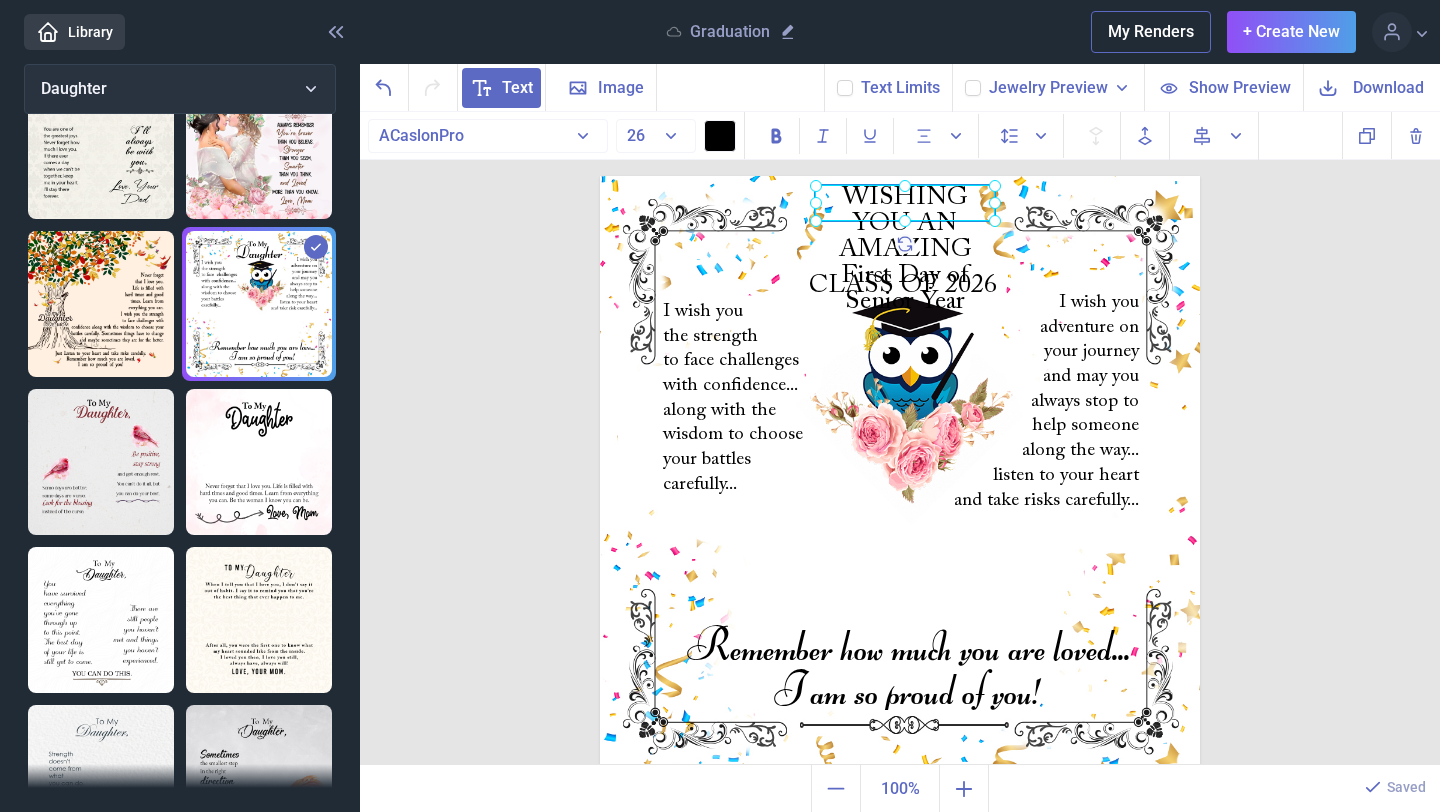 drag, startPoint x: 880, startPoint y: 547, endPoint x: 921, endPoint y: 257, distance: 292.88394 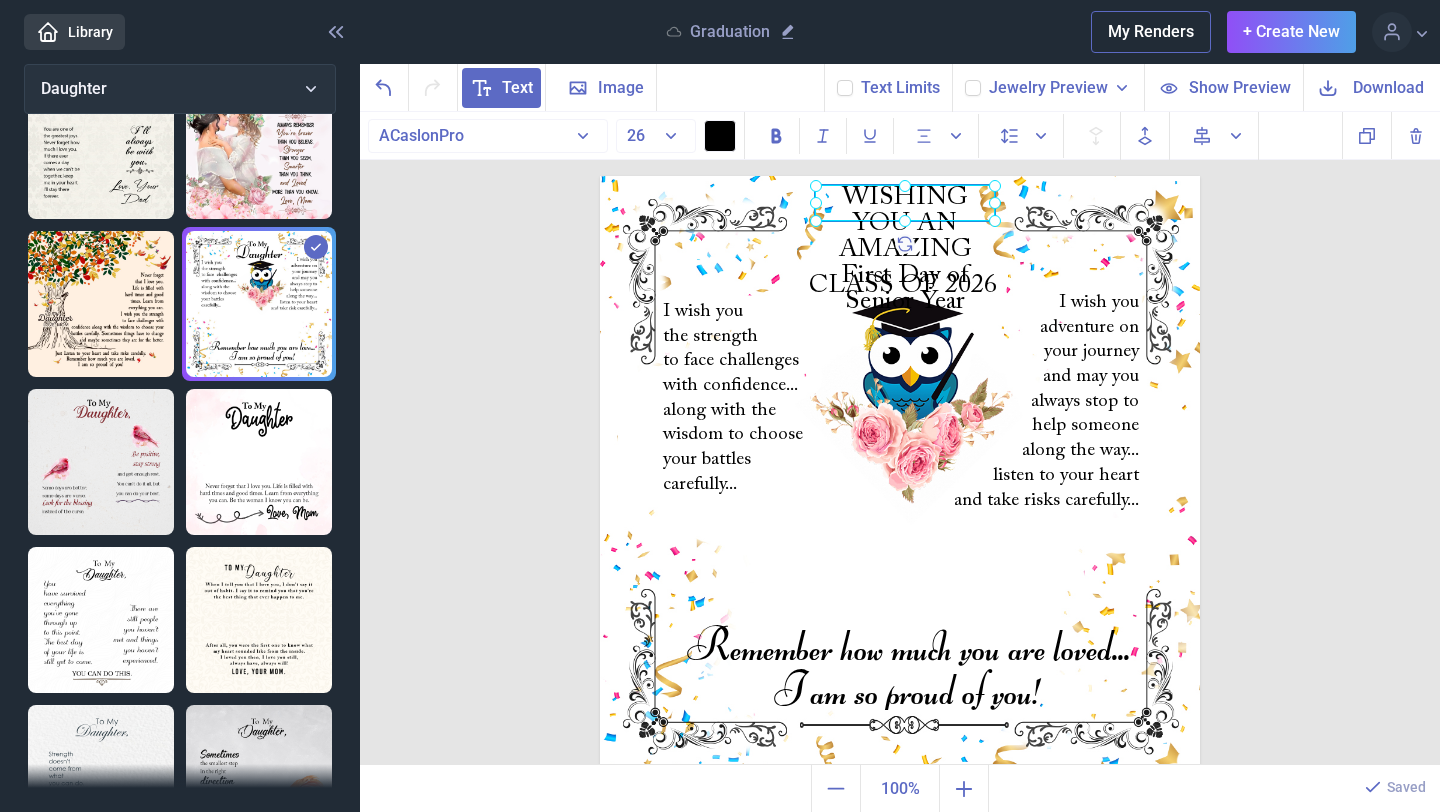 click on "WISHING YOU AN AMAZING First Day of Senior Year" at bounding box center (905, 203) 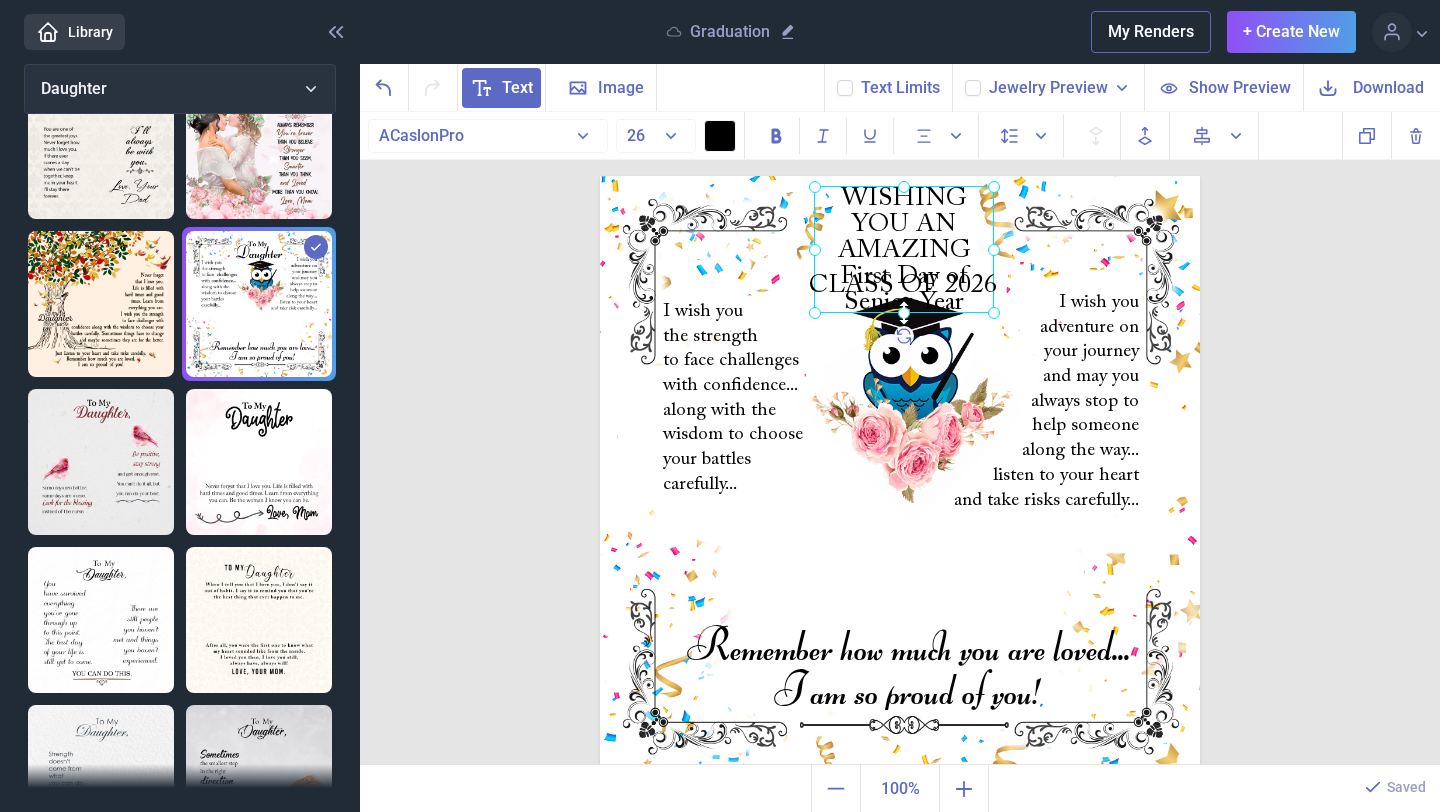 drag, startPoint x: 908, startPoint y: 220, endPoint x: 908, endPoint y: 310, distance: 90 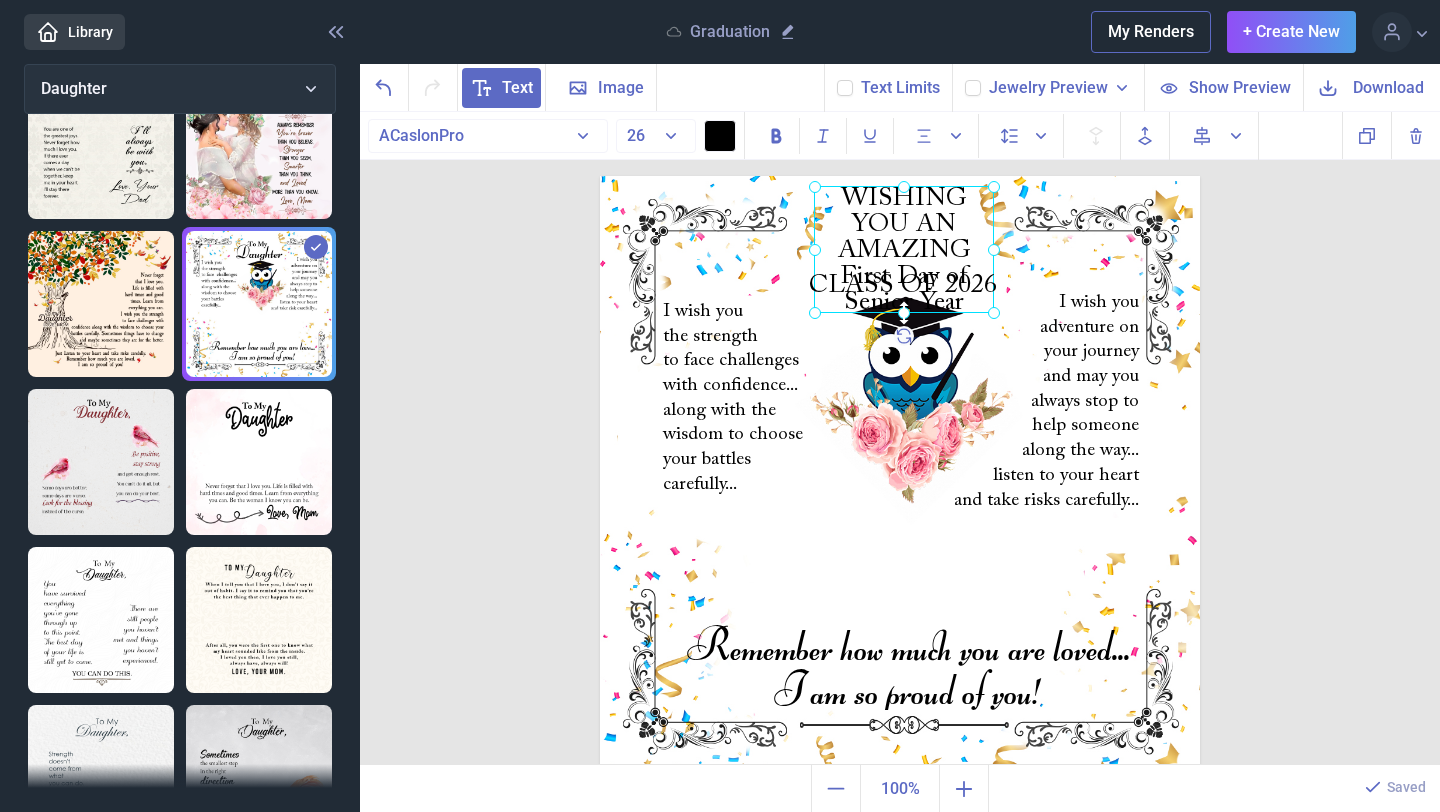 click 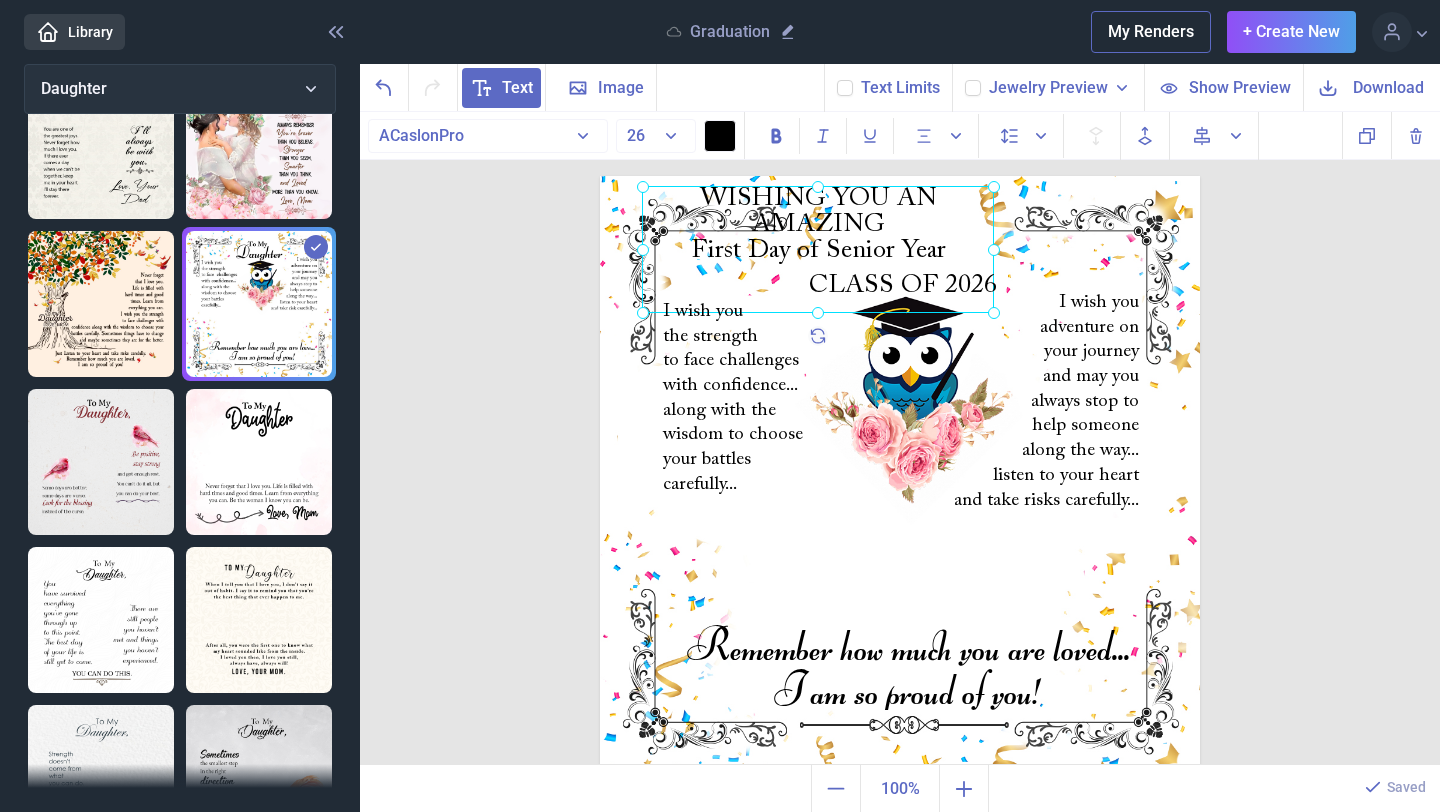 drag, startPoint x: 818, startPoint y: 253, endPoint x: 665, endPoint y: 251, distance: 153.01308 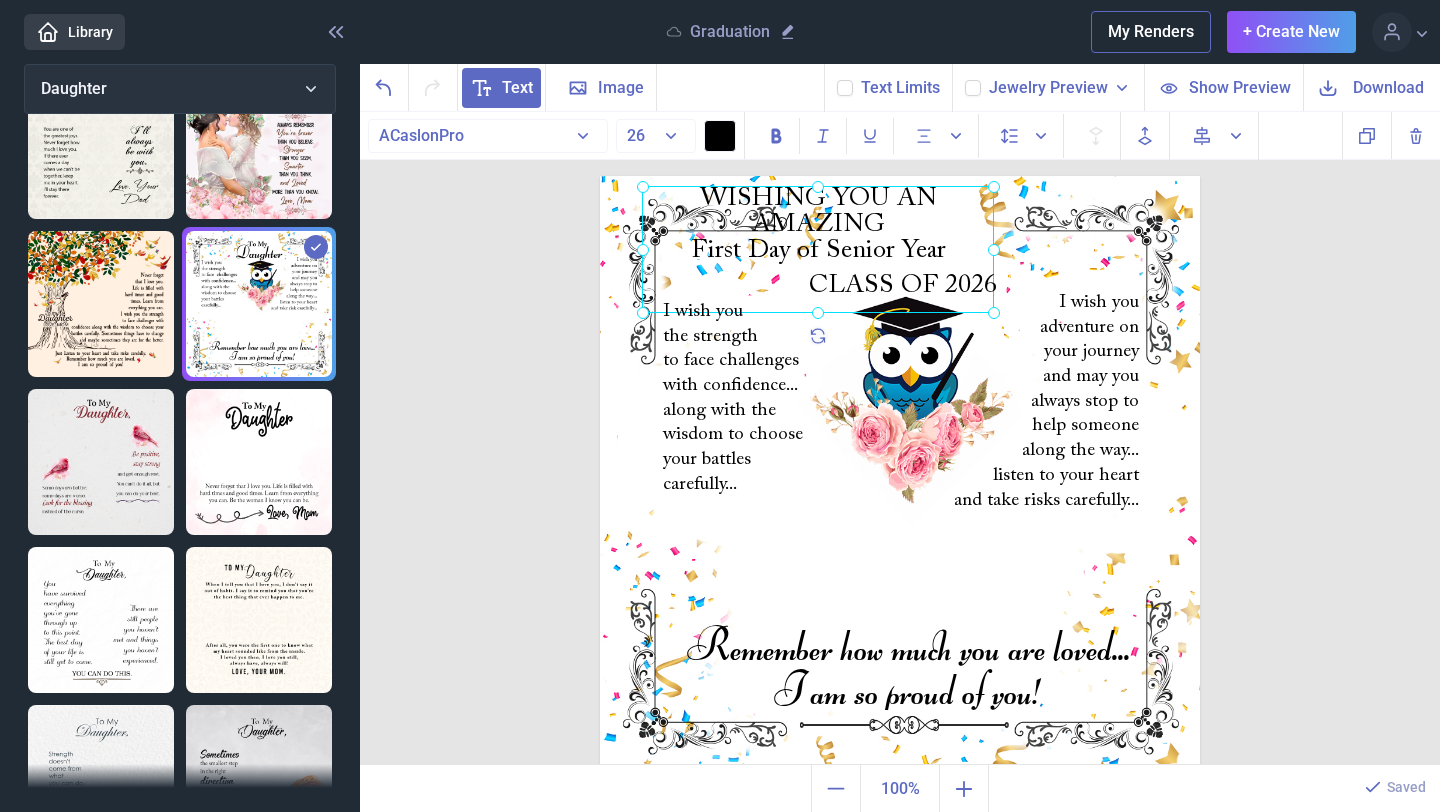 click 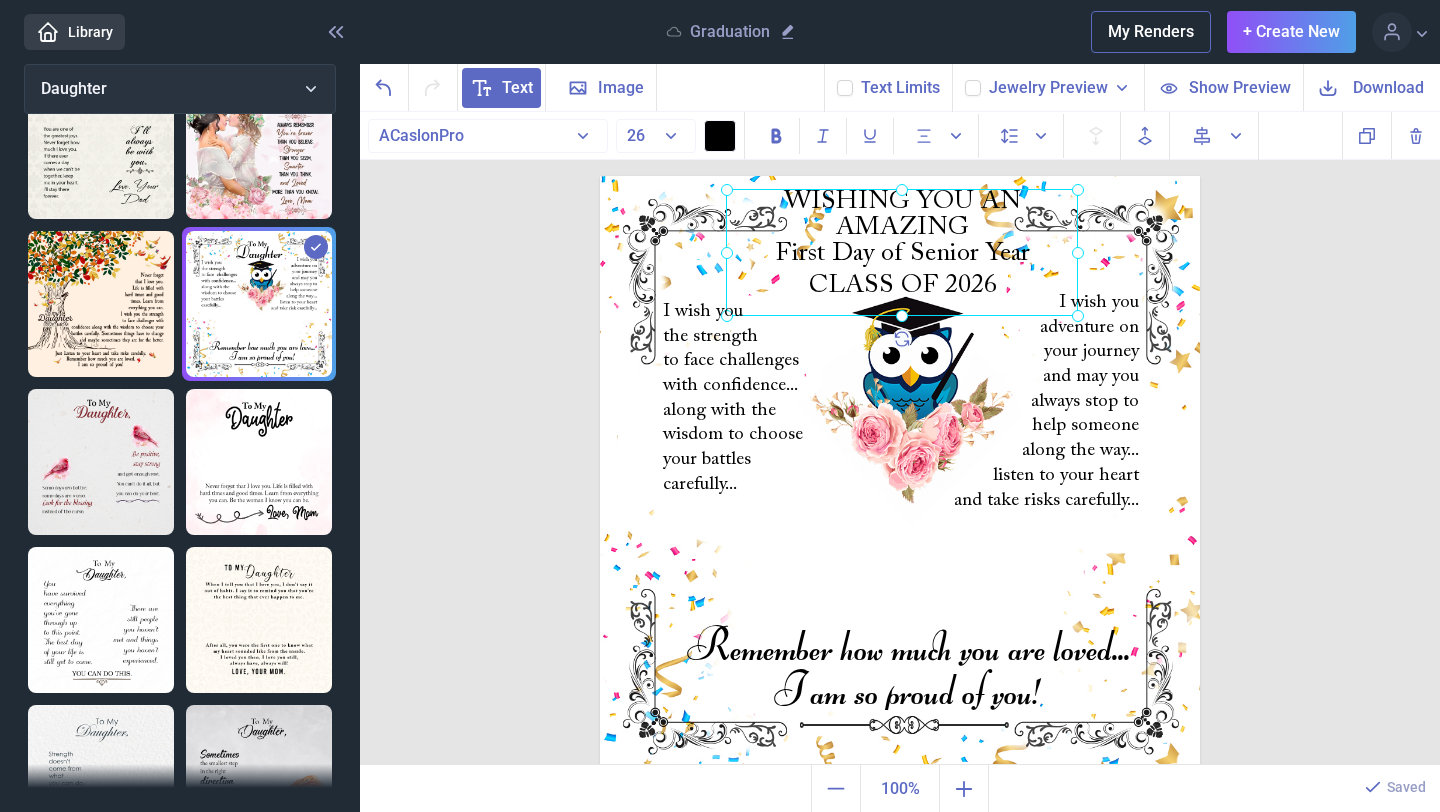 drag, startPoint x: 835, startPoint y: 208, endPoint x: 901, endPoint y: 210, distance: 66.0303 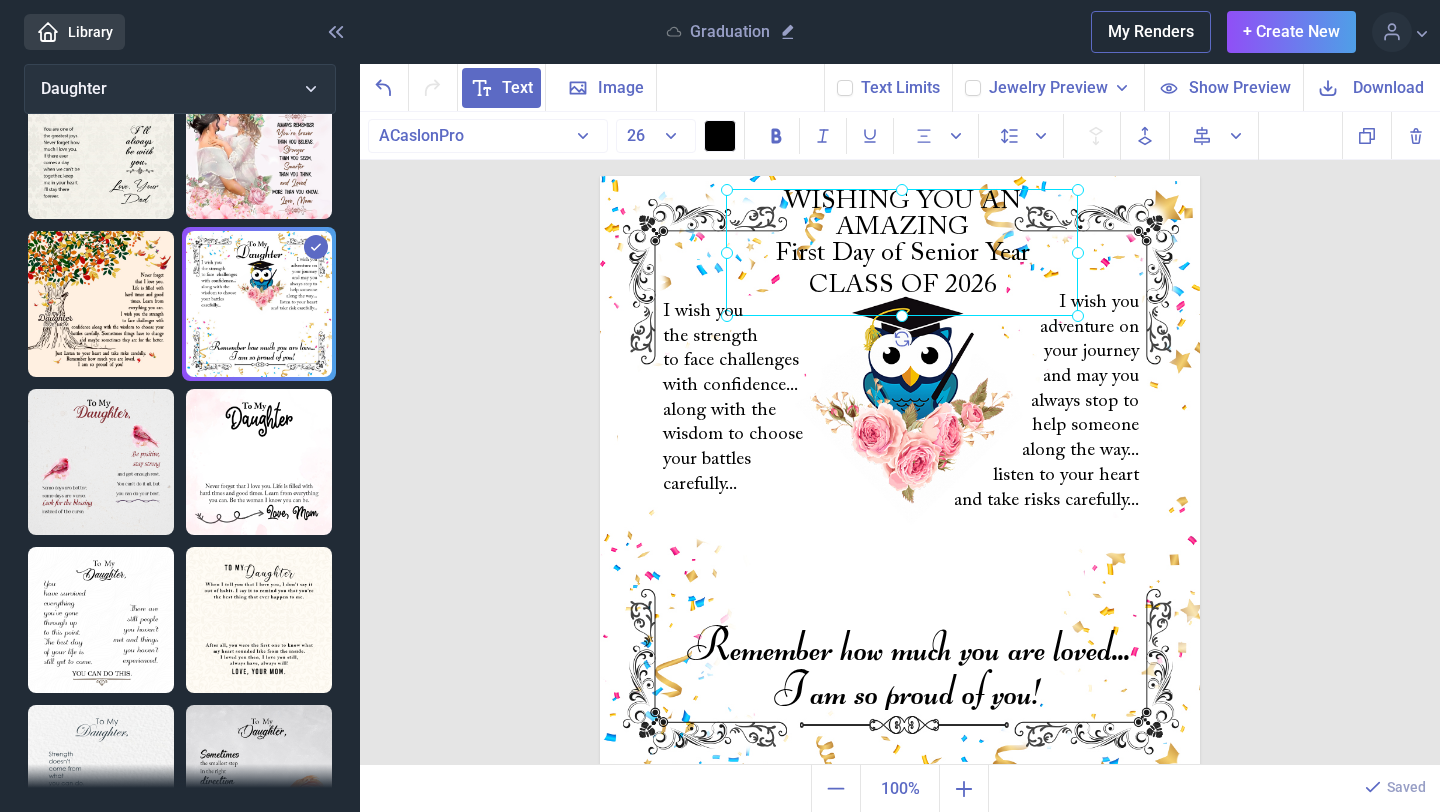 click at bounding box center [902, 252] 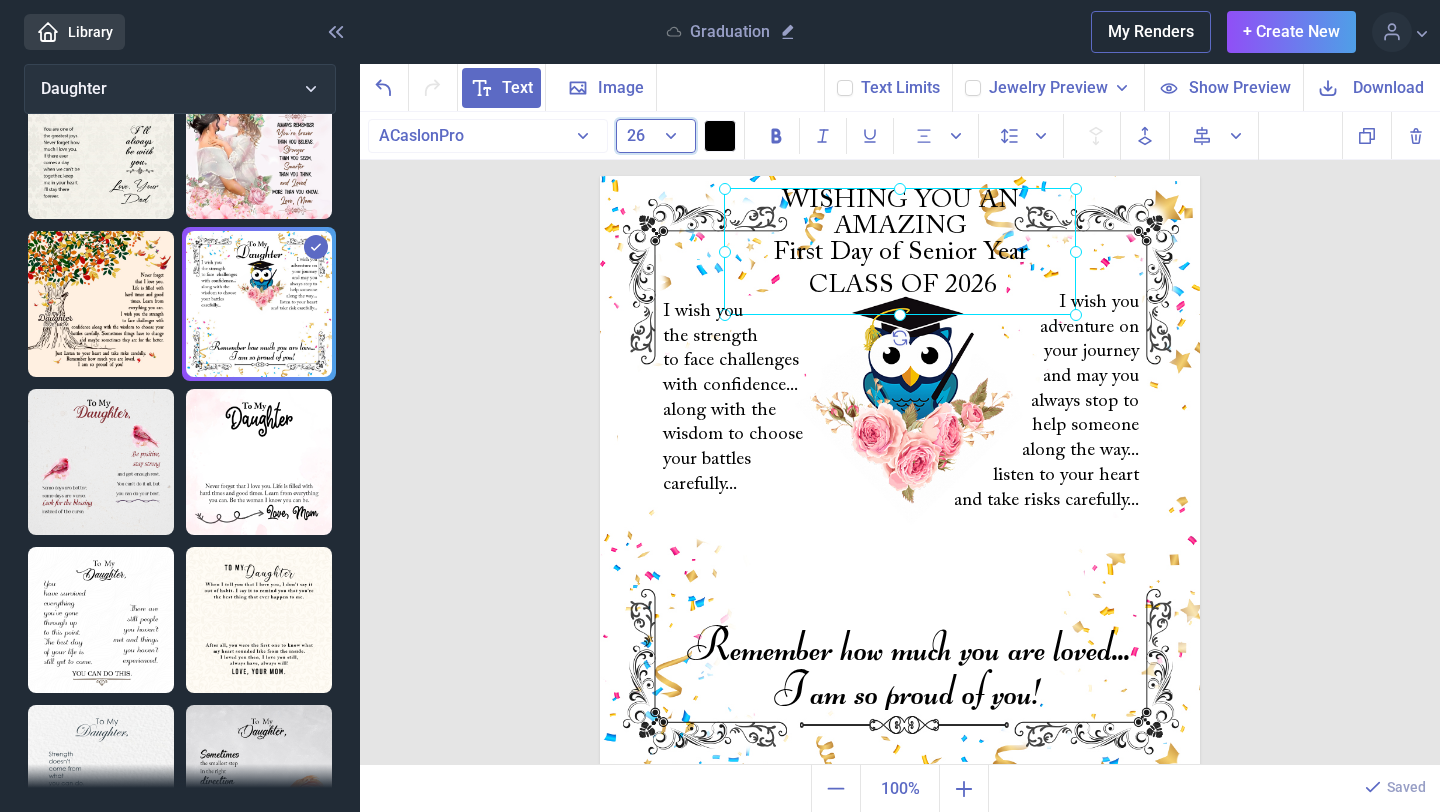 click on "26" at bounding box center [656, 136] 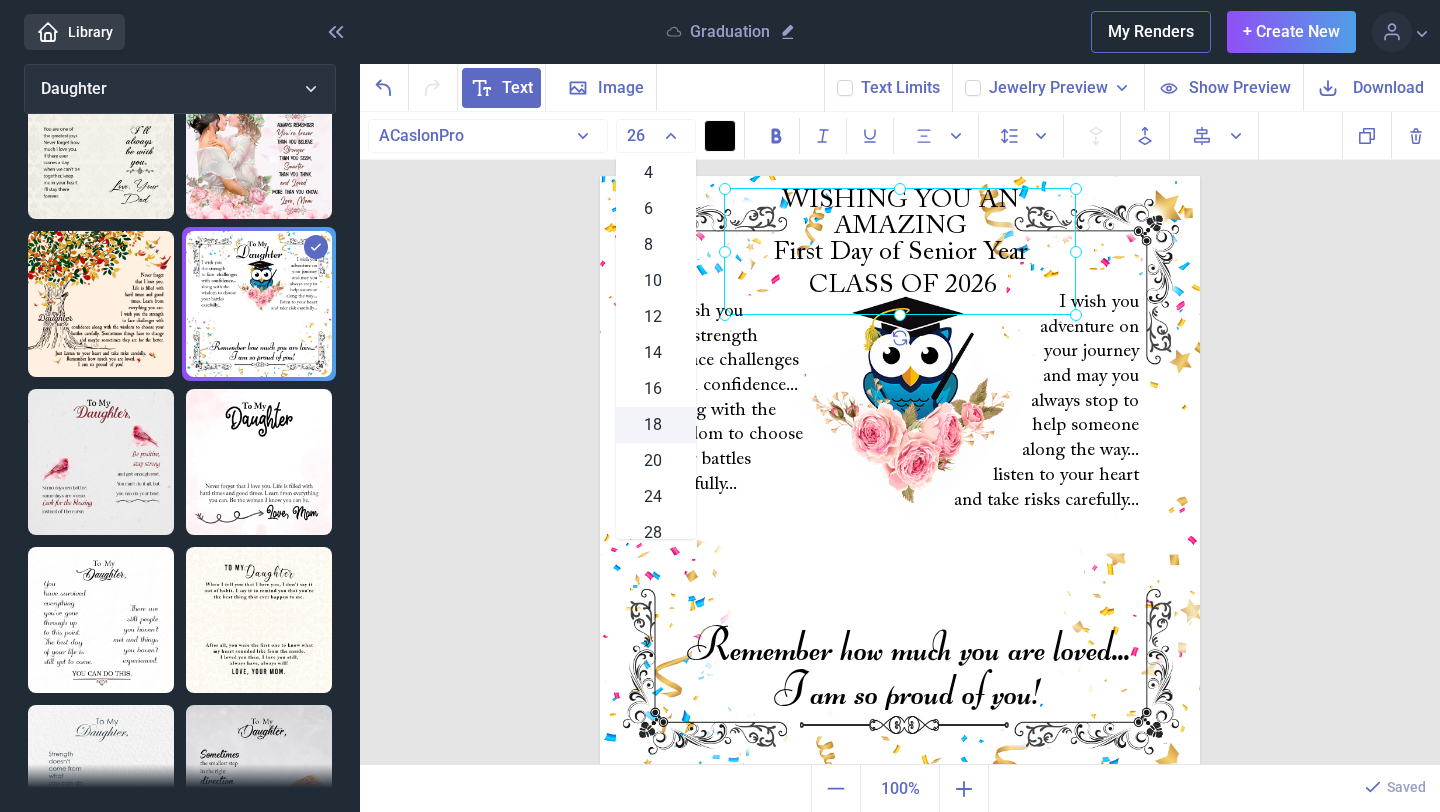 click on "18" at bounding box center [656, 425] 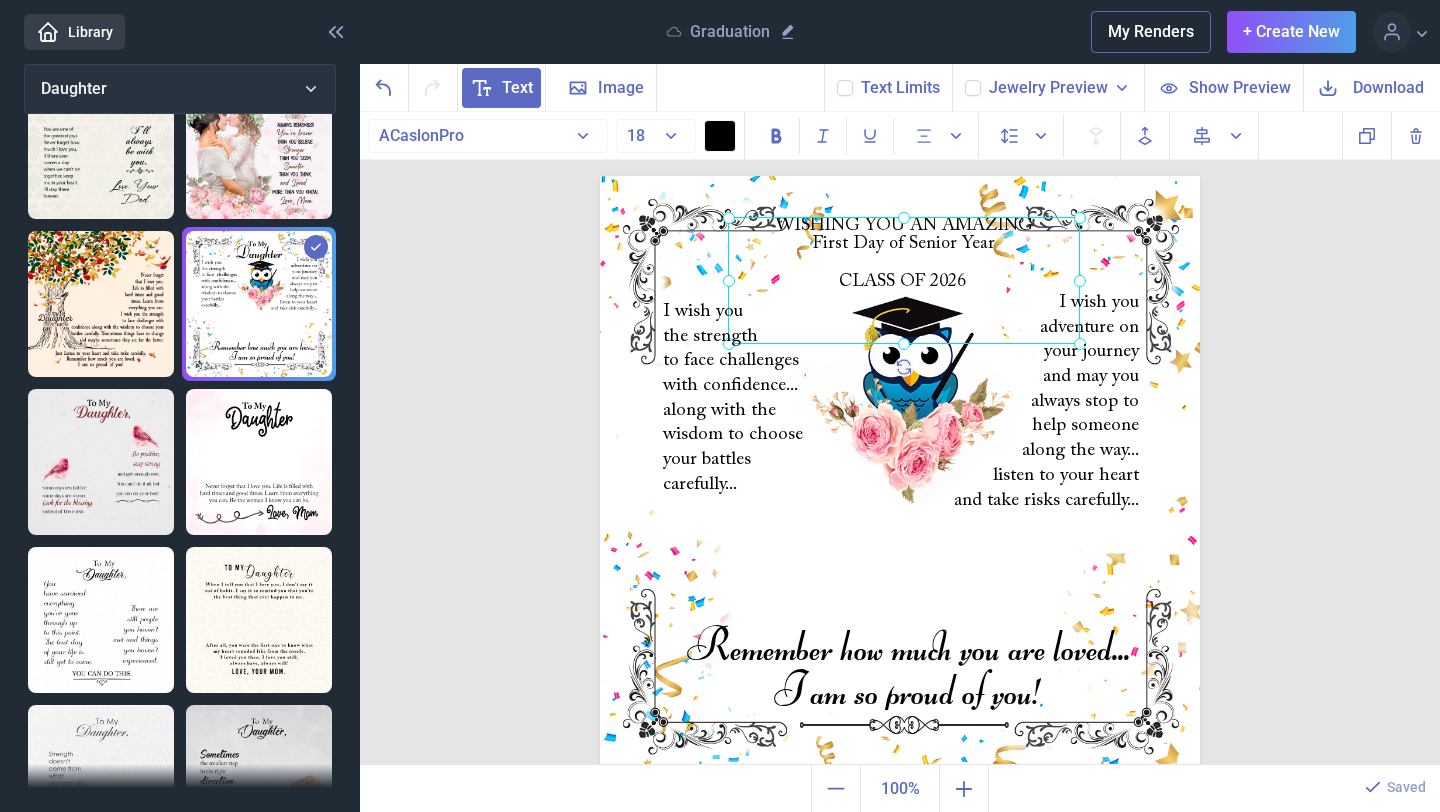 drag, startPoint x: 897, startPoint y: 209, endPoint x: 903, endPoint y: 247, distance: 38.470768 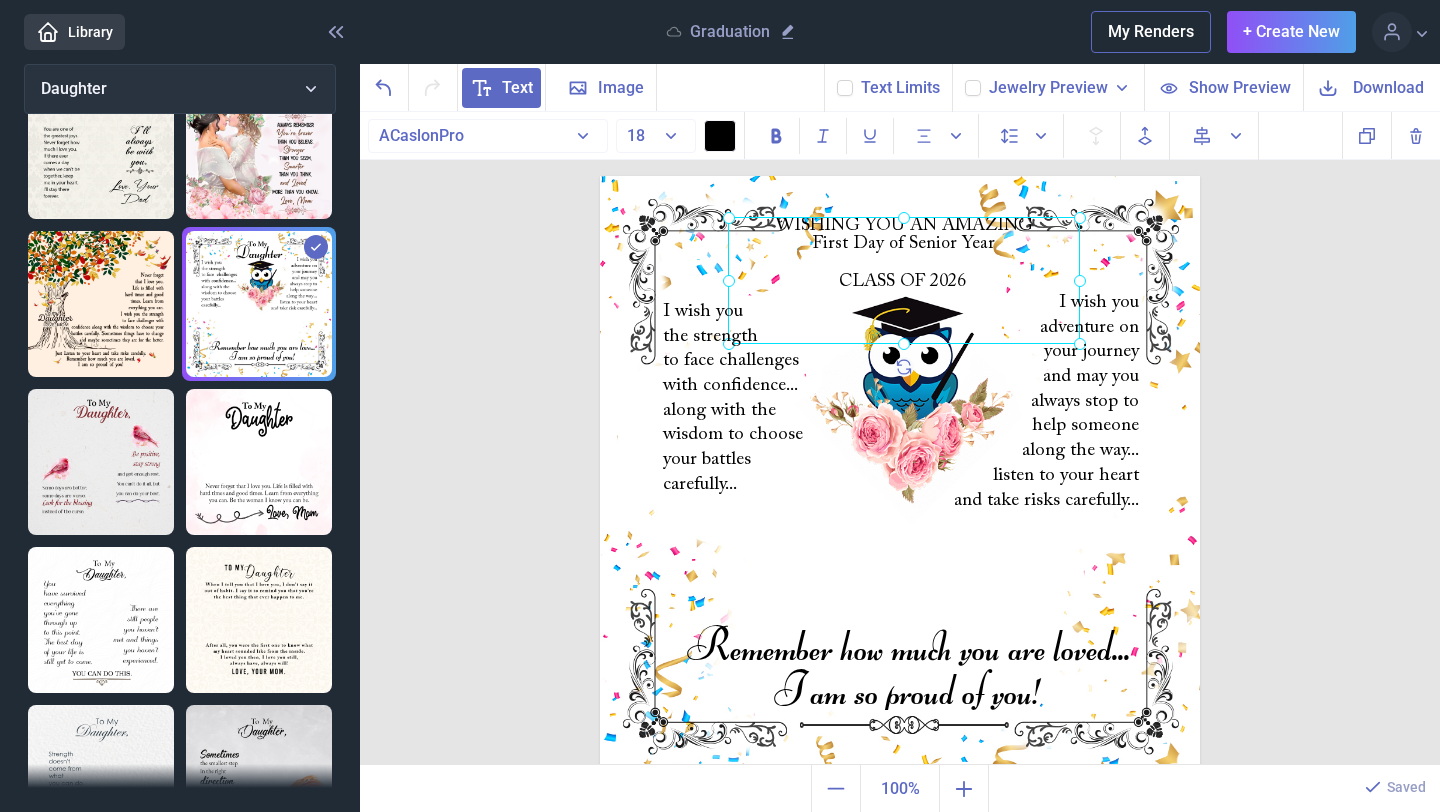 click at bounding box center (904, 280) 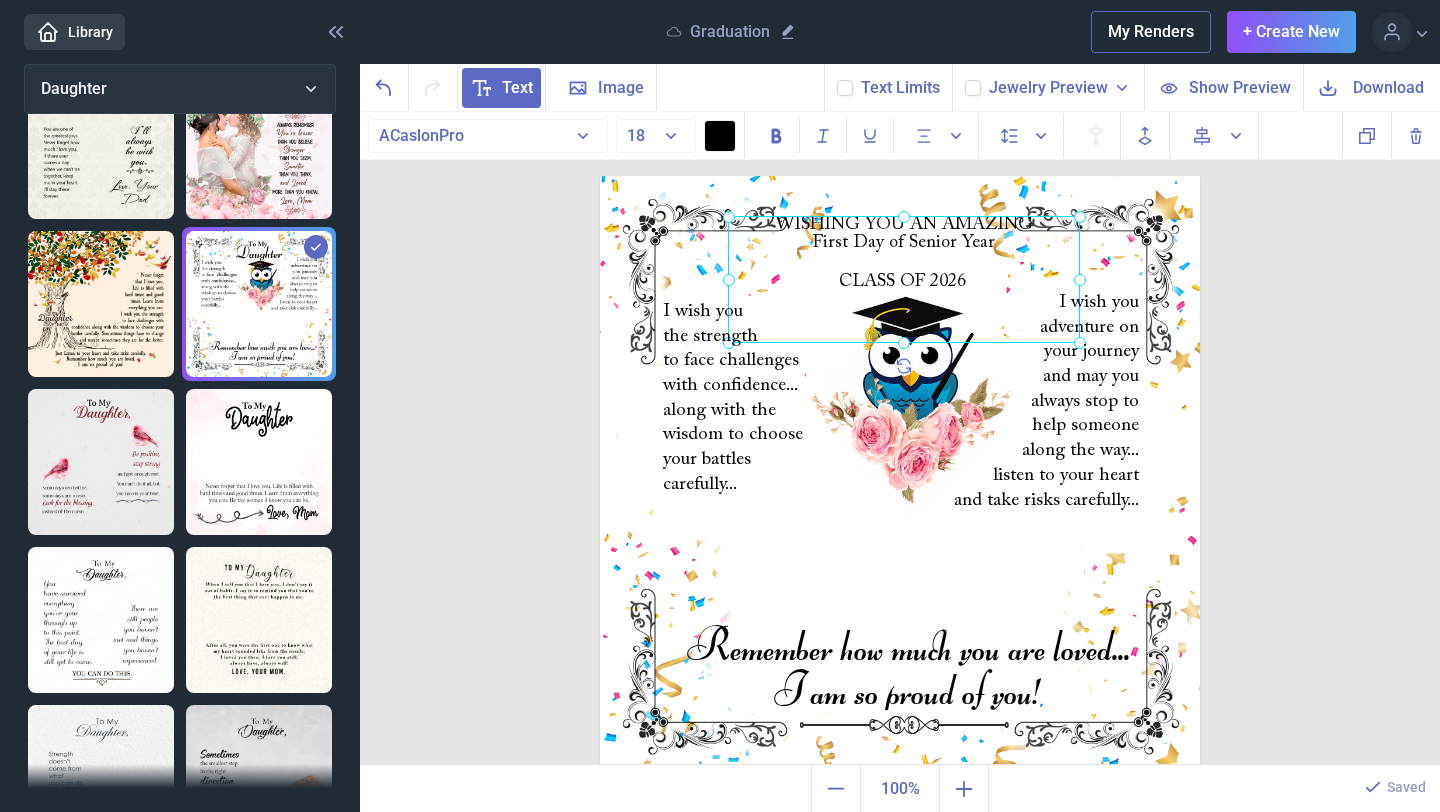 click at bounding box center [900, 476] 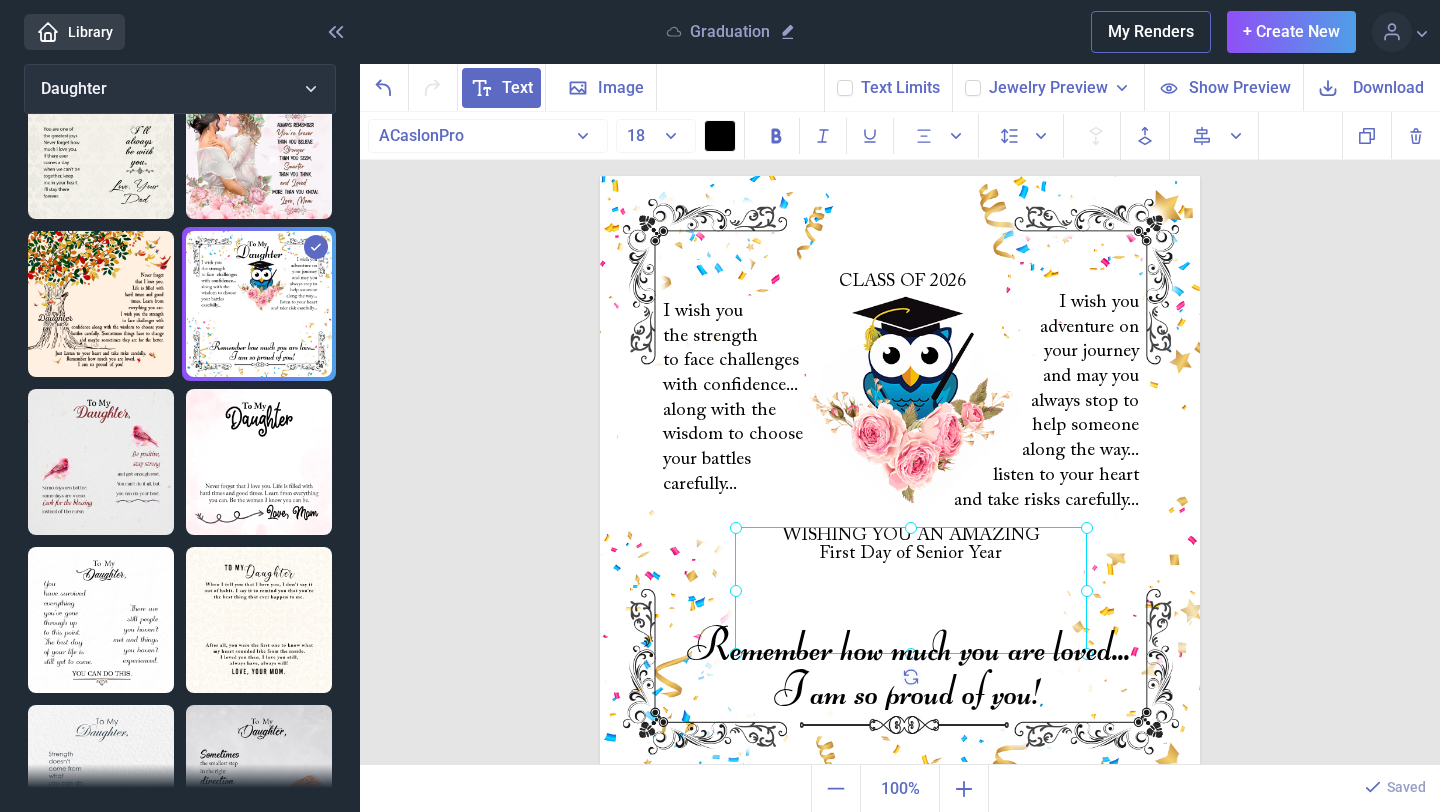 drag, startPoint x: 888, startPoint y: 225, endPoint x: 896, endPoint y: 541, distance: 316.10126 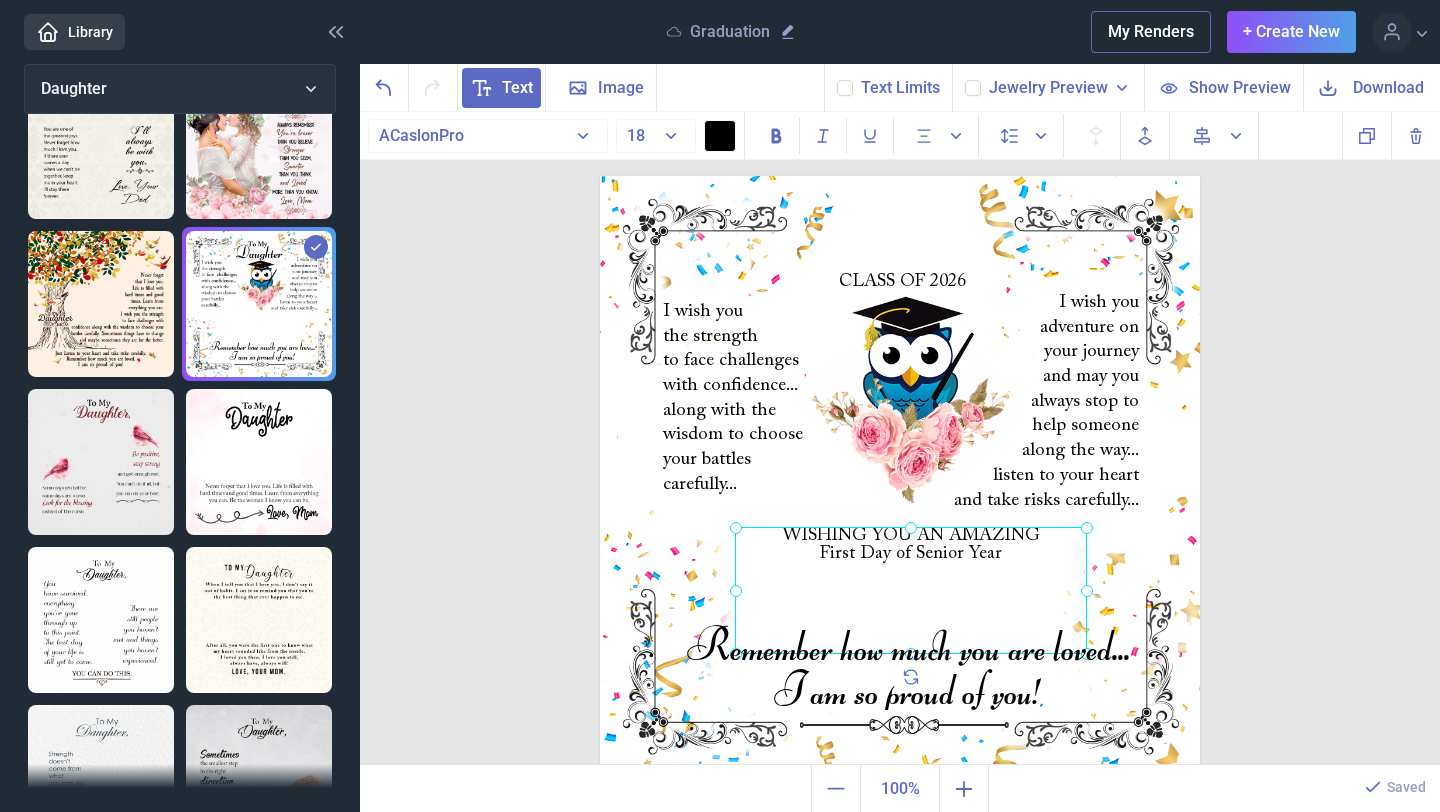 click on "WISHING YOU AN AMAZING First Day of Senior Year" at bounding box center (600, 176) 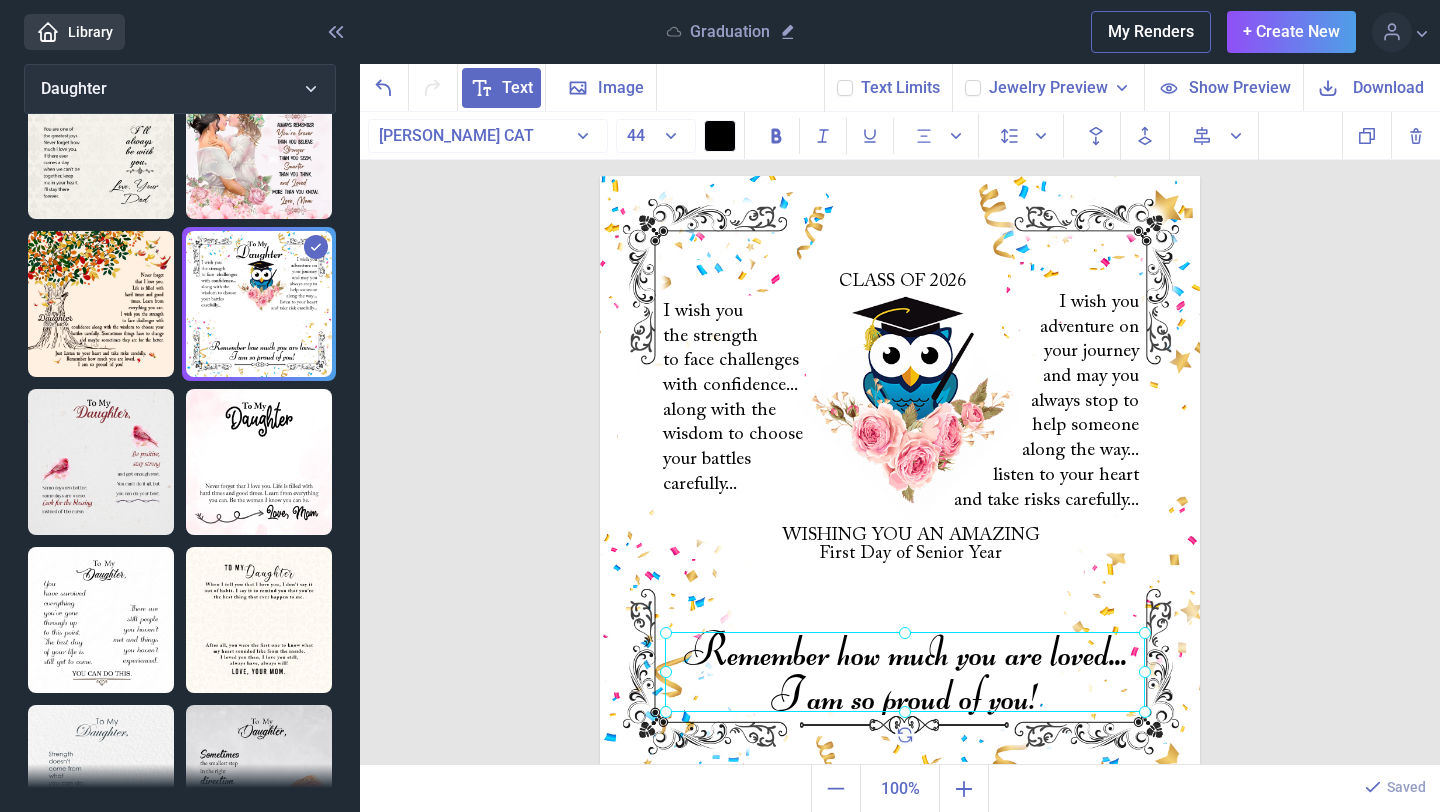 click on "Remember how much you are loved...  I am so proud of you!" at bounding box center (600, 176) 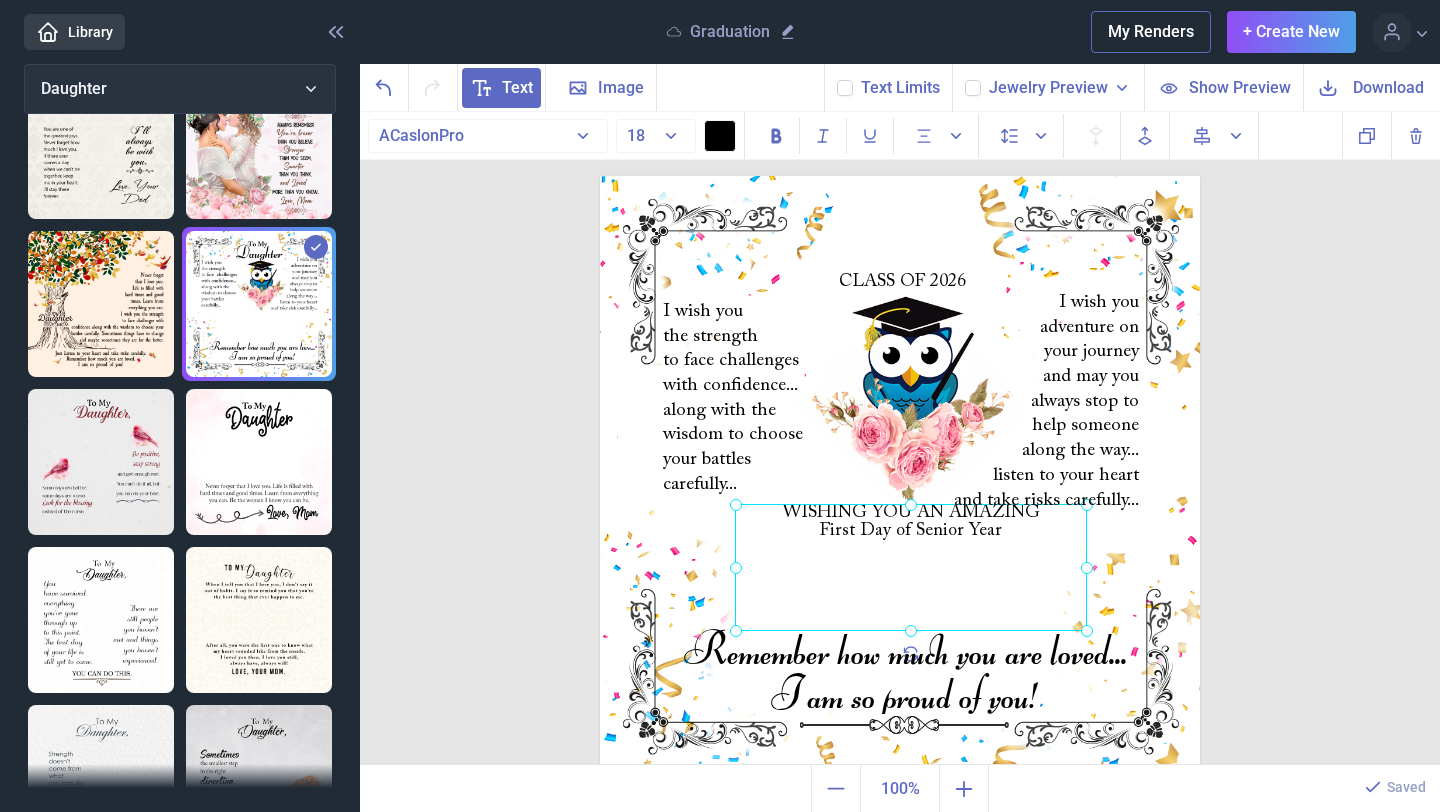 drag, startPoint x: 915, startPoint y: 545, endPoint x: 915, endPoint y: 522, distance: 23 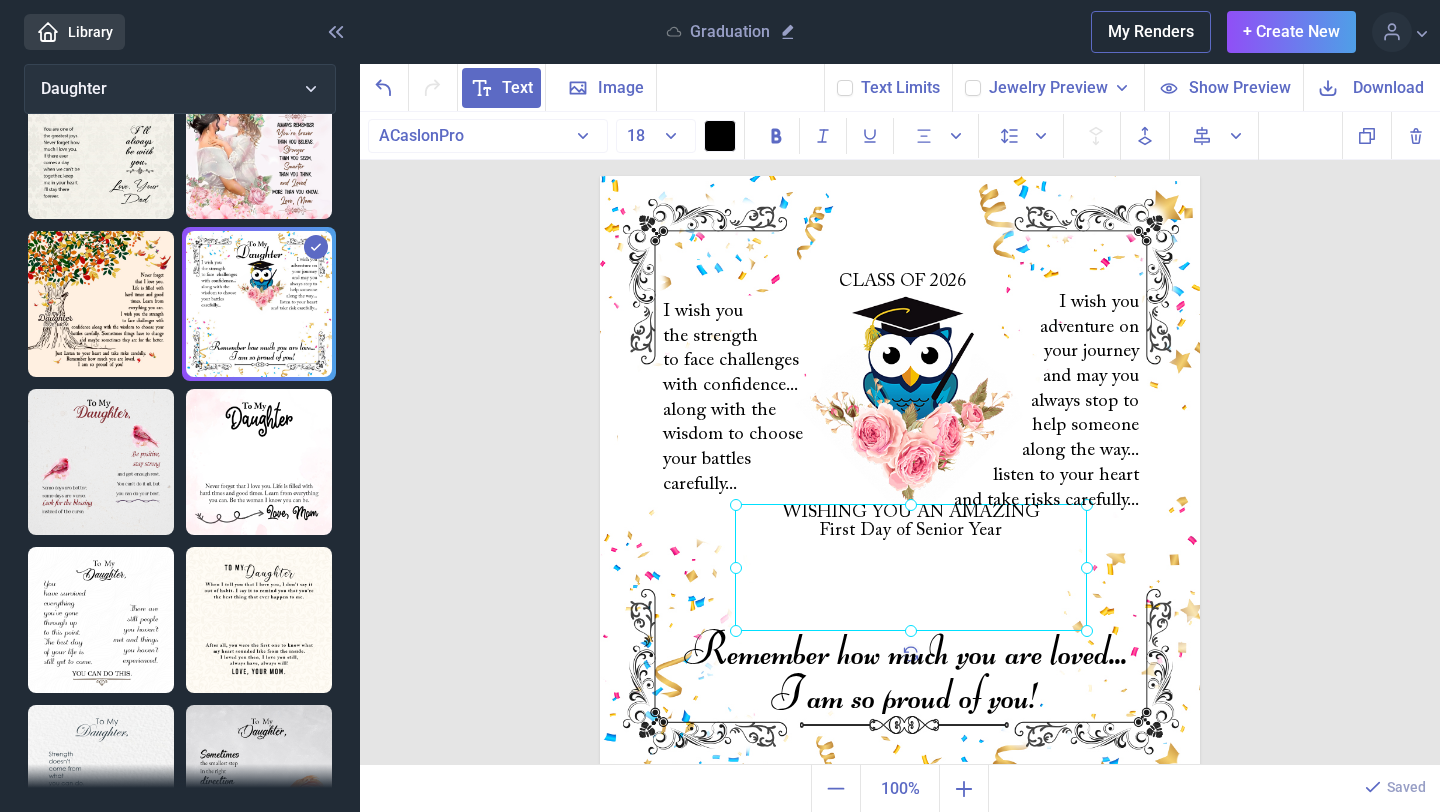 click on "WISHING YOU AN AMAZING First Day of Senior Year" at bounding box center [600, 176] 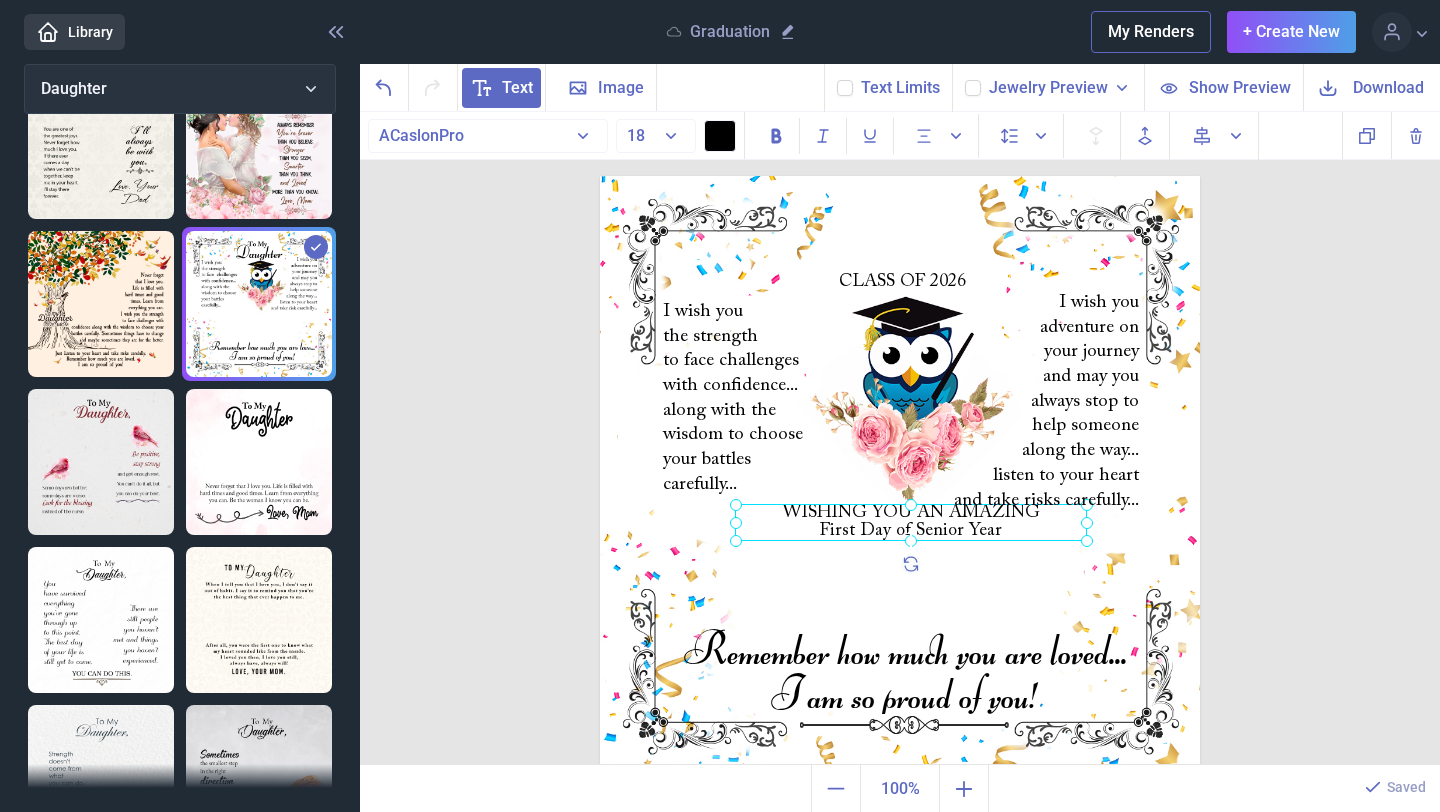 drag, startPoint x: 908, startPoint y: 625, endPoint x: 919, endPoint y: 537, distance: 88.68484 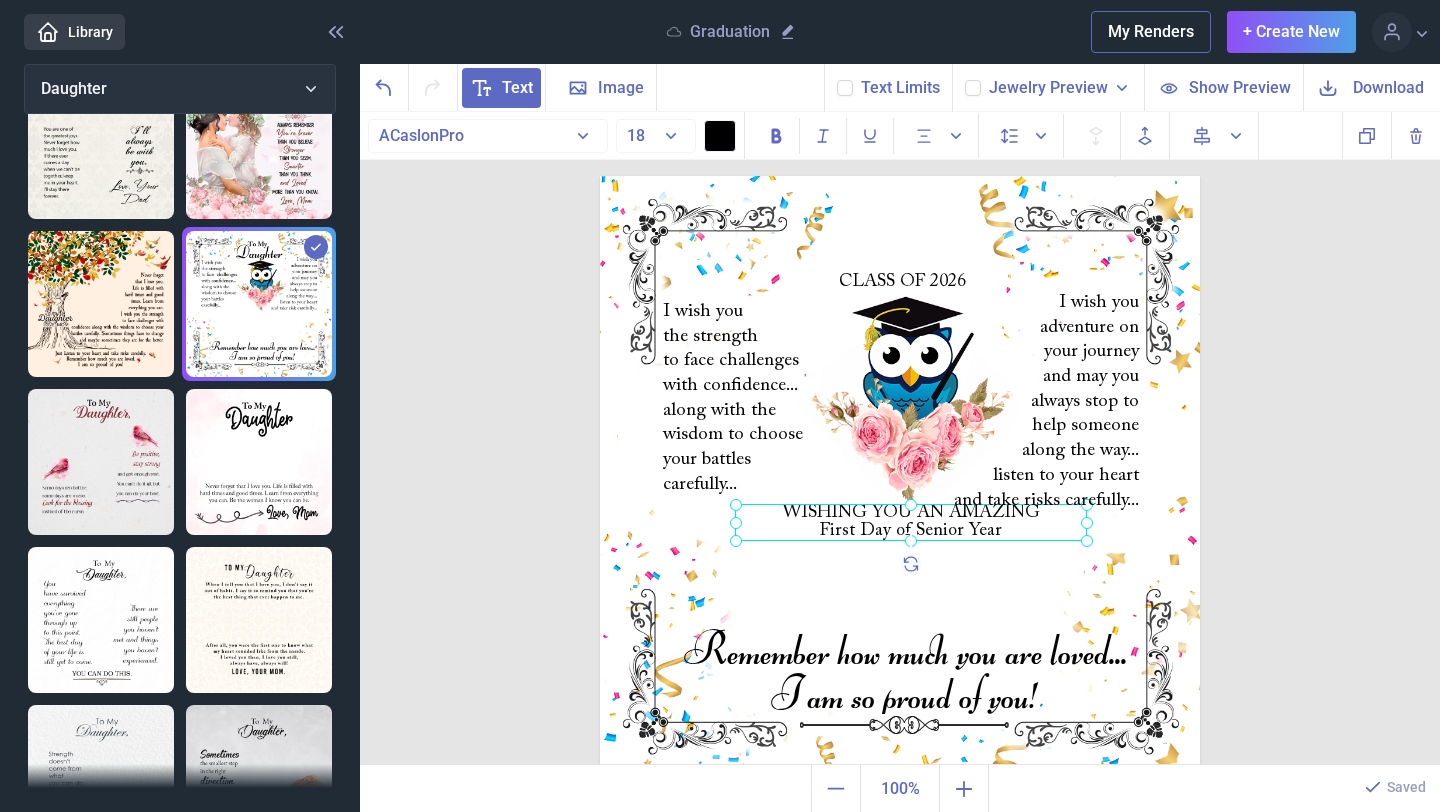 click 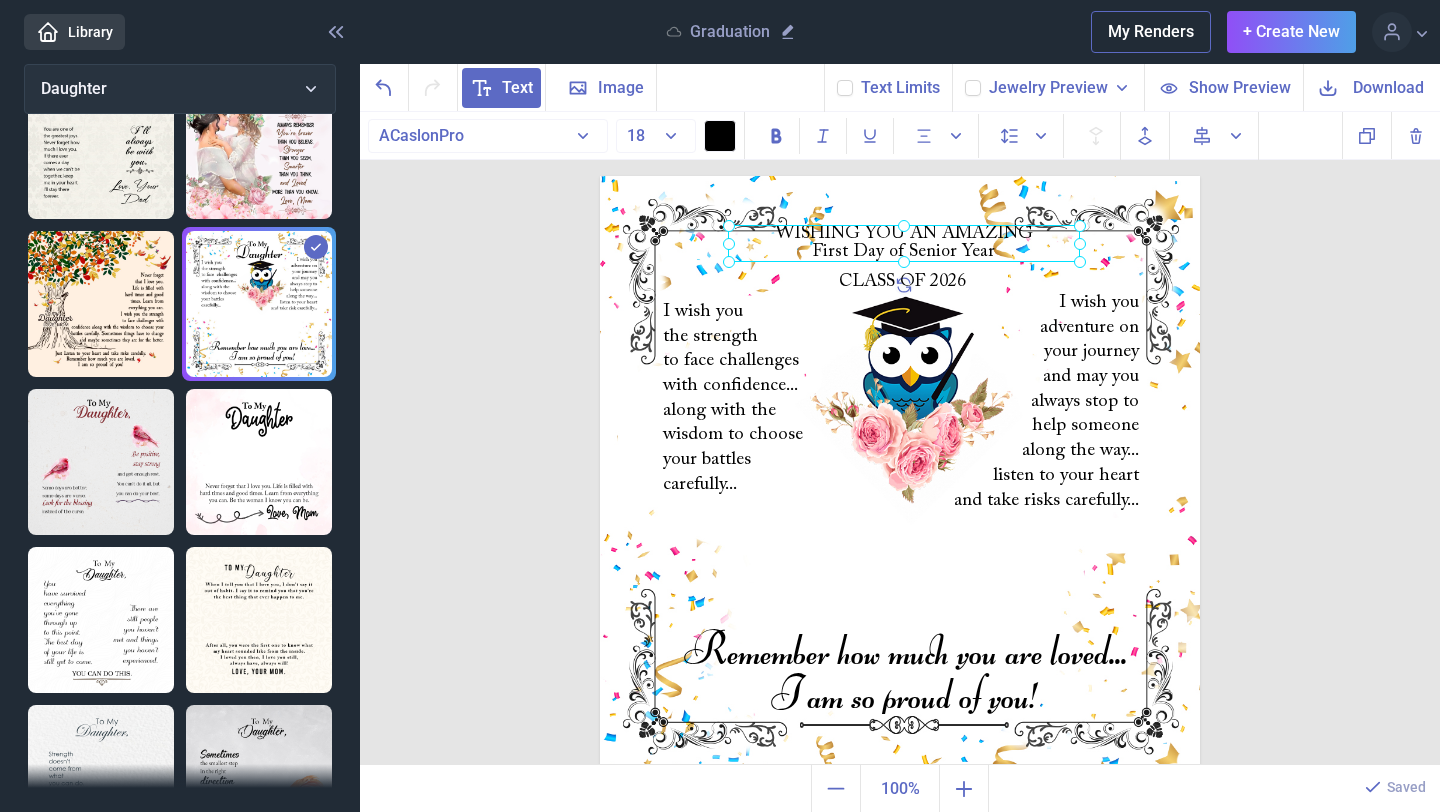 drag, startPoint x: 925, startPoint y: 518, endPoint x: 917, endPoint y: 239, distance: 279.1147 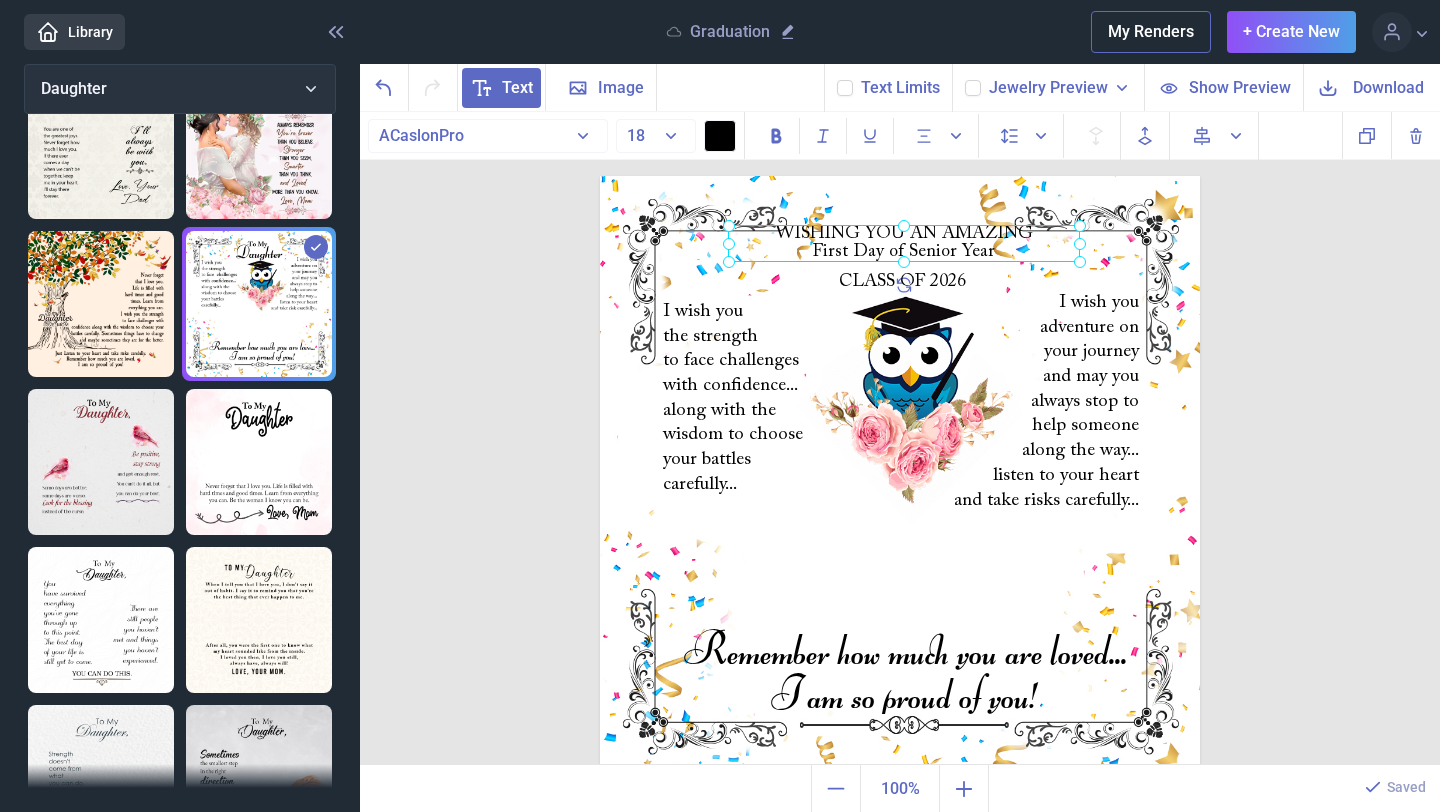 click at bounding box center (904, 243) 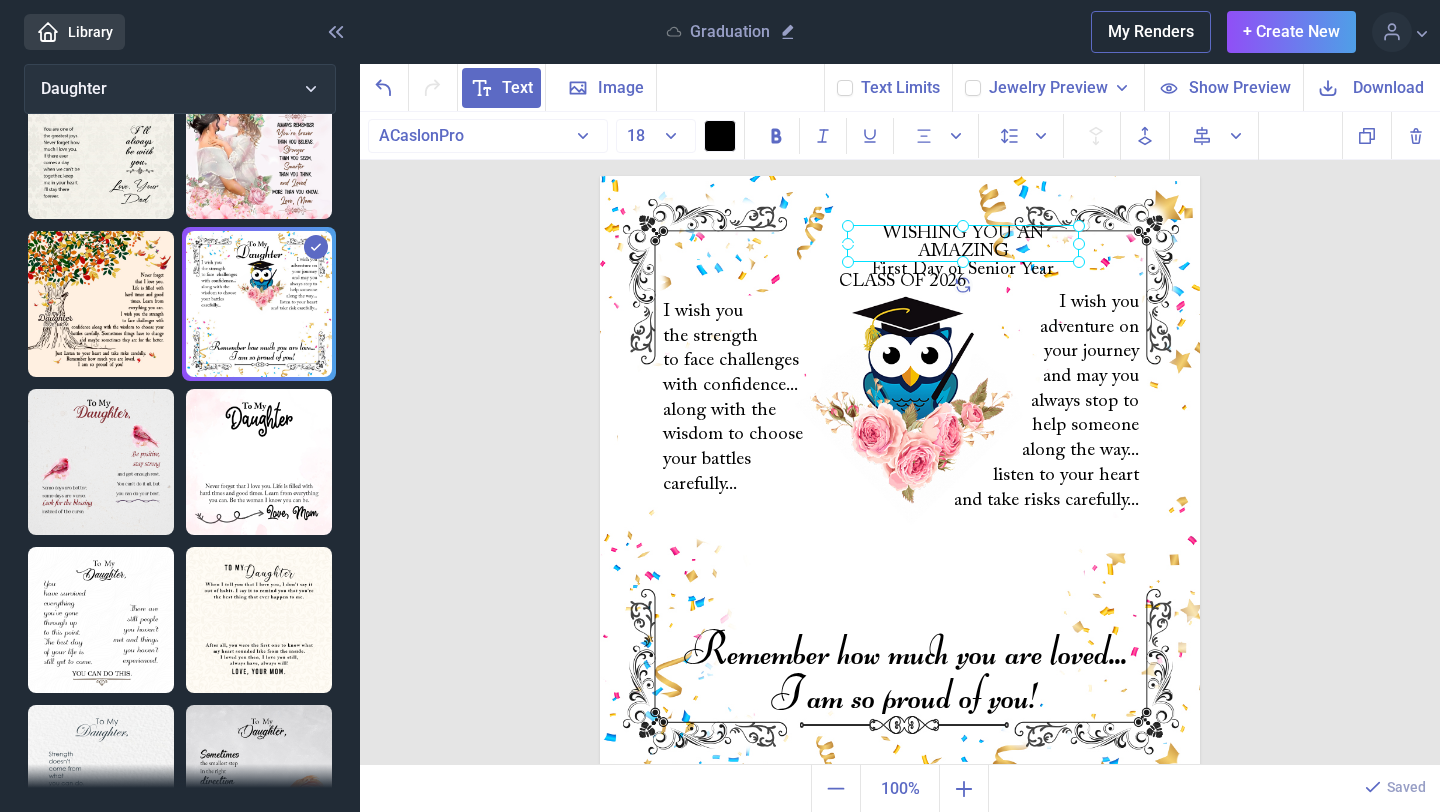 drag, startPoint x: 725, startPoint y: 244, endPoint x: 842, endPoint y: 235, distance: 117.34564 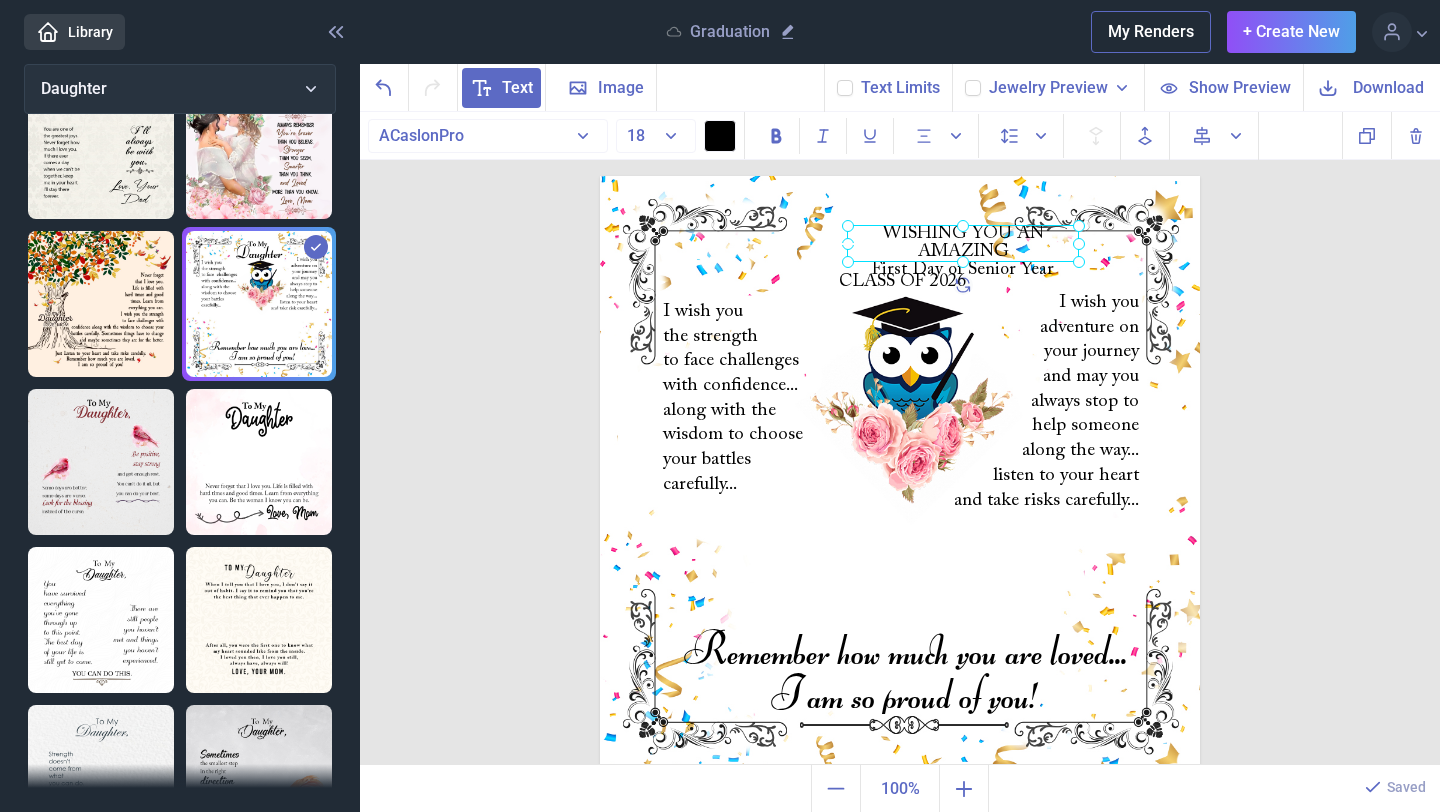 click 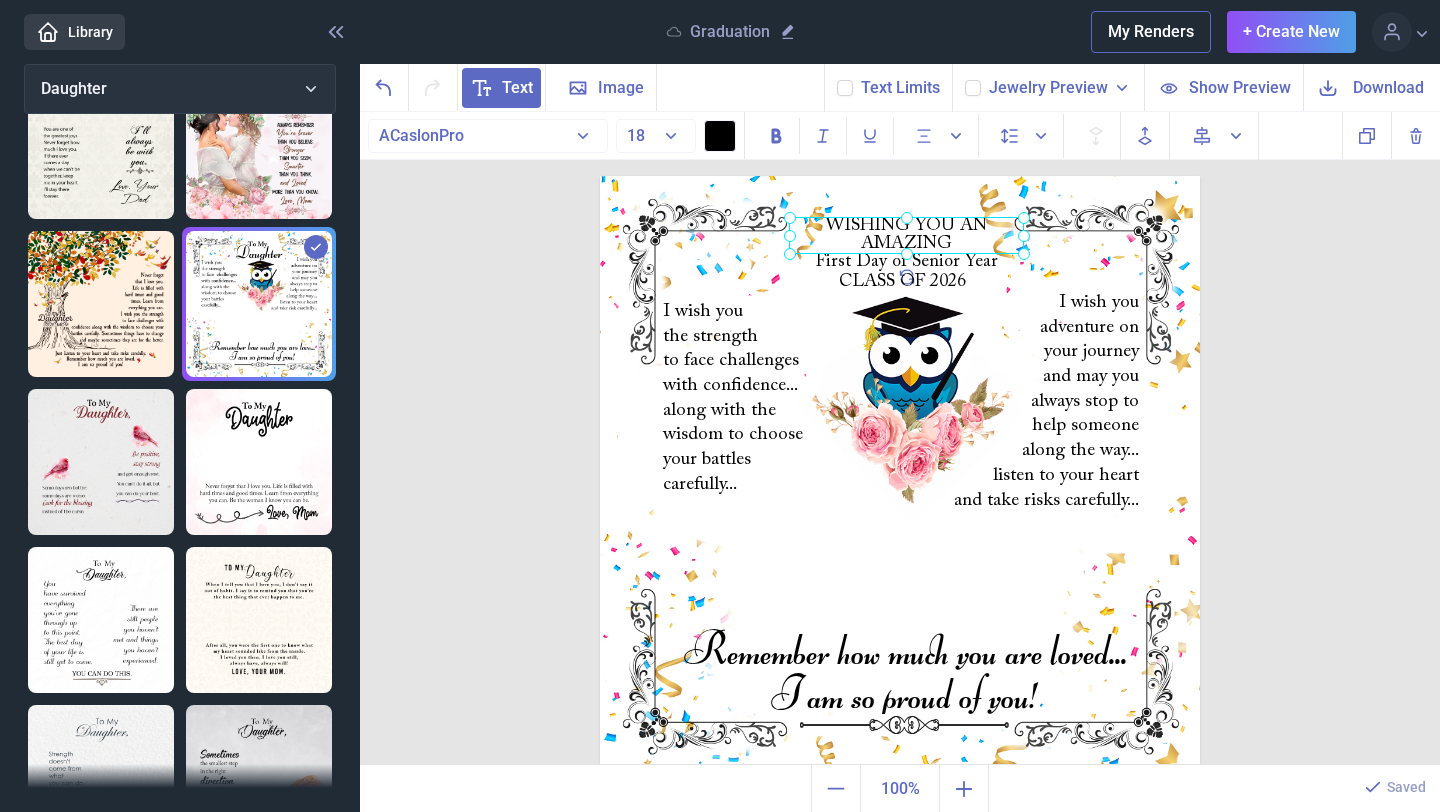 drag, startPoint x: 947, startPoint y: 248, endPoint x: 892, endPoint y: 240, distance: 55.578773 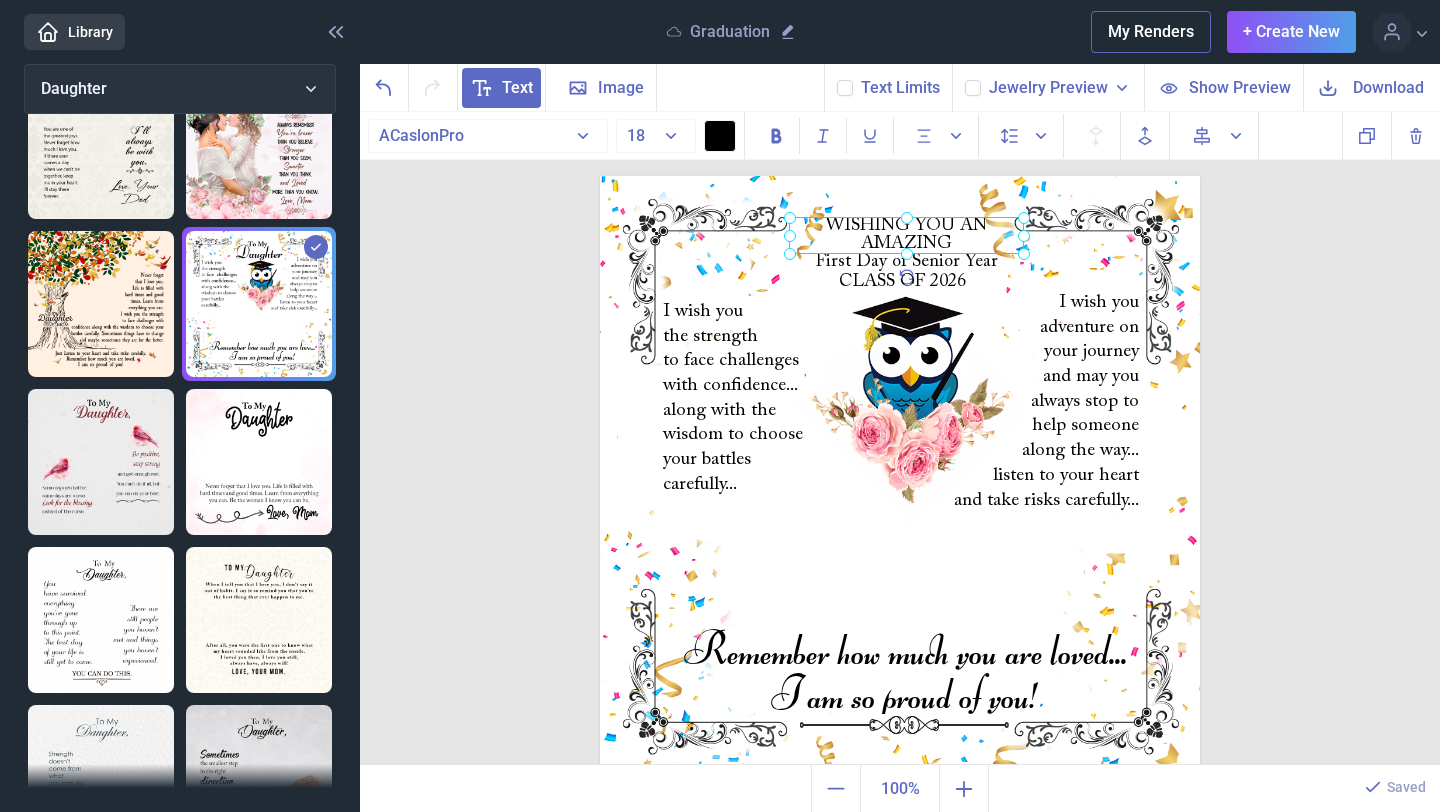 click at bounding box center [906, 235] 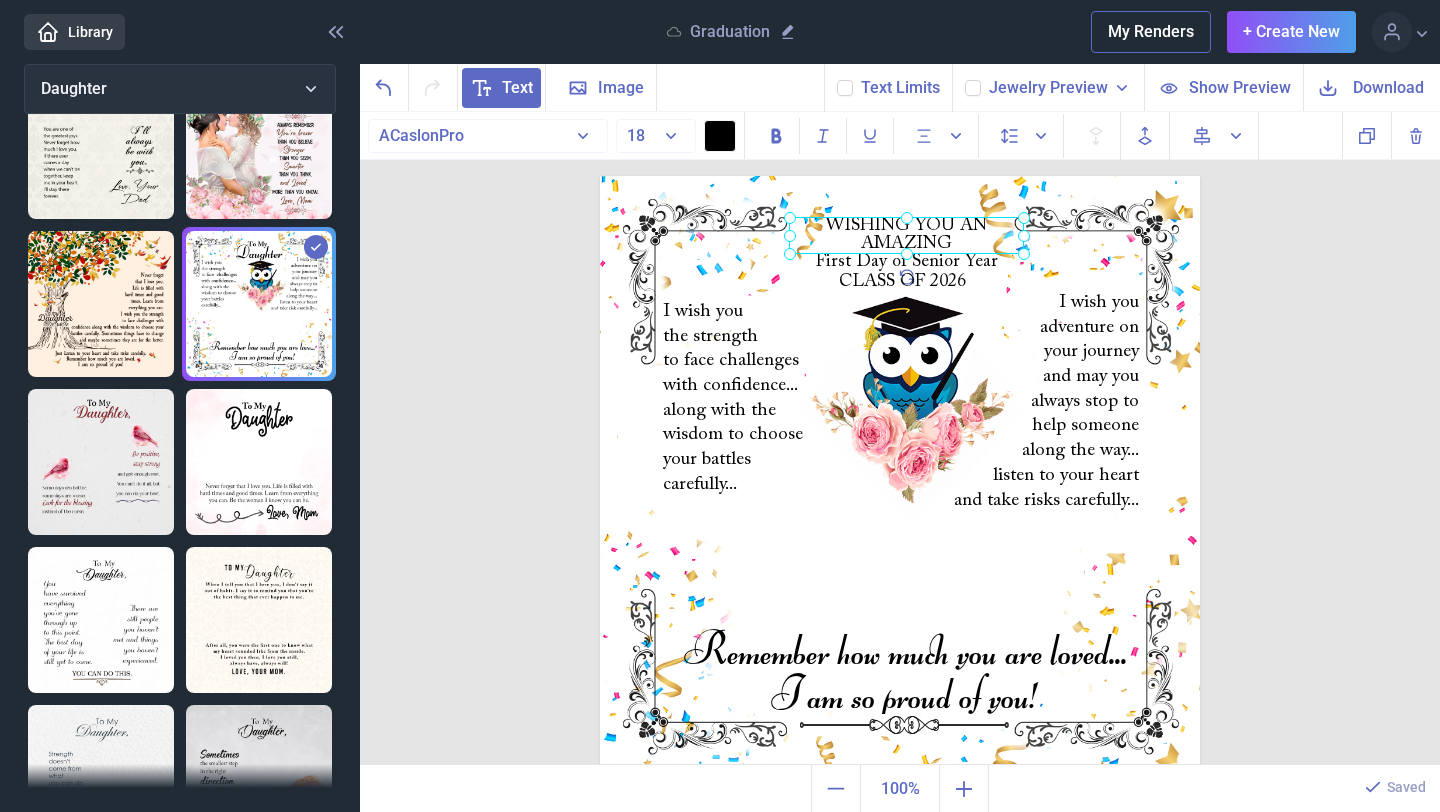 click at bounding box center [900, 476] 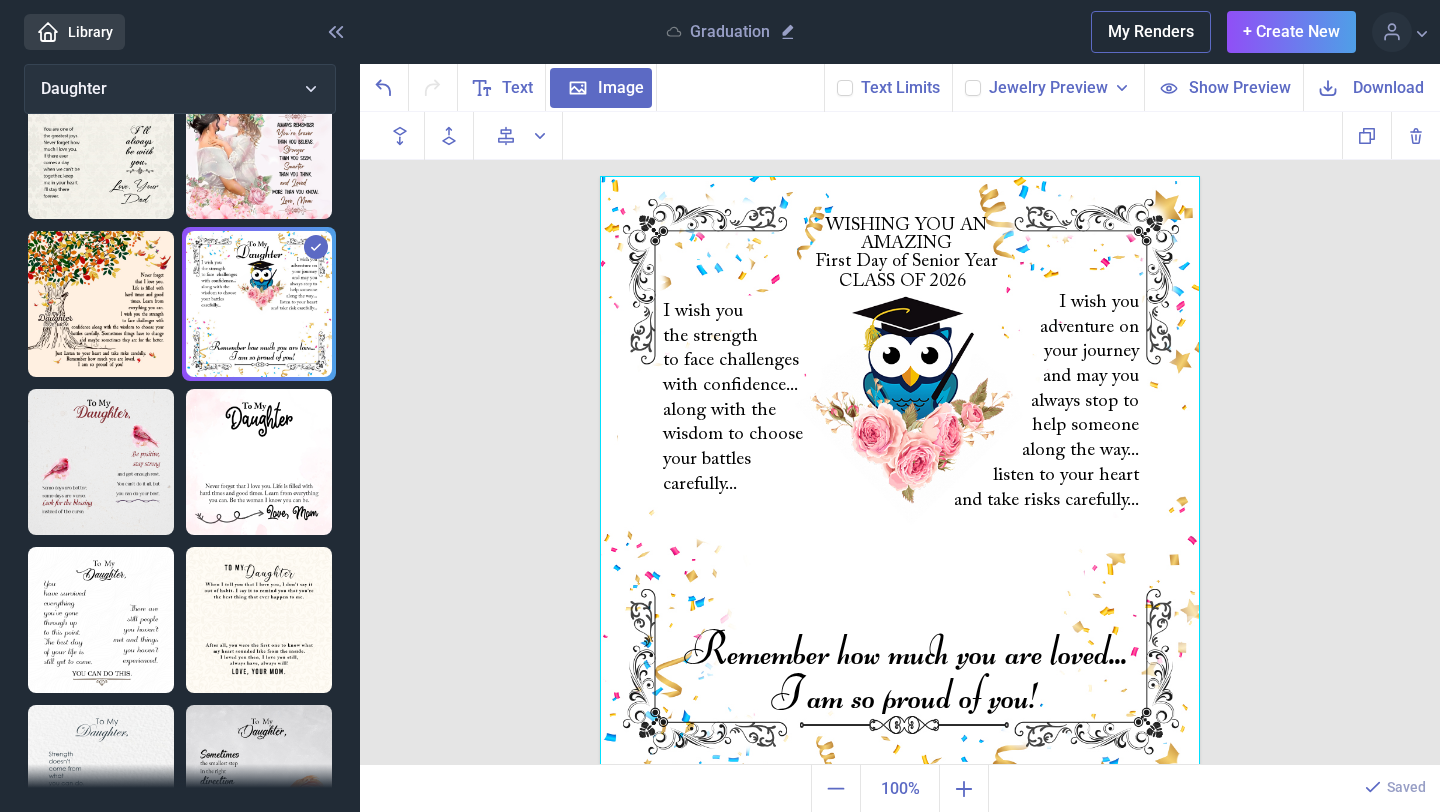 scroll, scrollTop: 16, scrollLeft: 0, axis: vertical 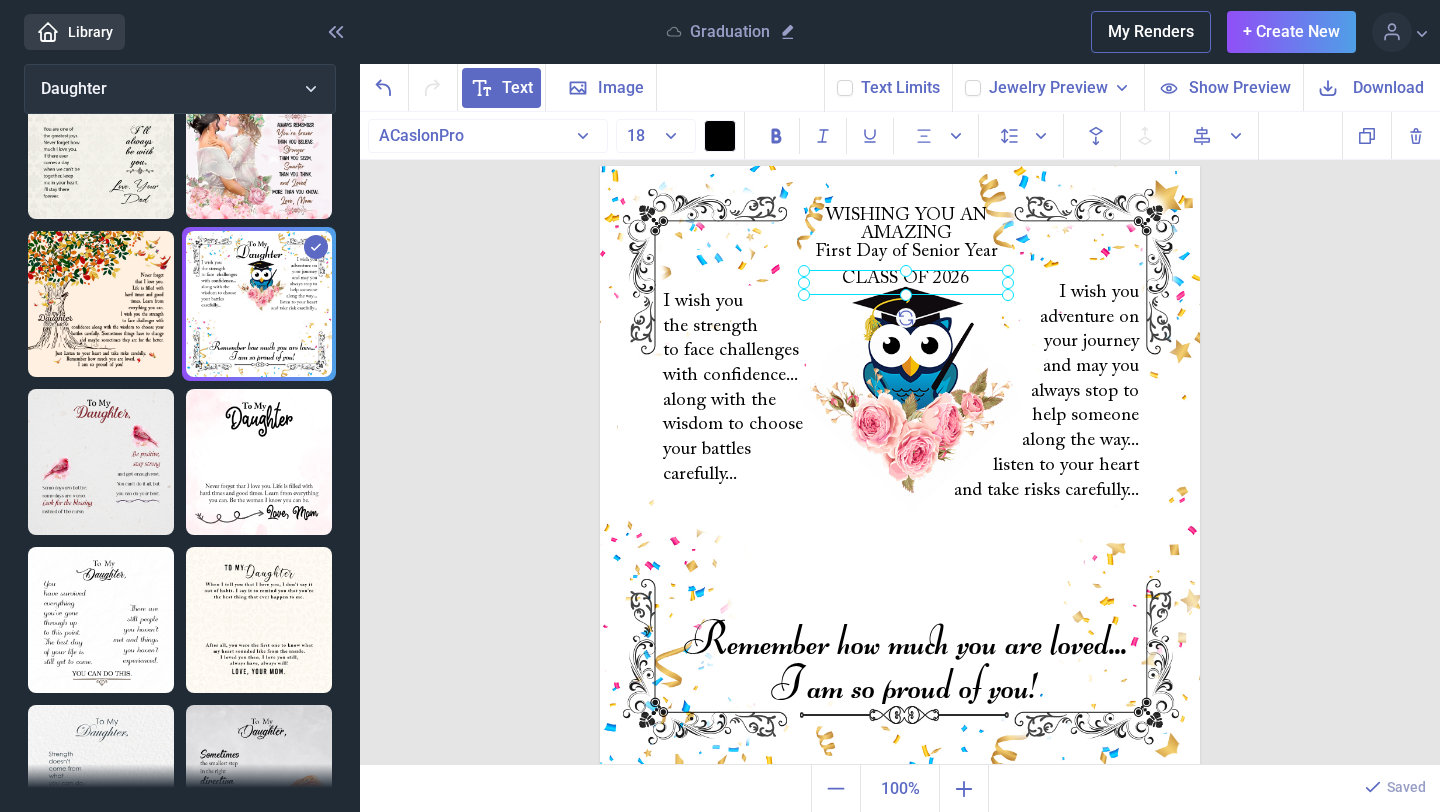 click on "CLASS OF 2026" at bounding box center [600, 166] 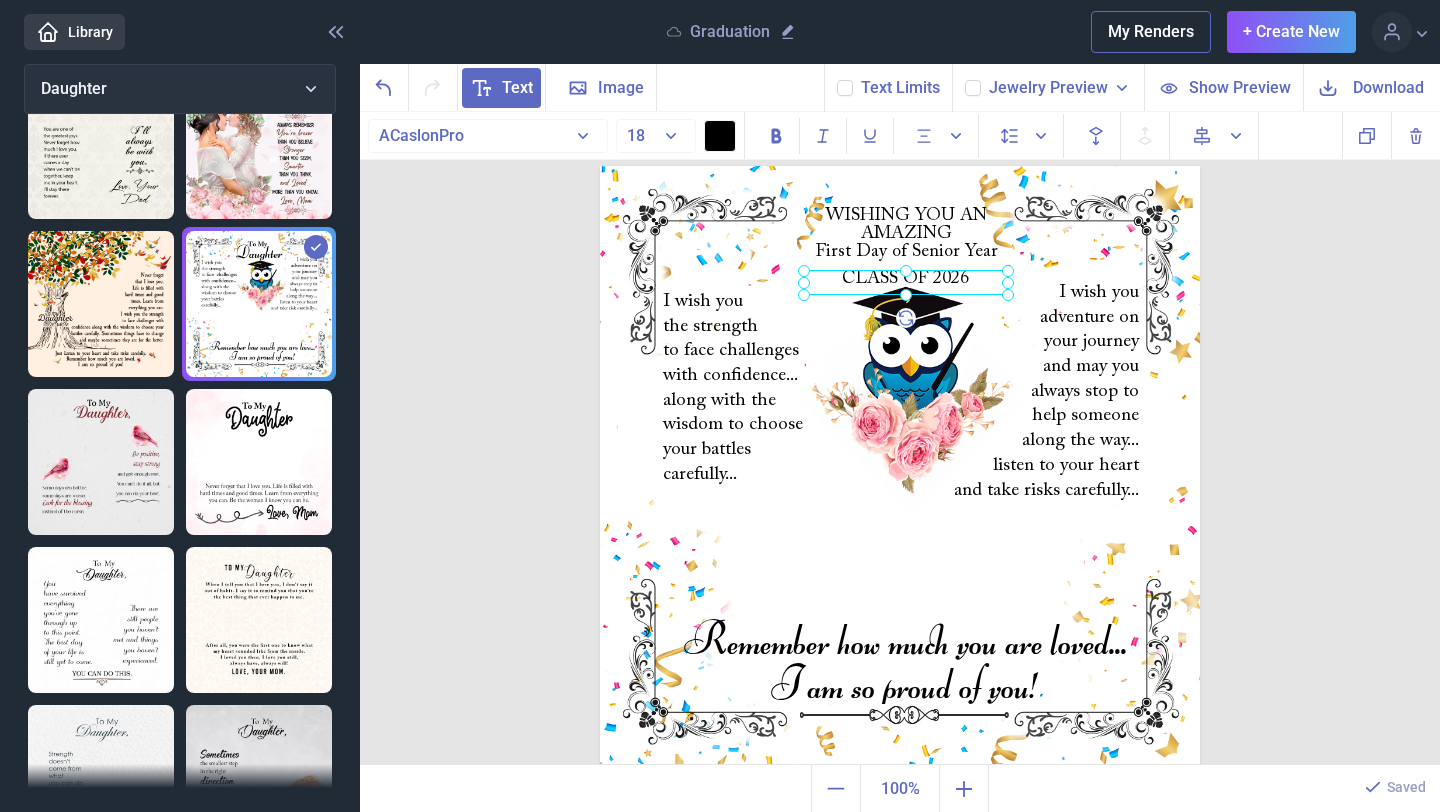 click at bounding box center (900, 466) 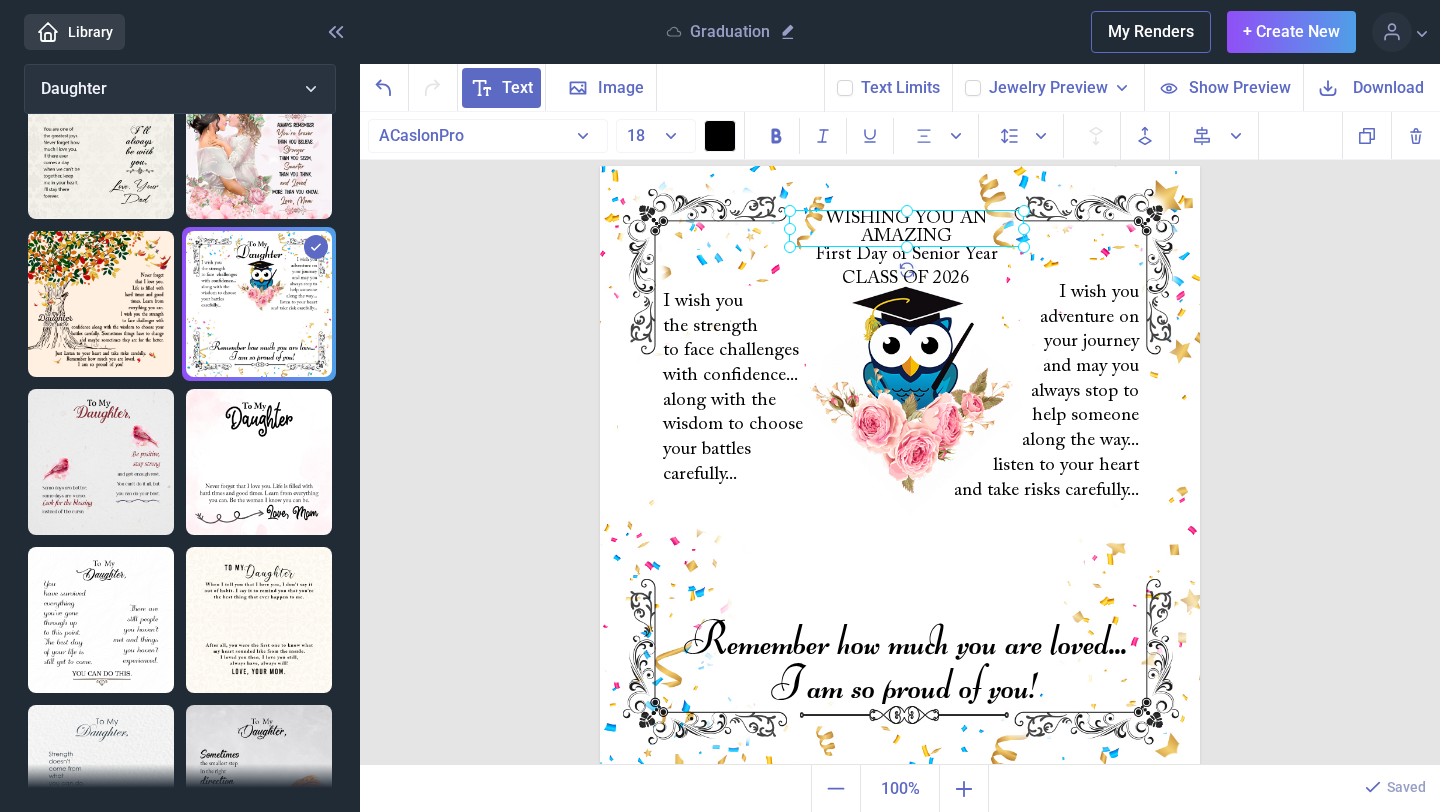 click on "WISHING YOU AN AMAZING First Day of Senior Year" at bounding box center [600, 166] 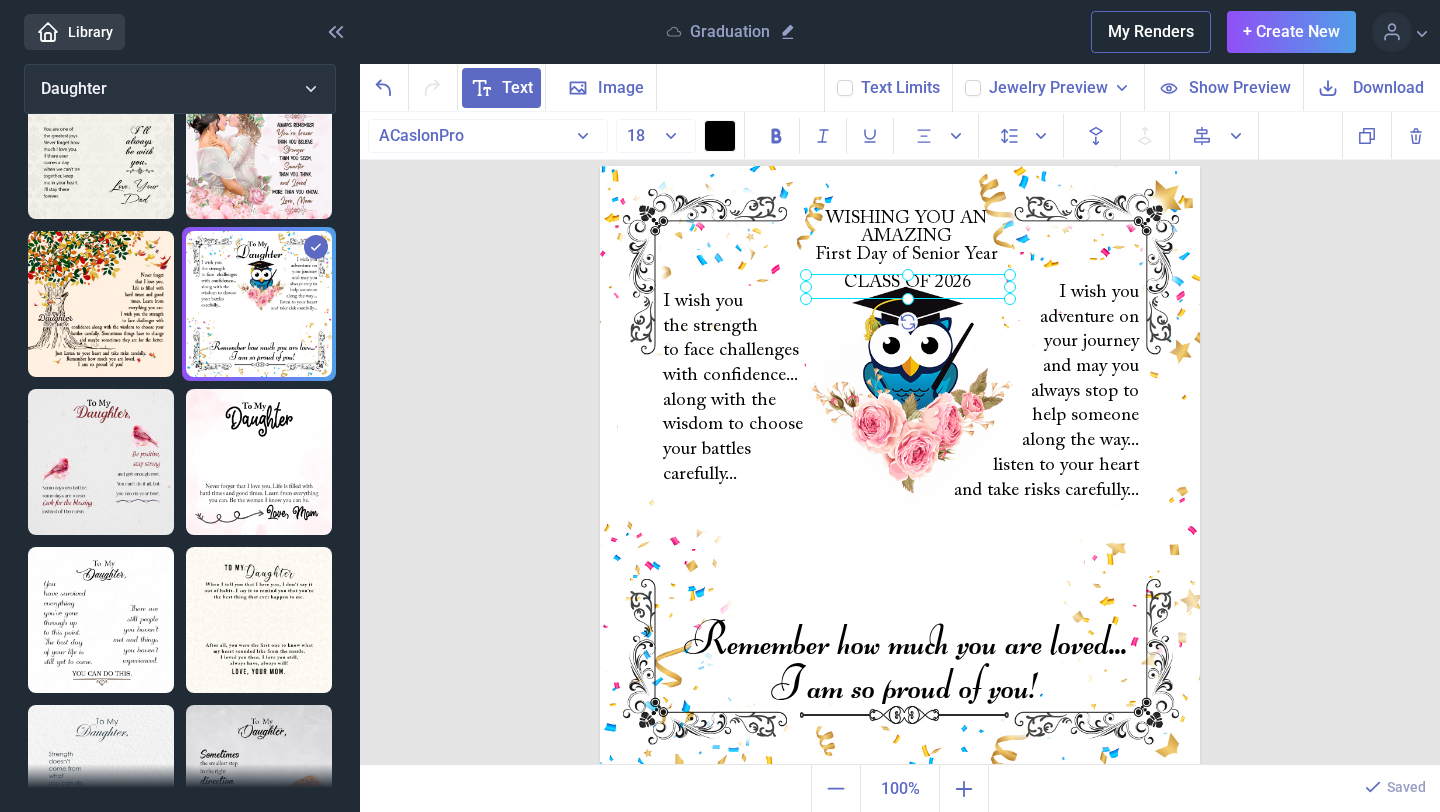 click on "CLASS OF 2026" at bounding box center [600, 166] 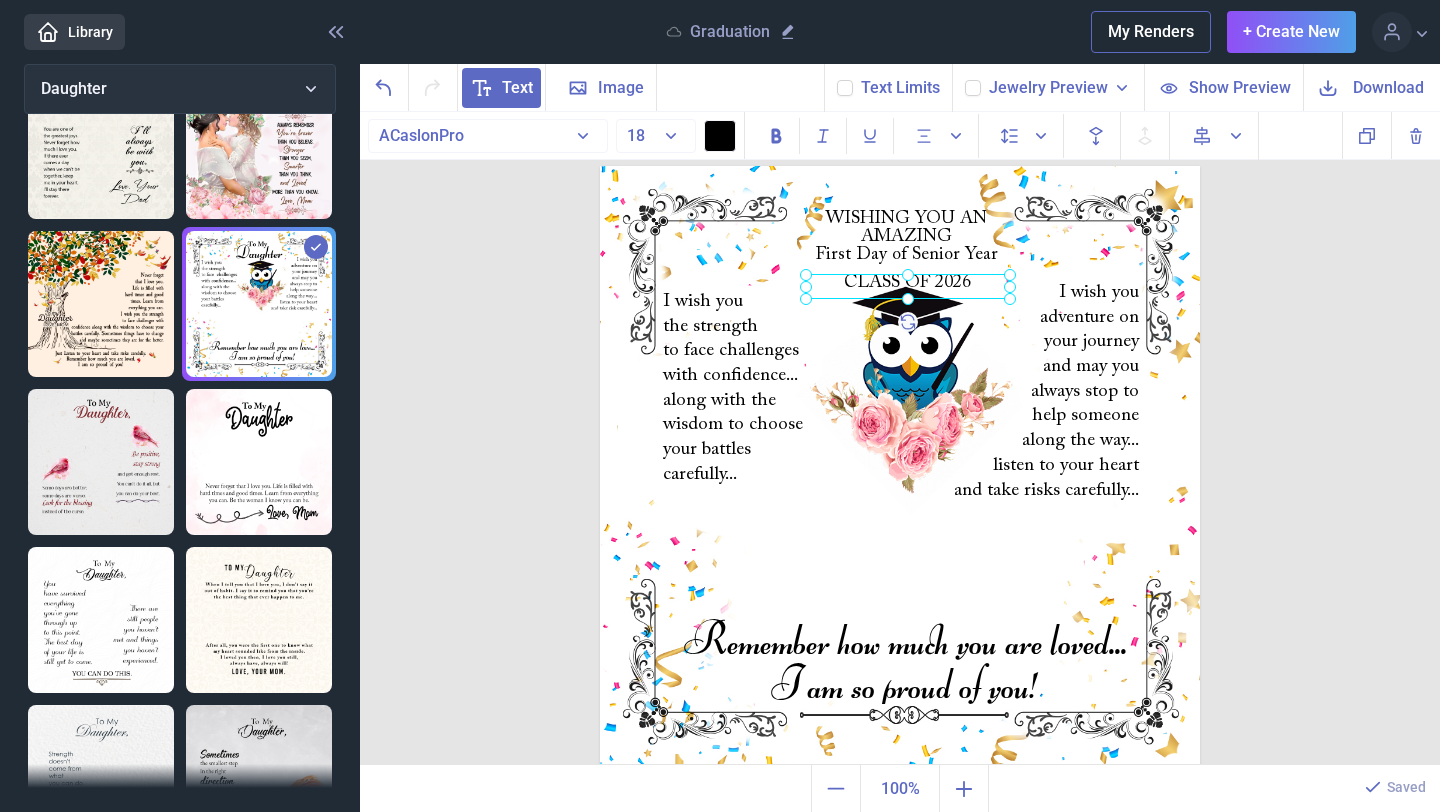 click at bounding box center (900, 466) 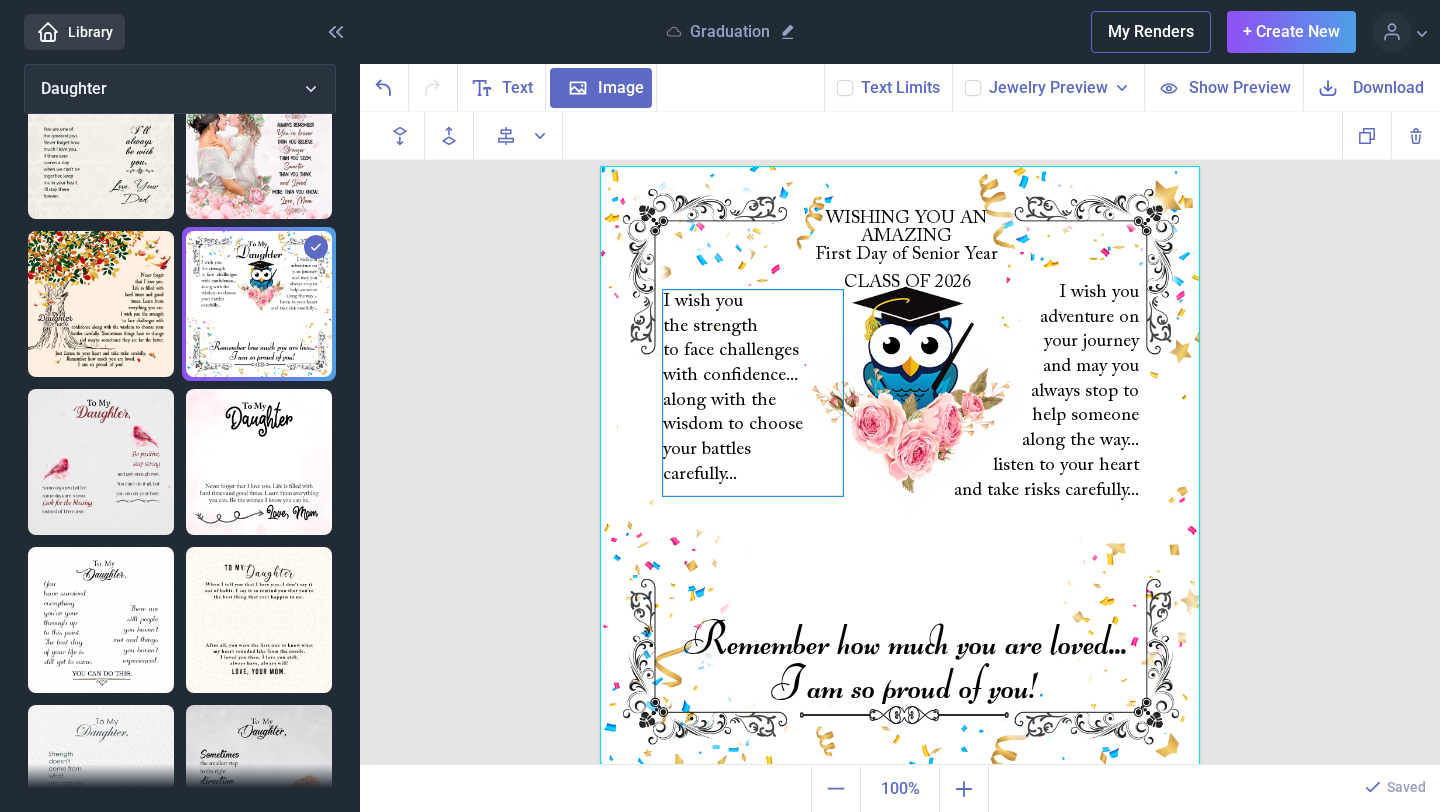 click on "I wish you  the strength to face  challenges  with confidence...  along with the  wisdom to choose  your battles  carefully..." at bounding box center [900, 166] 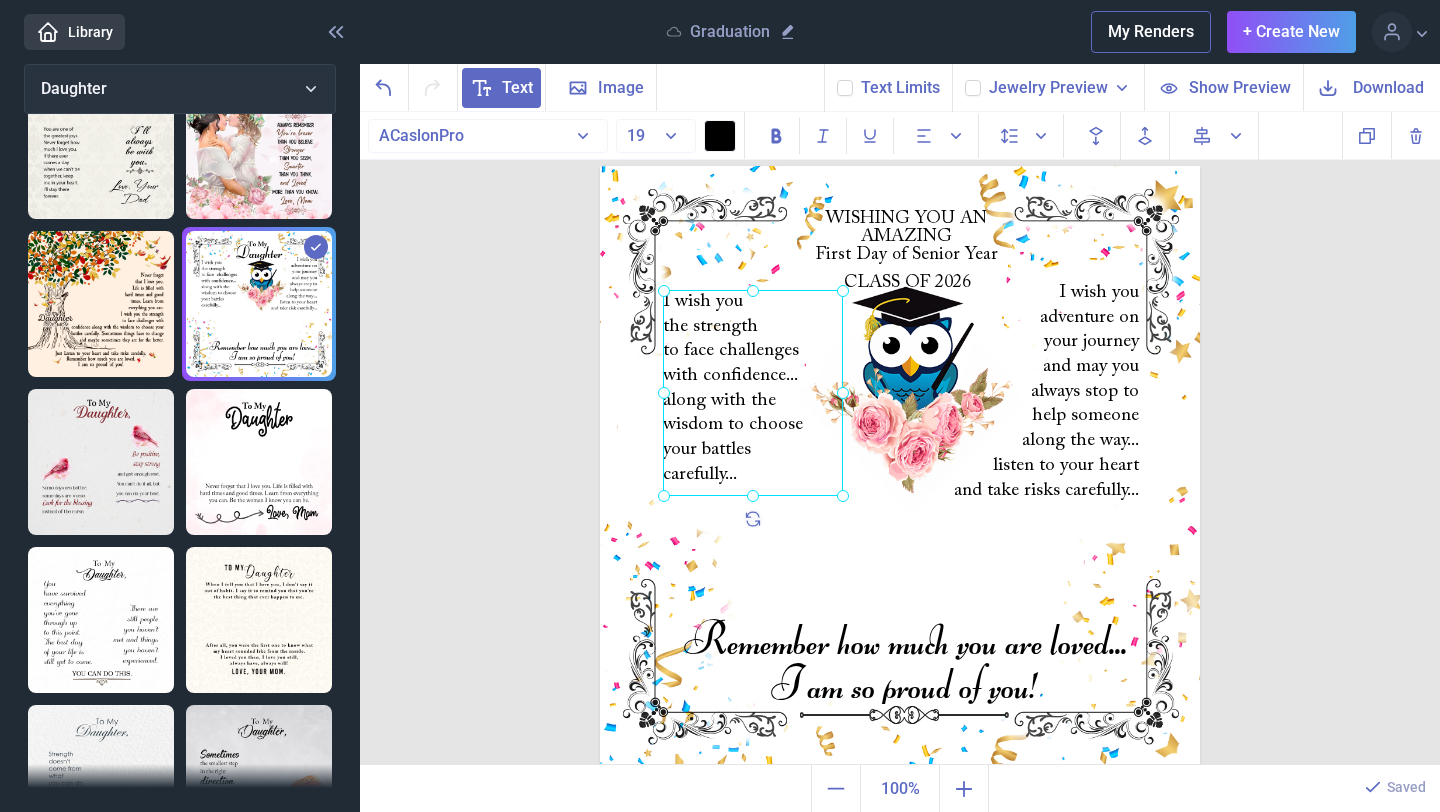 click at bounding box center [753, 393] 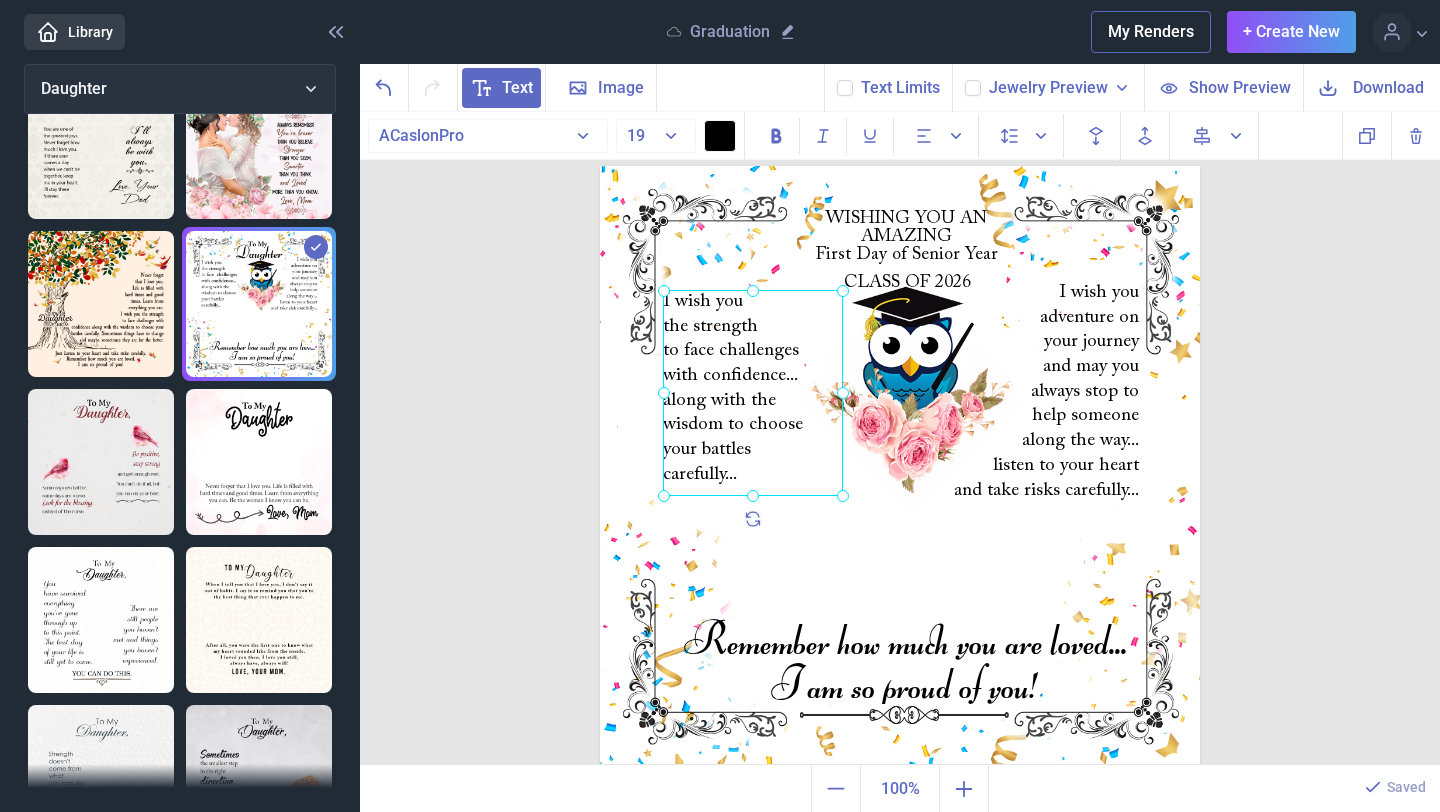 click at bounding box center (753, 393) 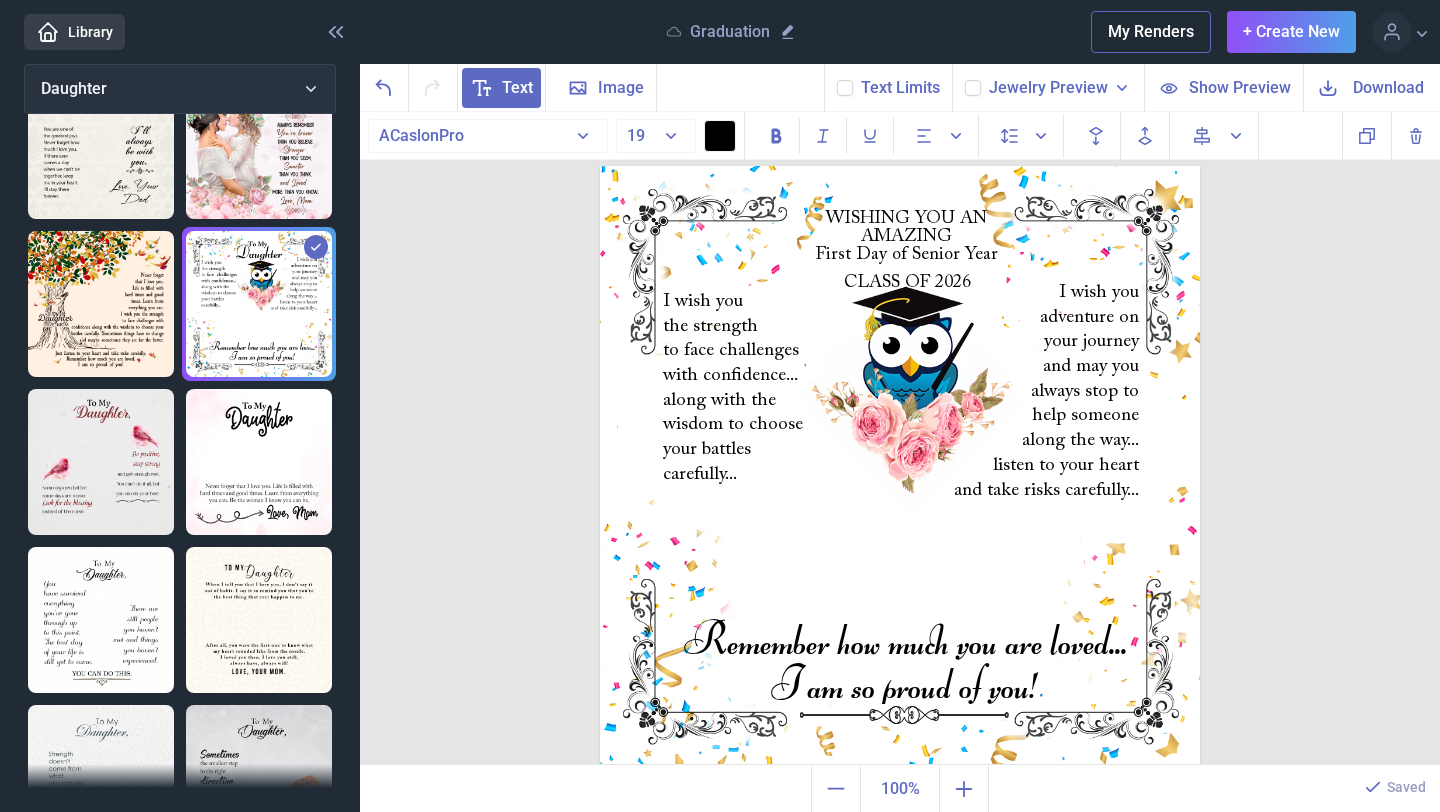 click on "I wish you  the strength to face  challenges  with confidence...  along with the  wisdom to choose  your battles  carefully..." at bounding box center [753, 393] 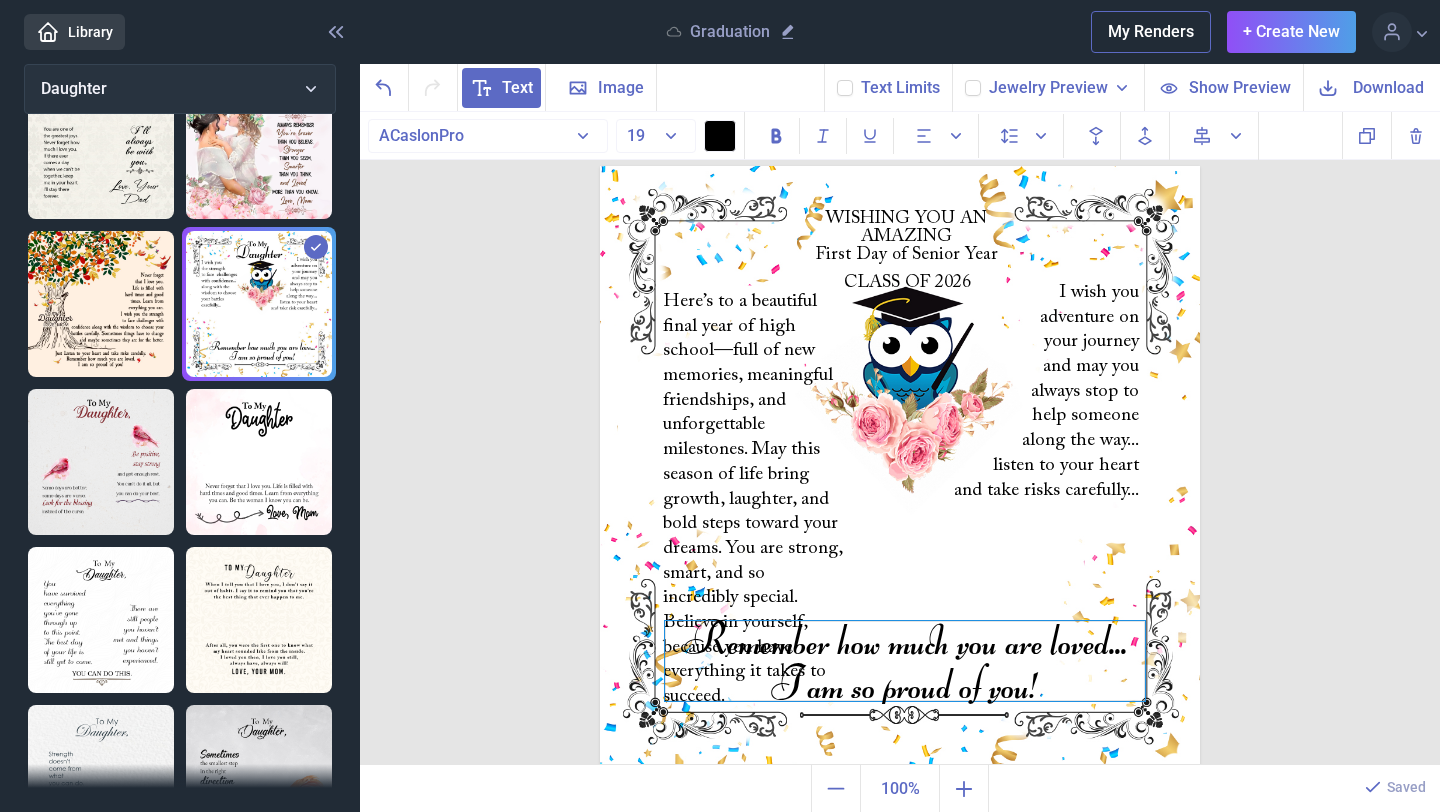 click on "Remember how much you are loved...  I am so proud of you!" at bounding box center (900, 166) 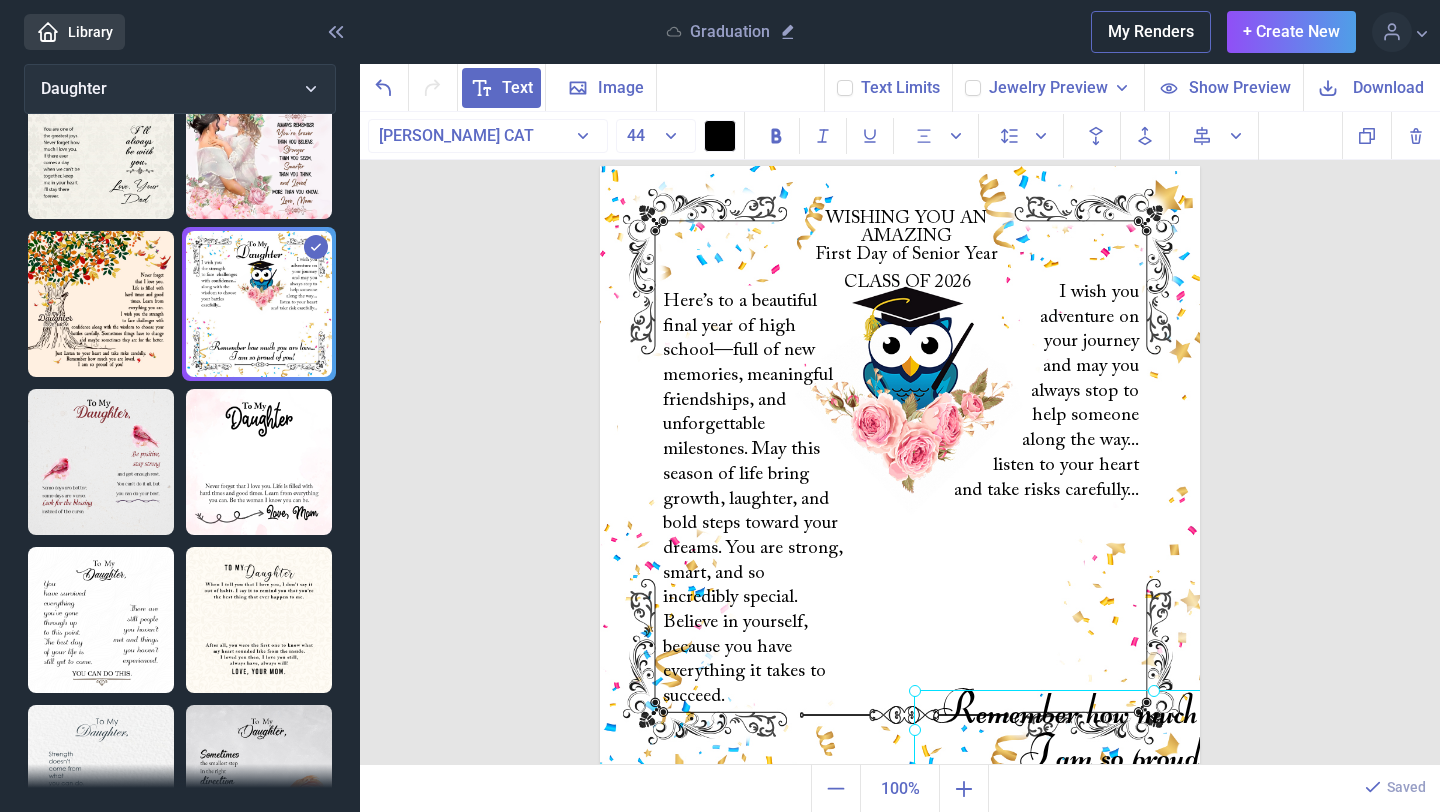drag, startPoint x: 890, startPoint y: 647, endPoint x: 1138, endPoint y: 712, distance: 256.37668 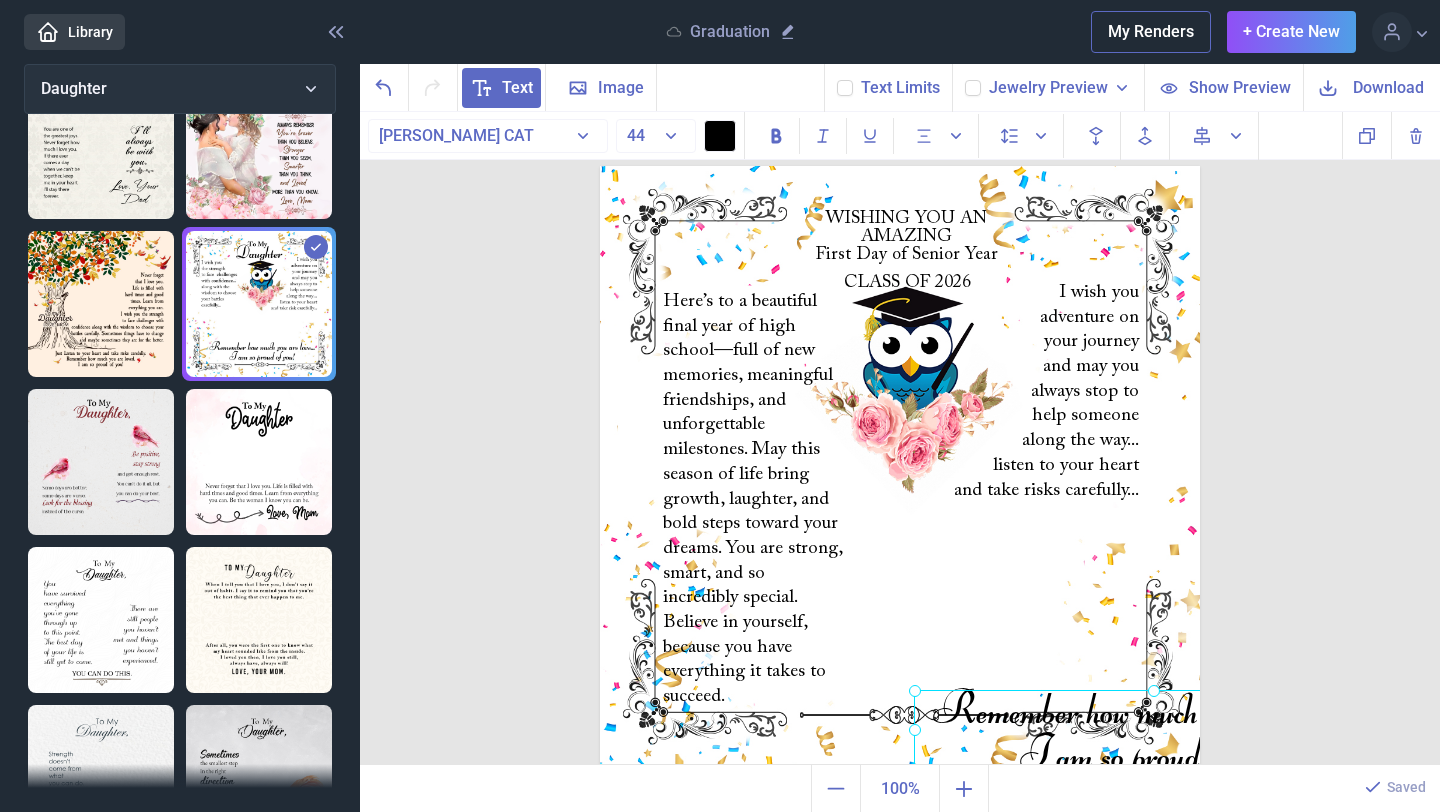 click at bounding box center [1154, 730] 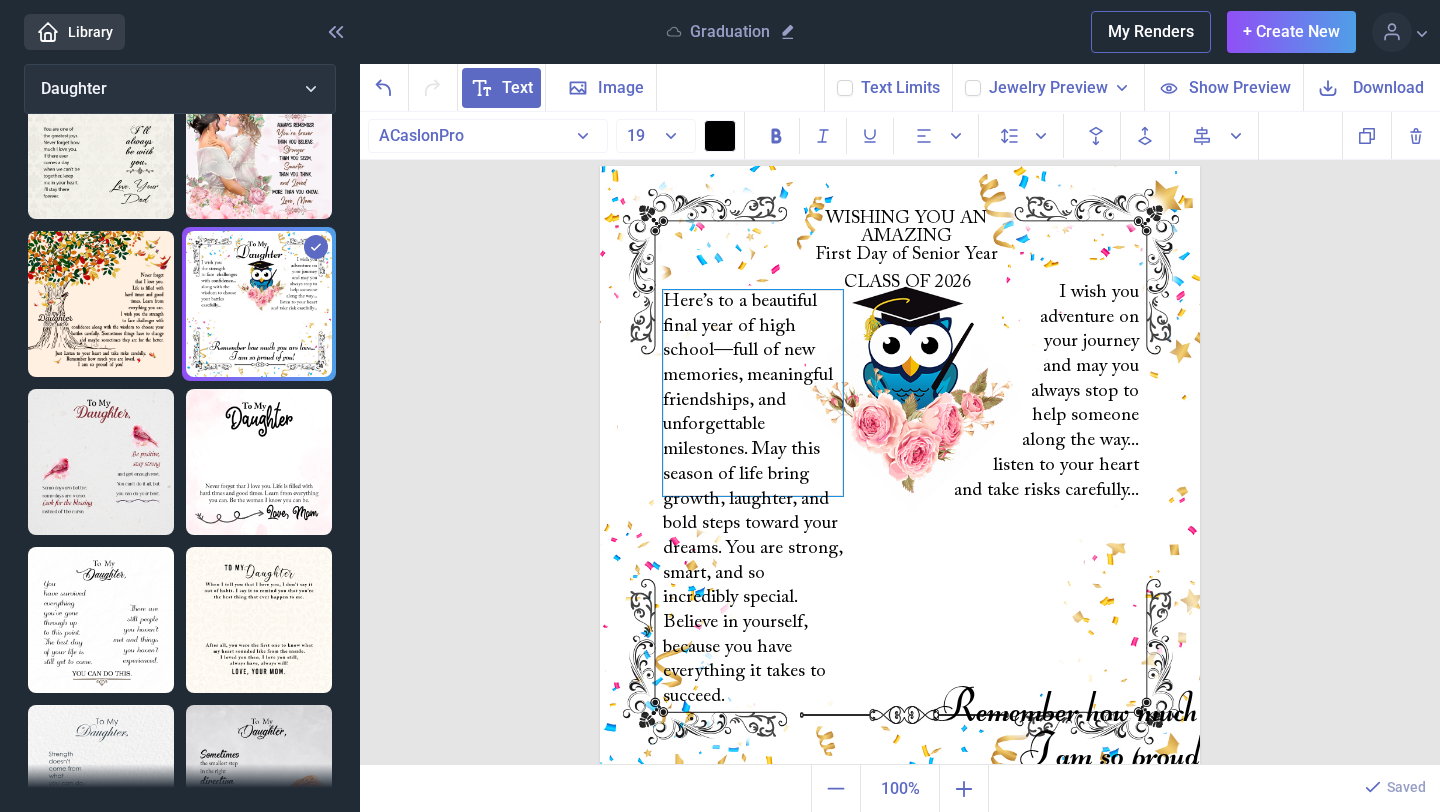click on "Here’s to a beautiful final year of high school—full of new memories, meaningful friendships, and unforgettable milestones. May this season of life bring growth, laughter, and bold steps toward your dreams. You are strong, smart, and so incredibly special. Believe in yourself, because you have everything it takes to succeed." at bounding box center [753, 393] 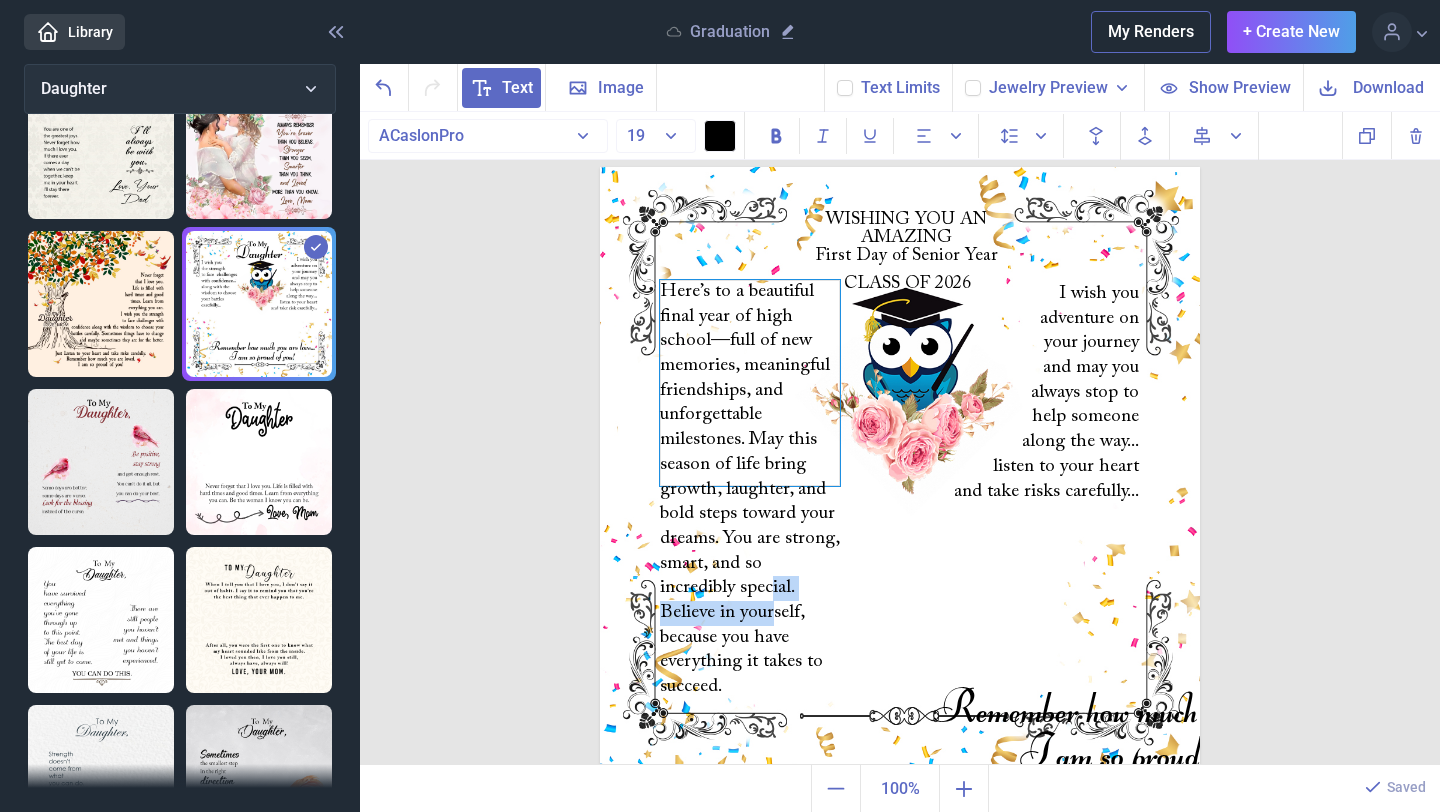 scroll, scrollTop: 16, scrollLeft: 0, axis: vertical 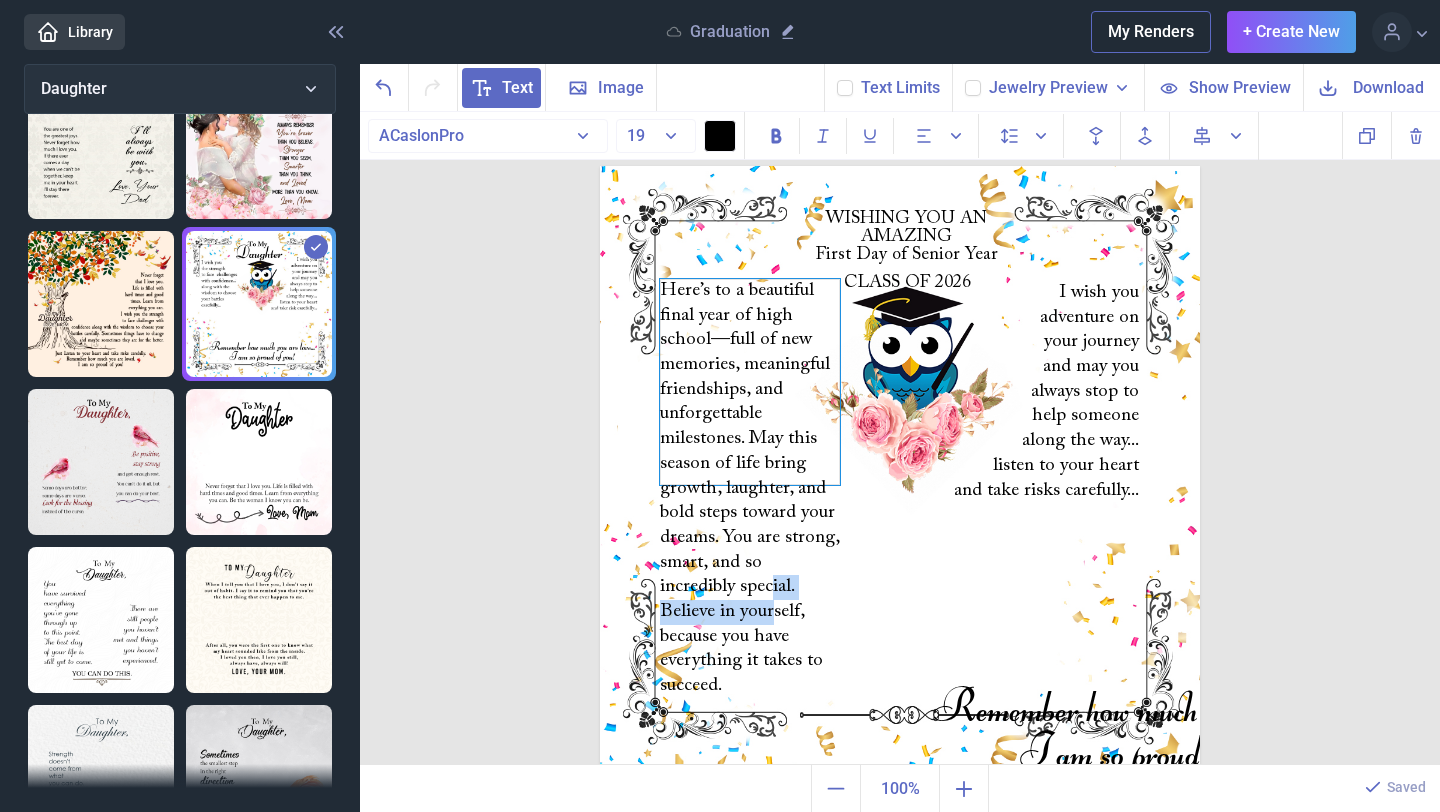 drag, startPoint x: 773, startPoint y: 614, endPoint x: 771, endPoint y: 603, distance: 11.18034 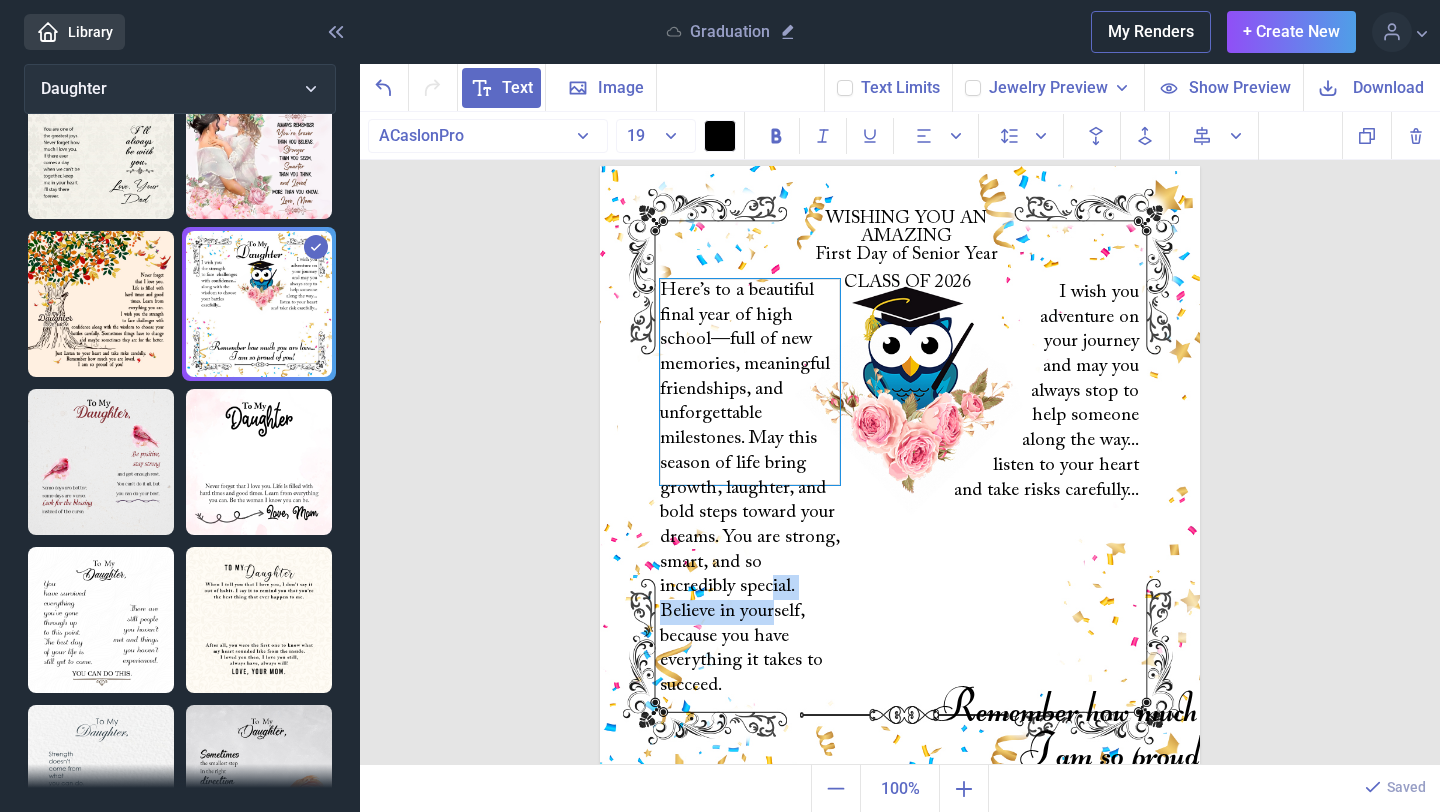 click on "Here’s to a beautiful final year of high school—full of new memories, meaningful friendships, and unforgettable milestones. May this season of life bring growth, laughter, and bold steps toward your dreams. You are strong, smart, and so incredibly special. Believe in yourself, because you have everything it takes to succeed." at bounding box center [750, 382] 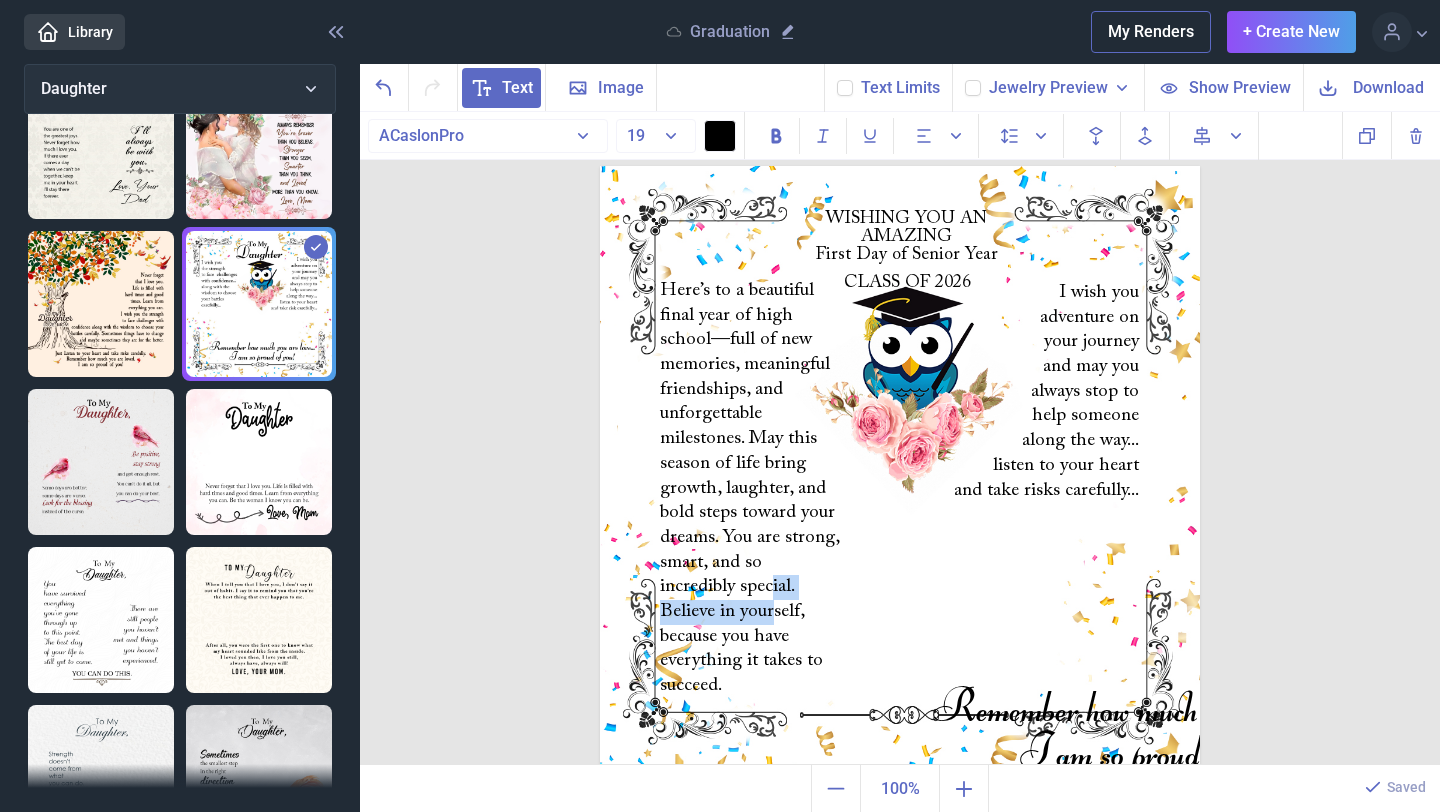 click at bounding box center [900, 466] 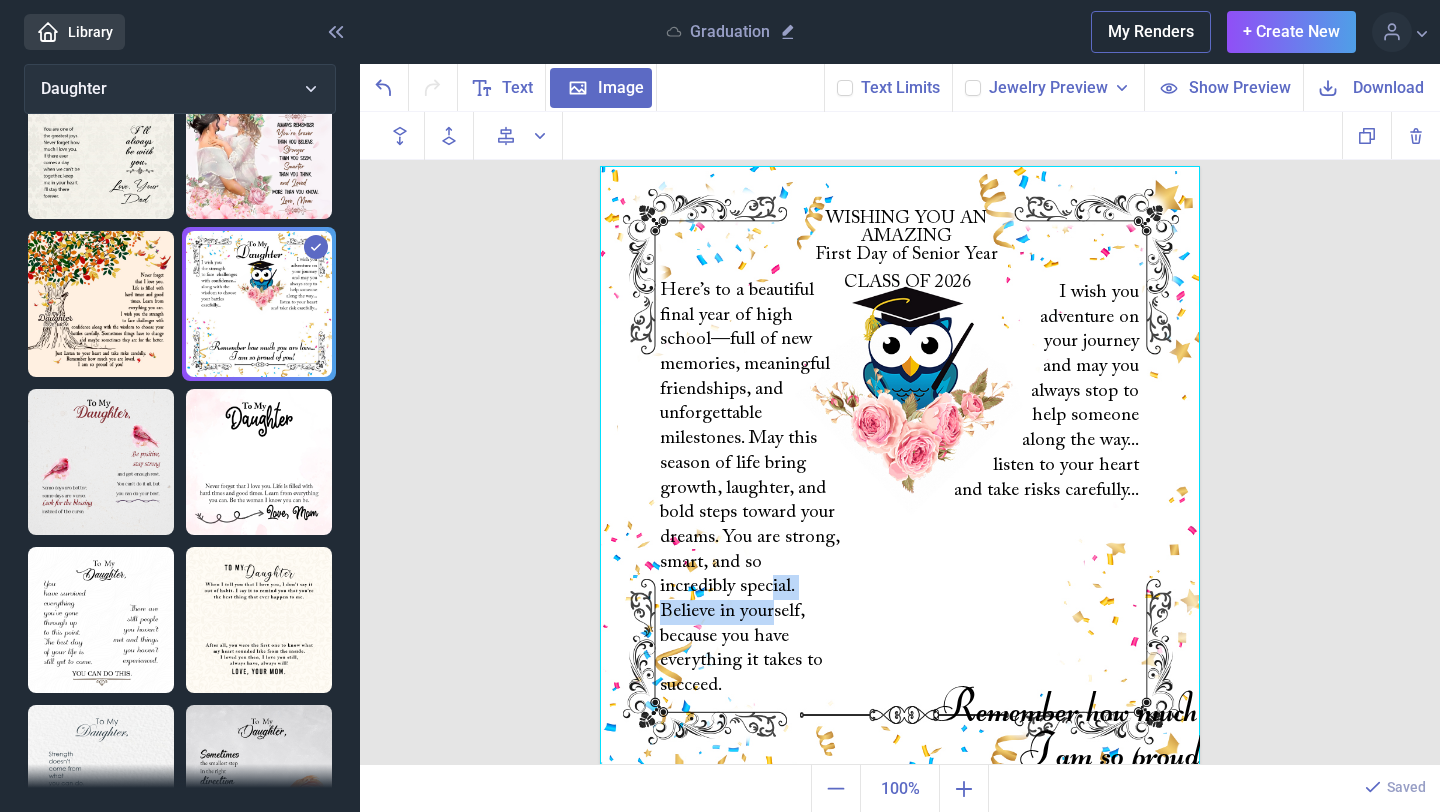 click at bounding box center (900, 466) 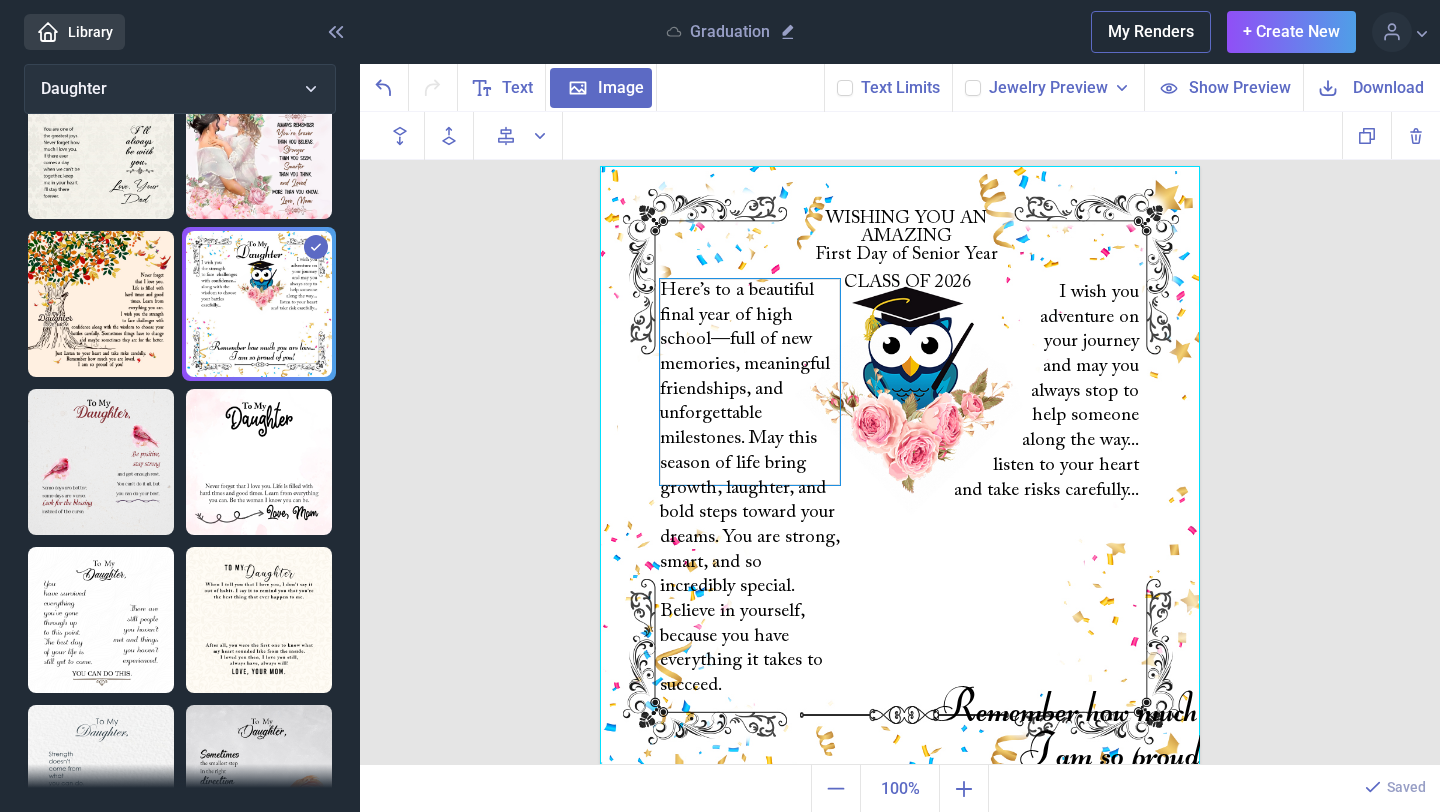 click on "Here’s to a beautiful final year of high school—full of new memories, meaningful friendships, and unforgettable milestones. May this season of life bring growth, laughter, and bold steps toward your dreams. You are strong, smart, and so incredibly special. Believe in yourself, because you have everything it takes to succeed." at bounding box center [750, 382] 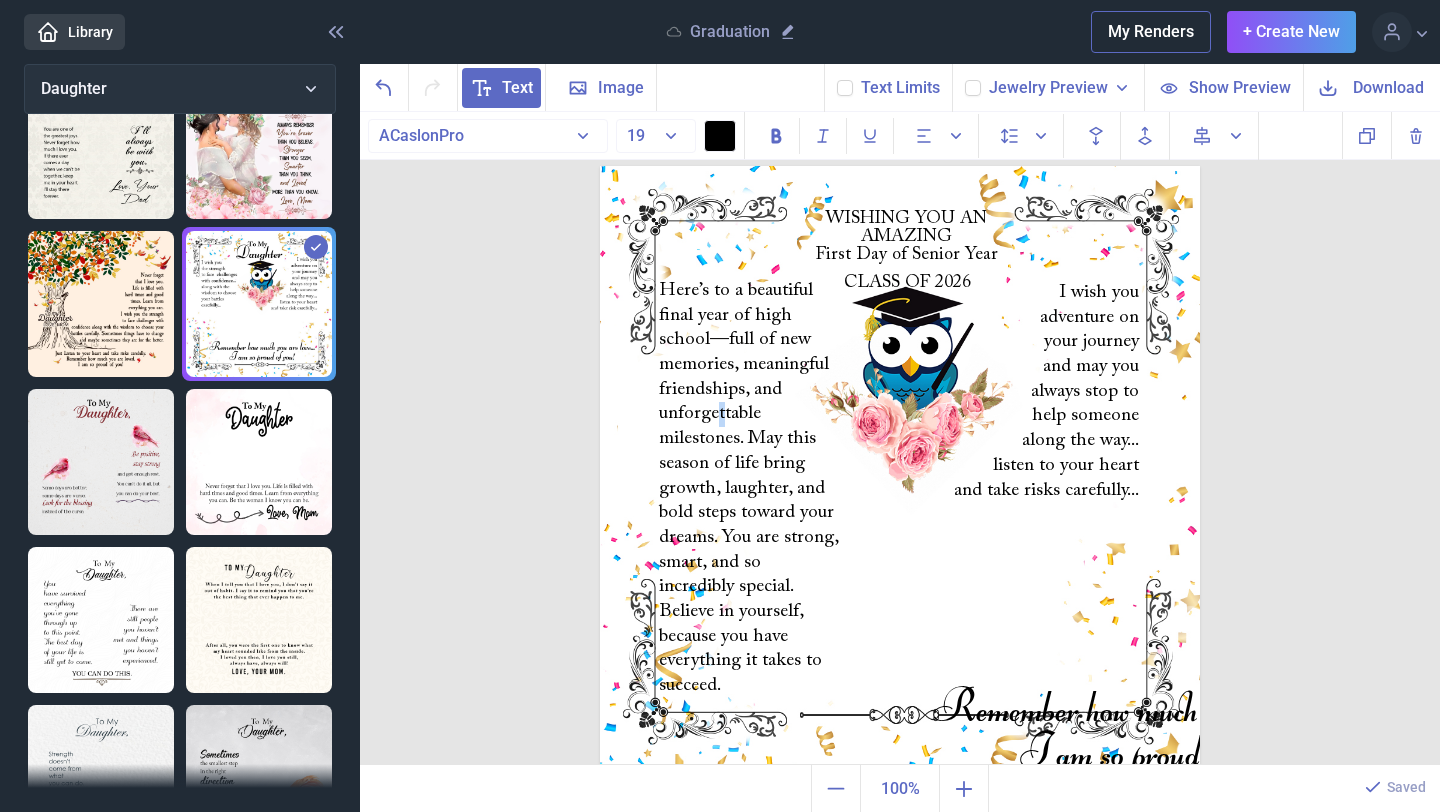 click at bounding box center [900, 466] 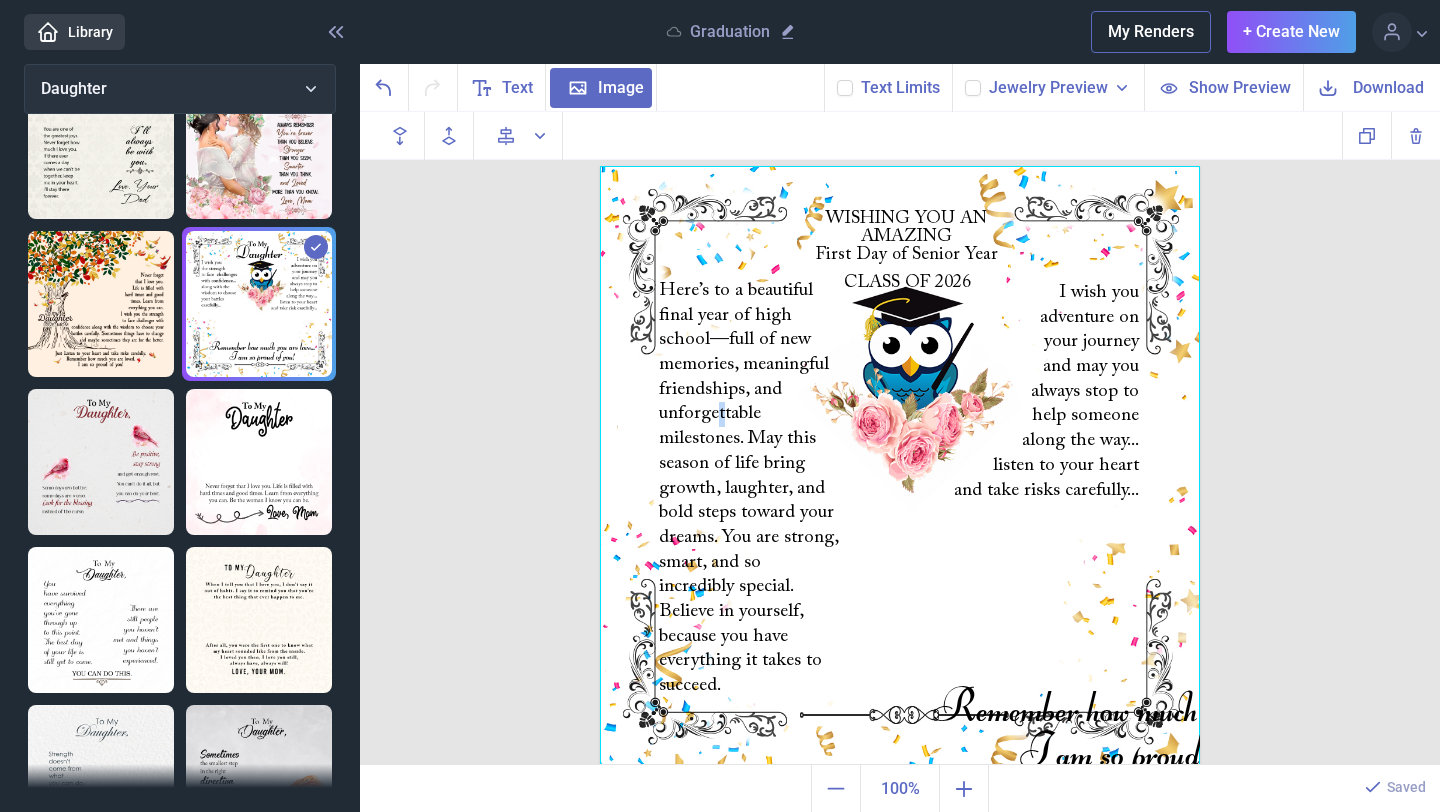 click at bounding box center (900, 466) 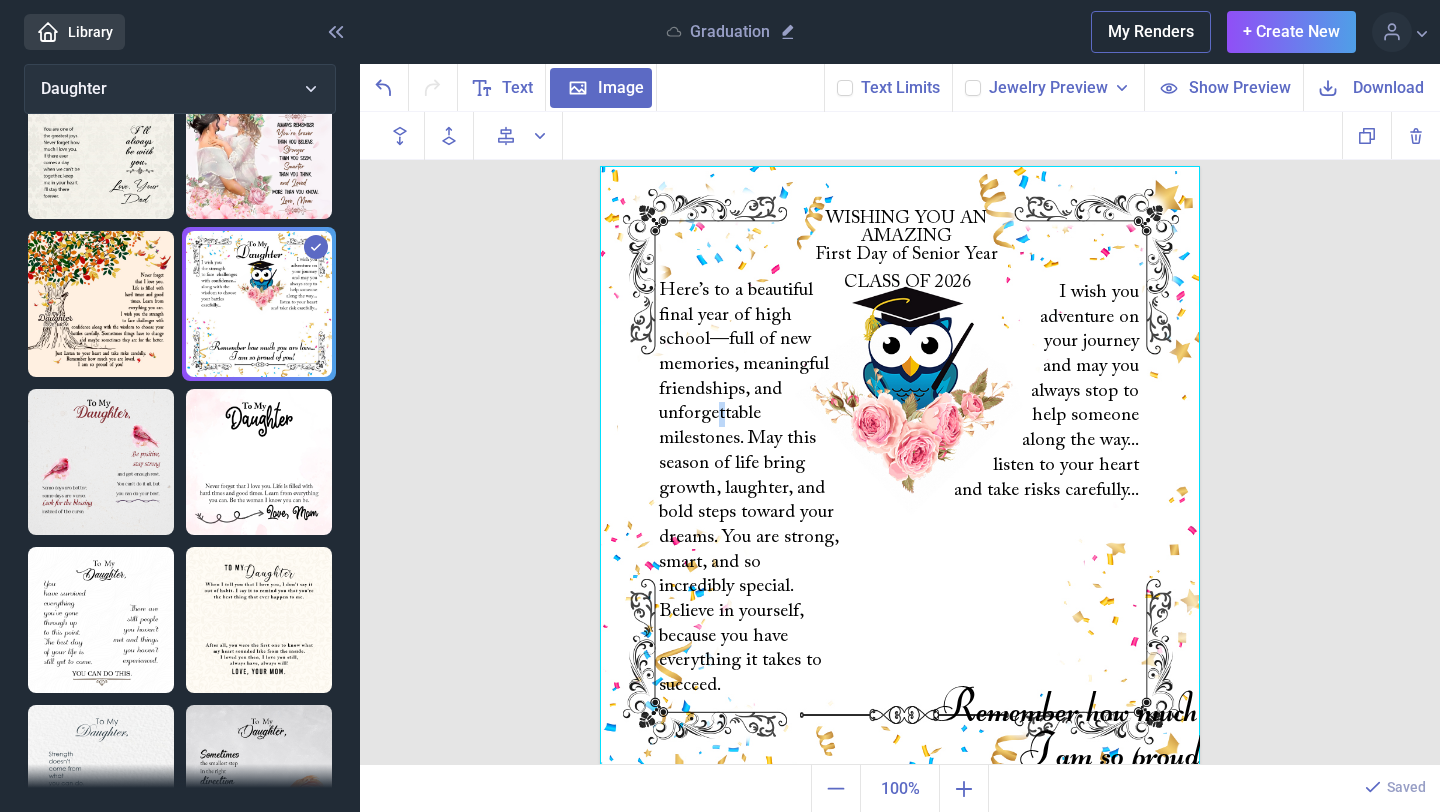 click at bounding box center [900, 466] 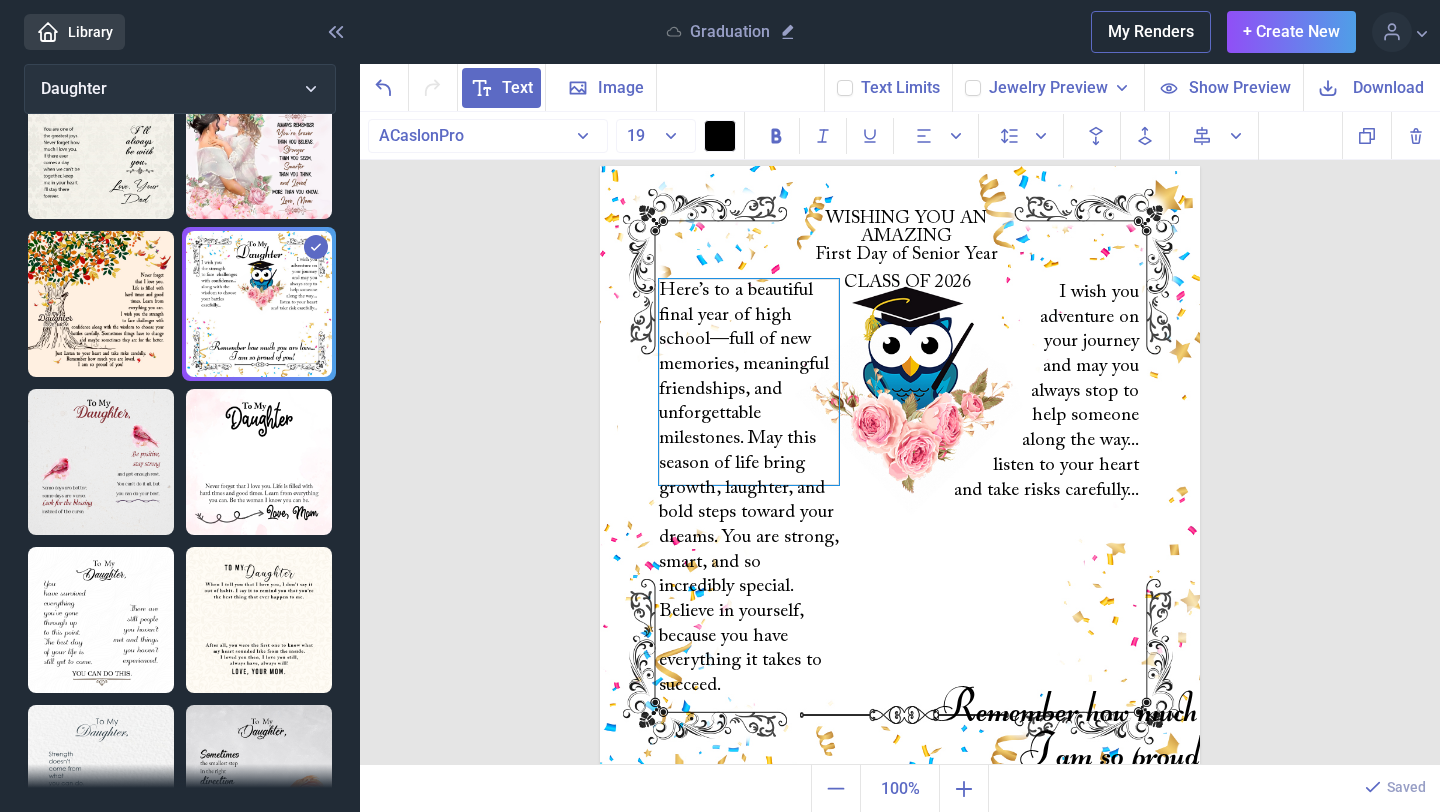click on "Here’s to a beautiful final year of high school—full of new memories, meaningful friendships, and unforgettable milestones. May this season of life bring growth, laughter, and bold steps toward your dreams. You are strong, smart, and so incredibly special. Believe in yourself, because you have everything it takes to succeed." at bounding box center [749, 382] 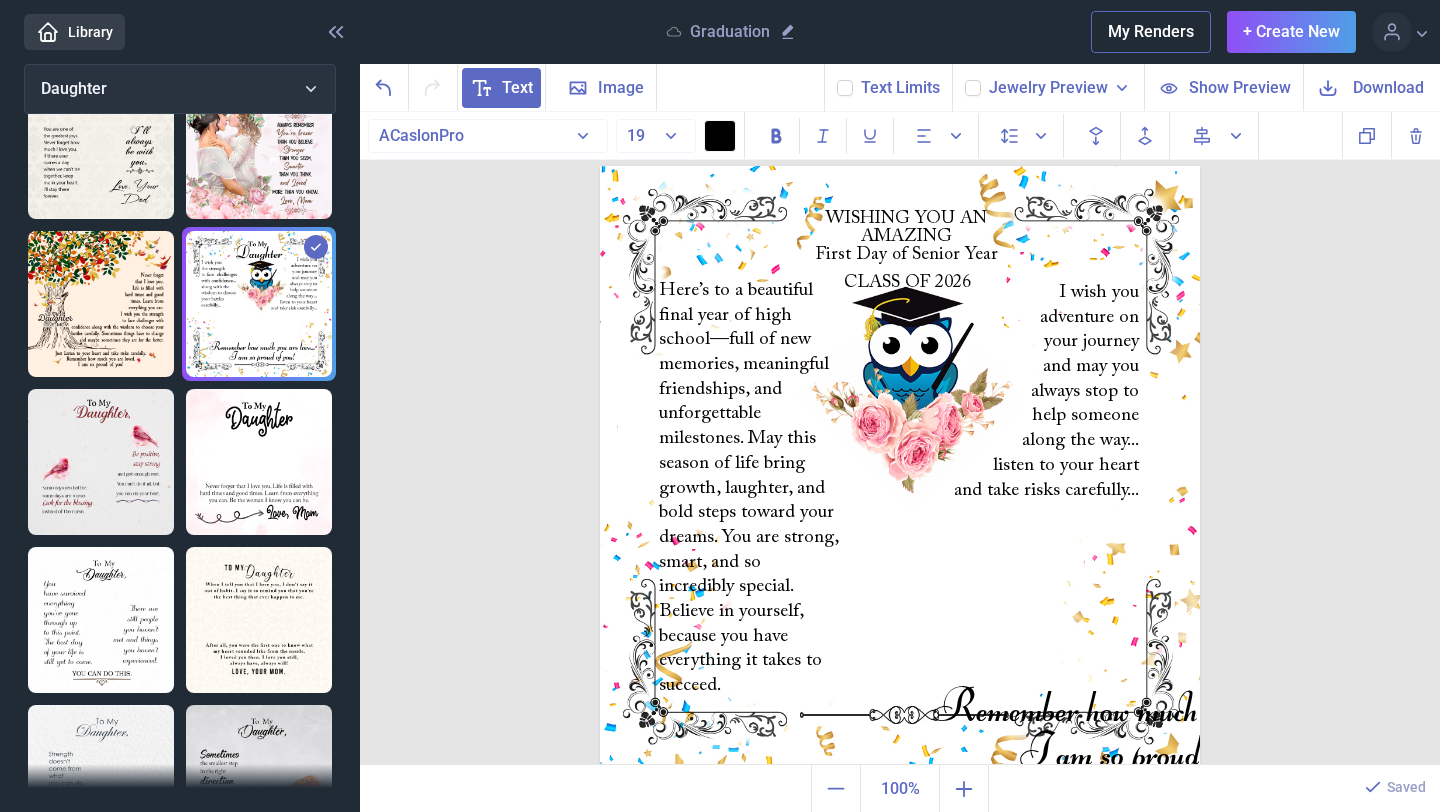 click at bounding box center [900, 466] 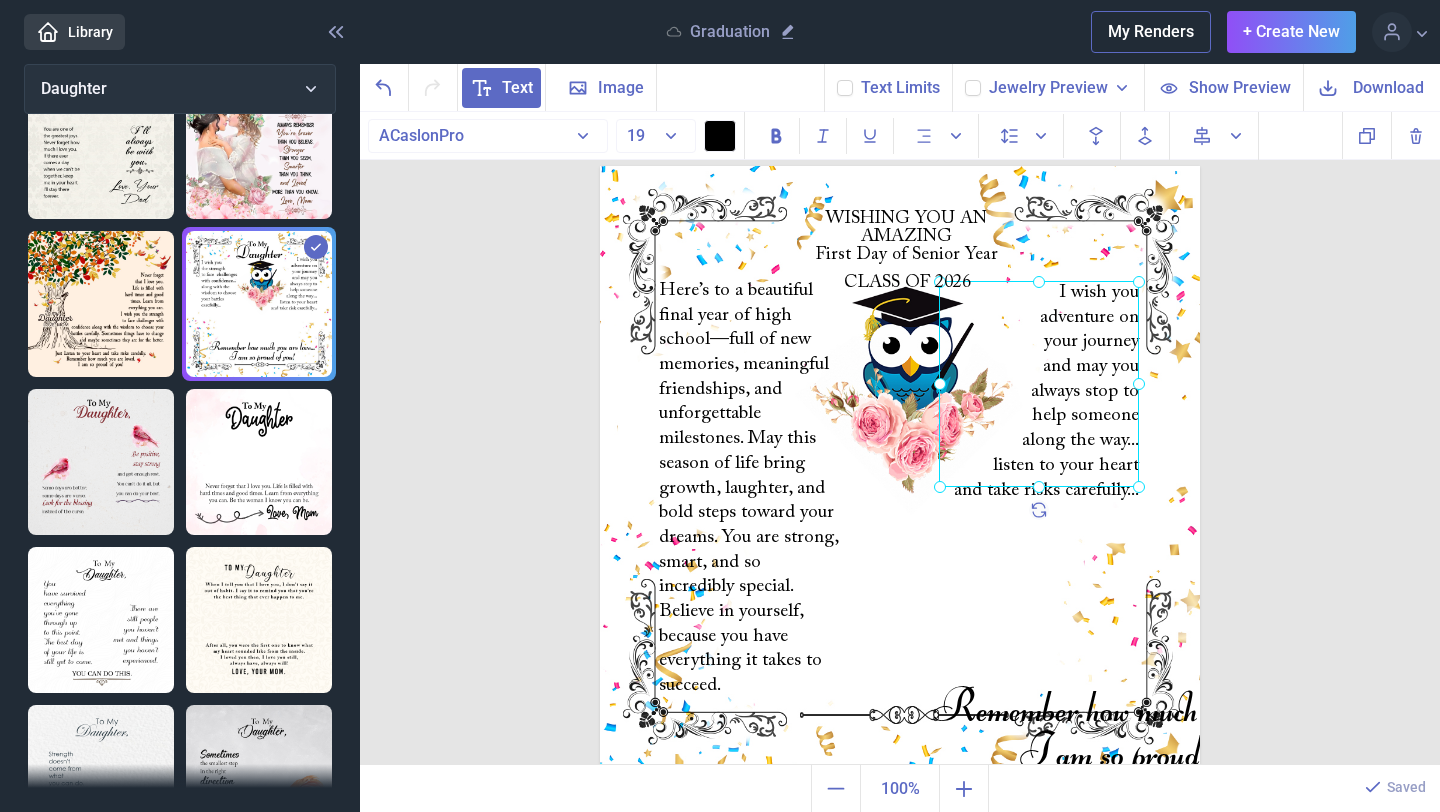 click on "I wish you  adventure on  your journey  and may you  always stop to  help someone  along the way...  listen to your heart  and take risks carefully..." at bounding box center (600, 166) 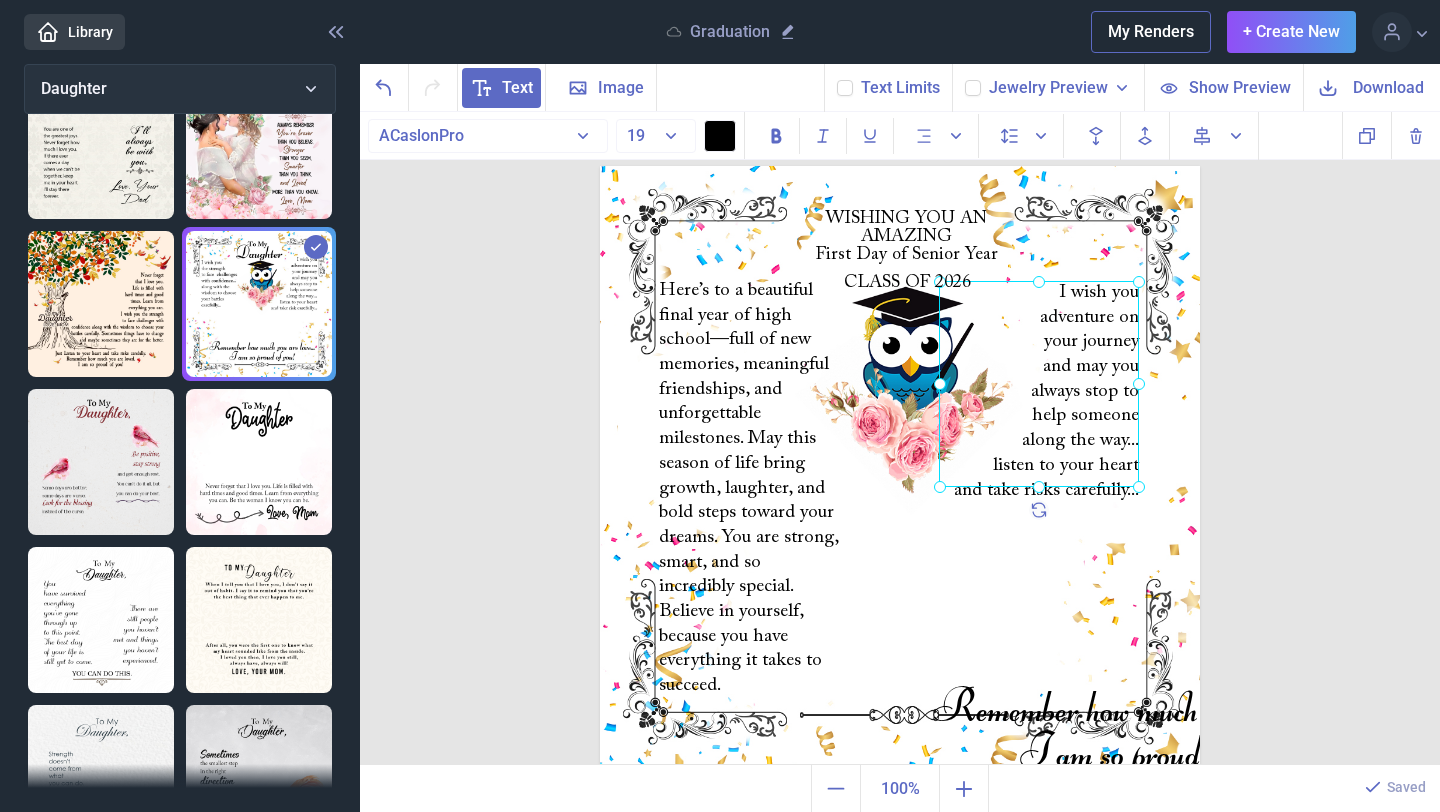 click at bounding box center [1039, 384] 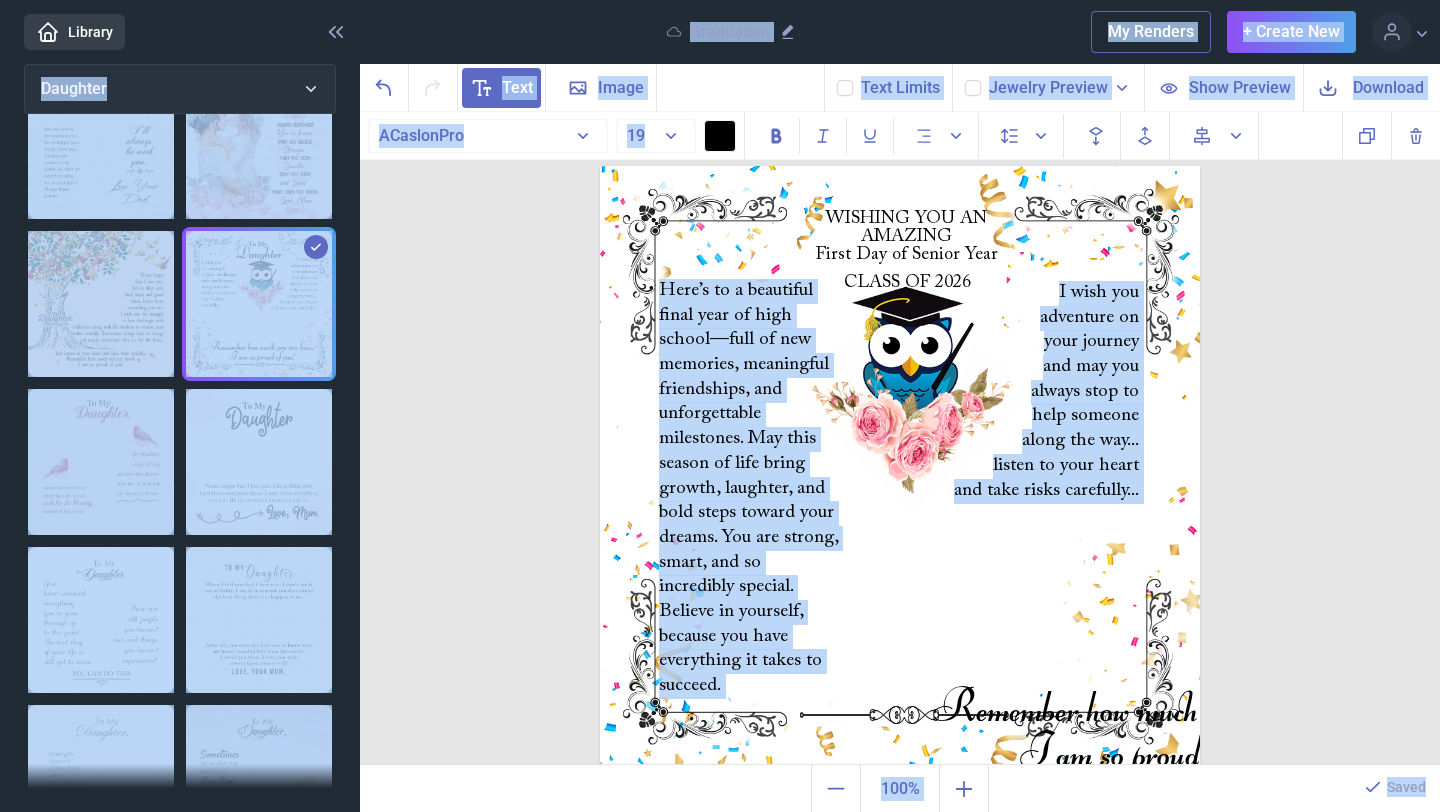 click at bounding box center [900, 466] 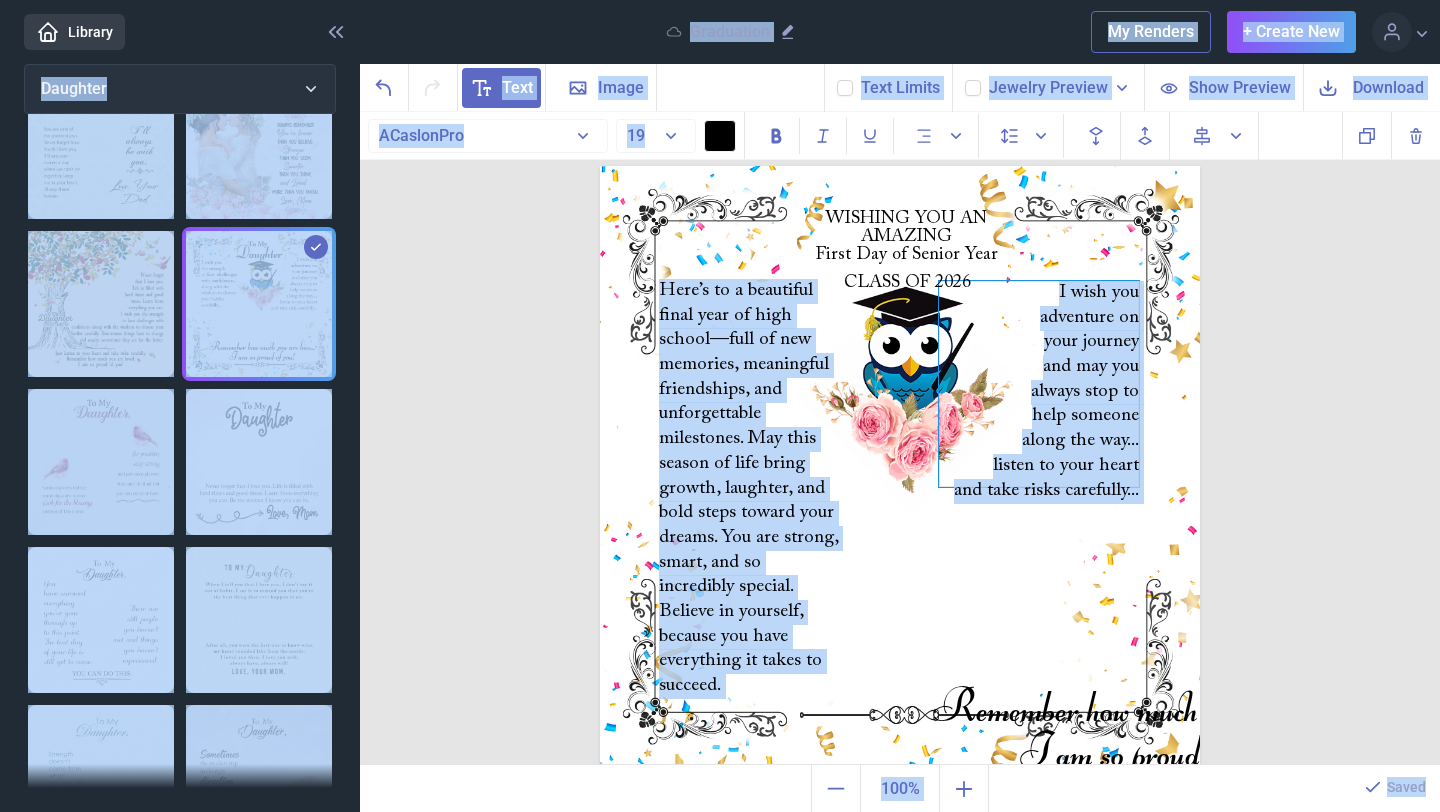 click on "I wish you  adventure on  your journey  and may you  always stop to  help someone  along the way...  listen to your heart  and take risks carefully..." at bounding box center (1039, 384) 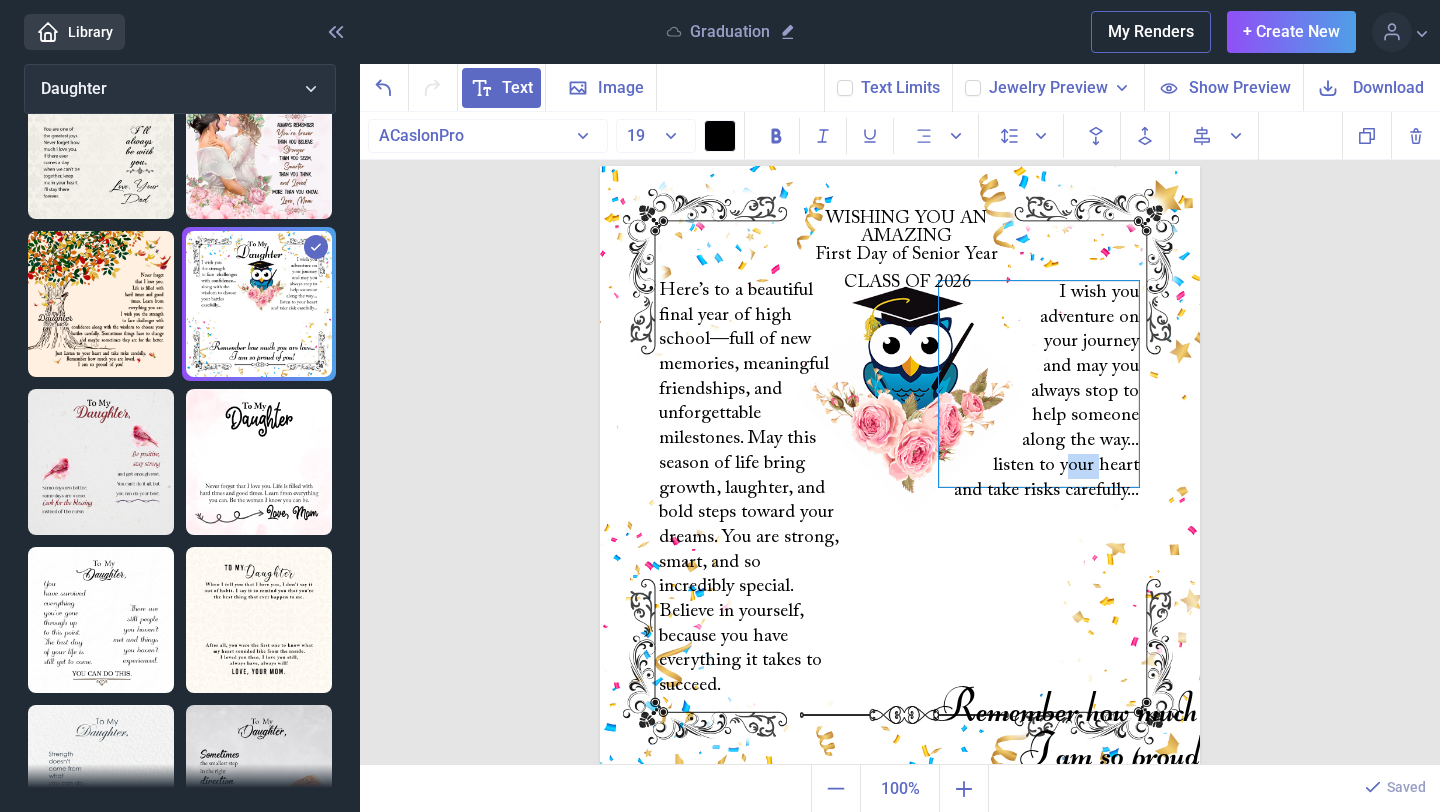 click on "I wish you  adventure on  your journey  and may you  always stop to  help someone  along the way...  listen to your heart  and take risks carefully..." at bounding box center [1039, 384] 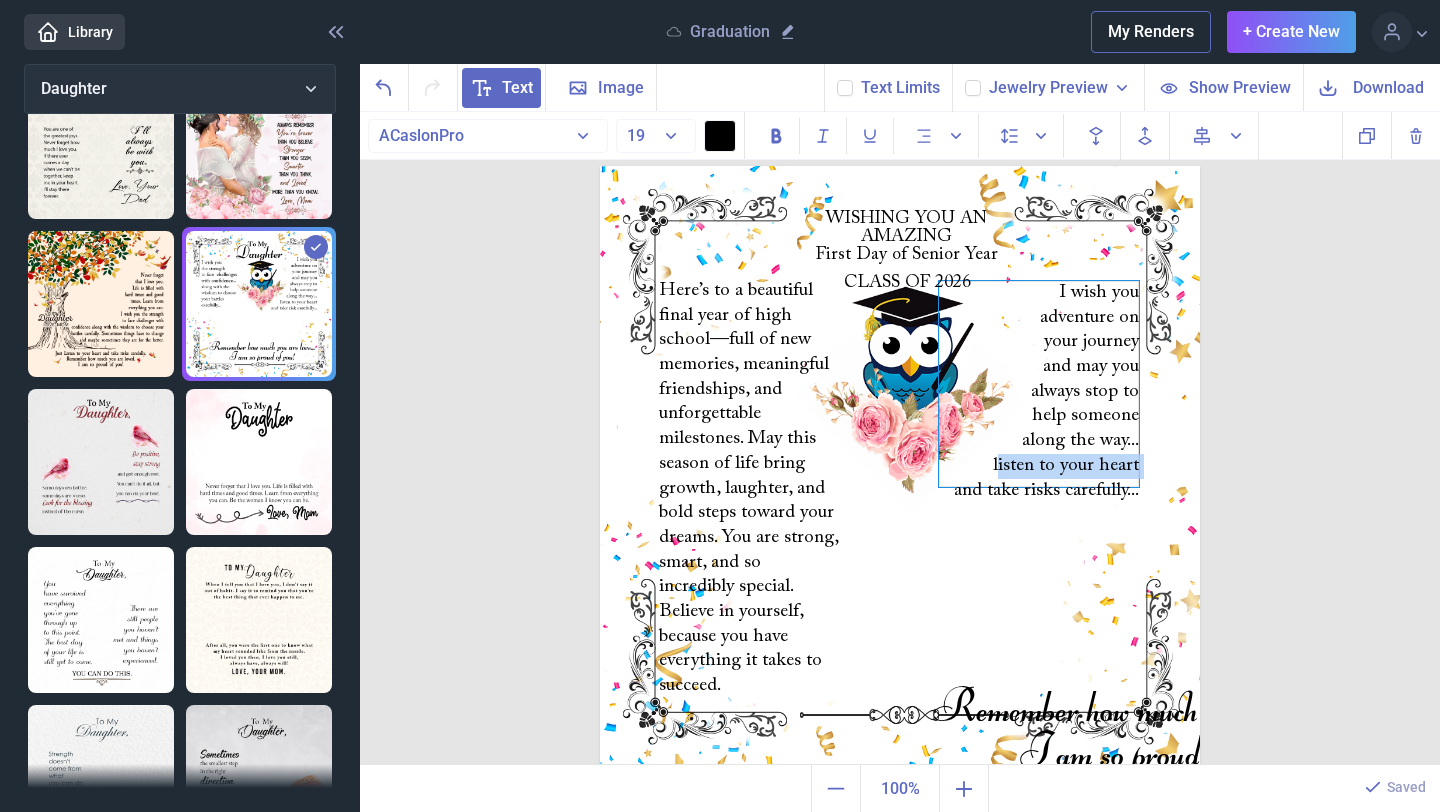 click on "I wish you  adventure on  your journey  and may you  always stop to  help someone  along the way...  listen to your heart  and take risks carefully..." at bounding box center [1039, 384] 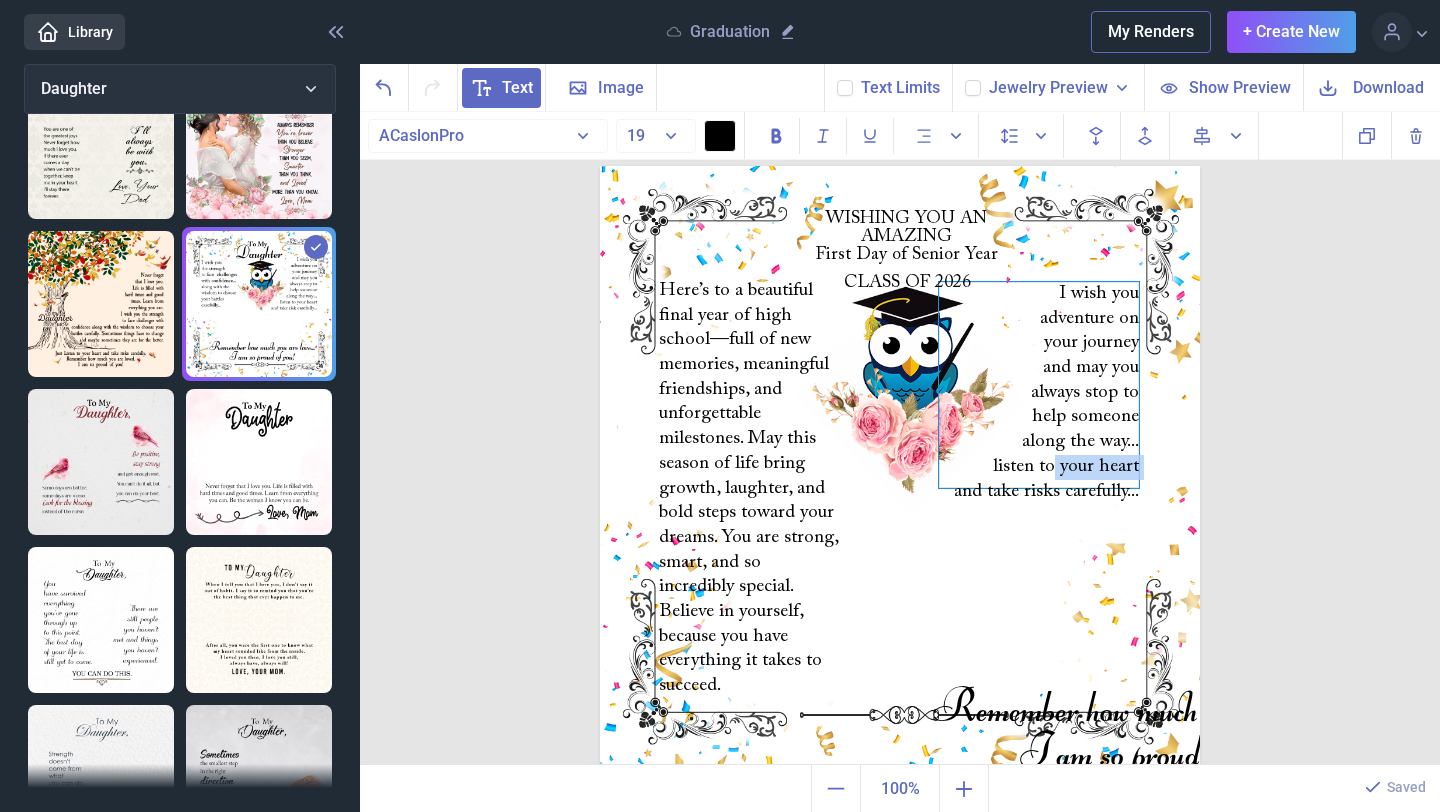 click on "I wish you  adventure on  your journey  and may you  always stop to  help someone  along the way...  listen to your heart  and take risks carefully..." at bounding box center (1039, 385) 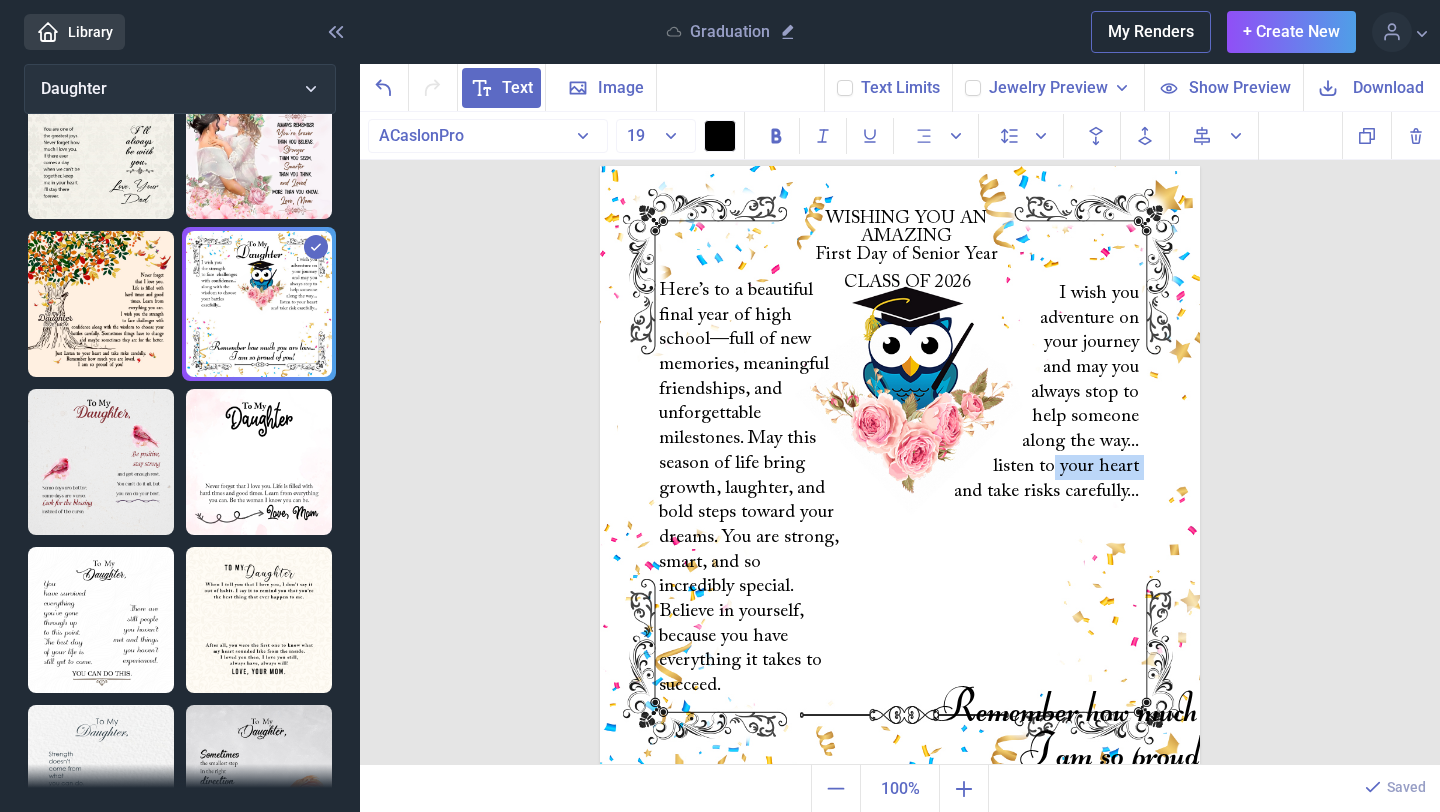 click at bounding box center [900, 466] 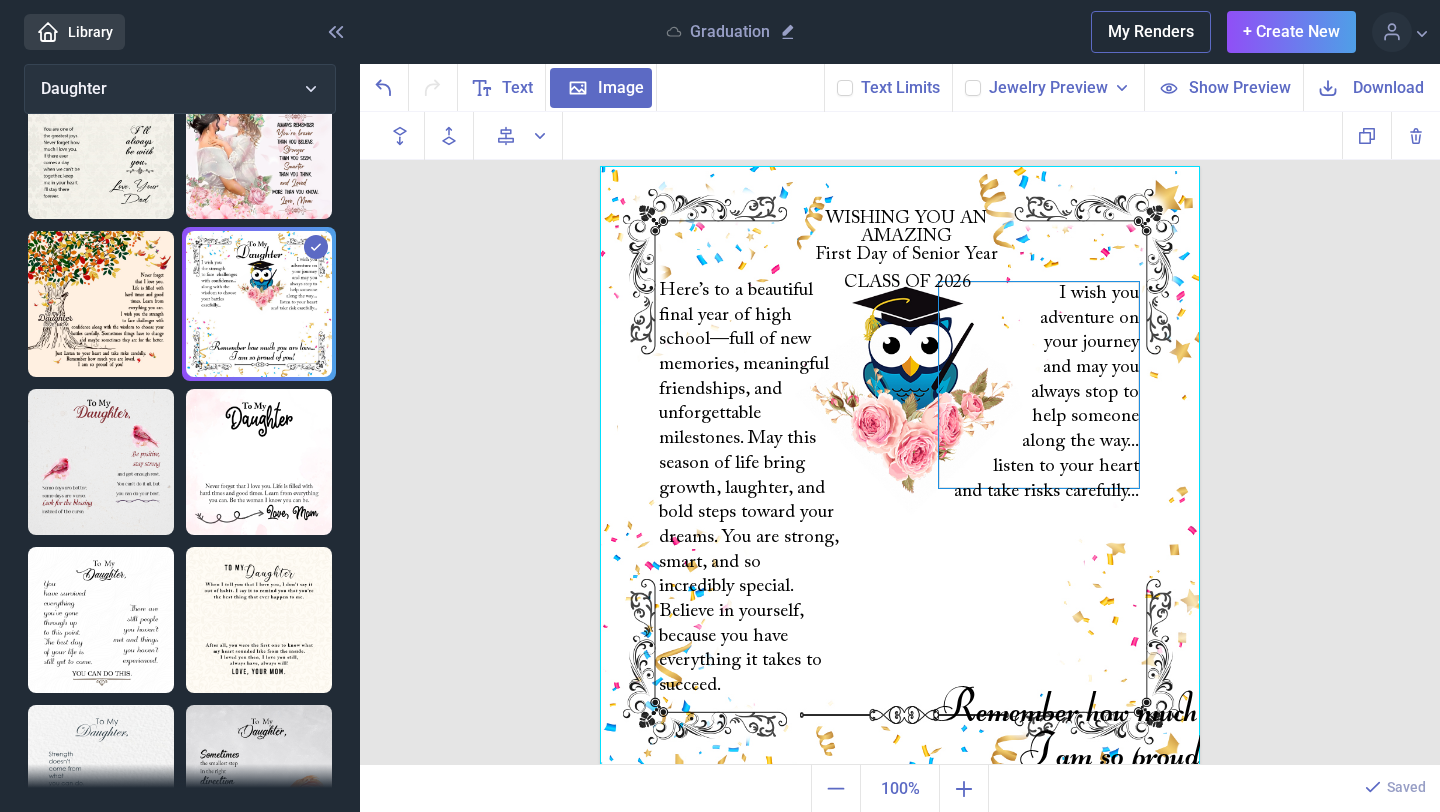 click on "I wish you  adventure on  your journey  and may you  always stop to  help someone  along the way...  listen to your heart  and take risks carefully..." at bounding box center [1039, 385] 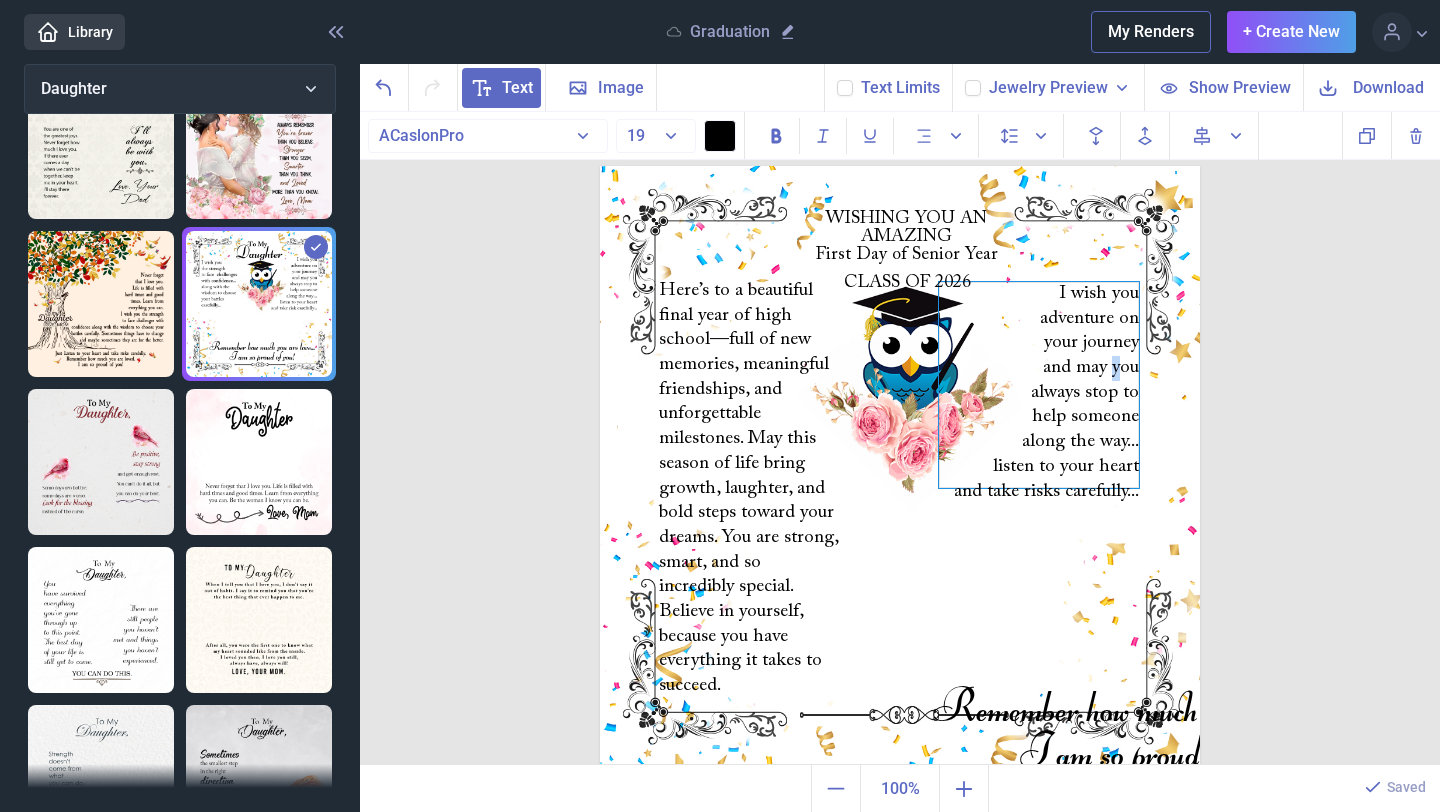 click on "I wish you  adventure on  your journey  and may you  always stop to  help someone  along the way...  listen to your heart  and take risks carefully..." at bounding box center [1039, 385] 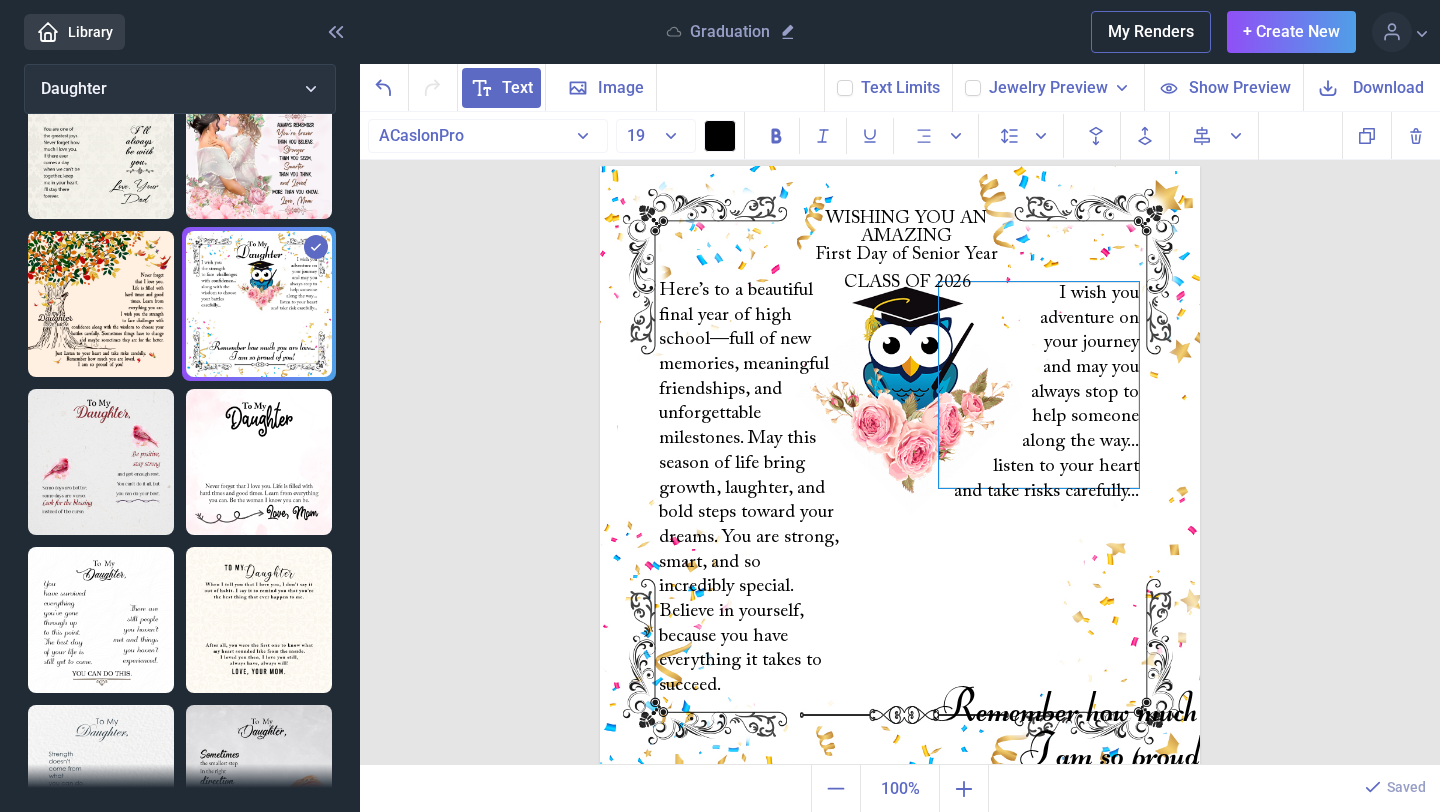 click on "I wish you  adventure on  your journey  and may you  always stop to  help someone  along the way...  listen to your heart  and take risks carefully..." at bounding box center (1039, 385) 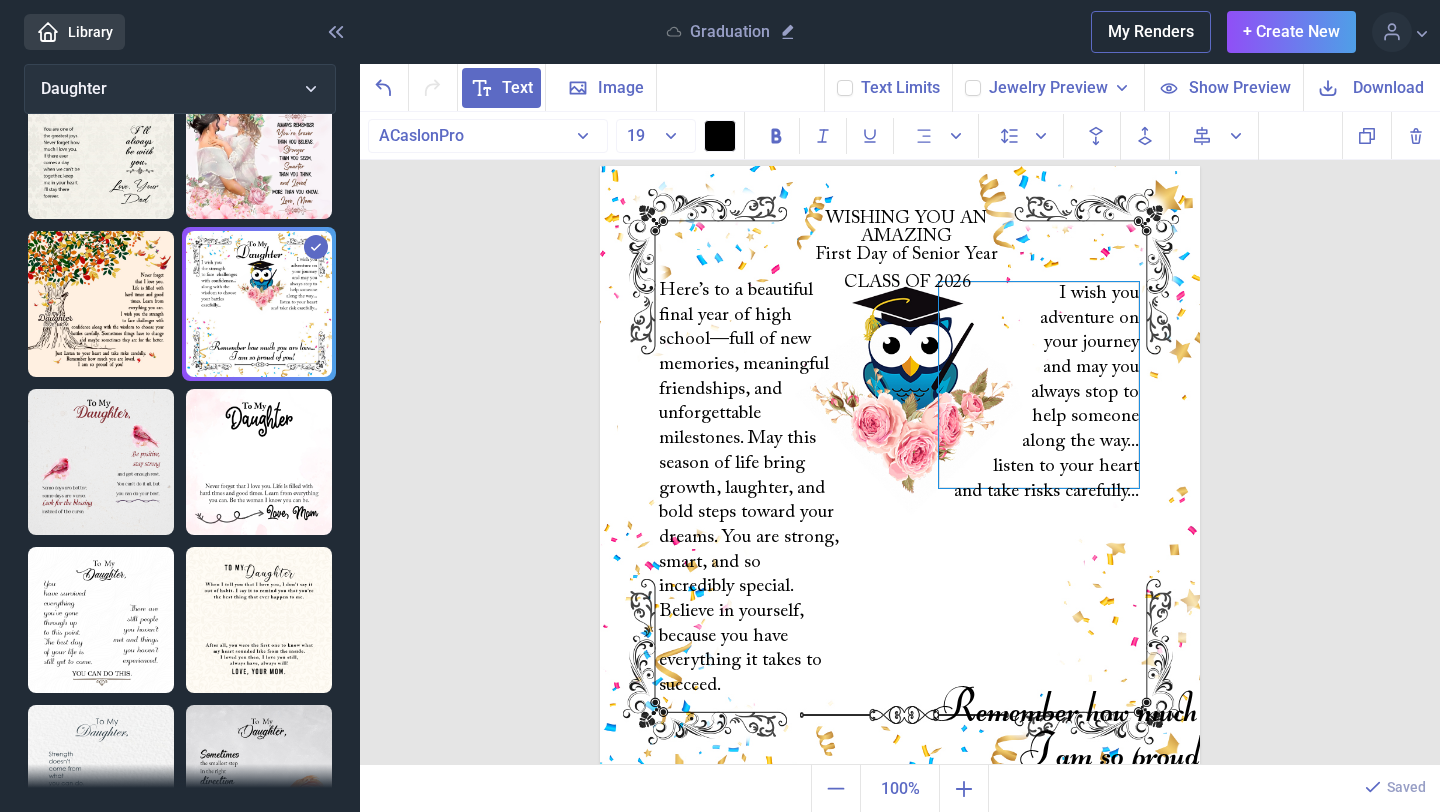 type 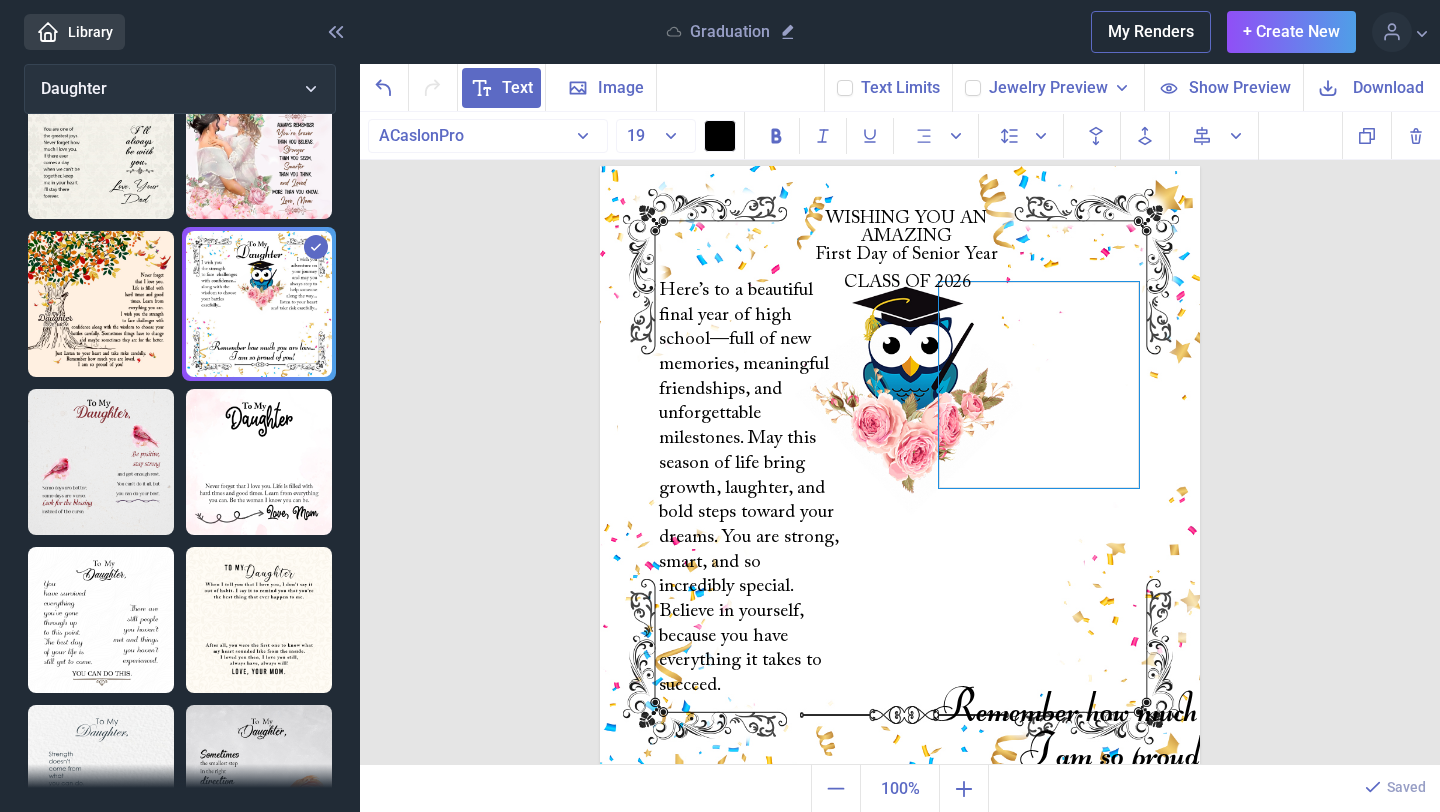click at bounding box center [1039, 385] 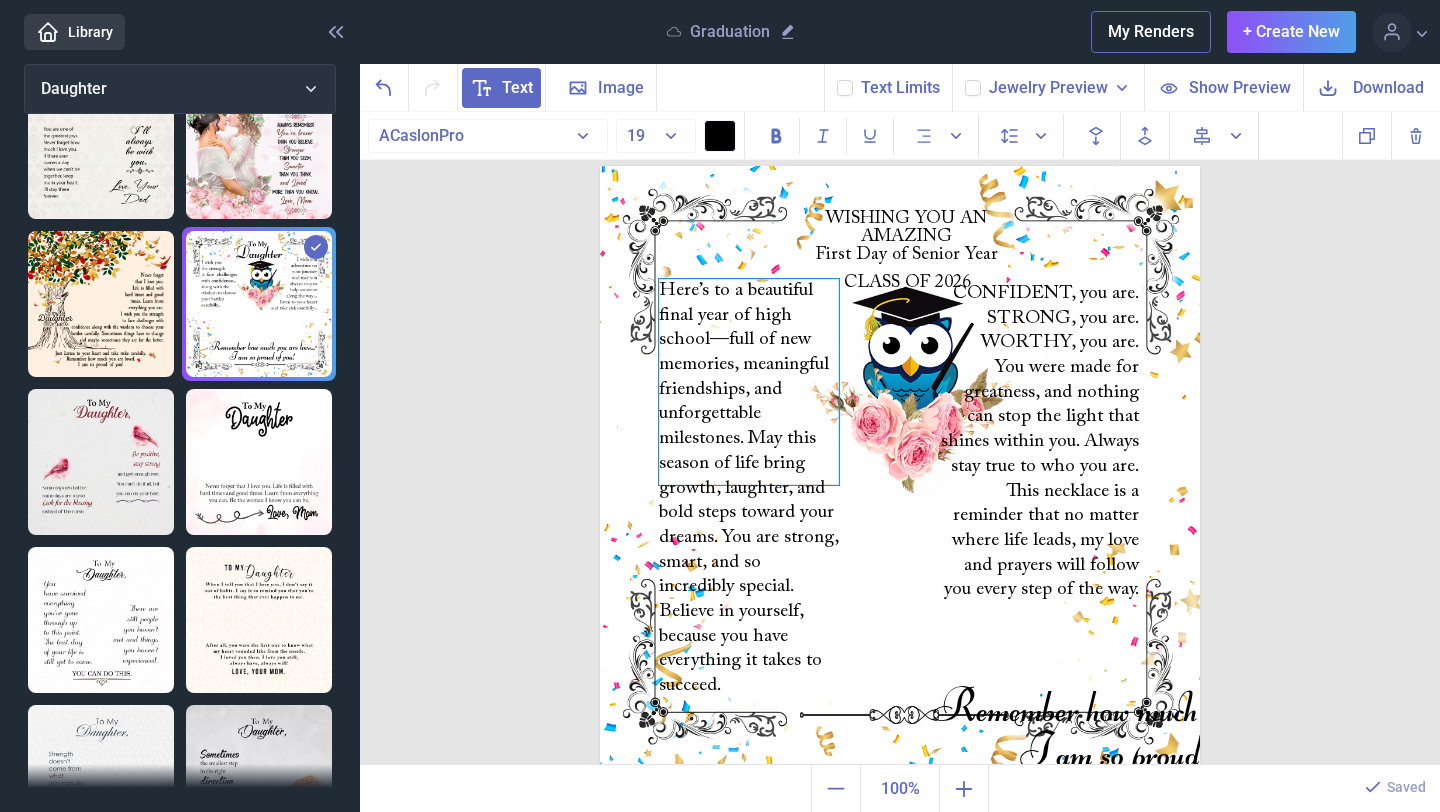 click on "Here’s to a beautiful final year of high school—full of new memories, meaningful friendships, and unforgettable milestones. May this season of life bring growth, laughter, and bold steps toward your dreams. You are strong, smart, and so incredibly special. Believe in yourself, because you have everything it takes to succeed." at bounding box center (749, 382) 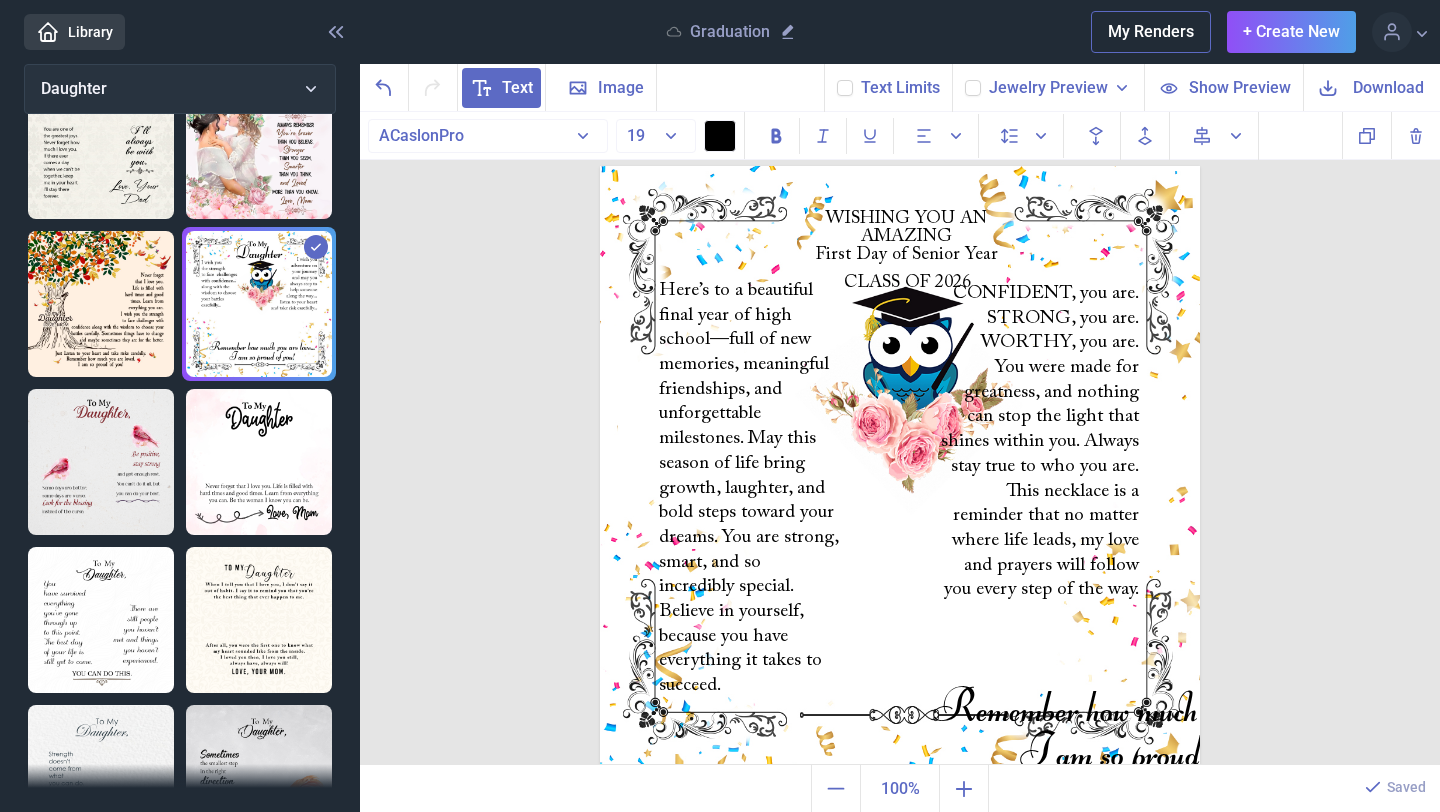 click at bounding box center [900, 466] 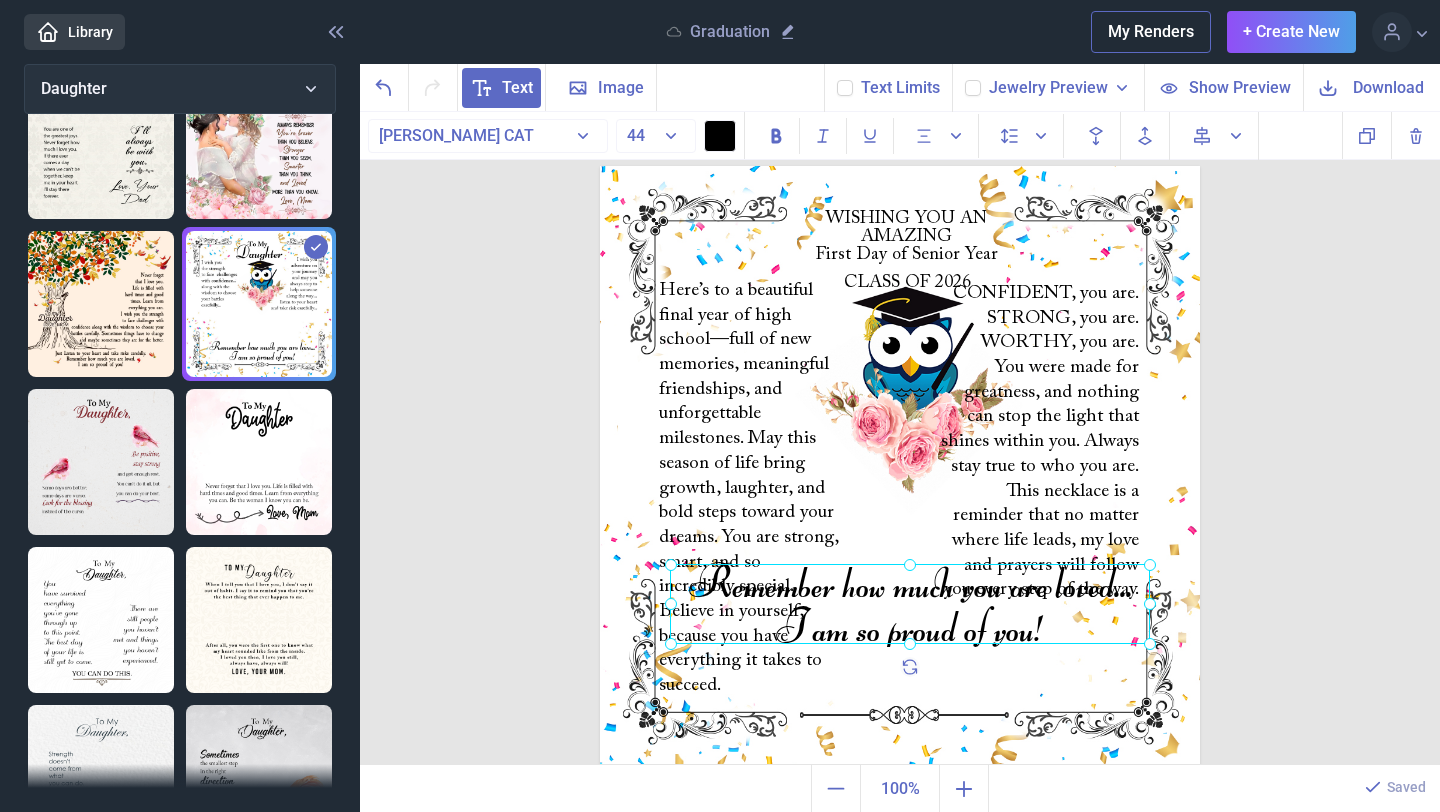 drag, startPoint x: 990, startPoint y: 713, endPoint x: 748, endPoint y: 597, distance: 268.36542 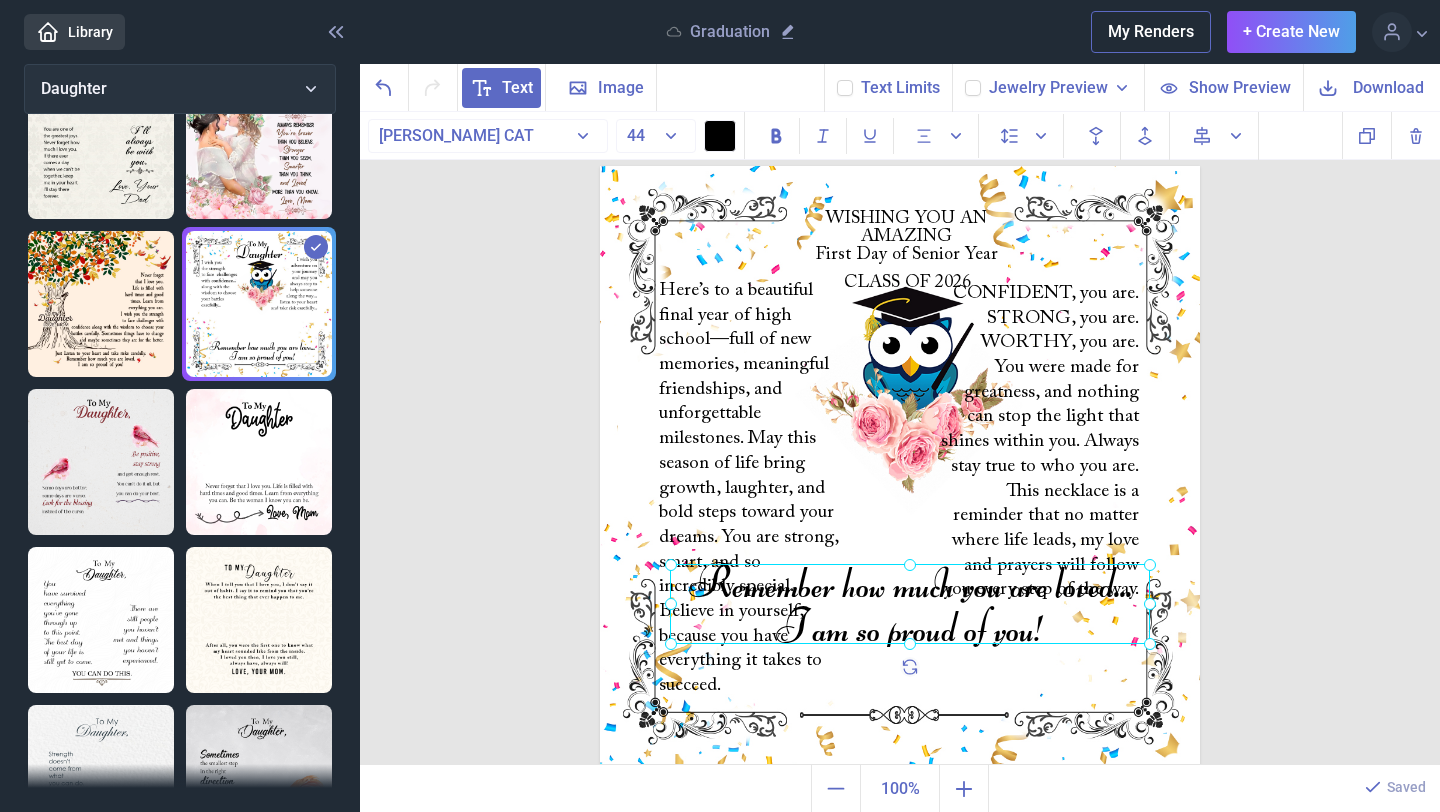 click on "Remember how much you are loved...  I am so proud of you!" at bounding box center (600, 166) 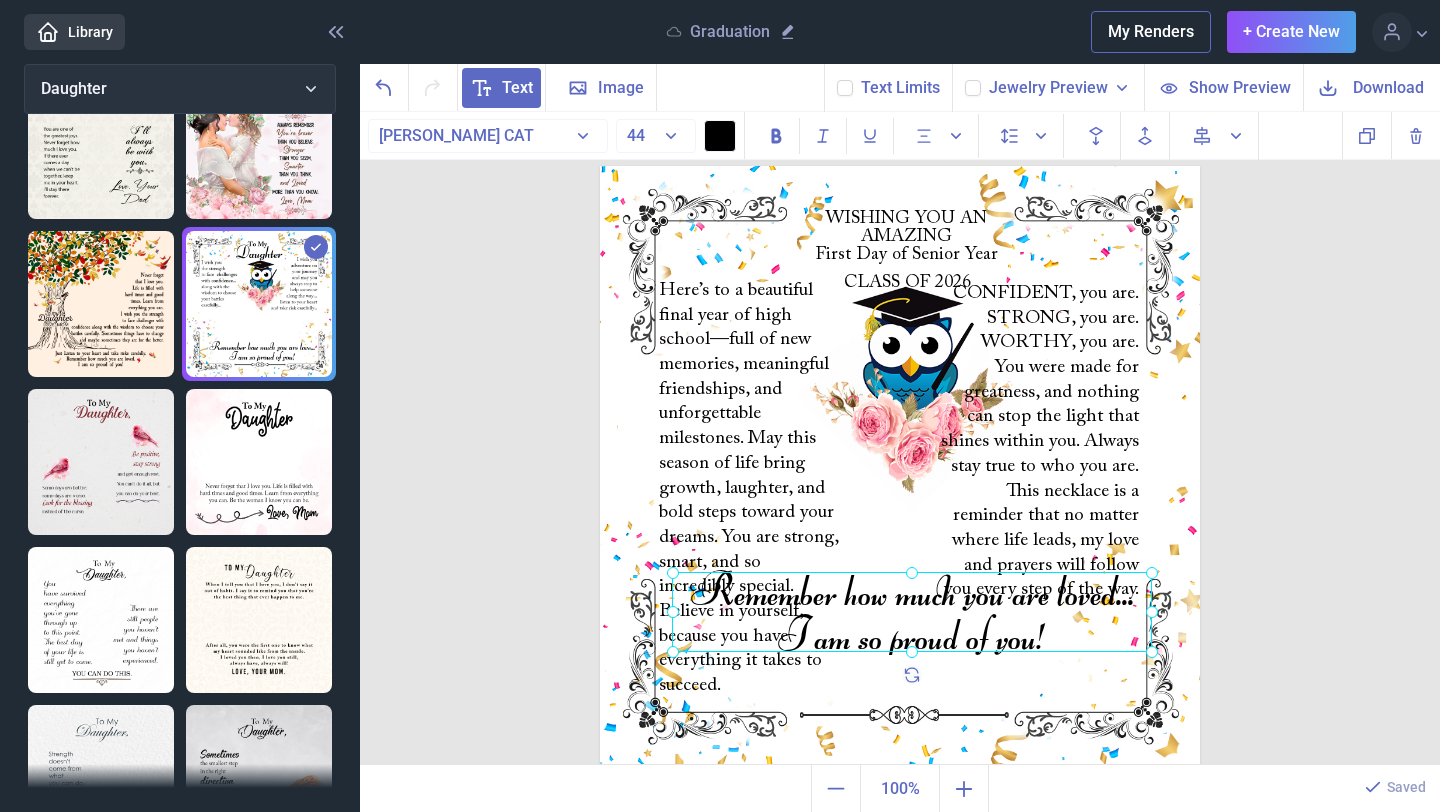 click at bounding box center (912, 612) 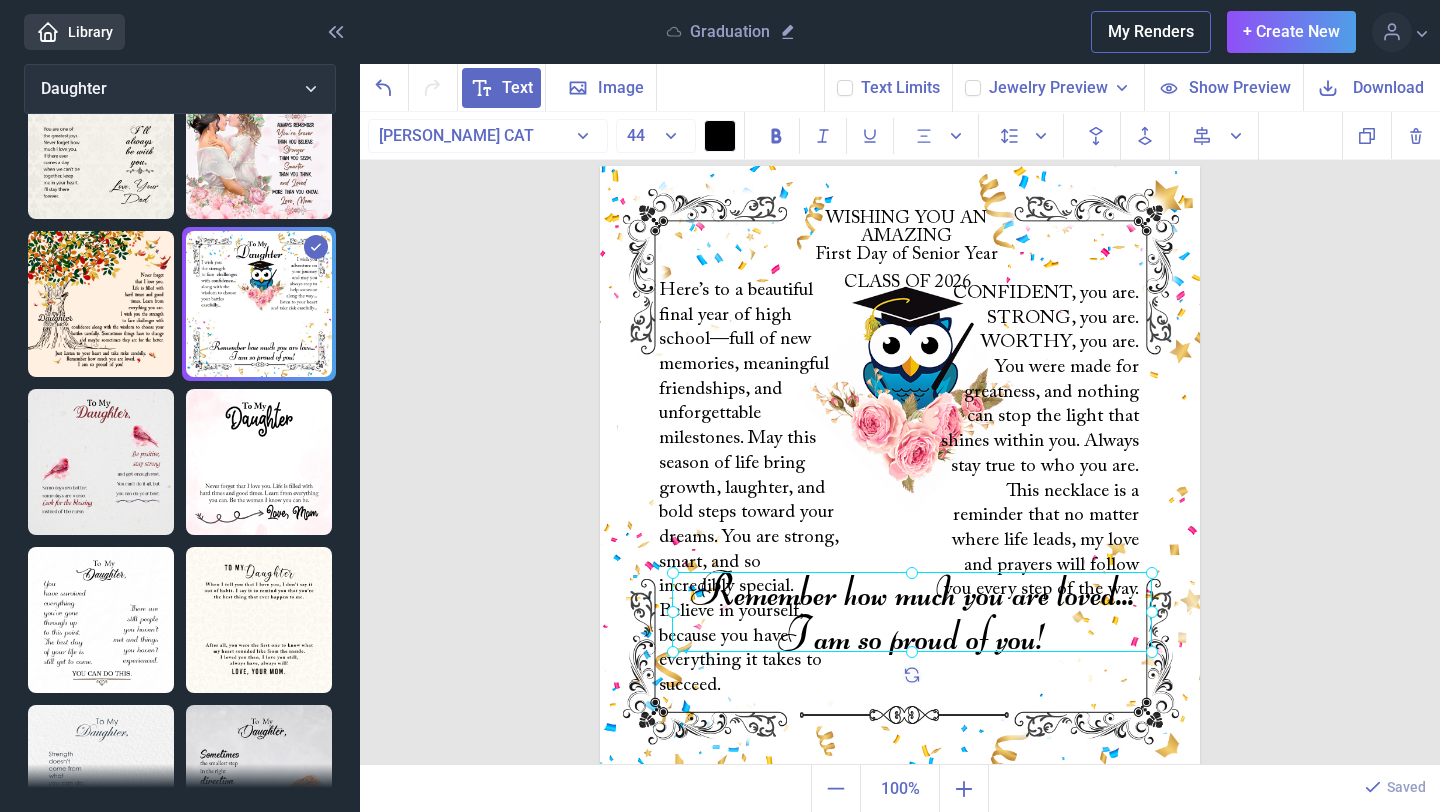 click at bounding box center (912, 612) 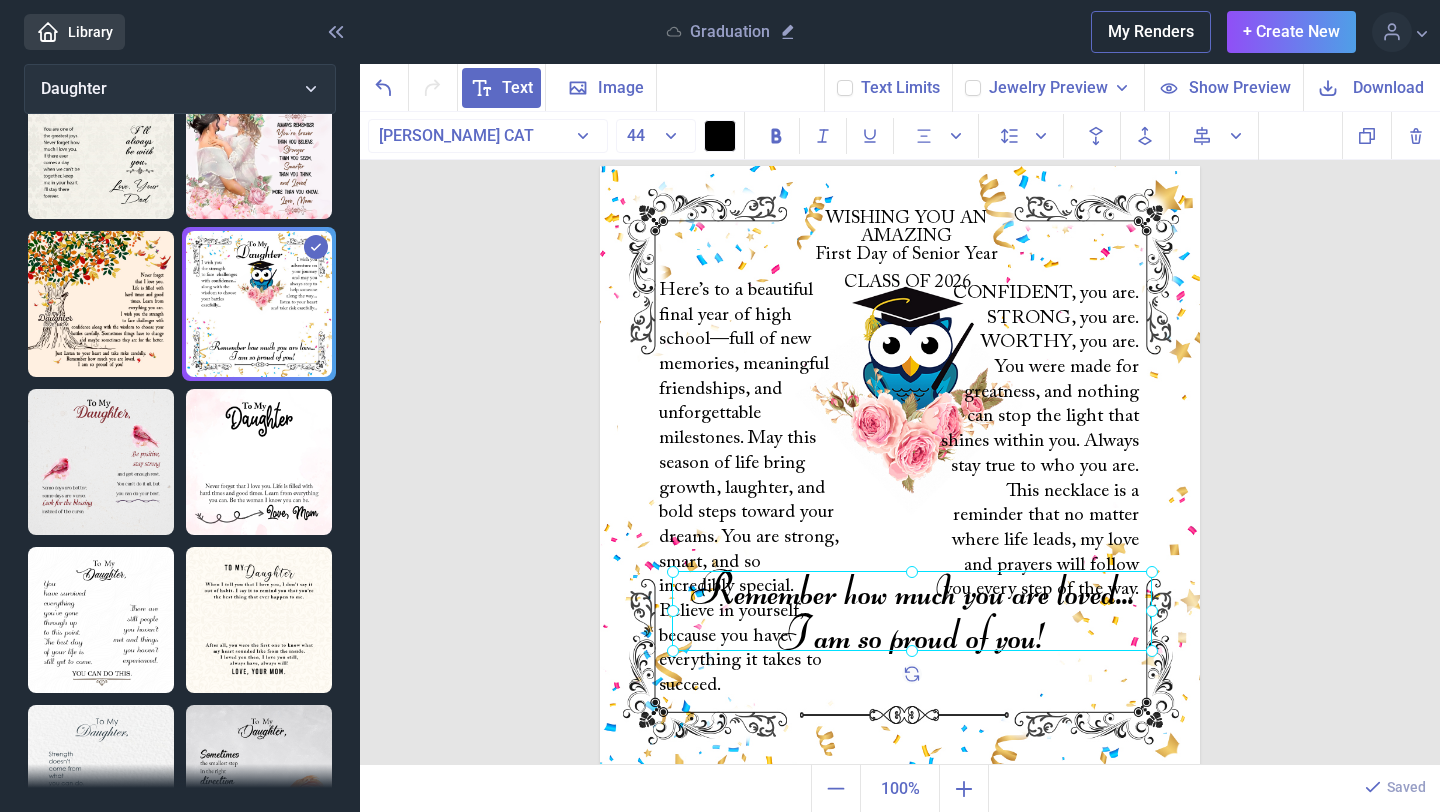 click at bounding box center (912, 611) 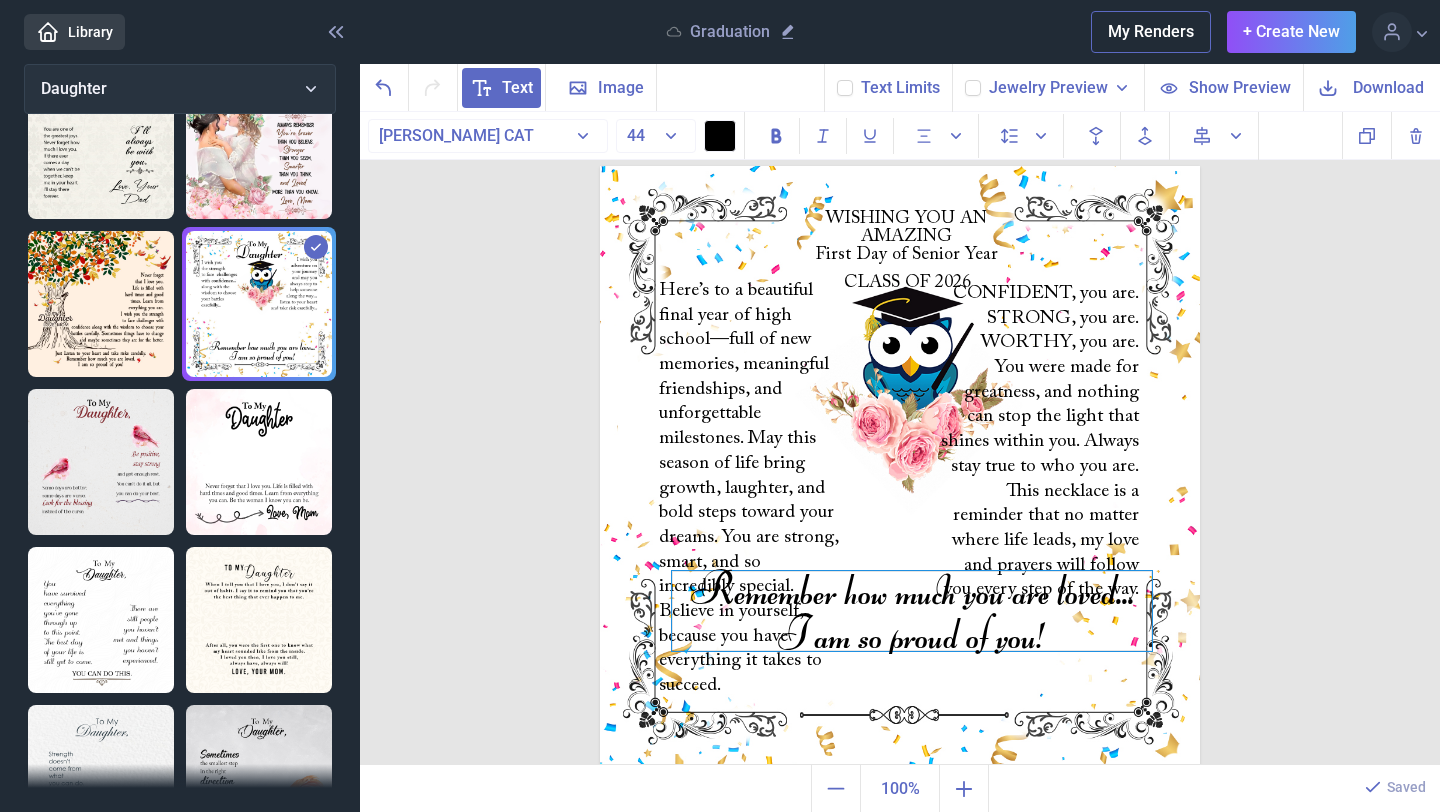 click on "Remember how much you are loved...  I am so proud of you!" at bounding box center [912, 611] 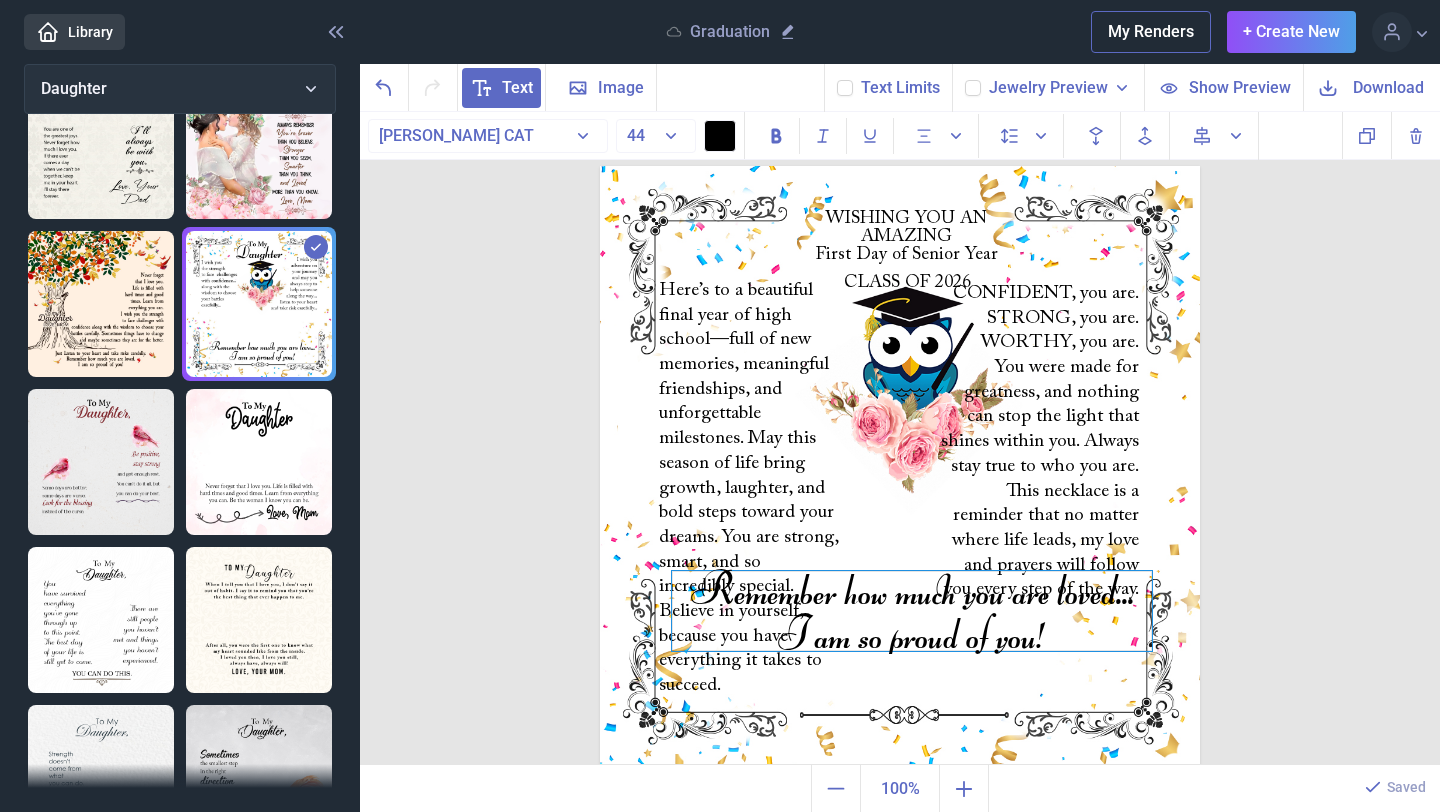 type 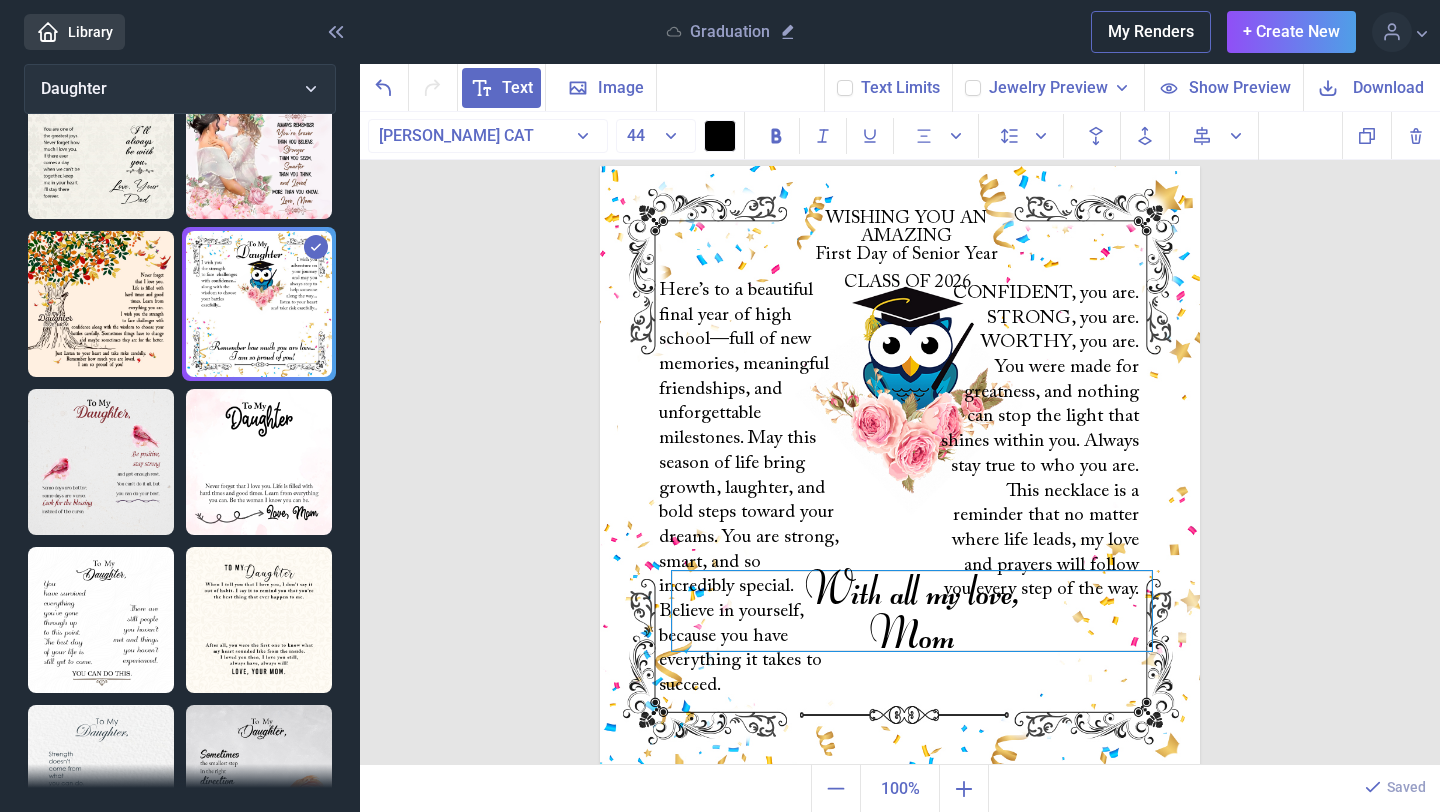 click on "With all my love, Mom" at bounding box center (912, 611) 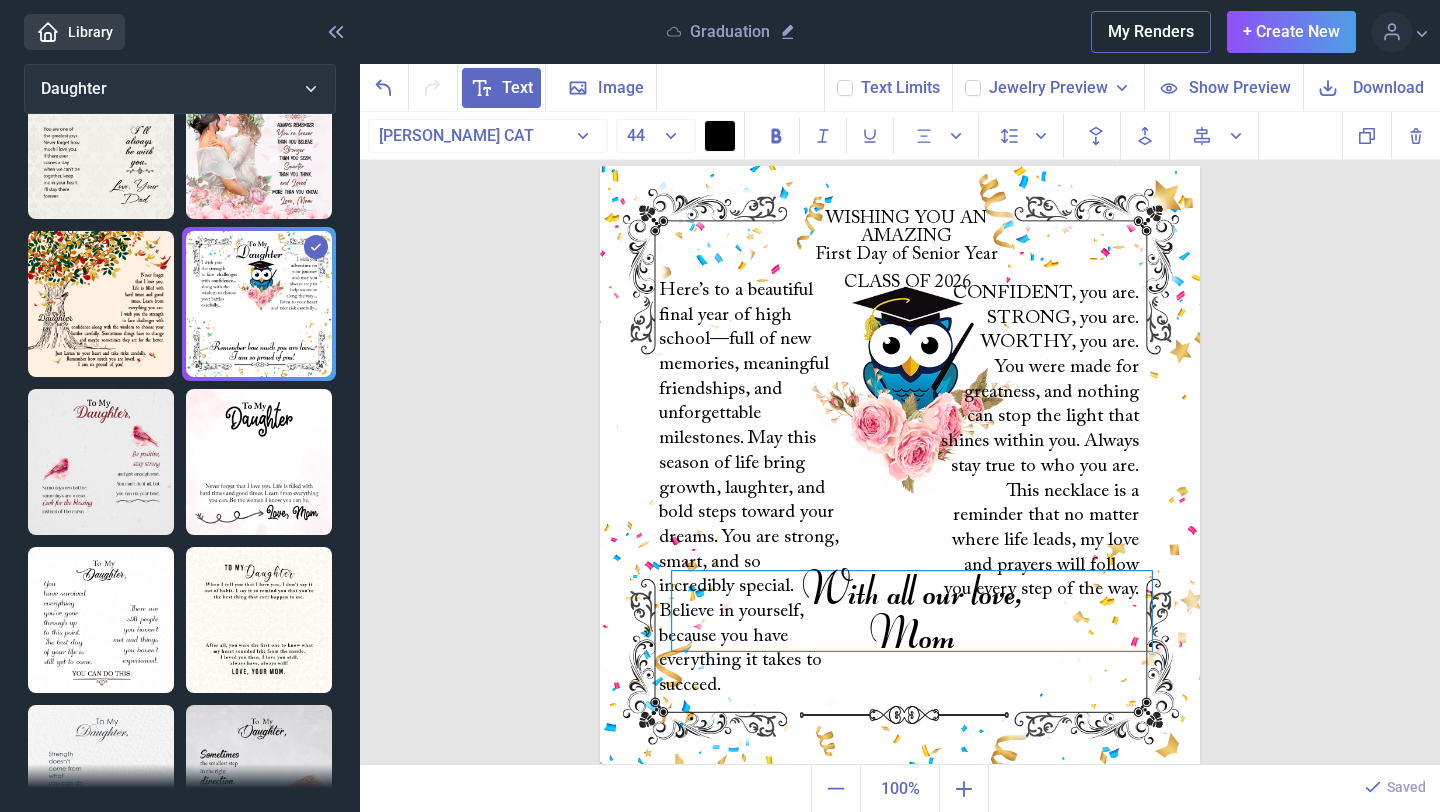 click on "Mom" at bounding box center [912, 637] 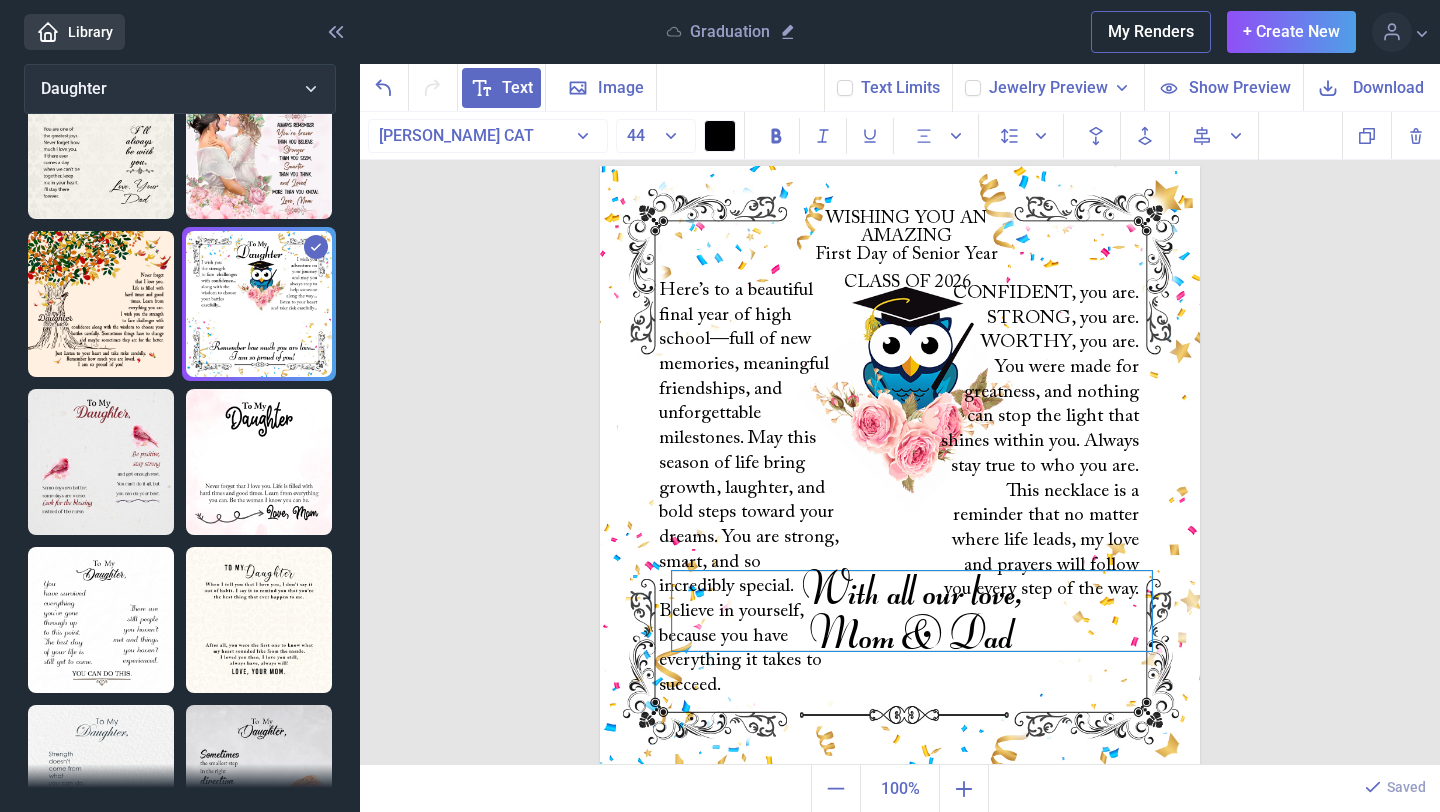 click on "With all our love, Mom & Dad" at bounding box center (912, 611) 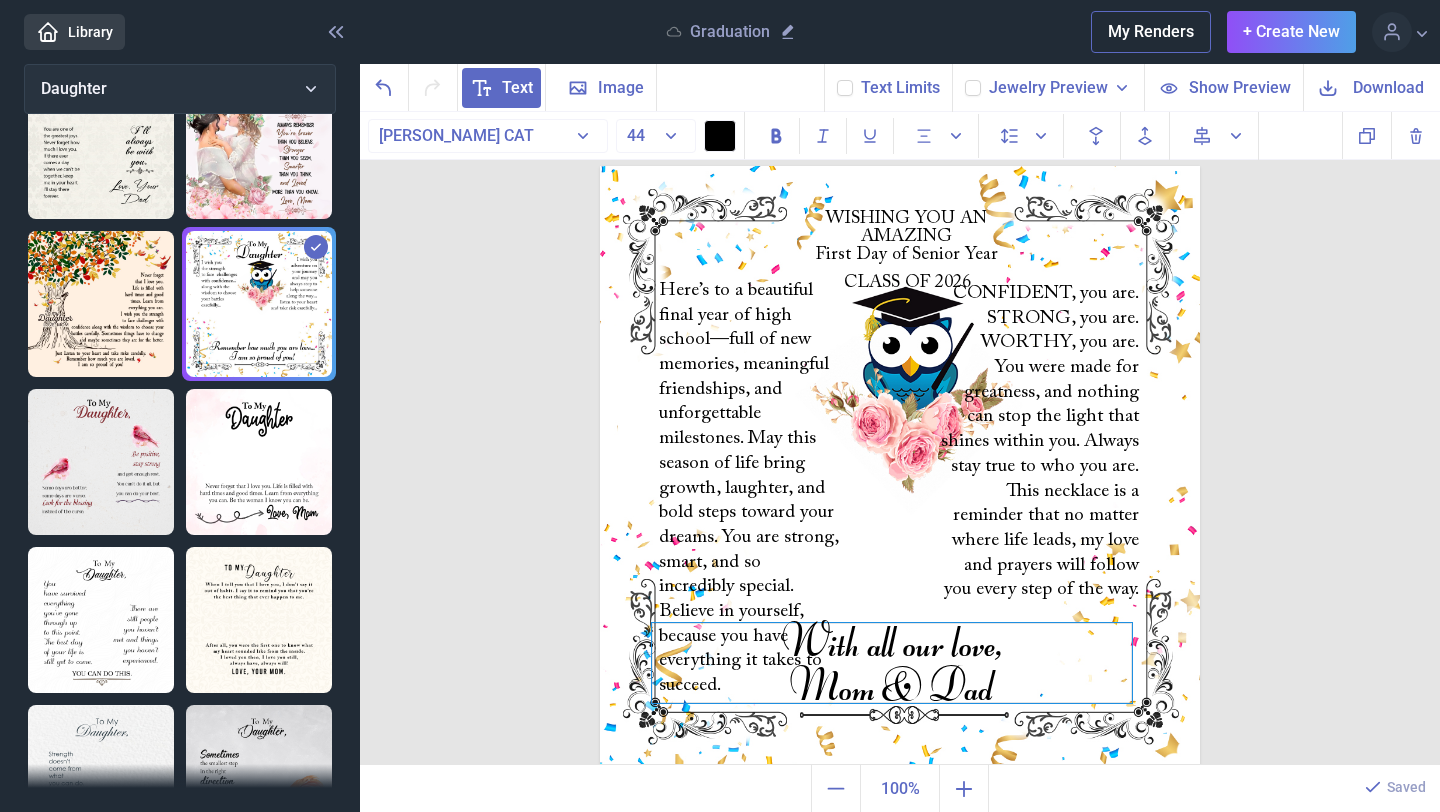 drag, startPoint x: 914, startPoint y: 602, endPoint x: 896, endPoint y: 654, distance: 55.027267 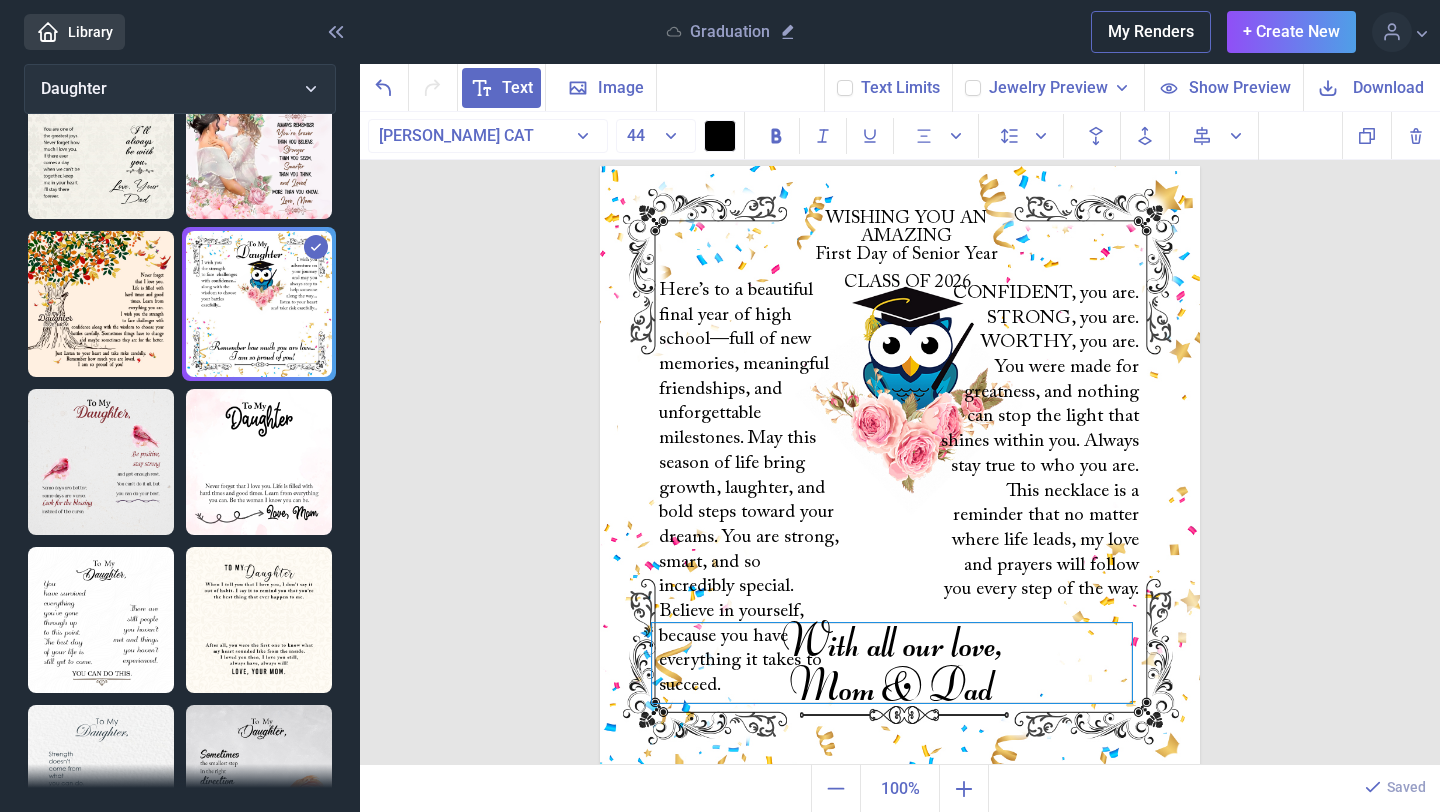 click on "With all our love, Mom & Dad" at bounding box center [892, 663] 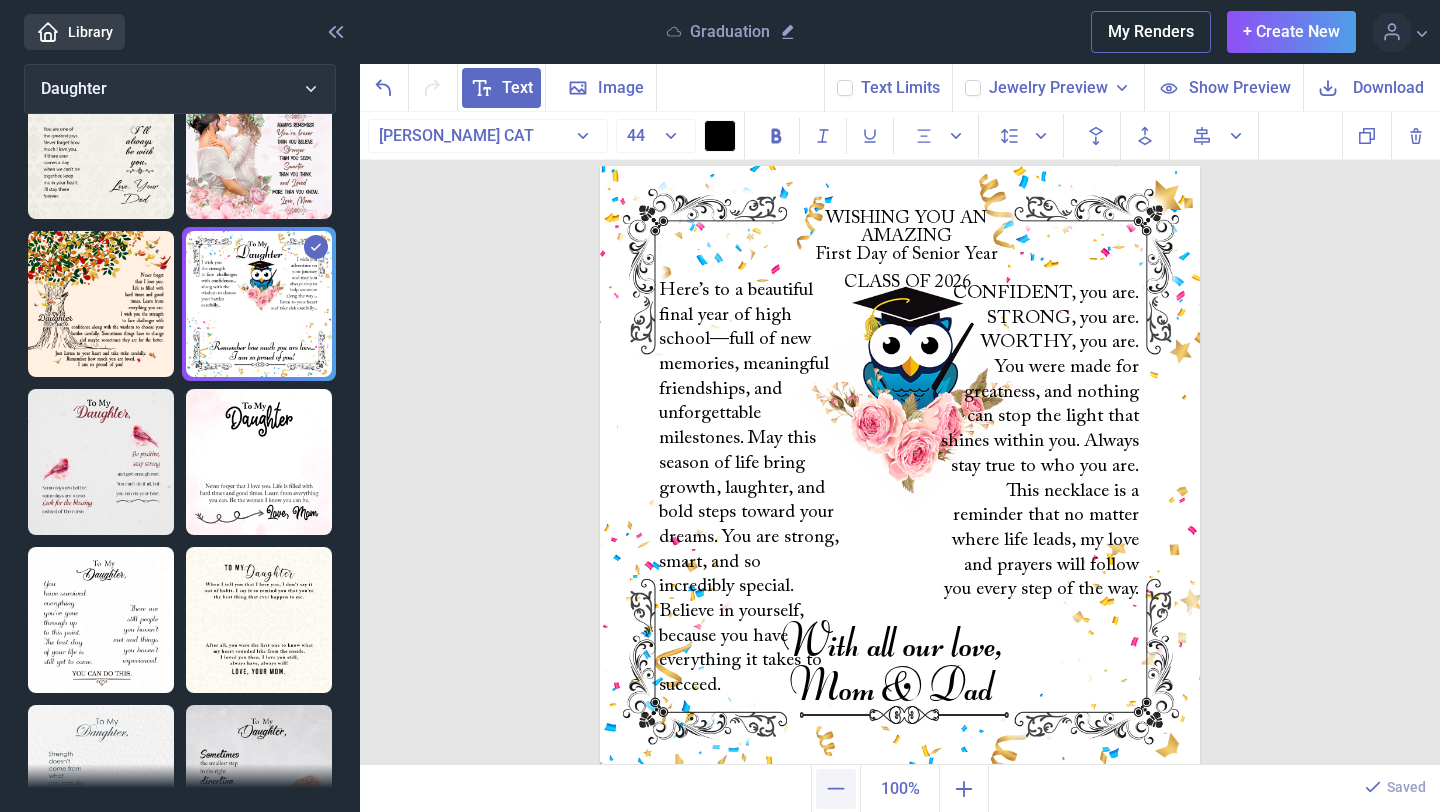 click 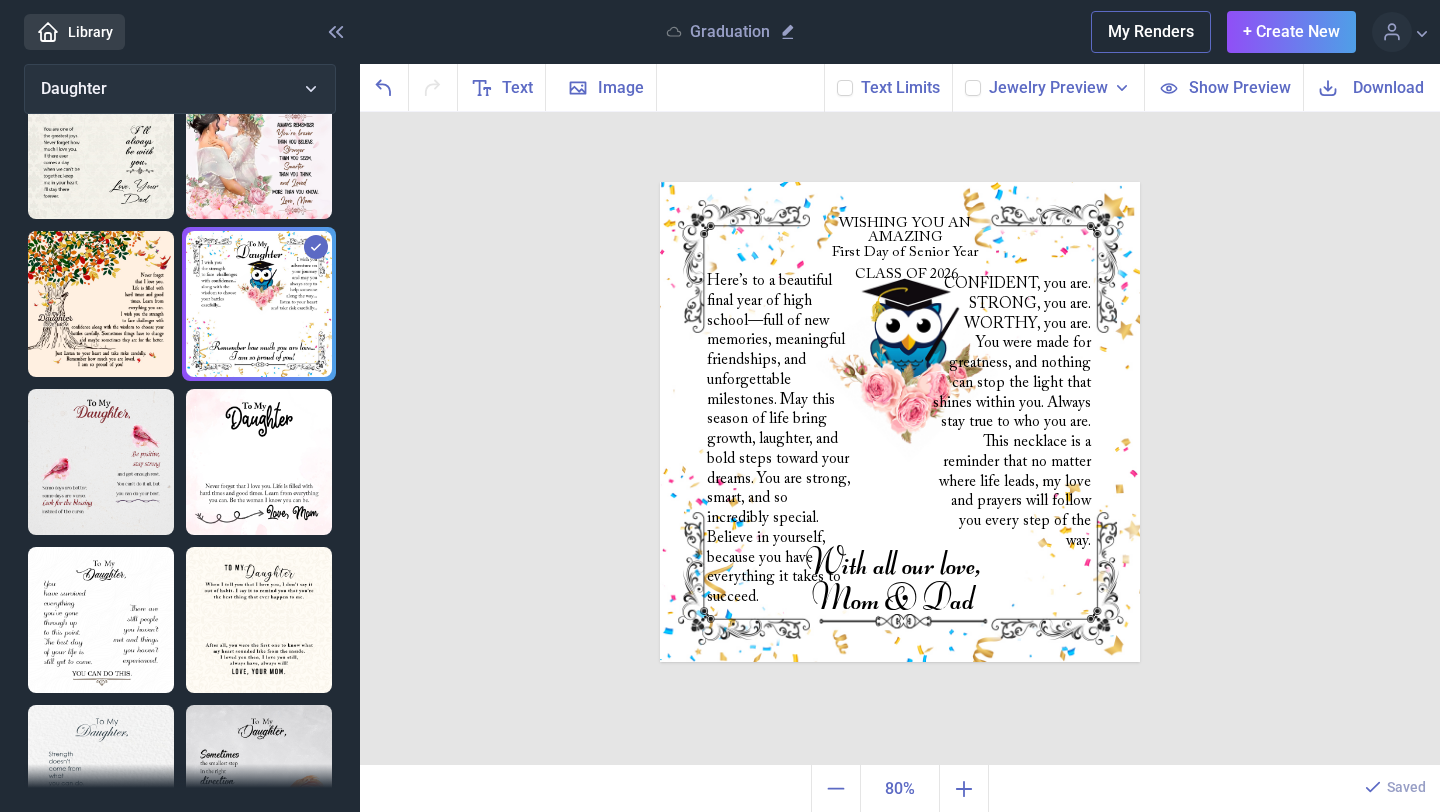 click on "WISHING YOU AN AMAZING First Day of Senior Year       Here’s to a beautiful final year of high school—full of new memories, meaningful friendships, and unforgettable milestones. May this season of life bring growth, laughter, and bold steps toward your dreams. You are strong, smart, and so incredibly special. Believe in yourself, because you have everything it takes to succeed.       CONFIDENT, you are. STRONG, you are. WORTHY, you are. You were made for greatness, and nothing can stop the light that shines within you. Always stay true to who you are. This necklace is a reminder that no matter where life leads, my love and prayers will follow you every step of the way.       With all our love, Mom & Dad       CLASS OF 2026           Duplicate     Delete       Backwards   >   Forward" at bounding box center [900, 439] 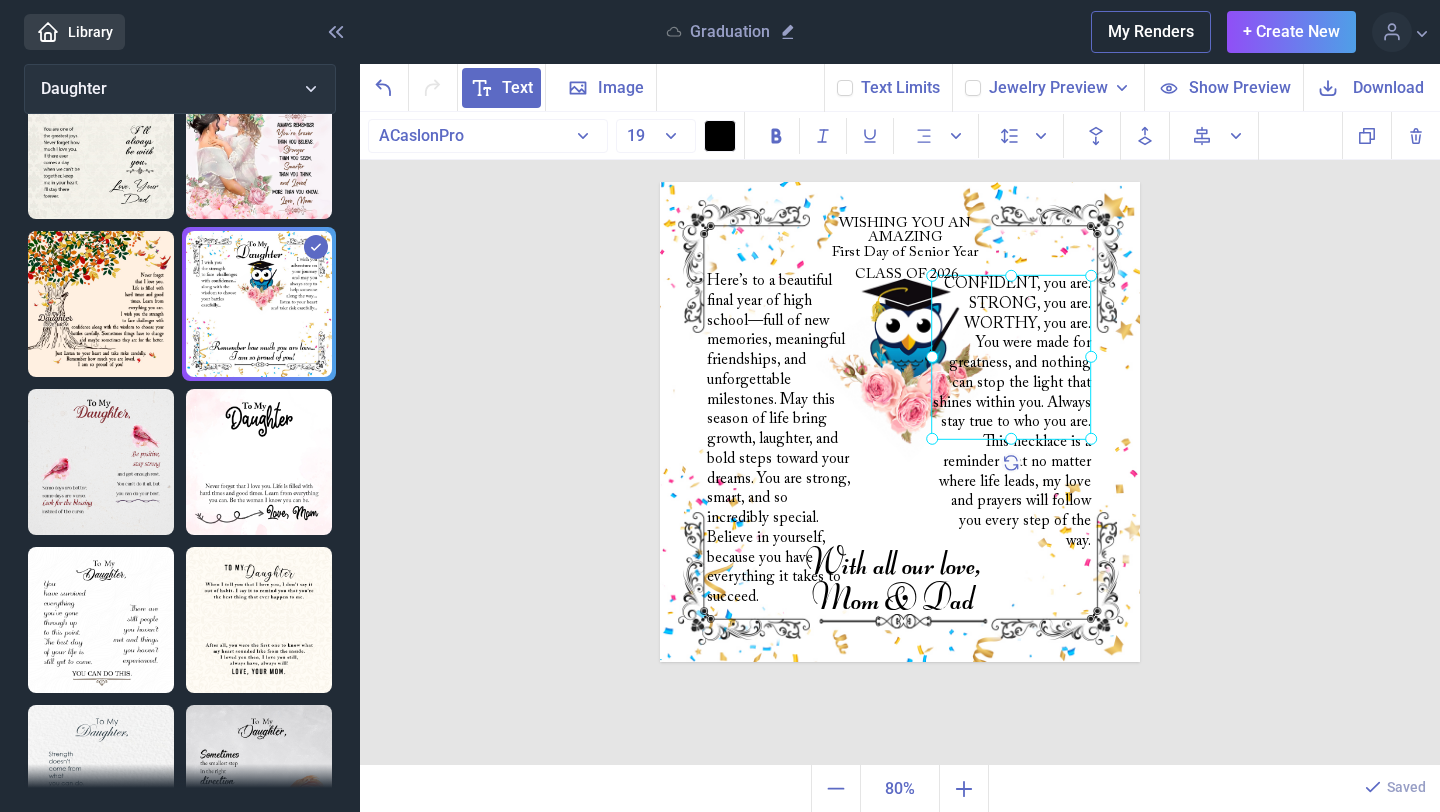click on "CONFIDENT, you are. STRONG, you are. WORTHY, you are. You were made for greatness, and nothing can stop the light that shines within you. Always stay true to who you are. This necklace is a reminder that no matter where life leads, my love and prayers will follow you every step of the way." at bounding box center (660, 182) 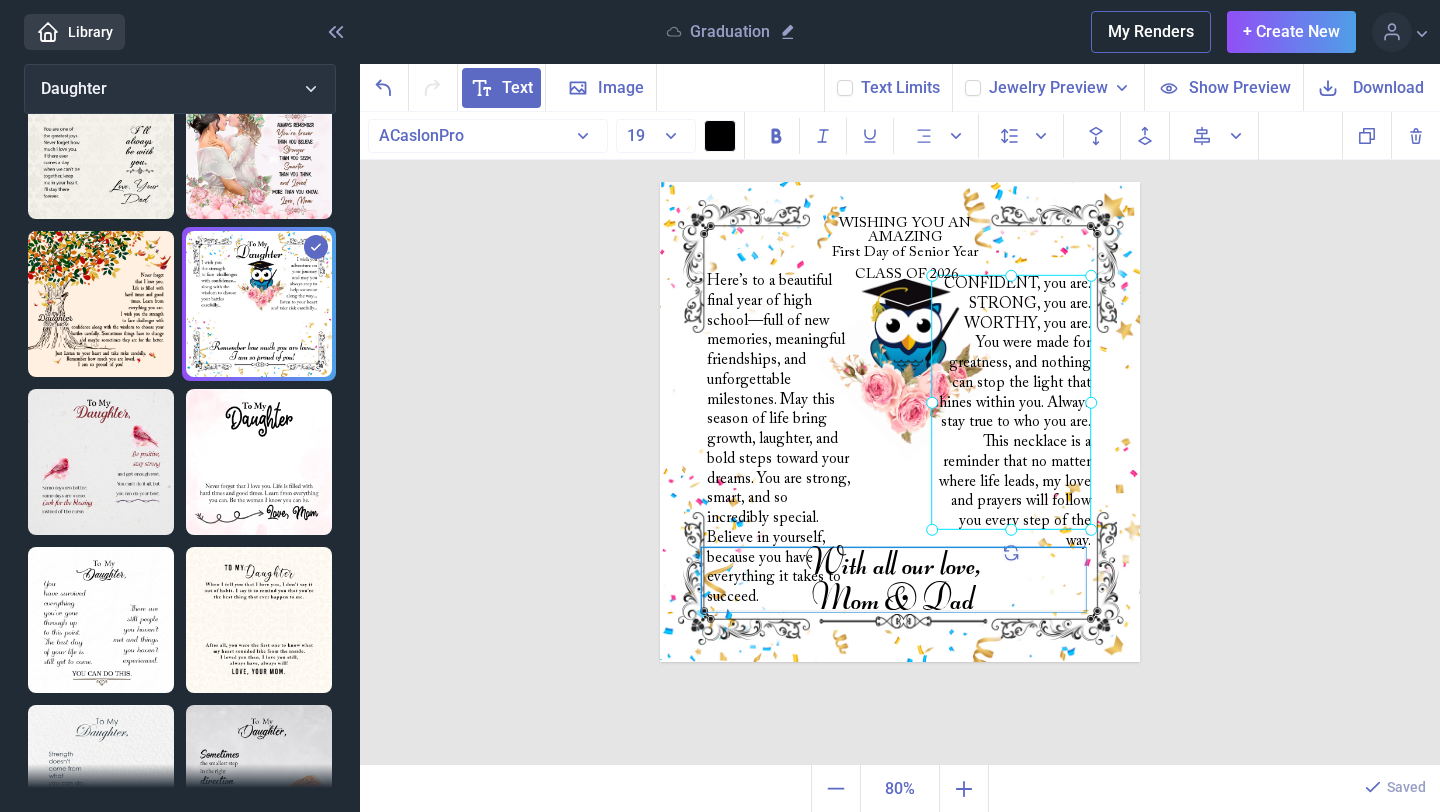 drag, startPoint x: 1014, startPoint y: 443, endPoint x: 1024, endPoint y: 551, distance: 108.461975 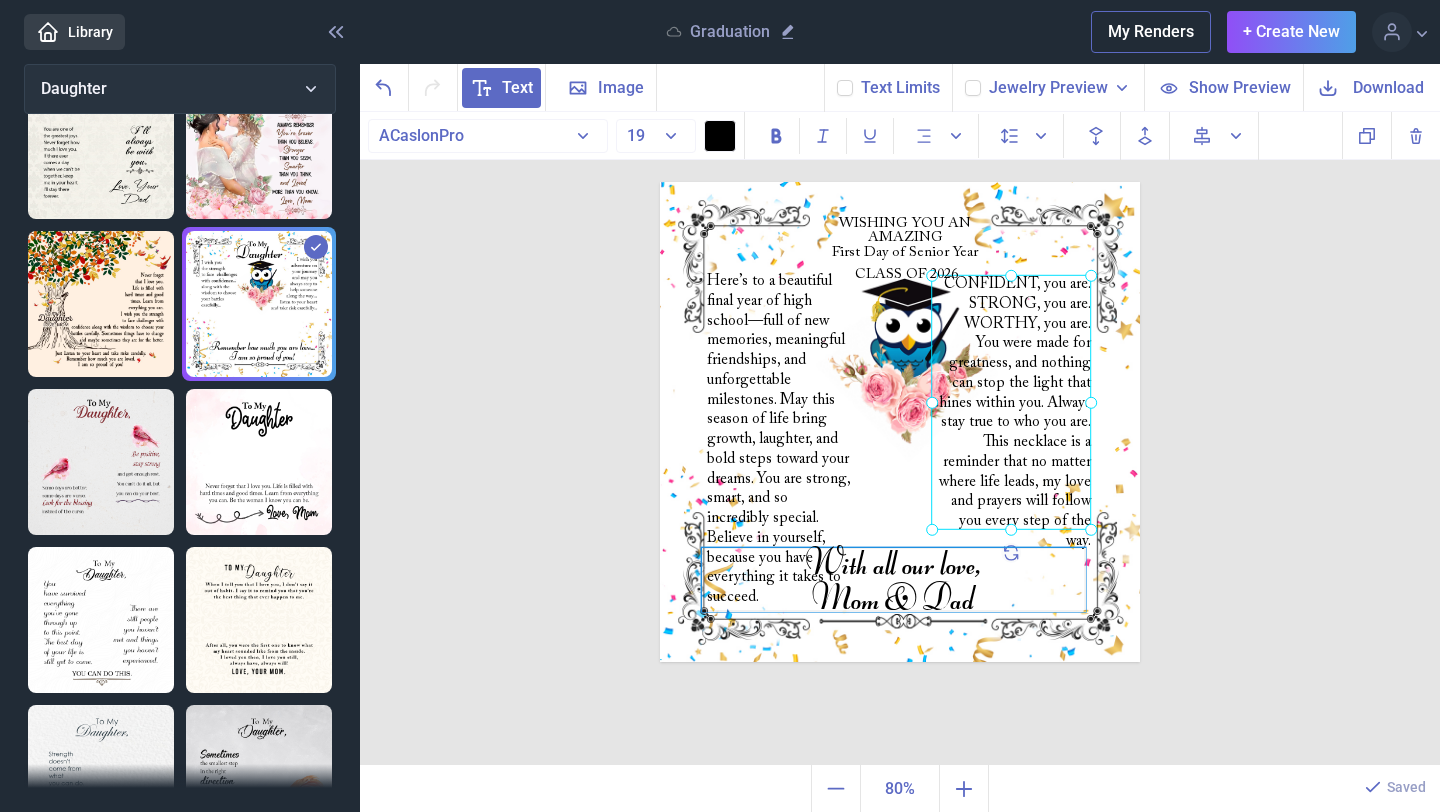 click on "WISHING YOU AN AMAZING First Day of Senior Year       Here’s to a beautiful final year of high school—full of new memories, meaningful friendships, and unforgettable milestones. May this season of life bring growth, laughter, and bold steps toward your dreams. You are strong, smart, and so incredibly special. Believe in yourself, because you have everything it takes to succeed.       CONFIDENT, you are. STRONG, you are. WORTHY, you are. You were made for greatness, and nothing can stop the light that shines within you. Always stay true to who you are. This necklace is a reminder that no matter where life leads, my love and prayers will follow you every step of the way.                       With all our love, Mom & Dad       CLASS OF 2026" at bounding box center [900, 422] 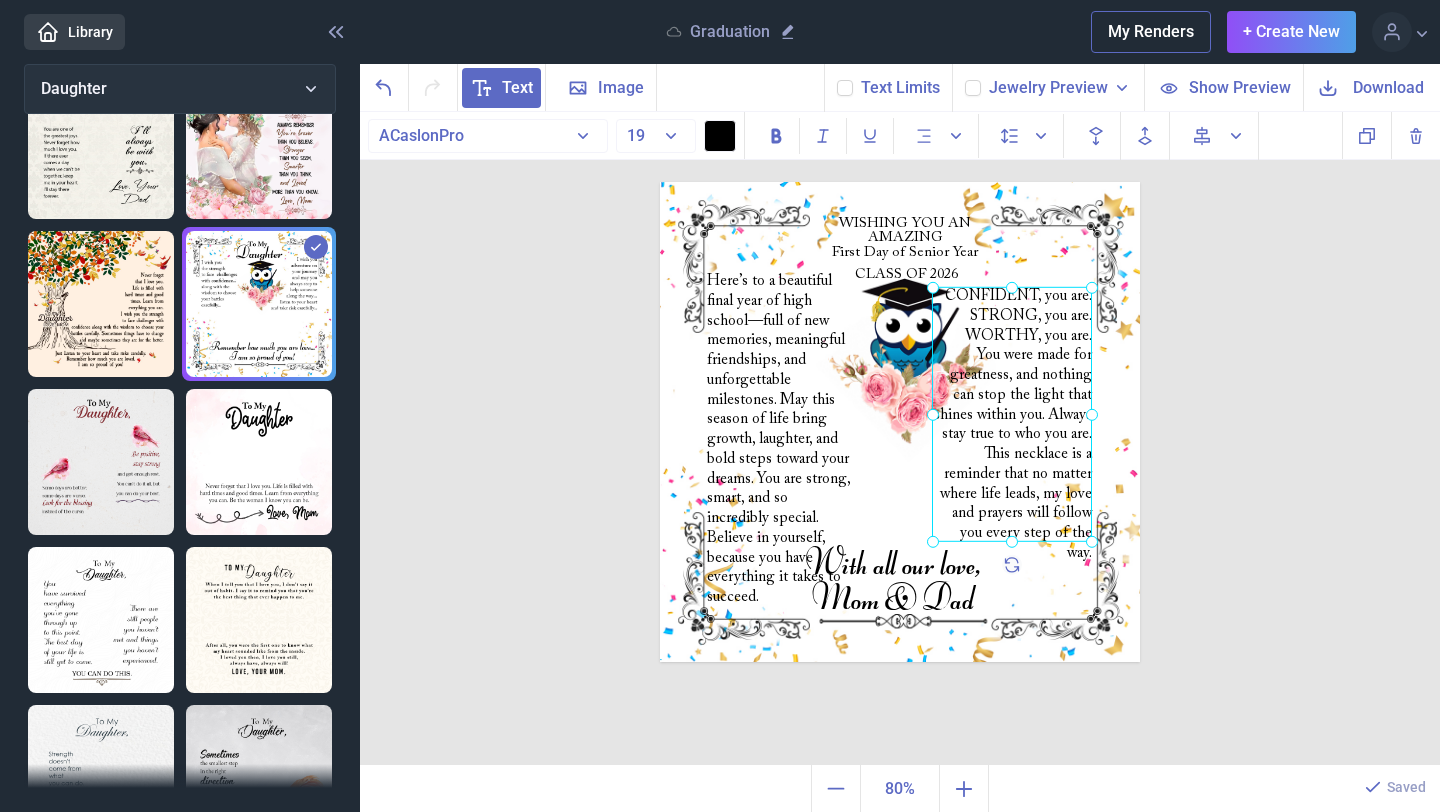 drag, startPoint x: 1054, startPoint y: 401, endPoint x: 1054, endPoint y: 412, distance: 11 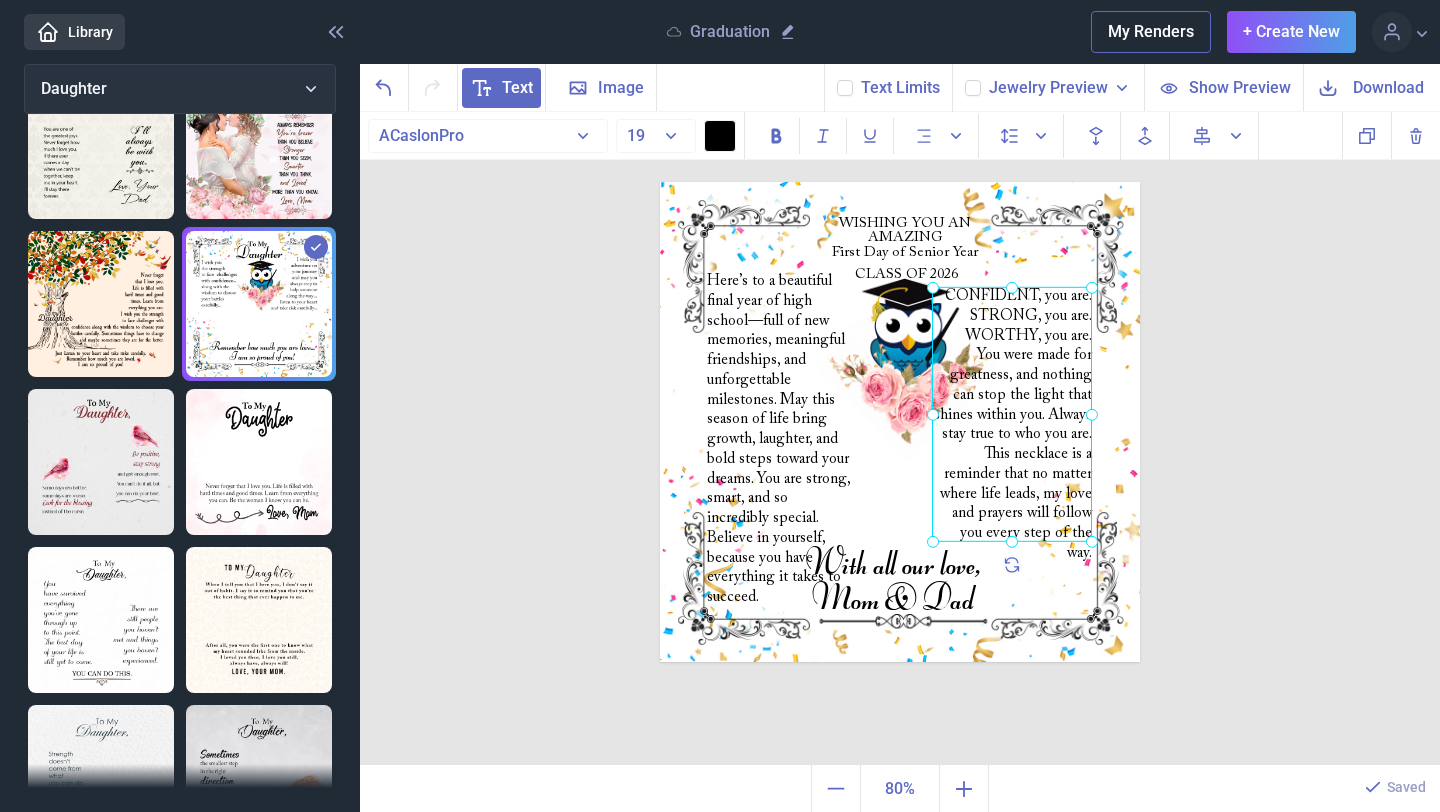 click on "CONFIDENT, you are. STRONG, you are. WORTHY, you are. You were made for greatness, and nothing can stop the light that shines within you. Always stay true to who you are. This necklace is a reminder that no matter where life leads, my love and prayers will follow you every step of the way." at bounding box center (660, 182) 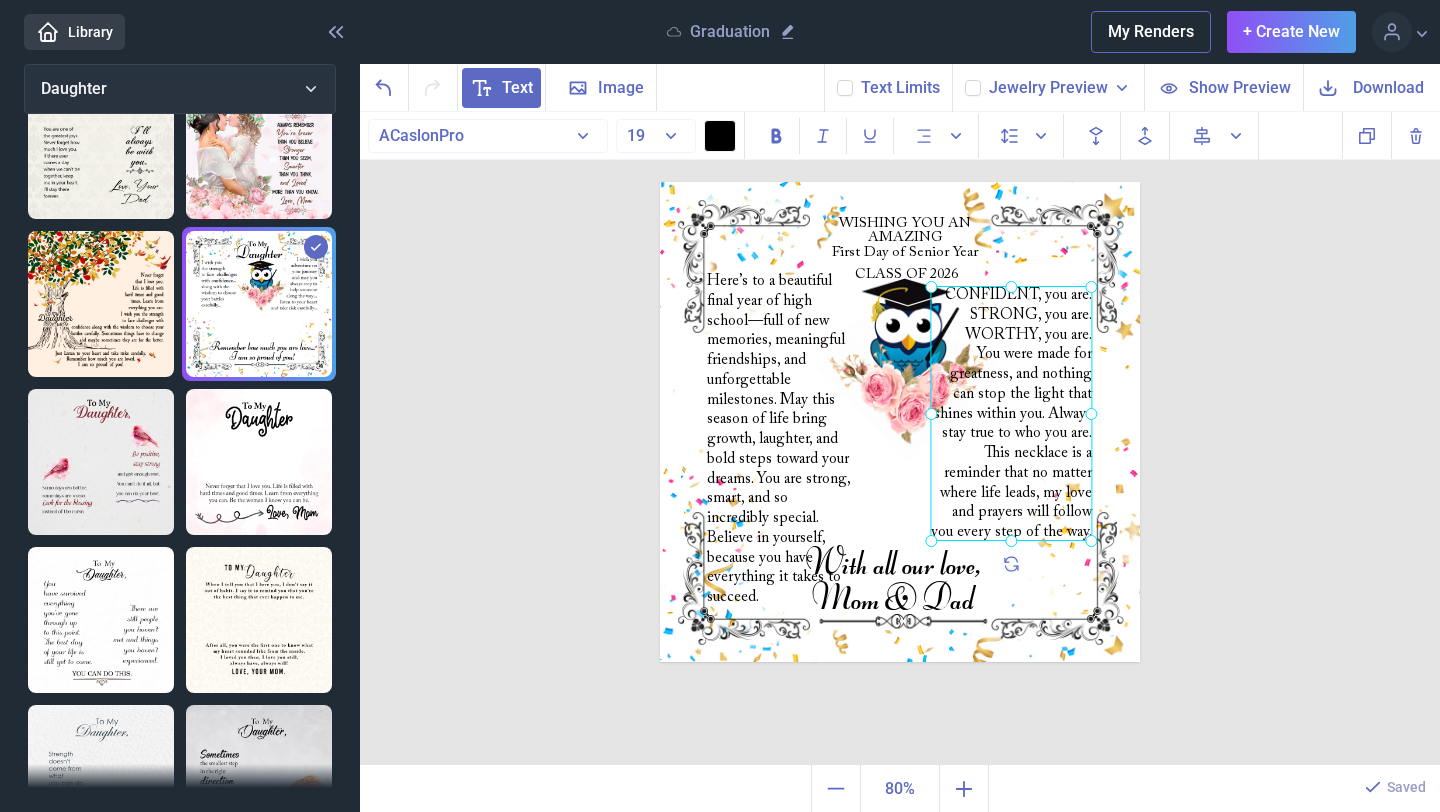 drag, startPoint x: 933, startPoint y: 416, endPoint x: 930, endPoint y: 400, distance: 16.27882 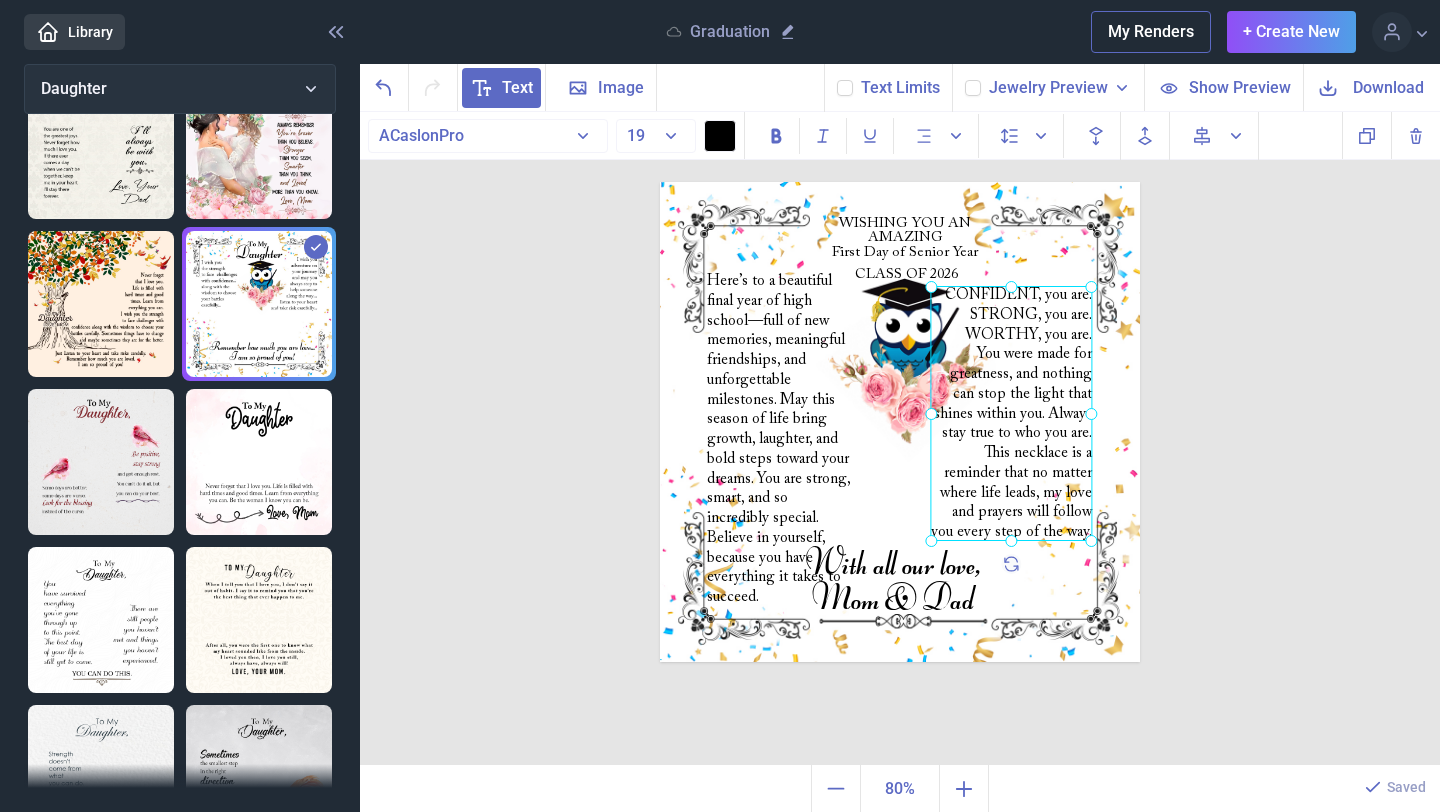 click at bounding box center [1011, 413] 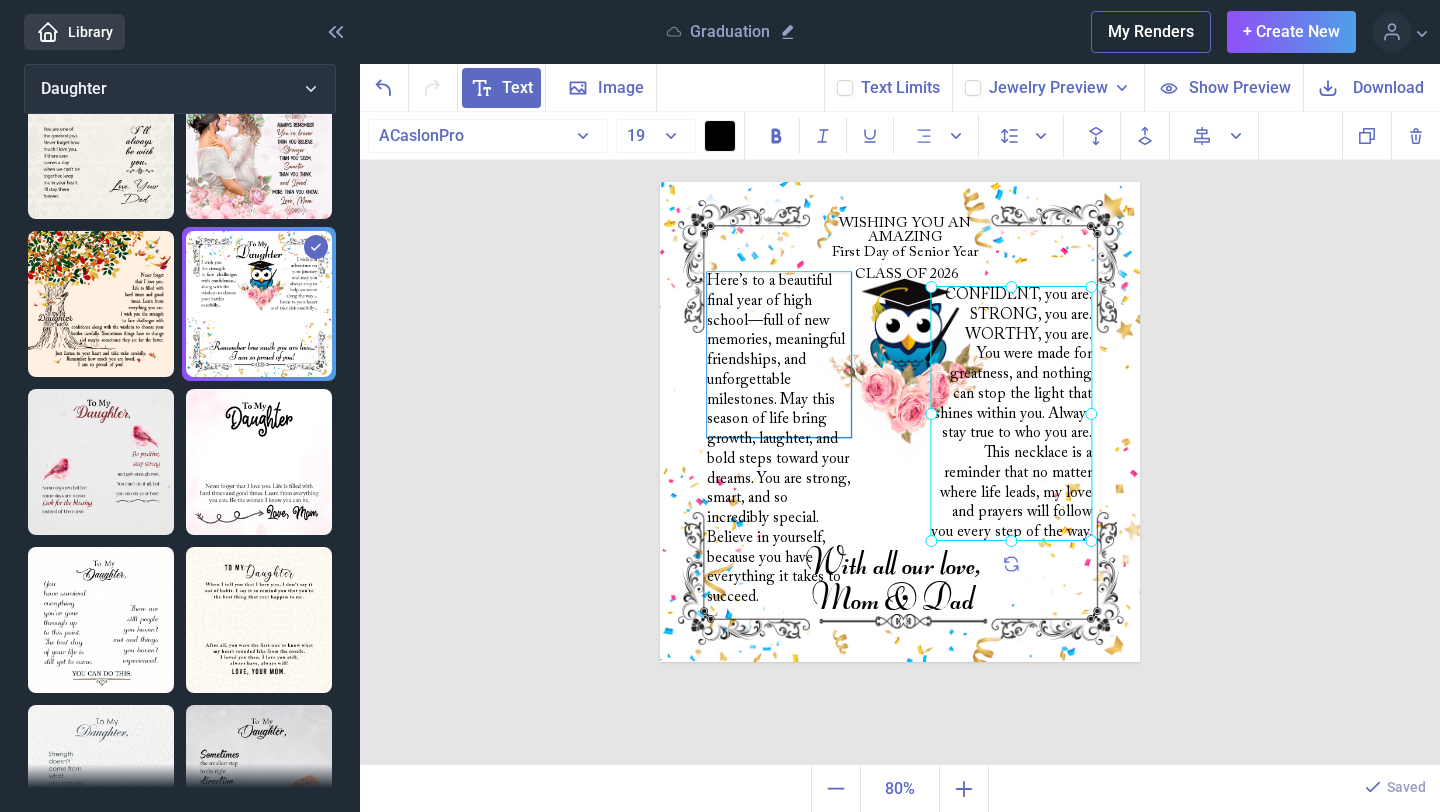click on "Here’s to a beautiful final year of high school—full of new memories, meaningful friendships, and unforgettable milestones. May this season of life bring growth, laughter, and bold steps toward your dreams. You are strong, smart, and so incredibly special. Believe in yourself, because you have everything it takes to succeed." at bounding box center (900, 182) 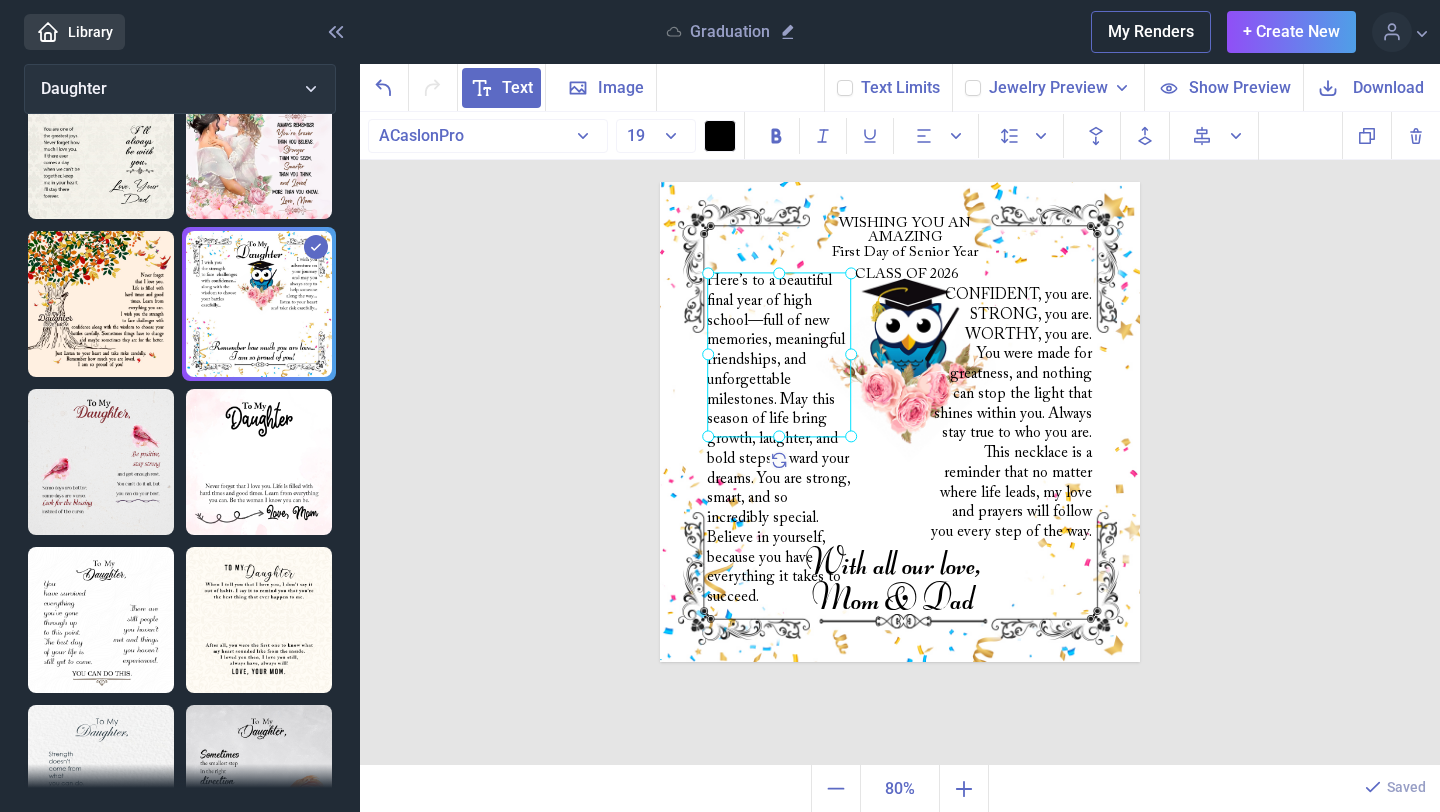 click at bounding box center [779, 354] 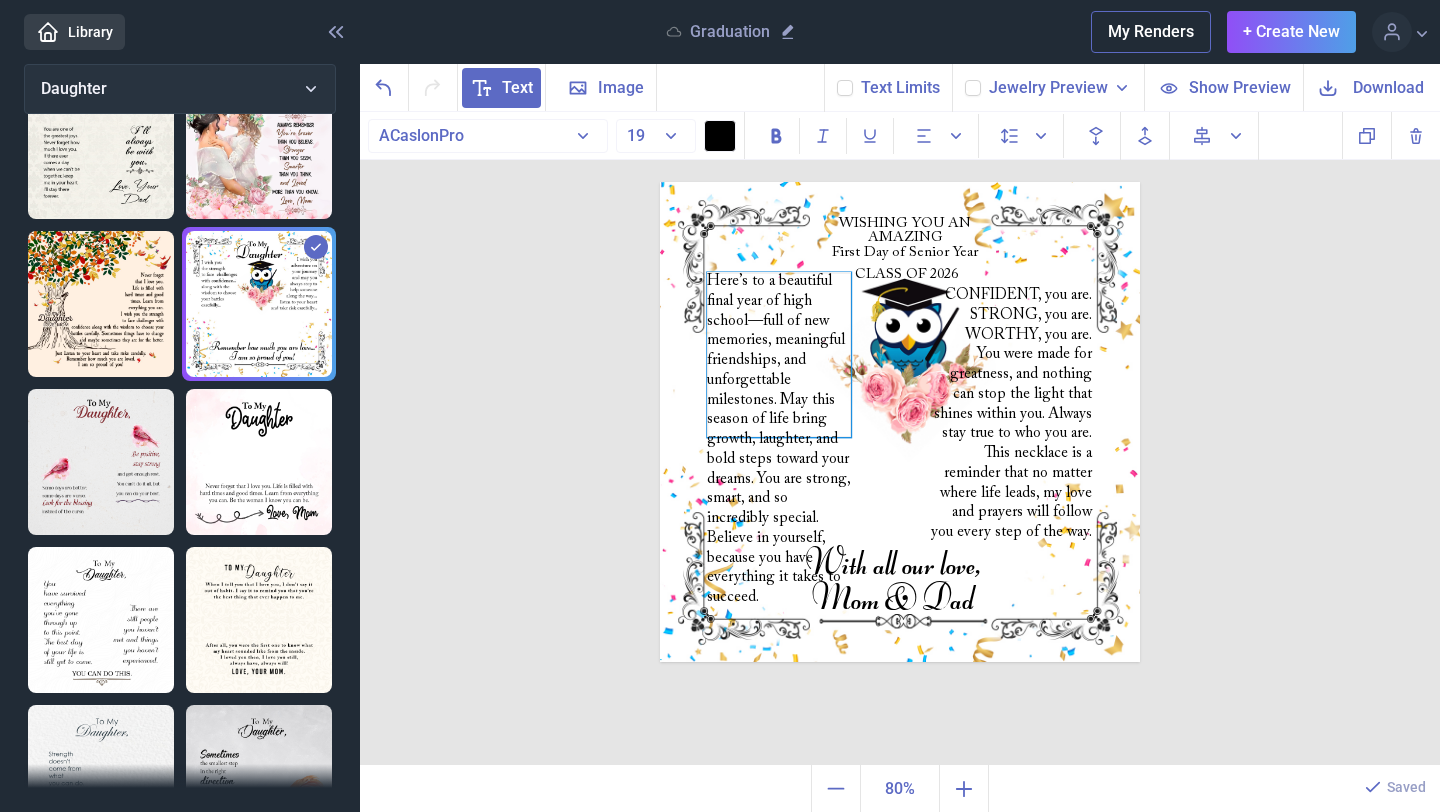 click on "Here’s to a beautiful final year of high school—full of new memories, meaningful friendships, and unforgettable milestones. May this season of life bring growth, laughter, and bold steps toward your dreams. You are strong, smart, and so incredibly special. Believe in yourself, because you have everything it takes to succeed." at bounding box center (779, 354) 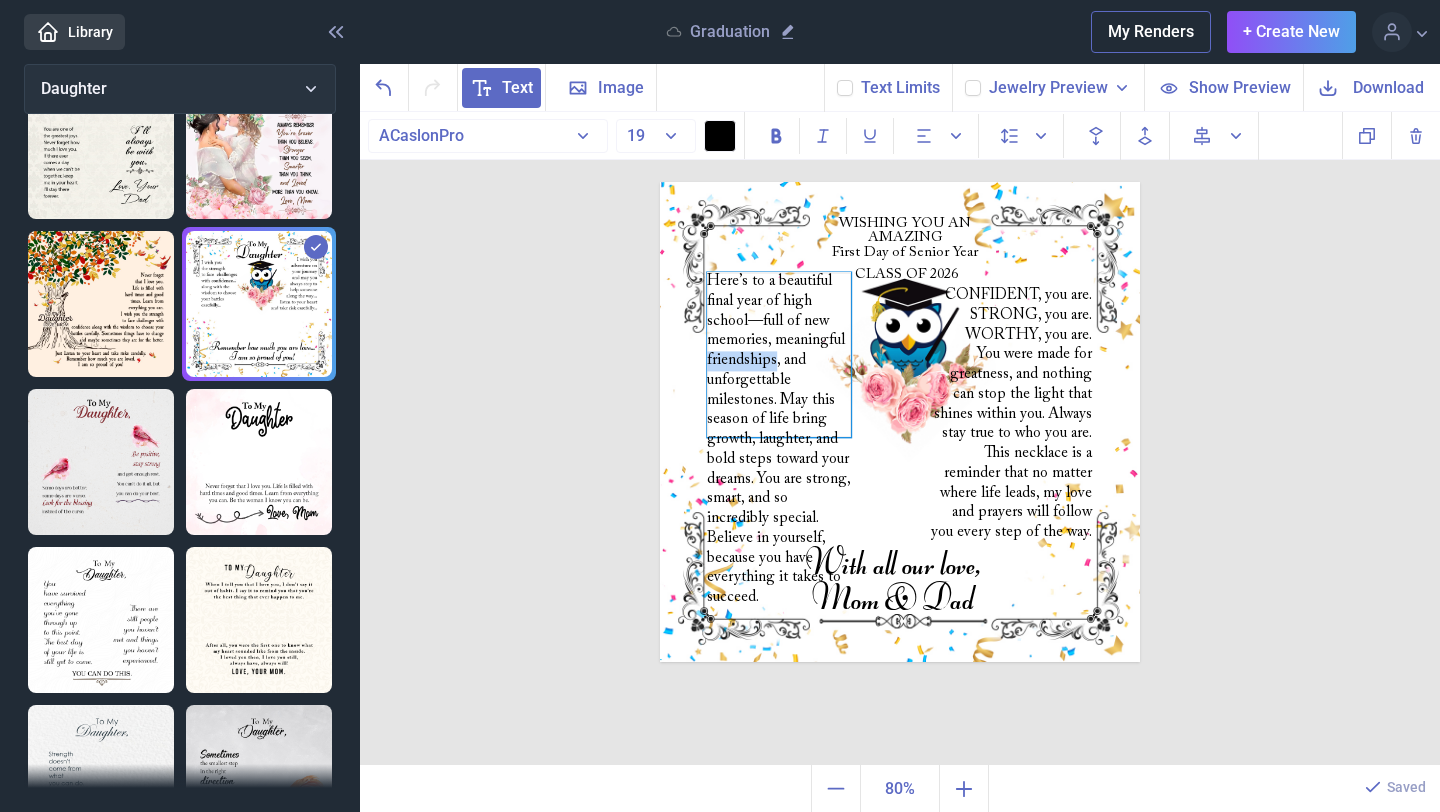 click on "Here’s to a beautiful final year of high school—full of new memories, meaningful friendships, and unforgettable milestones. May this season of life bring growth, laughter, and bold steps toward your dreams. You are strong, smart, and so incredibly special. Believe in yourself, because you have everything it takes to succeed." at bounding box center [779, 354] 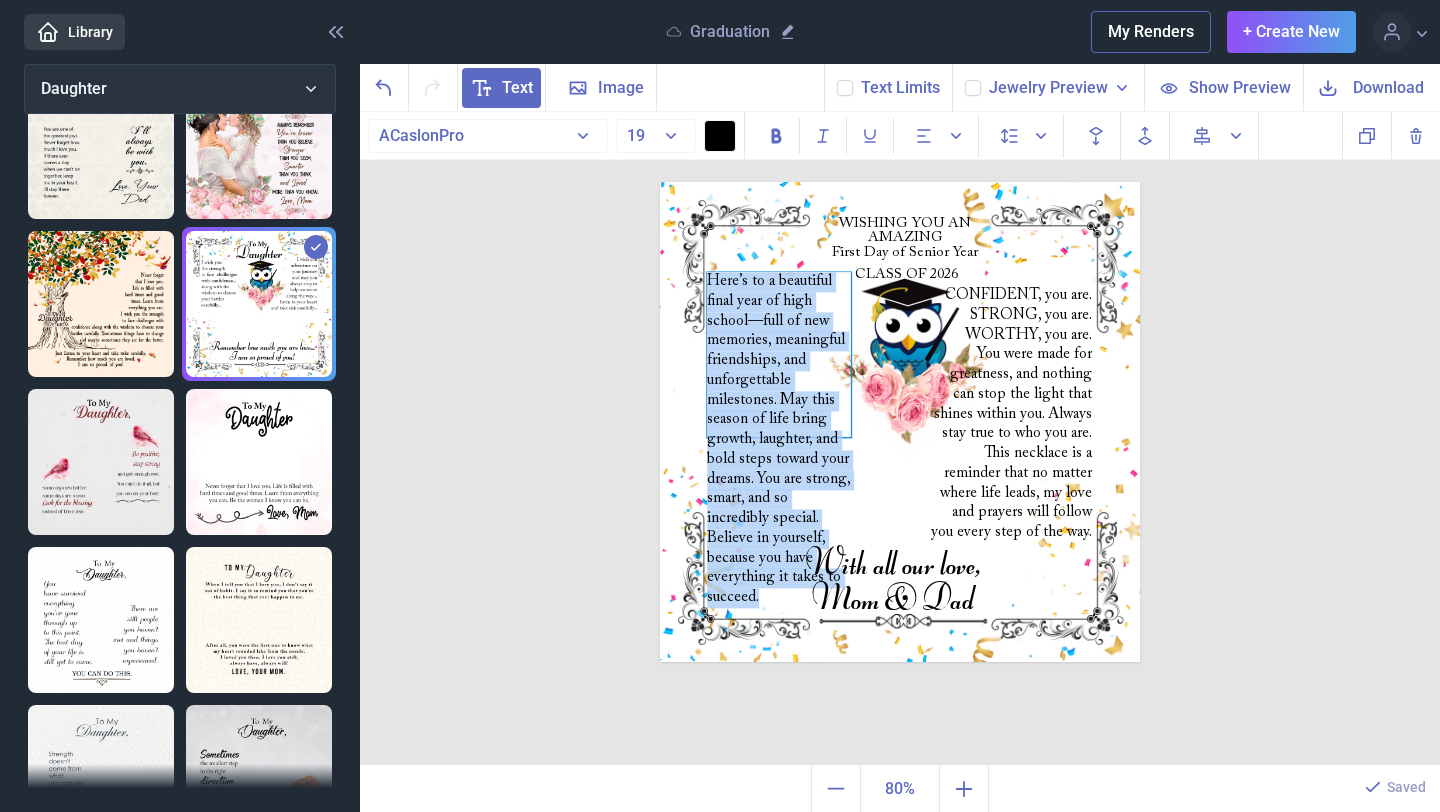 click on "Here’s to a beautiful final year of high school—full of new memories, meaningful friendships, and unforgettable milestones. May this season of life bring growth, laughter, and bold steps toward your dreams. You are strong, smart, and so incredibly special. Believe in yourself, because you have everything it takes to succeed." at bounding box center (779, 354) 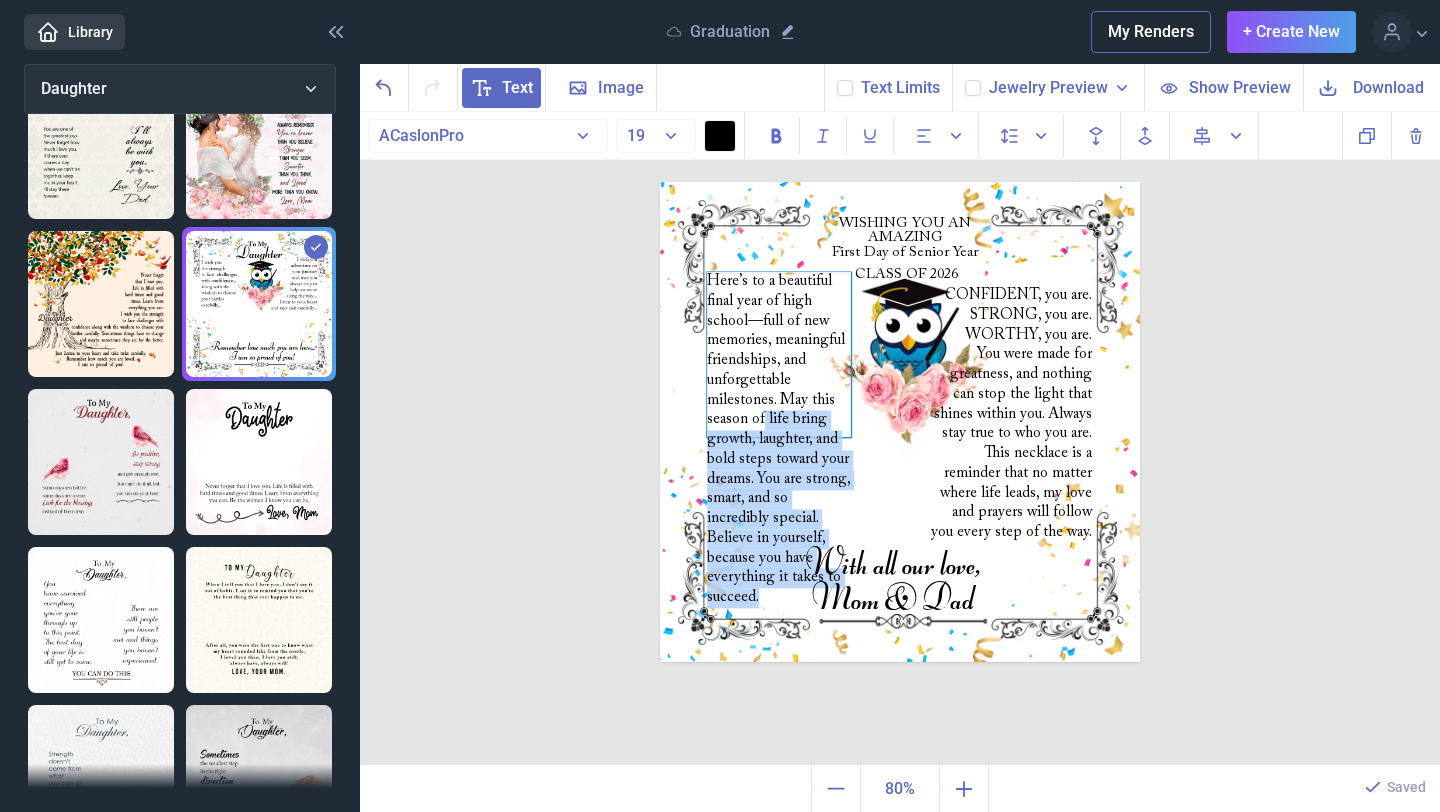 click on "Here’s to a beautiful final year of high school—full of new memories, meaningful friendships, and unforgettable milestones. May this season of life bring growth, laughter, and bold steps toward your dreams. You are strong, smart, and so incredibly special. Believe in yourself, because you have everything it takes to succeed." at bounding box center [779, 354] 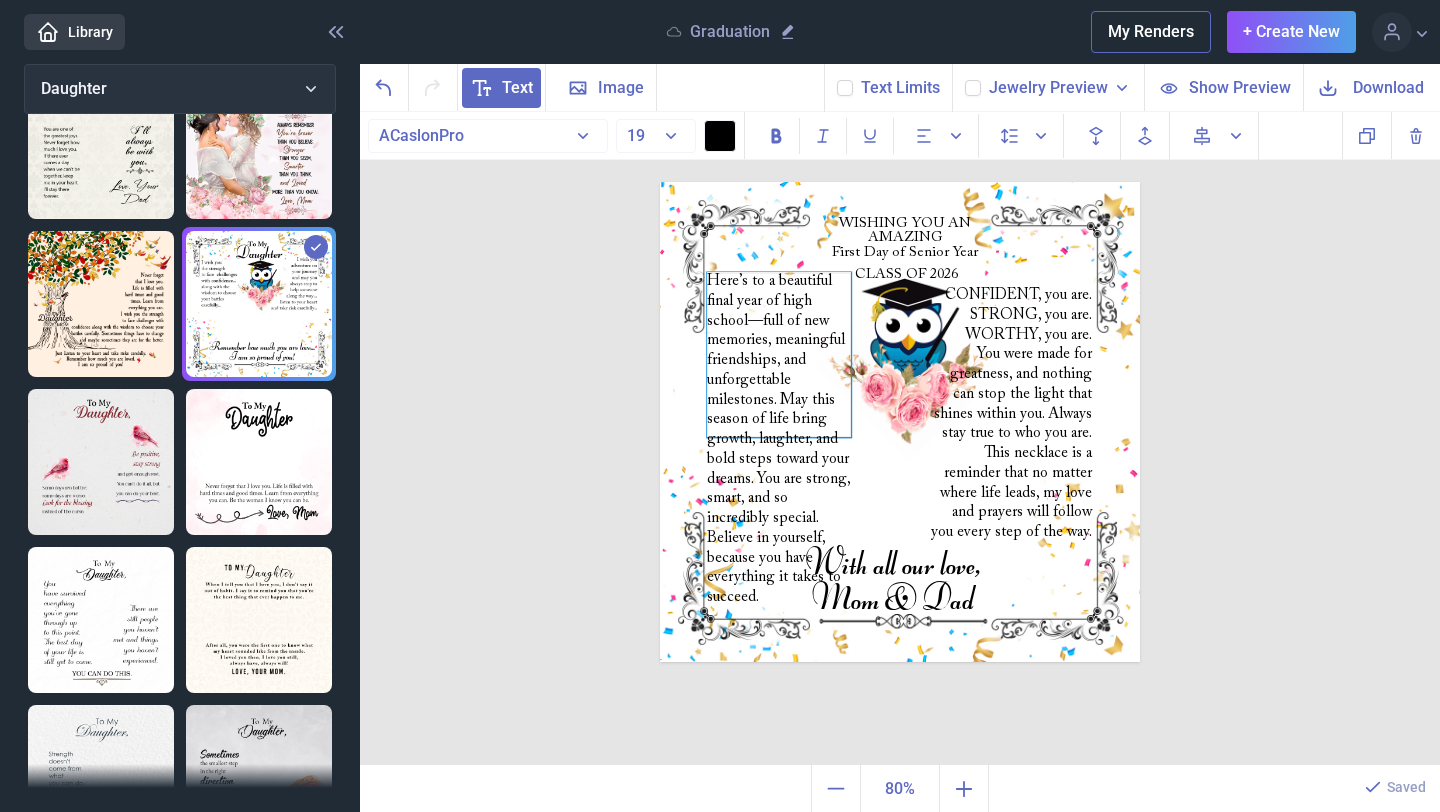 click on "Here’s to a beautiful final year of high school—full of new memories, meaningful friendships, and unforgettable milestones. May this season of life bring growth, laughter, and bold steps toward your dreams. You are strong, smart, and so incredibly special. Believe in yourself, because you have everything it takes to succeed." at bounding box center (779, 354) 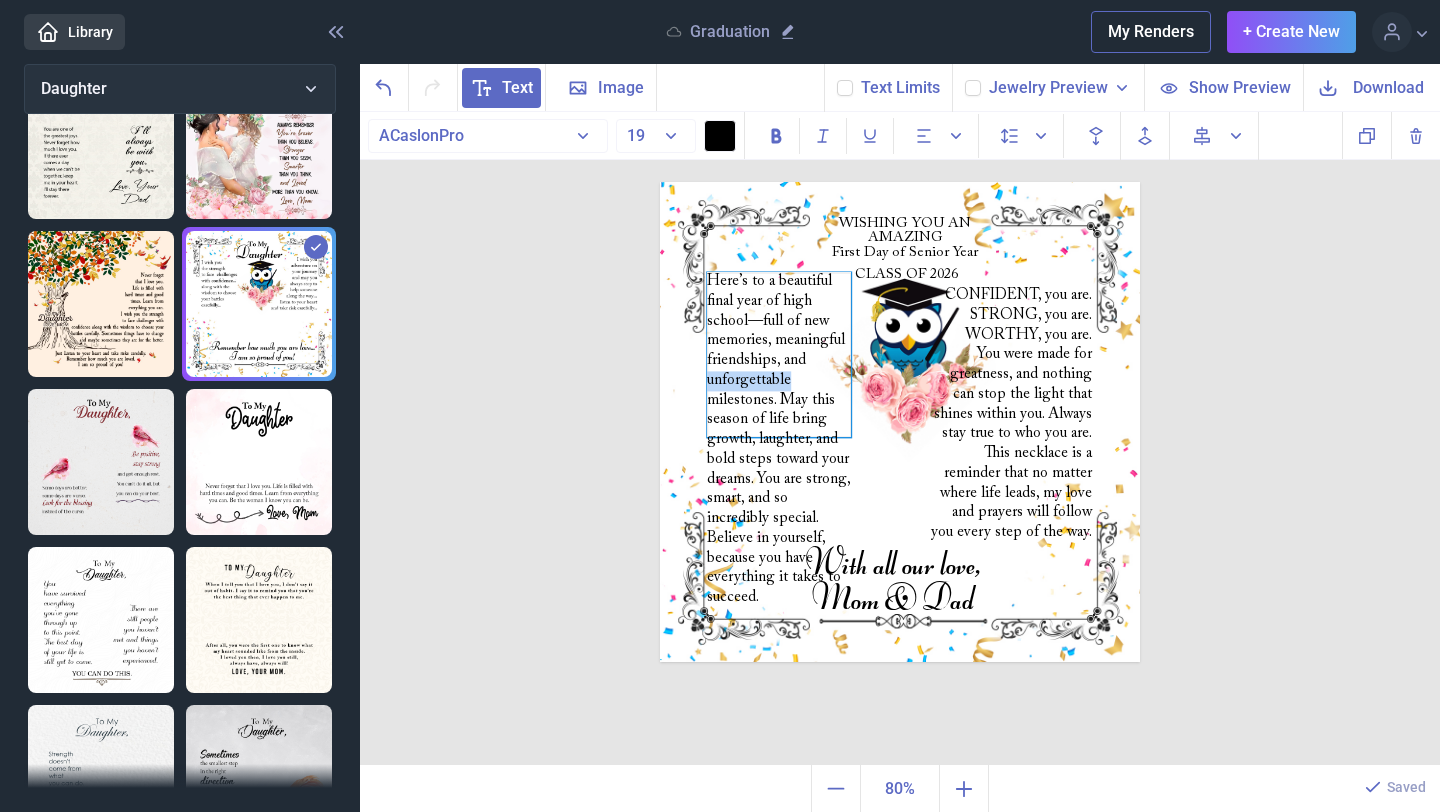 click on "Here’s to a beautiful final year of high school—full of new memories, meaningful friendships, and unforgettable milestones. May this season of life bring growth, laughter, and bold steps toward your dreams. You are strong, smart, and so incredibly special. Believe in yourself, because you have everything it takes to succeed." at bounding box center (779, 354) 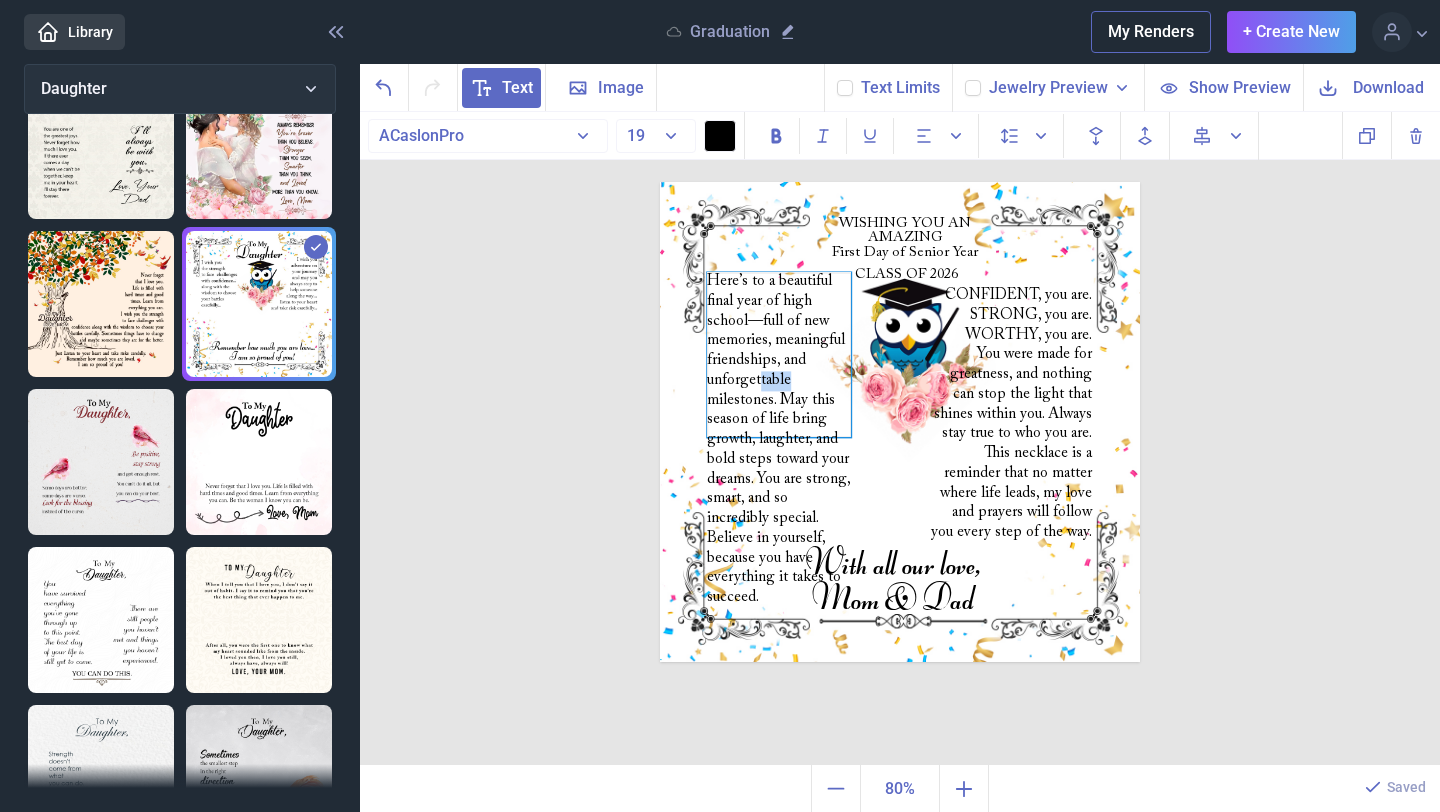 click on "Here’s to a beautiful final year of high school—full of new memories, meaningful friendships, and unforgettable milestones. May this season of life bring growth, laughter, and bold steps toward your dreams. You are strong, smart, and so incredibly special. Believe in yourself, because you have everything it takes to succeed." at bounding box center (779, 354) 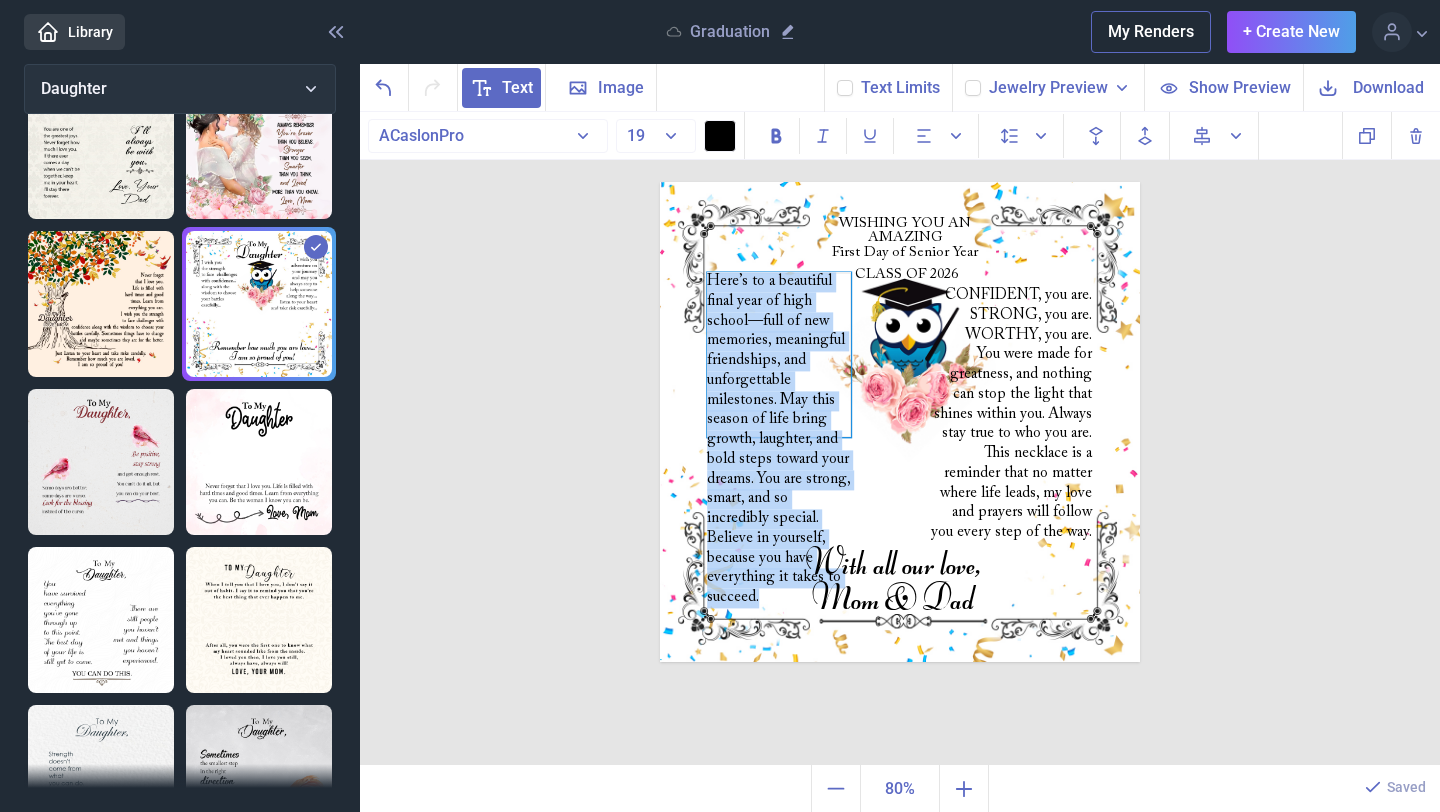 click on "Here’s to a beautiful final year of high school—full of new memories, meaningful friendships, and unforgettable milestones. May this season of life bring growth, laughter, and bold steps toward your dreams. You are strong, smart, and so incredibly special. Believe in yourself, because you have everything it takes to succeed." at bounding box center (779, 354) 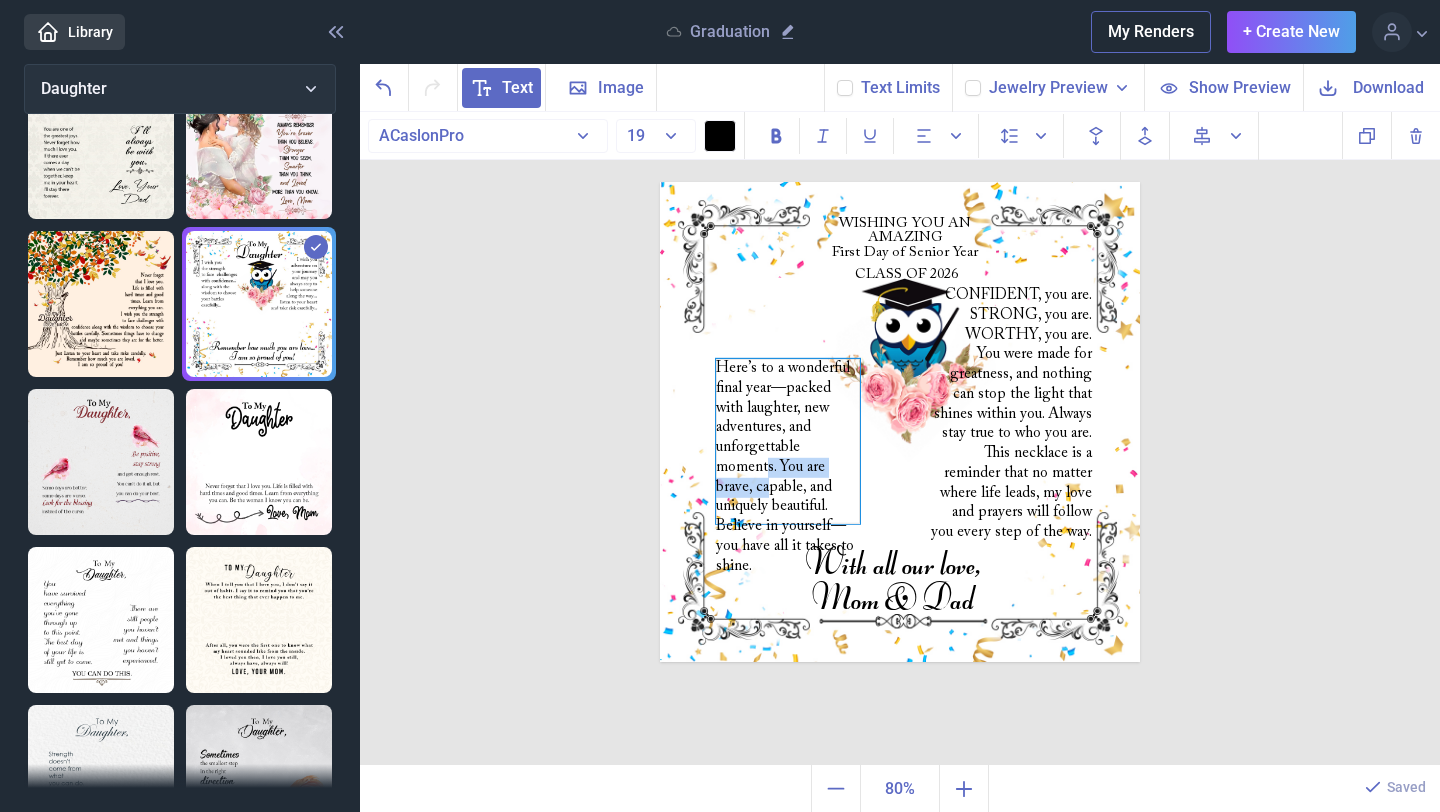 drag, startPoint x: 757, startPoint y: 378, endPoint x: 768, endPoint y: 484, distance: 106.56923 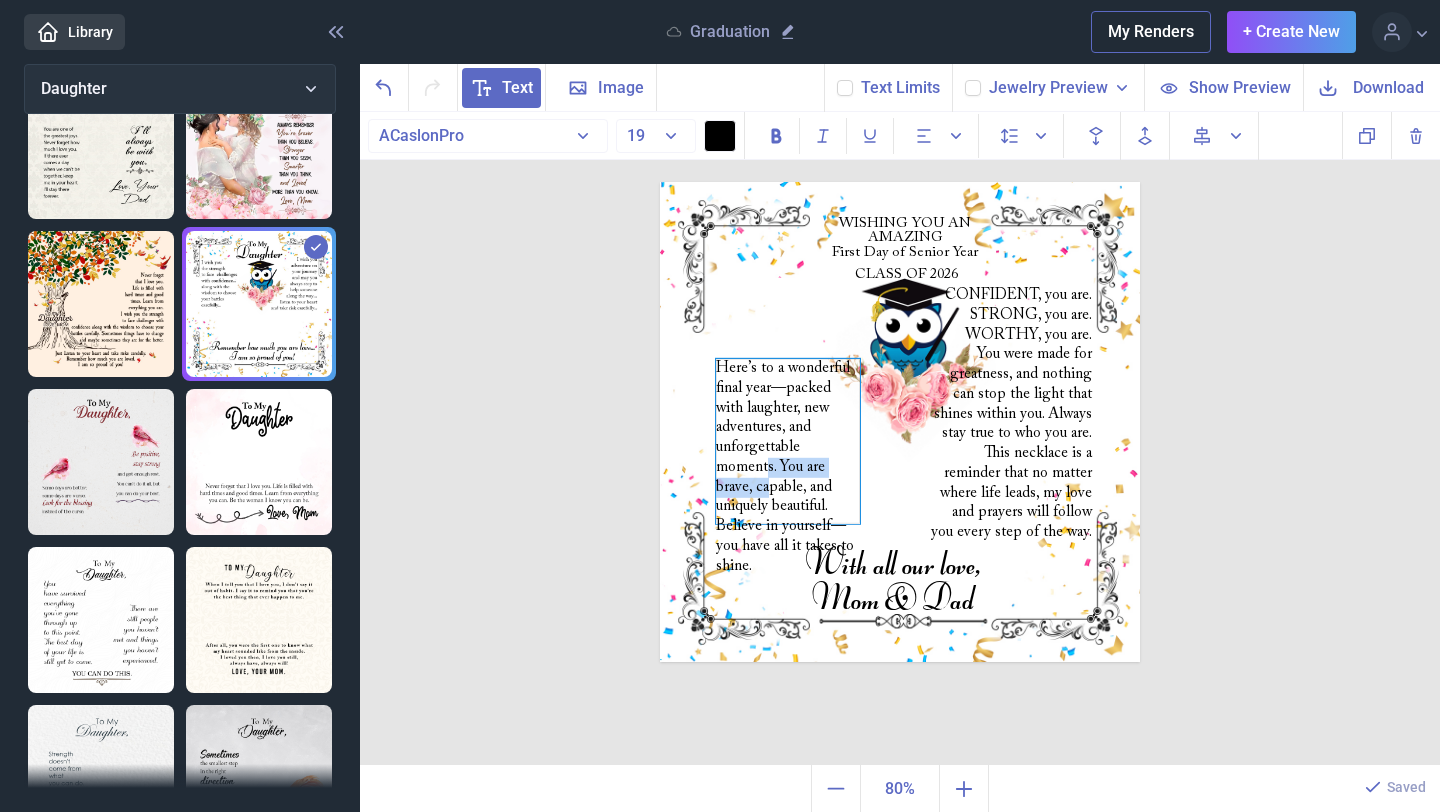 click on "Here’s to a wonderful final year—packed with laughter, new adventures, and unforgettable moments. You are brave, capable, and uniquely beautiful. Believe in yourself—you have all it takes to shine." at bounding box center (788, 441) 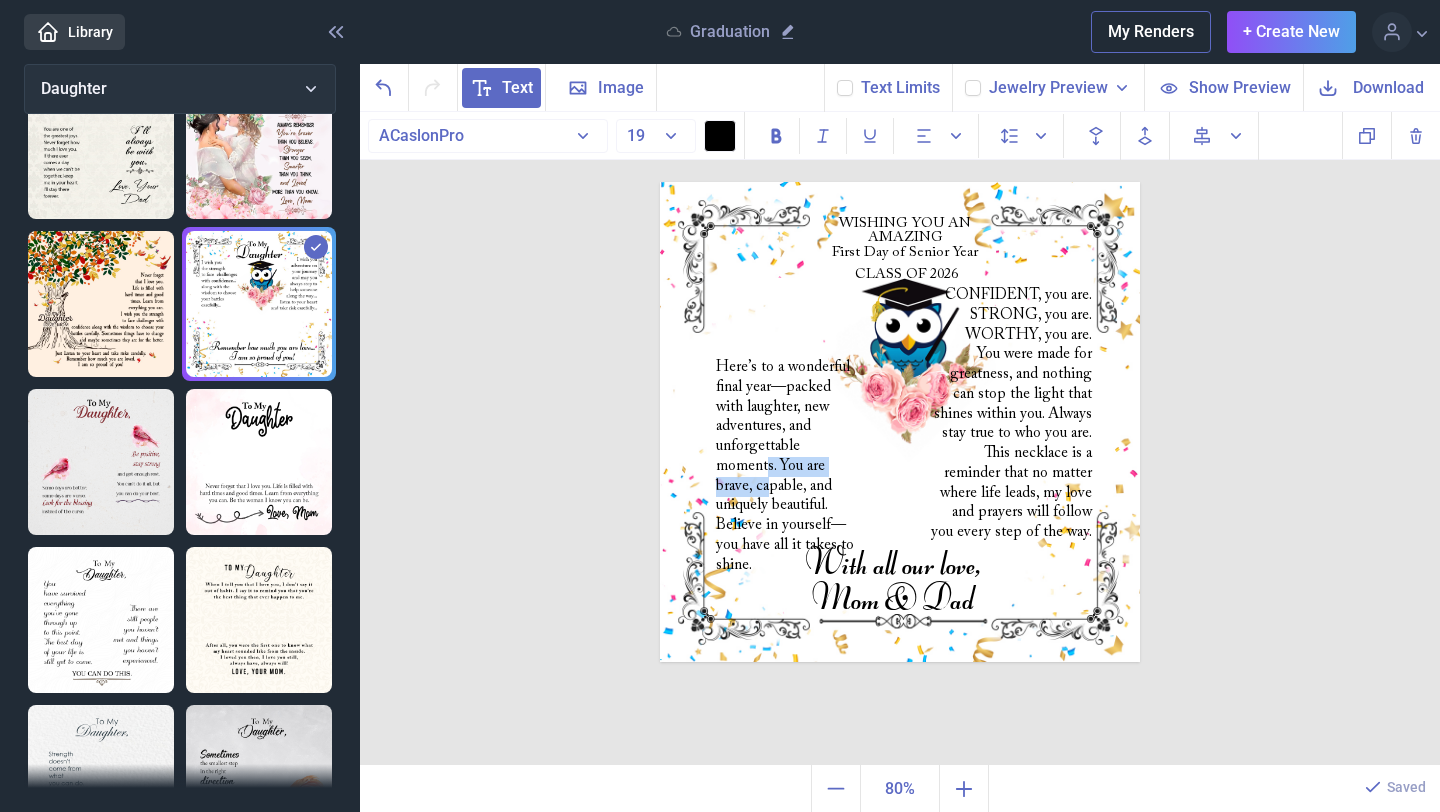 click at bounding box center (900, 422) 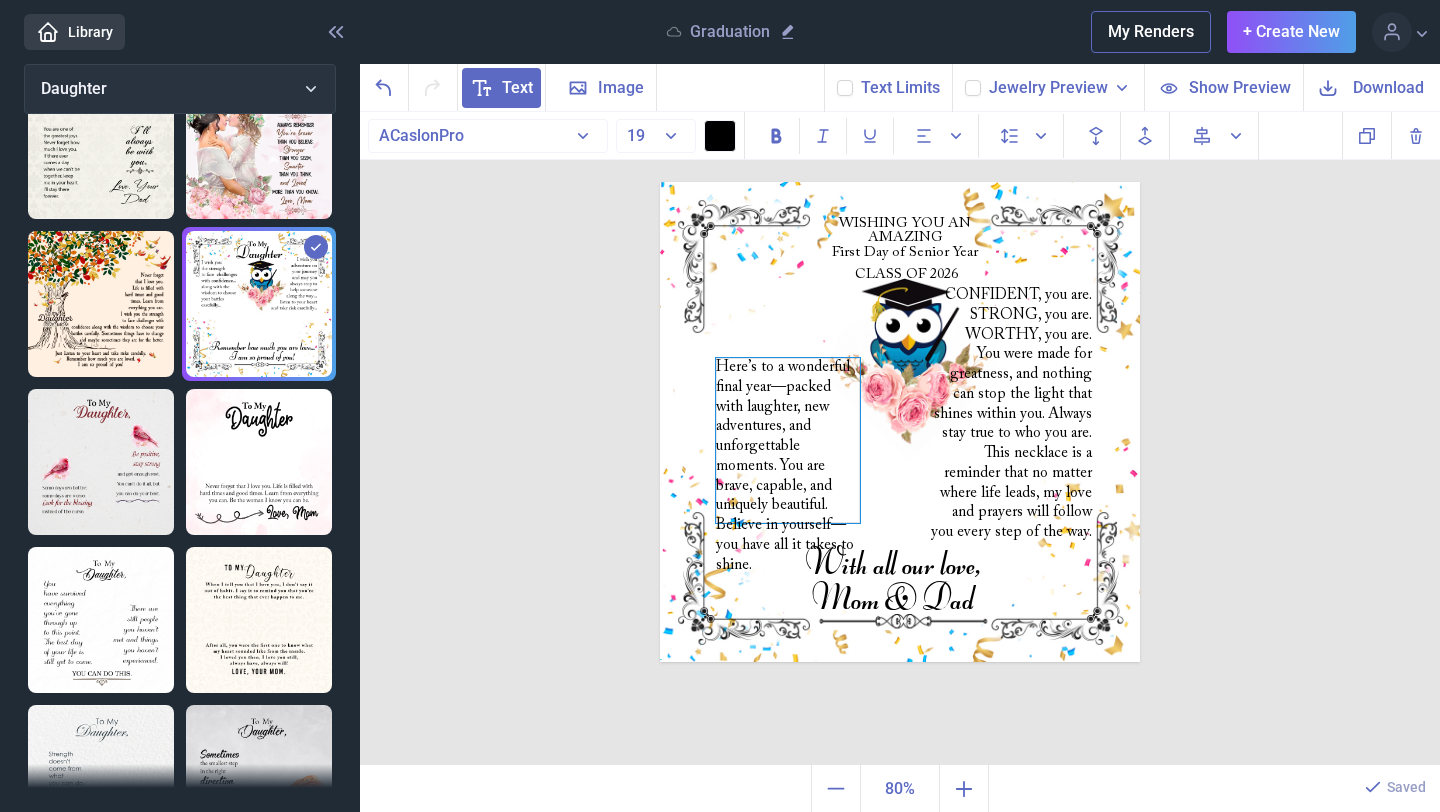 click on "Here’s to a wonderful final year—packed with laughter, new adventures, and unforgettable moments. You are brave, capable, and uniquely beautiful. Believe in yourself—you have all it takes to shine." at bounding box center [788, 440] 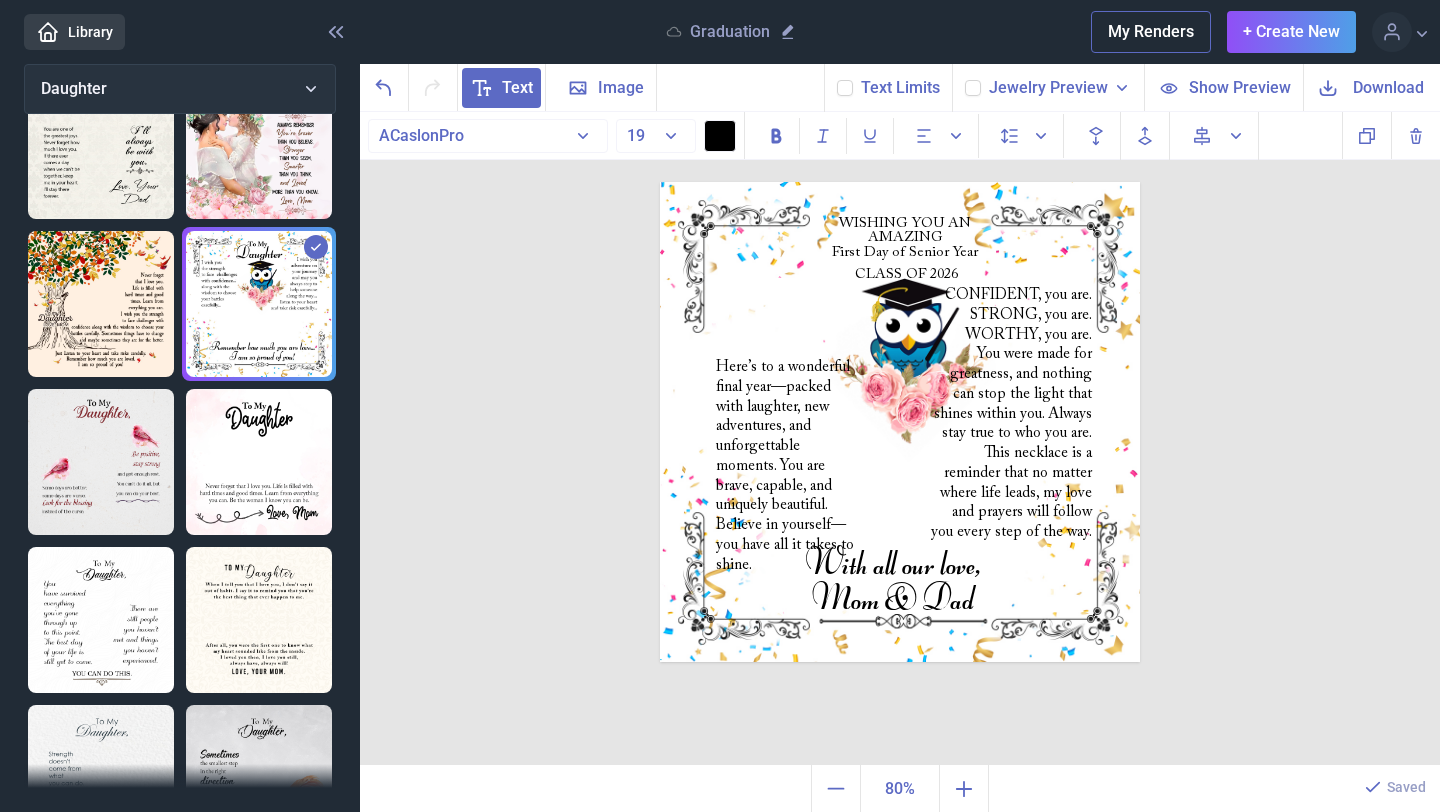 click at bounding box center [900, 422] 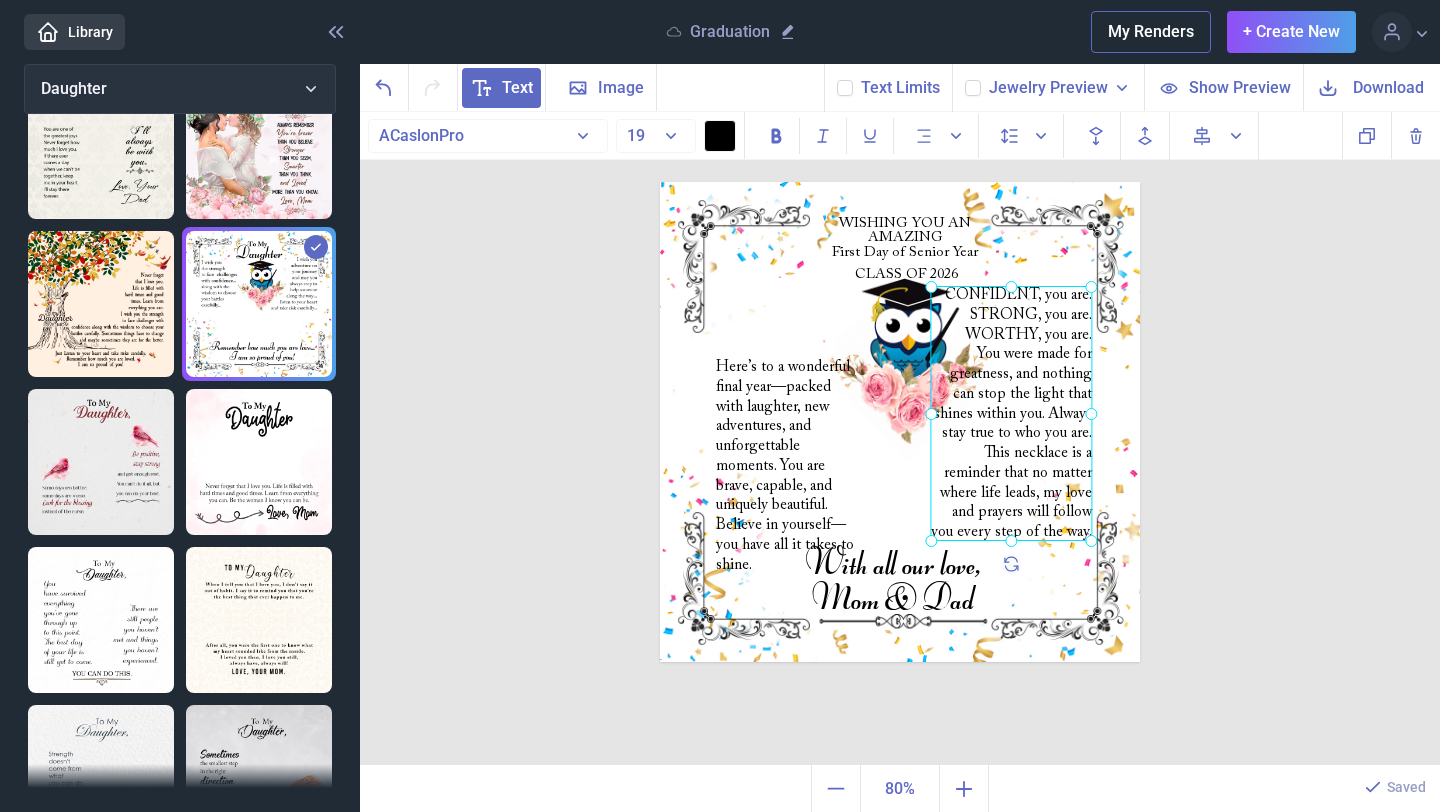 click on "CONFIDENT, you are. STRONG, you are. WORTHY, you are. You were made for greatness, and nothing can stop the light that shines within you. Always stay true to who you are. This necklace is a reminder that no matter where life leads, my love and prayers will follow you every step of the way." at bounding box center (660, 182) 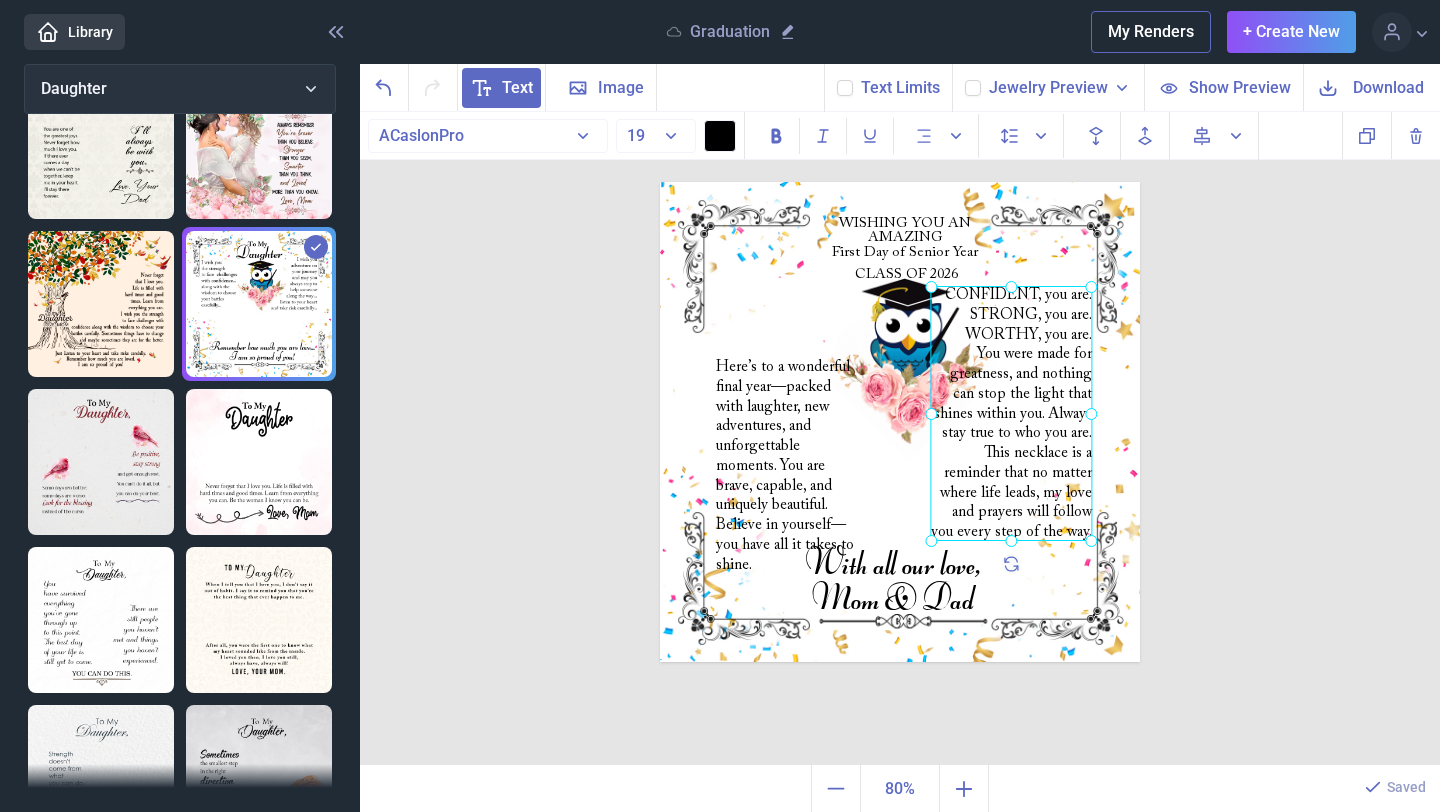 click at bounding box center [1011, 413] 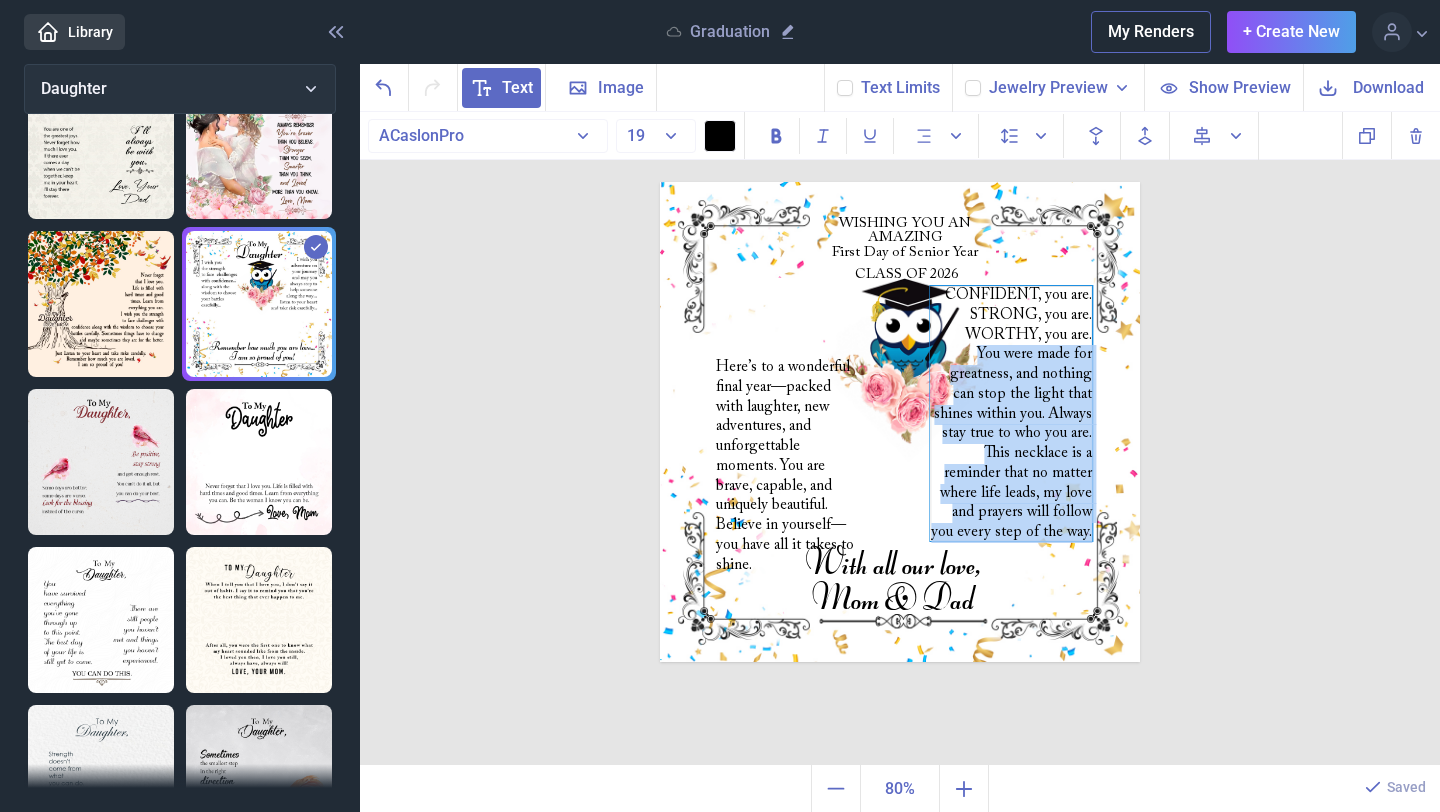 click on "You were made for greatness, and nothing can stop the light that shines within you. Always stay true to who you are. This necklace is a reminder that no matter where life leads, my love and prayers will follow you every step of the way." at bounding box center [1011, 444] 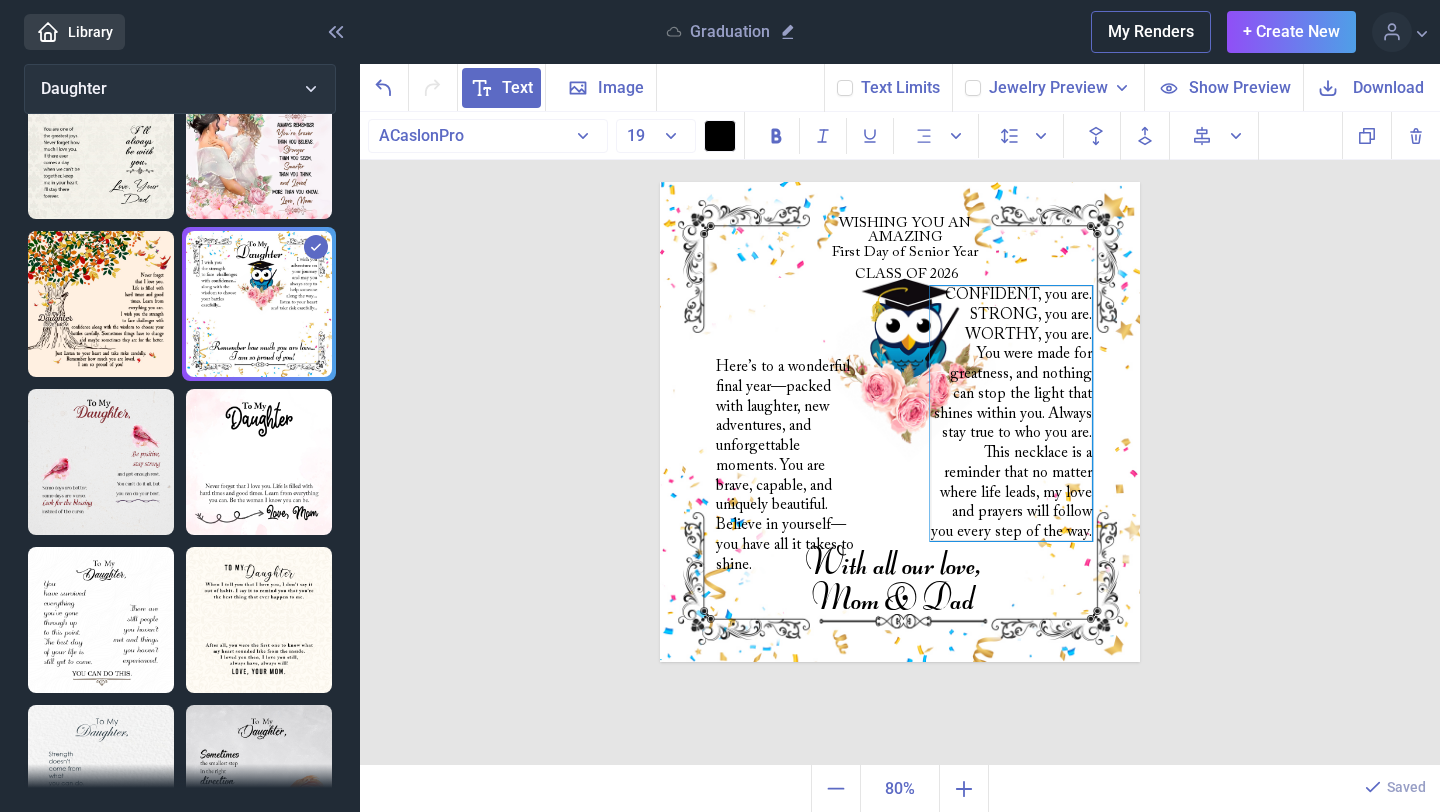 click on "WORTHY, you are." at bounding box center (1011, 336) 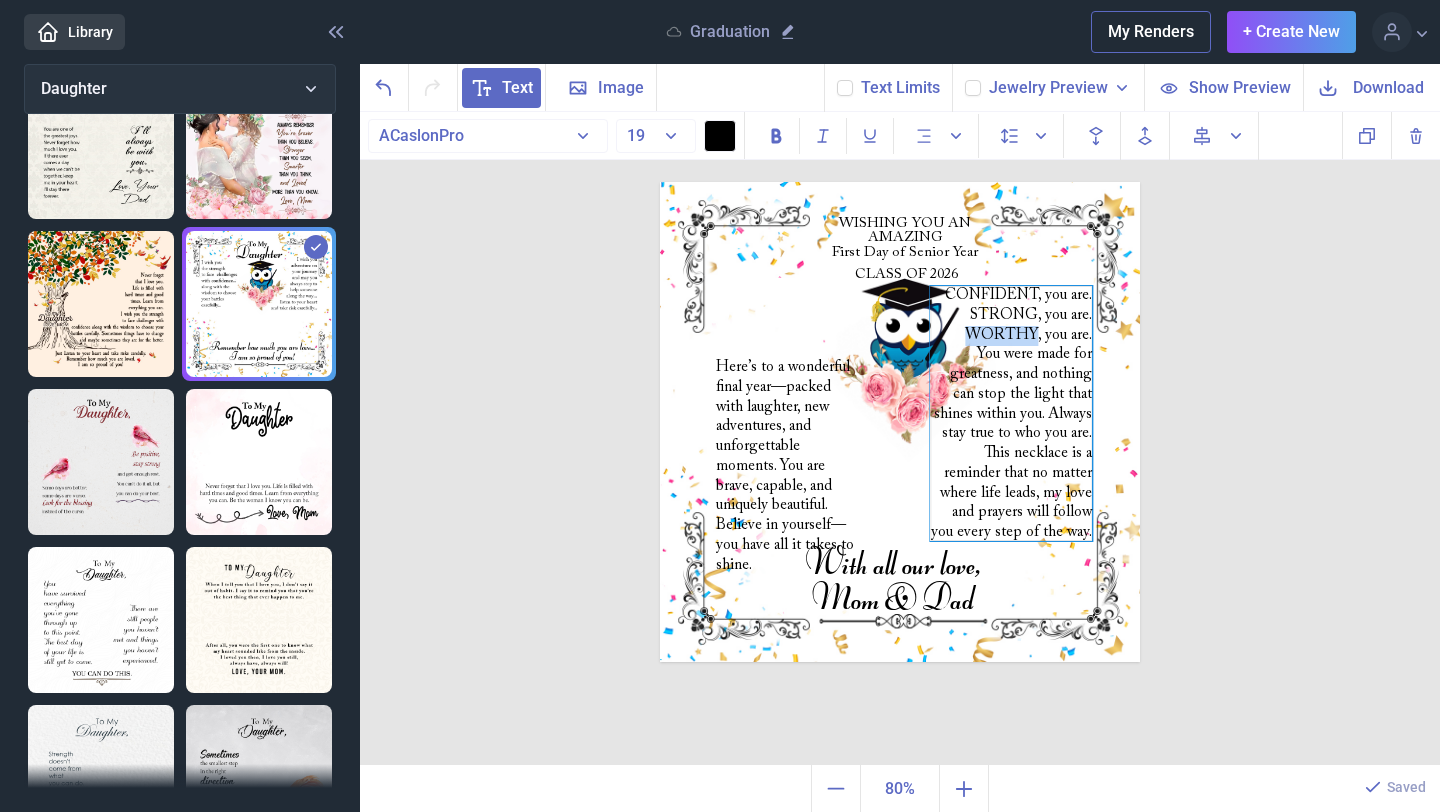 click on "WORTHY, you are." at bounding box center (1011, 336) 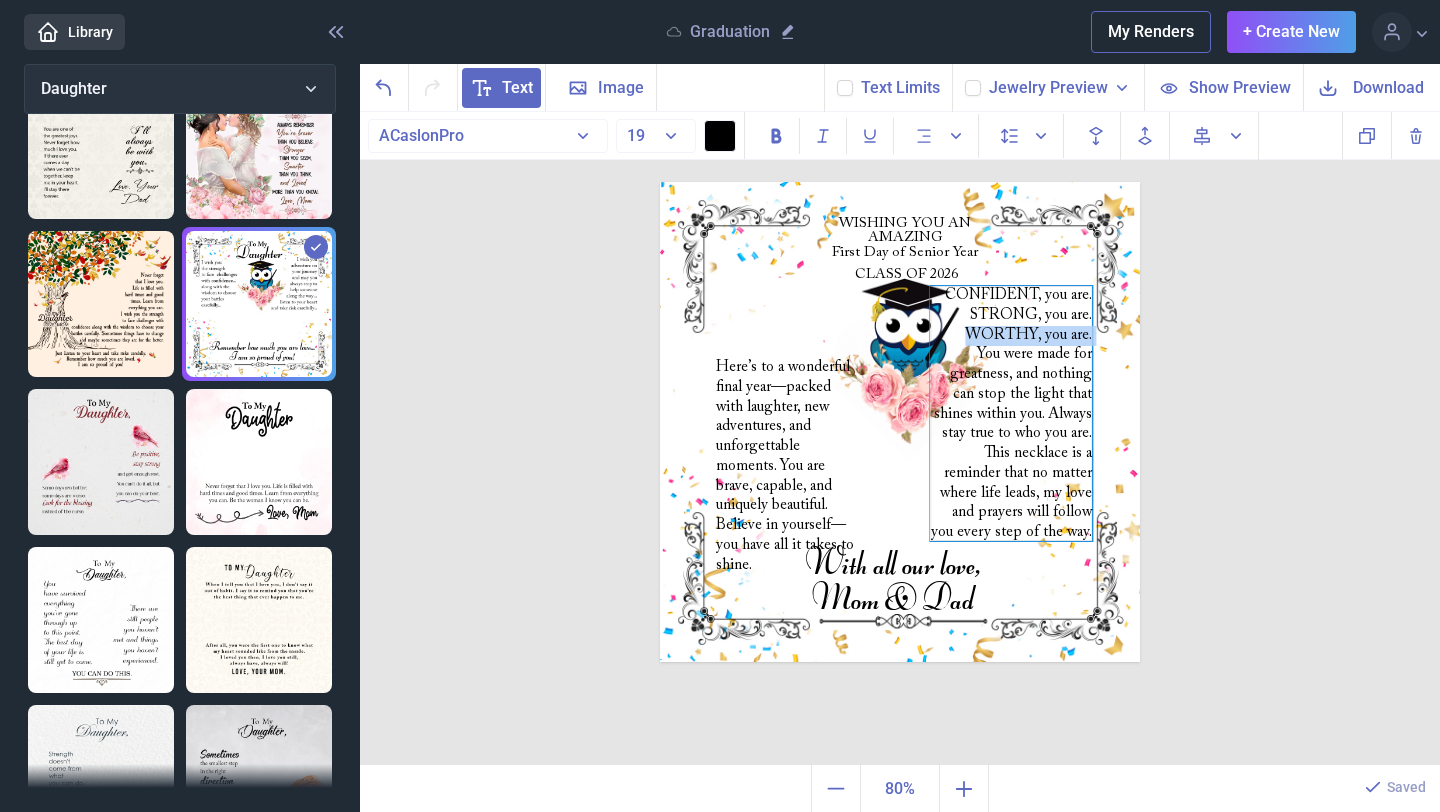 click on "WORTHY, you are." at bounding box center (1011, 336) 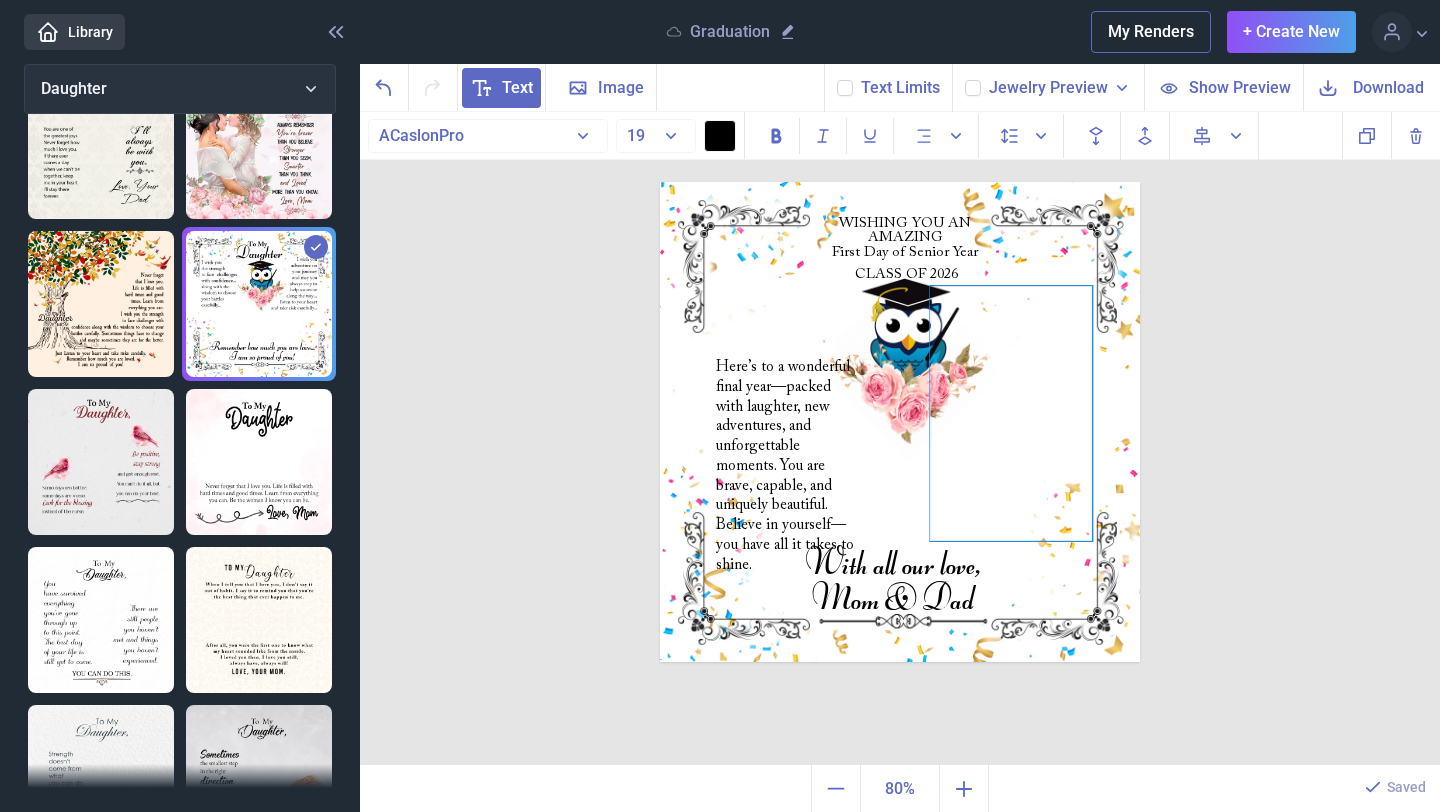 click at bounding box center [1011, 413] 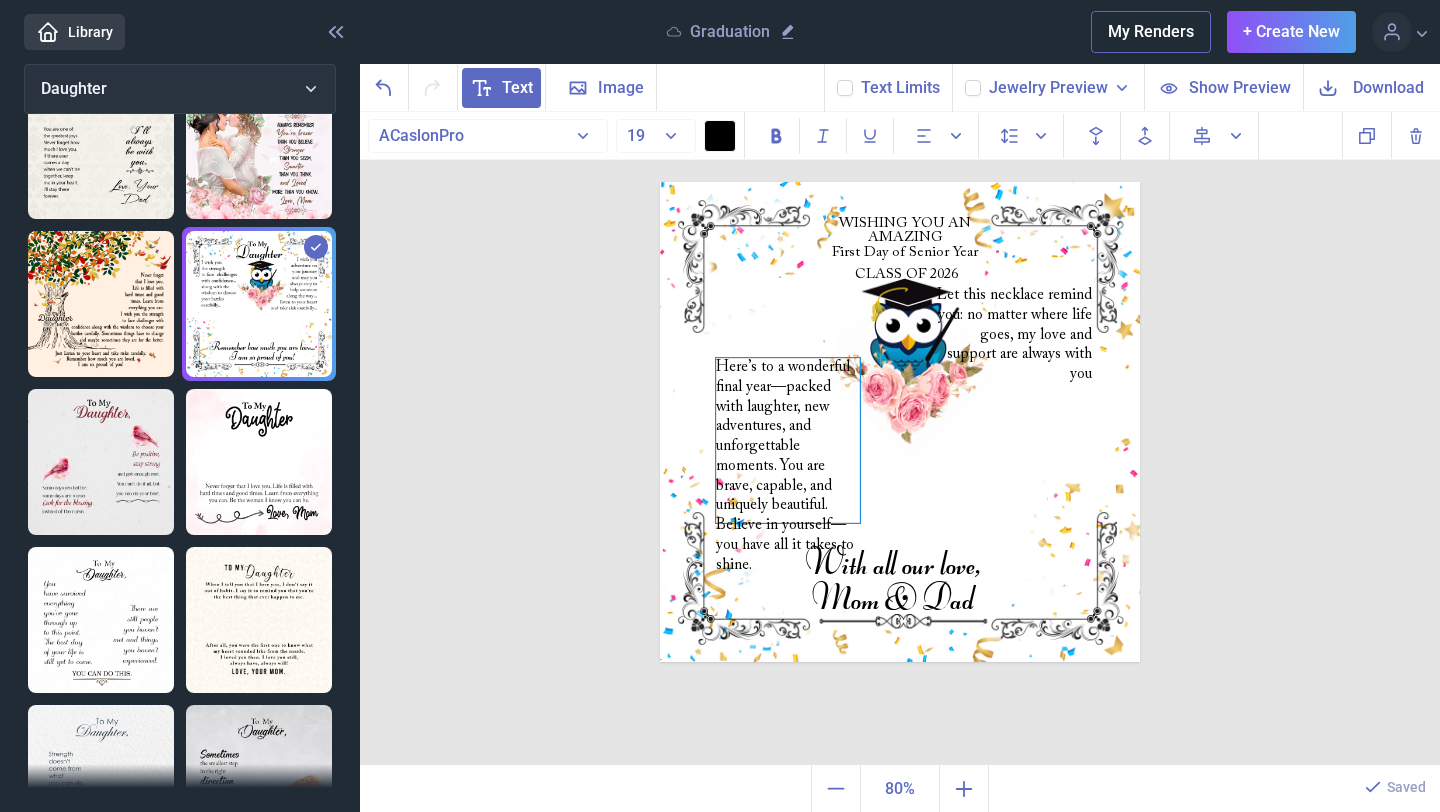 click on "Here’s to a wonderful final year—packed with laughter, new adventures, and unforgettable moments. You are brave, capable, and uniquely beautiful. Believe in yourself—you have all it takes to shine." at bounding box center [788, 440] 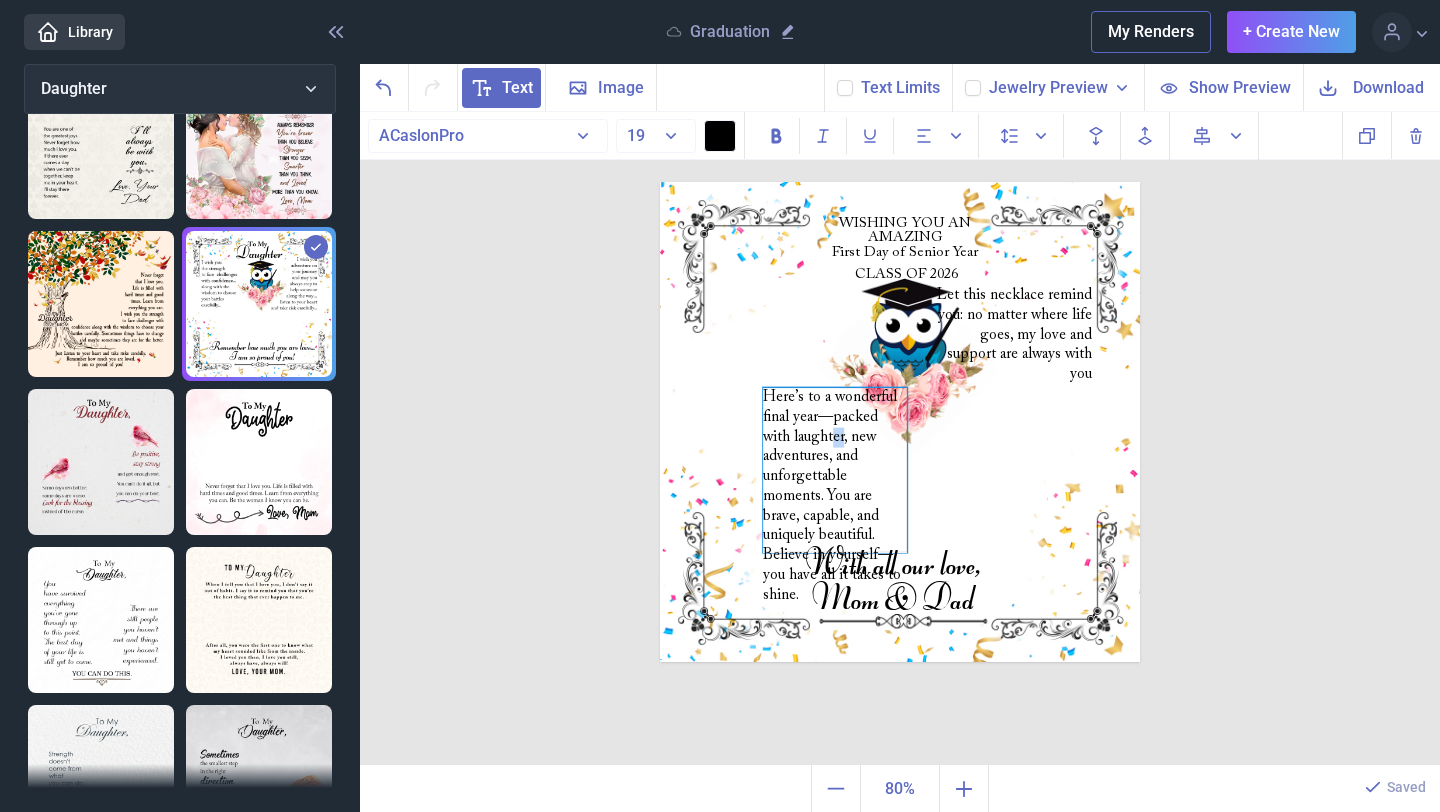 drag, startPoint x: 785, startPoint y: 409, endPoint x: 842, endPoint y: 442, distance: 65.863495 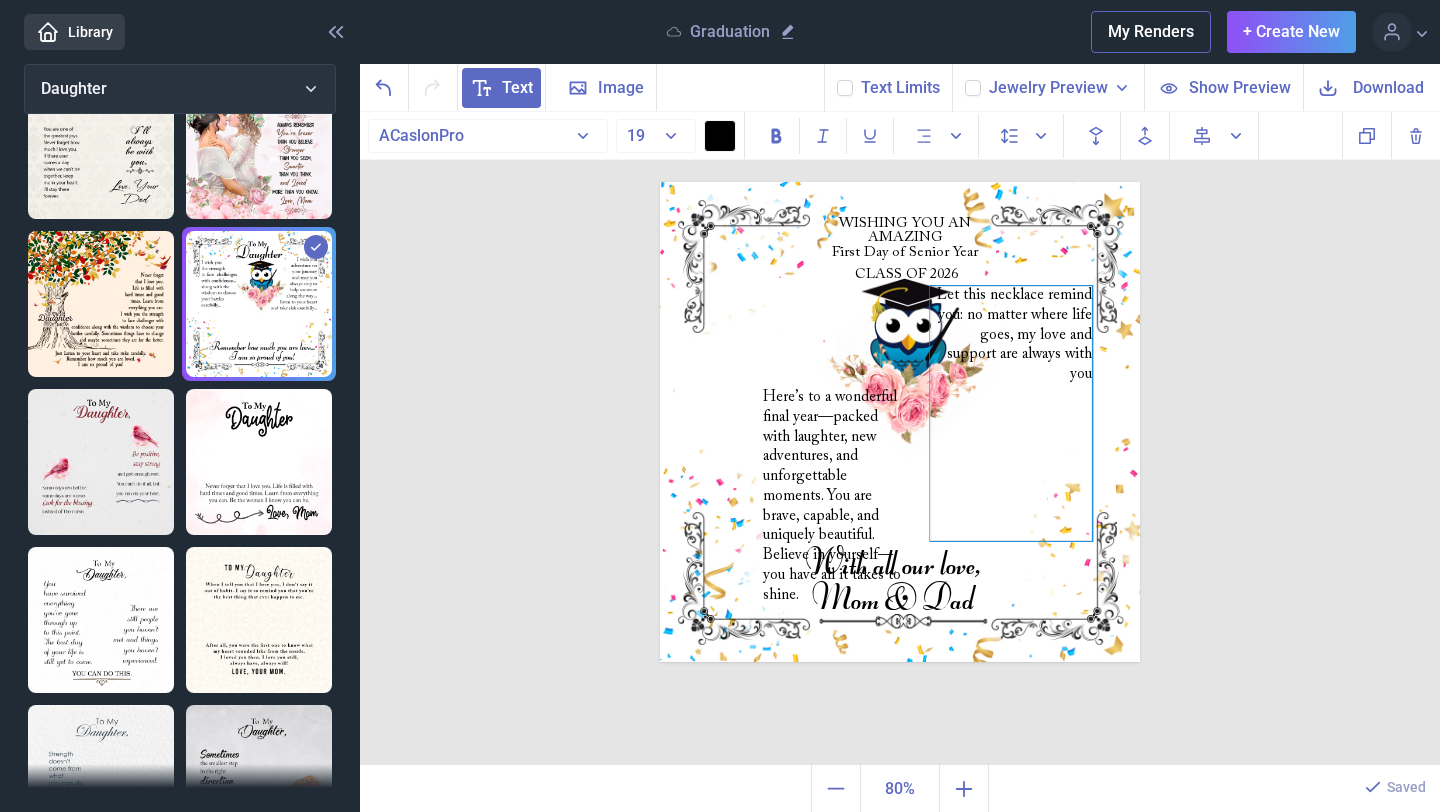 click on "Let this necklace remind you: no matter where life goes, my love and support are always with you" at bounding box center [1011, 413] 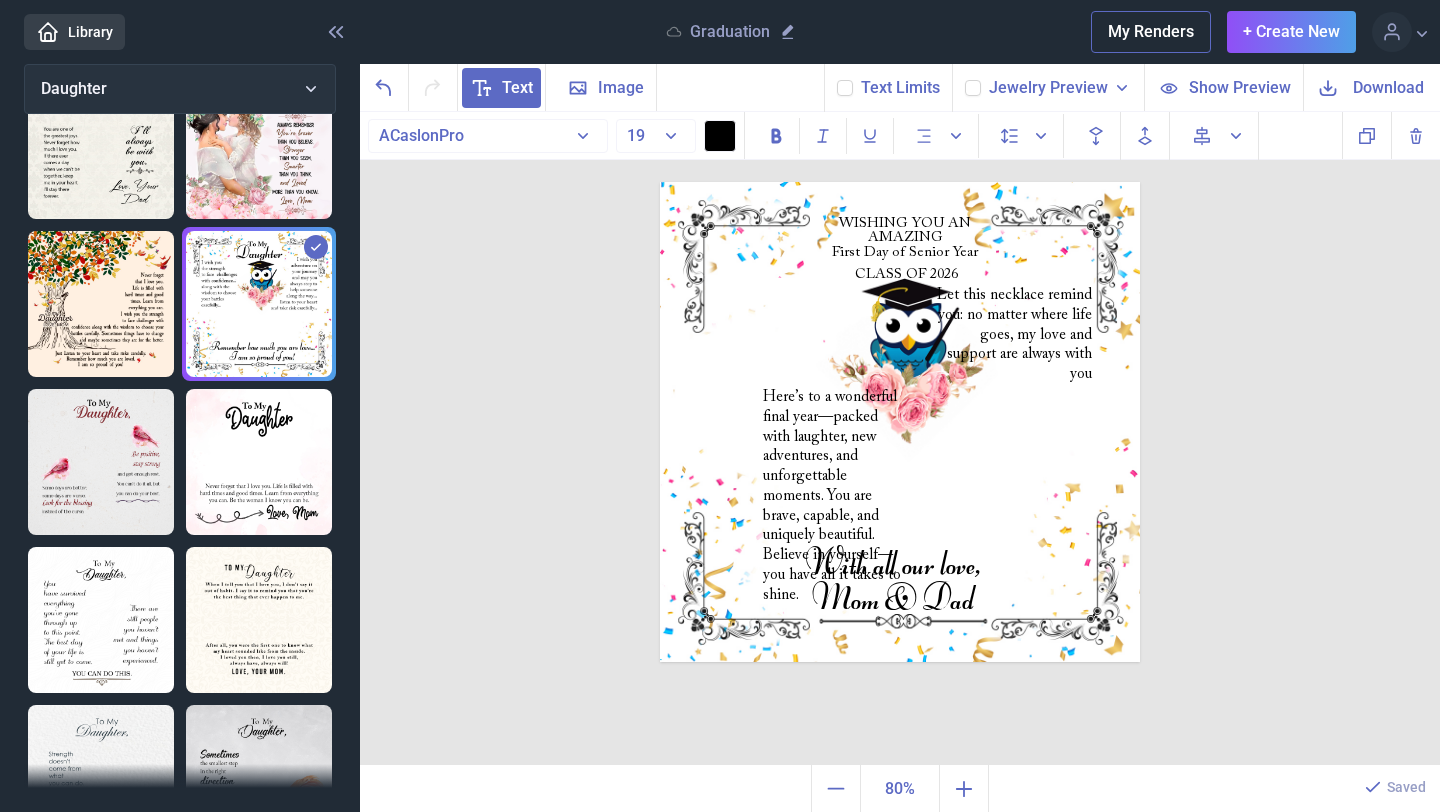 click at bounding box center (900, 422) 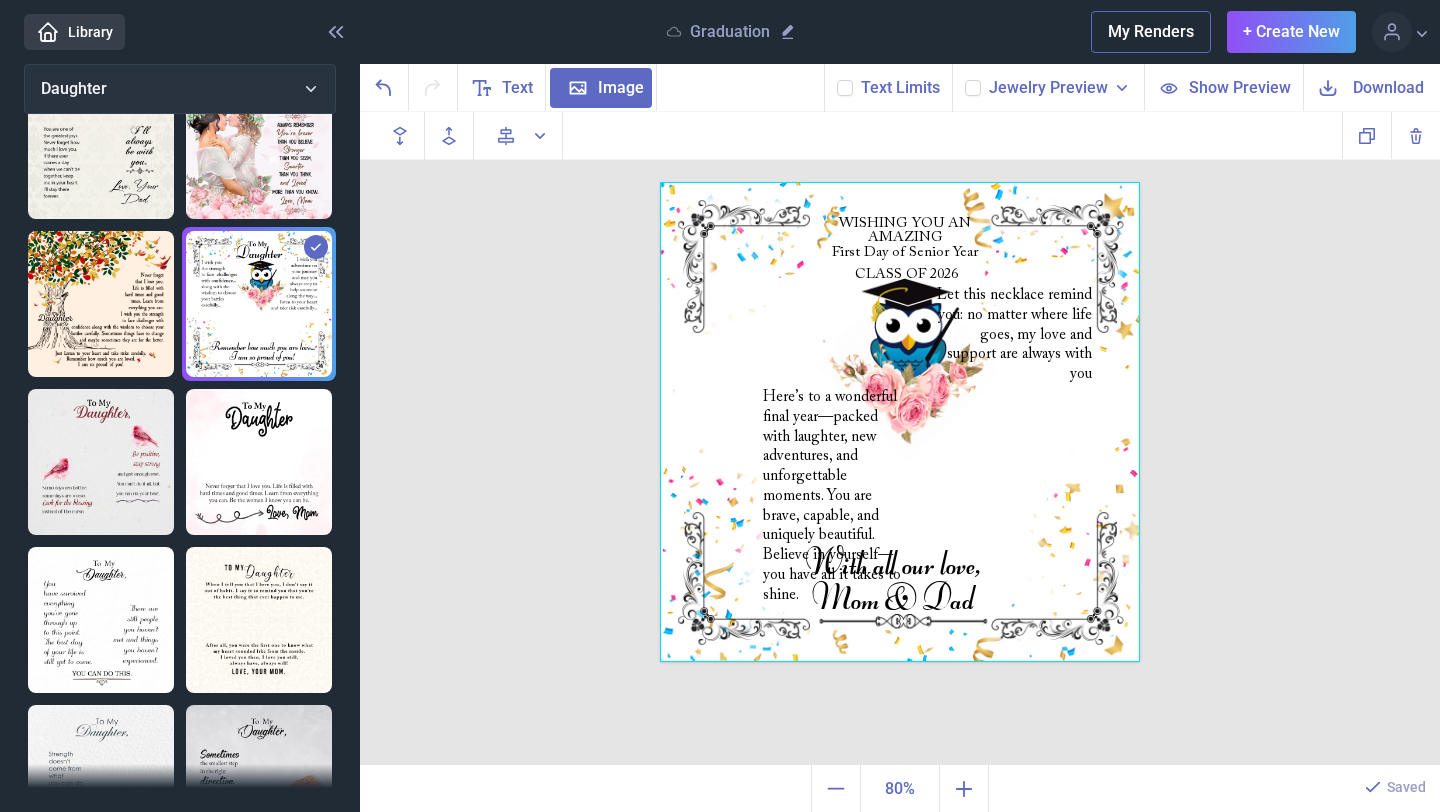 click at bounding box center [900, 422] 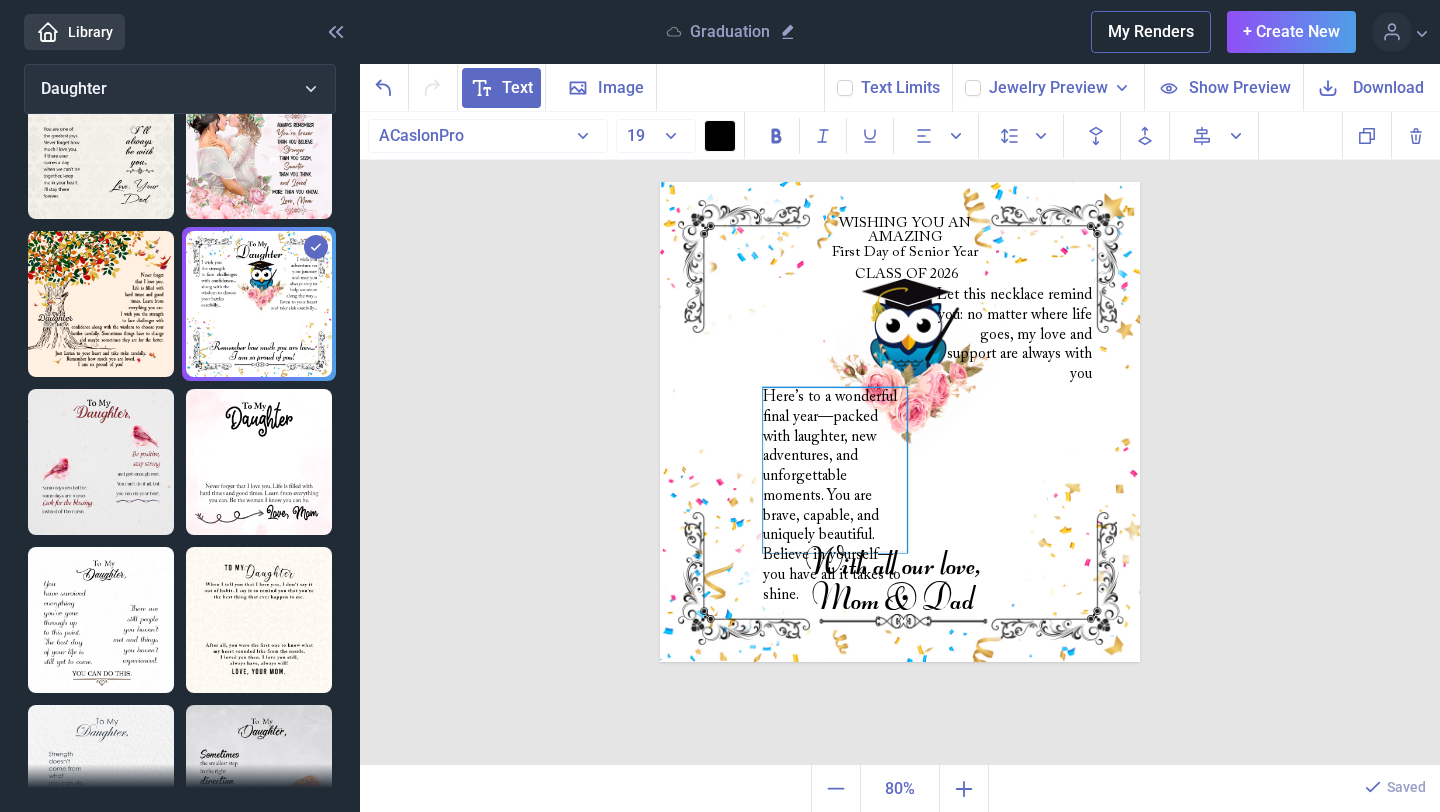 click on "Here’s to a wonderful final year—packed with laughter, new adventures, and unforgettable moments. You are brave, capable, and uniquely beautiful. Believe in yourself—you have all it takes to shine." at bounding box center (835, 470) 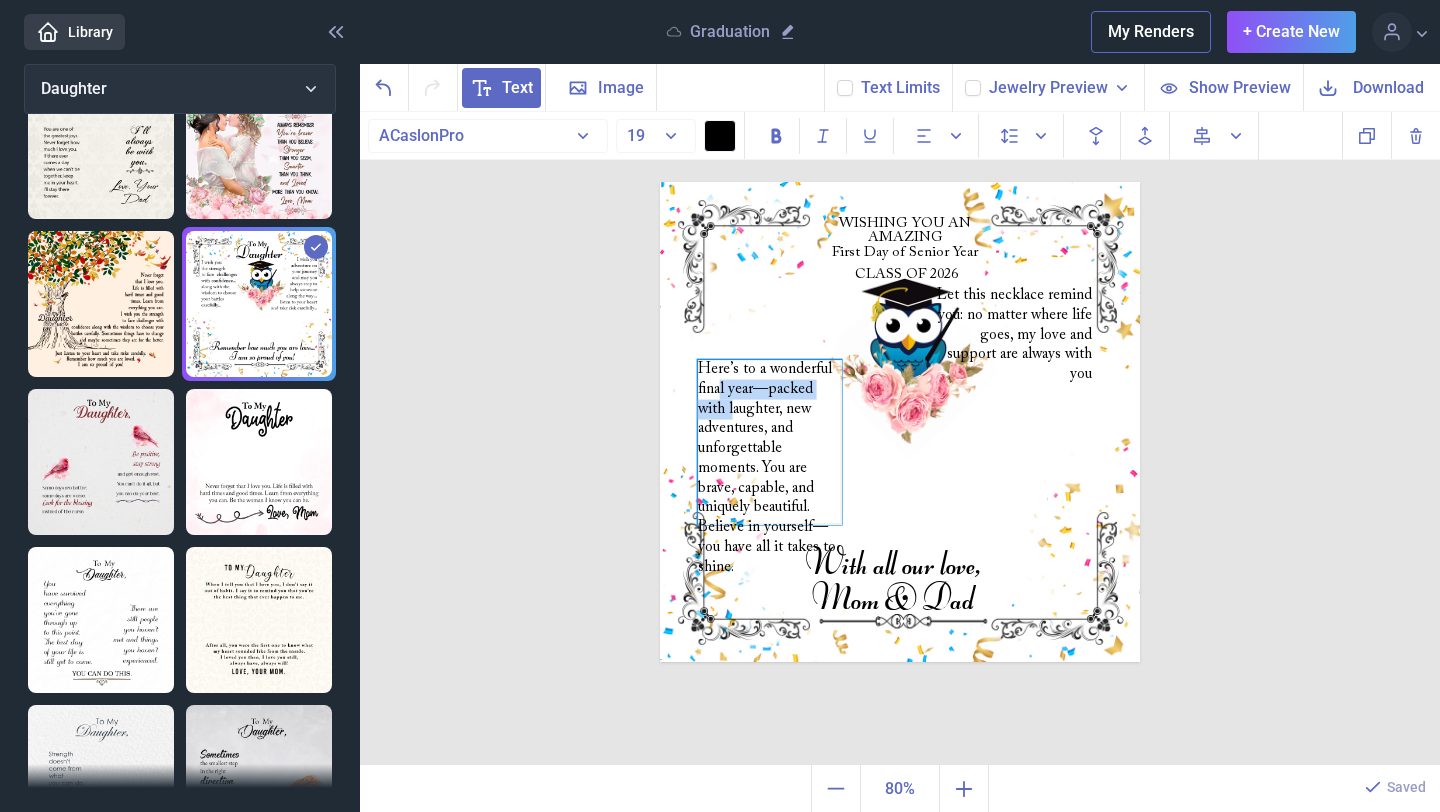 drag, startPoint x: 772, startPoint y: 425, endPoint x: 717, endPoint y: 389, distance: 65.734314 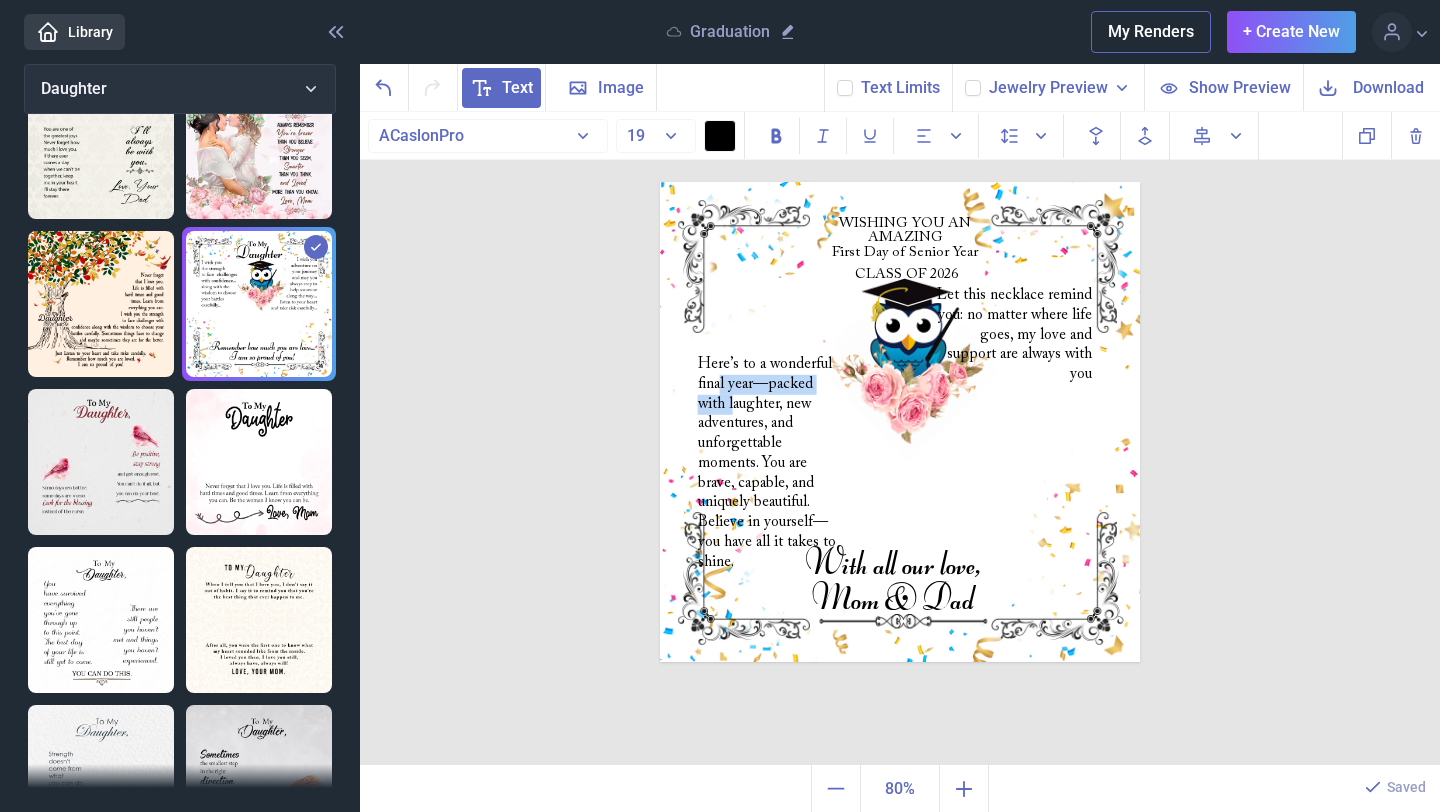 click at bounding box center (900, 422) 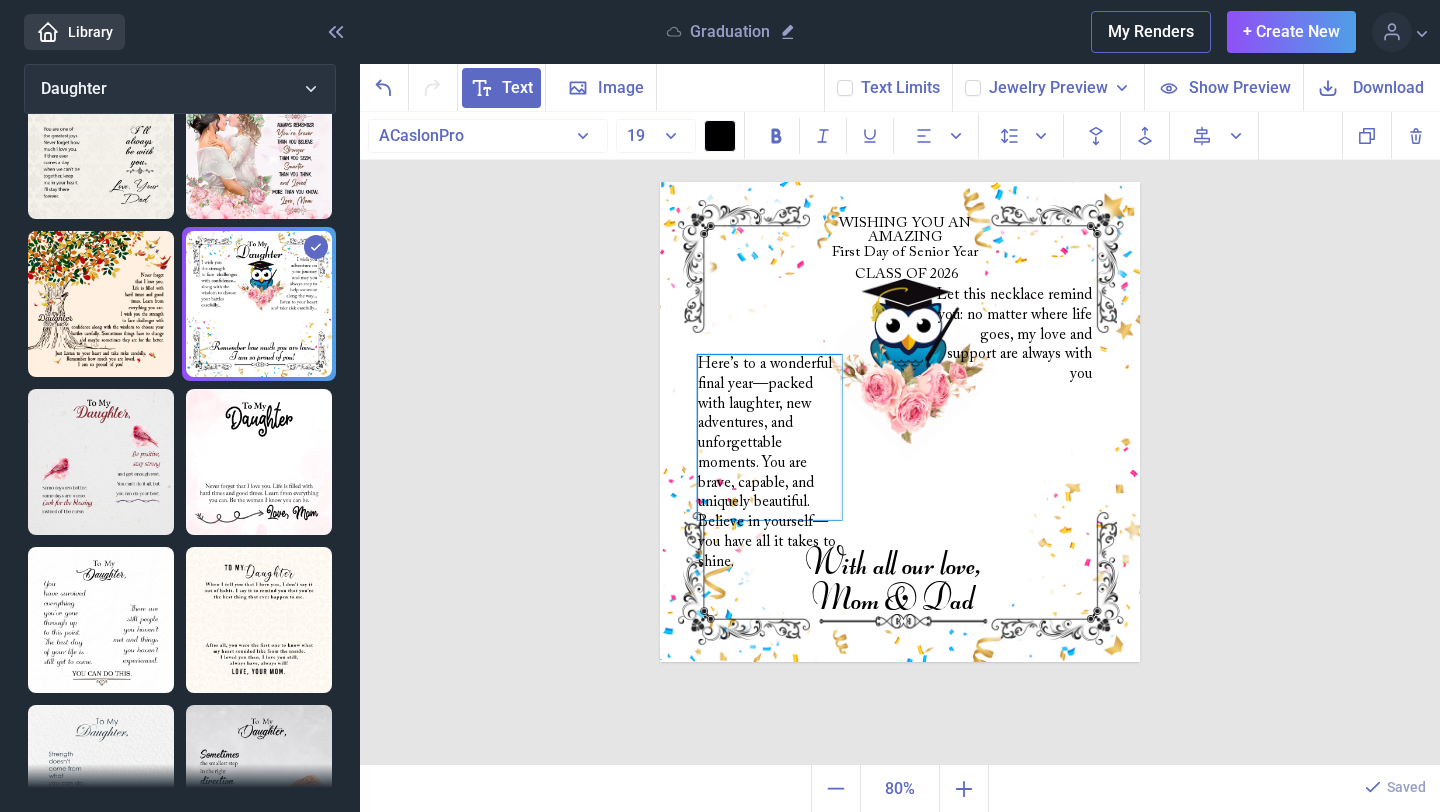 click on "Here’s to a wonderful final year—packed with laughter, new adventures, and unforgettable moments. You are brave, capable, and uniquely beautiful. Believe in yourself—you have all it takes to shine." at bounding box center [770, 437] 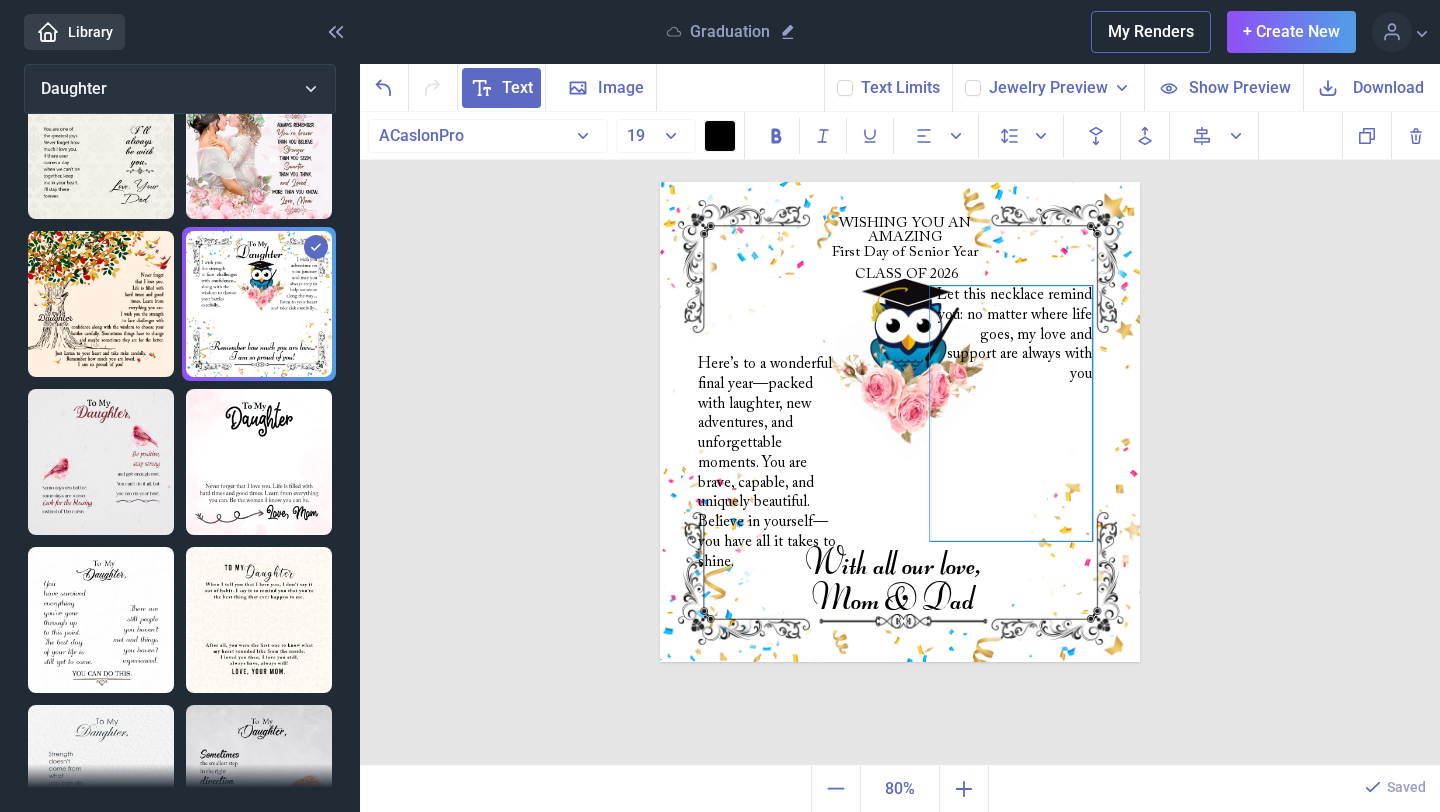 click on "Let this necklace remind you: no matter where life goes, my love and support are always with you" at bounding box center (1011, 413) 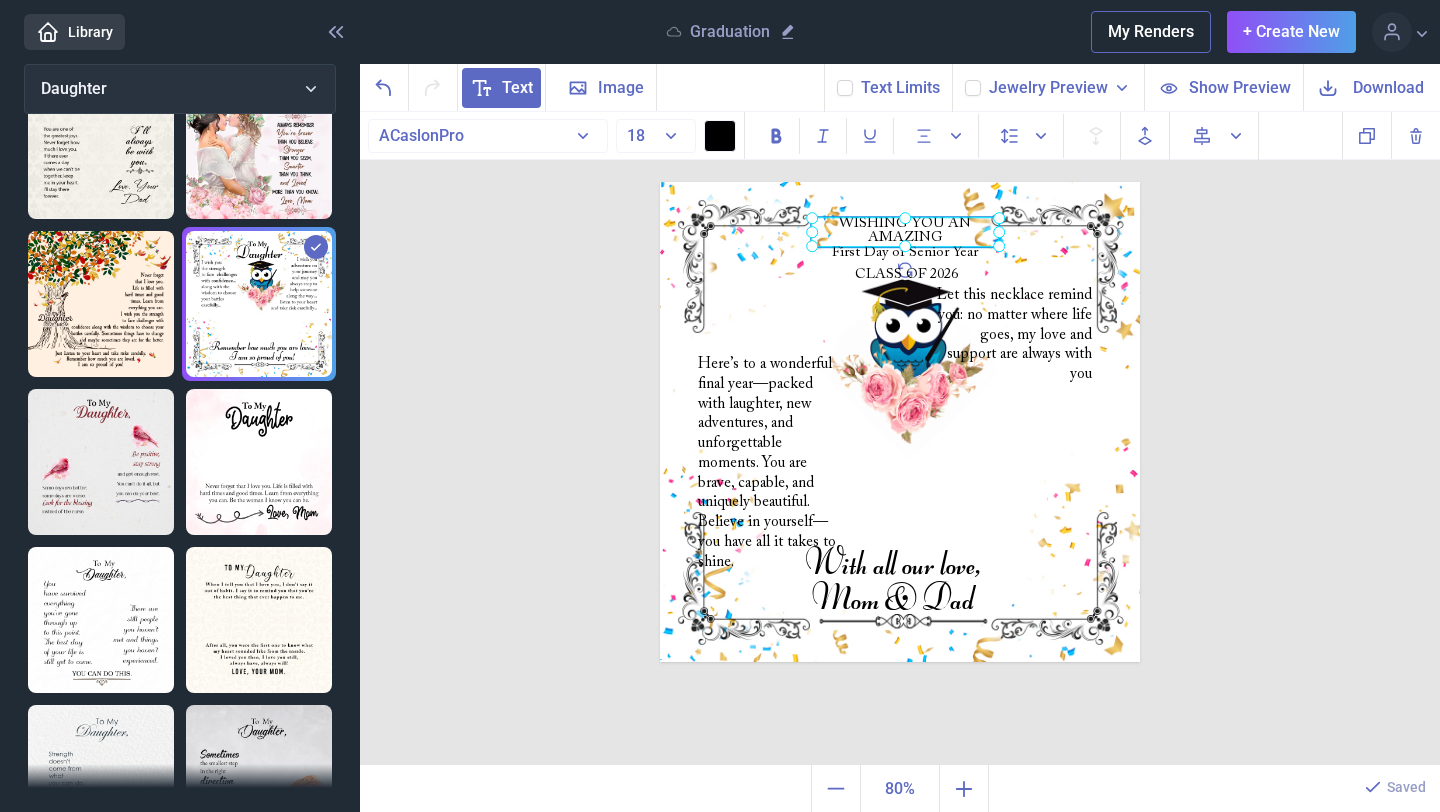 click on "First Day of Senior Year" at bounding box center [905, 253] 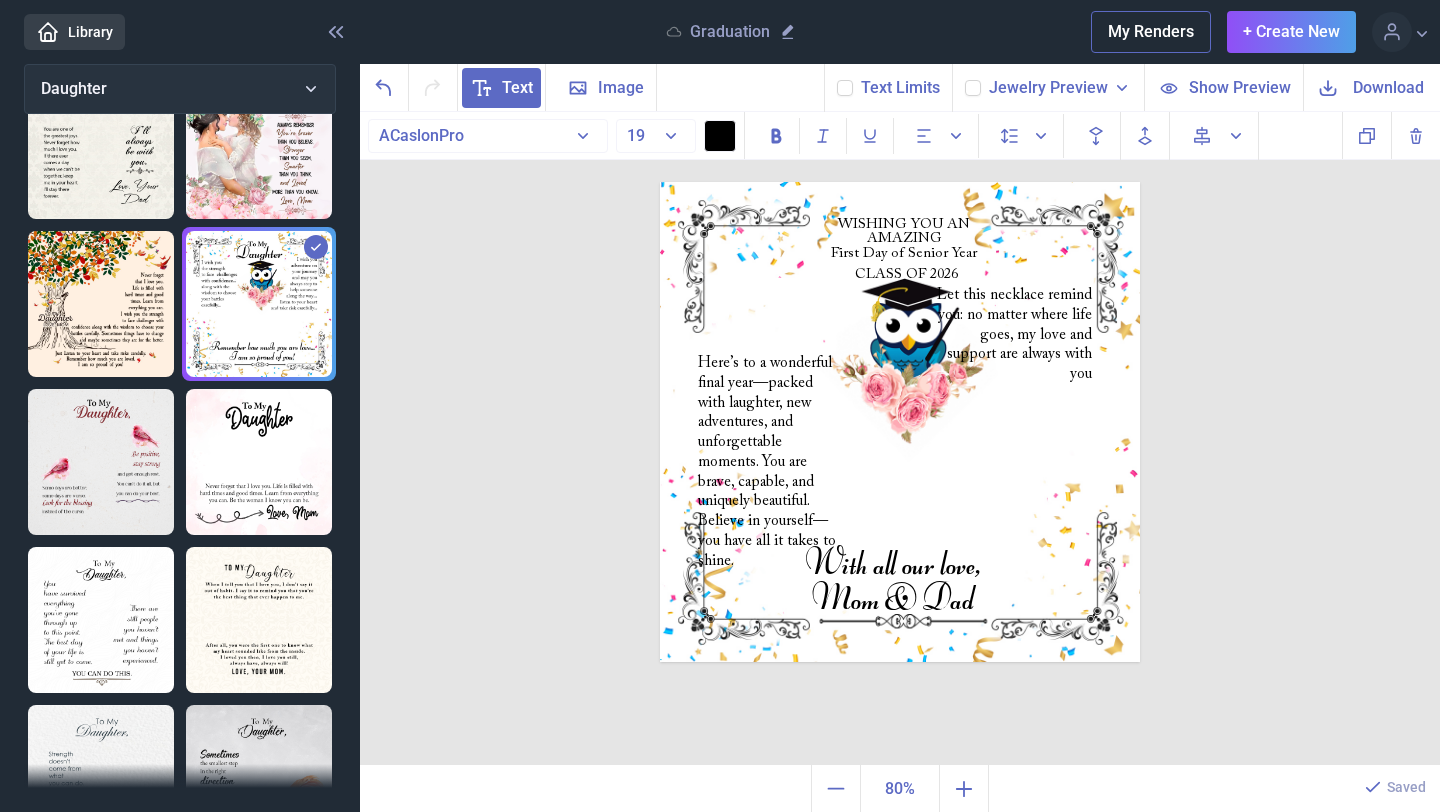 drag, startPoint x: 774, startPoint y: 358, endPoint x: 806, endPoint y: 324, distance: 46.69047 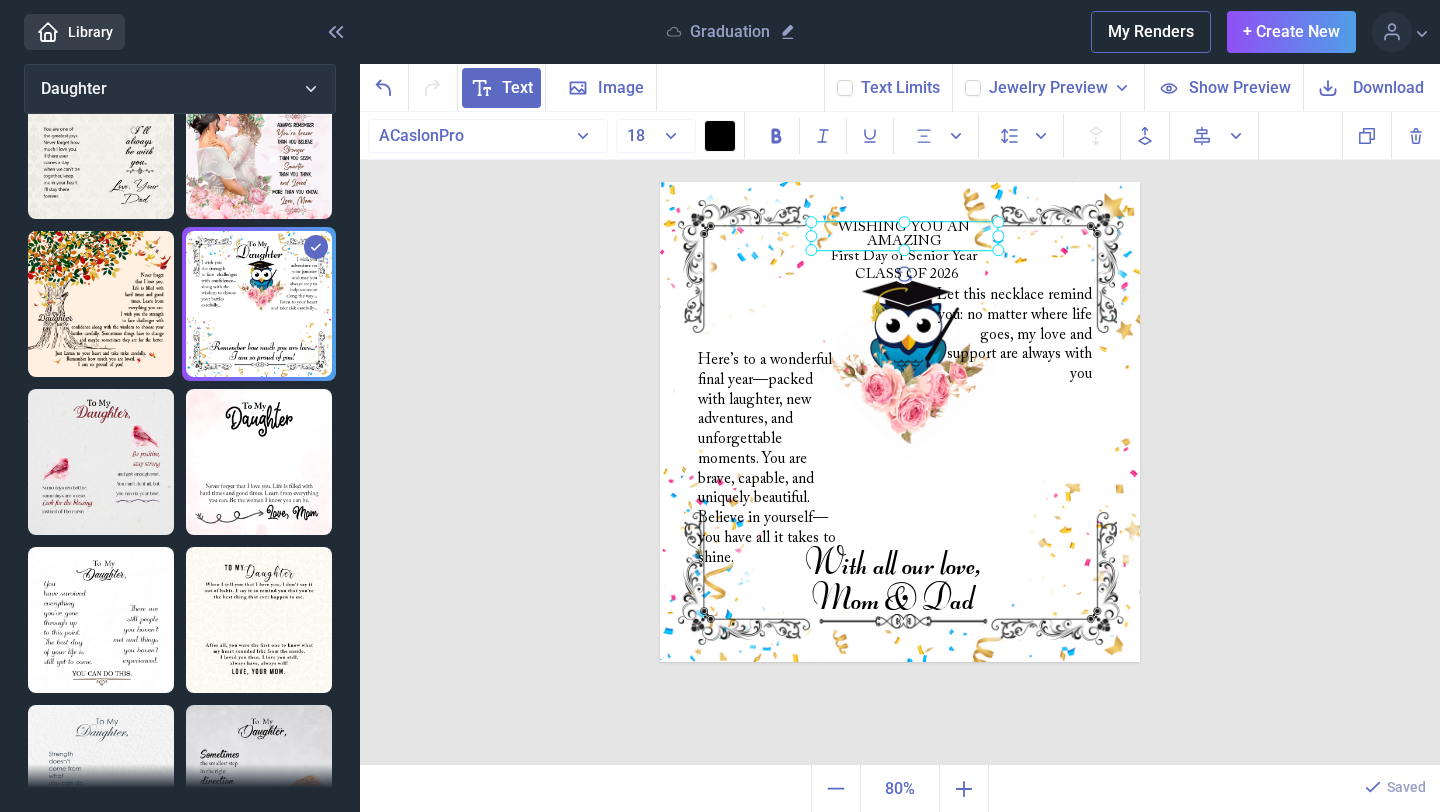 click on "WISHING YOU AN AMAZING First Day of Senior Year" at bounding box center (660, 182) 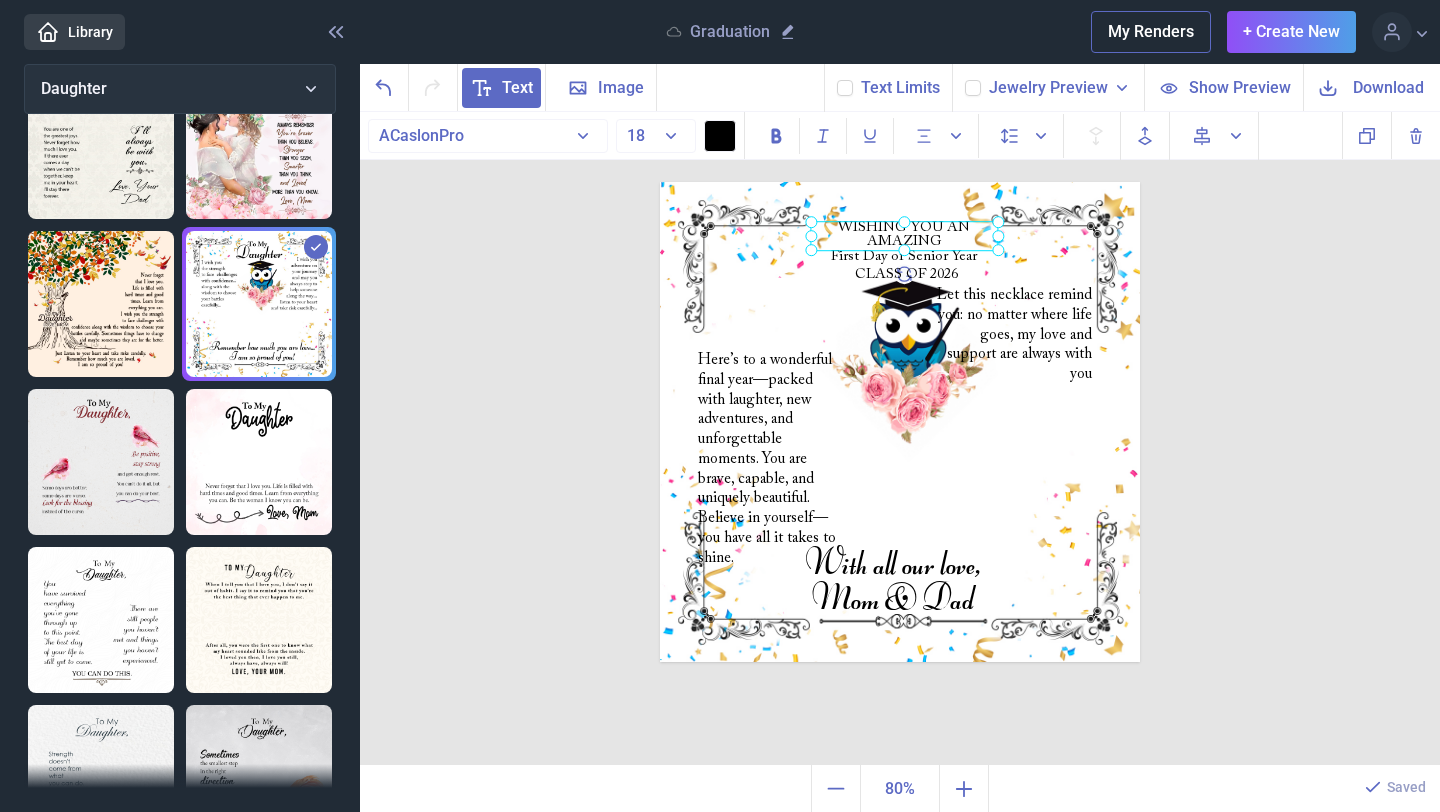 click on "WISHING YOU AN AMAZING First Day of Senior Year                       Here’s to a wonderful final year—packed with laughter, new adventures, and unforgettable moments. You are brave, capable, and uniquely beautiful. Believe in yourself—you have all it takes to shine.       Let this necklace remind you: no matter where life goes, my love and support are always with you       With all our love, Mom & Dad       CLASS OF 2026           Duplicate     Delete       Backwards   >   Forward" at bounding box center (900, 439) 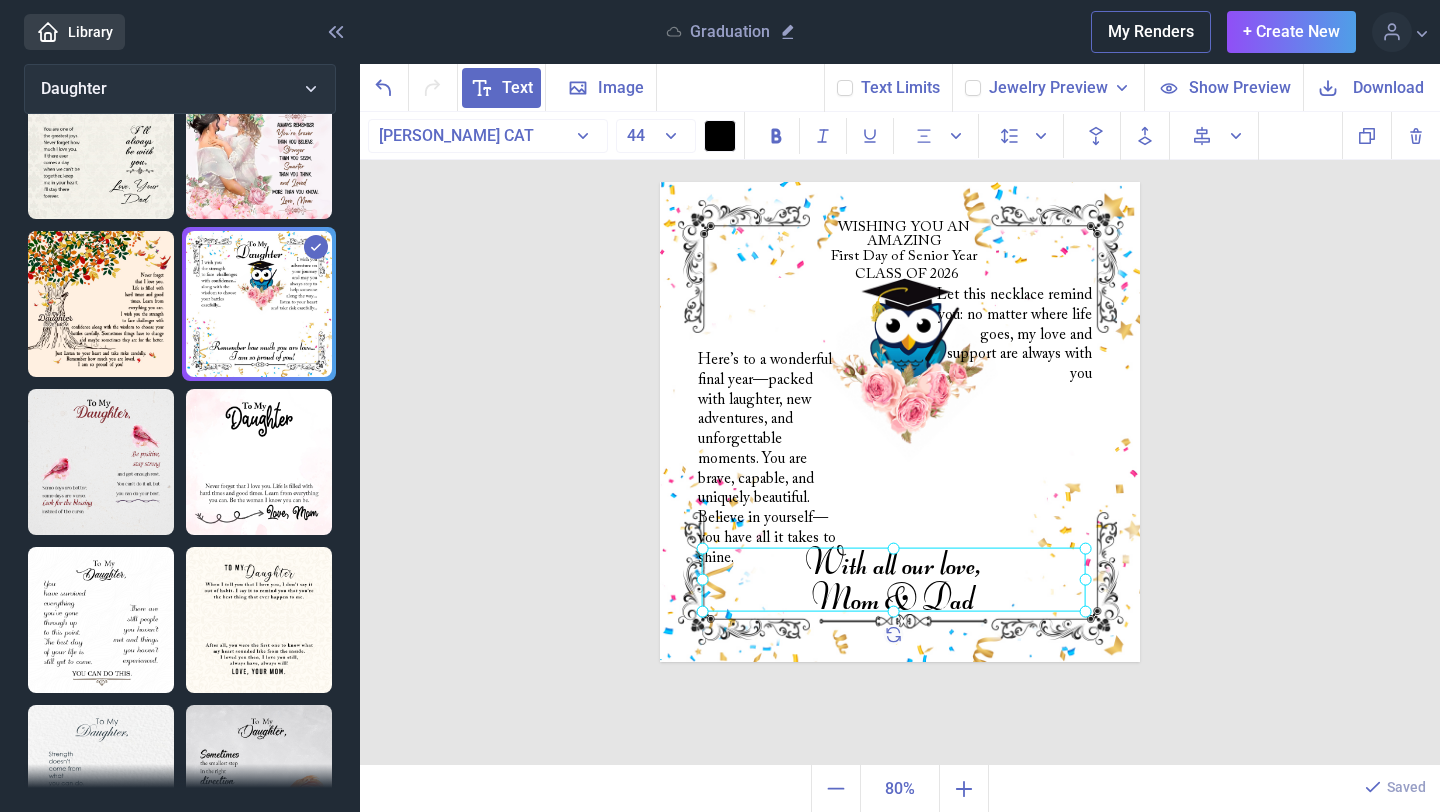 click on "With all our love, Mom & Dad" at bounding box center (660, 182) 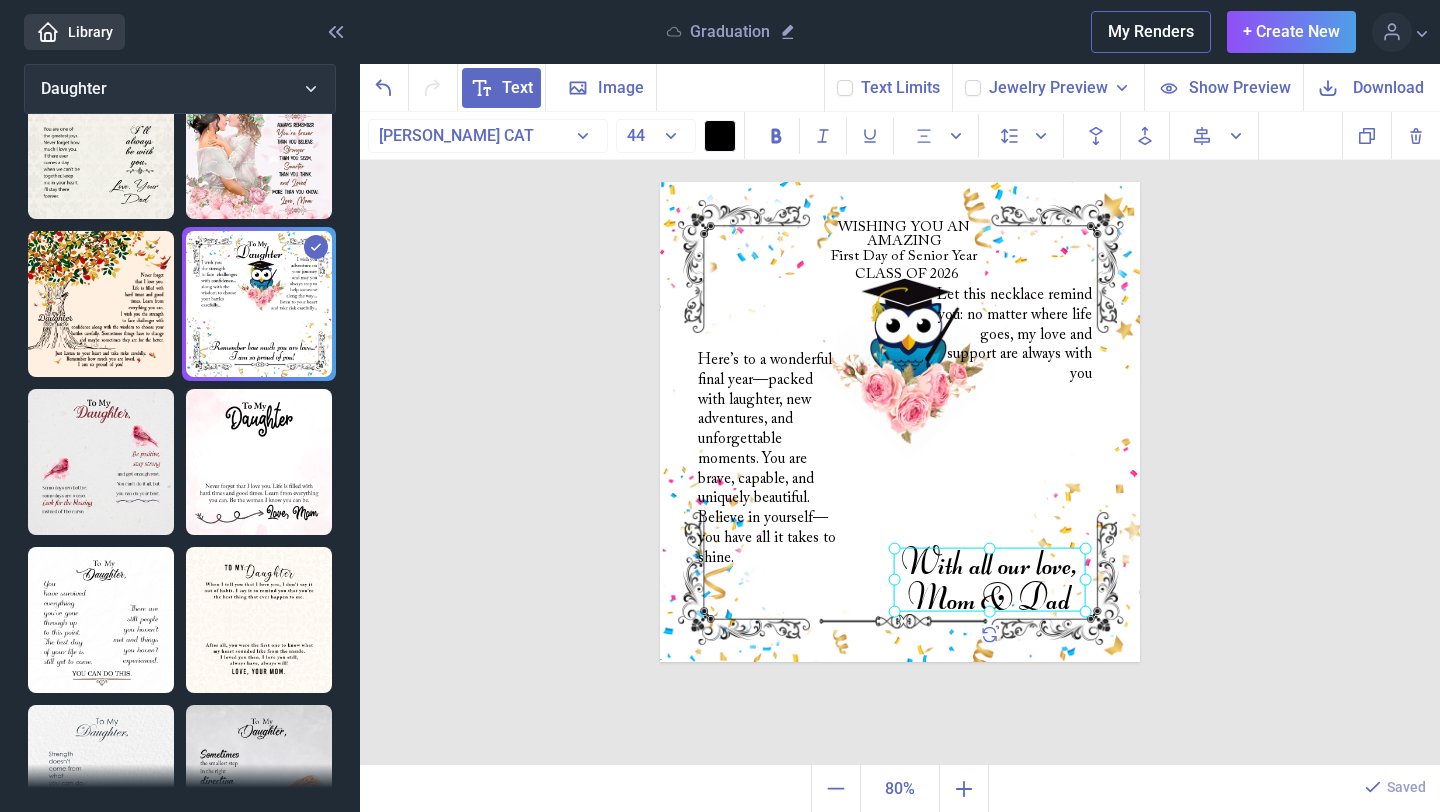 drag, startPoint x: 705, startPoint y: 581, endPoint x: 941, endPoint y: 572, distance: 236.17155 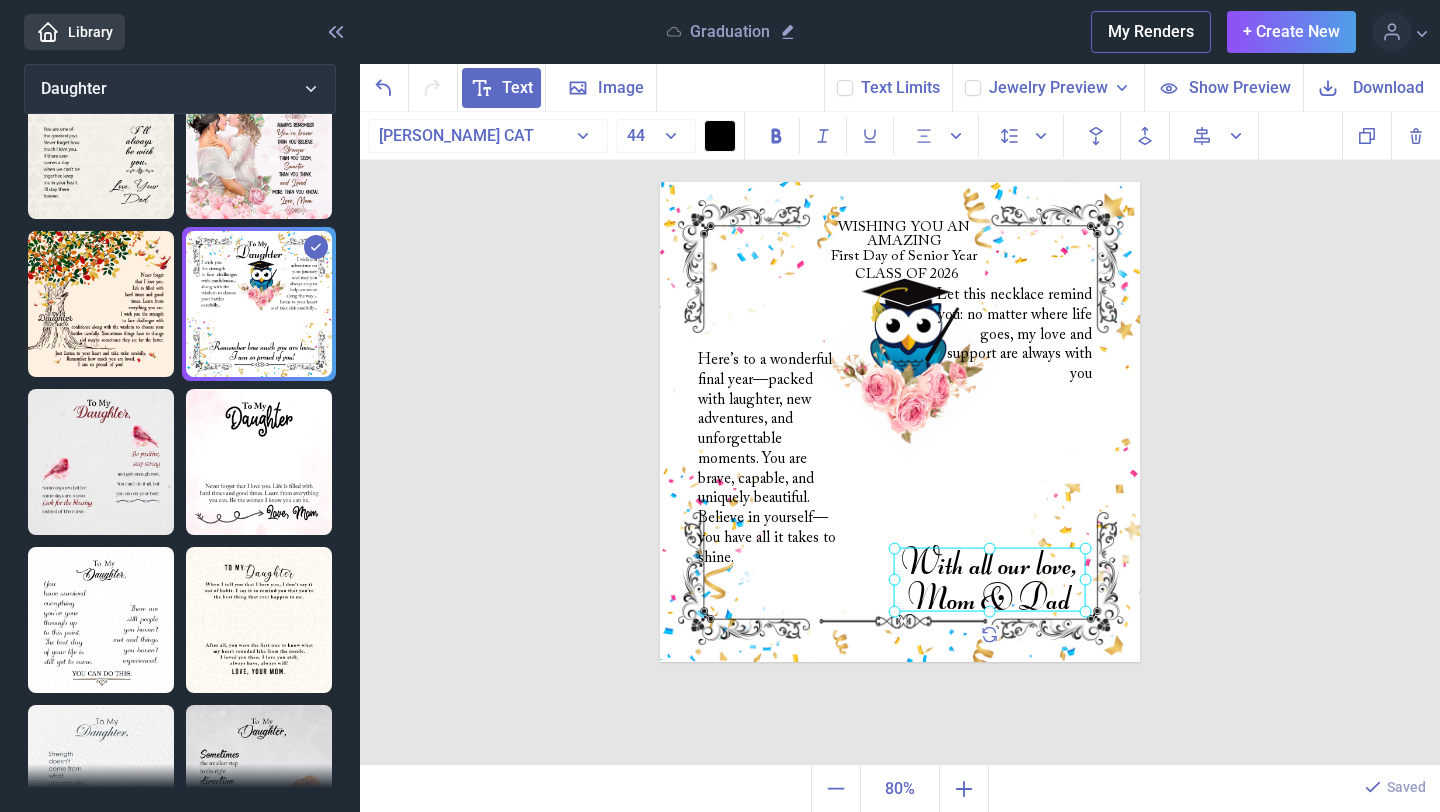 click at bounding box center (990, 580) 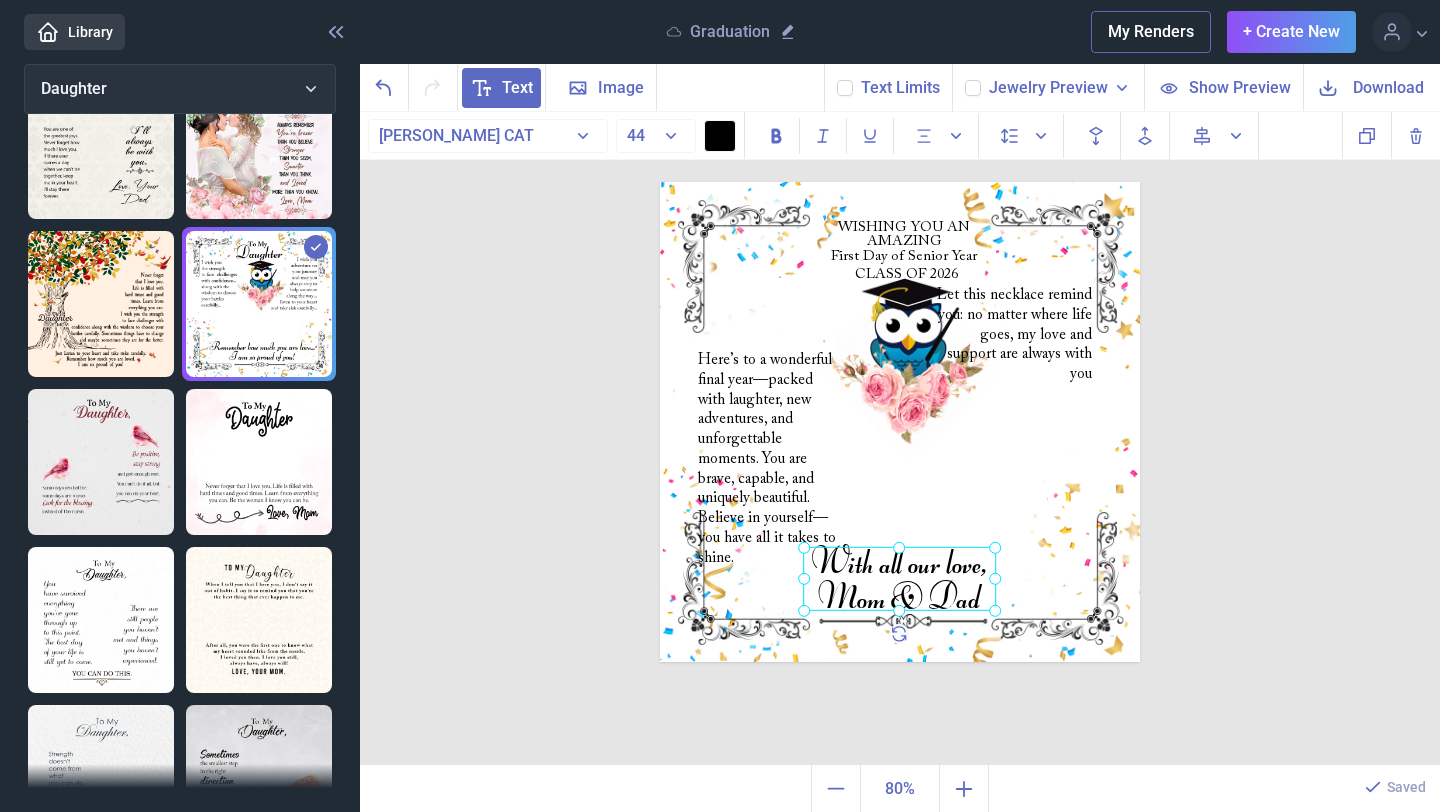 drag, startPoint x: 991, startPoint y: 570, endPoint x: 883, endPoint y: 570, distance: 108 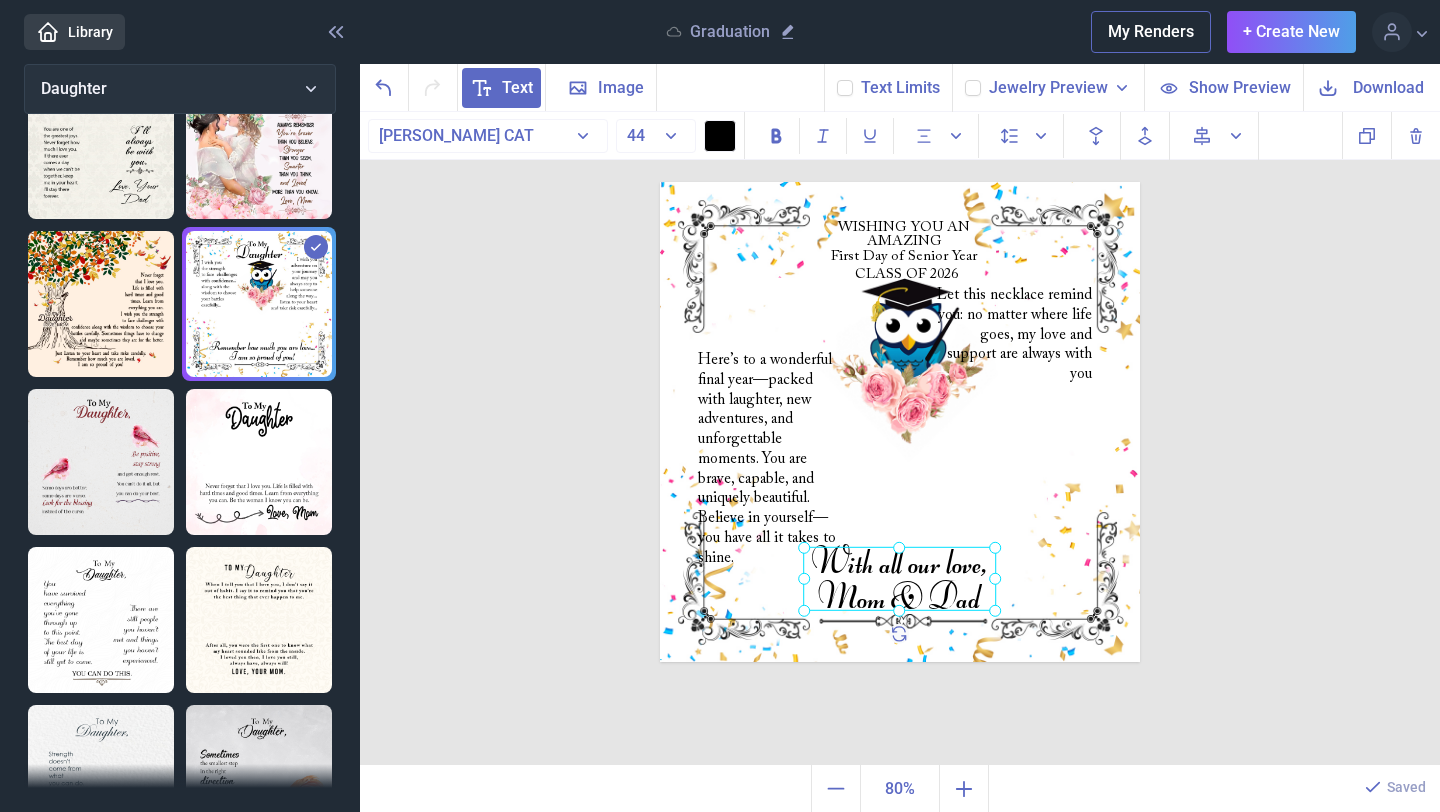 click at bounding box center [899, 579] 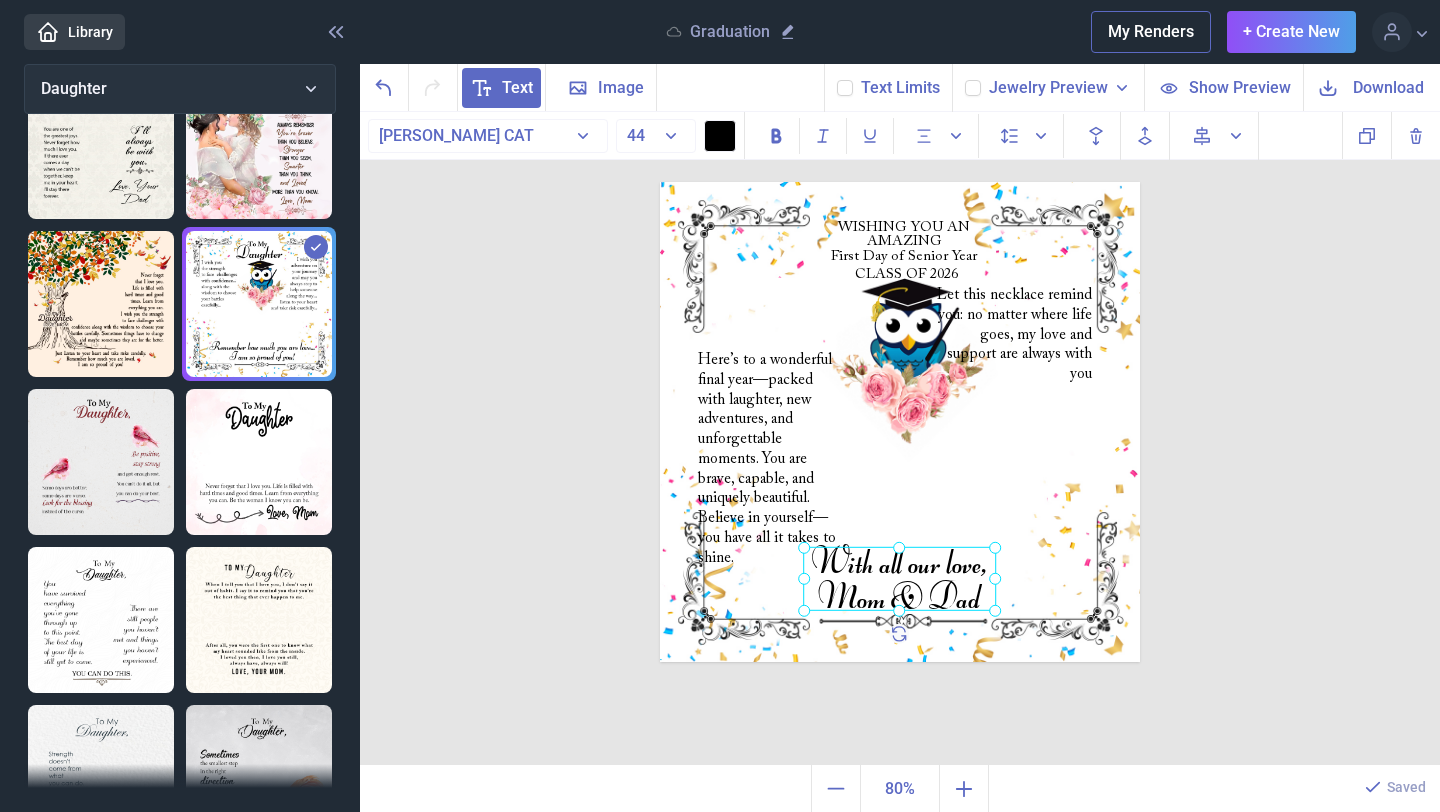 click at bounding box center (900, 422) 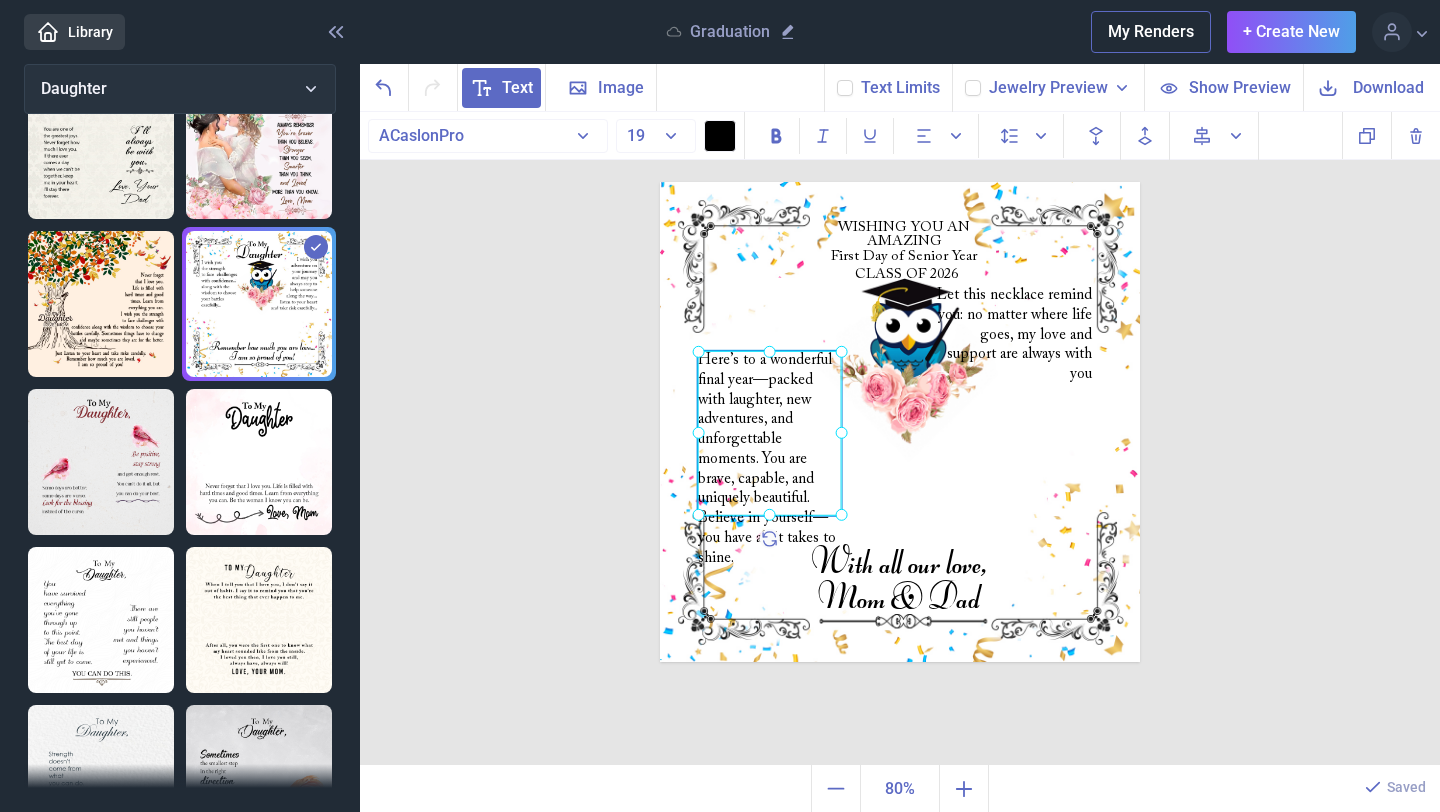 click on "Here’s to a wonderful final year—packed with laughter, new adventures, and unforgettable moments. You are brave, capable, and uniquely beautiful. Believe in yourself—you have all it takes to shine." at bounding box center [660, 182] 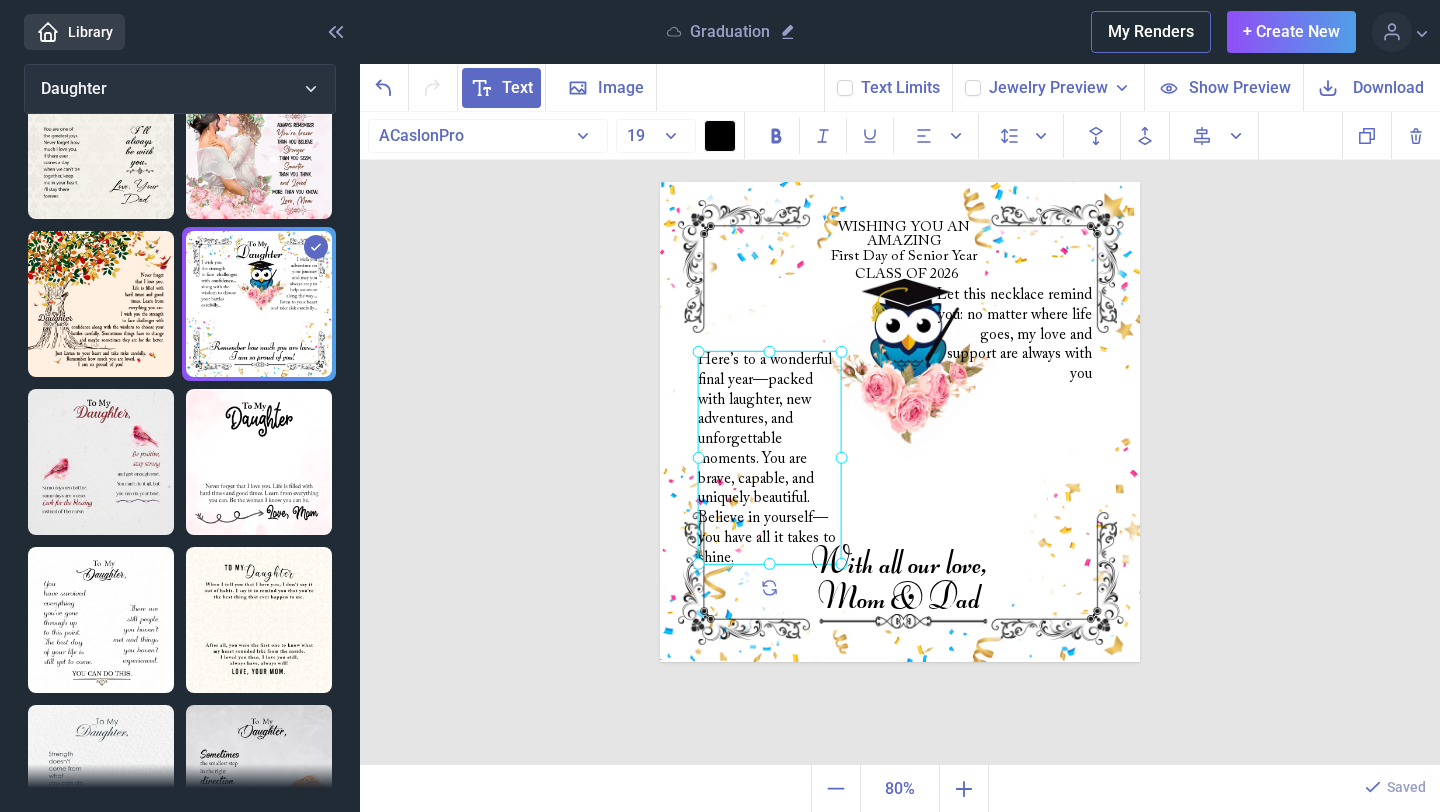 drag, startPoint x: 771, startPoint y: 519, endPoint x: 766, endPoint y: 573, distance: 54.230988 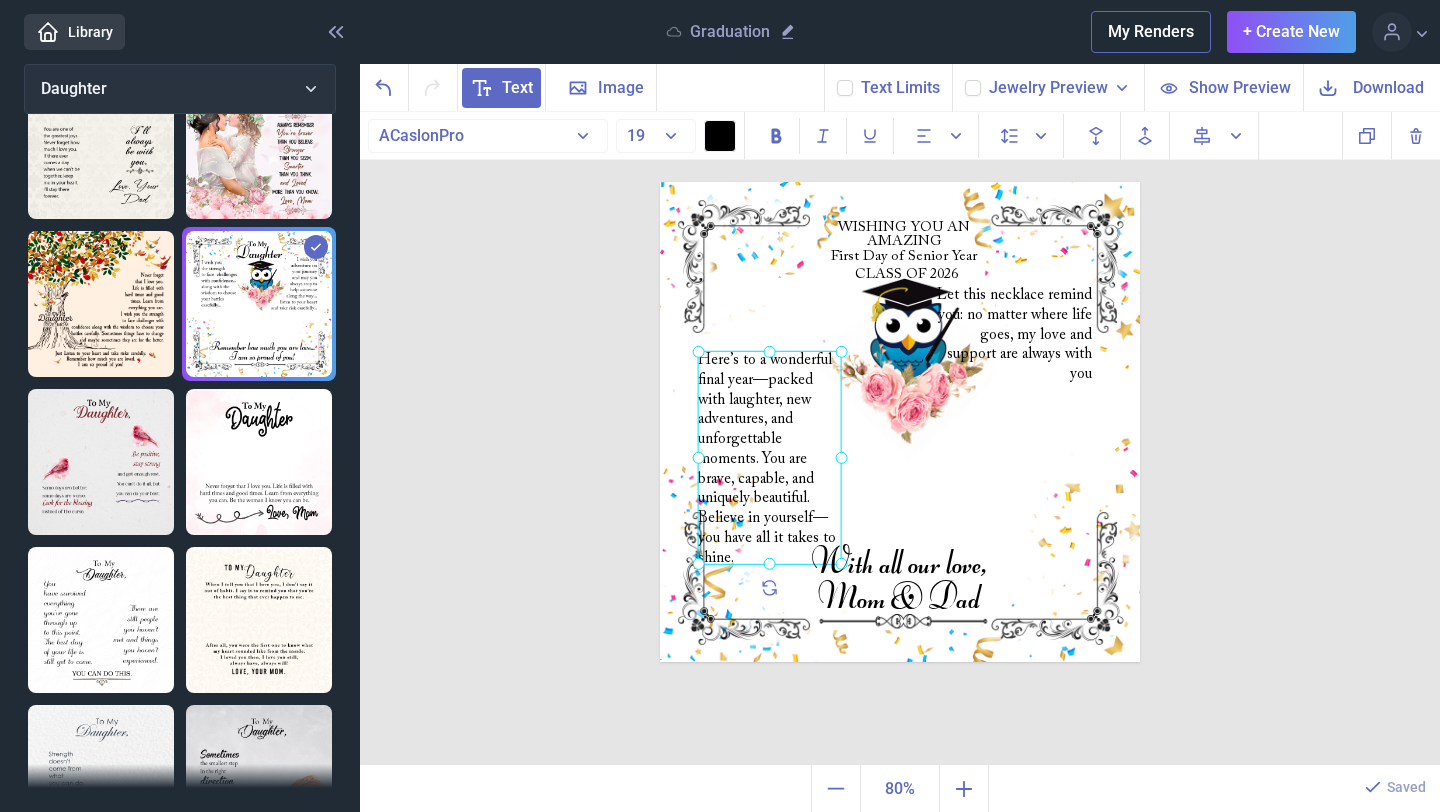 click on "WISHING YOU AN AMAZING First Day of Senior Year       Here’s to a wonderful final year—packed with laughter, new adventures, and unforgettable moments. You are brave, capable, and uniquely beautiful. Believe in yourself—you have all it takes to shine.                       Let this necklace remind you: no matter where life goes, my love and support are always with you       With all our love, Mom & Dad       CLASS OF 2026" at bounding box center [900, 422] 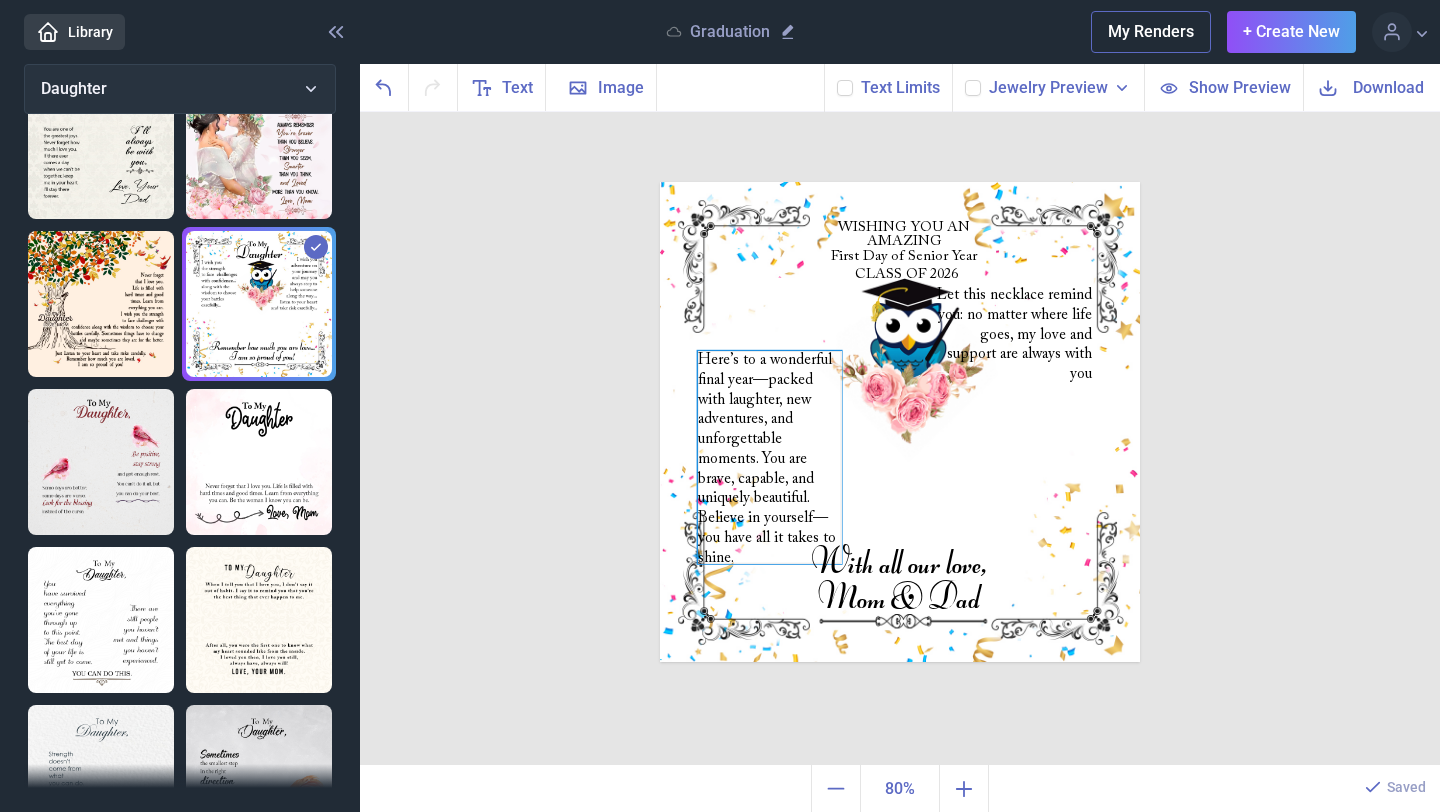 click on "Here’s to a wonderful final year—packed with laughter, new adventures, and unforgettable moments. You are brave, capable, and uniquely beautiful. Believe in yourself—you have all it takes to shine." at bounding box center (900, 182) 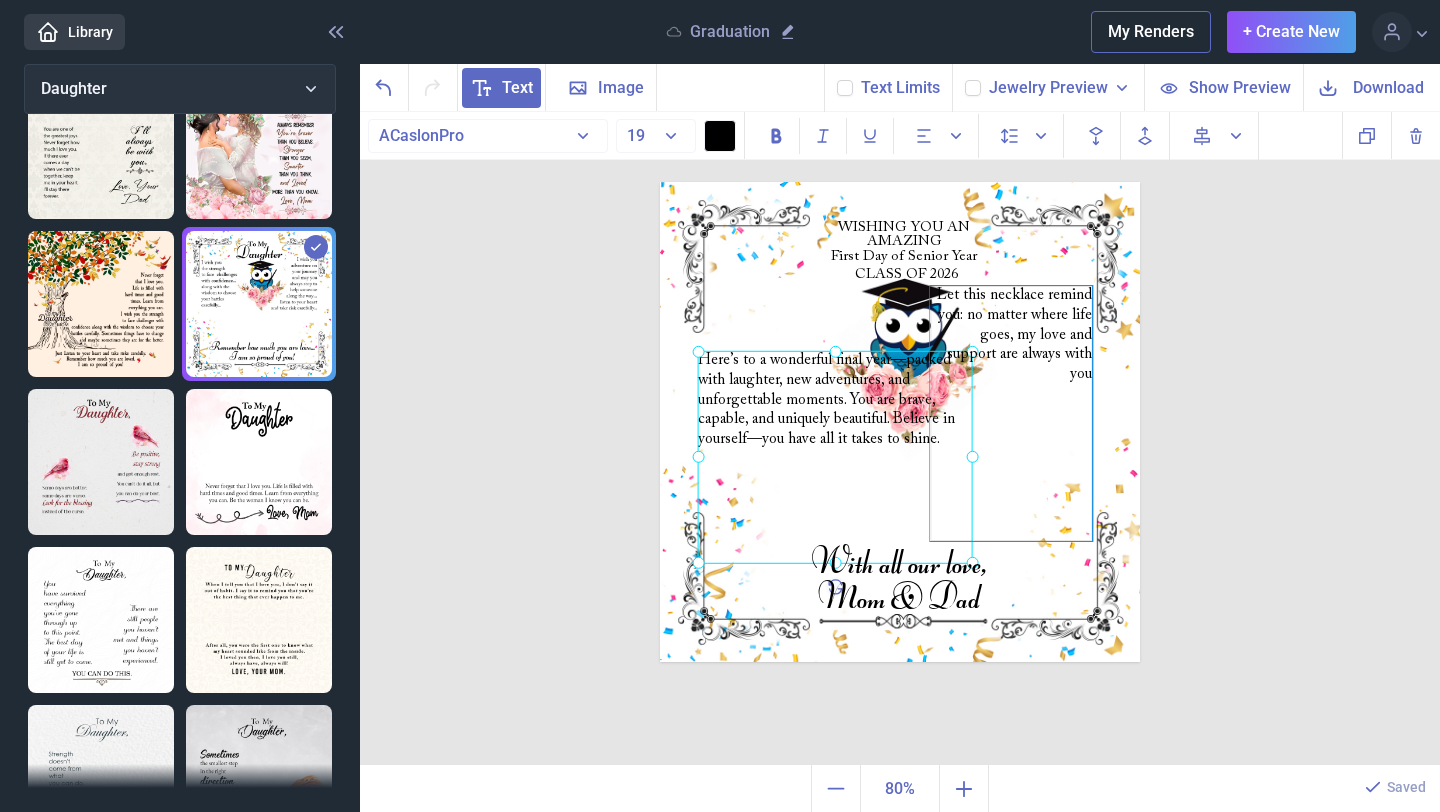 drag, startPoint x: 846, startPoint y: 458, endPoint x: 998, endPoint y: 446, distance: 152.47295 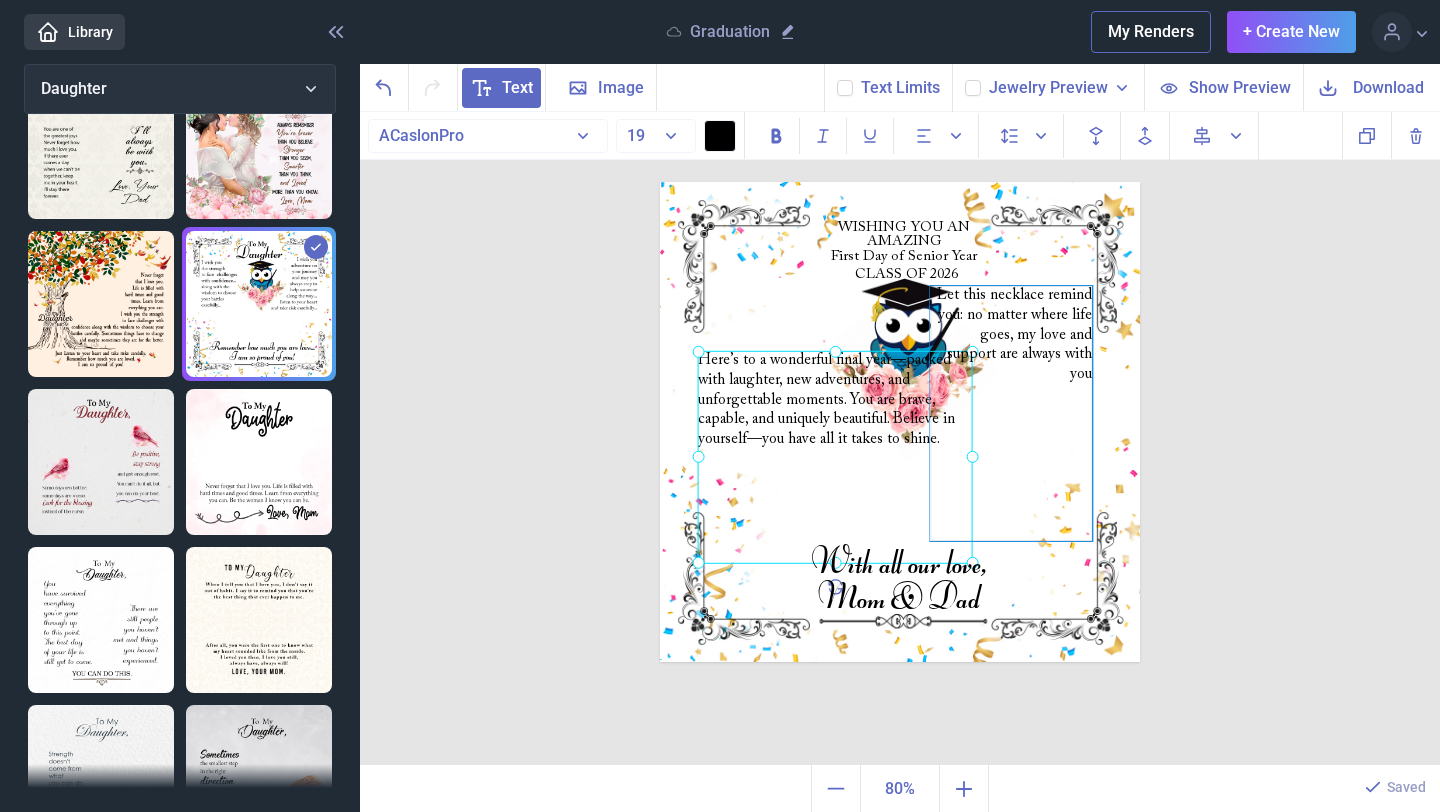 click on "WISHING YOU AN AMAZING First Day of Senior Year       Here’s to a wonderful final year—packed with laughter, new adventures, and unforgettable moments. You are brave, capable, and uniquely beautiful. Believe in yourself—you have all it takes to shine.                       Let this necklace remind you: no matter where life goes, my love and support are always with you       With all our love, Mom & Dad       CLASS OF 2026" at bounding box center (900, 422) 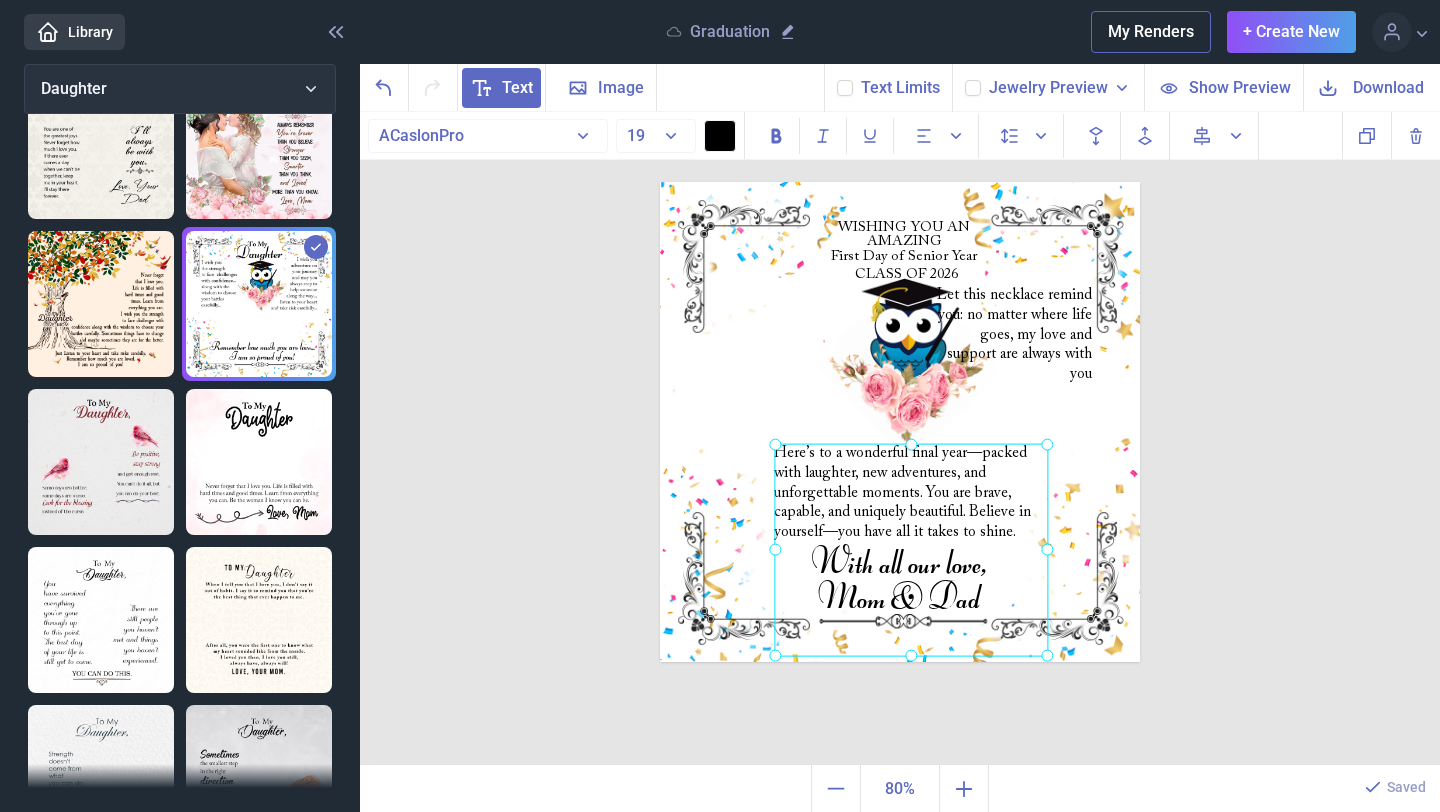 drag, startPoint x: 824, startPoint y: 399, endPoint x: 920, endPoint y: 515, distance: 150.57224 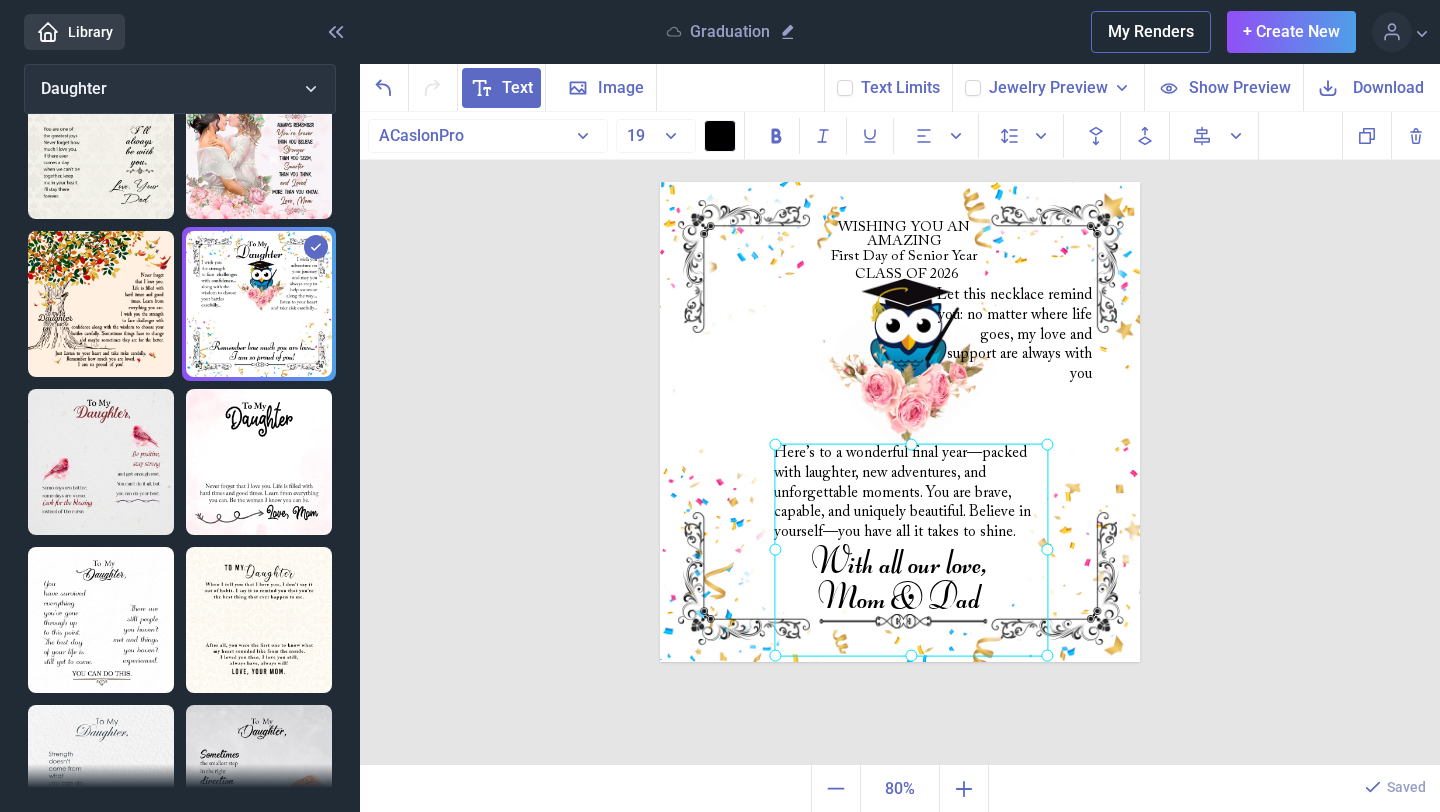 click on "Here’s to a wonderful final year—packed with laughter, new adventures, and unforgettable moments. You are brave, capable, and uniquely beautiful. Believe in yourself—you have all it takes to shine." at bounding box center (660, 182) 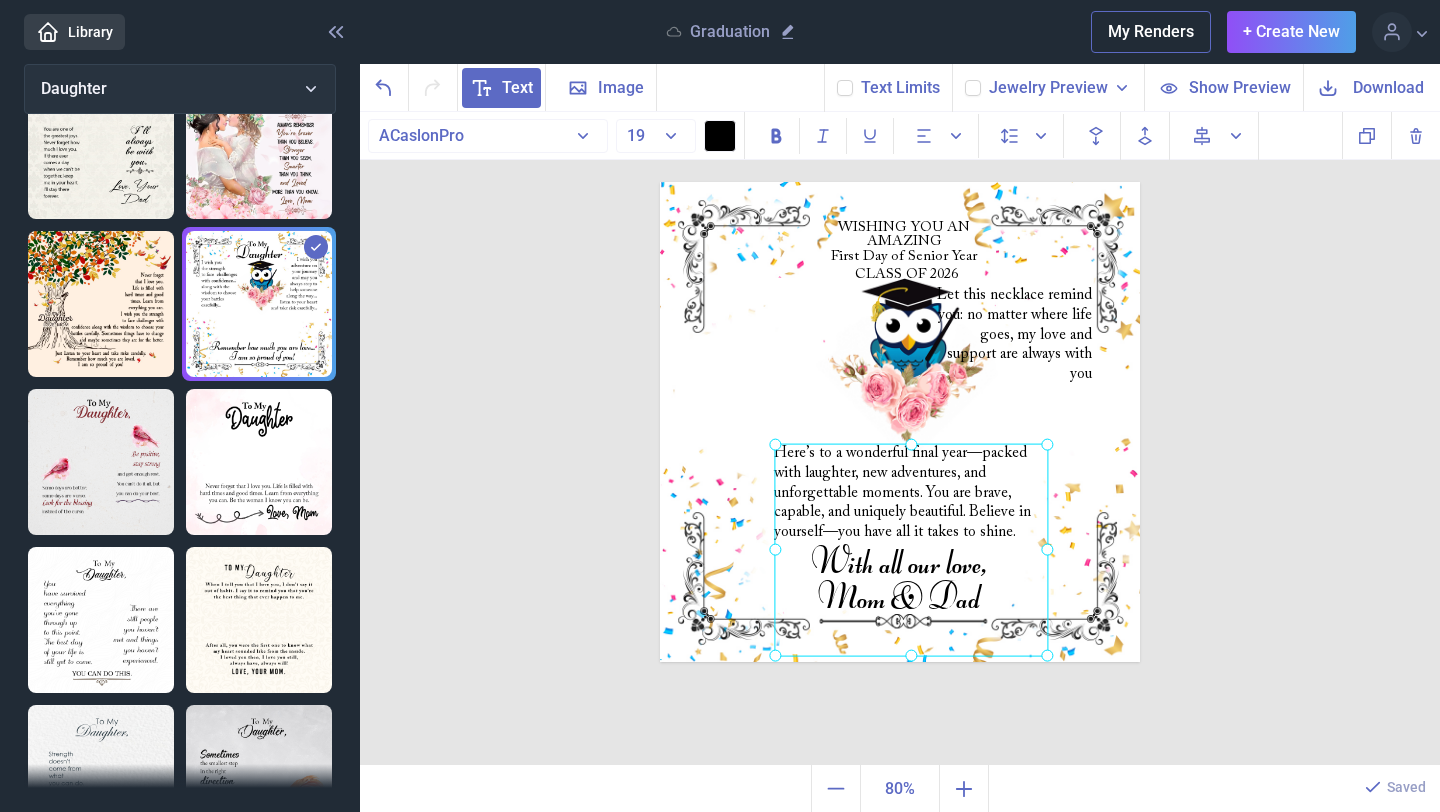 click on "WISHING YOU AN AMAZING First Day of Senior Year       Here’s to a wonderful final year—packed with laughter, new adventures, and unforgettable moments. You are brave, capable, and uniquely beautiful. Believe in yourself—you have all it takes to shine.                       Let this necklace remind you: no matter where life goes, my love and support are always with you       With all our love, Mom & Dad       CLASS OF 2026           Duplicate     Delete       Backwards   >   Forward" at bounding box center (900, 439) 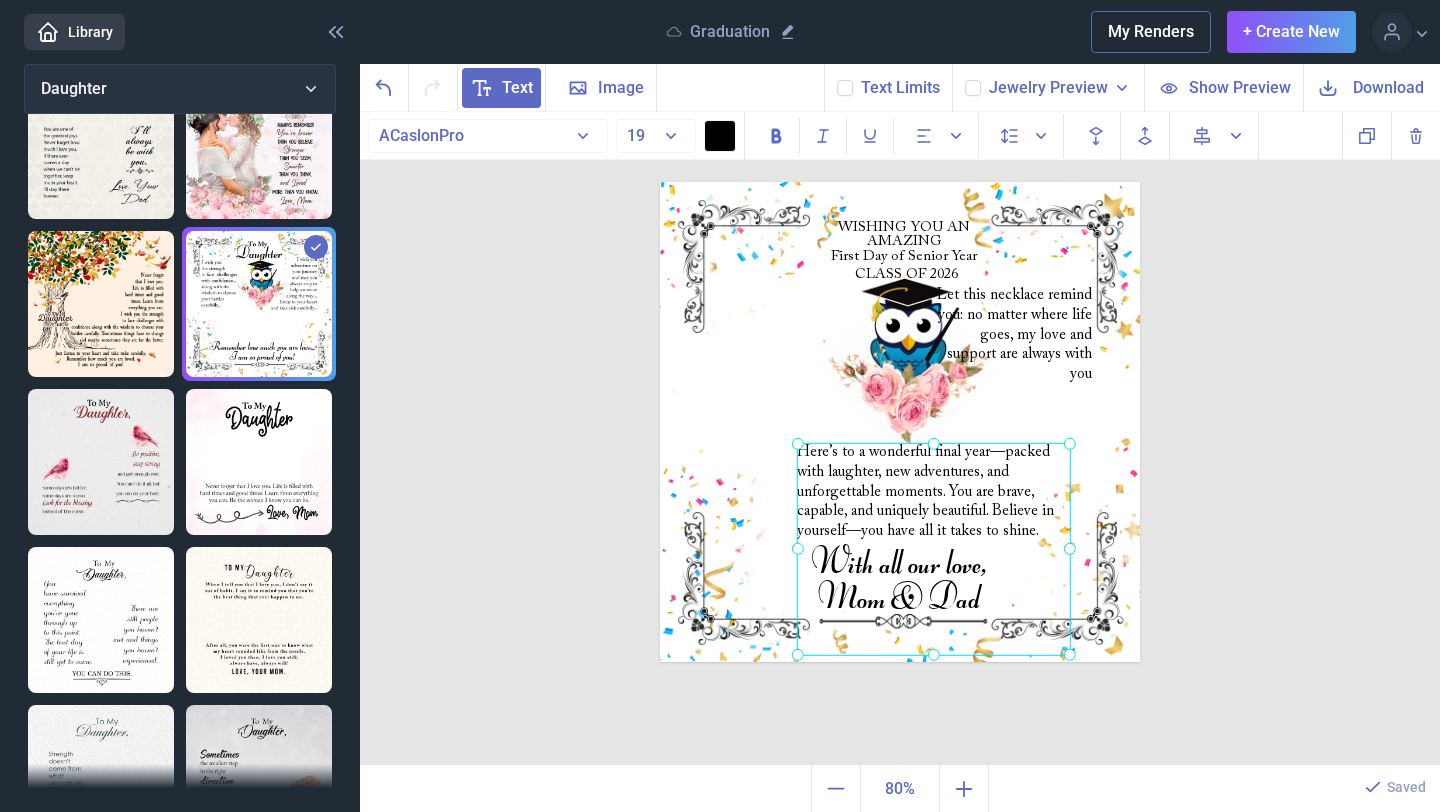 drag, startPoint x: 866, startPoint y: 499, endPoint x: 892, endPoint y: 498, distance: 26.019224 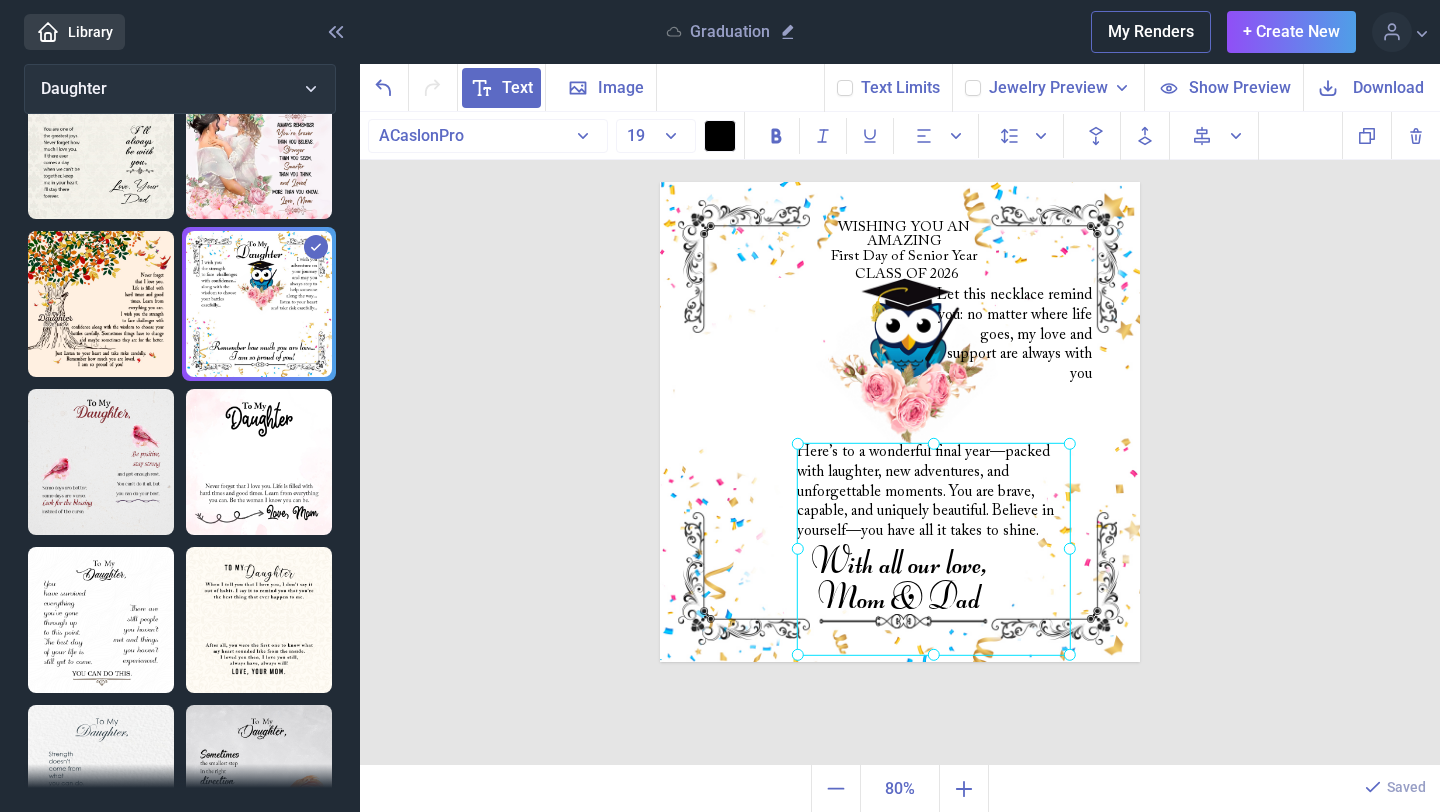 click on "Here’s to a wonderful final year—packed with laughter, new adventures, and unforgettable moments. You are brave, capable, and uniquely beautiful. Believe in yourself—you have all it takes to shine." at bounding box center (660, 182) 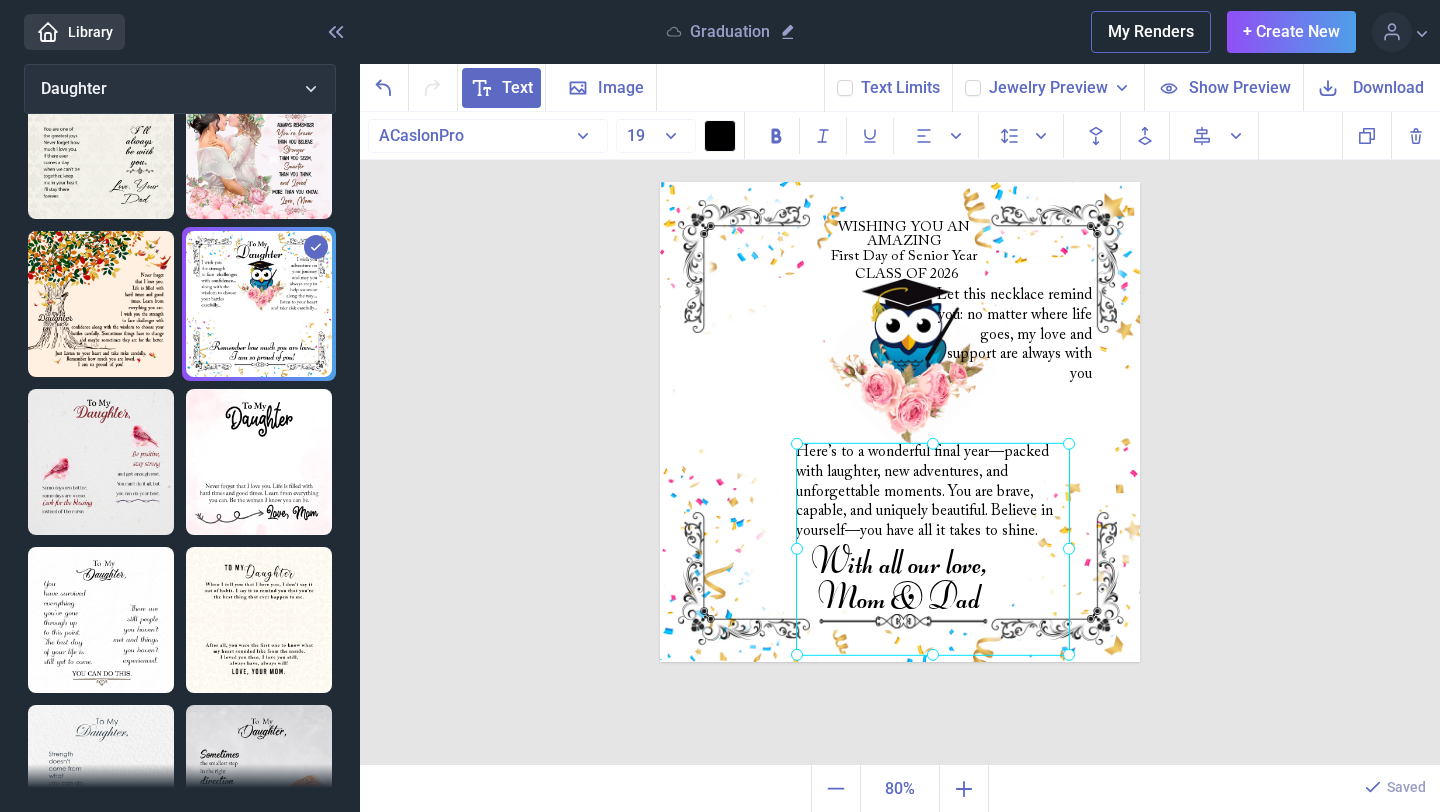 click on "WISHING YOU AN AMAZING First Day of Senior Year       Here’s to a wonderful final year—packed with laughter, new adventures, and unforgettable moments. You are brave, capable, and uniquely beautiful. Believe in yourself—you have all it takes to shine.                       Let this necklace remind you: no matter where life goes, my love and support are always with you       With all our love, Mom & Dad       CLASS OF 2026           Duplicate     Delete       Backwards   >   Forward" at bounding box center (900, 439) 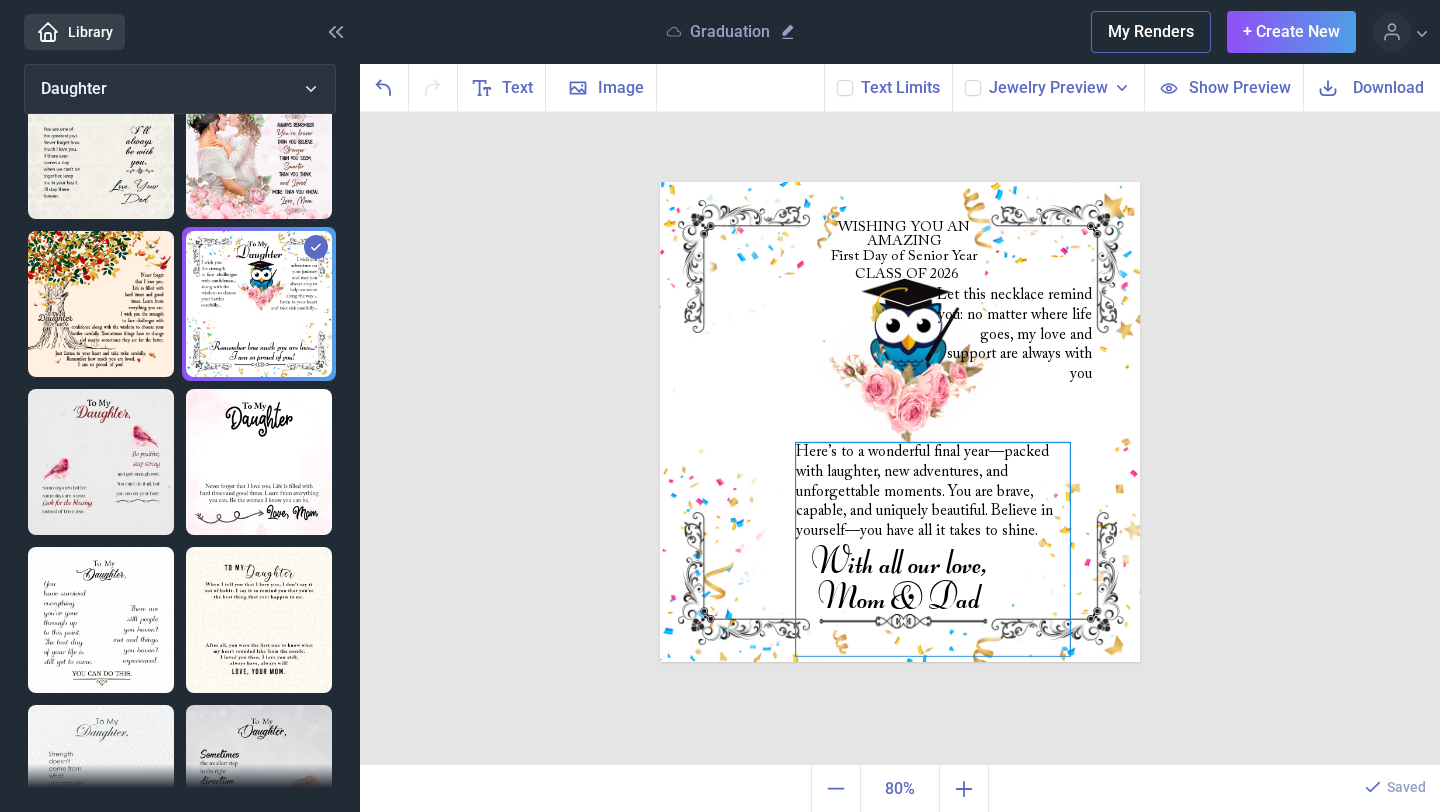 click on "Here’s to a wonderful final year—packed with laughter, new adventures, and unforgettable moments. You are brave, capable, and uniquely beautiful. Believe in yourself—you have all it takes to shine." at bounding box center (900, 182) 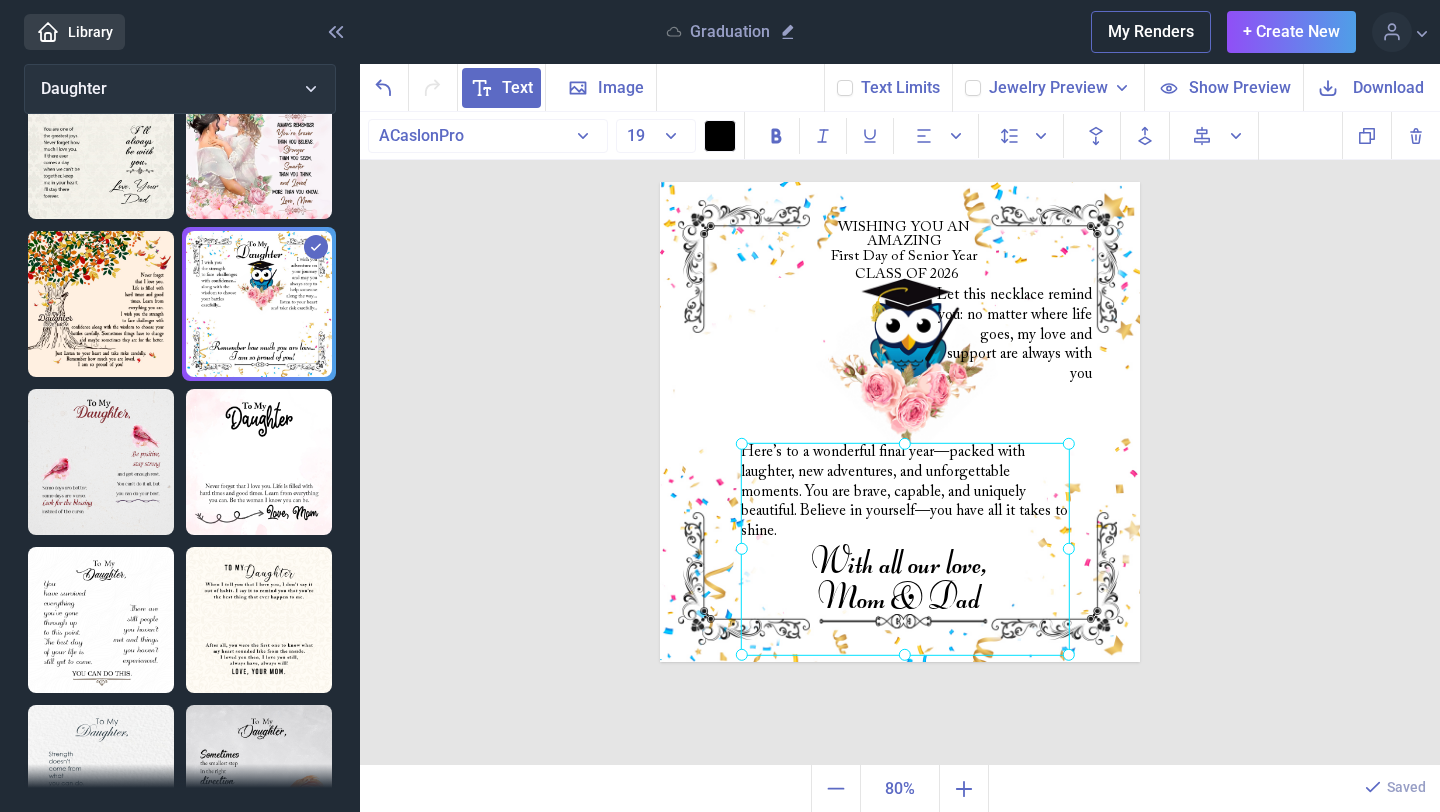 drag, startPoint x: 795, startPoint y: 550, endPoint x: 725, endPoint y: 552, distance: 70.028564 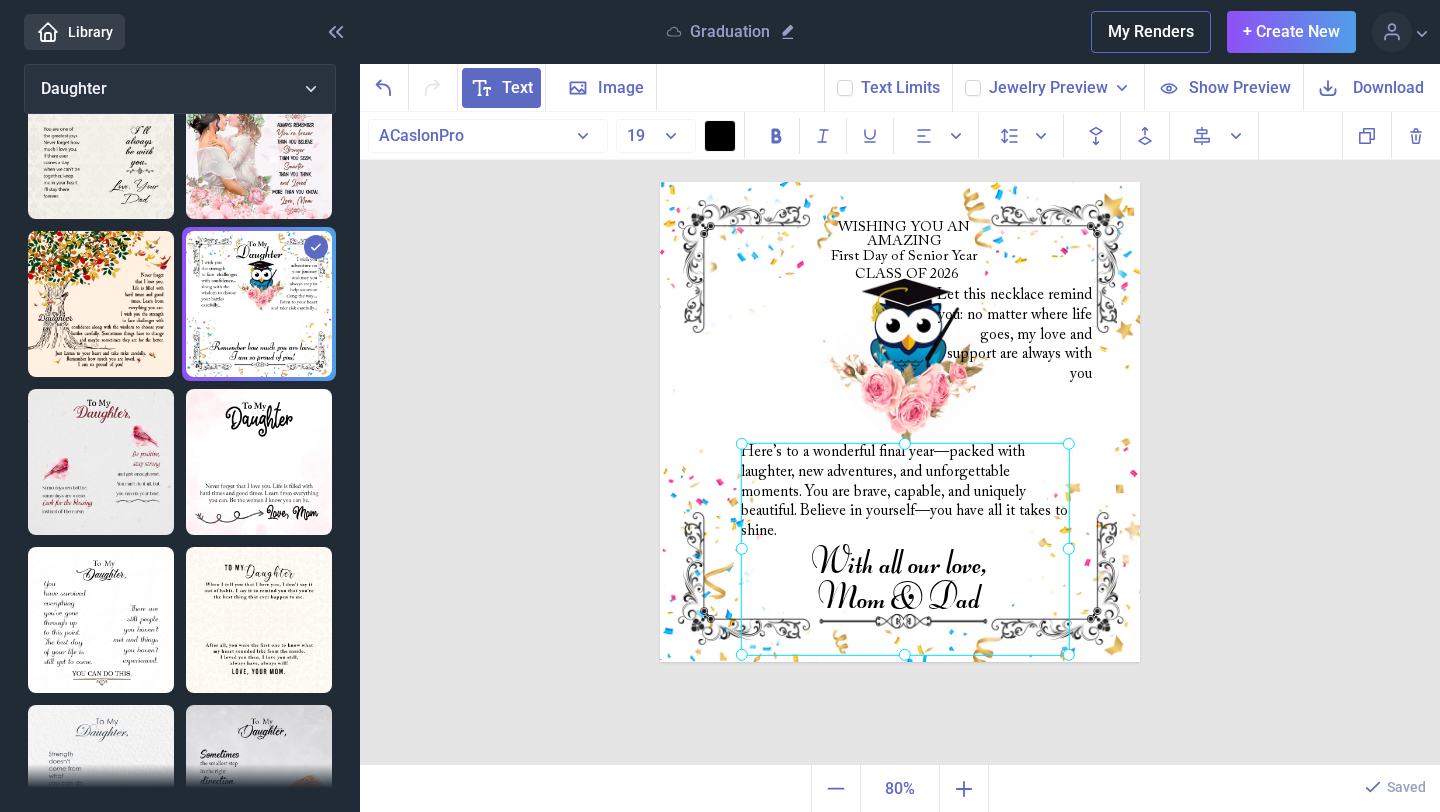 click on "WISHING YOU AN AMAZING First Day of Senior Year       Here’s to a wonderful final year—packed with laughter, new adventures, and unforgettable moments. You are brave, capable, and uniquely beautiful. Believe in yourself—you have all it takes to shine.                       Let this necklace remind you: no matter where life goes, my love and support are always with you       With all our love, Mom & Dad       CLASS OF 2026" at bounding box center [900, 422] 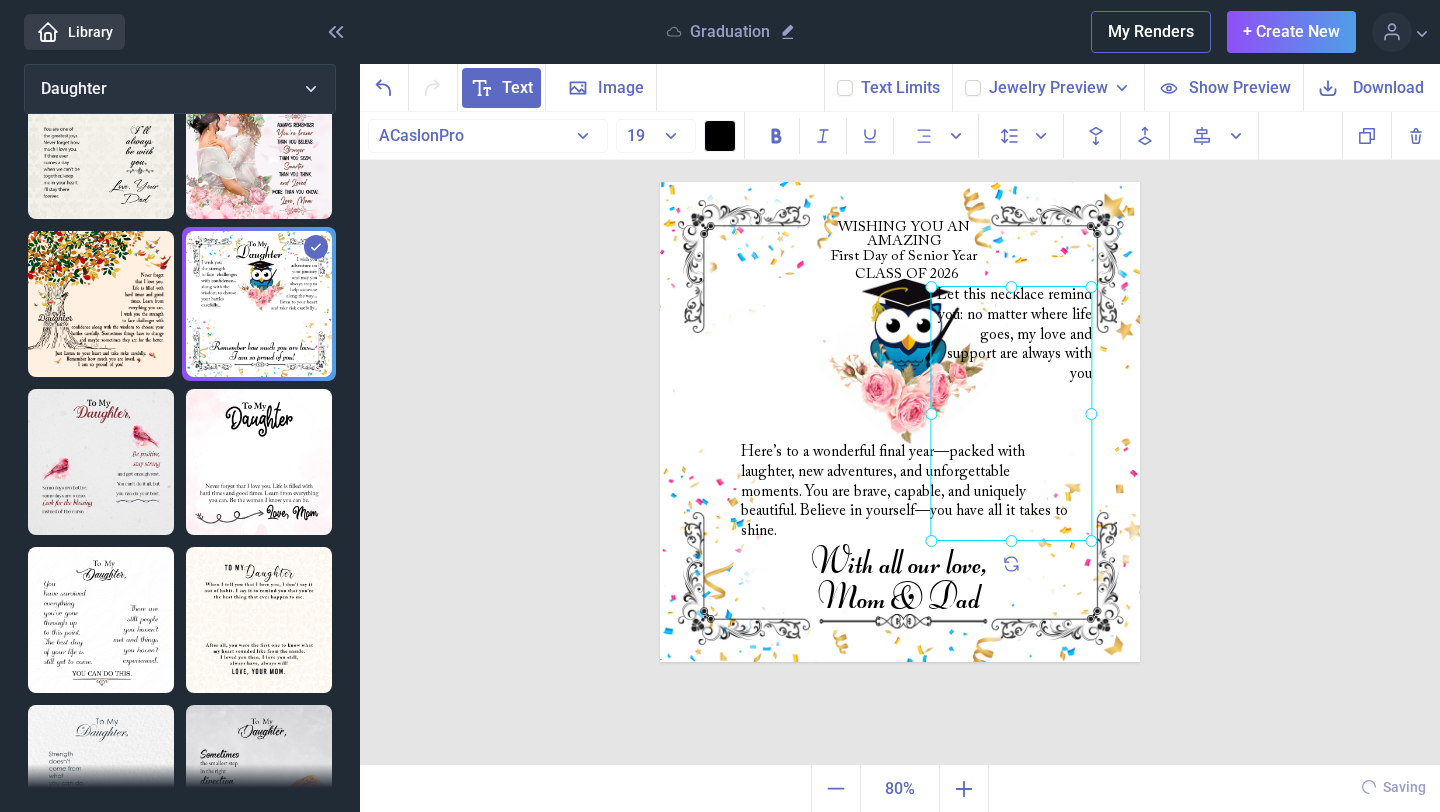 click on "Let this necklace remind you: no matter where life goes, my love and support are always with you" at bounding box center [660, 182] 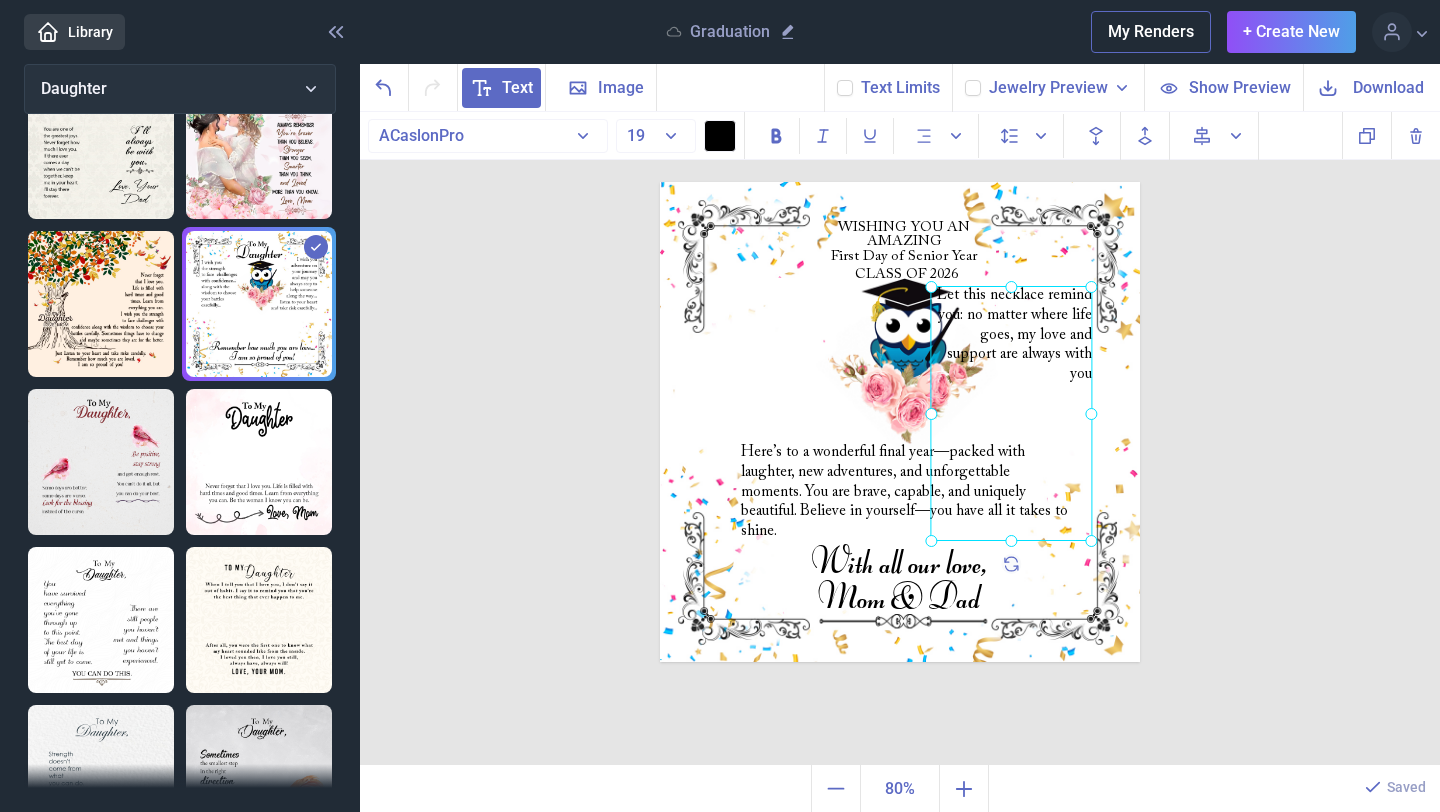 click 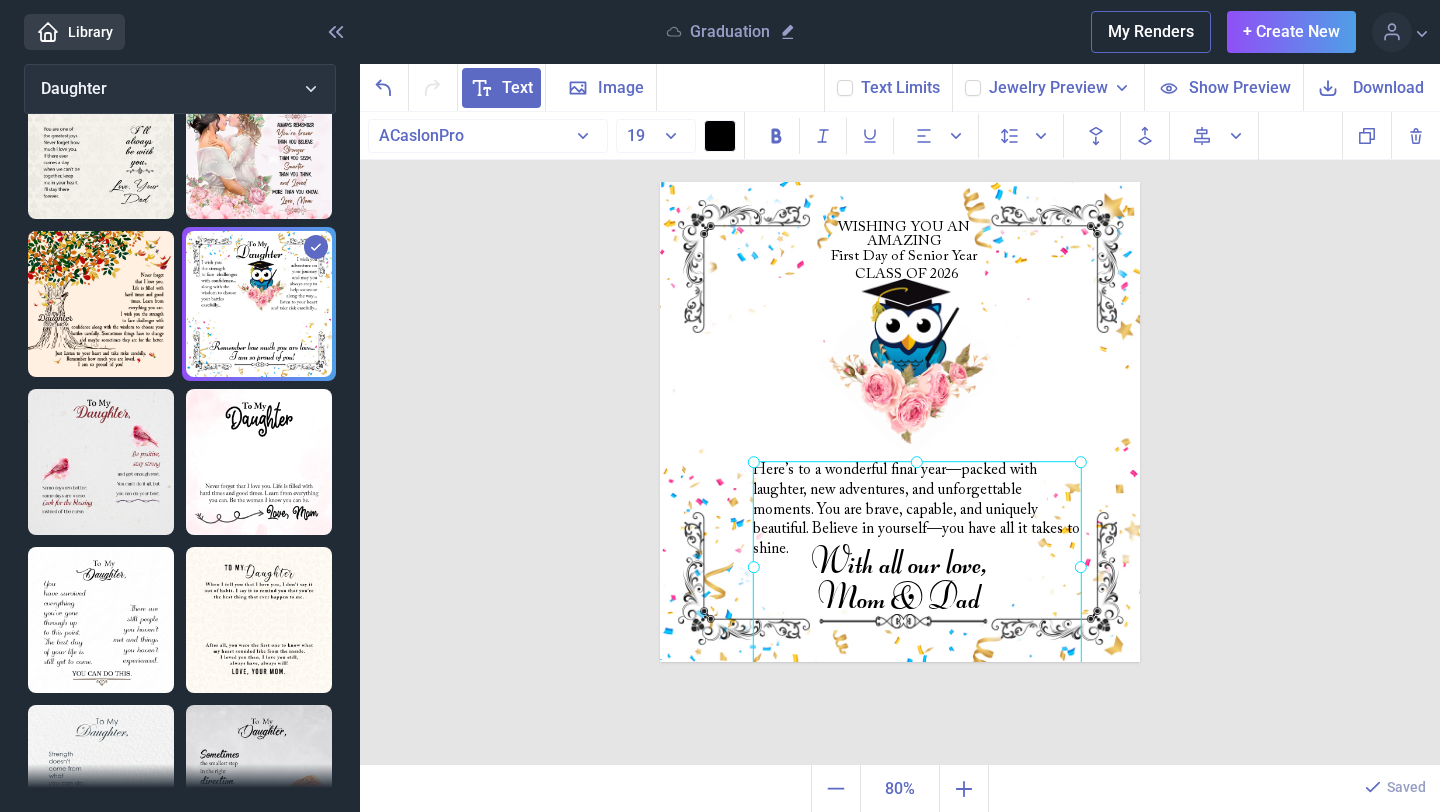 drag, startPoint x: 909, startPoint y: 475, endPoint x: 925, endPoint y: 517, distance: 44.94441 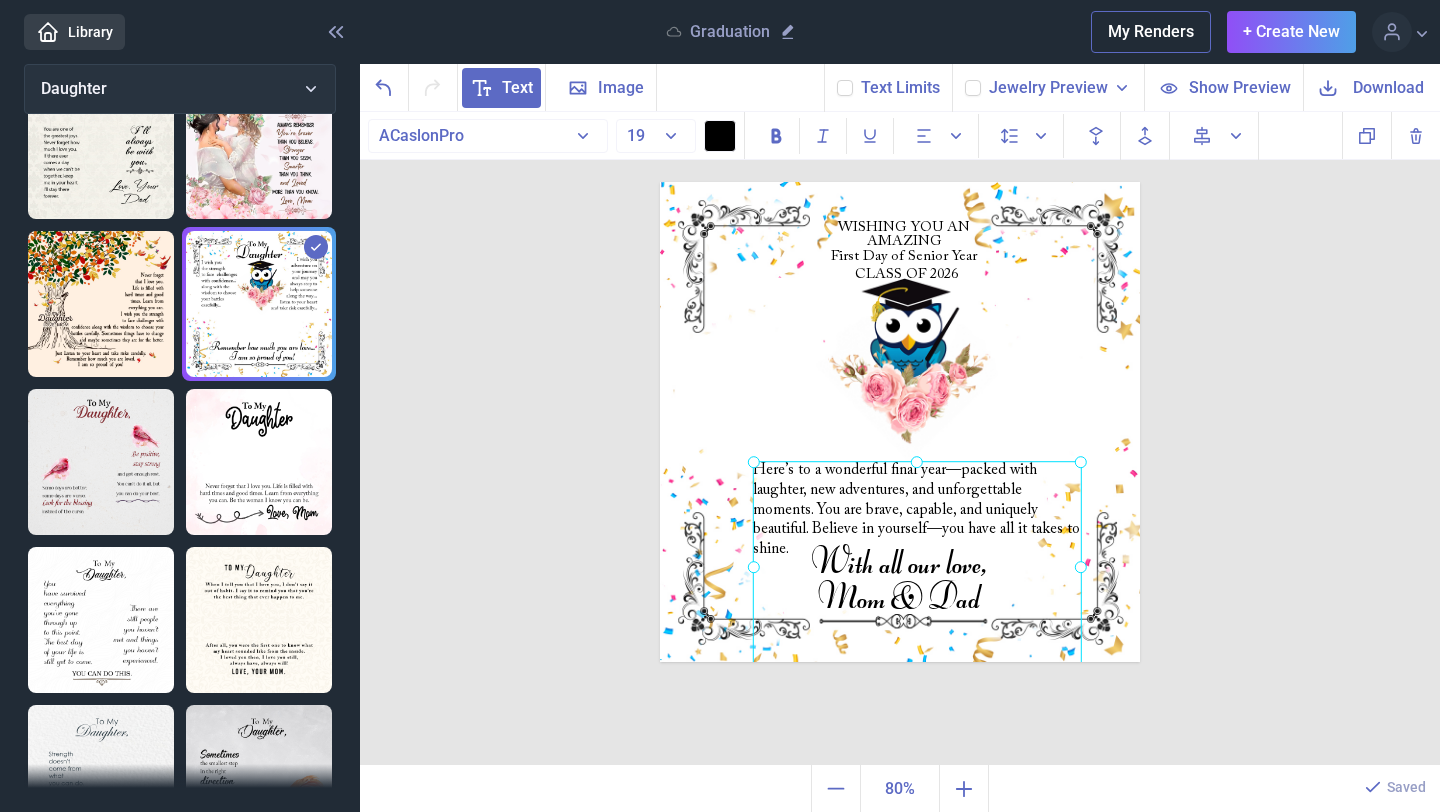 click on "Here’s to a wonderful final year—packed with laughter, new adventures, and unforgettable moments. You are brave, capable, and uniquely beautiful. Believe in yourself—you have all it takes to shine." at bounding box center (660, 182) 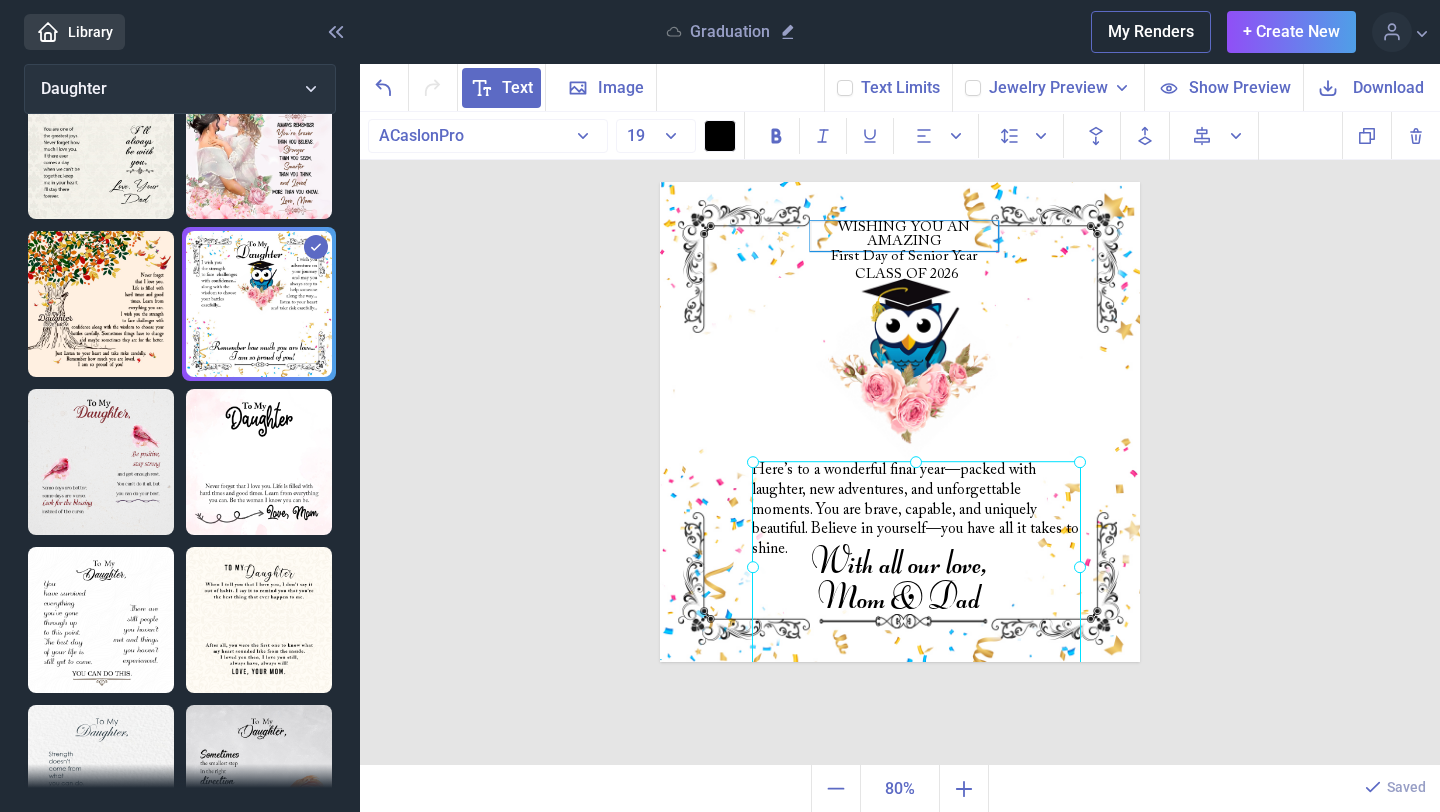 click on "WISHING YOU AN AMAZING First Day of Senior Year" at bounding box center (900, 182) 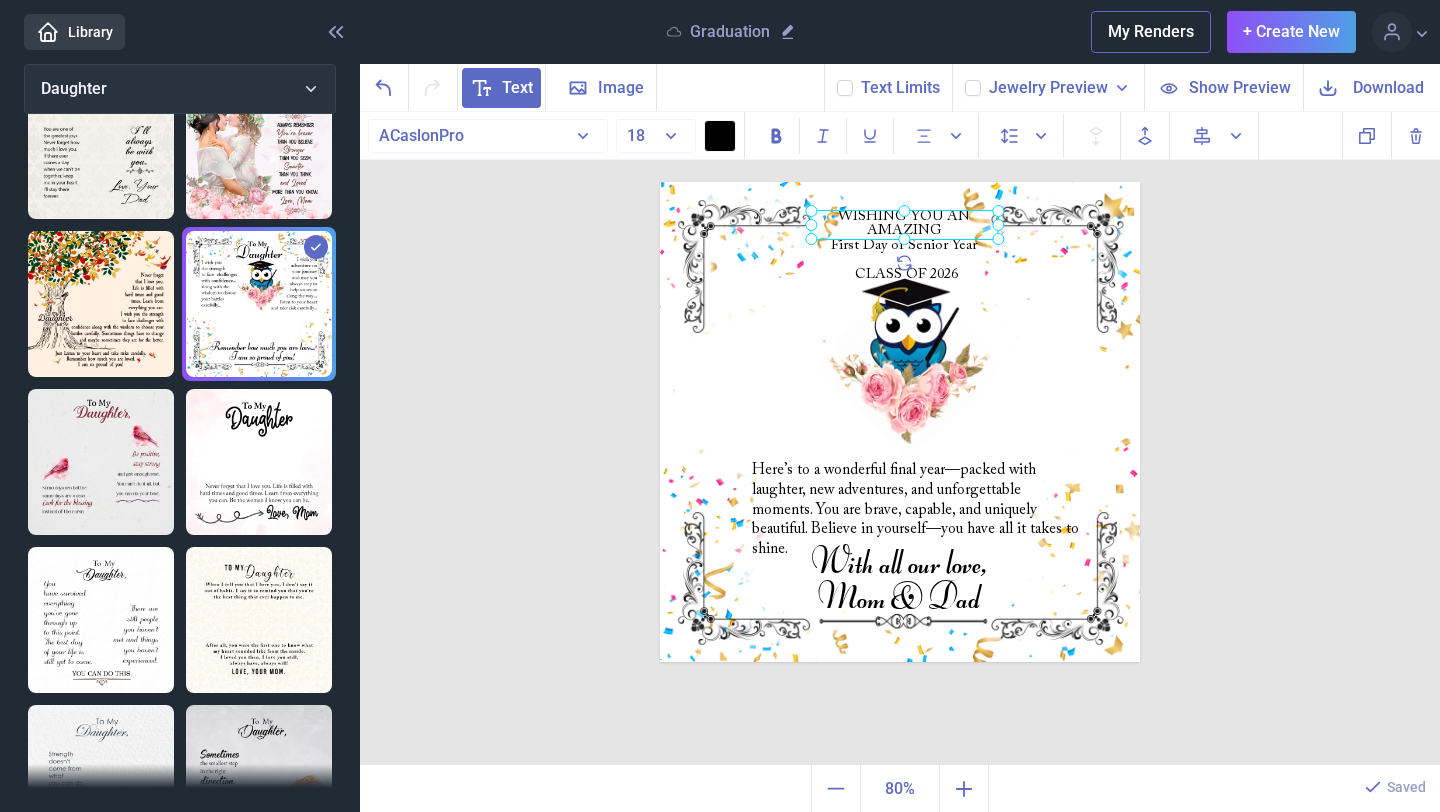 drag, startPoint x: 886, startPoint y: 233, endPoint x: 885, endPoint y: 219, distance: 14.035668 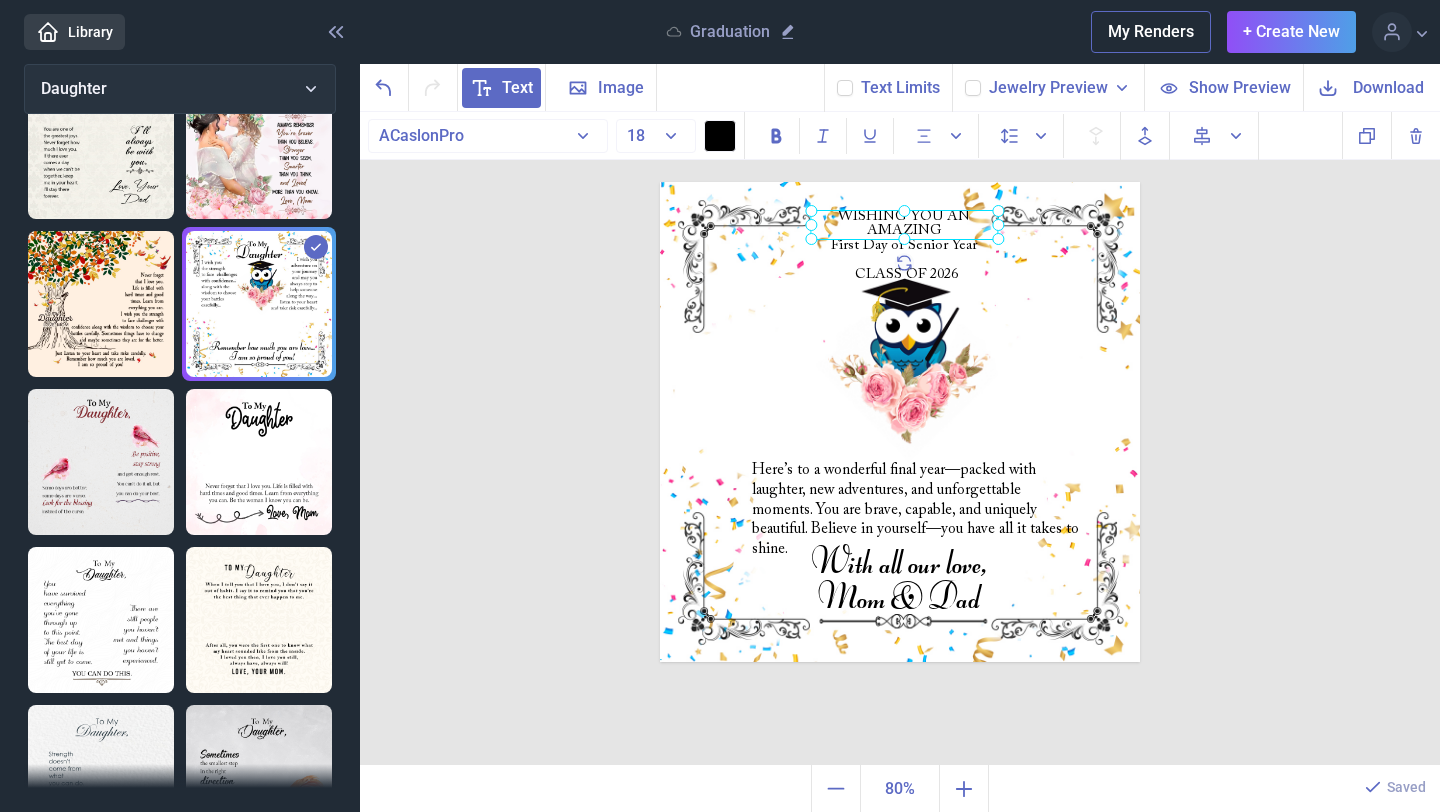 click at bounding box center (904, 225) 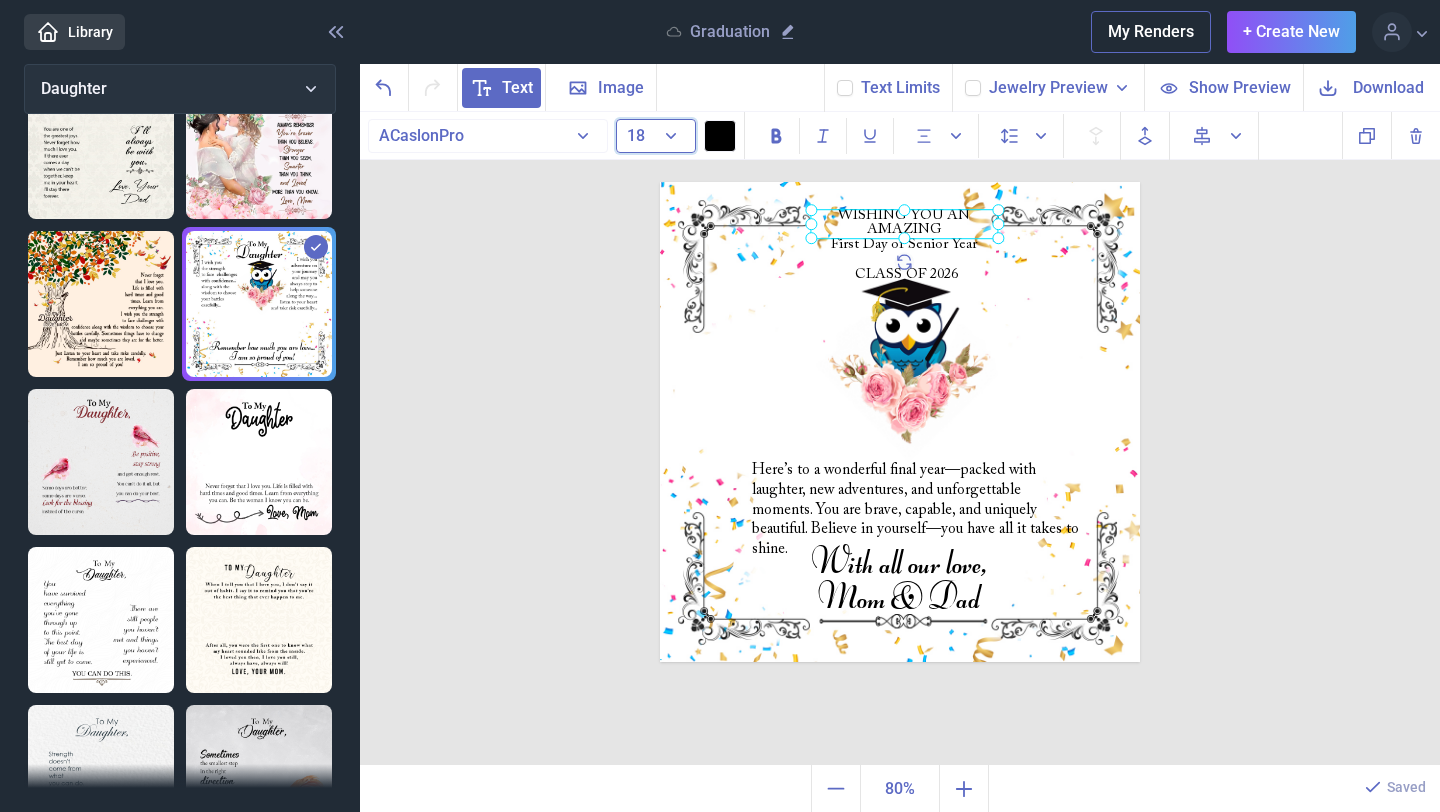 click on "18" at bounding box center (656, 136) 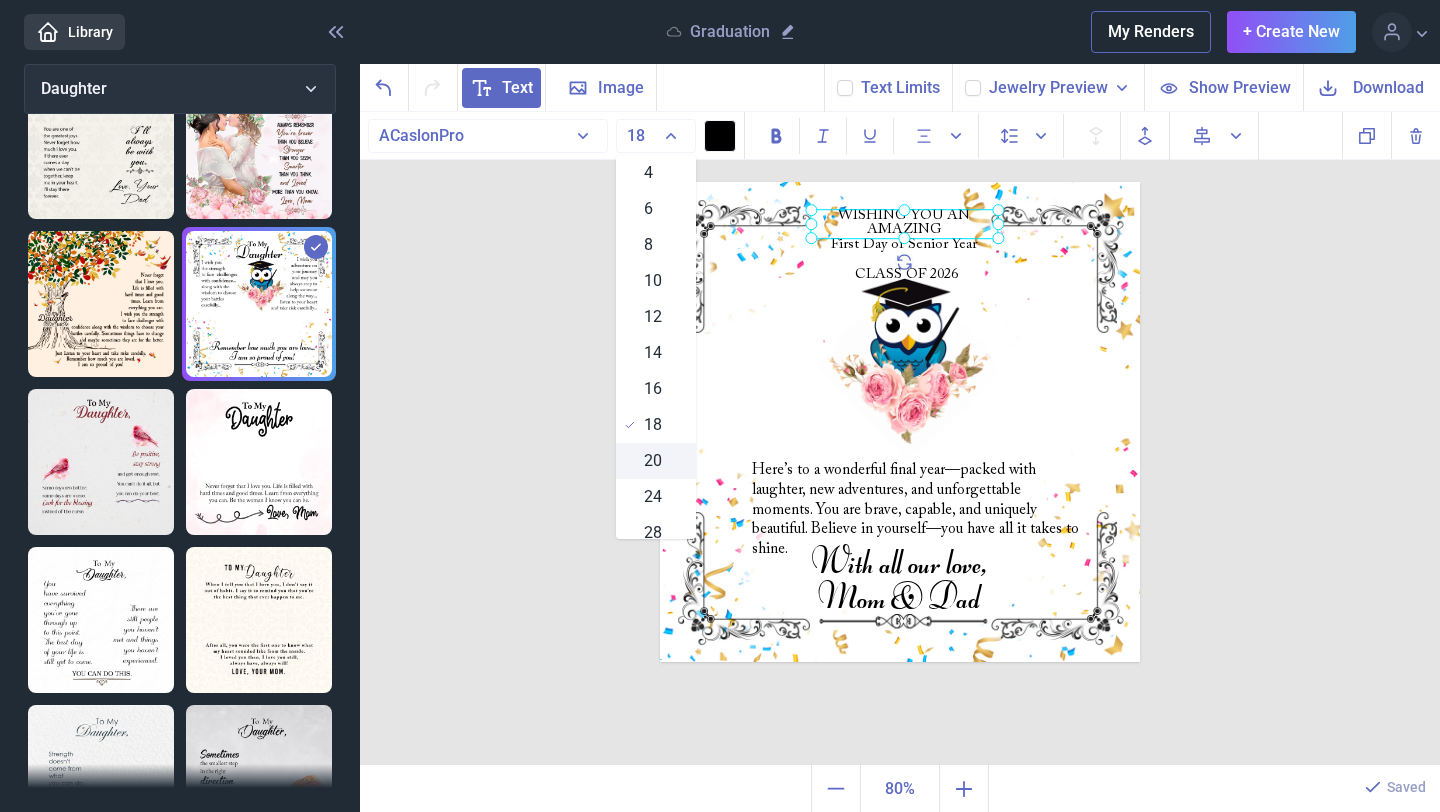 click on "20" at bounding box center (656, 461) 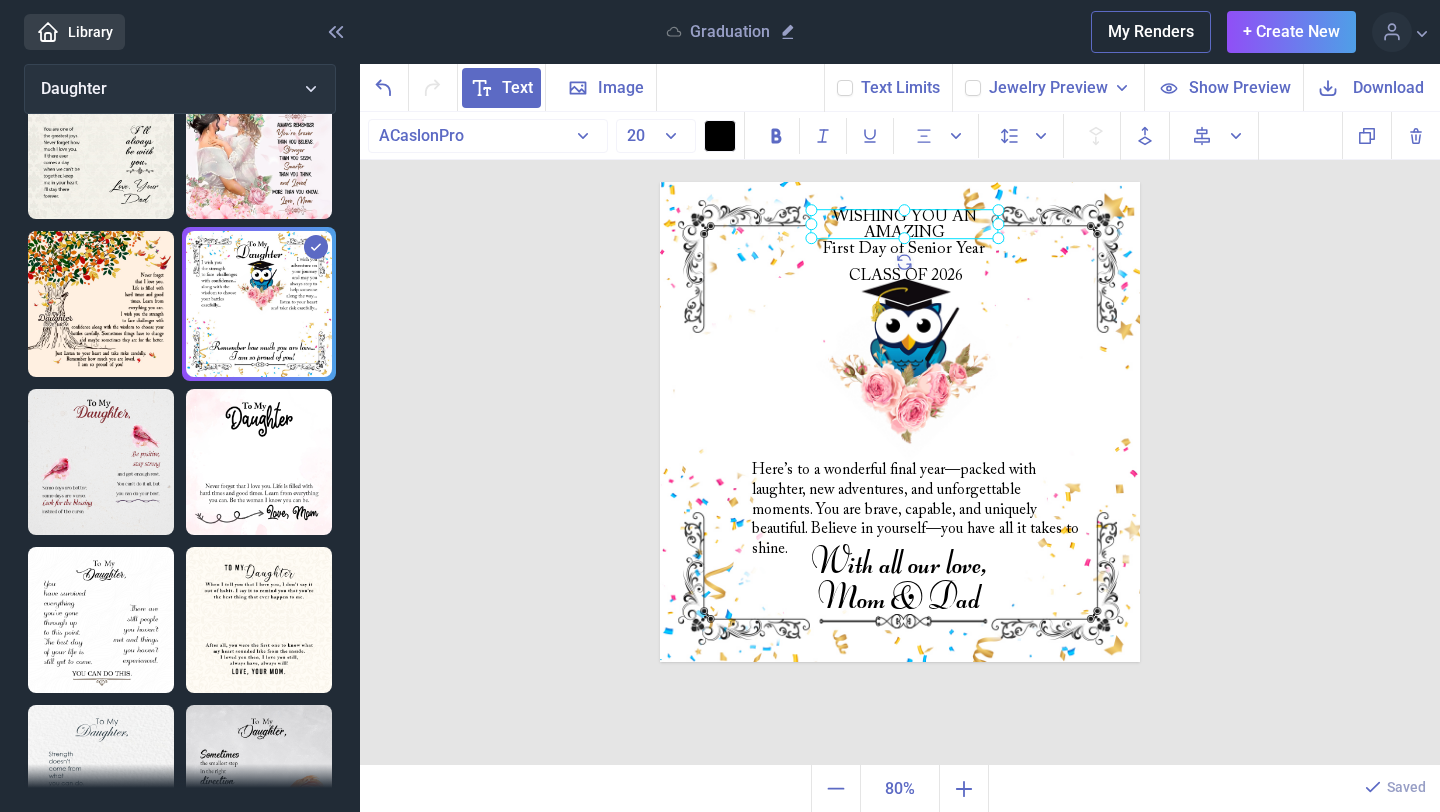 click at bounding box center (900, 422) 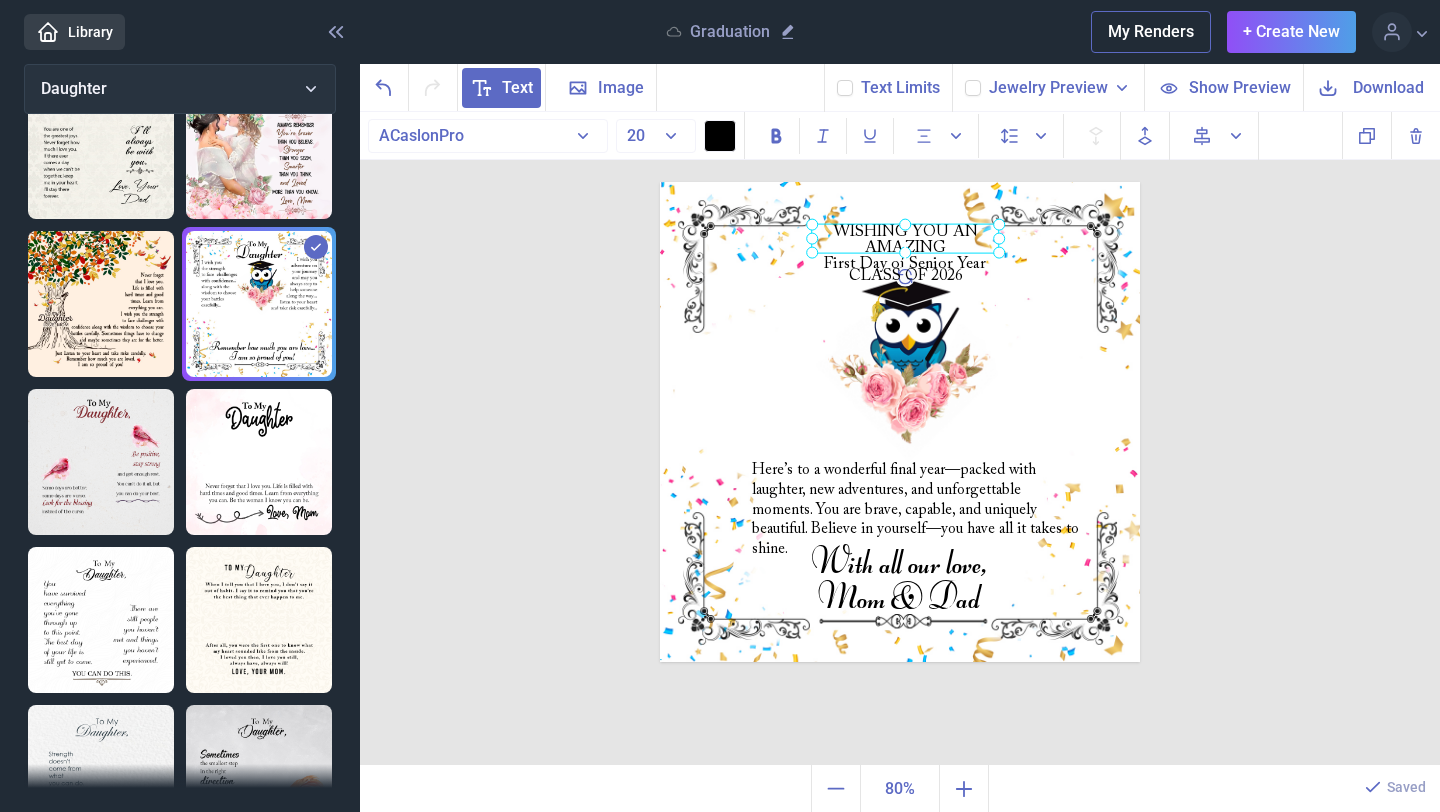 drag, startPoint x: 904, startPoint y: 231, endPoint x: 905, endPoint y: 248, distance: 17.029387 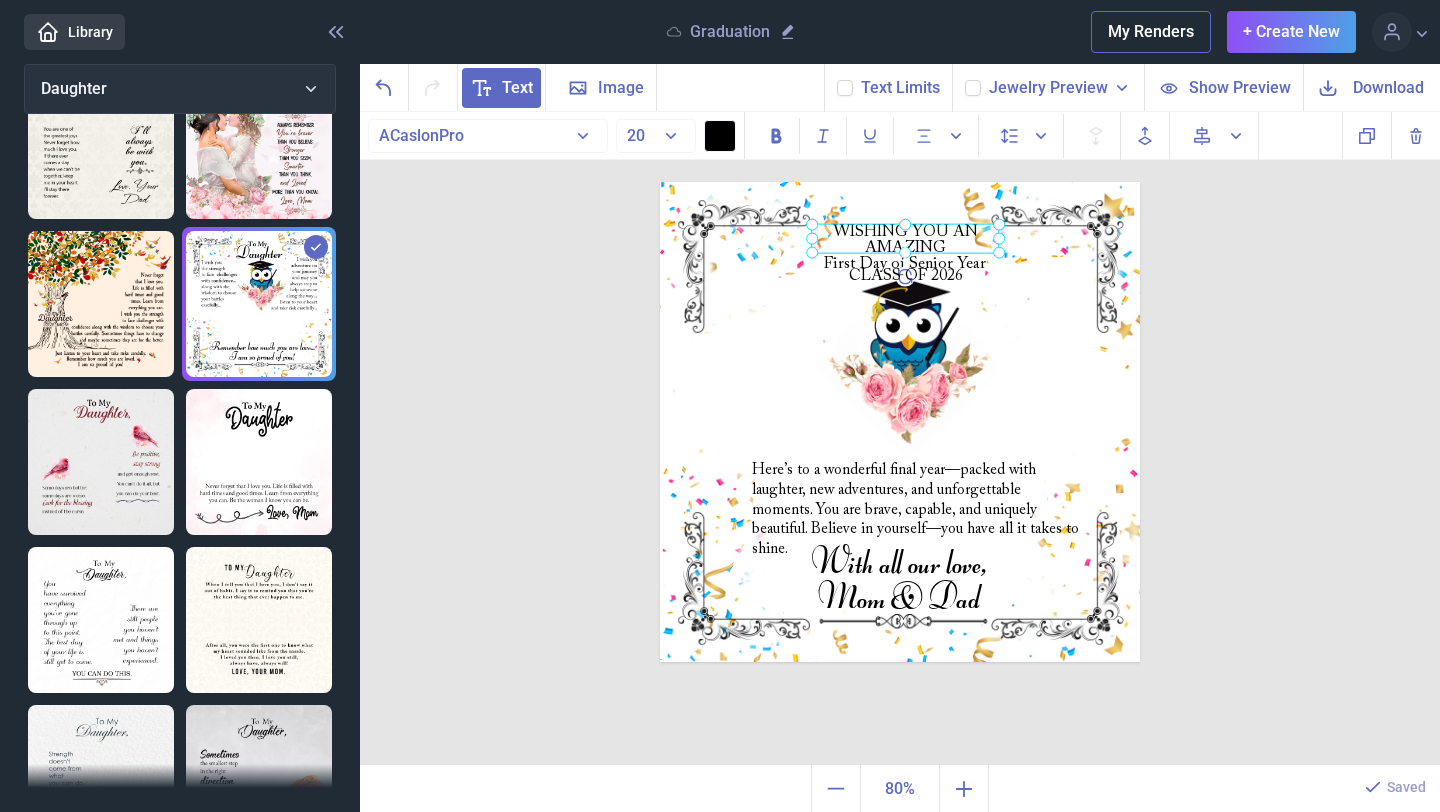 click on "WISHING YOU AN AMAZING First Day of Senior Year" at bounding box center [660, 182] 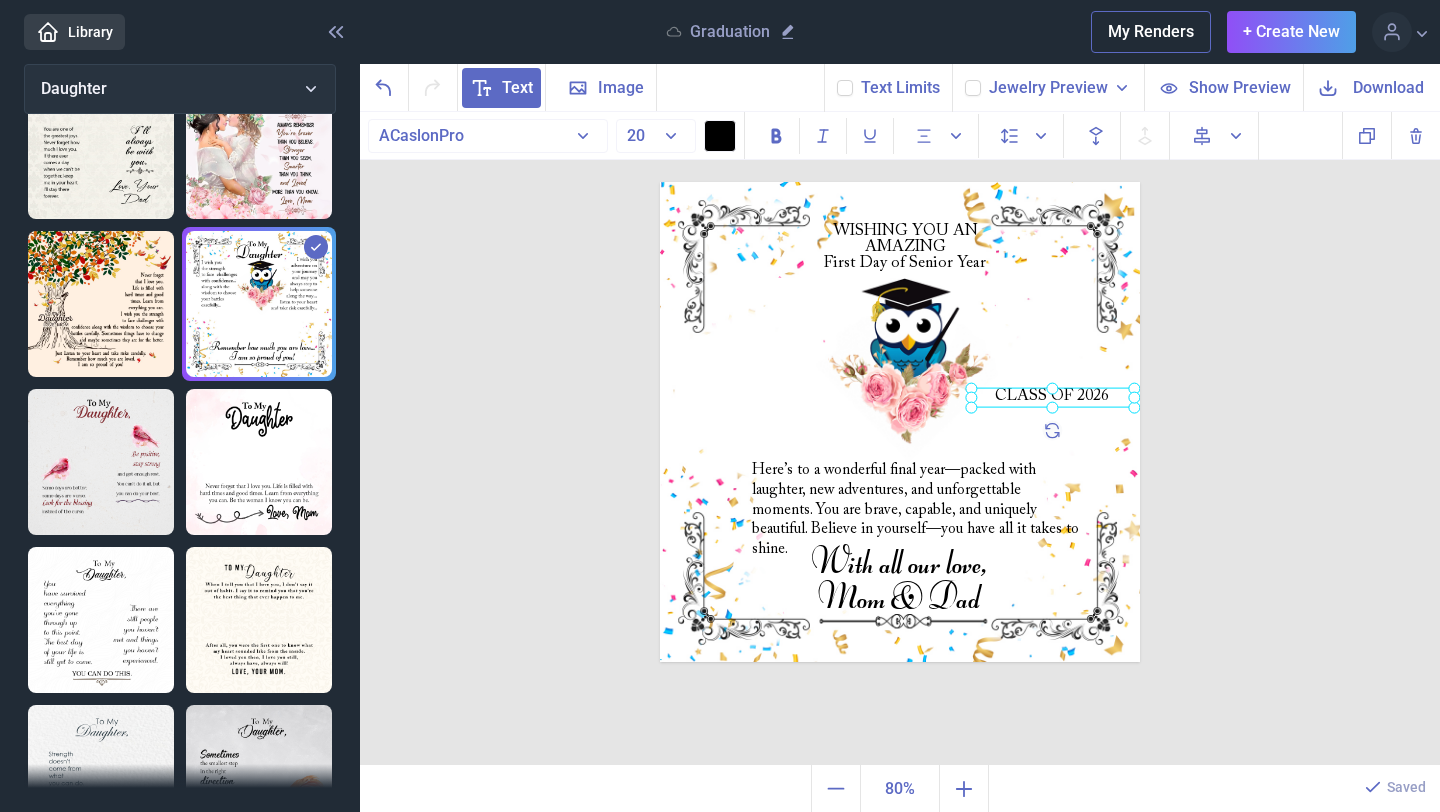 drag, startPoint x: 922, startPoint y: 279, endPoint x: 1105, endPoint y: 428, distance: 235.98729 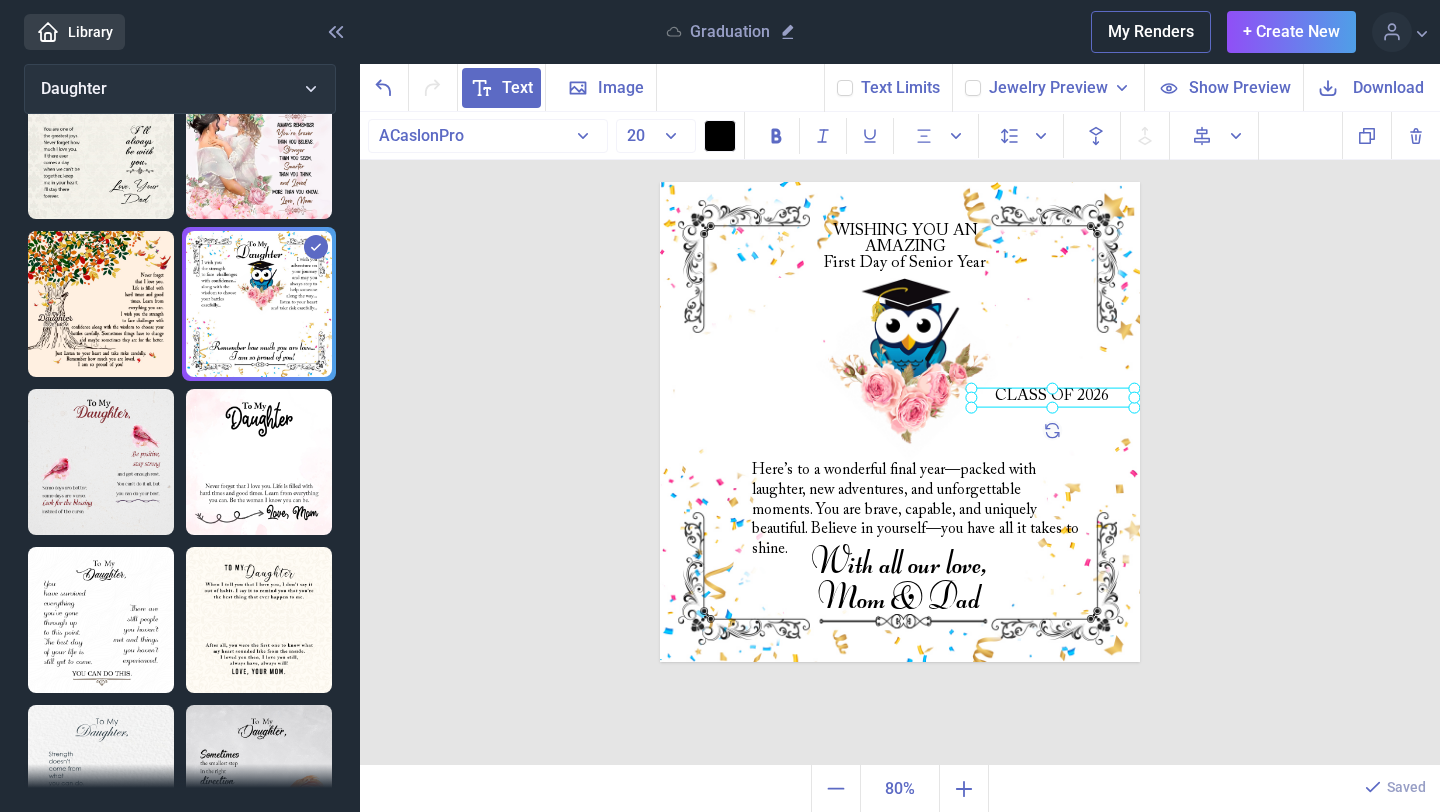 click on "WISHING YOU AN AMAZING First Day of Senior Year       Here’s to a wonderful final year—packed with laughter, new adventures, and unforgettable moments. You are brave, capable, and uniquely beautiful. Believe in yourself—you have all it takes to shine.       With all our love, Mom & Dad       CLASS OF 2026" at bounding box center (900, 422) 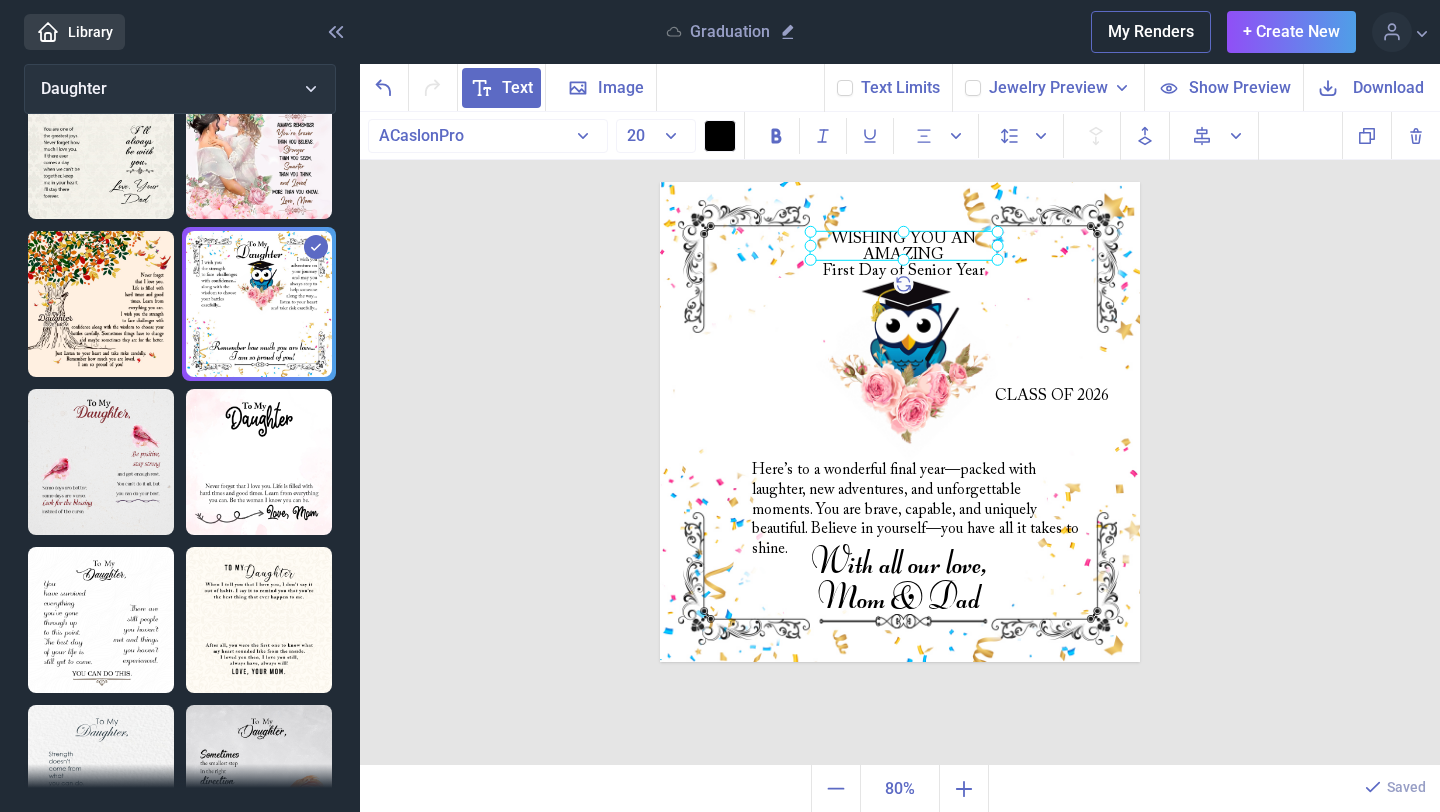 drag, startPoint x: 912, startPoint y: 249, endPoint x: 910, endPoint y: 259, distance: 10.198039 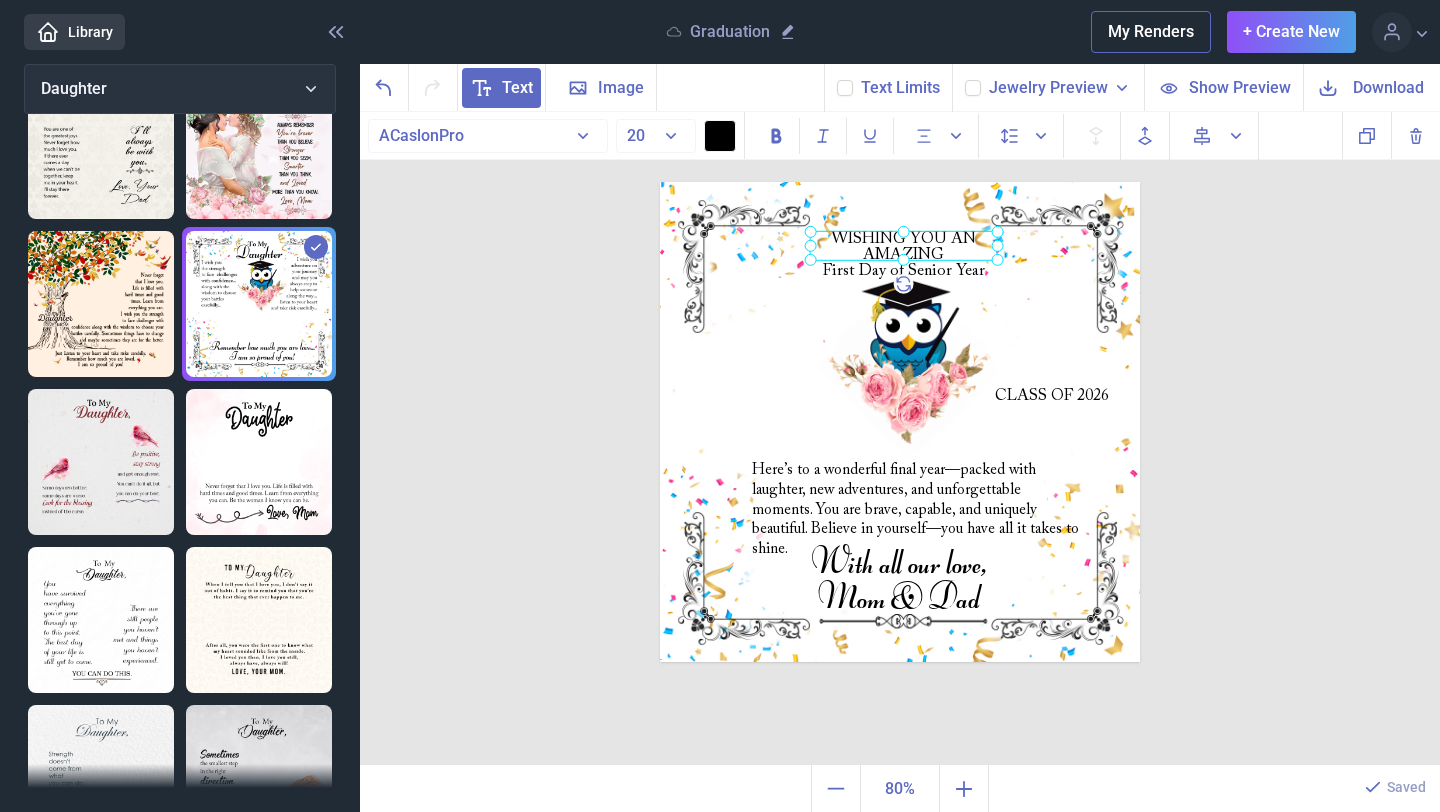 click on "WISHING YOU AN AMAZING First Day of Senior Year" at bounding box center (660, 182) 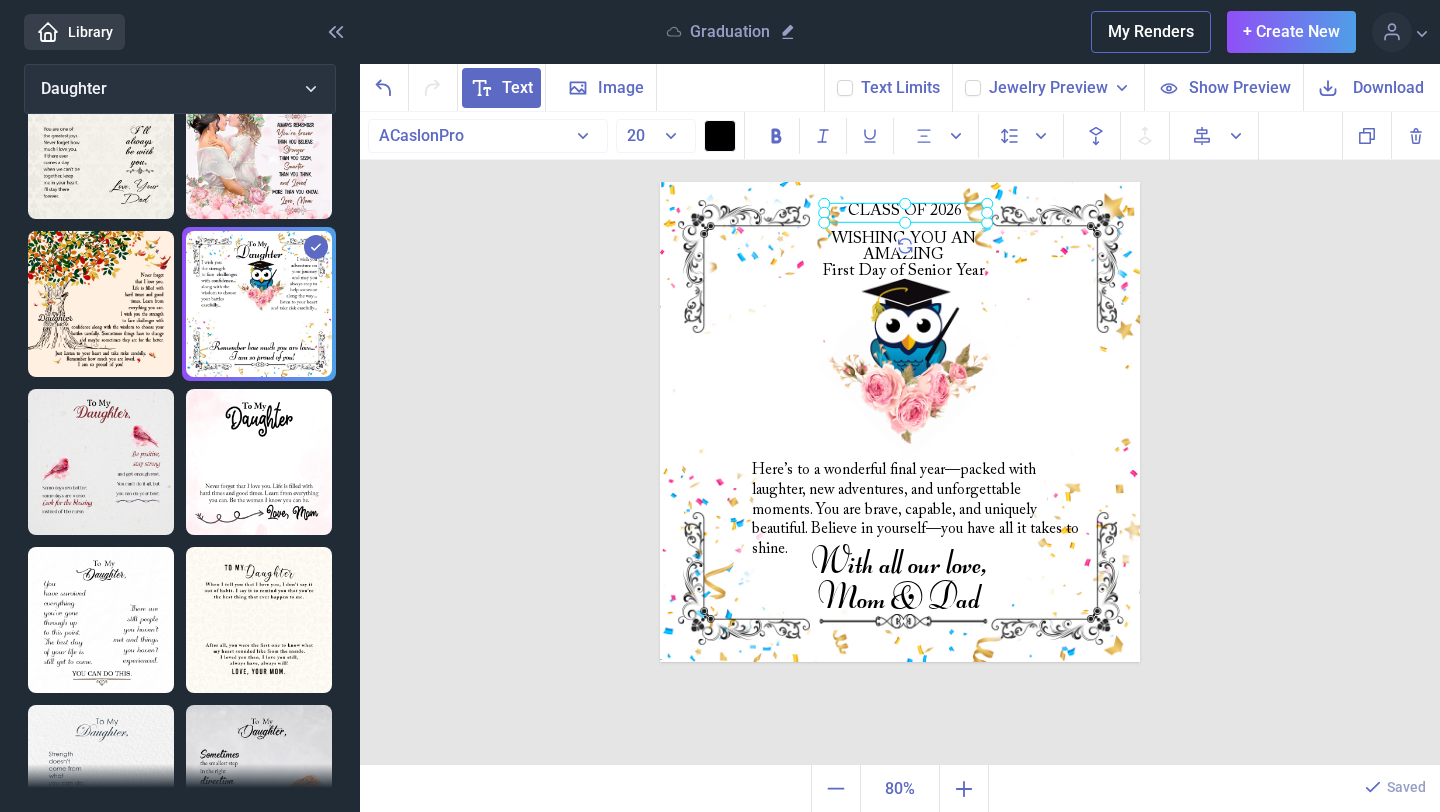 drag, startPoint x: 1063, startPoint y: 405, endPoint x: 876, endPoint y: 174, distance: 297.20364 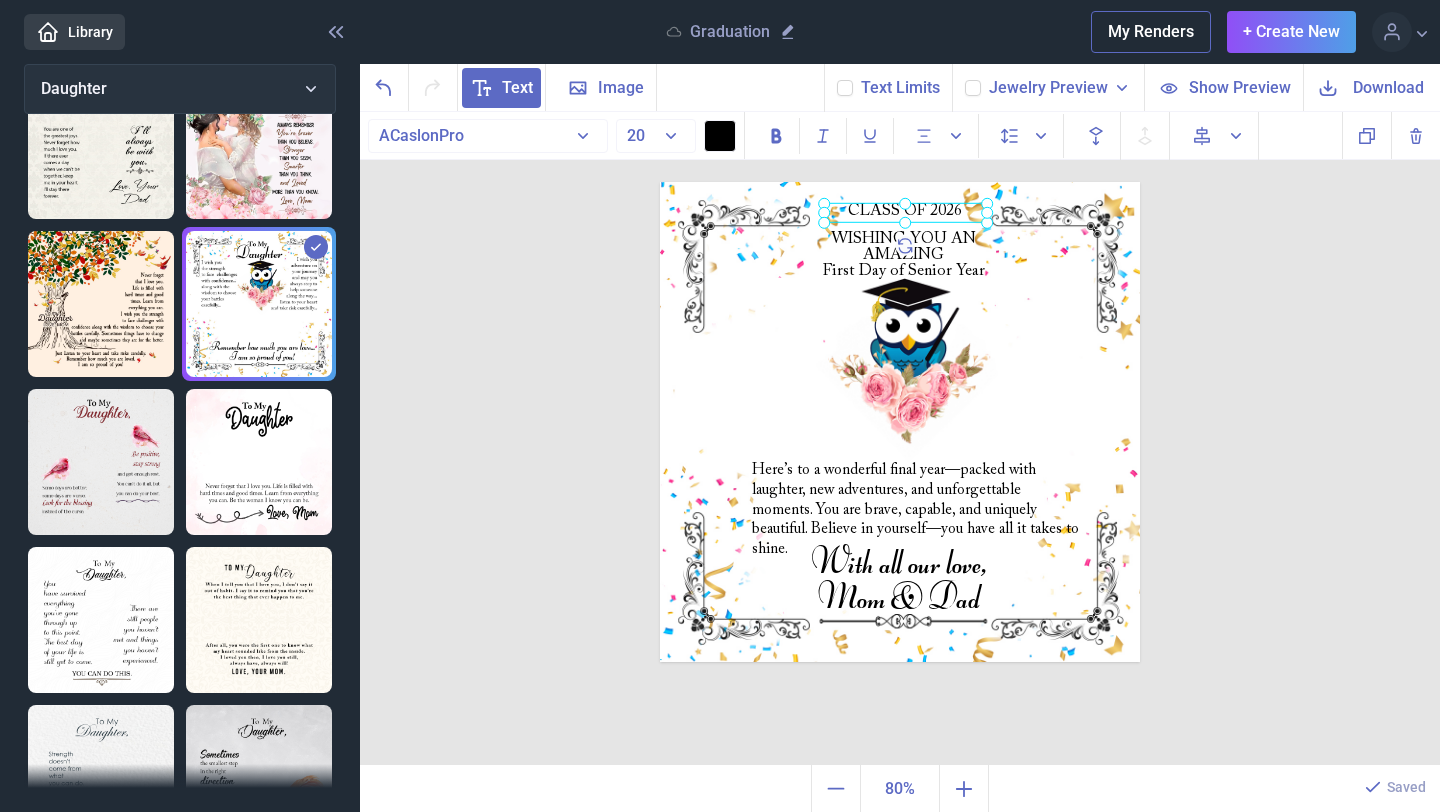 click on "WISHING YOU AN AMAZING First Day of Senior Year       Here’s to a wonderful final year—packed with laughter, new adventures, and unforgettable moments. You are brave, capable, and uniquely beautiful. Believe in yourself—you have all it takes to shine.       With all our love, Mom & Dad       CLASS OF 2026                           Duplicate     Delete       Backwards   >   Forward" at bounding box center [900, 439] 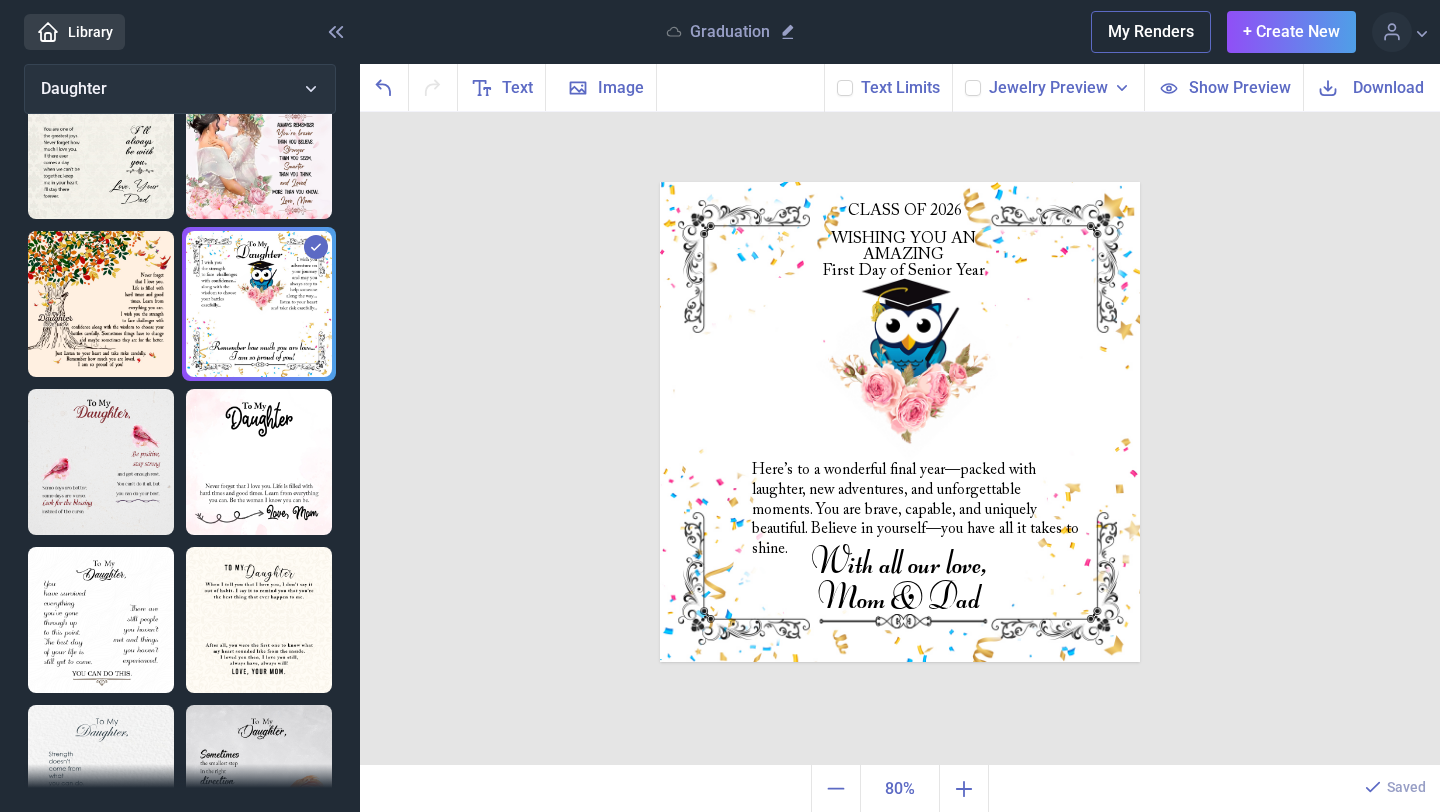 click at bounding box center (900, 422) 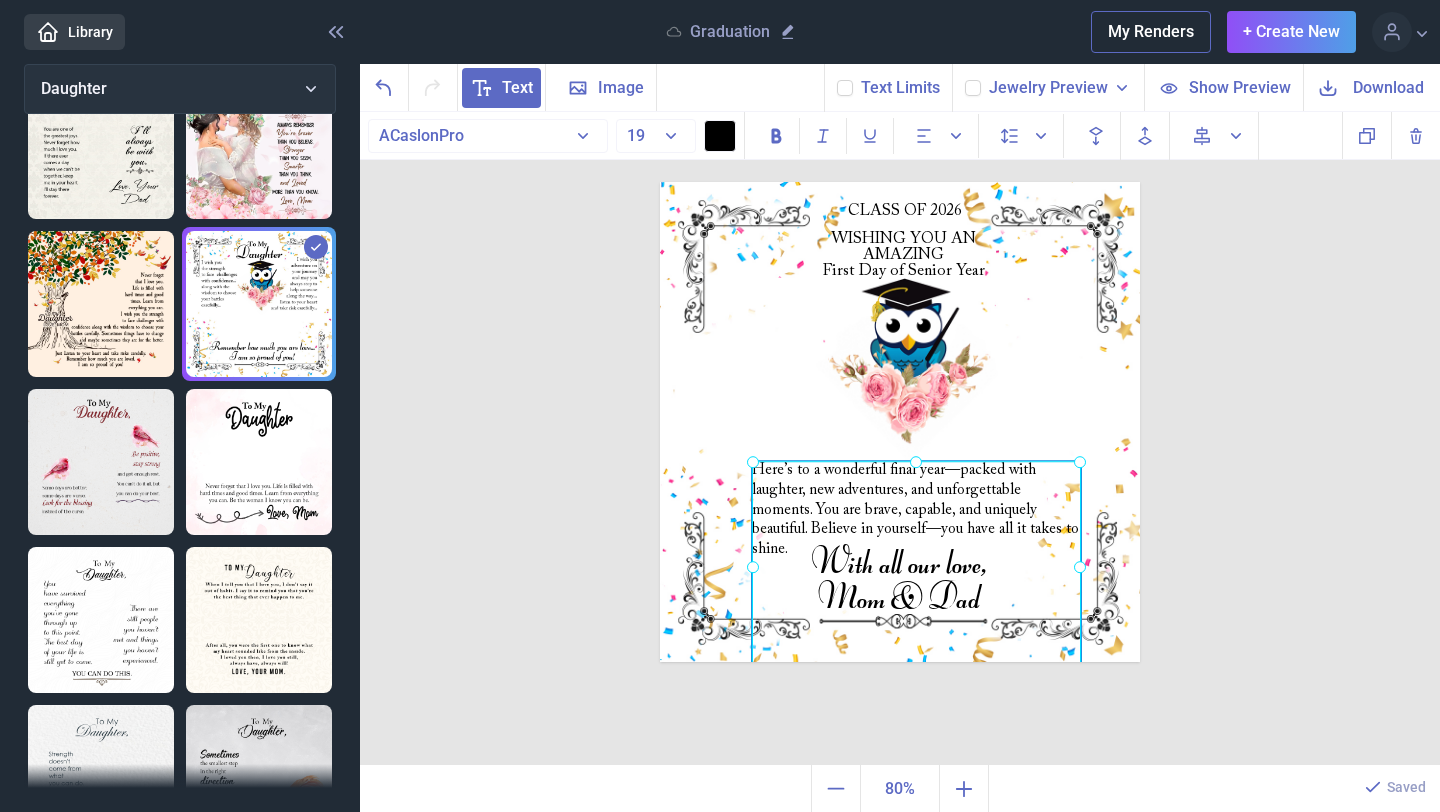 click on "Here’s to a wonderful final year—packed with laughter, new adventures, and unforgettable moments. You are brave, capable, and uniquely beautiful. Believe in yourself—you have all it takes to shine." at bounding box center [660, 182] 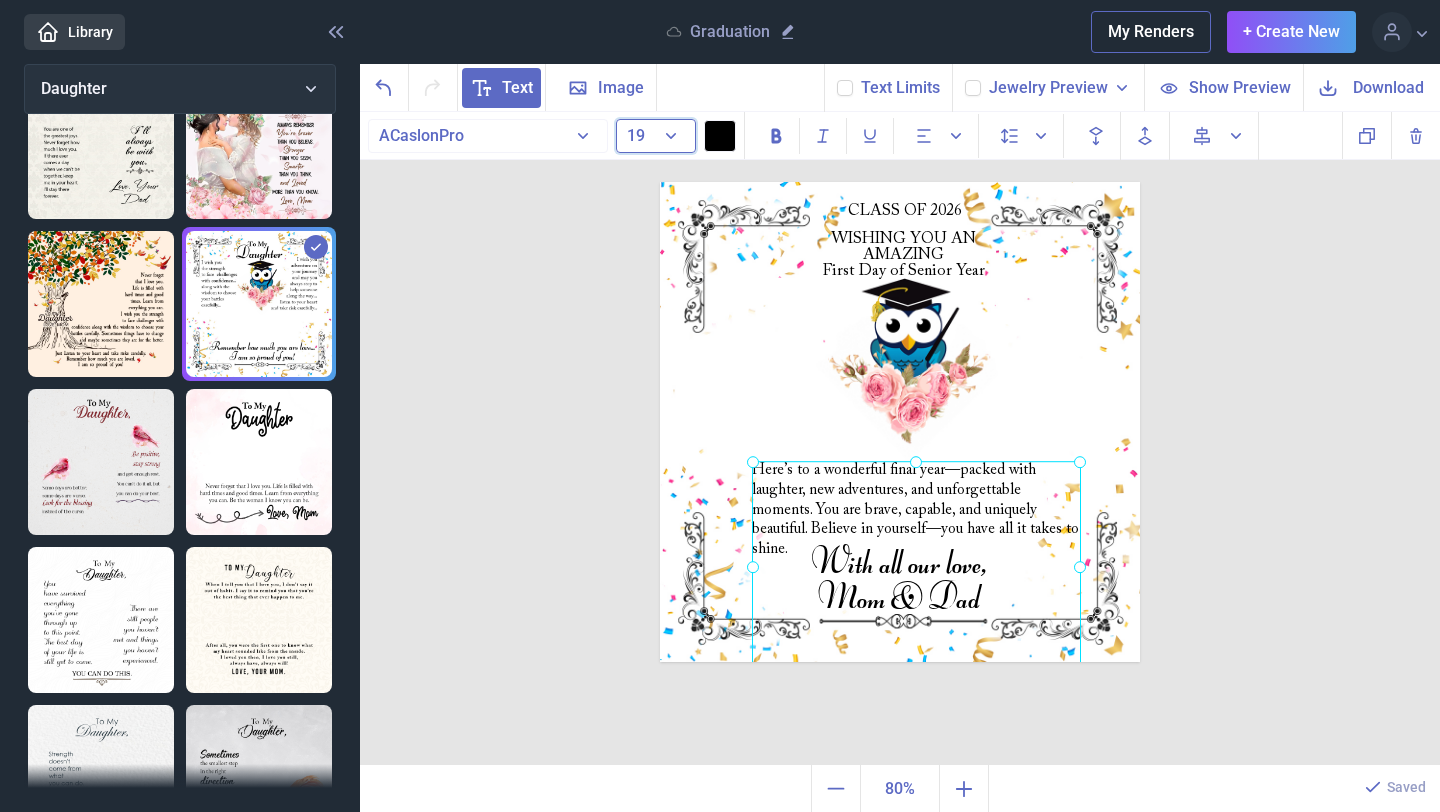 click on "19" at bounding box center (656, 136) 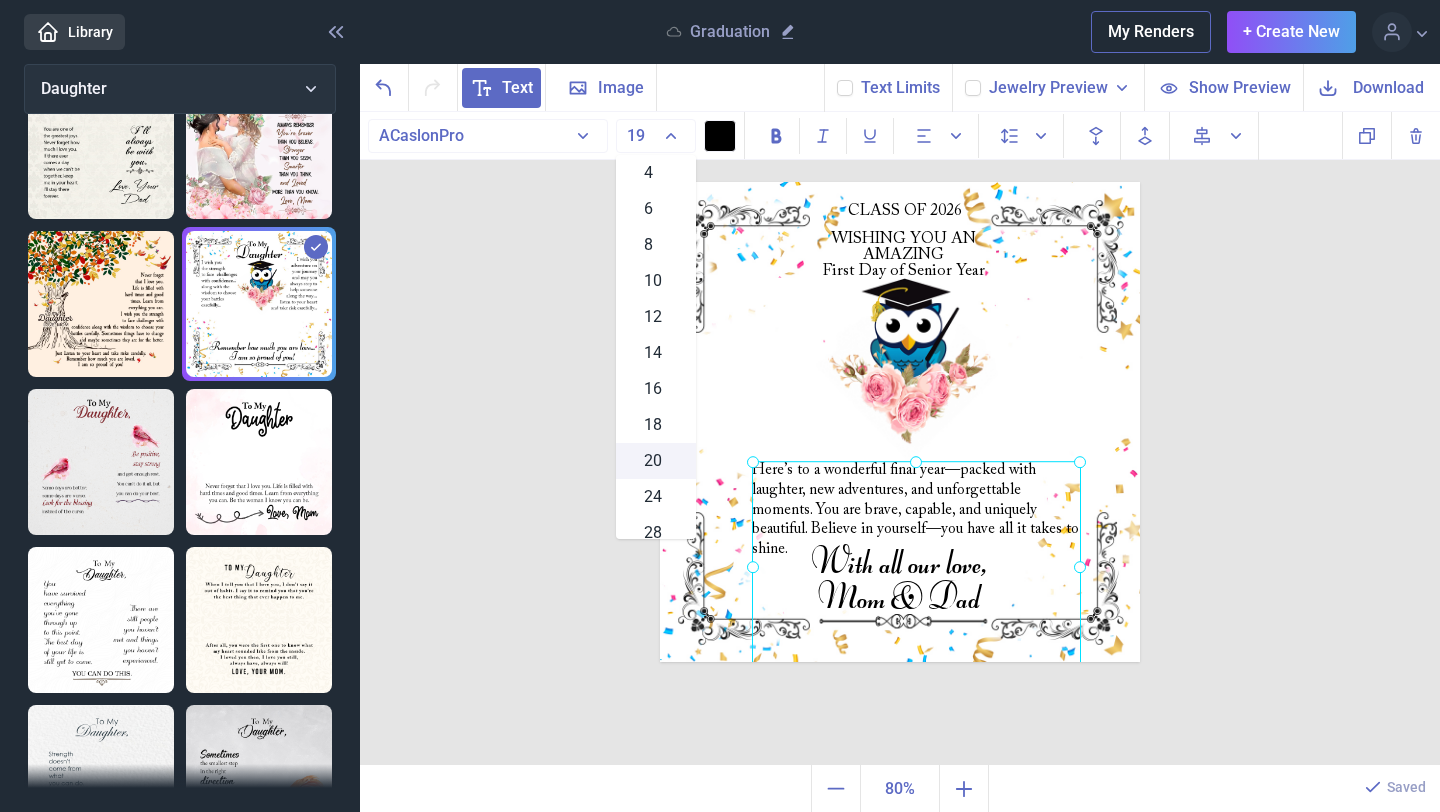 click on "20" at bounding box center [656, 461] 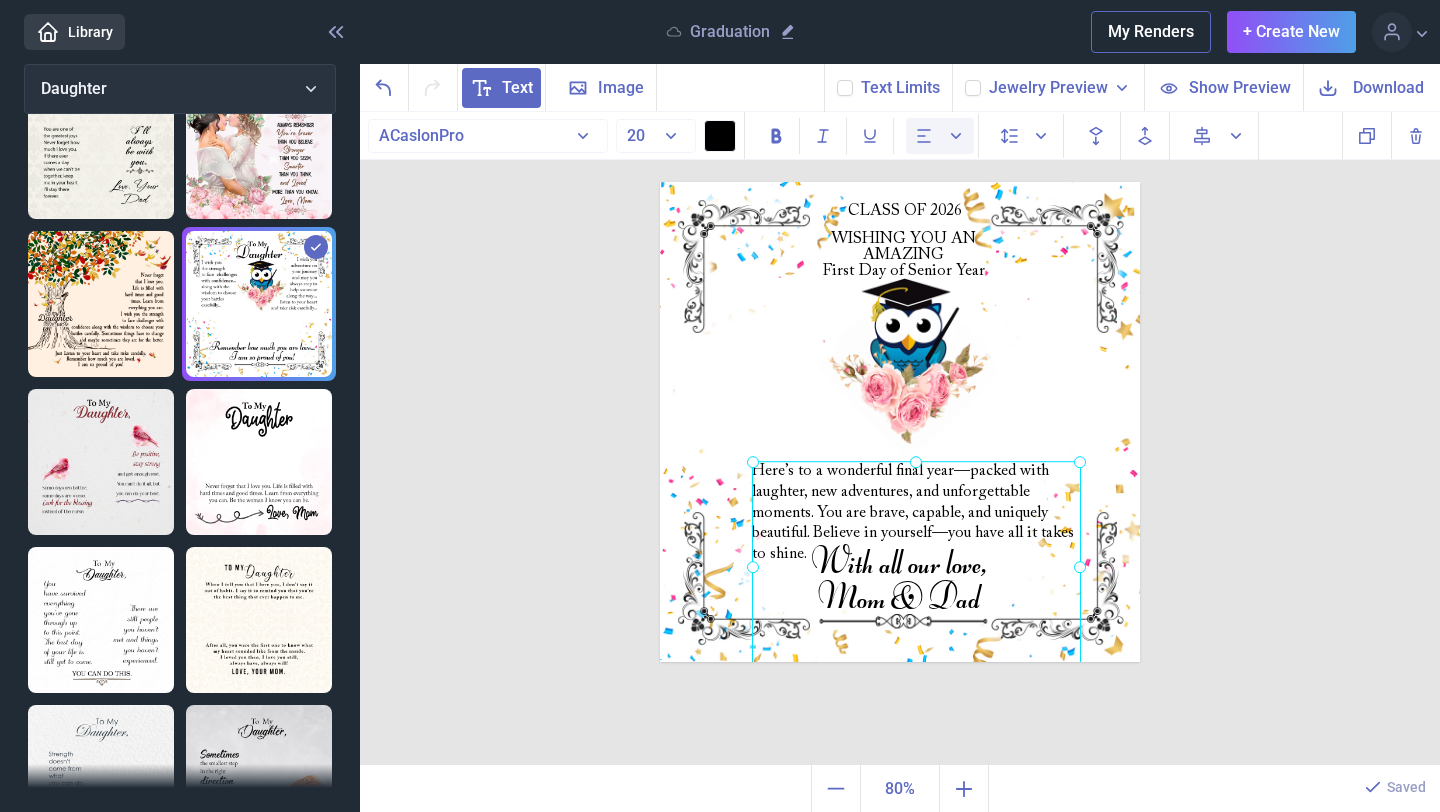 click 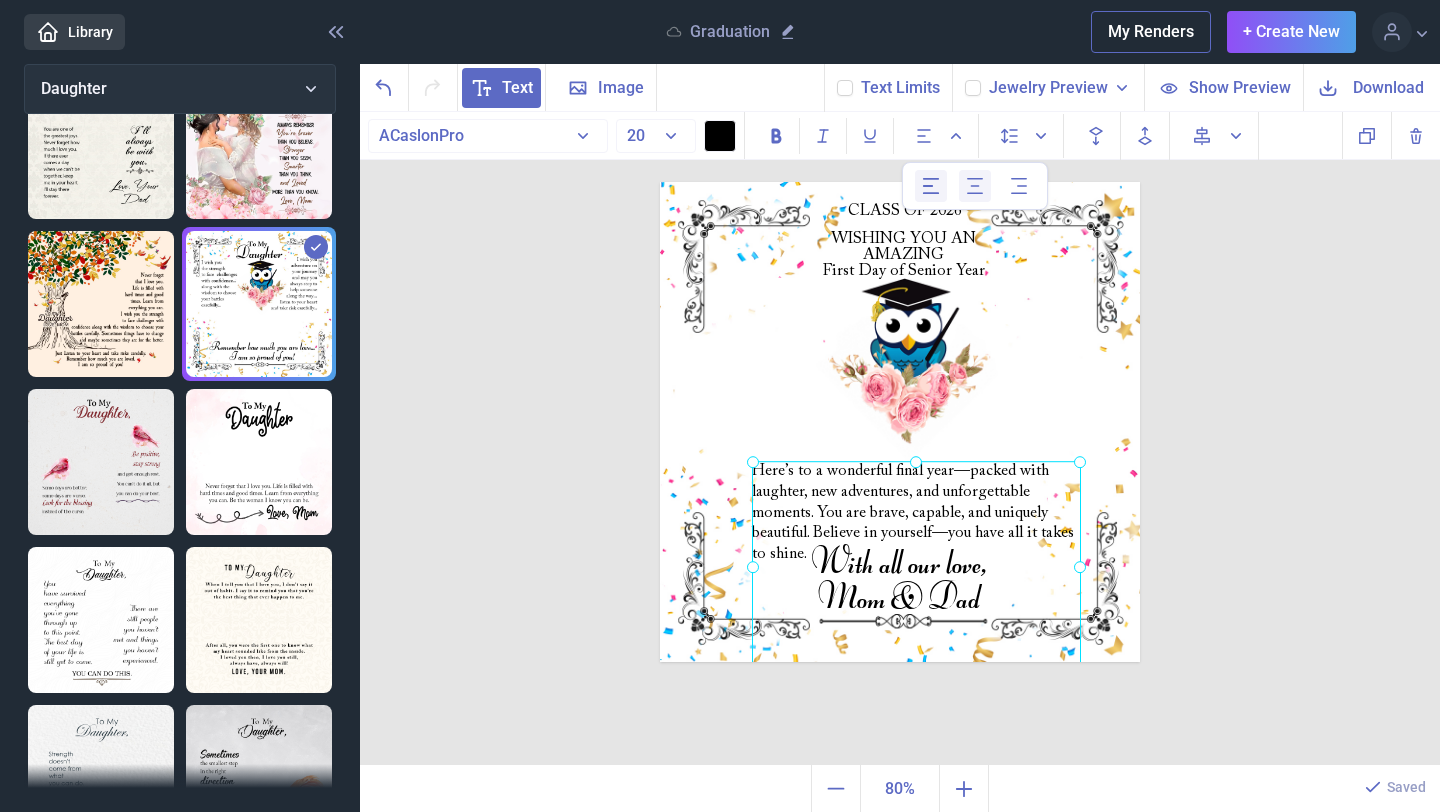 click 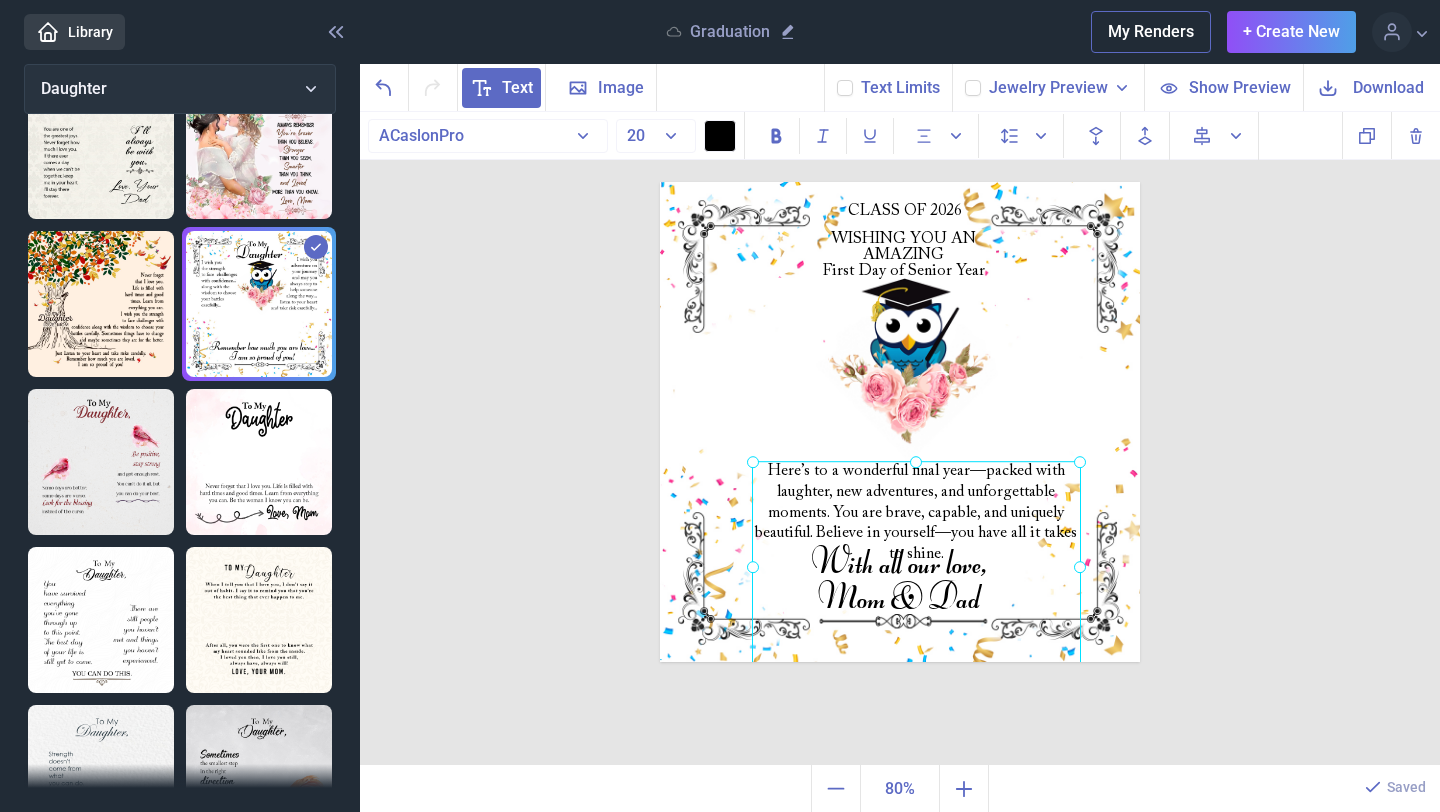 click on "WISHING YOU AN AMAZING First Day of Senior Year       Here’s to a wonderful final year—packed with laughter, new adventures, and unforgettable moments. You are brave, capable, and uniquely beautiful. Believe in yourself—you have all it takes to shine.                       With all our love, Mom & Dad       CLASS OF 2026           Duplicate     Delete       Backwards   >   Forward" at bounding box center [900, 439] 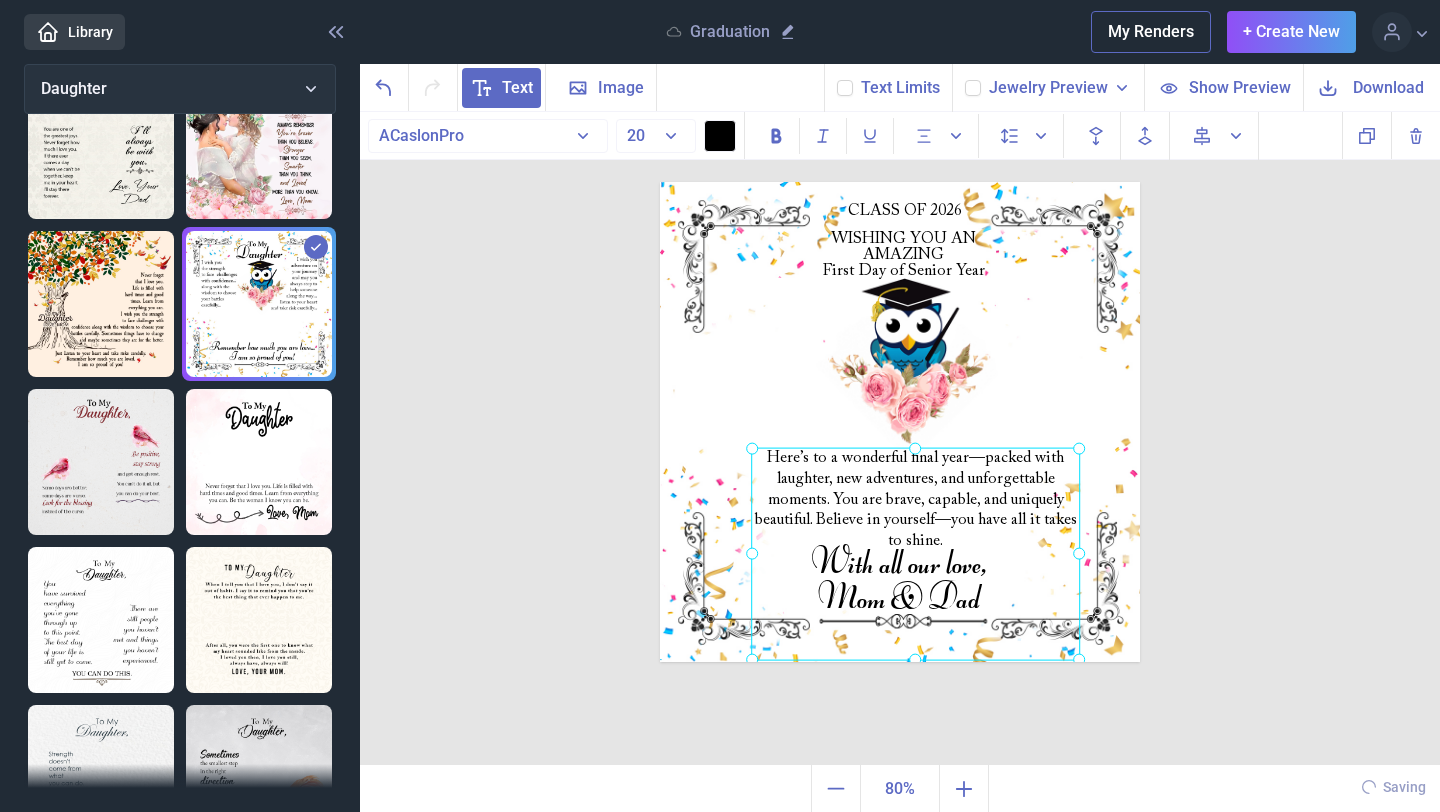 drag, startPoint x: 938, startPoint y: 506, endPoint x: 936, endPoint y: 489, distance: 17.117243 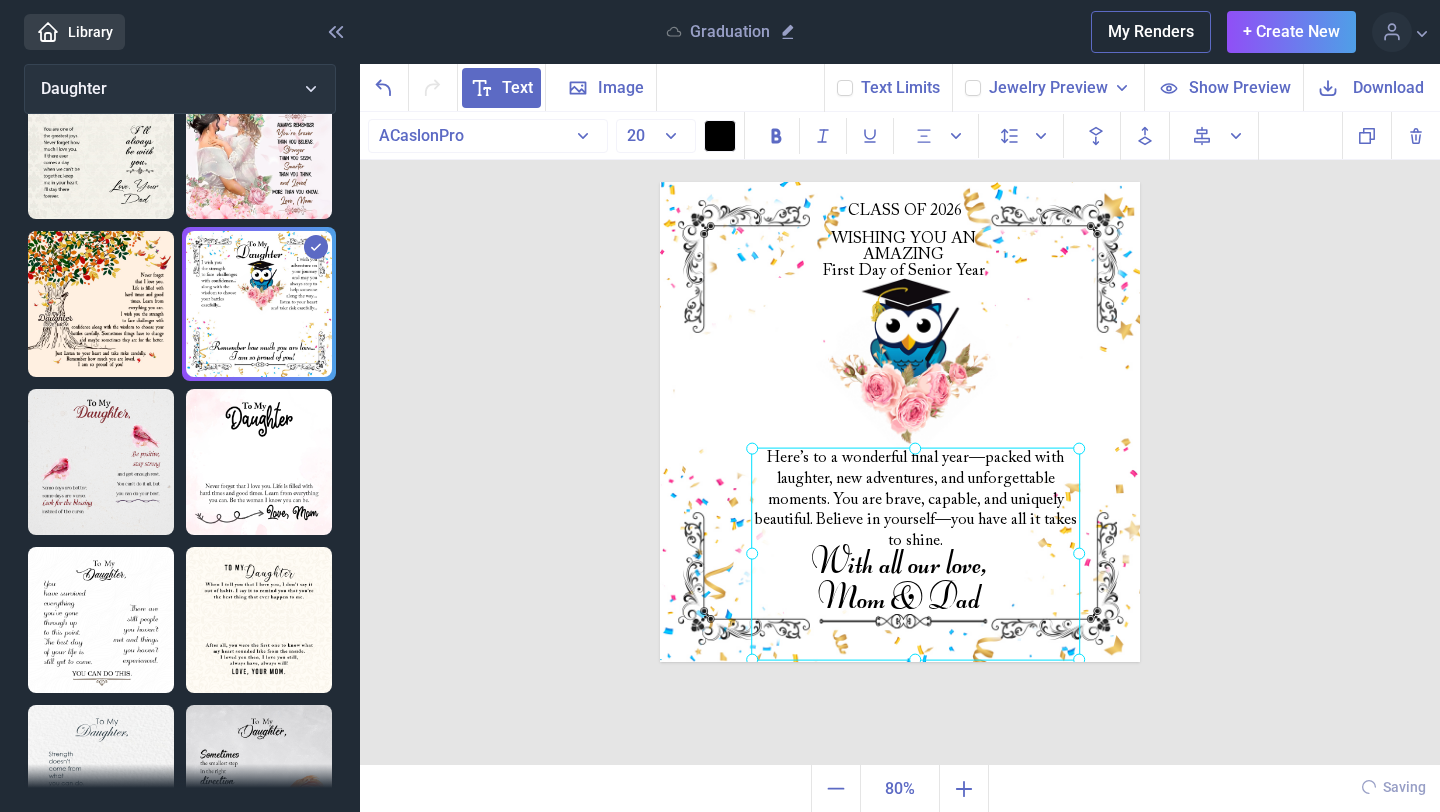 click on "Here’s to a wonderful final year—packed with laughter, new adventures, and unforgettable moments. You are brave, capable, and uniquely beautiful. Believe in yourself—you have all it takes to shine." at bounding box center [660, 182] 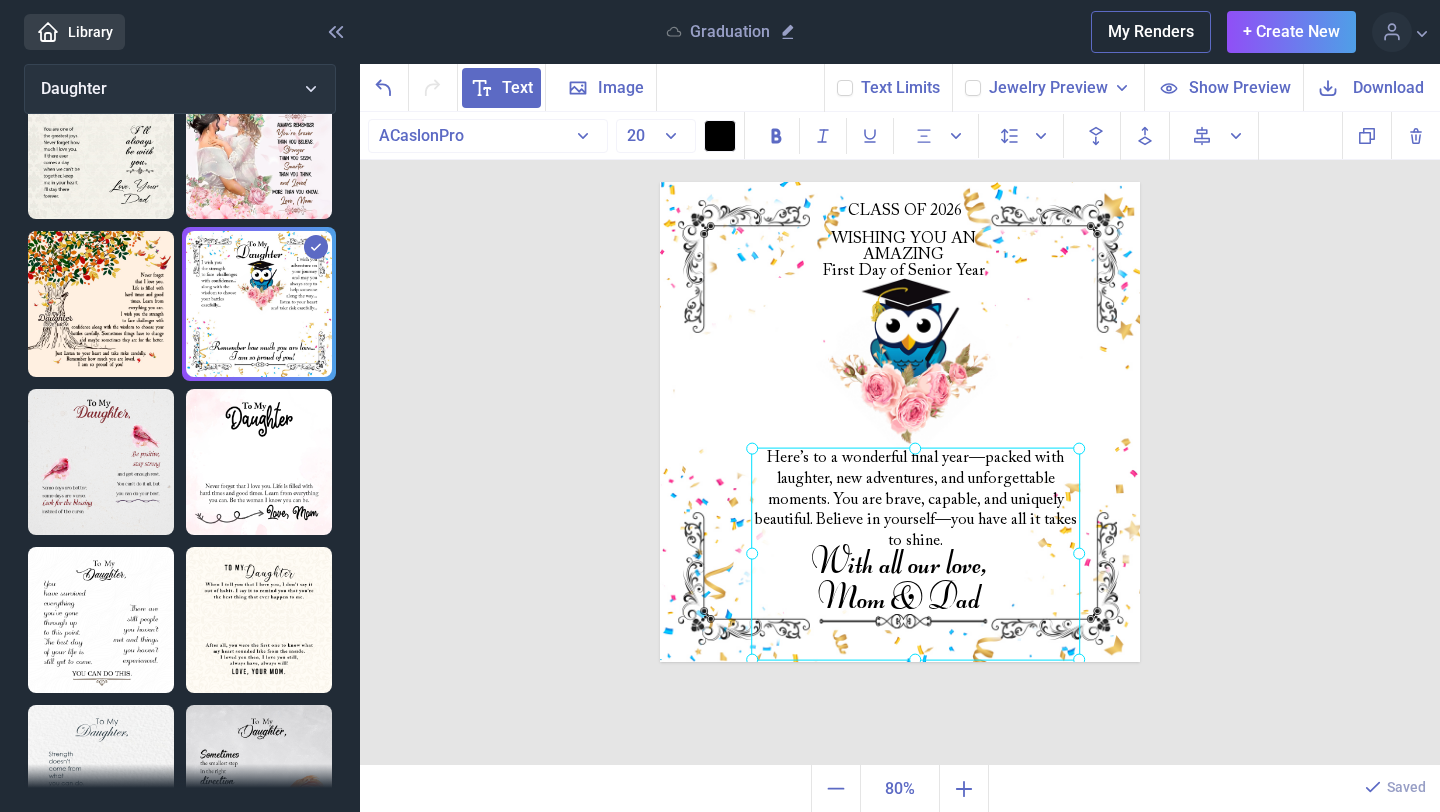 click on "WISHING YOU AN AMAZING First Day of Senior Year       Here’s to a wonderful final year—packed with laughter, new adventures, and unforgettable moments. You are brave, capable, and uniquely beautiful. Believe in yourself—you have all it takes to shine.                       With all our love, Mom & Dad       CLASS OF 2026           Duplicate     Delete       Backwards   >   Forward" at bounding box center [900, 439] 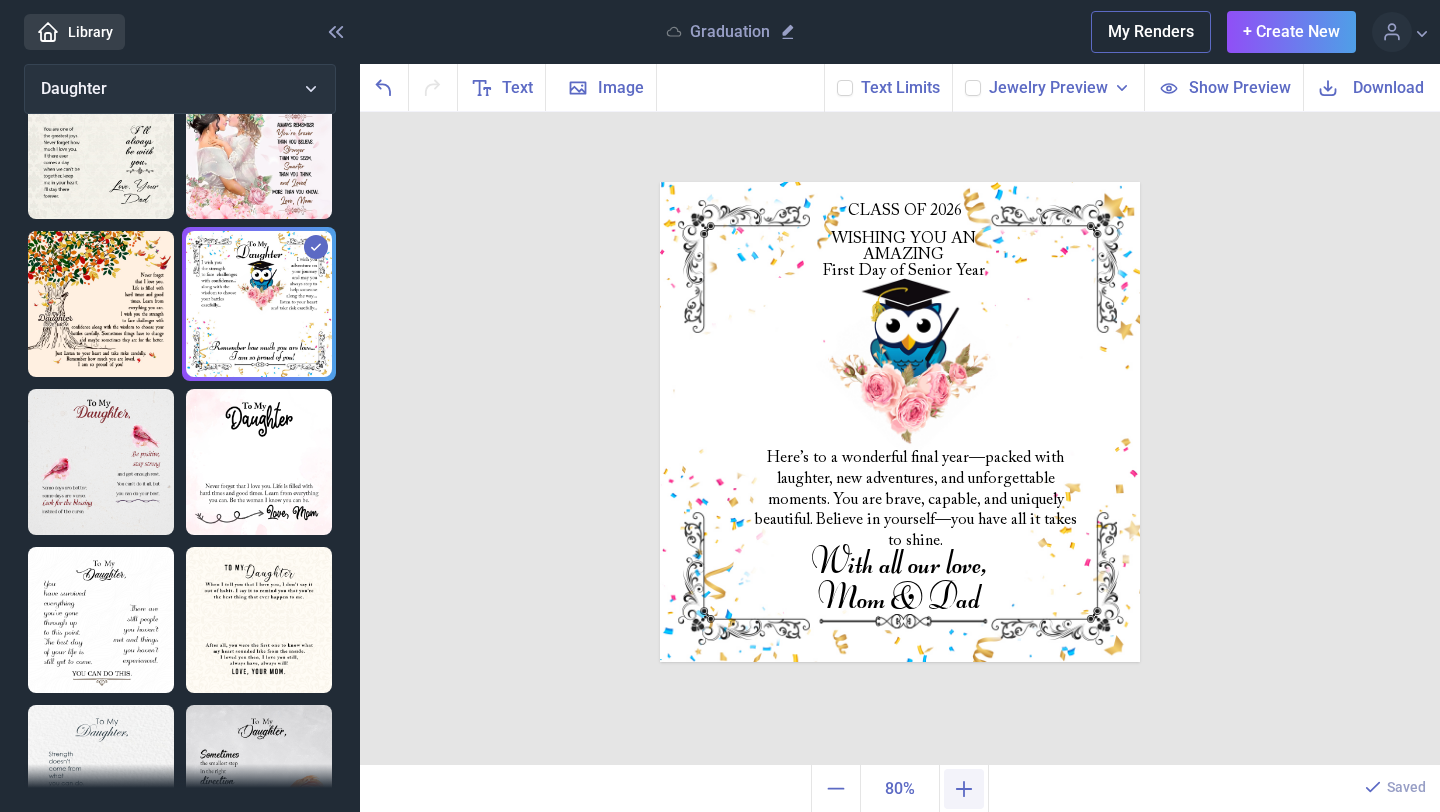 click 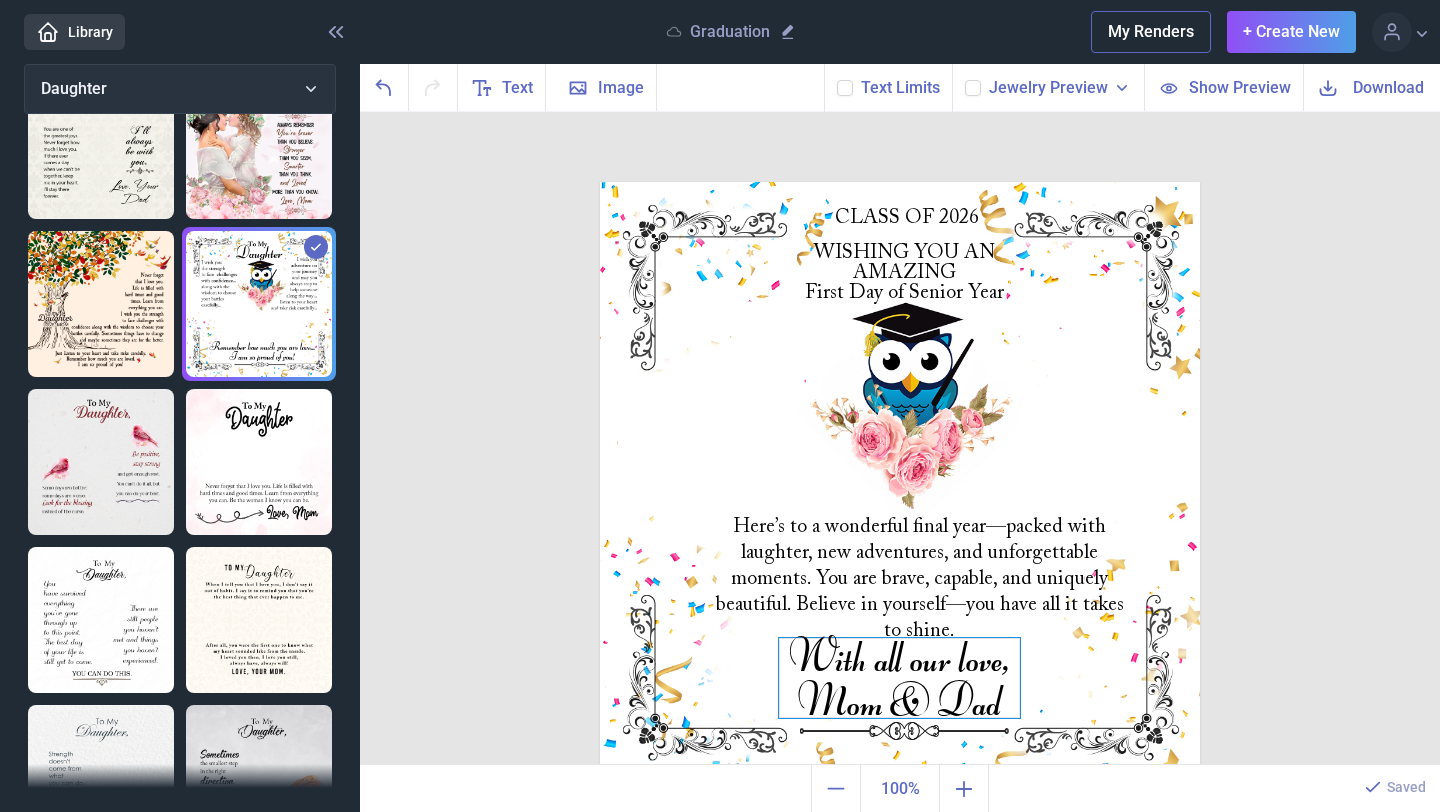 click on "With all our love, Mom & Dad" at bounding box center [900, 182] 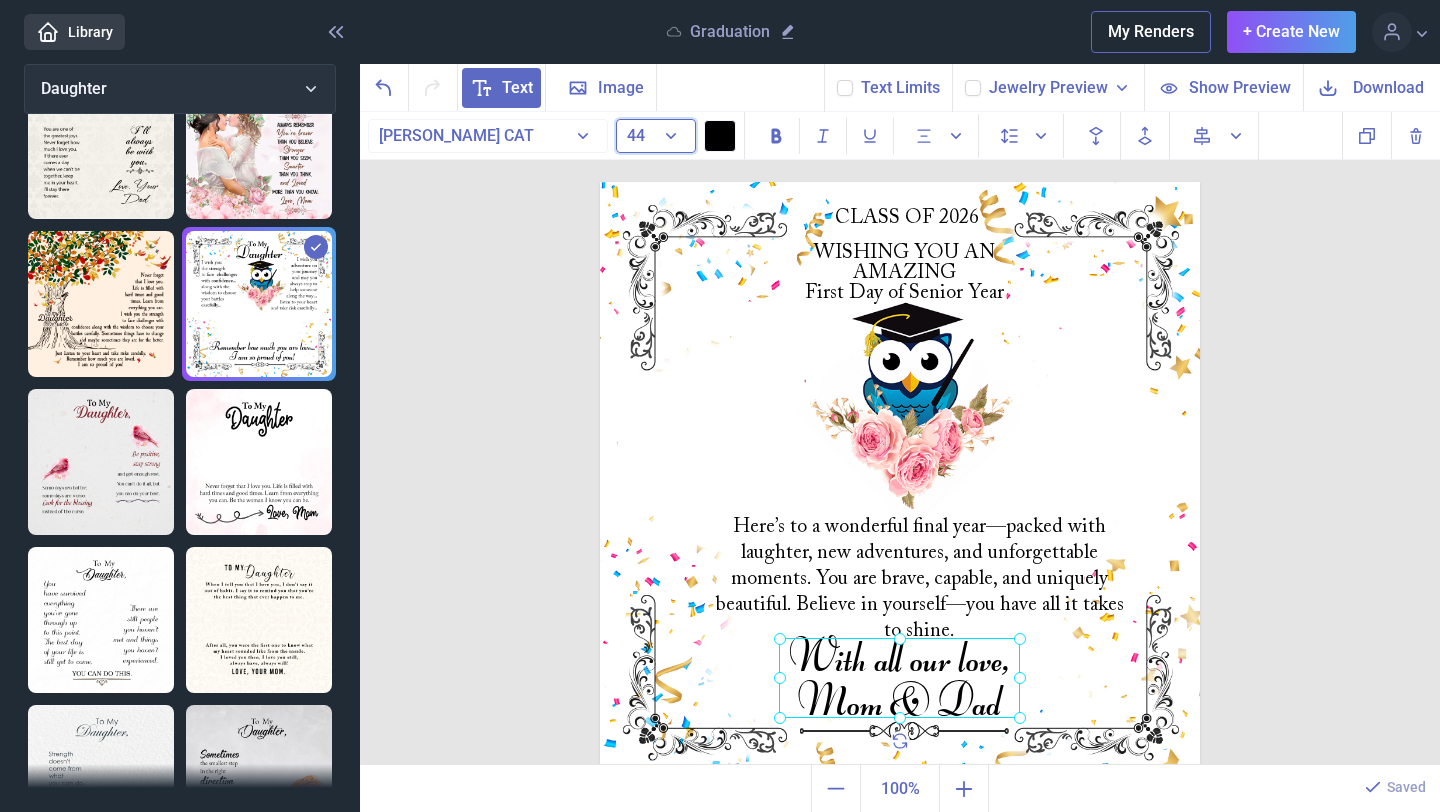click on "44" at bounding box center [656, 136] 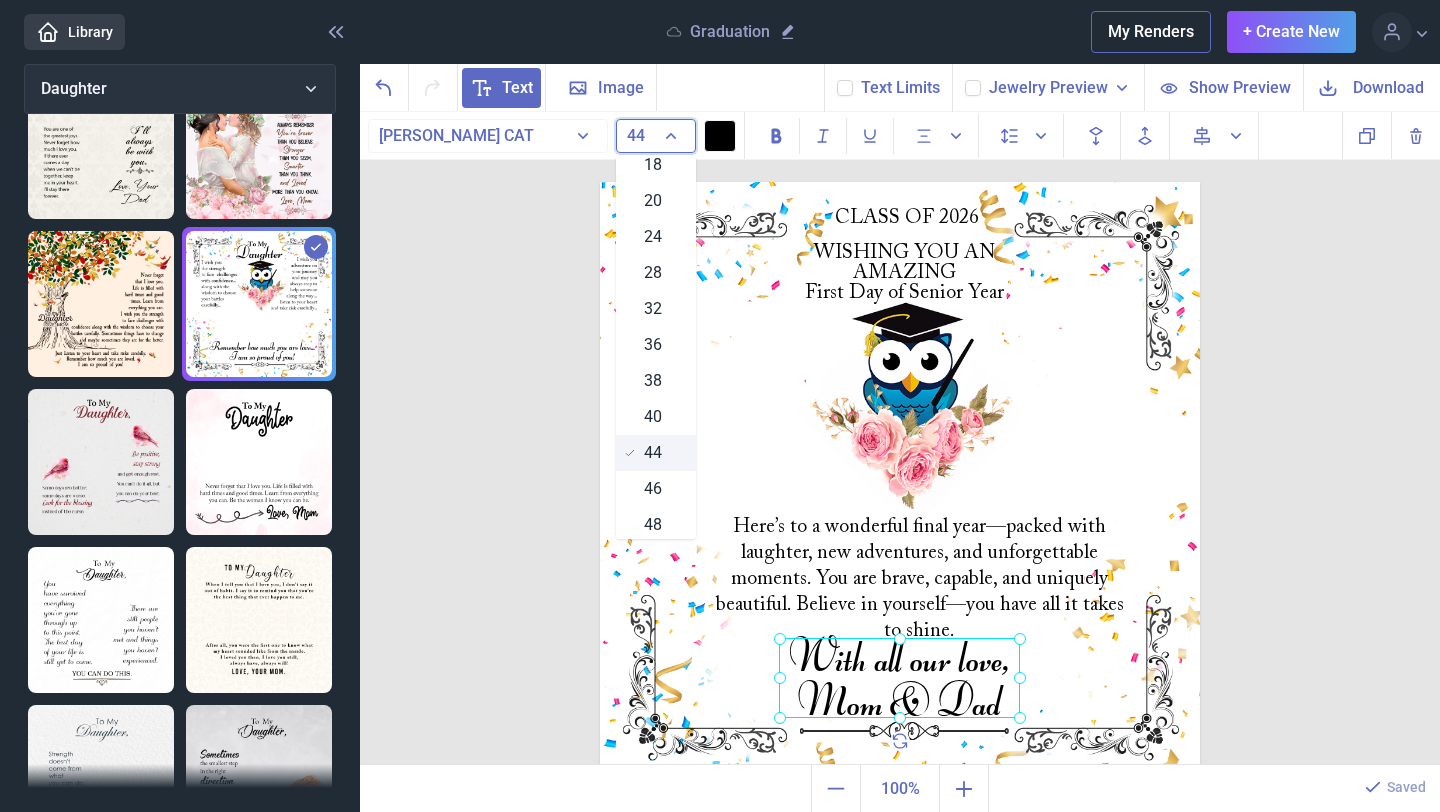 scroll, scrollTop: 259, scrollLeft: 0, axis: vertical 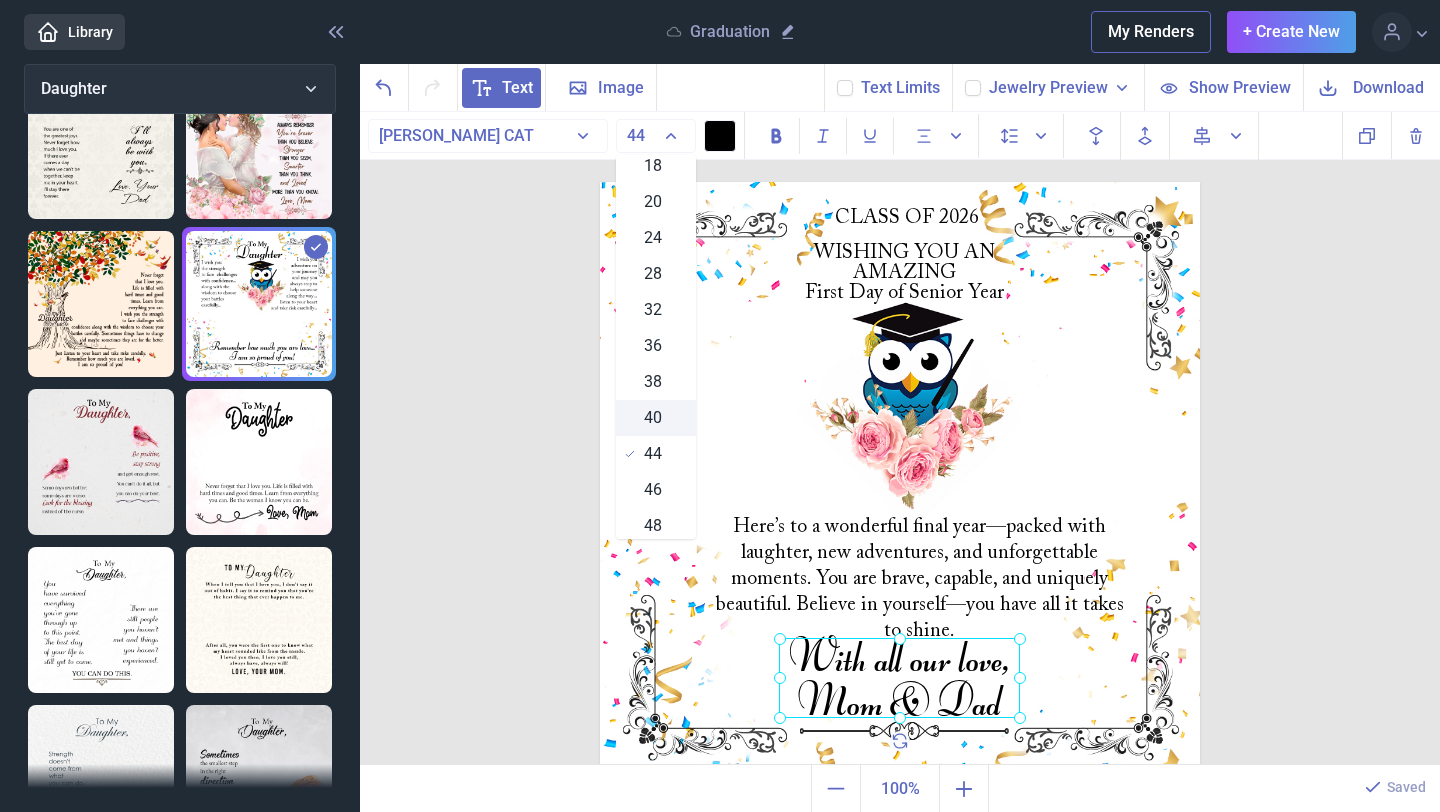 click on "40" at bounding box center [656, 418] 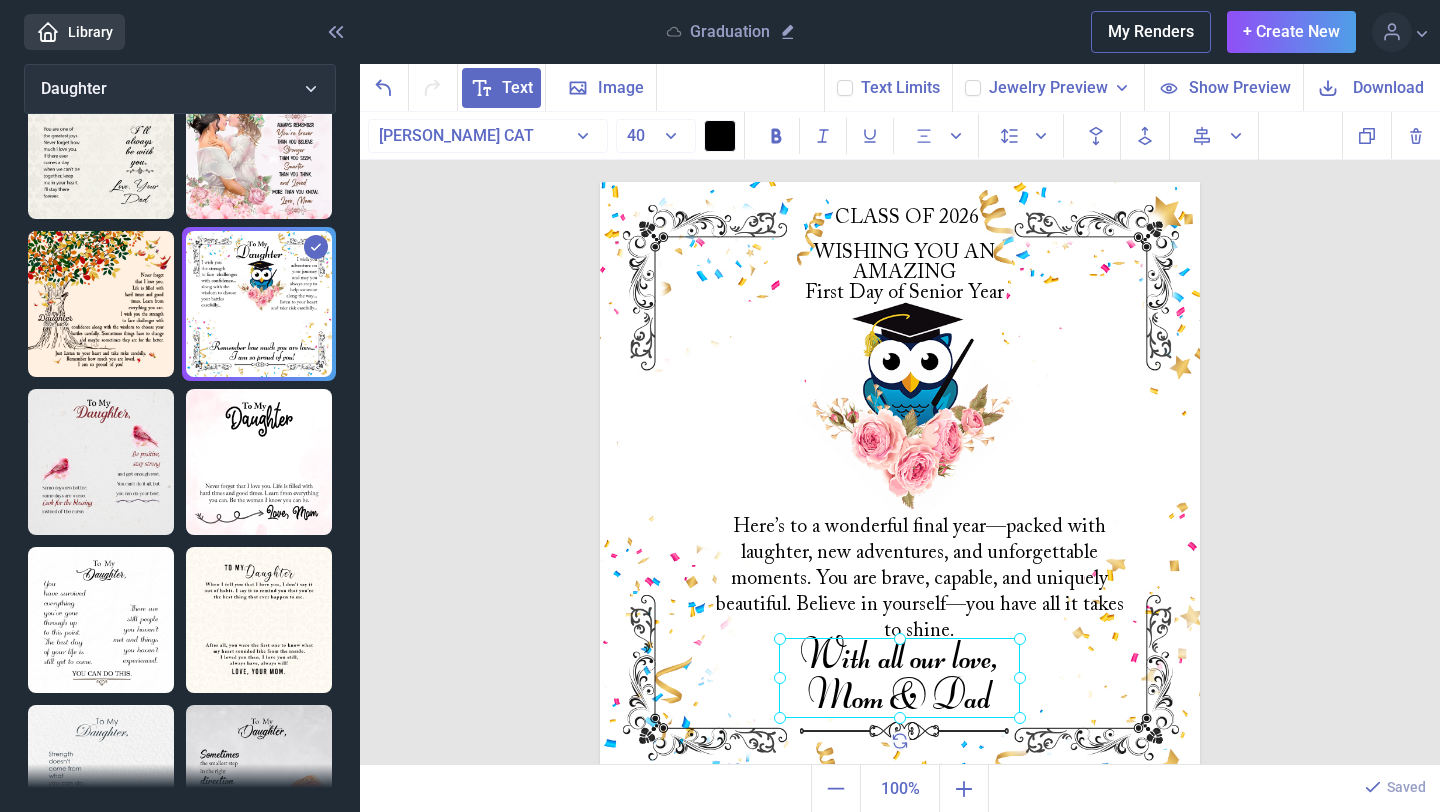 drag, startPoint x: 1439, startPoint y: 470, endPoint x: 1415, endPoint y: 471, distance: 24.020824 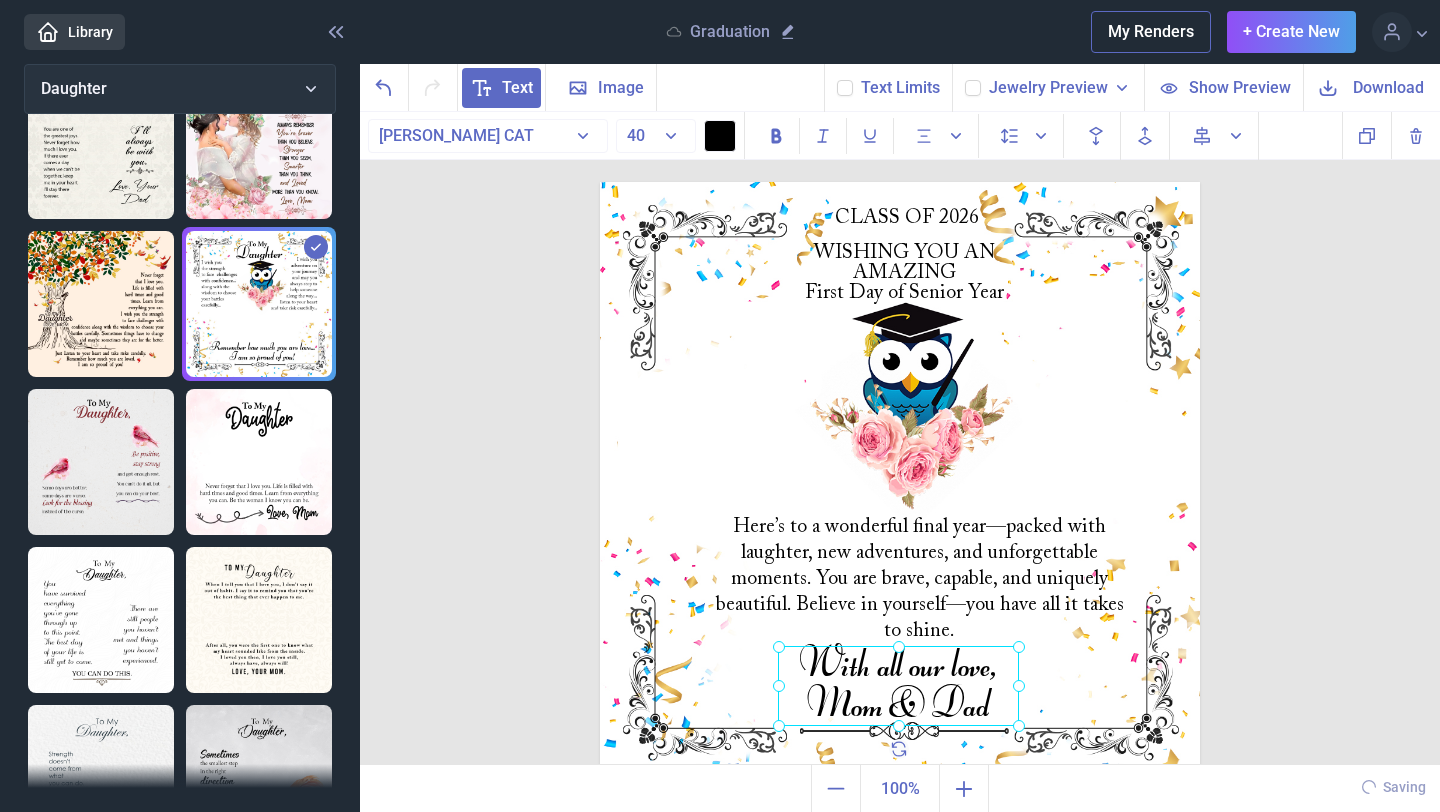 click on "With all our love, Mom & Dad" at bounding box center (600, 182) 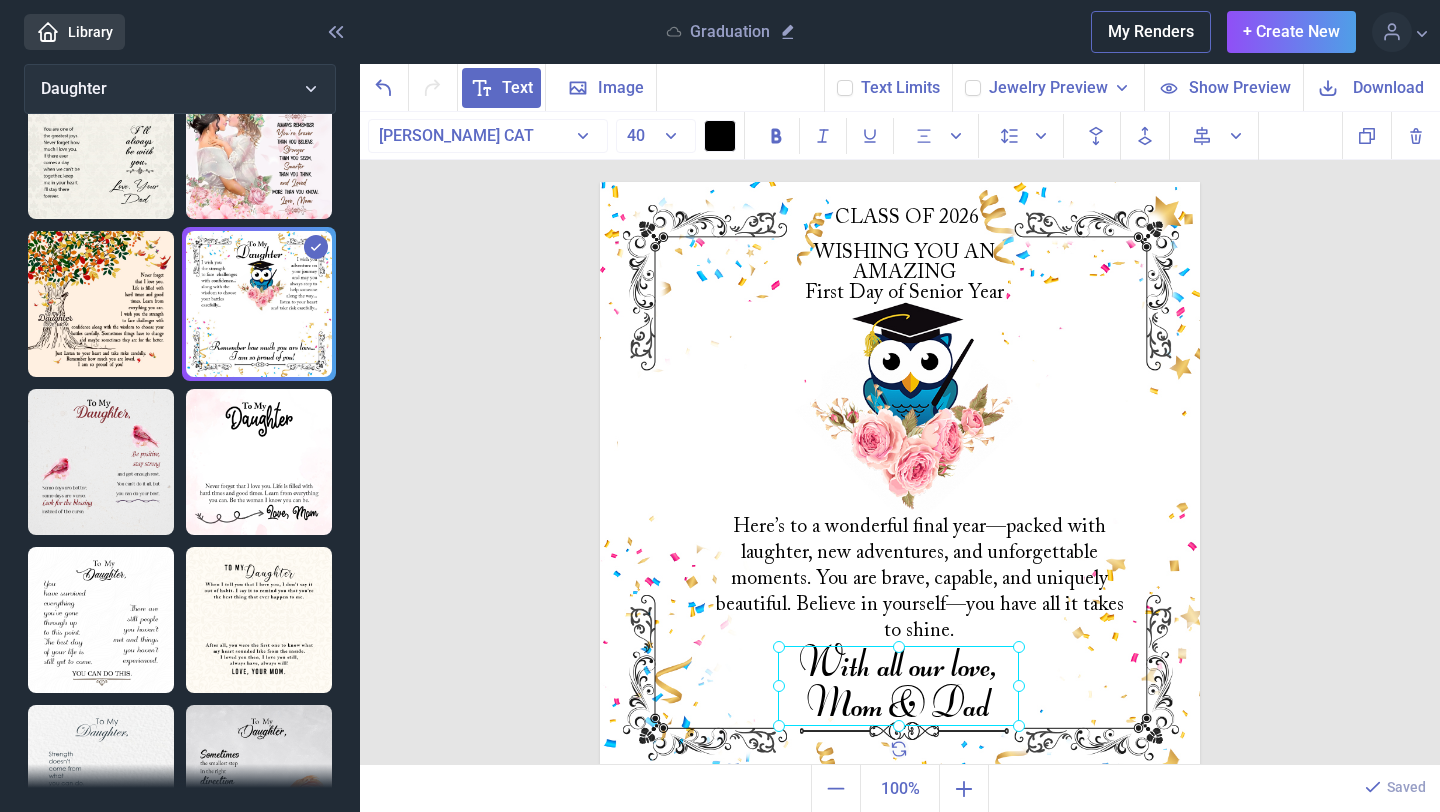 click on "WISHING YOU AN AMAZING First Day of Senior Year       Here’s to a wonderful final year—packed with laughter, new adventures, and unforgettable moments. You are brave, capable, and uniquely beautiful. Believe in yourself—you have all it takes to shine.       With all our love, Mom & Dad                       CLASS OF 2026           Duplicate     Delete       Backwards   >   Forward" at bounding box center [900, 439] 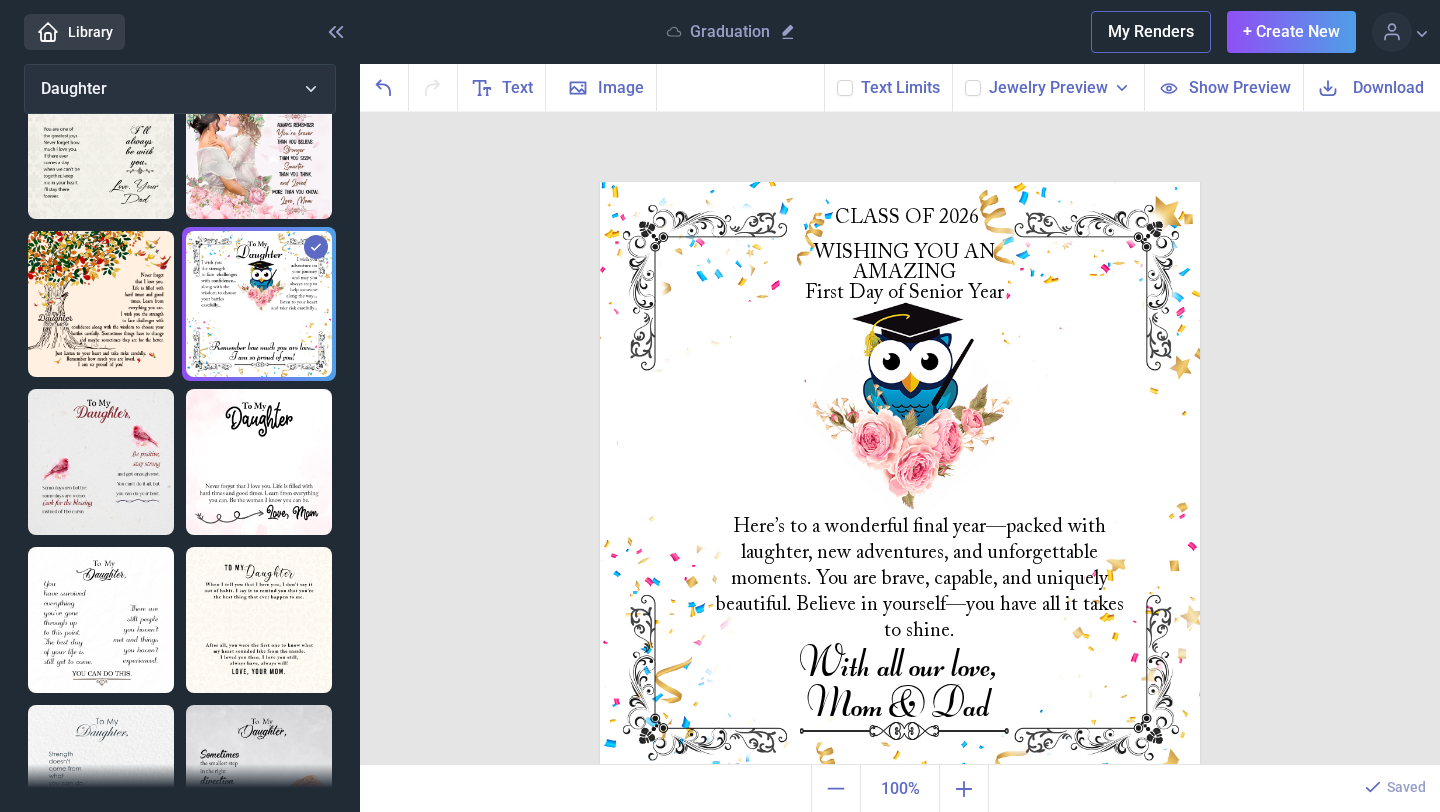scroll, scrollTop: 16, scrollLeft: 0, axis: vertical 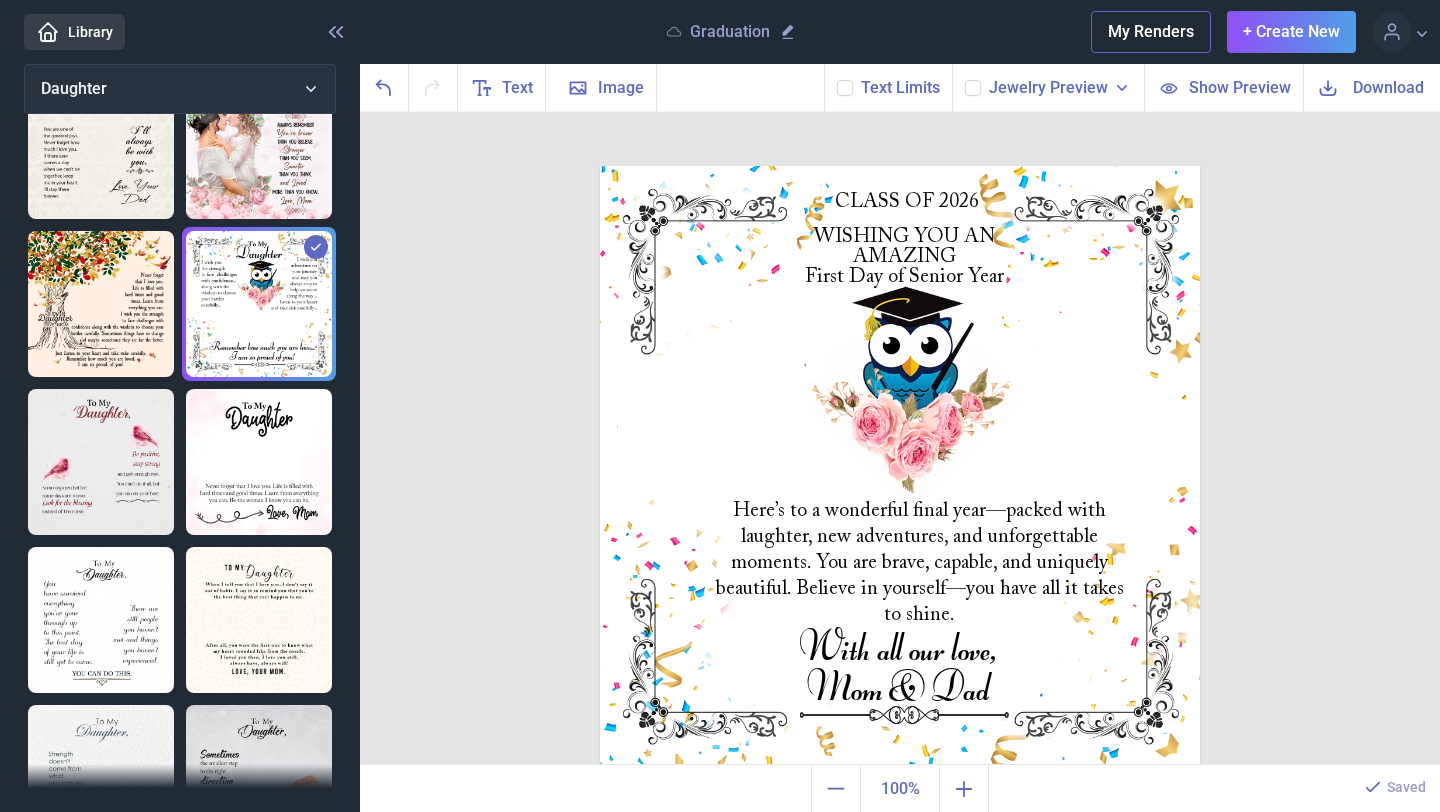 click on "Download" at bounding box center (1388, 87) 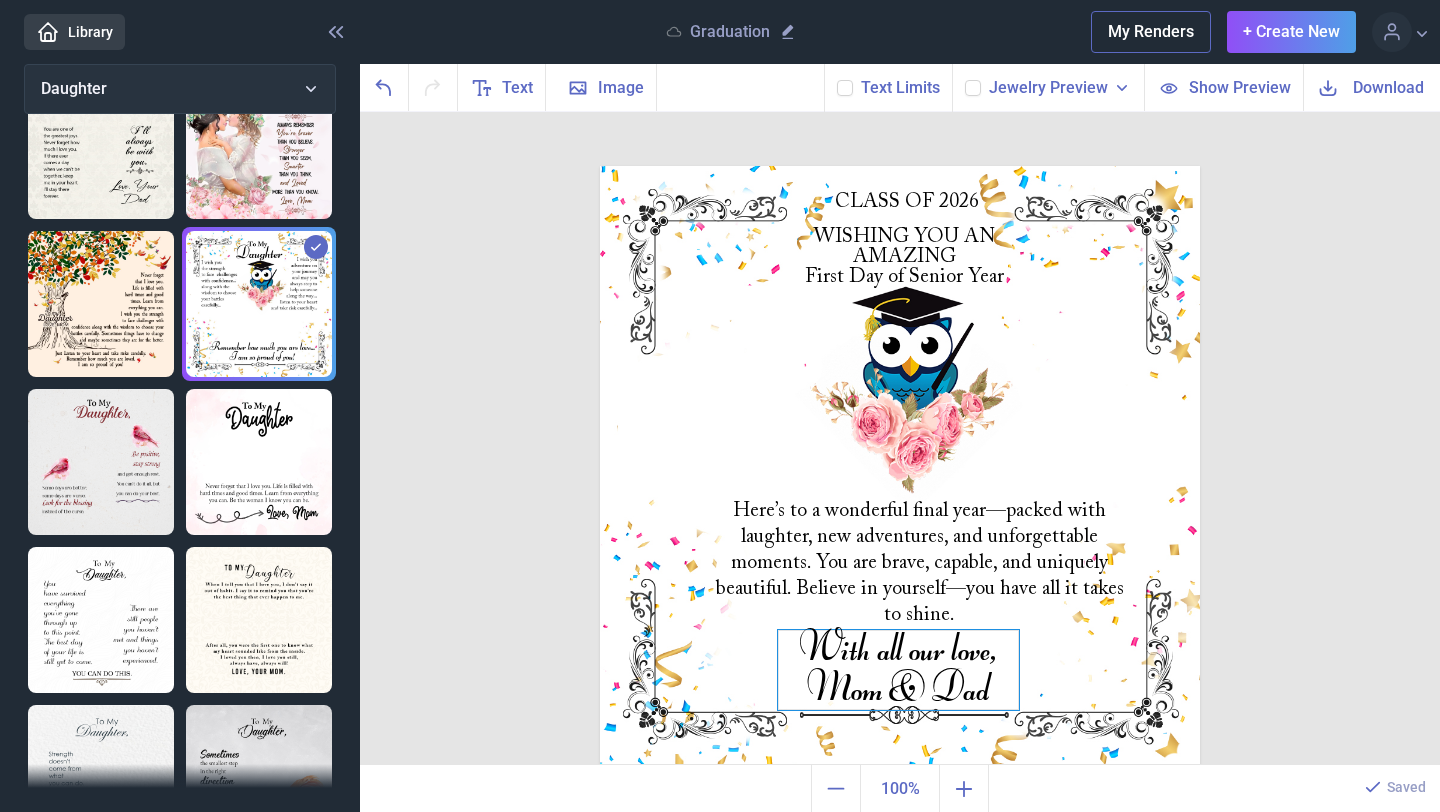 click on "With all our love, Mom & Dad" at bounding box center (900, 166) 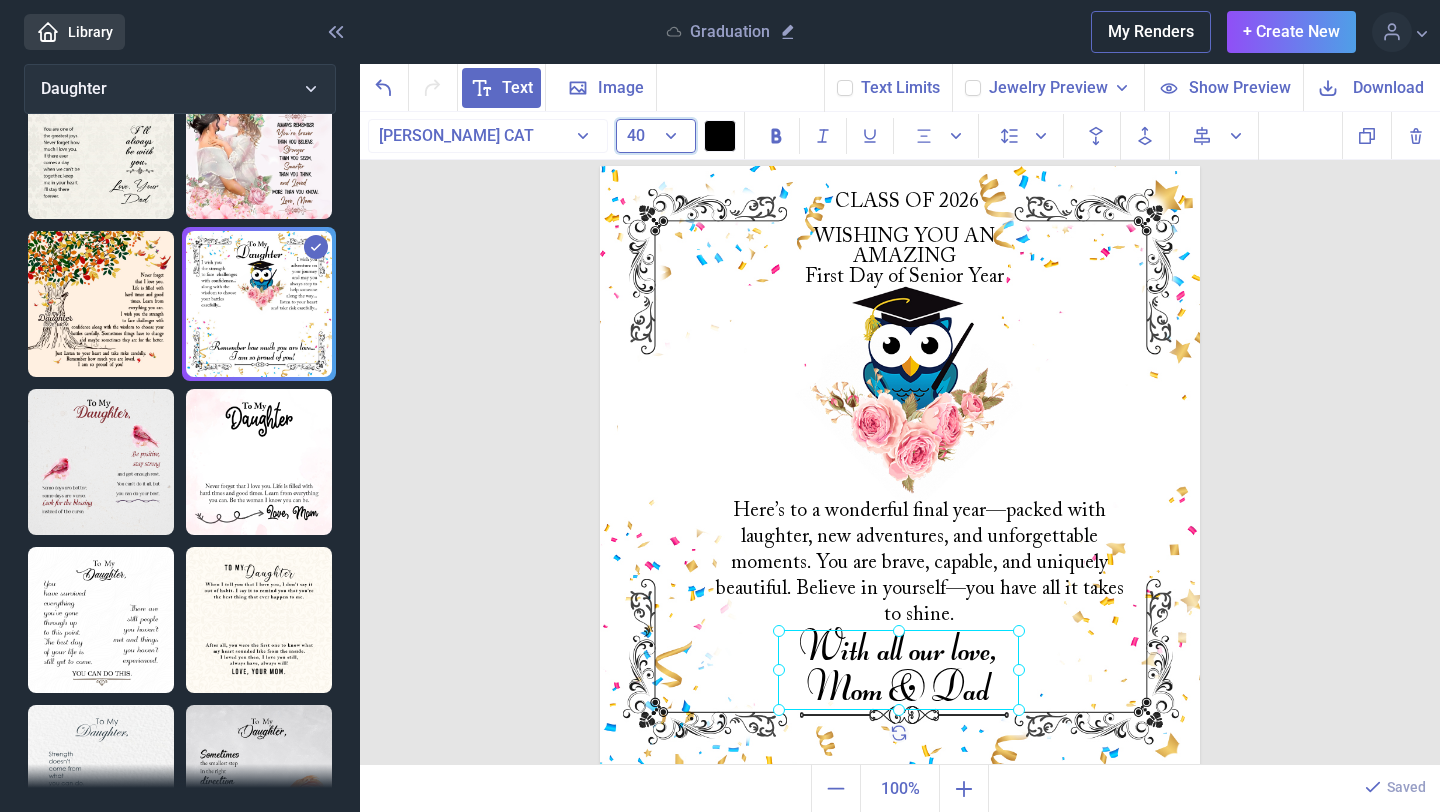 click on "40" at bounding box center (656, 136) 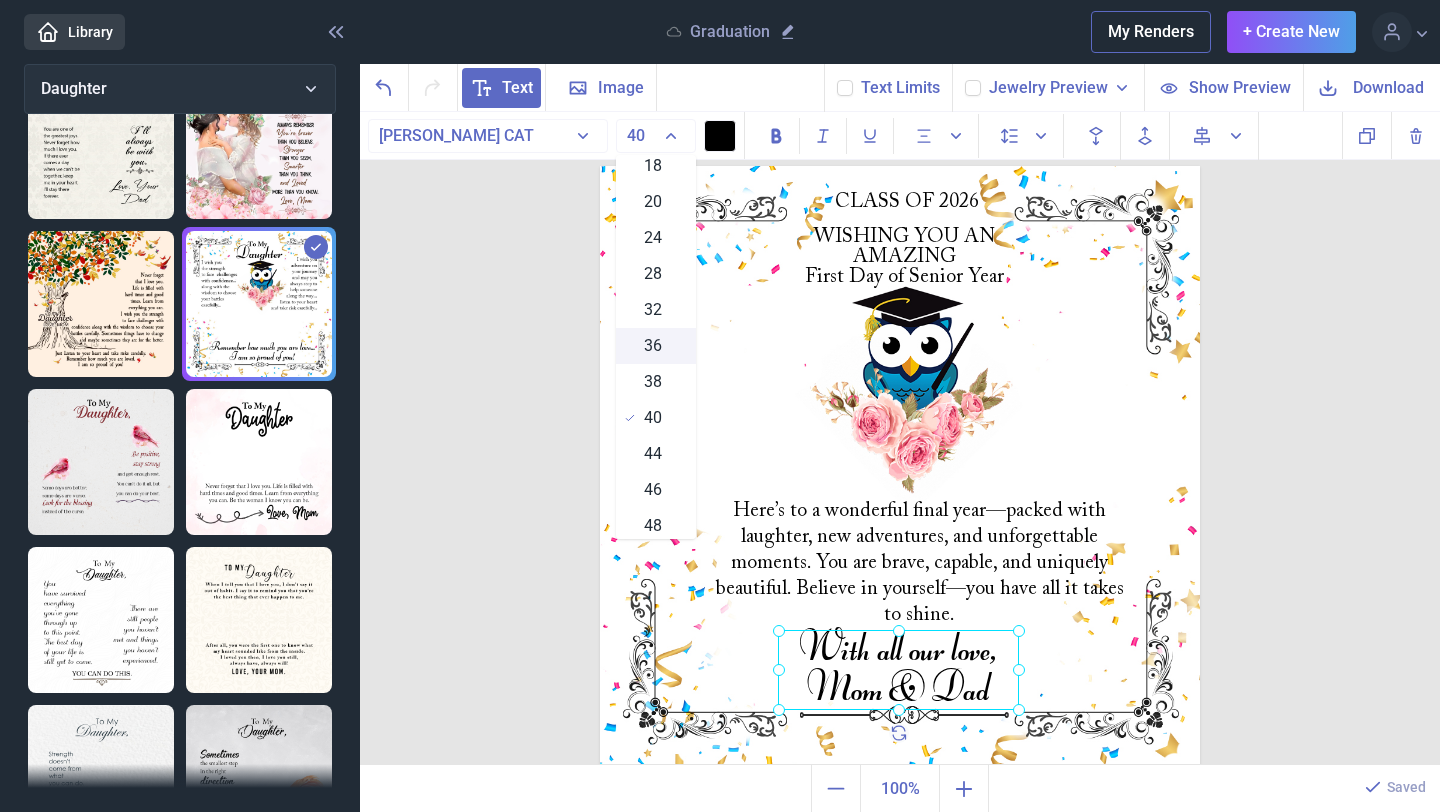click on "36" at bounding box center (653, 346) 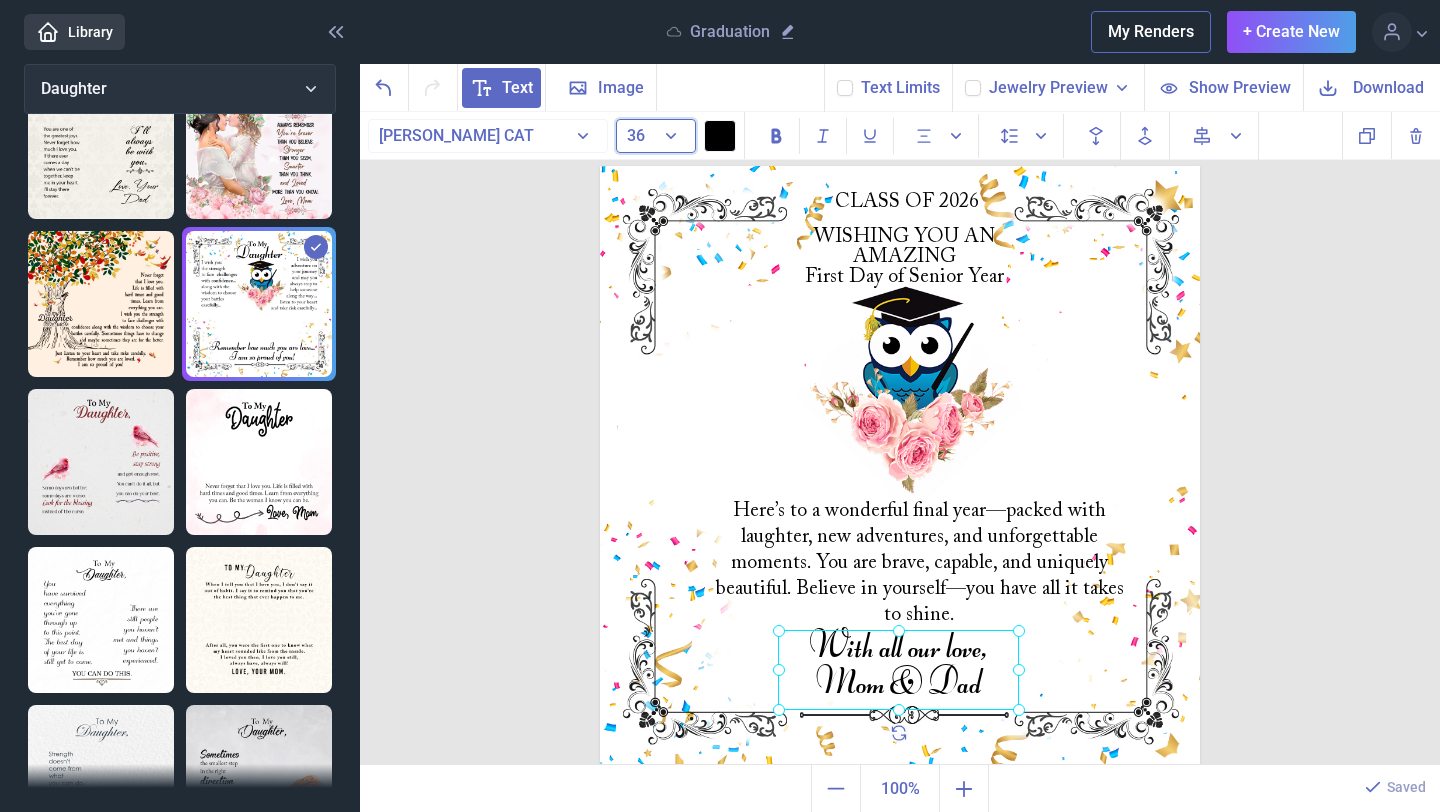 click on "36" at bounding box center [656, 136] 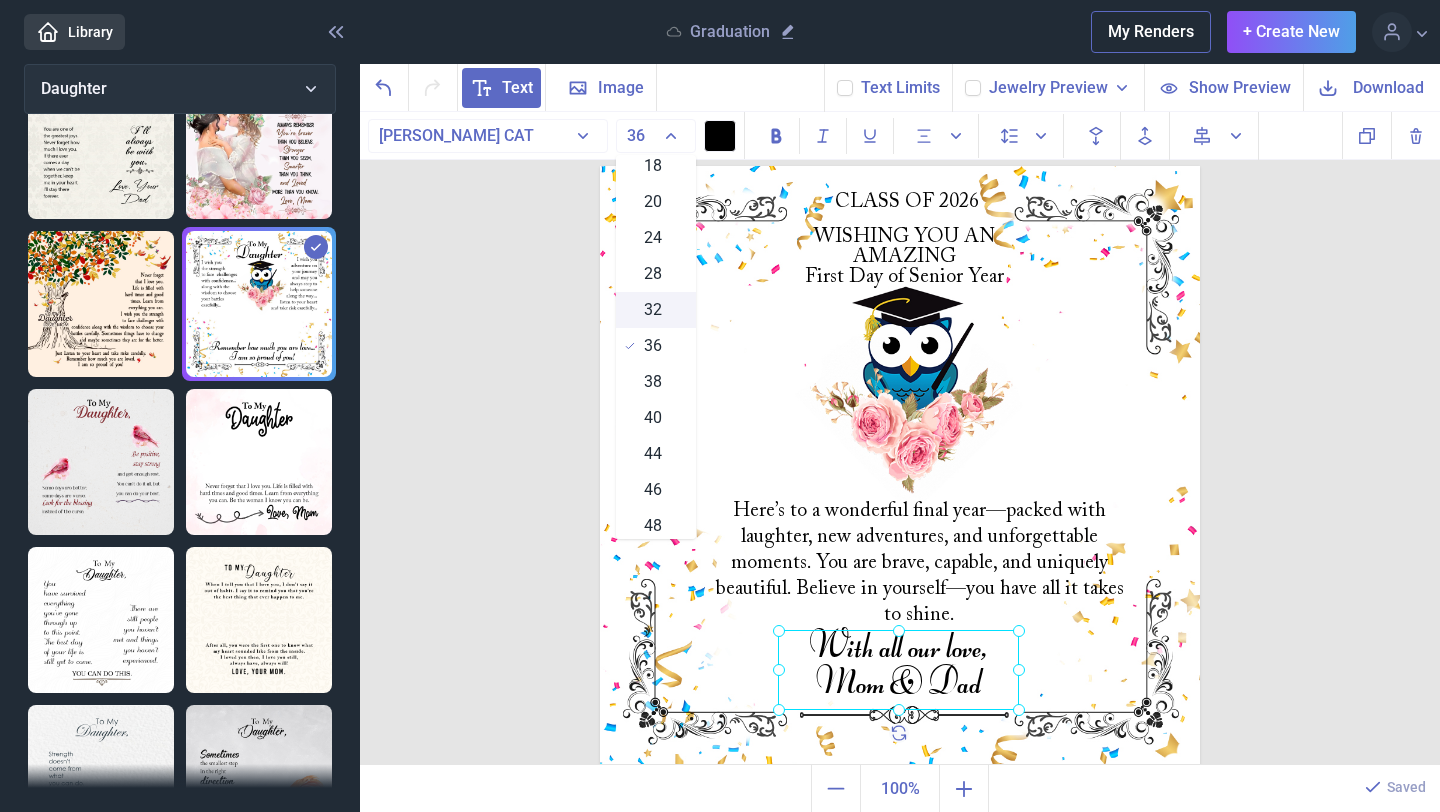 click on "32" at bounding box center [656, 310] 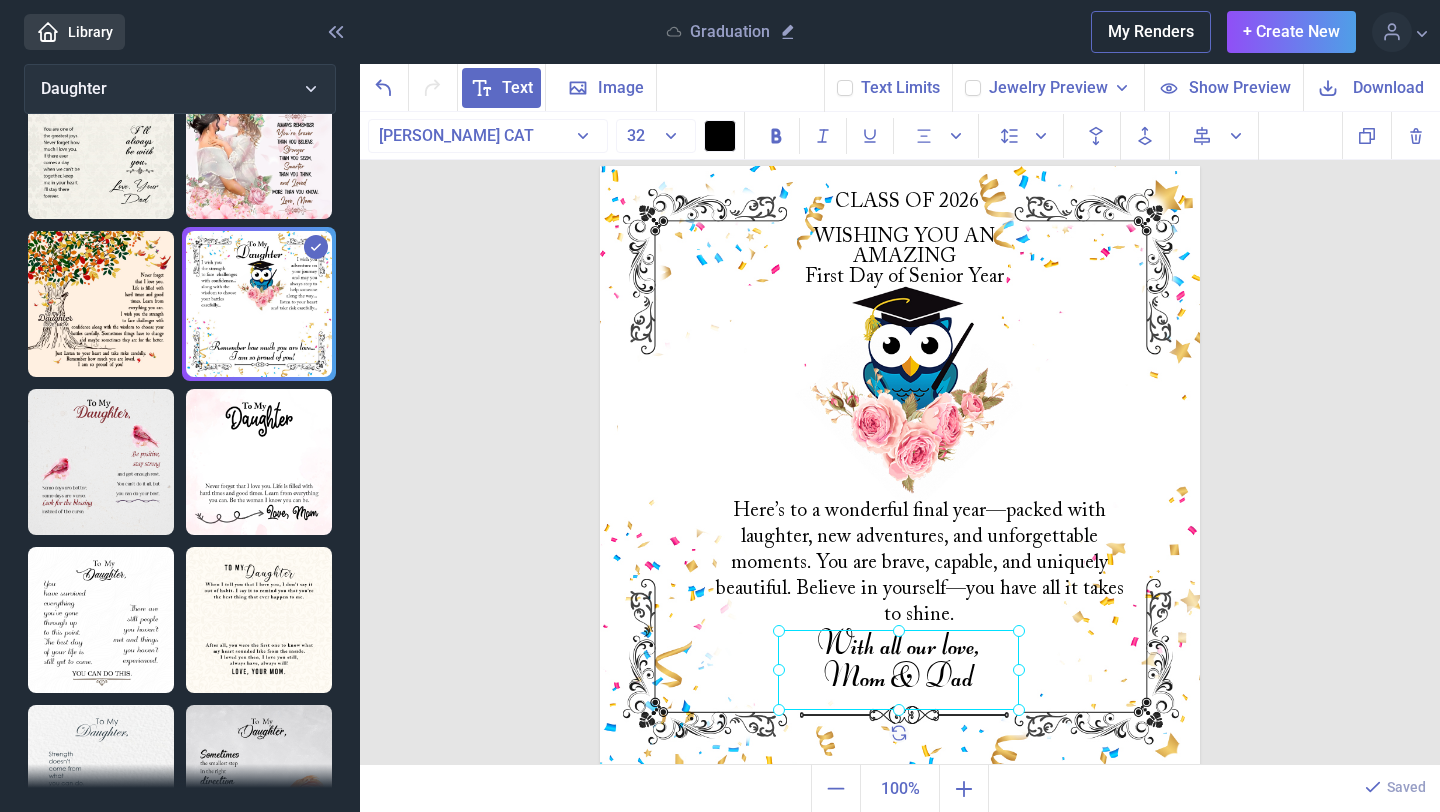 drag, startPoint x: 1391, startPoint y: 468, endPoint x: 1384, endPoint y: 446, distance: 23.086792 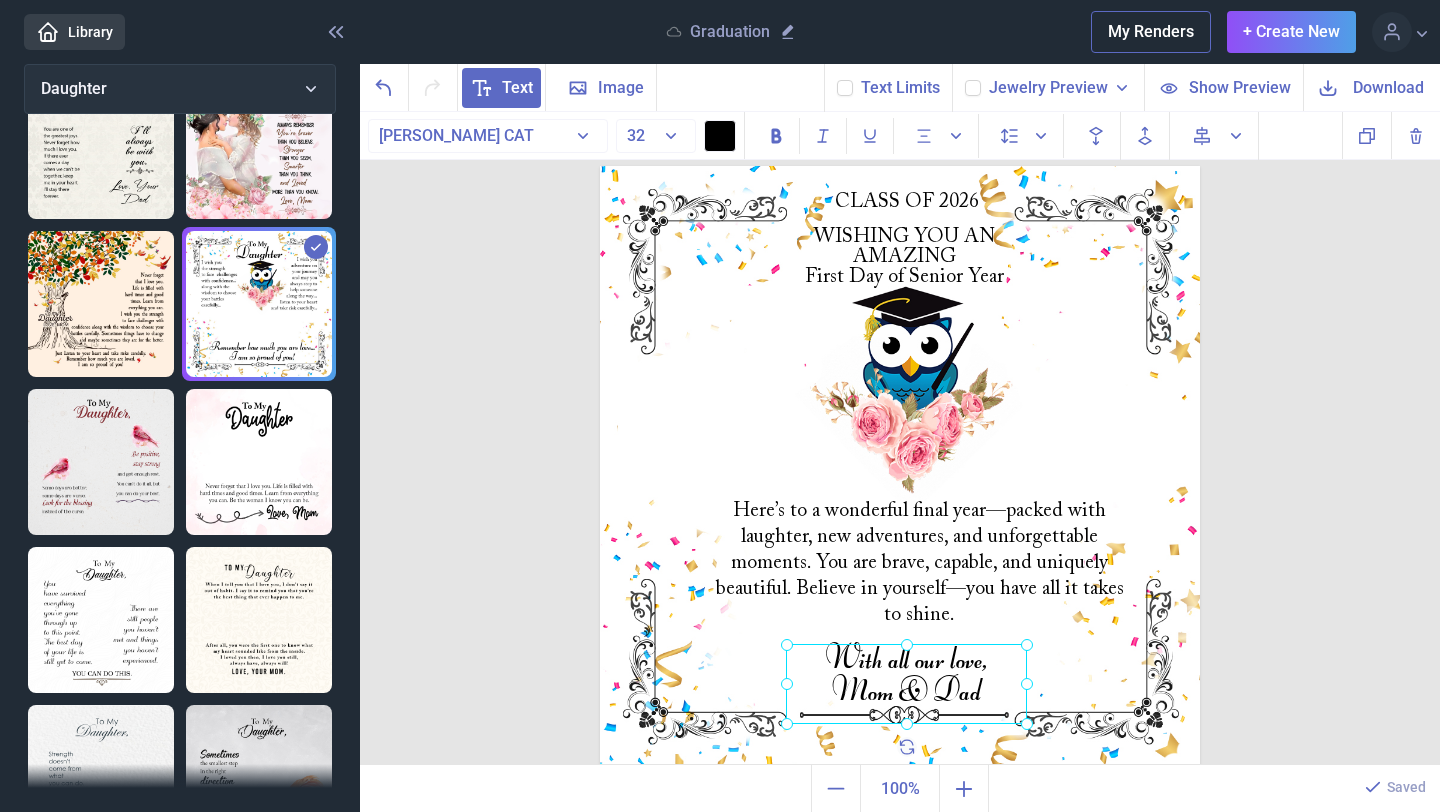 drag, startPoint x: 902, startPoint y: 651, endPoint x: 913, endPoint y: 664, distance: 17.029387 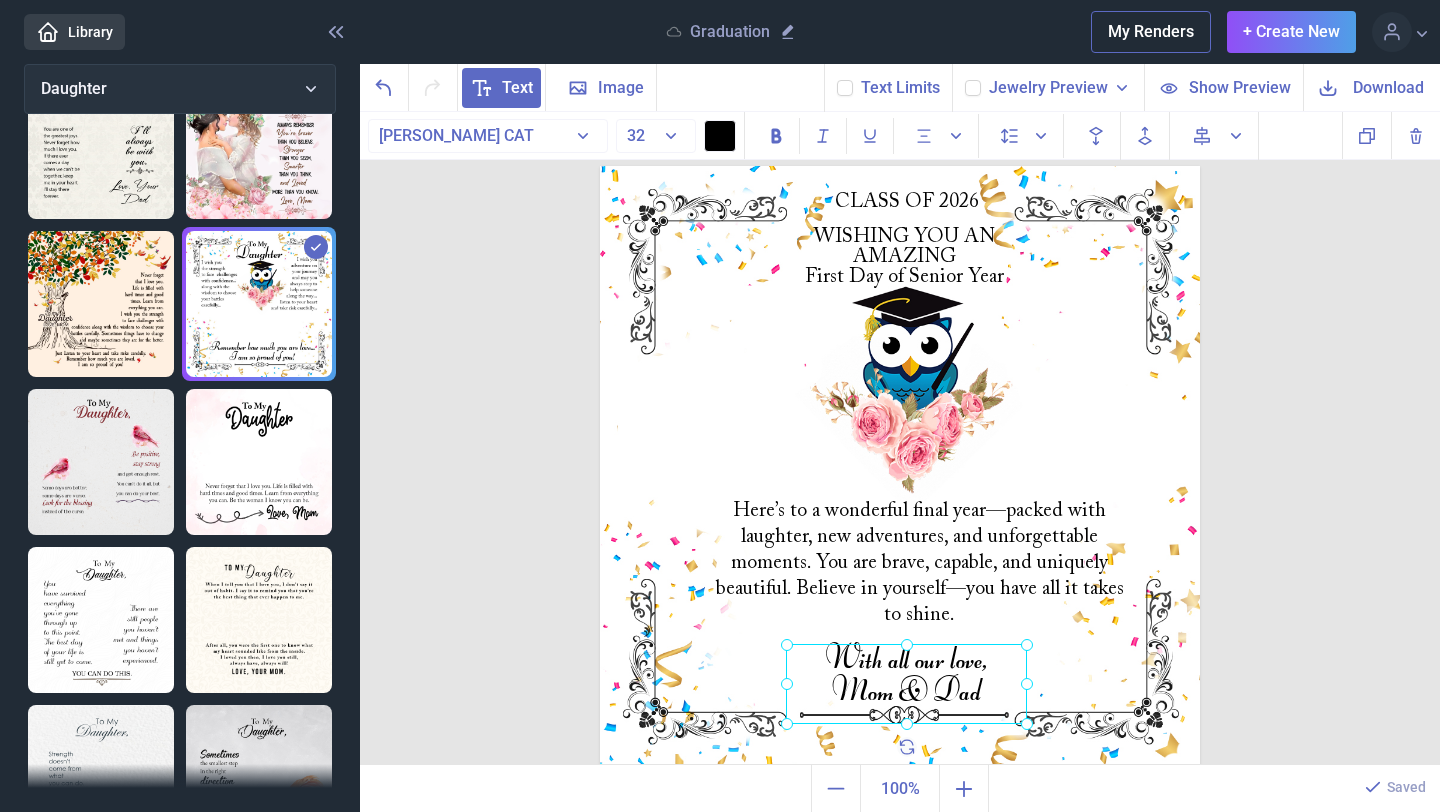 click on "With all our love, Mom & Dad" at bounding box center [600, 166] 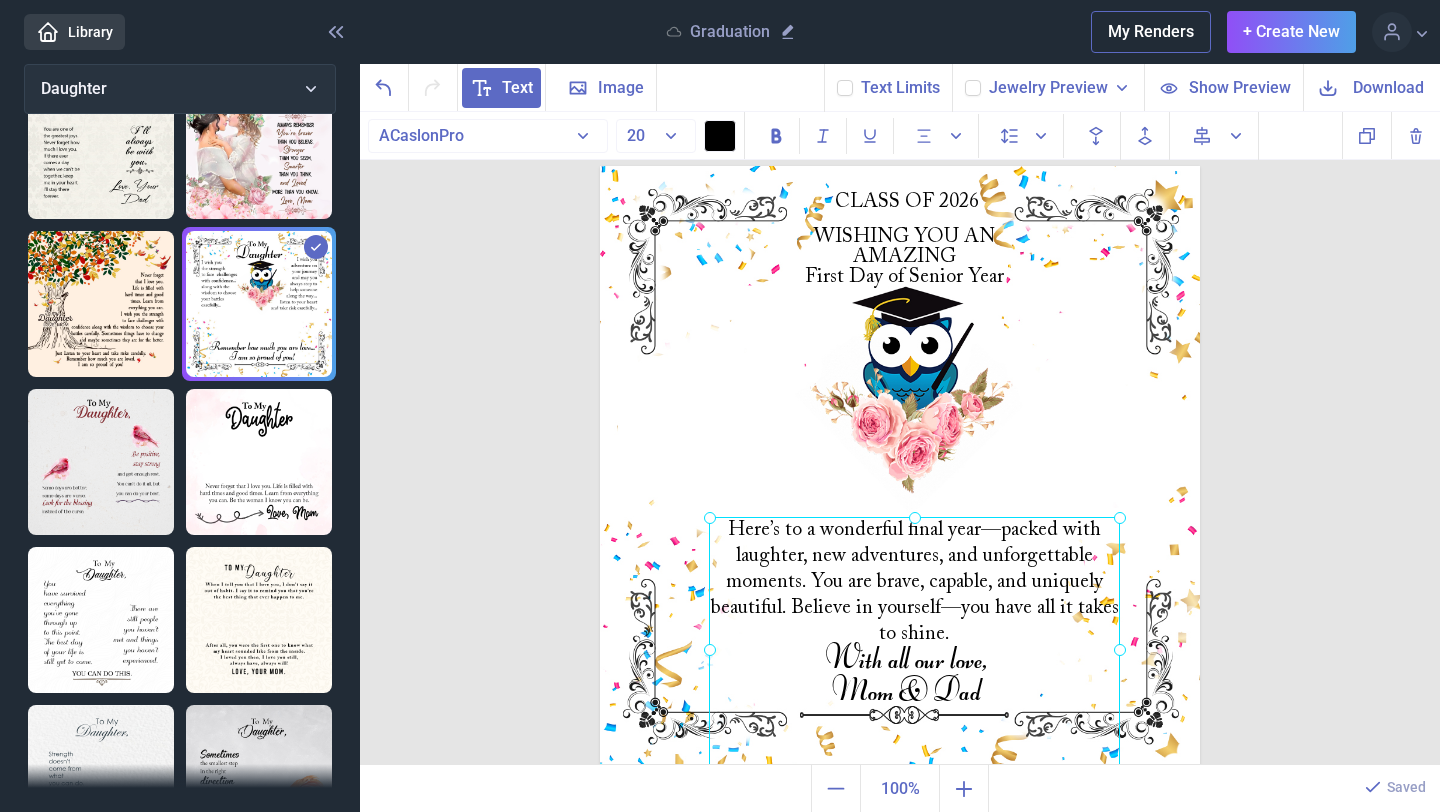drag, startPoint x: 938, startPoint y: 563, endPoint x: 933, endPoint y: 582, distance: 19.646883 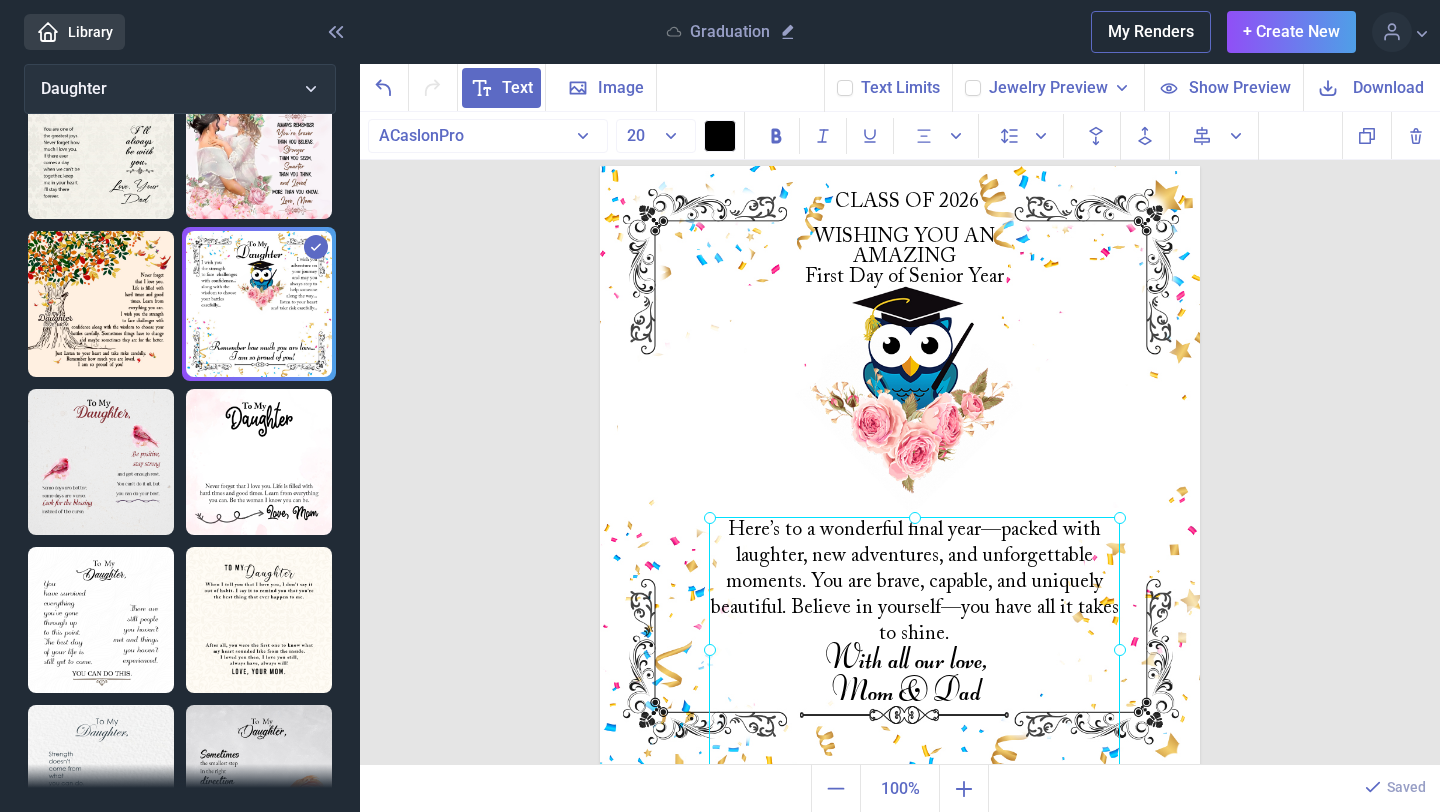 click on "Here’s to a wonderful final year—packed with laughter, new adventures, and unforgettable moments. You are brave, capable, and uniquely beautiful. Believe in yourself—you have all it takes to shine." at bounding box center [600, 166] 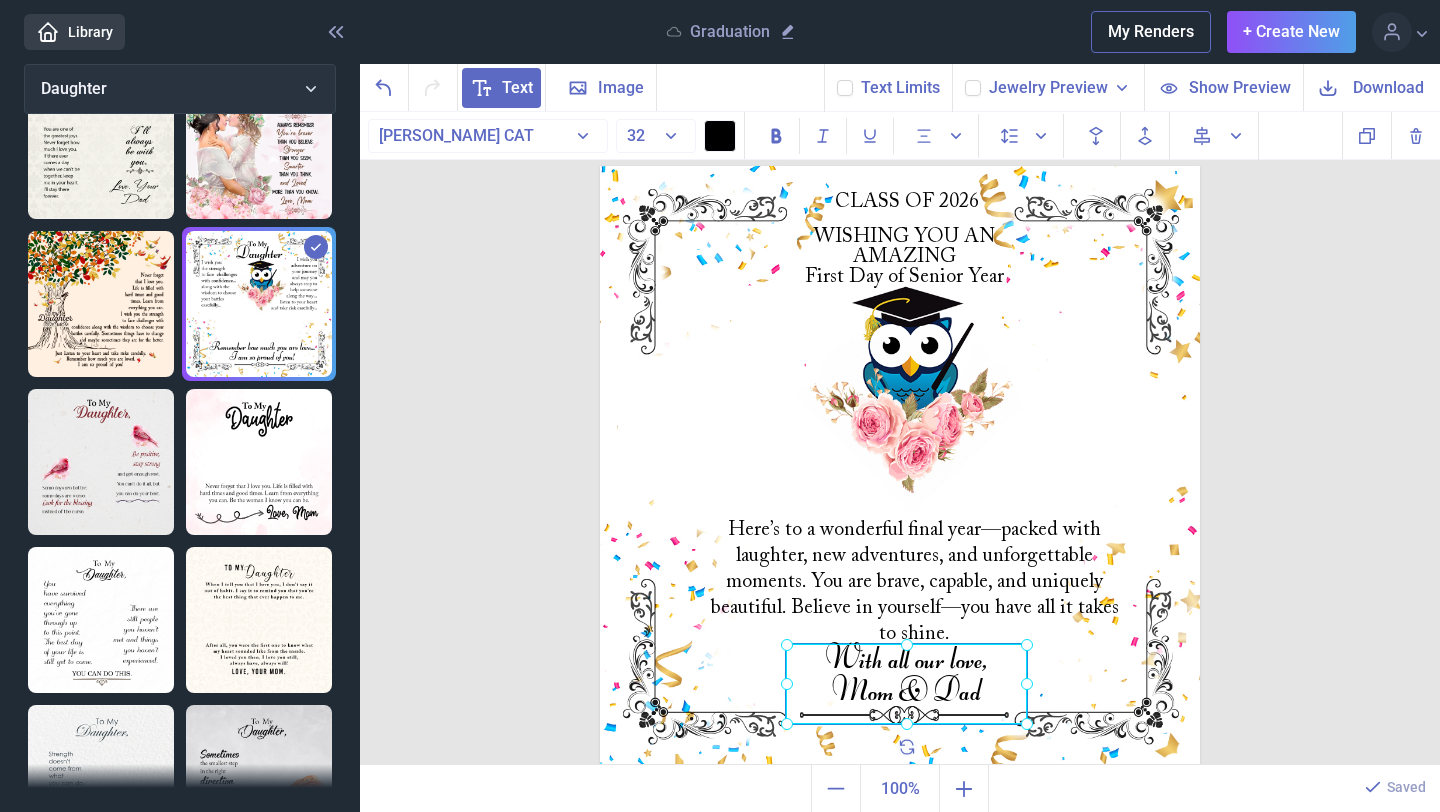click on "With all our love, Mom & Dad" at bounding box center (600, 166) 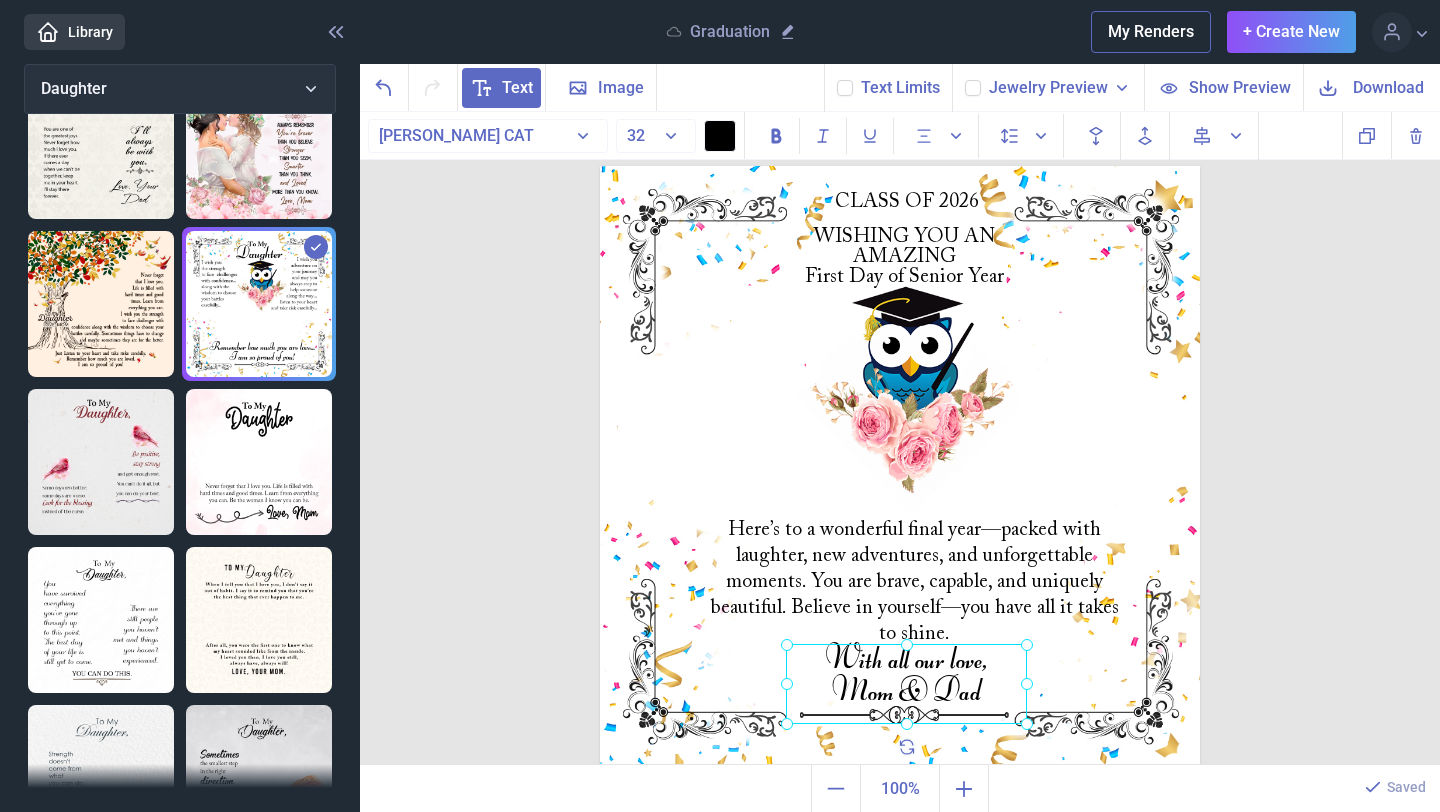 click on "WISHING YOU AN AMAZING First Day of Senior Year       Here’s to a wonderful final year—packed with laughter, new adventures, and unforgettable moments. You are brave, capable, and uniquely beautiful. Believe in yourself—you have all it takes to shine.       With all our love, Mom & Dad                       CLASS OF 2026           Duplicate     Delete       Backwards   >   Forward" at bounding box center (900, 439) 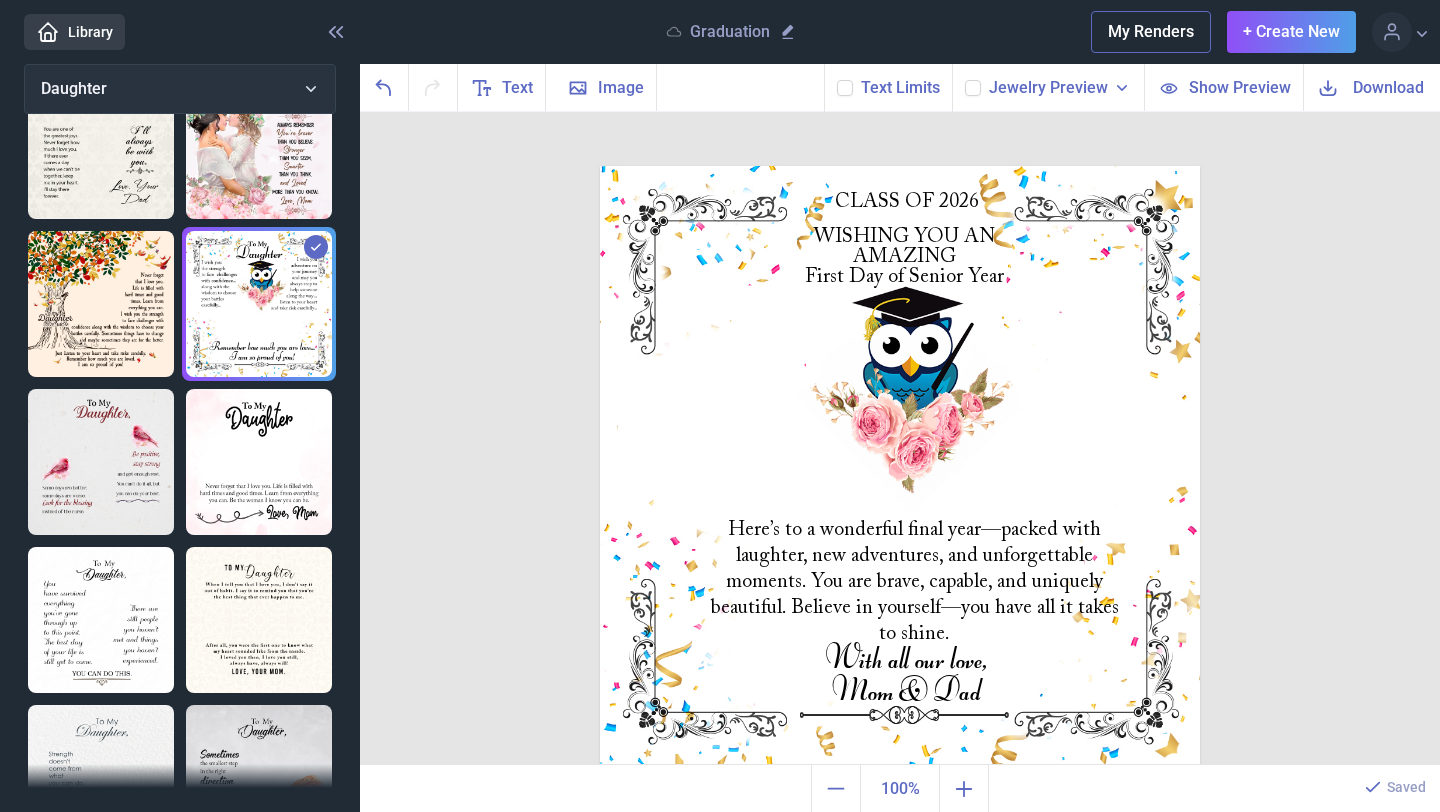 scroll, scrollTop: 0, scrollLeft: 0, axis: both 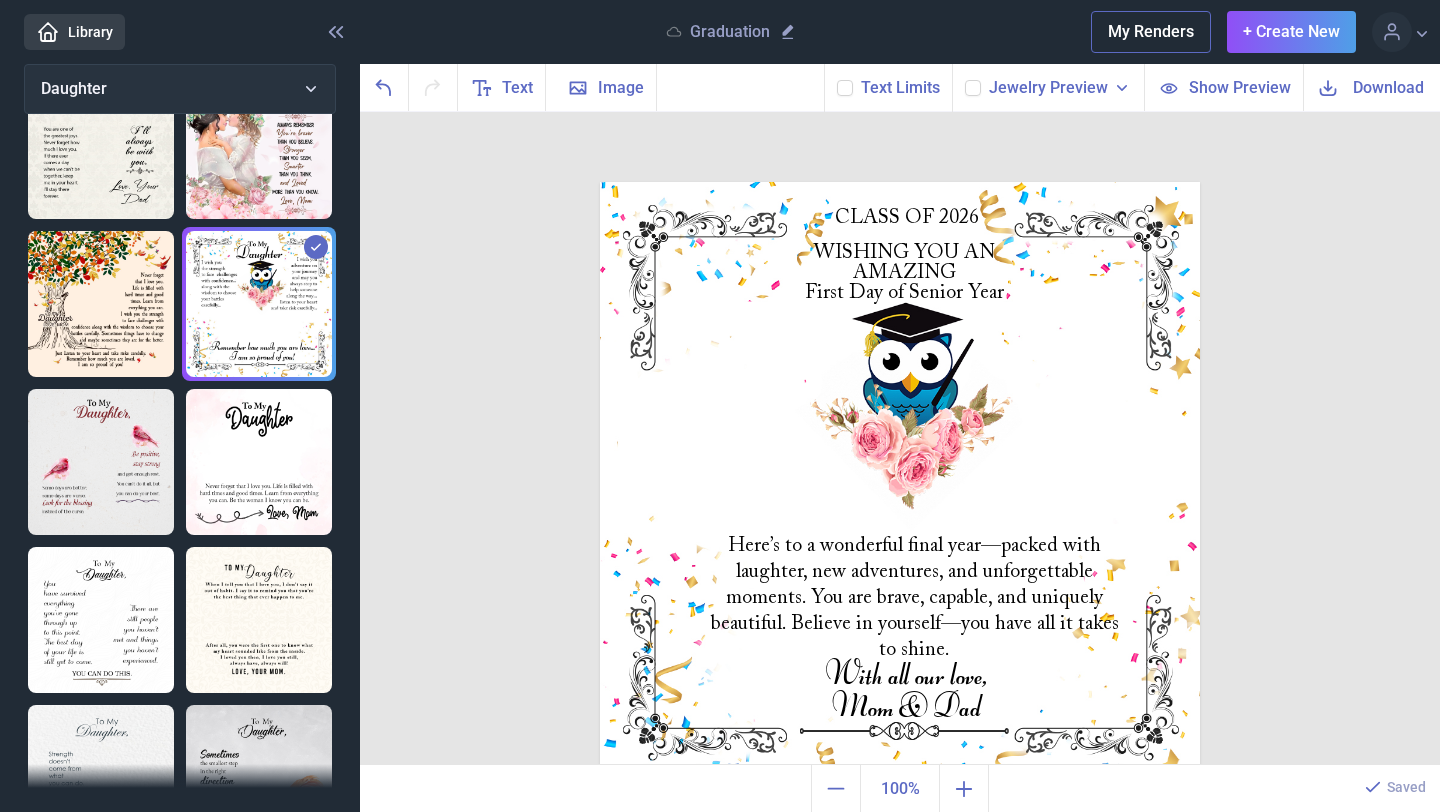 click on "Download" at bounding box center (1388, 87) 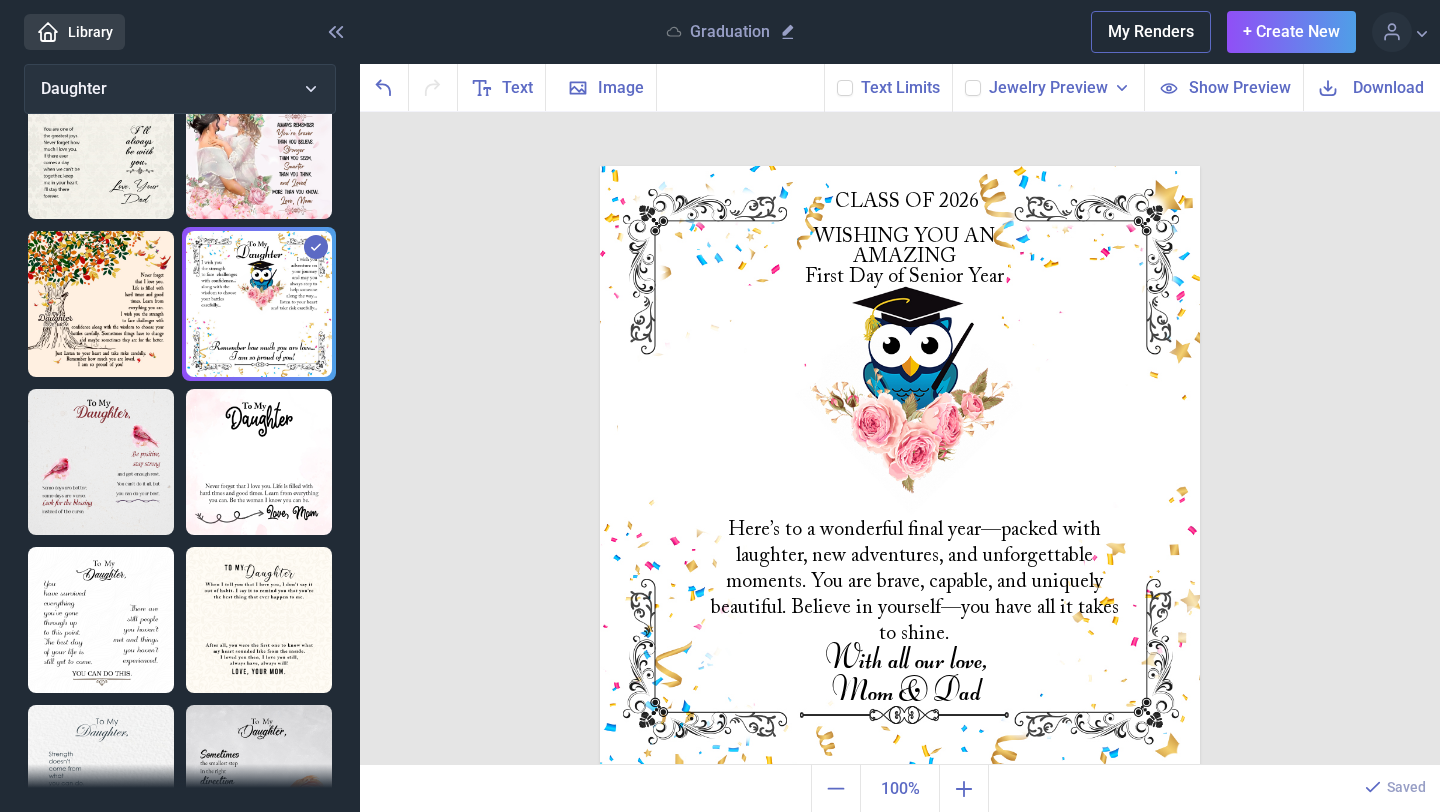 scroll, scrollTop: 0, scrollLeft: 0, axis: both 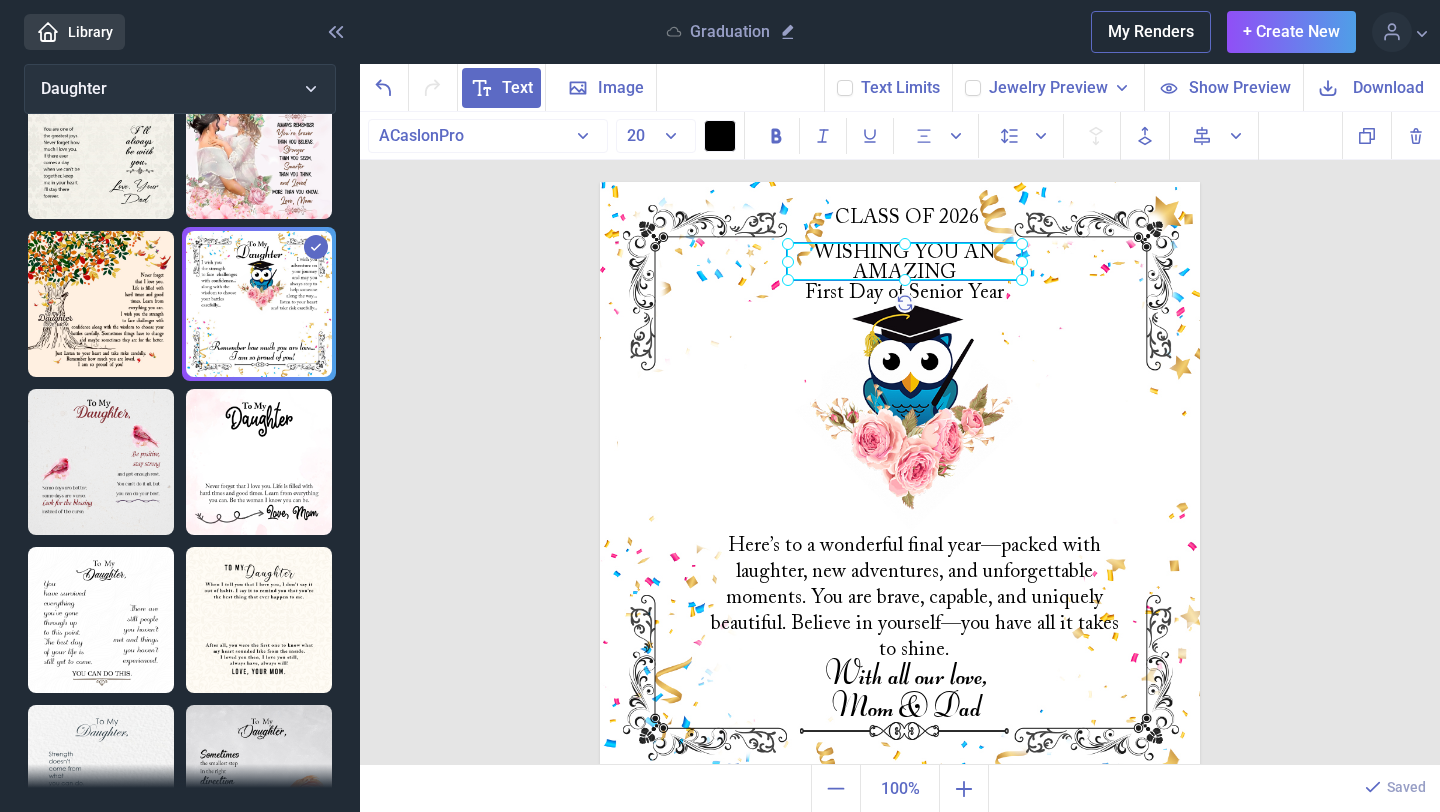 click on "First Day of Senior Year" at bounding box center [904, 293] 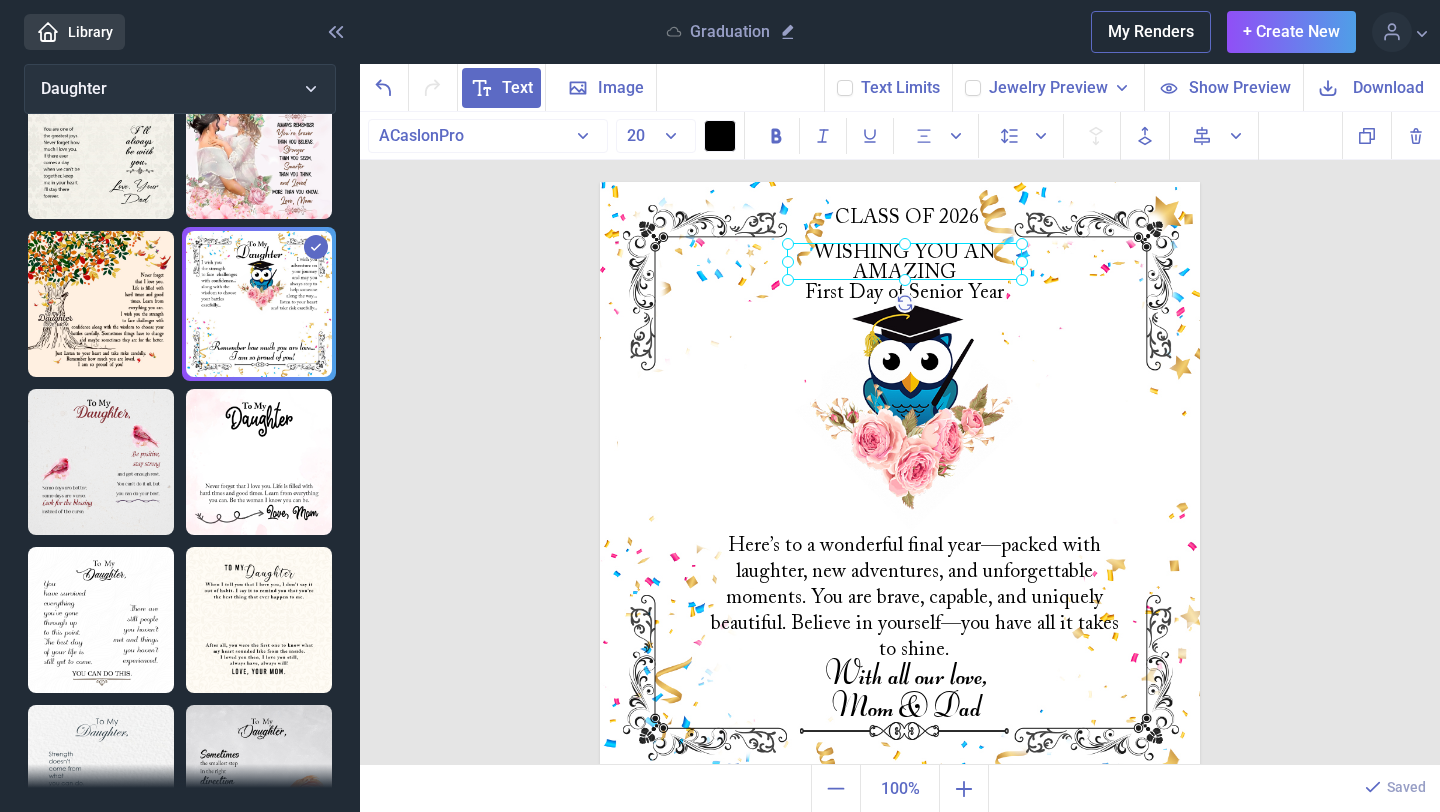 click at bounding box center (900, 482) 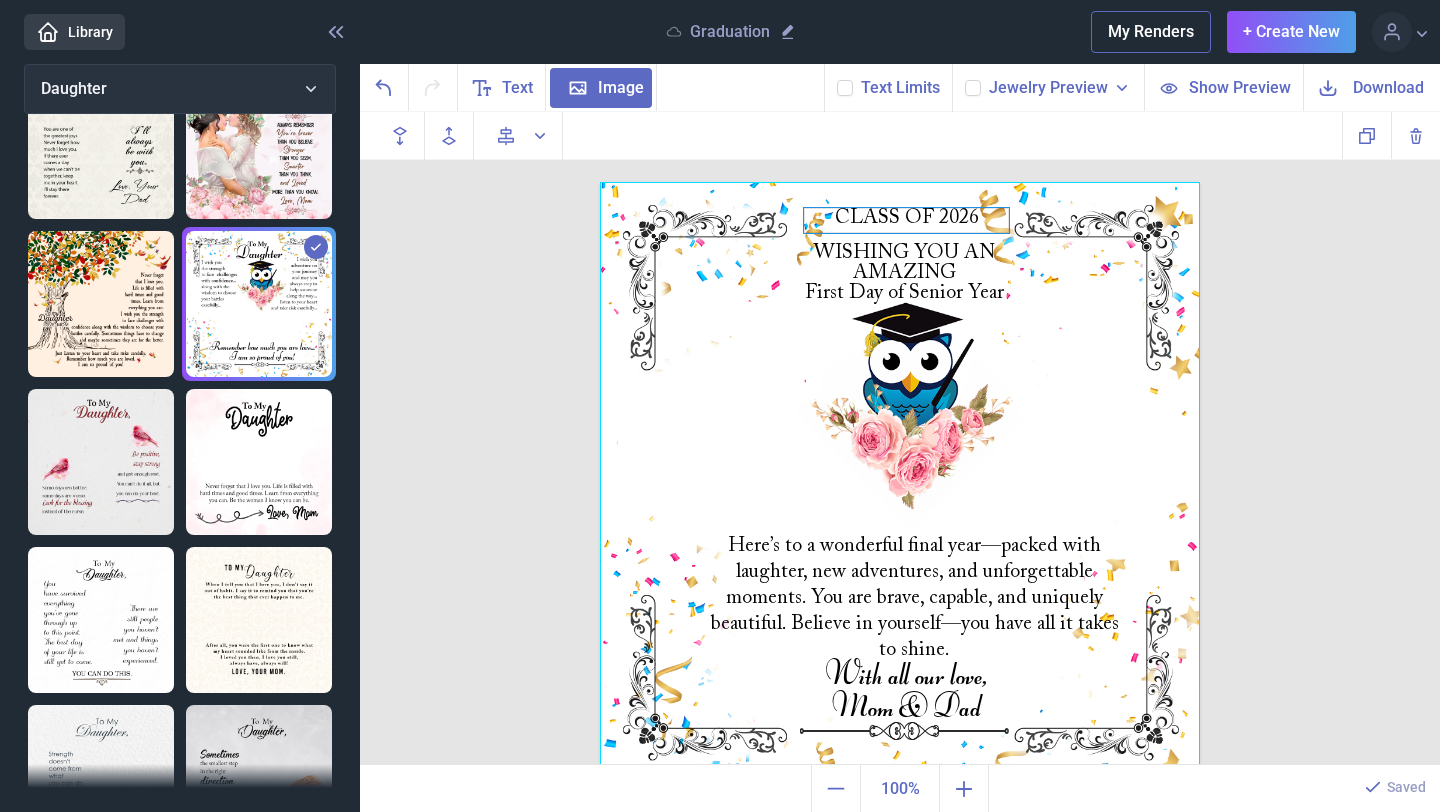click on "CLASS OF 2026" at bounding box center (900, 182) 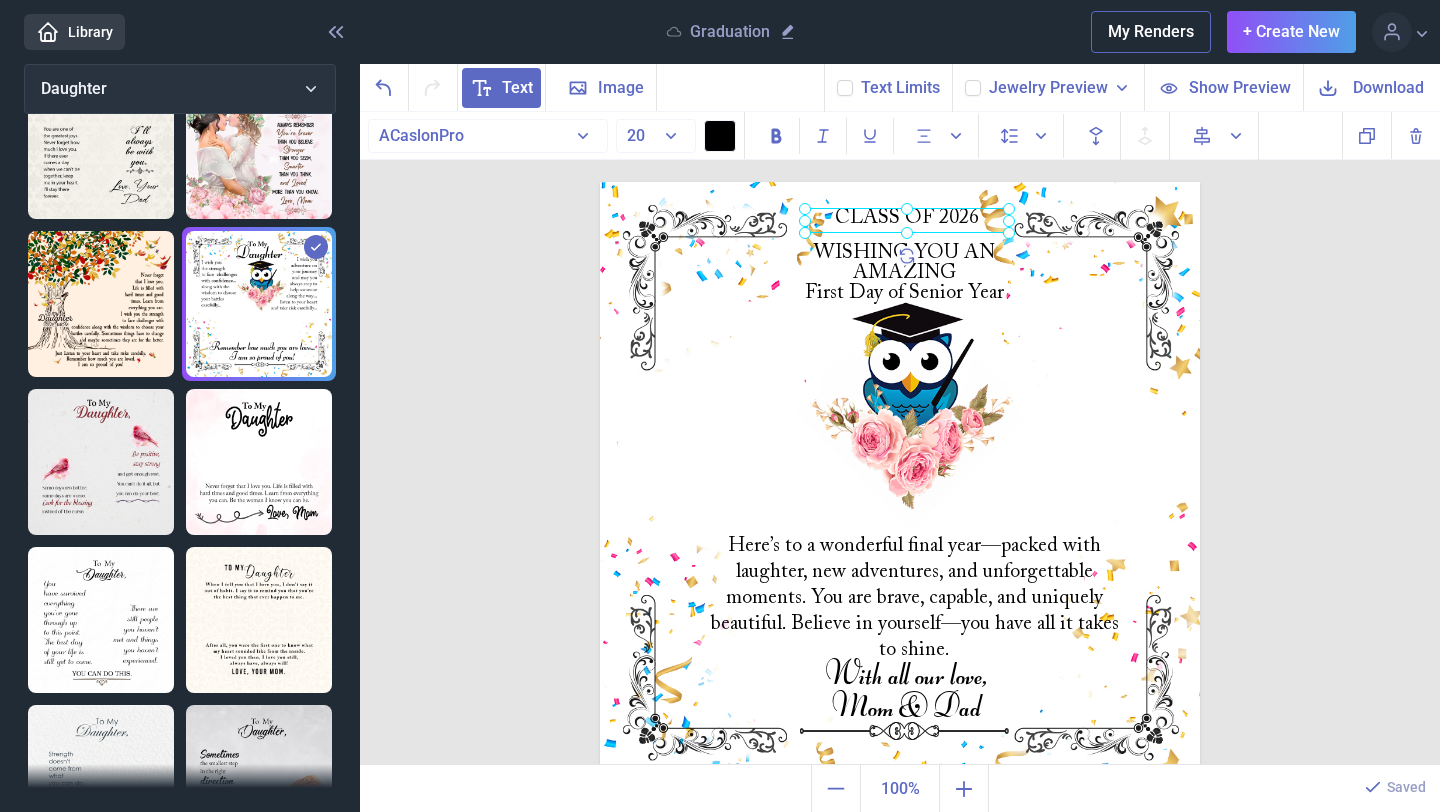 click 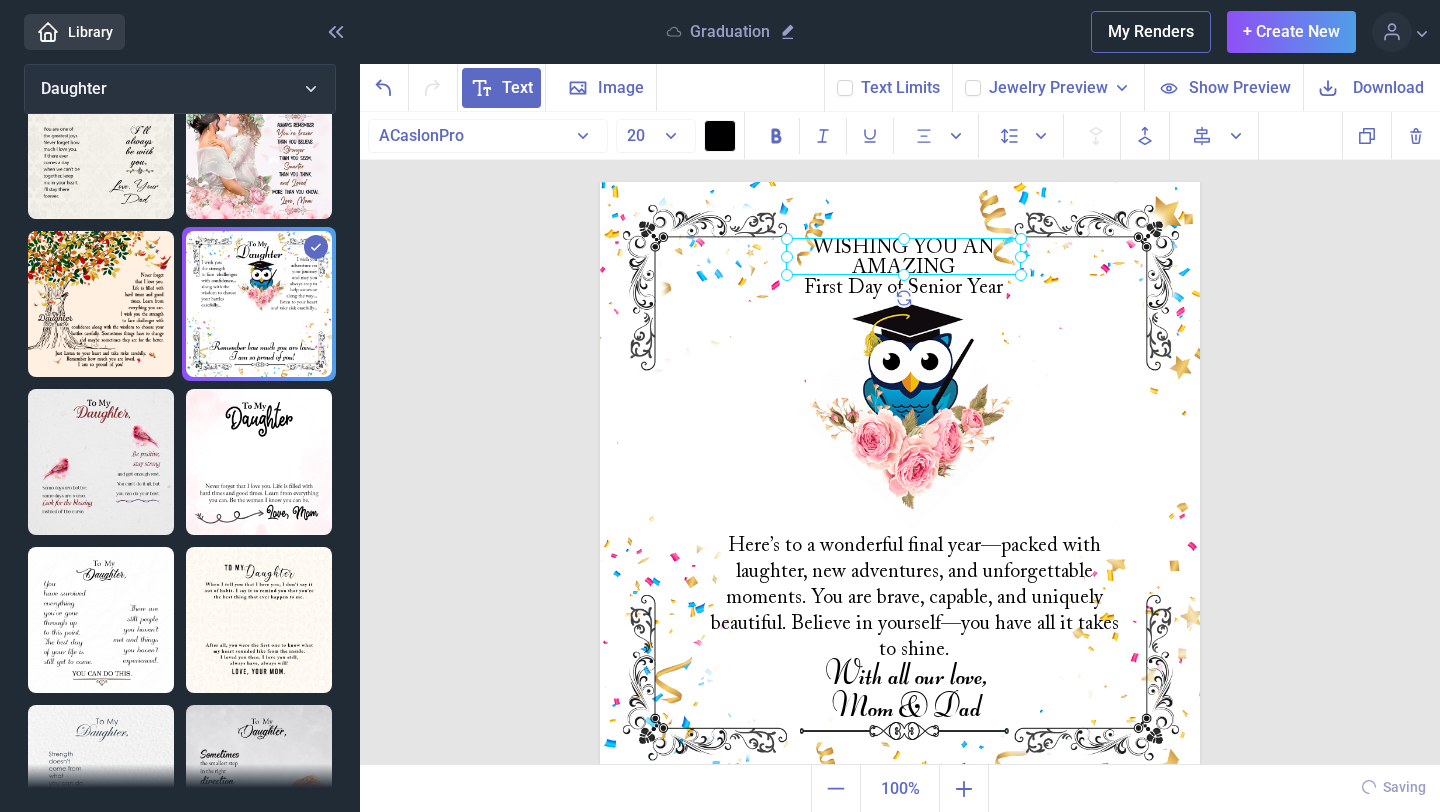 click on "WISHING YOU AN AMAZING First Day of Senior Year" at bounding box center (600, 182) 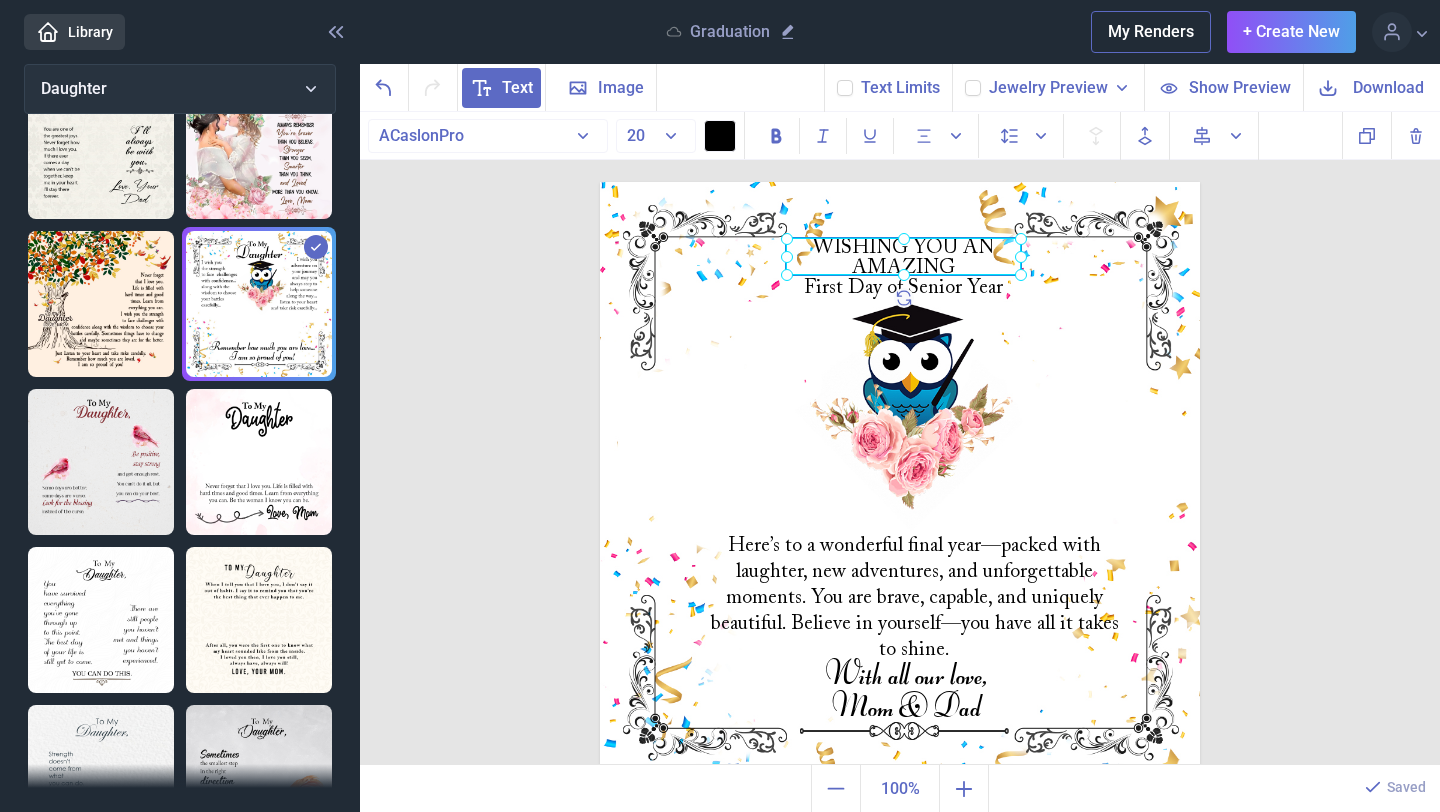 click on "First Day of Senior Year" at bounding box center [903, 288] 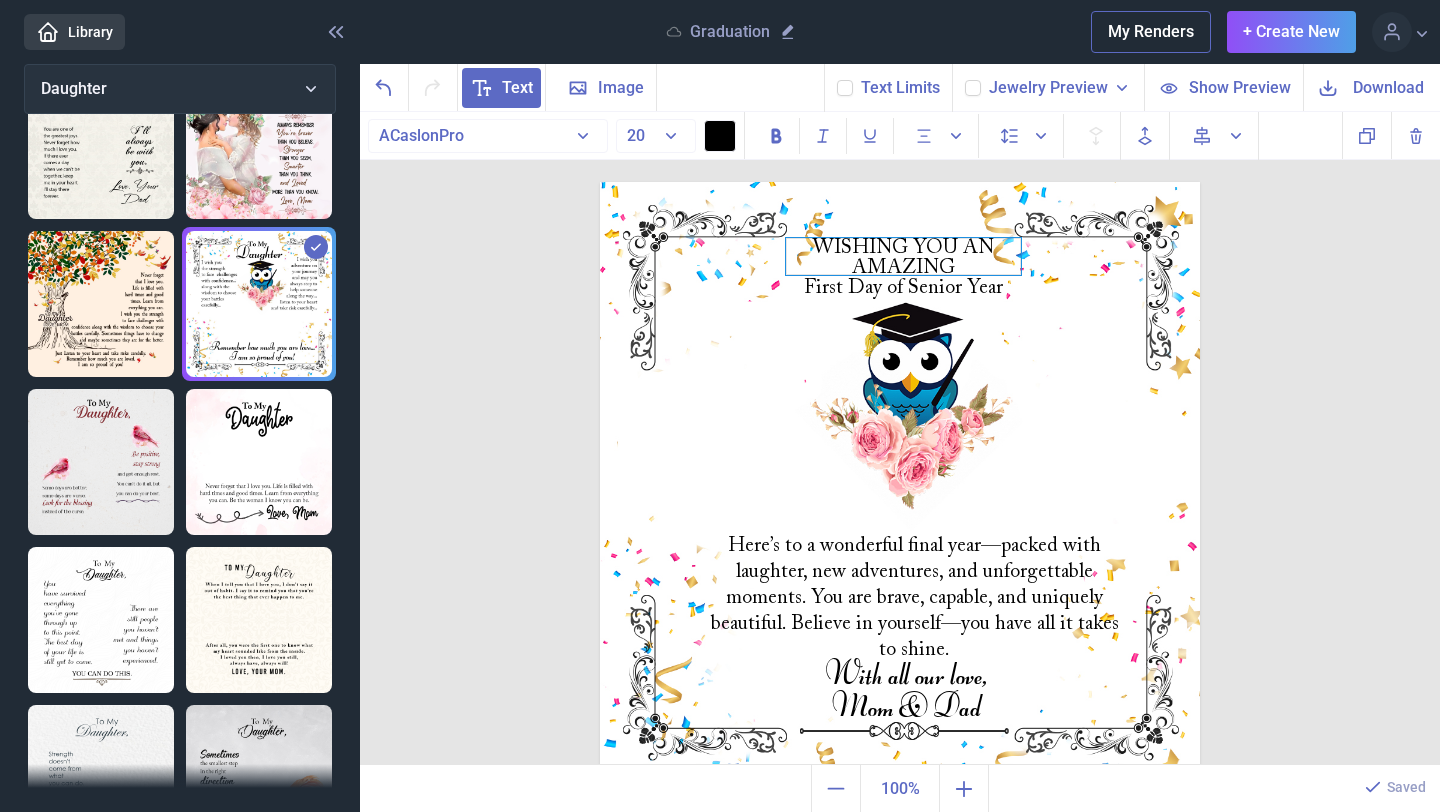 click on "First Day of Senior Year" at bounding box center (903, 288) 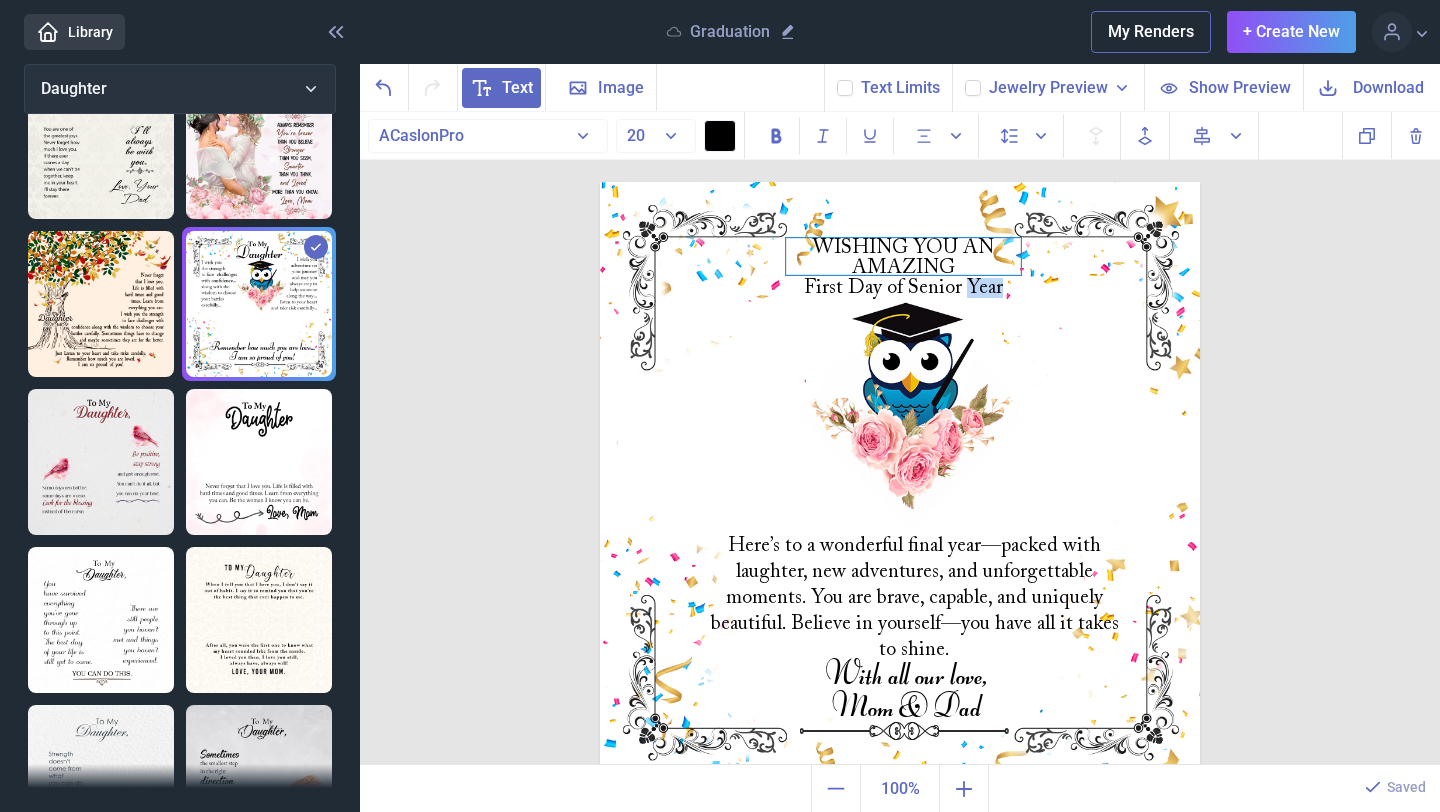 click on "First Day of Senior Year" at bounding box center (903, 288) 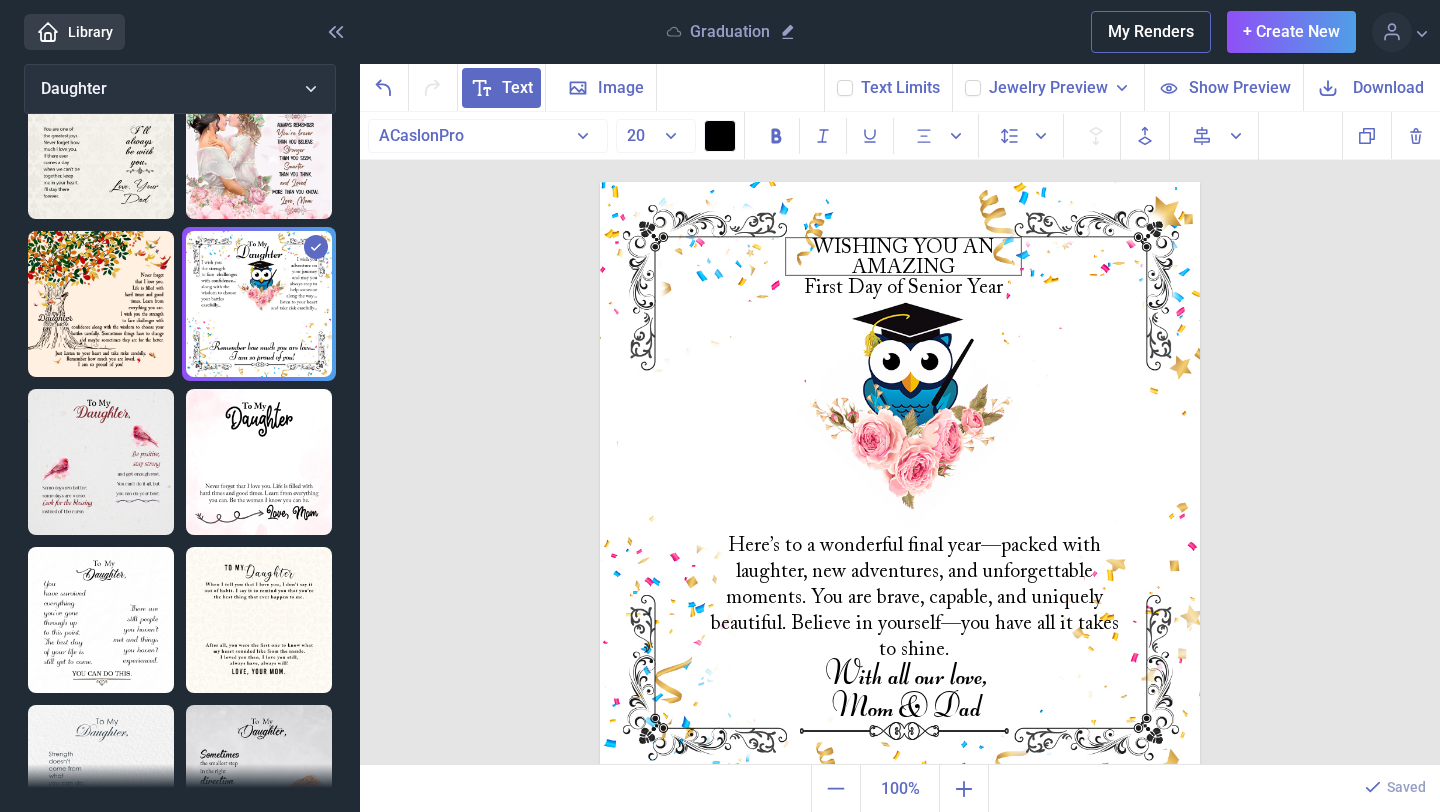 click on "First Day of Senior Year" at bounding box center [903, 288] 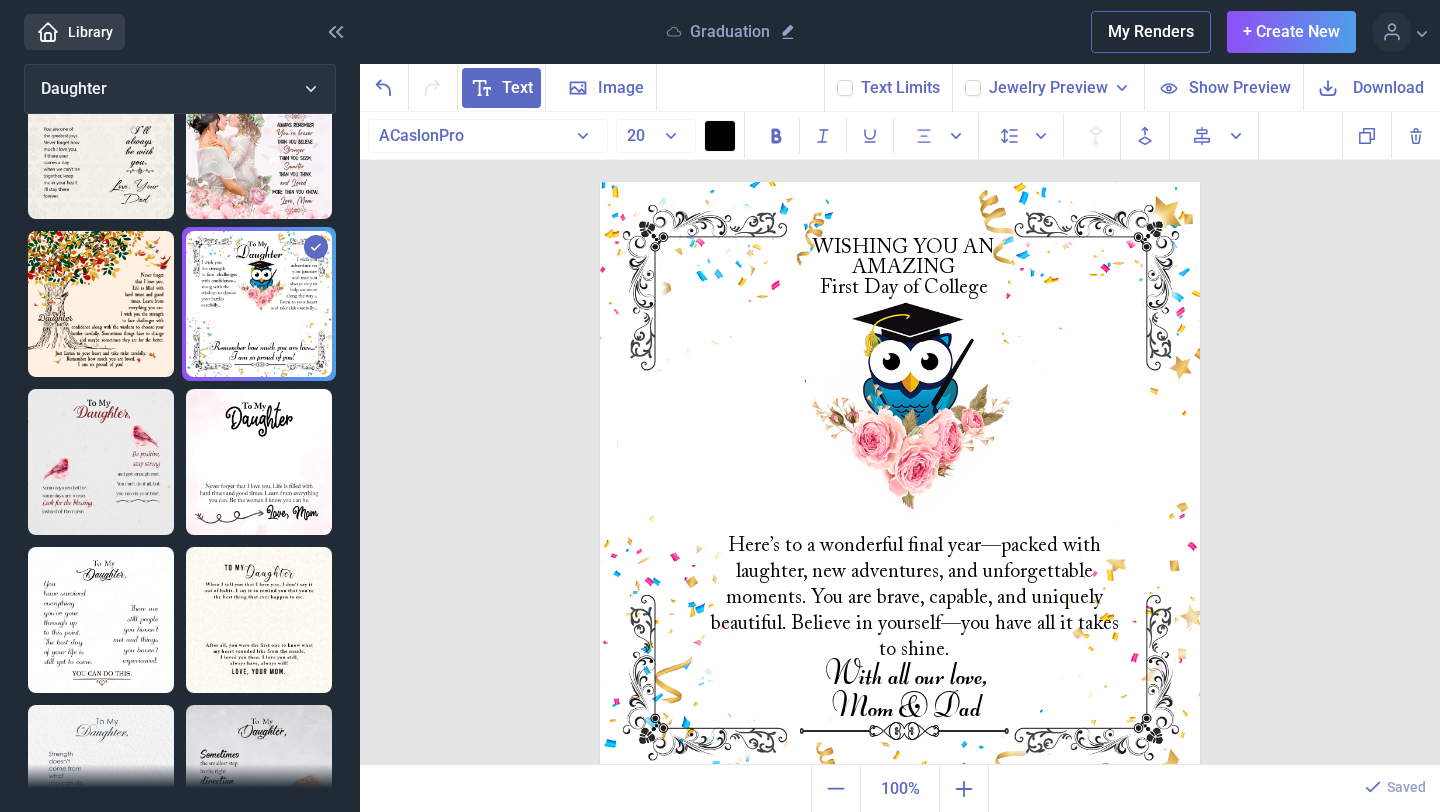 click at bounding box center [900, 482] 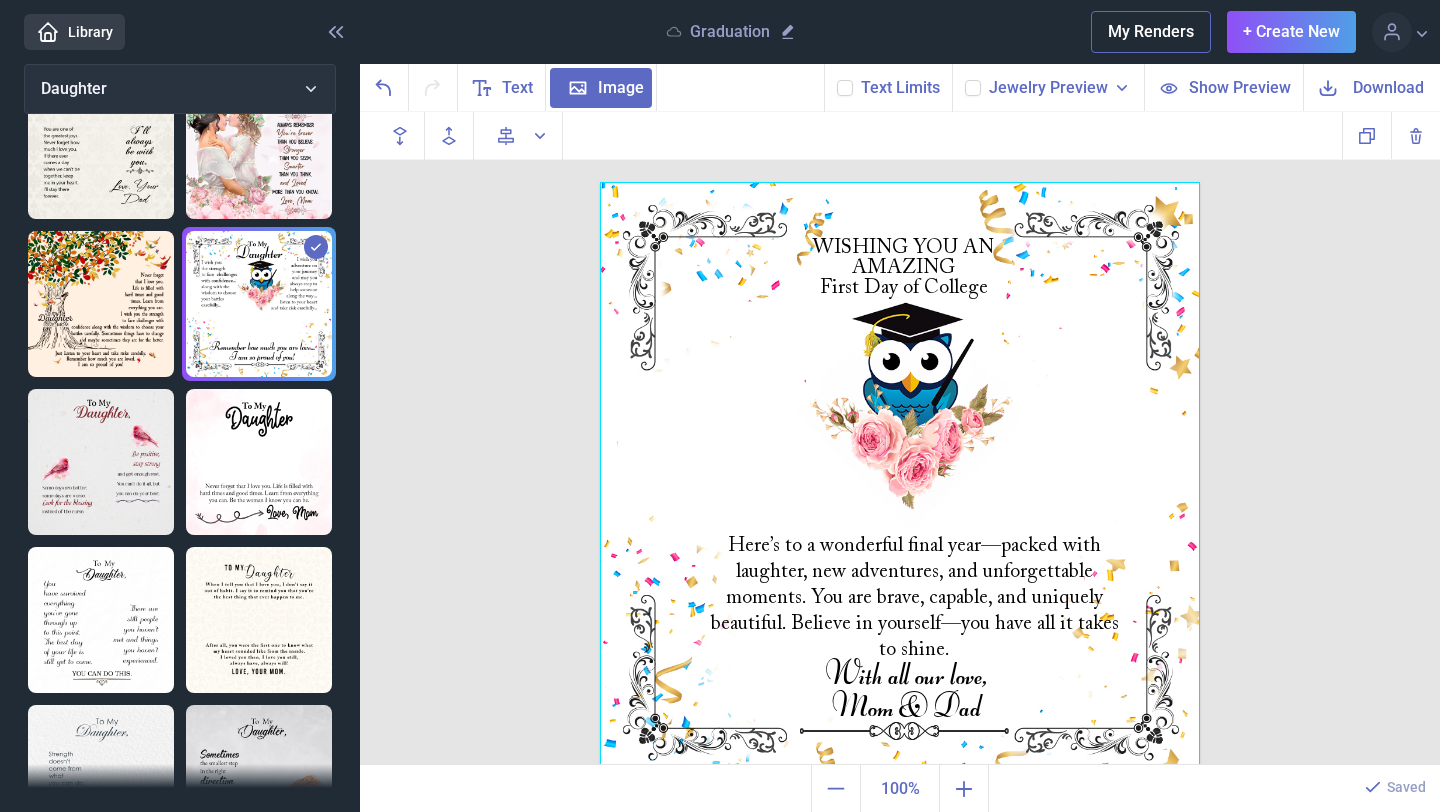 scroll, scrollTop: 16, scrollLeft: 0, axis: vertical 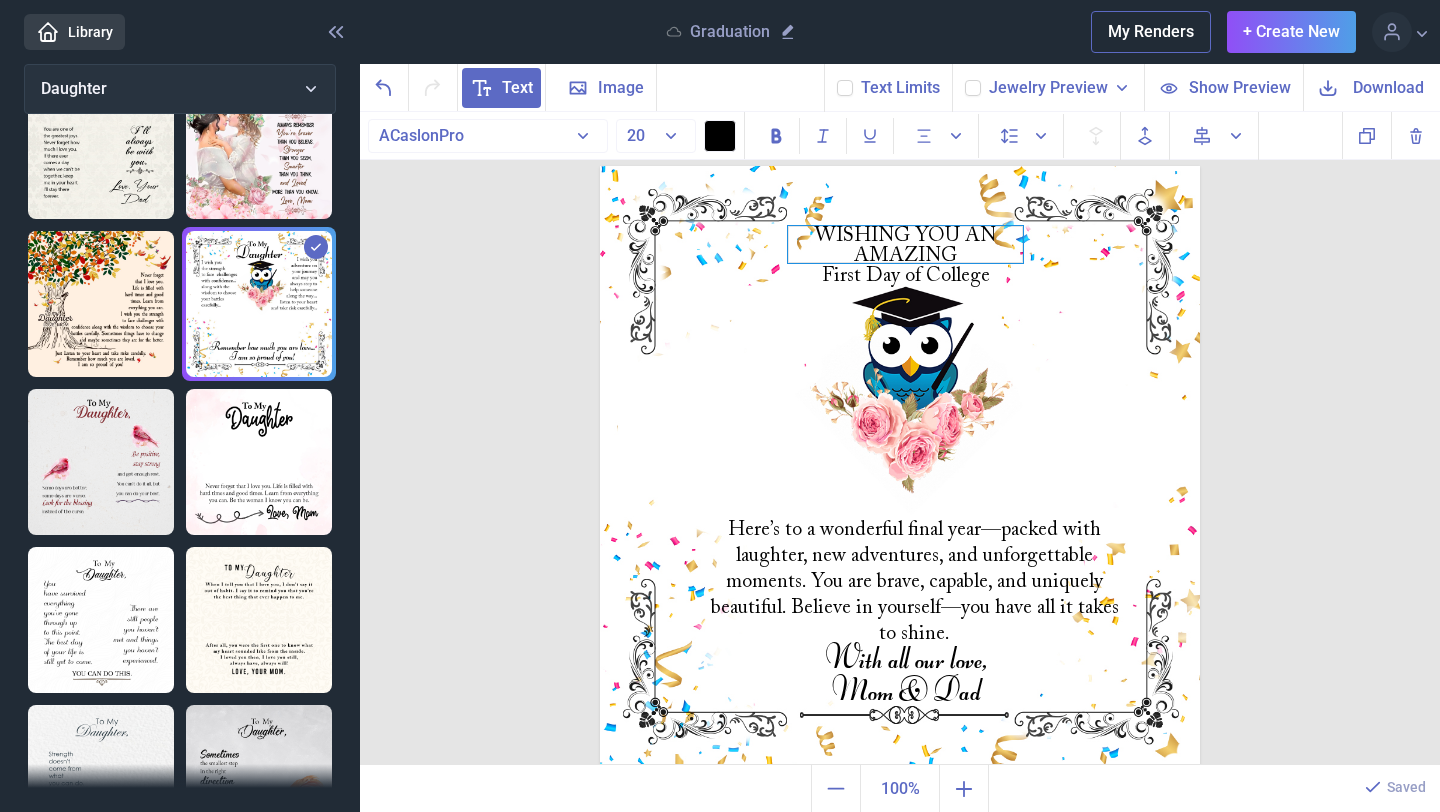click on "WISHING YOU AN AMAZING First Day of College" at bounding box center [905, 244] 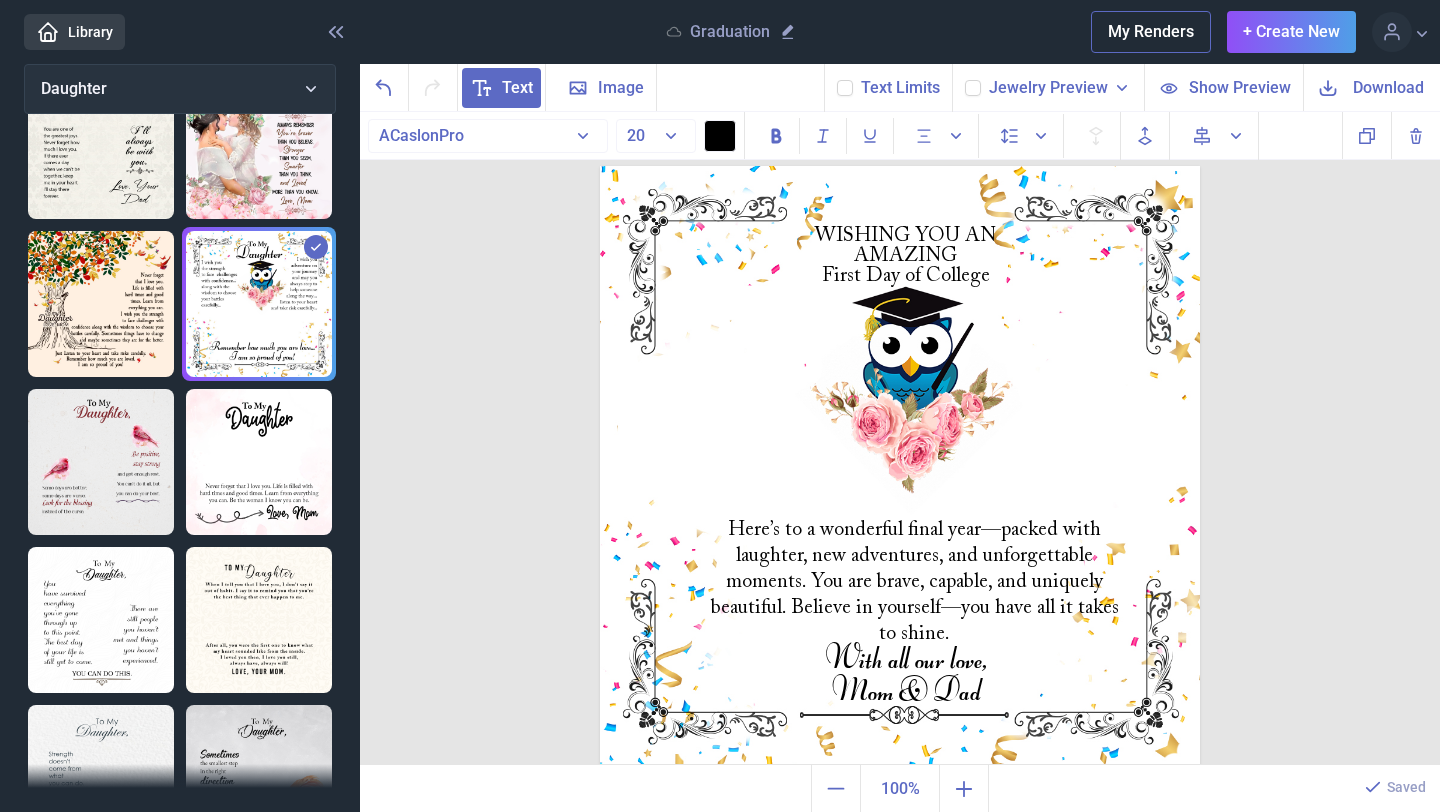 click at bounding box center [900, 466] 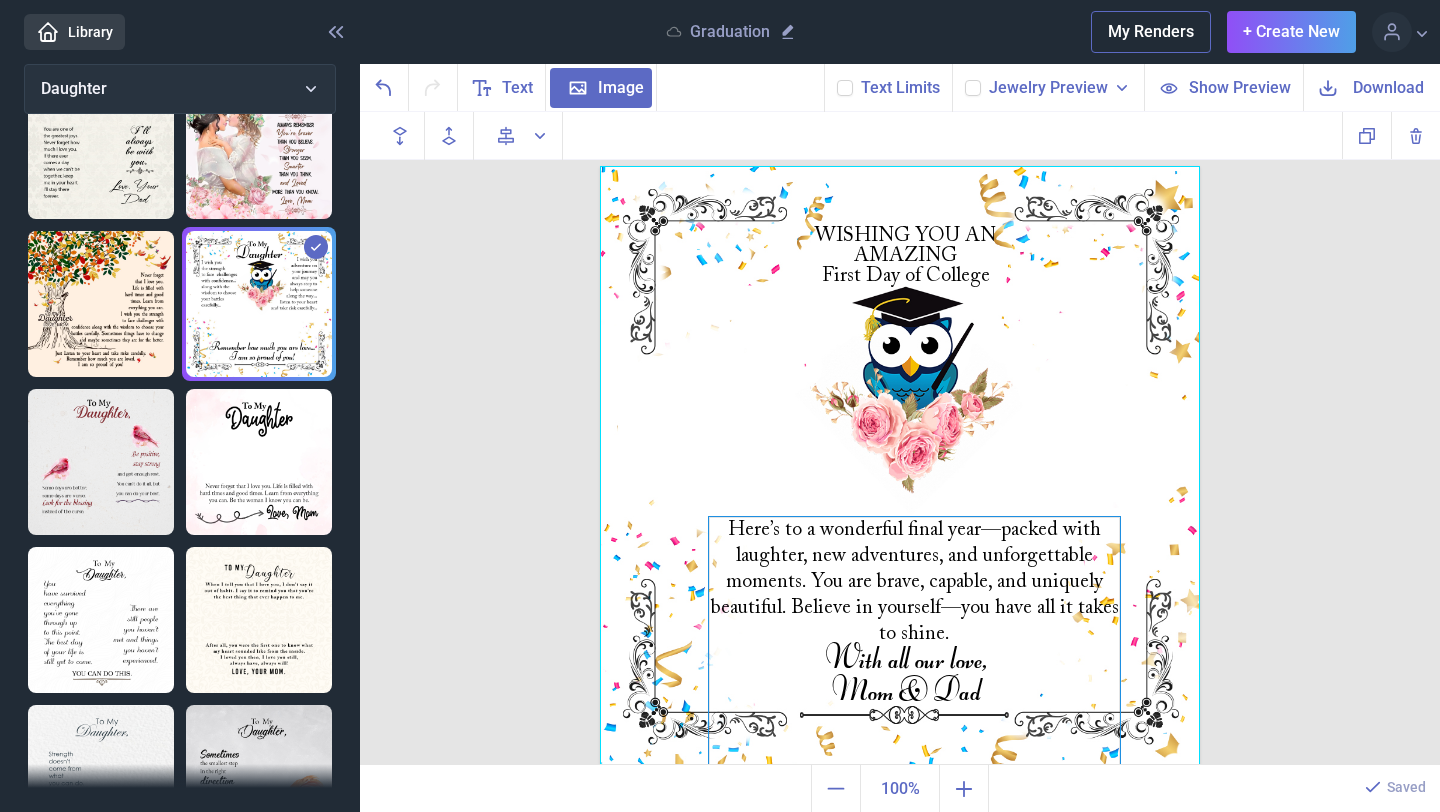 click on "Here’s to a wonderful final year—packed with laughter, new adventures, and unforgettable moments. You are brave, capable, and uniquely beautiful. Believe in yourself—you have all it takes to shine." at bounding box center (900, 166) 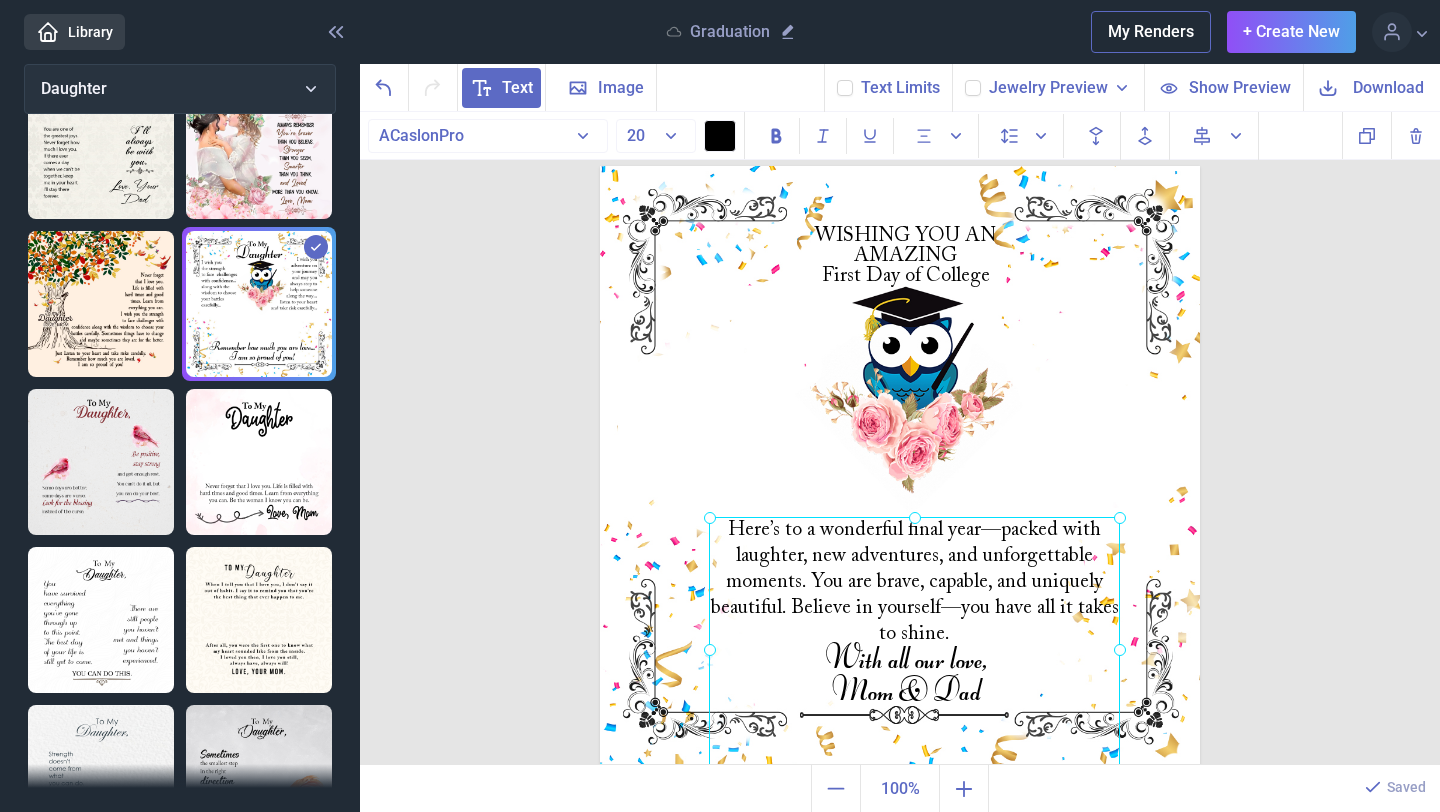 click at bounding box center [914, 650] 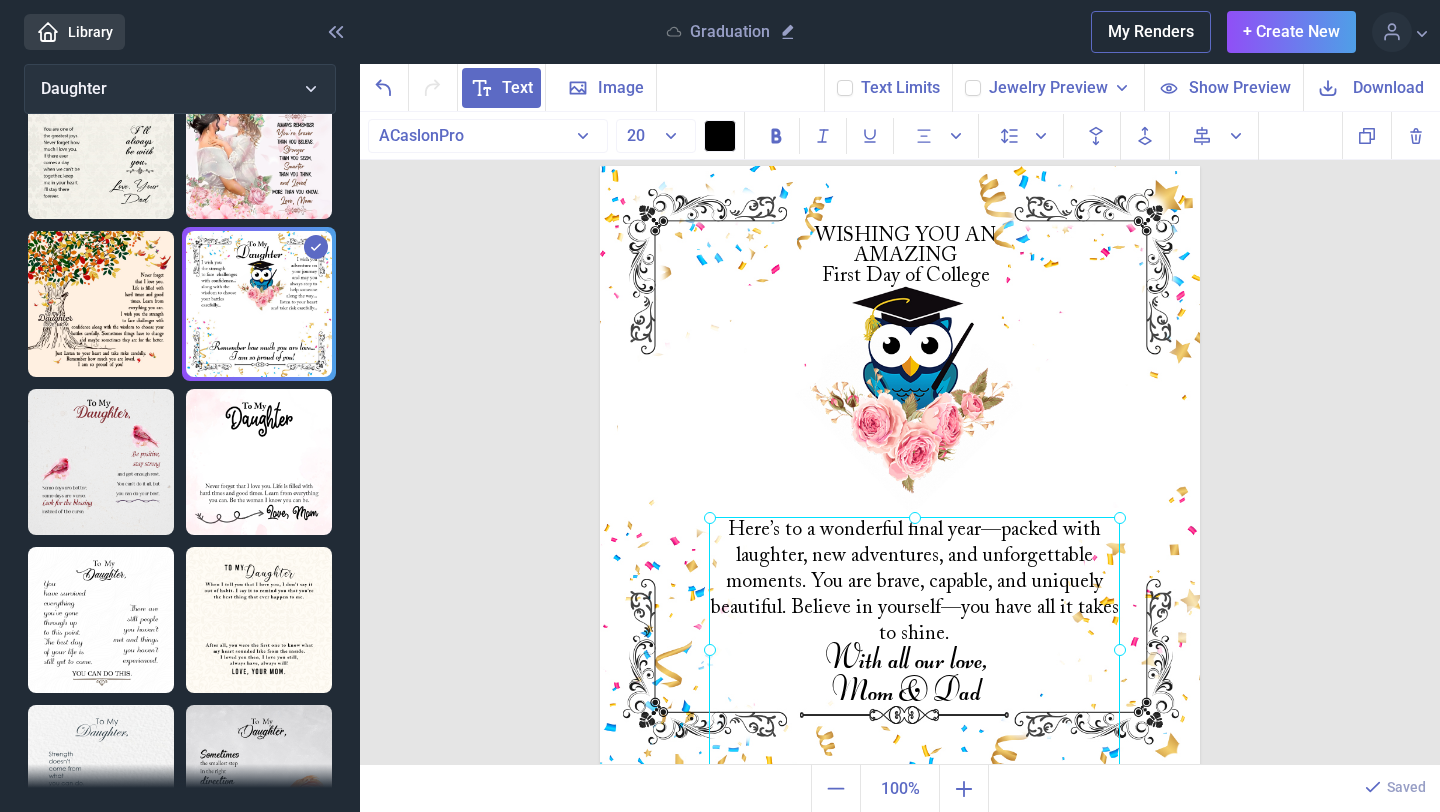 click at bounding box center [914, 650] 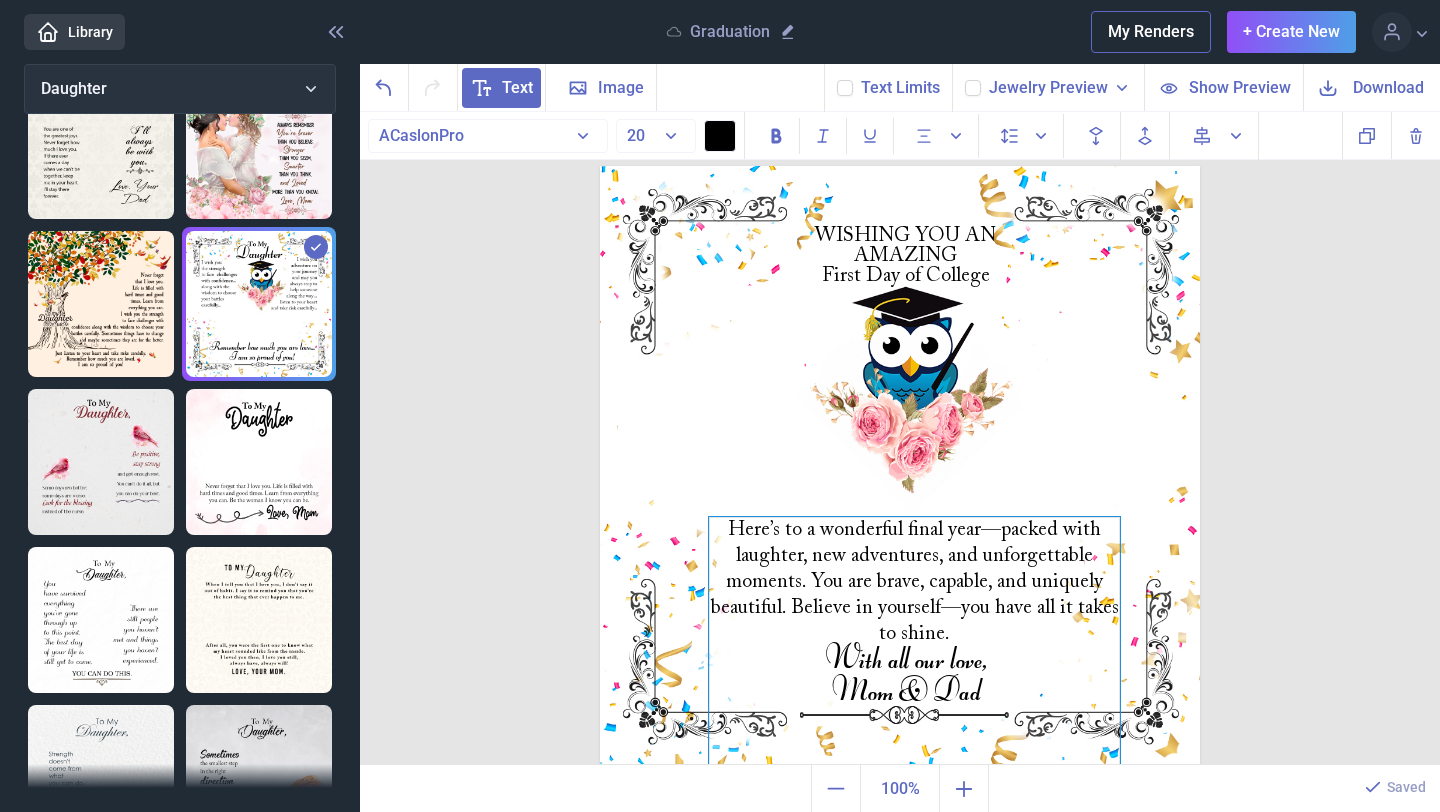 click on "Here’s to a wonderful final year—packed with laughter, new adventures, and unforgettable moments. You are brave, capable, and uniquely beautiful. Believe in yourself—you have all it takes to shine." at bounding box center [914, 650] 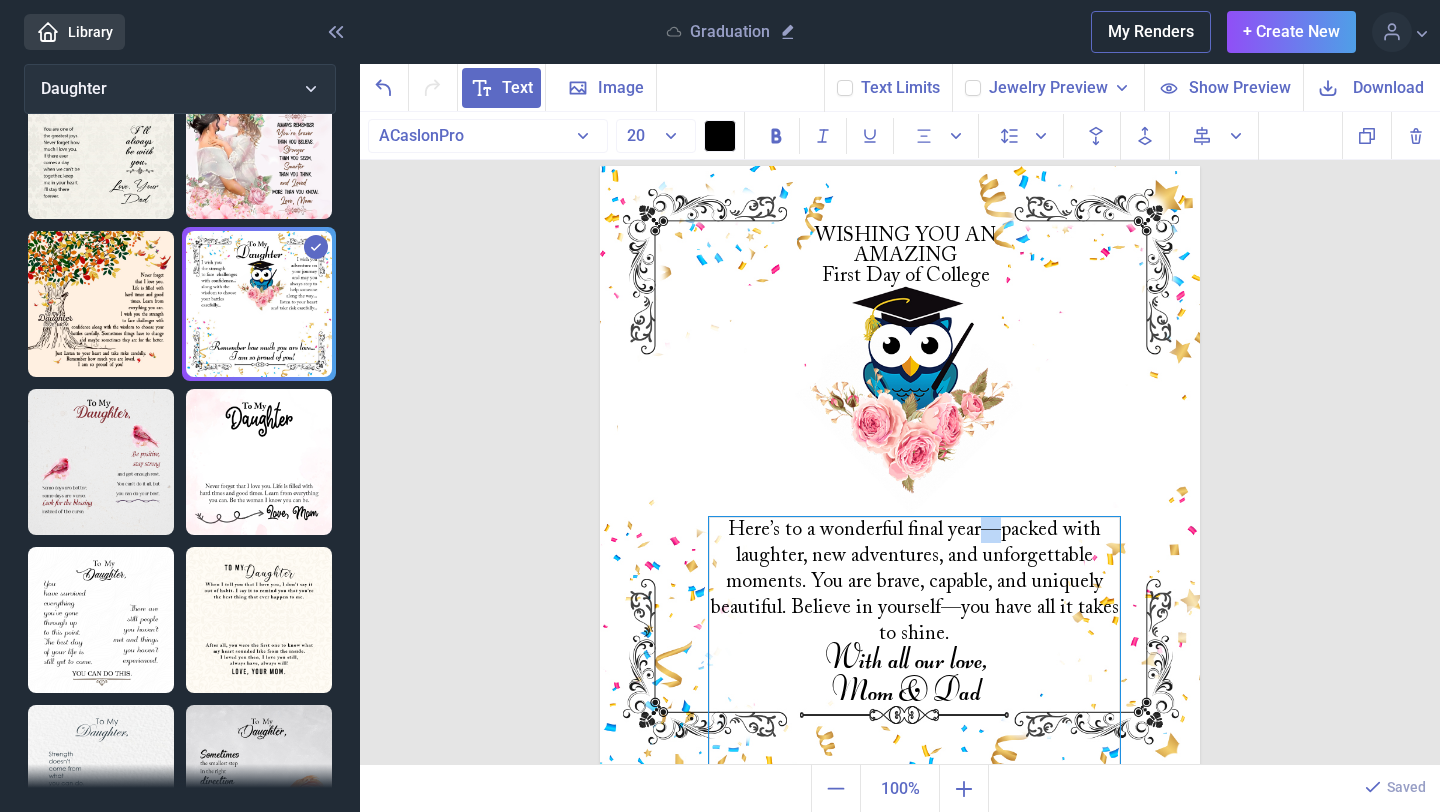 click on "Here’s to a wonderful final year—packed with laughter, new adventures, and unforgettable moments. You are brave, capable, and uniquely beautiful. Believe in yourself—you have all it takes to shine." at bounding box center [914, 650] 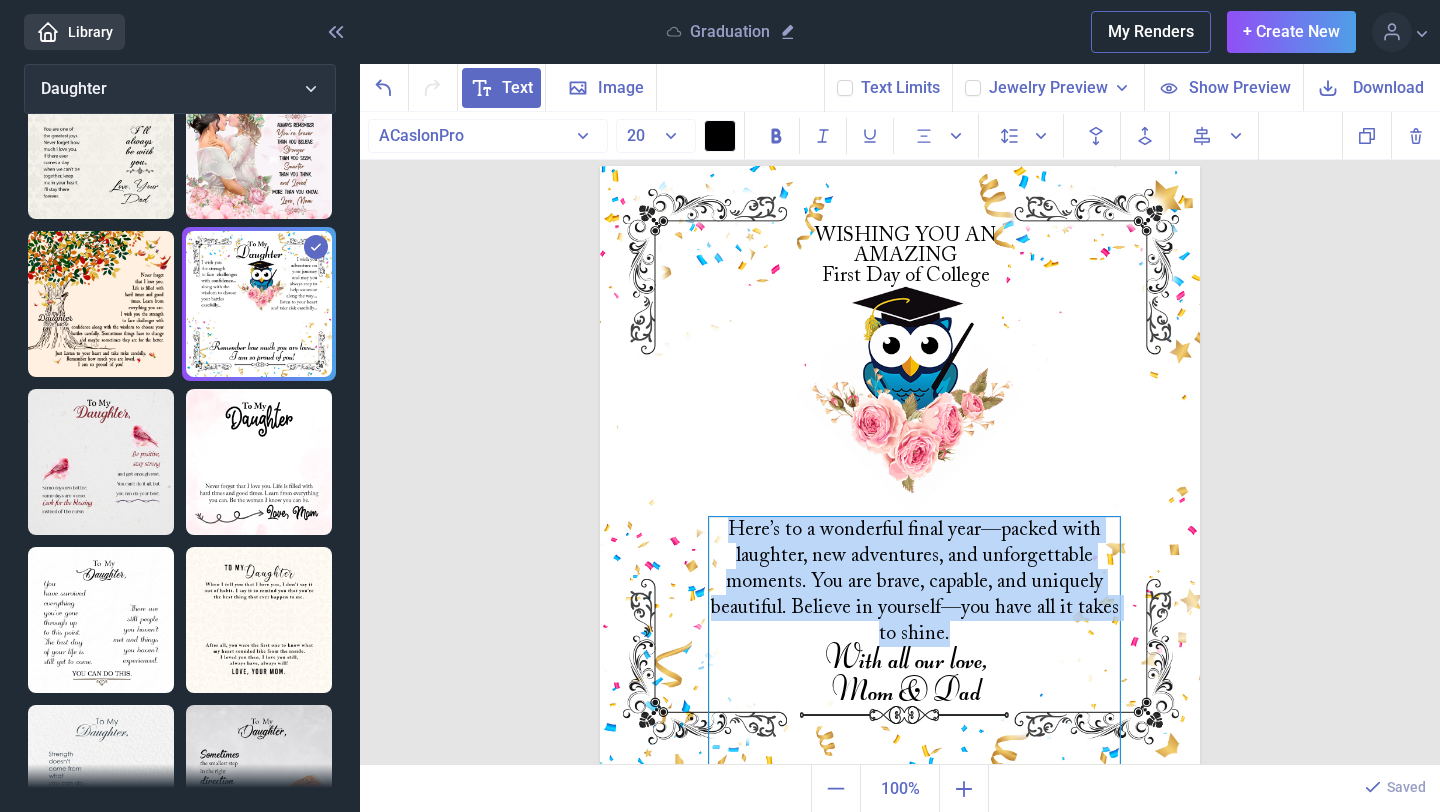 click on "Here’s to a wonderful final year—packed with laughter, new adventures, and unforgettable moments. You are brave, capable, and uniquely beautiful. Believe in yourself—you have all it takes to shine." at bounding box center [914, 650] 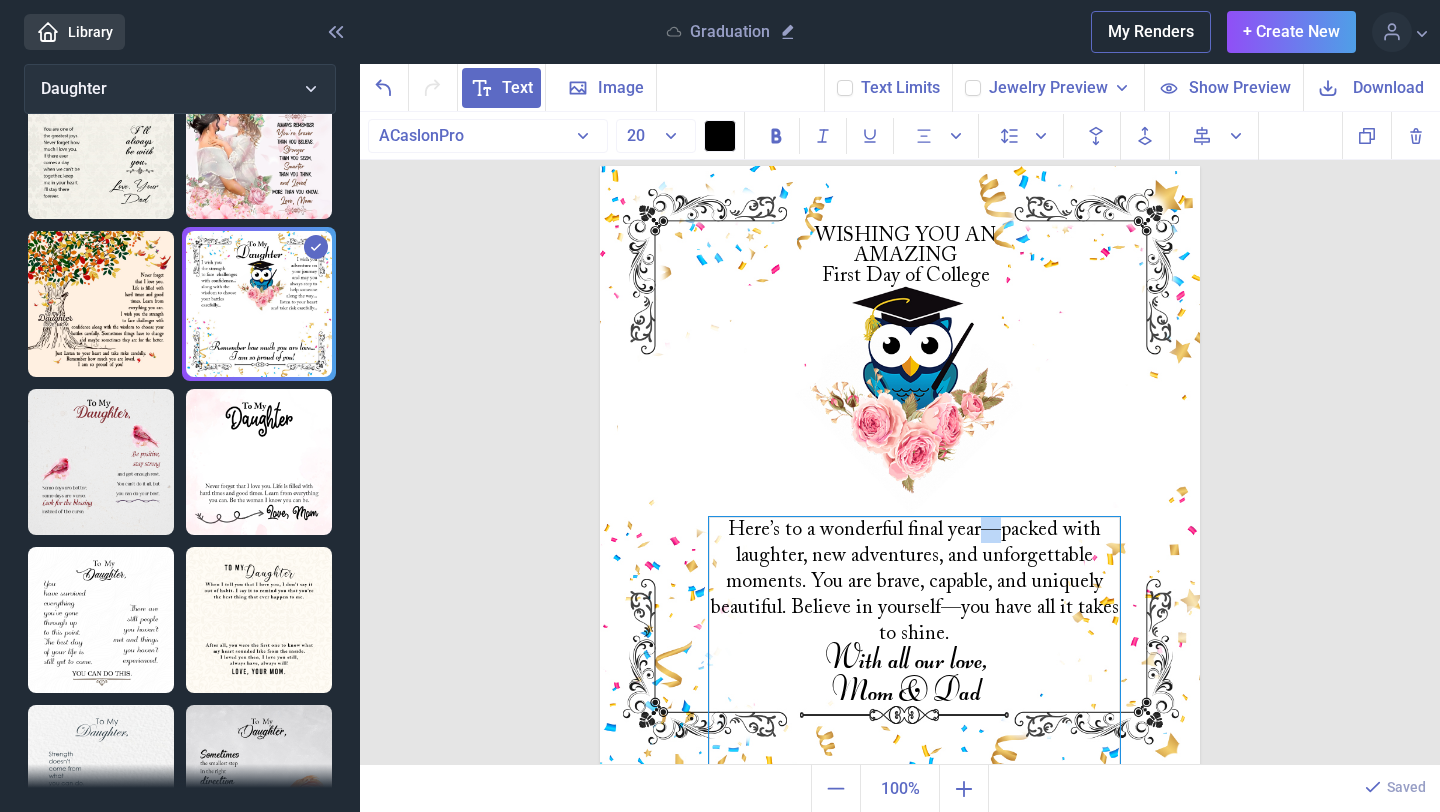 click on "Here’s to a wonderful final year—packed with laughter, new adventures, and unforgettable moments. You are brave, capable, and uniquely beautiful. Believe in yourself—you have all it takes to shine." at bounding box center [914, 650] 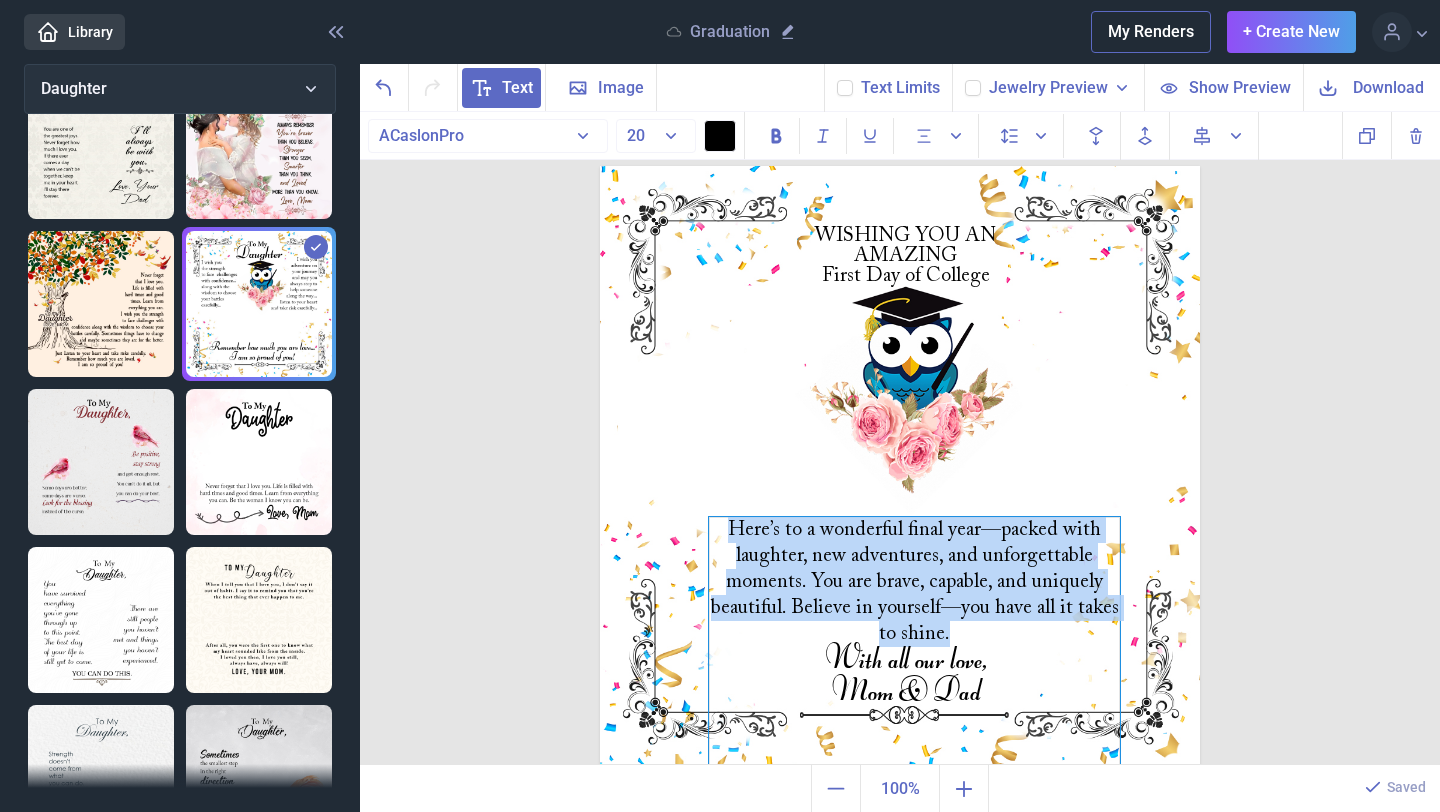 click on "Here’s to a wonderful final year—packed with laughter, new adventures, and unforgettable moments. You are brave, capable, and uniquely beautiful. Believe in yourself—you have all it takes to shine." at bounding box center [914, 650] 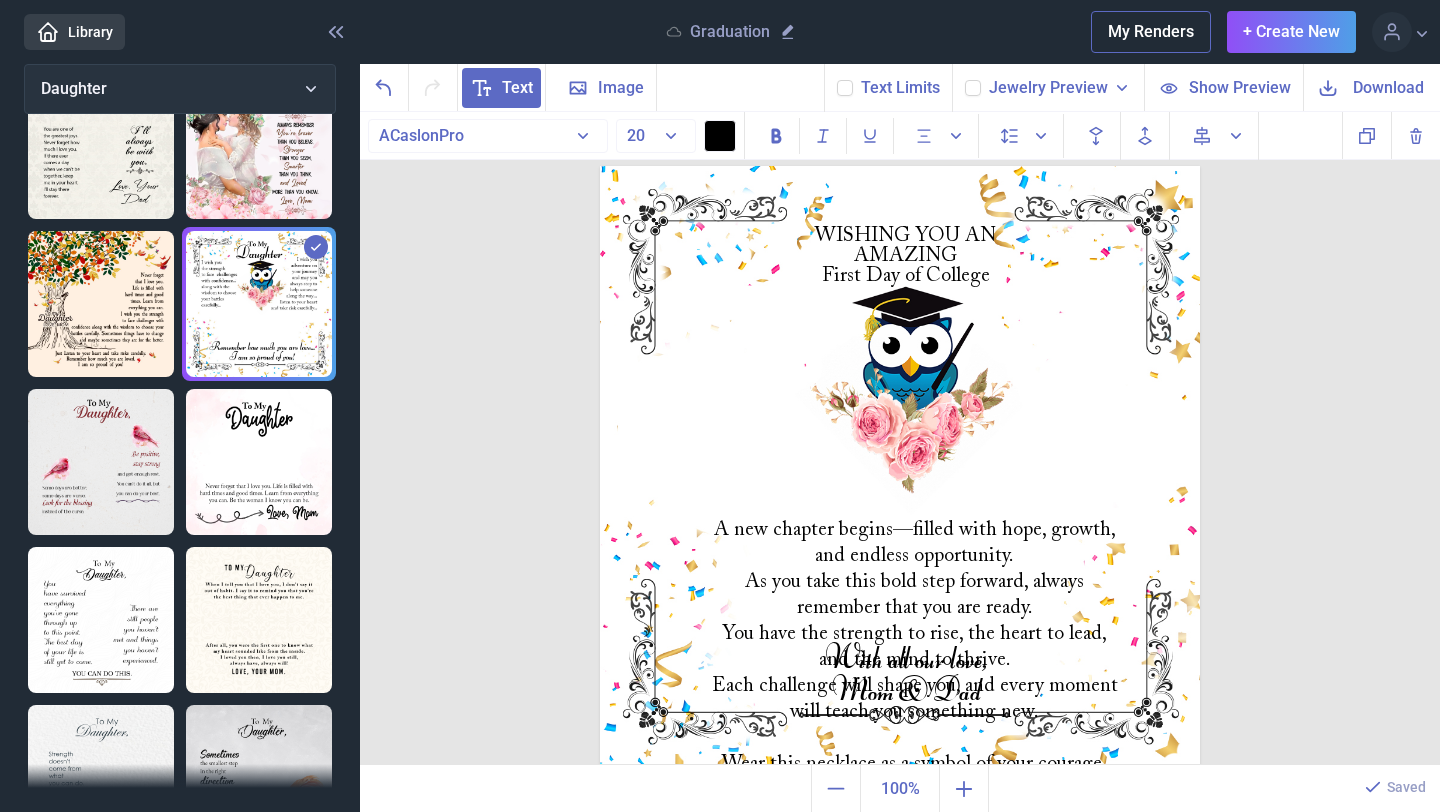 click on "WISHING YOU AN AMAZING First Day of College       A new chapter begins—filled with hope, growth, and endless opportunity. As you take this bold step forward, always remember that you are ready. You have the strength to rise, the heart to lead, and the mind to thrive. Each challenge will shape you, and every moment will teach you something new. Wear this necklace as a symbol of your courage, purpose, and limitless potential. Go shine bright and take on the world—your journey is just beginning!       With all our love, Mom & Dad           Duplicate     Delete       Backwards   >   Forward" at bounding box center (900, 439) 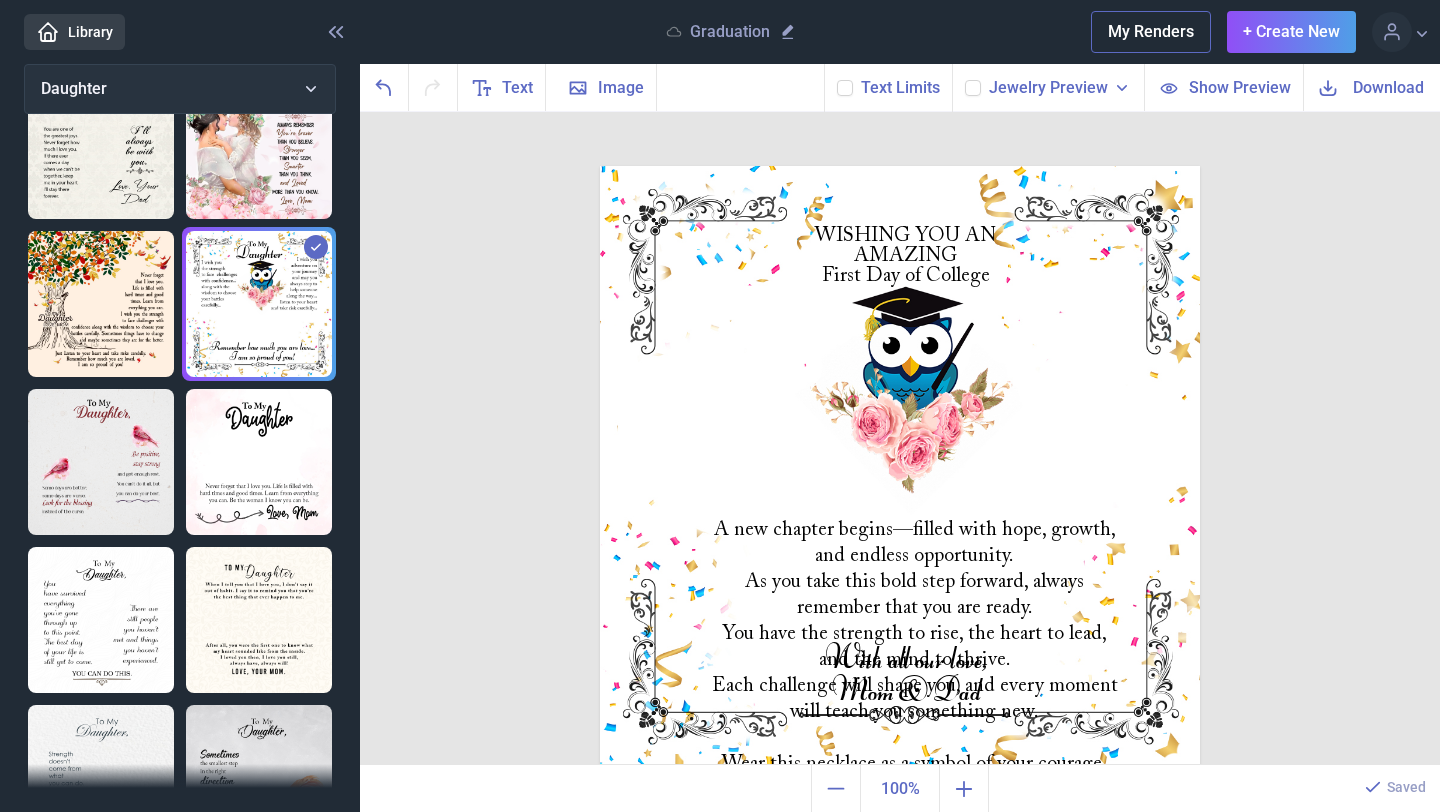 scroll, scrollTop: 0, scrollLeft: 0, axis: both 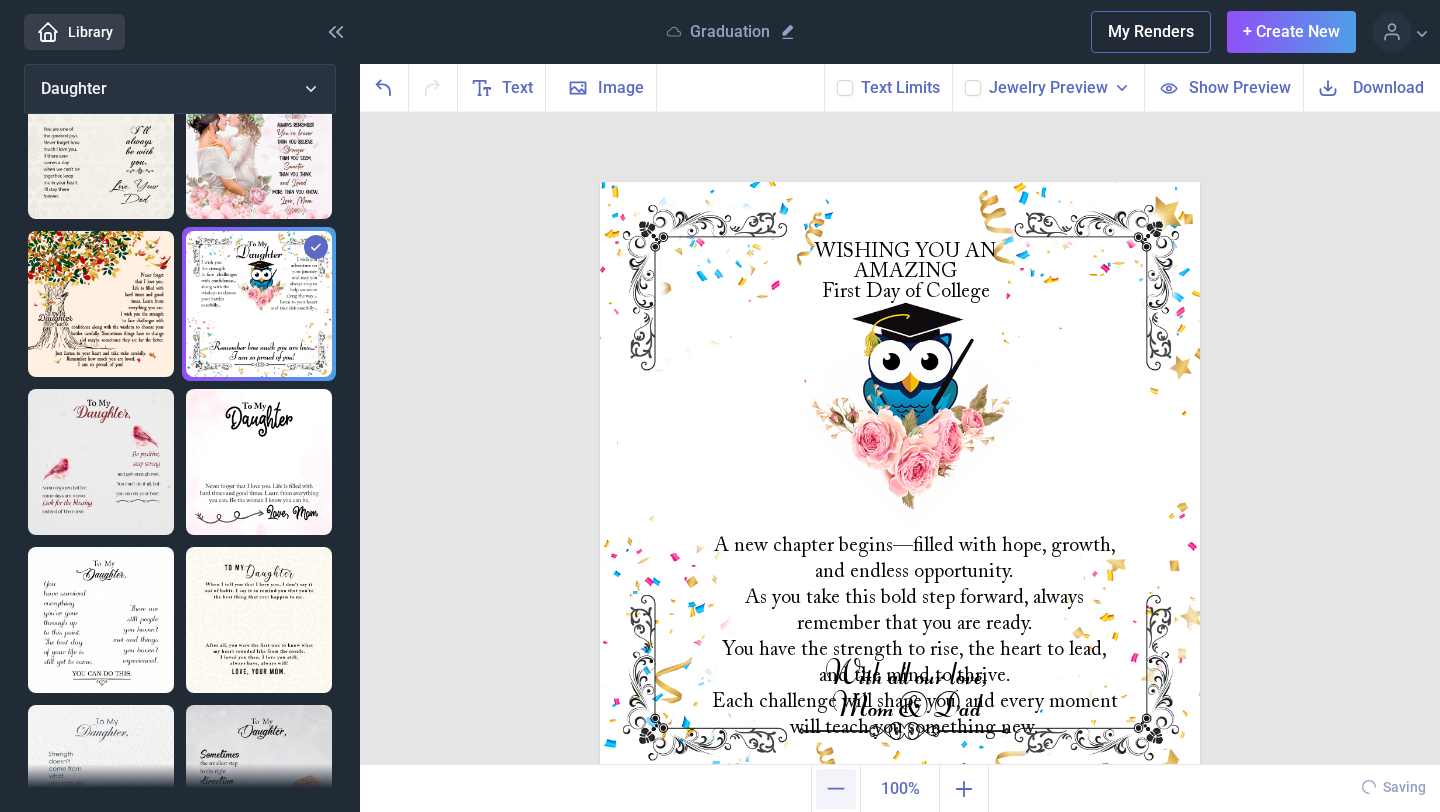 click at bounding box center (836, 789) 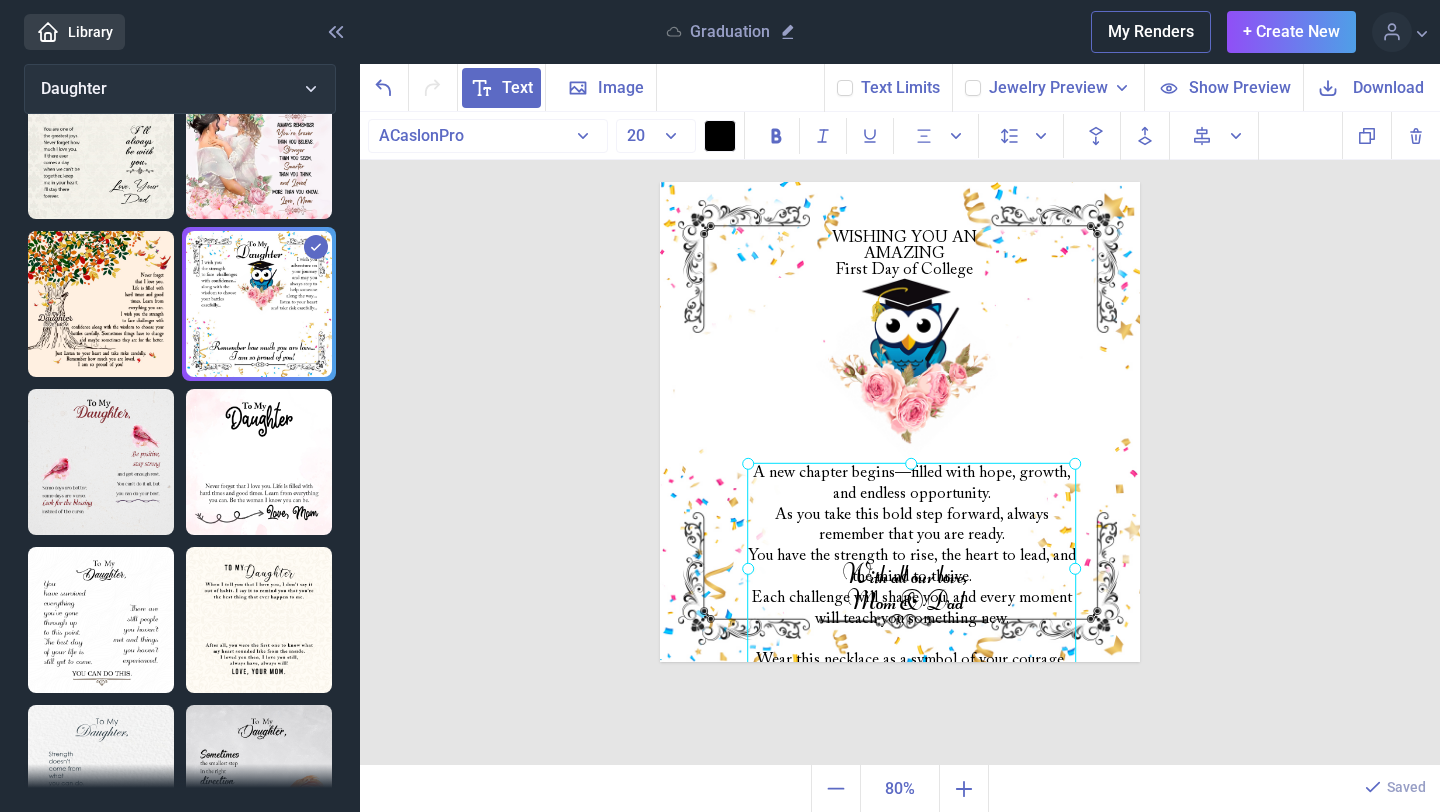 click on "A new chapter begins—filled with hope, growth, and endless opportunity. As you take this bold step forward, always remember that you are ready. You have the strength to rise, the heart to lead, and the mind to thrive. Each challenge will shape you, and every moment will teach you something new. Wear this necklace as a symbol of your courage, purpose, and limitless potential. Go shine bright and take on the world—your journey is just beginning!" at bounding box center [660, 182] 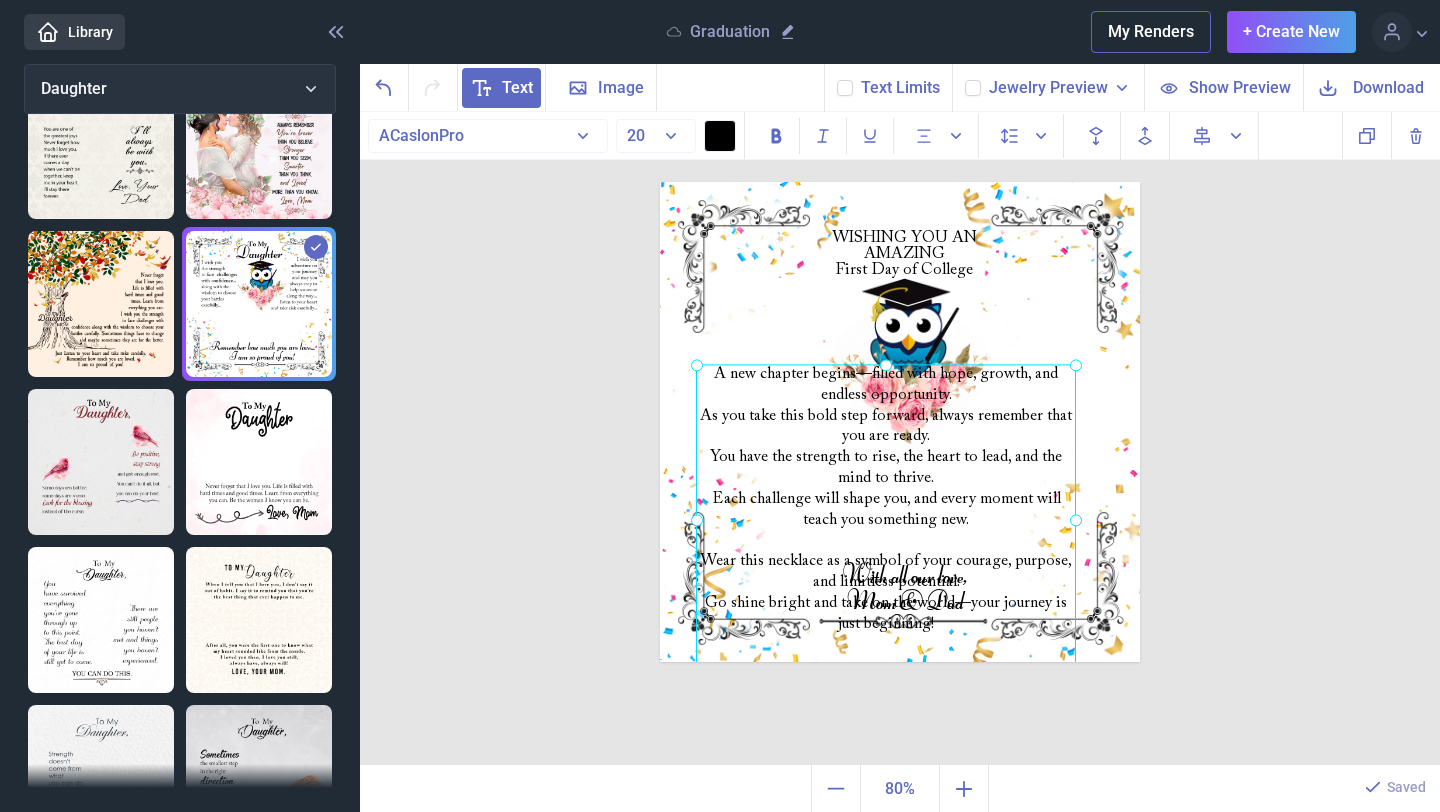 drag, startPoint x: 752, startPoint y: 466, endPoint x: 688, endPoint y: 347, distance: 135.11847 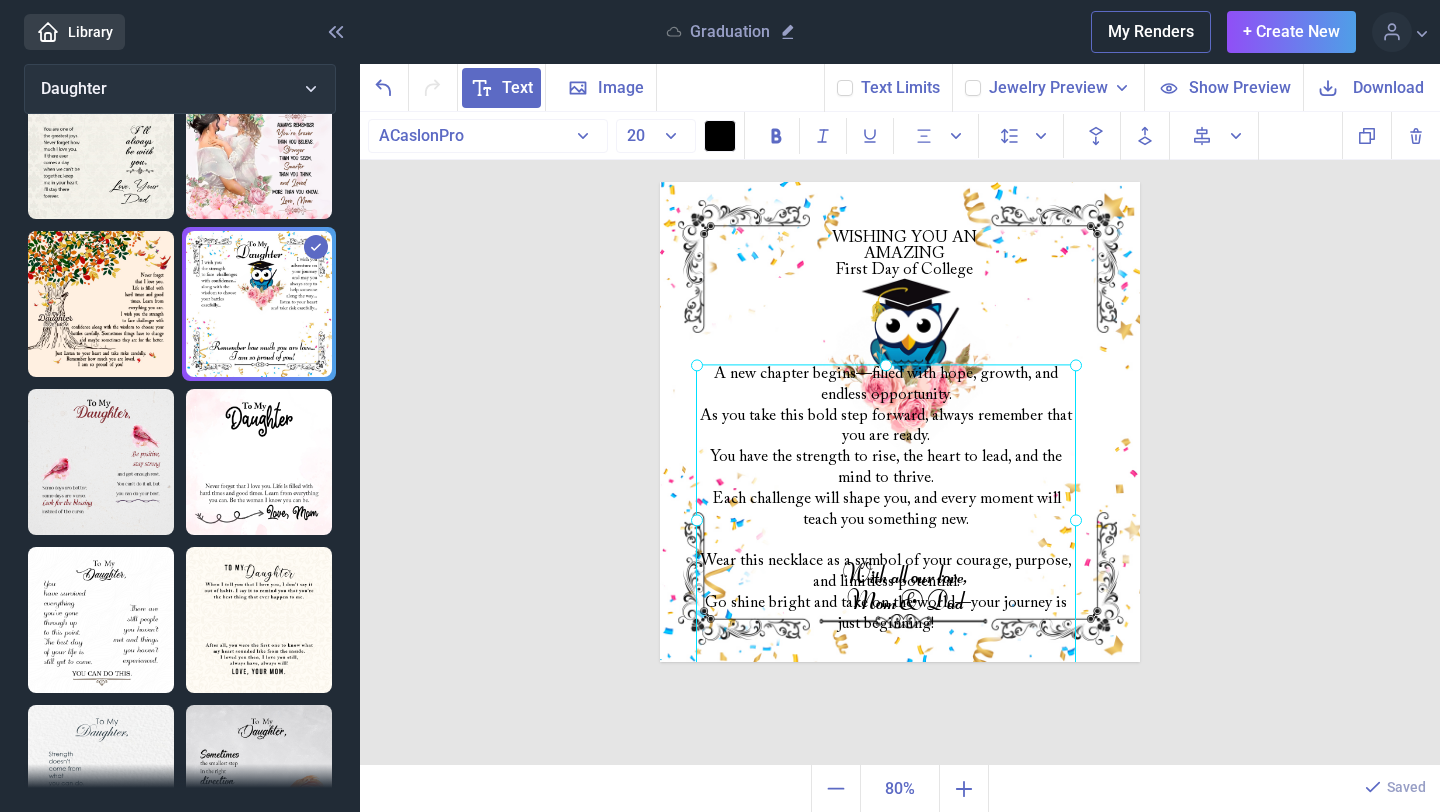 click on "WISHING YOU AN AMAZING First Day of College       A new chapter begins—filled with hope, growth, and endless opportunity. As you take this bold step forward, always remember that you are ready. You have the strength to rise, the heart to lead, and the mind to thrive. Each challenge will shape you, and every moment will teach you something new. Wear this necklace as a symbol of your courage, purpose, and limitless potential. Go shine bright and take on the world—your journey is just beginning!                       With all our love, Mom & Dad" at bounding box center [900, 422] 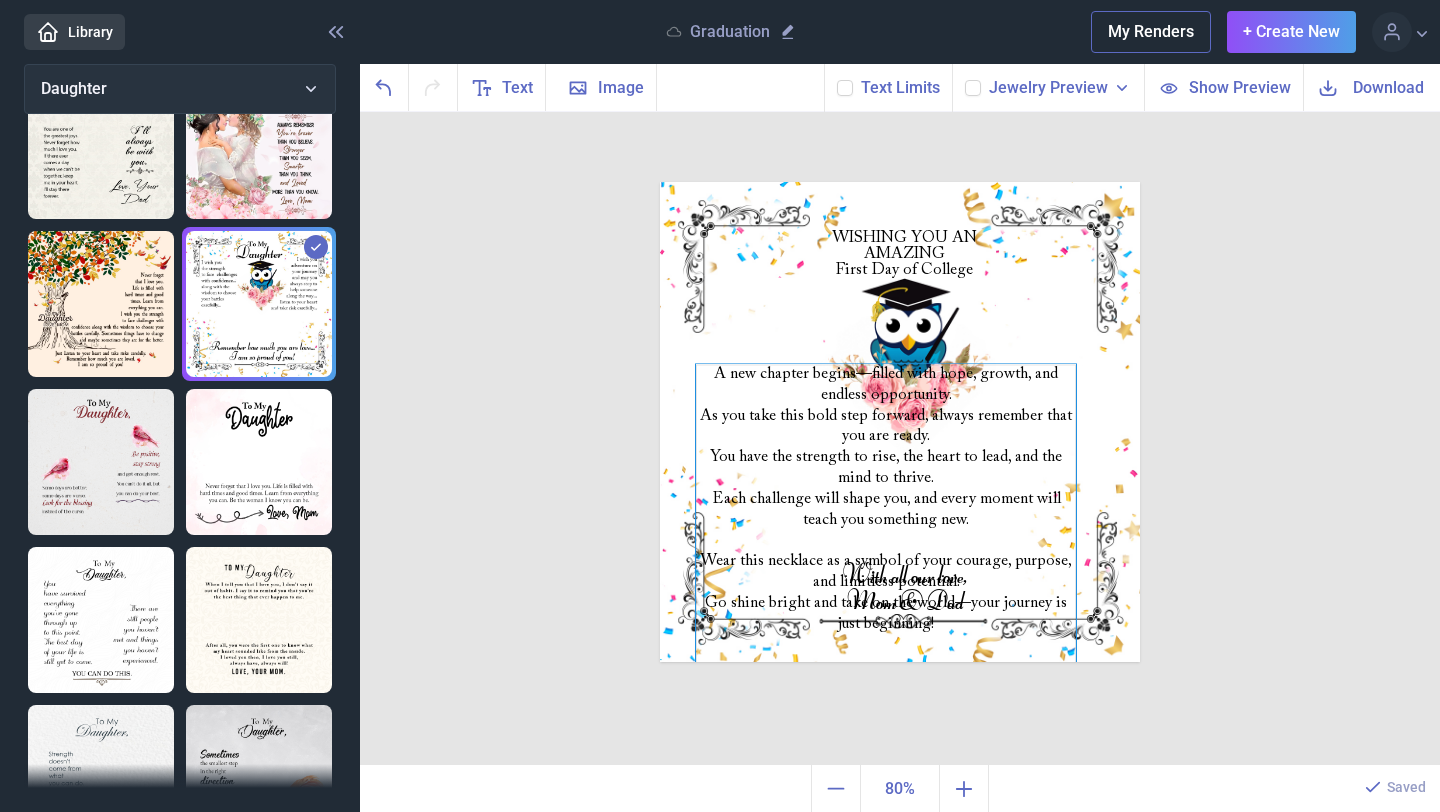 click on "A new chapter begins—filled with hope, growth, and endless opportunity. As you take this bold step forward, always remember that you are ready. You have the strength to rise, the heart to lead, and the mind to thrive. Each challenge will shape you, and every moment will teach you something new. Wear this necklace as a symbol of your courage, purpose, and limitless potential. Go shine bright and take on the world—your journey is just beginning!" at bounding box center (900, 182) 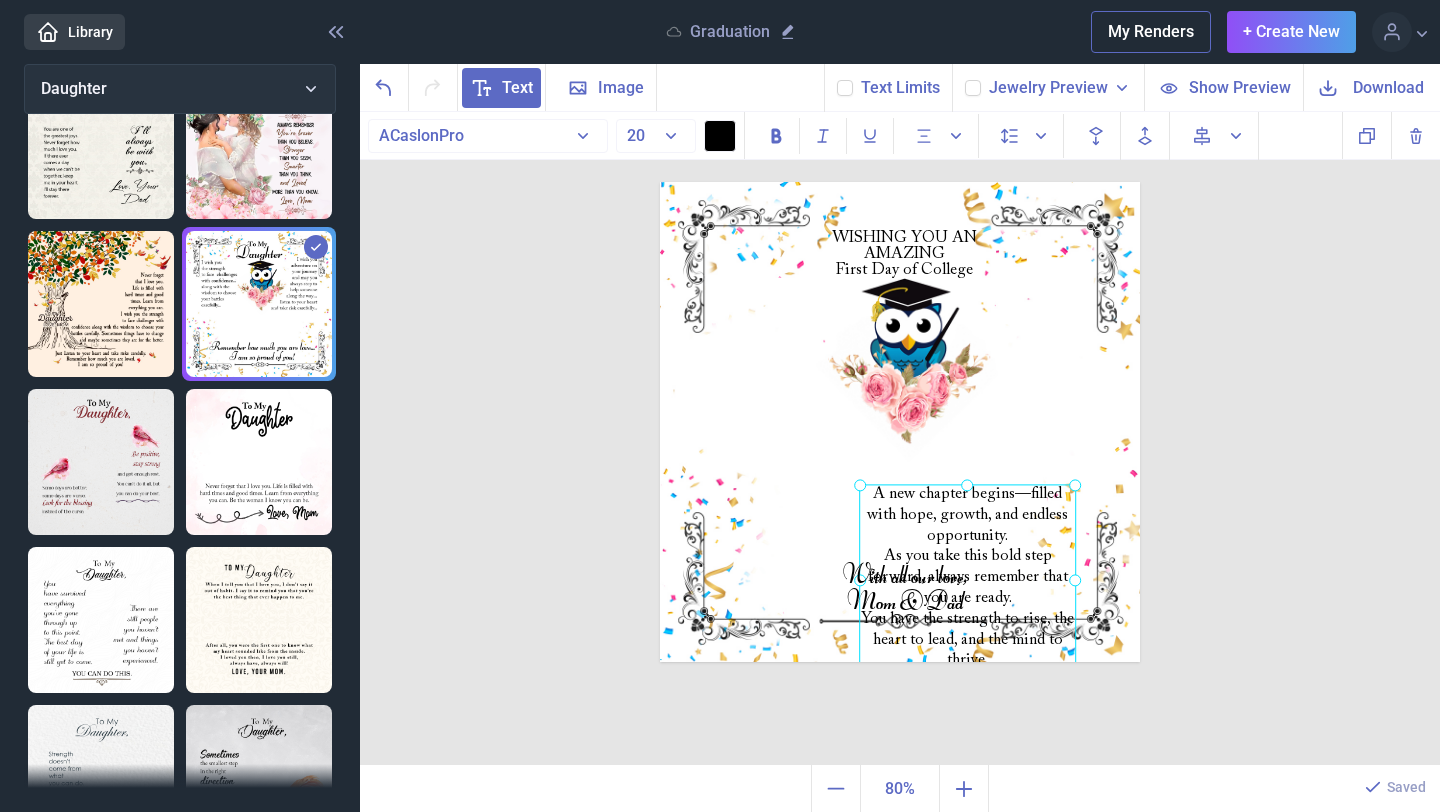 drag, startPoint x: 698, startPoint y: 366, endPoint x: 893, endPoint y: 512, distance: 243.60008 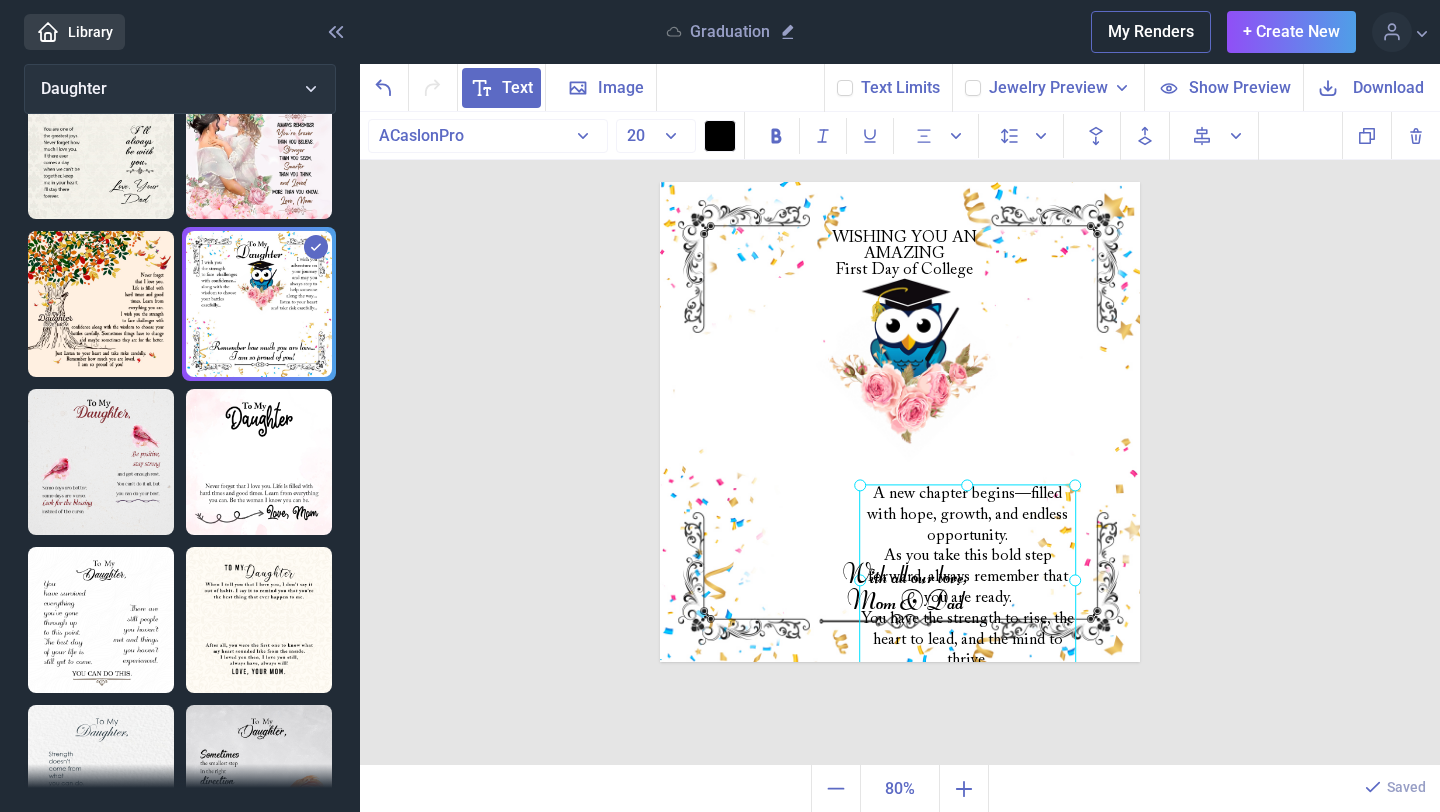 click at bounding box center [967, 579] 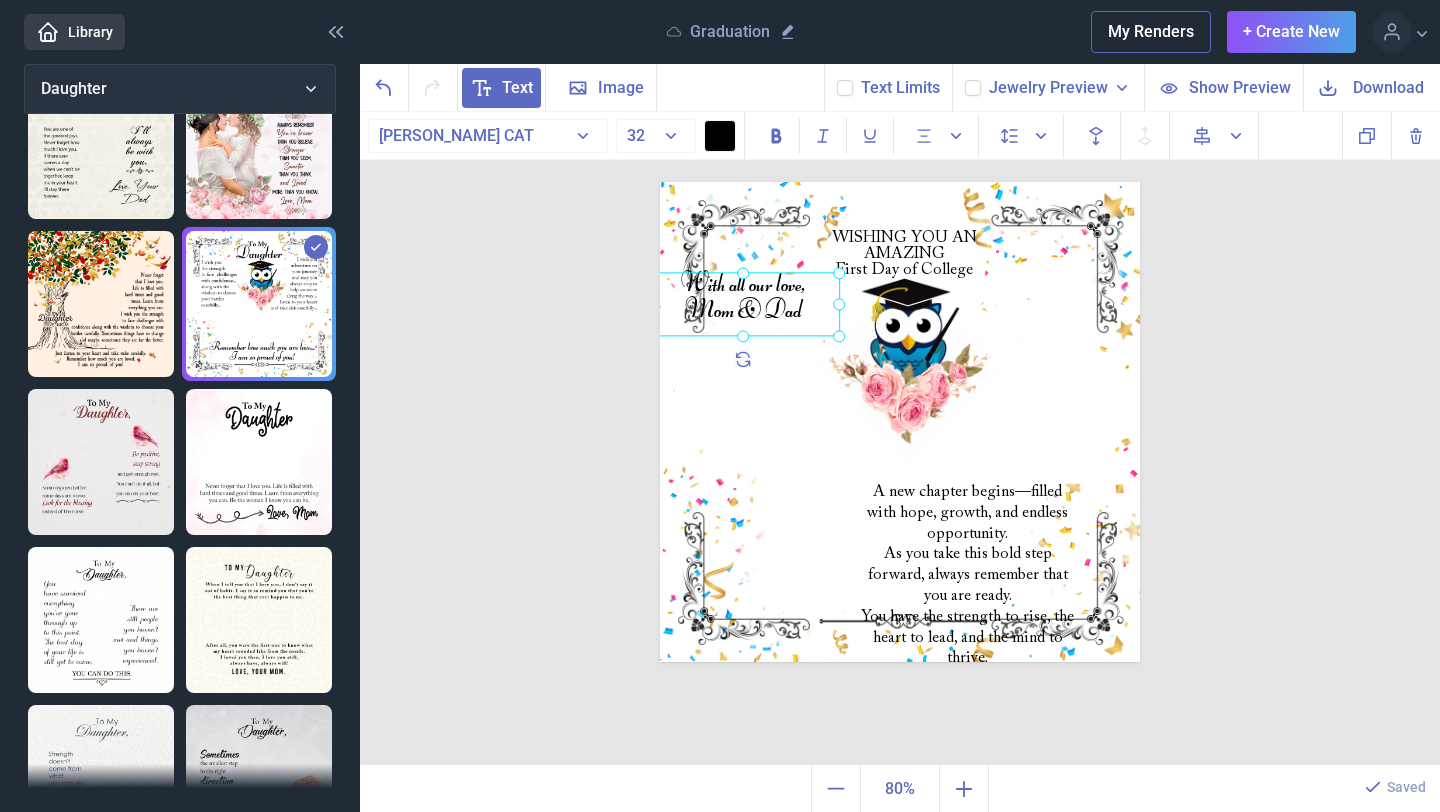 drag, startPoint x: 1000, startPoint y: 579, endPoint x: 797, endPoint y: 214, distance: 417.65295 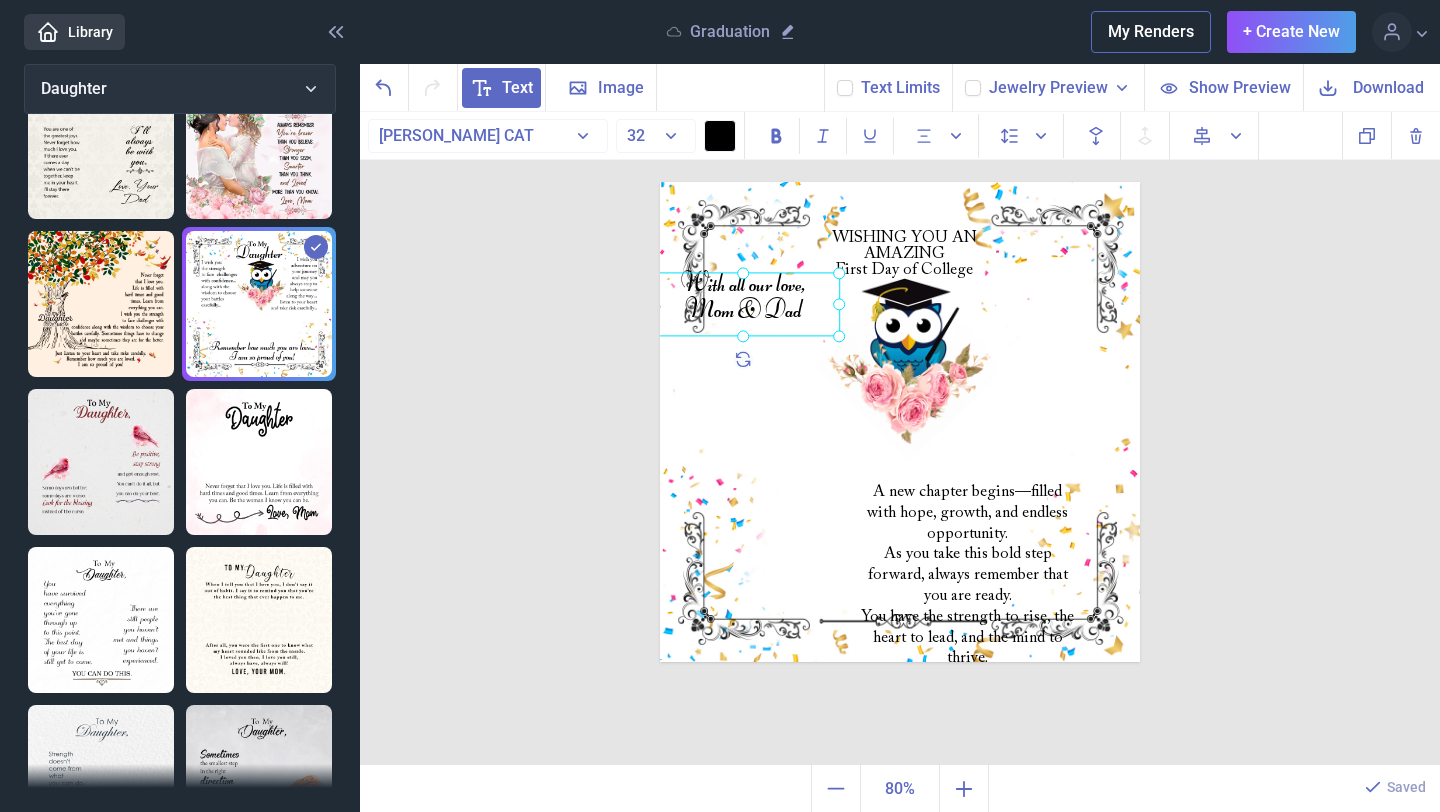 click on "WISHING YOU AN AMAZING First Day of College       A new chapter begins—filled with hope, growth, and endless opportunity. As you take this bold step forward, always remember that you are ready. You have the strength to rise, the heart to lead, and the mind to thrive. Each challenge will shape you, and every moment will teach you something new. Wear this necklace as a symbol of your courage, purpose, and limitless potential. Go shine bright and take on the world—your journey is just beginning!       With all our love, Mom & Dad" at bounding box center [900, 422] 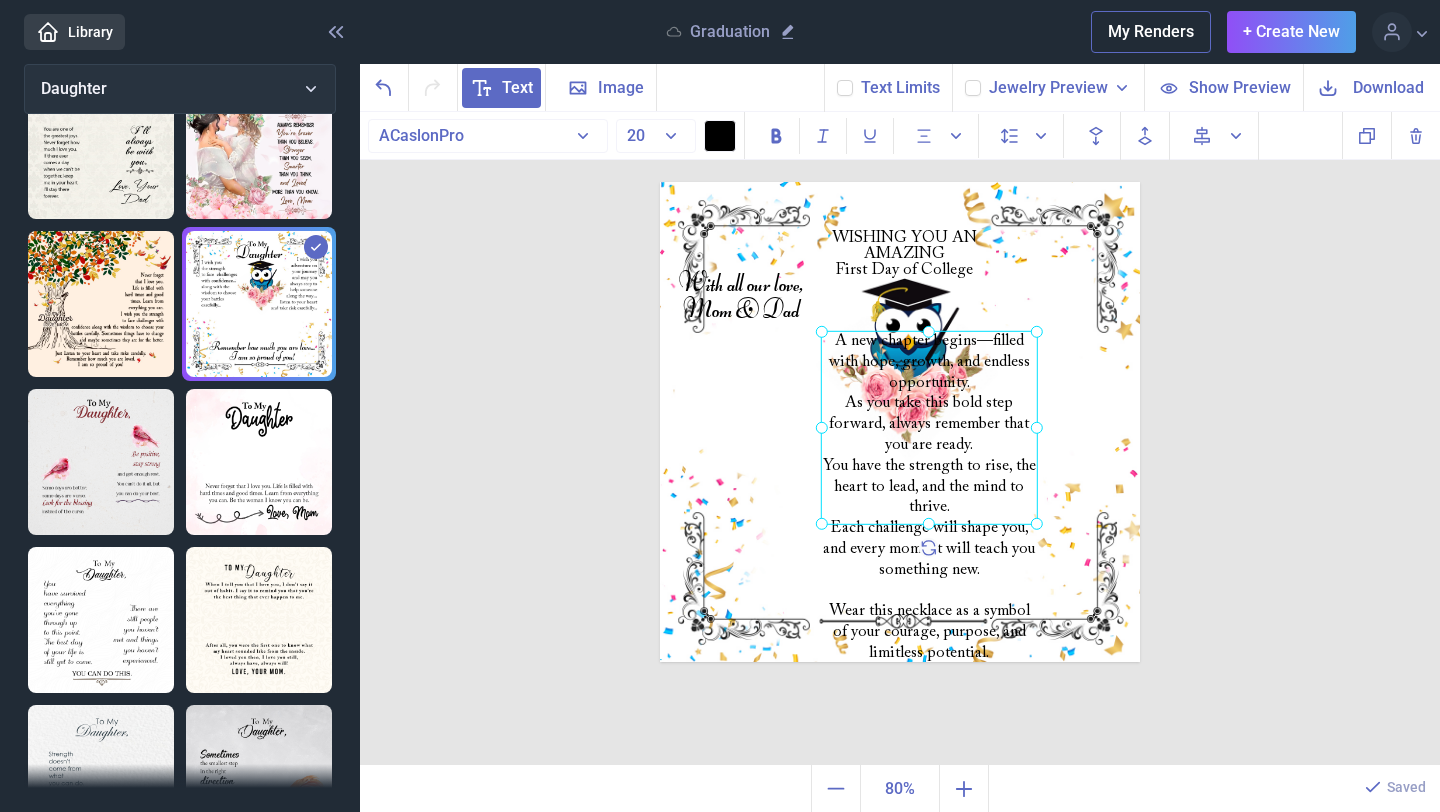 drag, startPoint x: 955, startPoint y: 574, endPoint x: 905, endPoint y: 383, distance: 197.43607 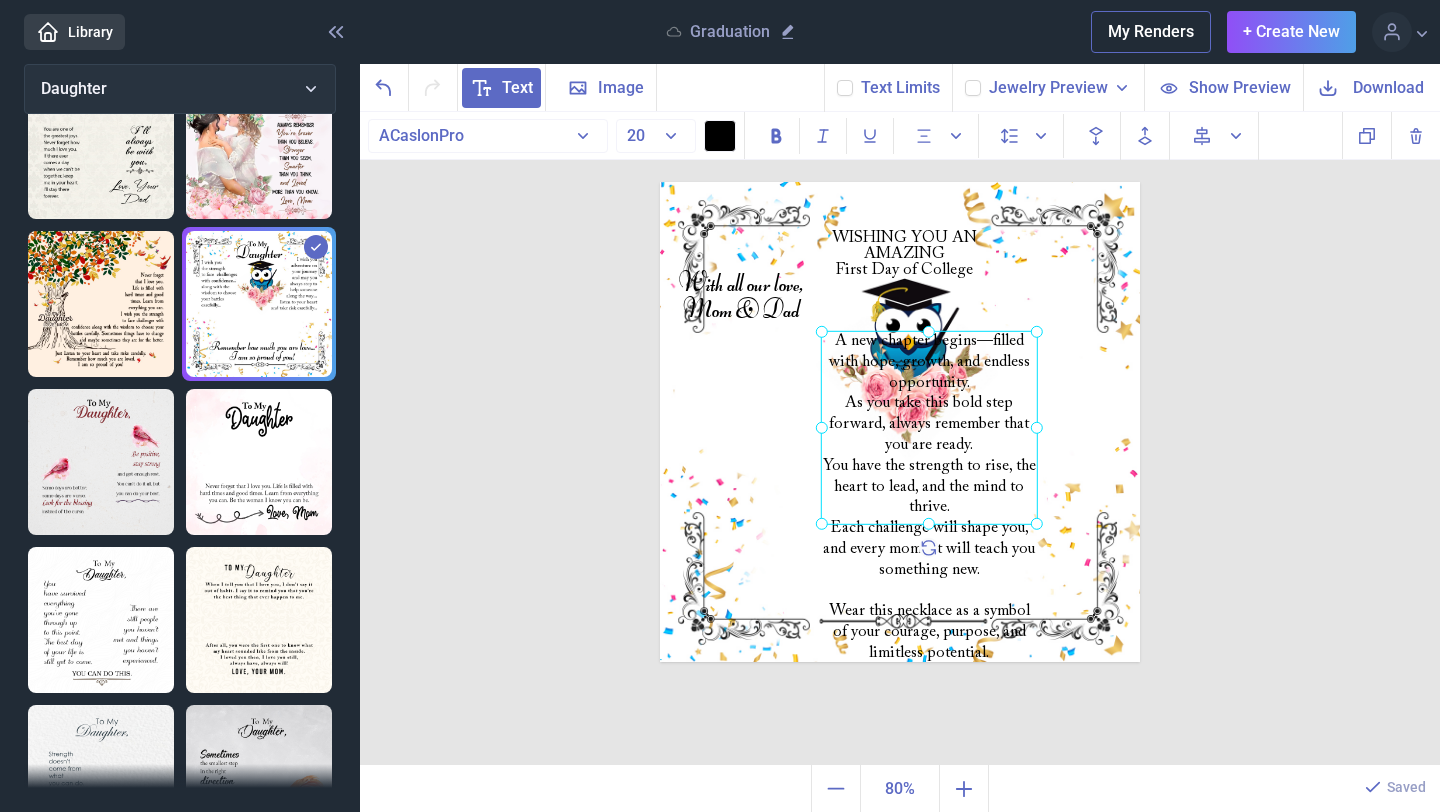 click on "A new chapter begins—filled with hope, growth, and endless opportunity. As you take this bold step forward, always remember that you are ready. You have the strength to rise, the heart to lead, and the mind to thrive. Each challenge will shape you, and every moment will teach you something new. Wear this necklace as a symbol of your courage, purpose, and limitless potential. Go shine bright and take on the world—your journey is just beginning!" at bounding box center [660, 182] 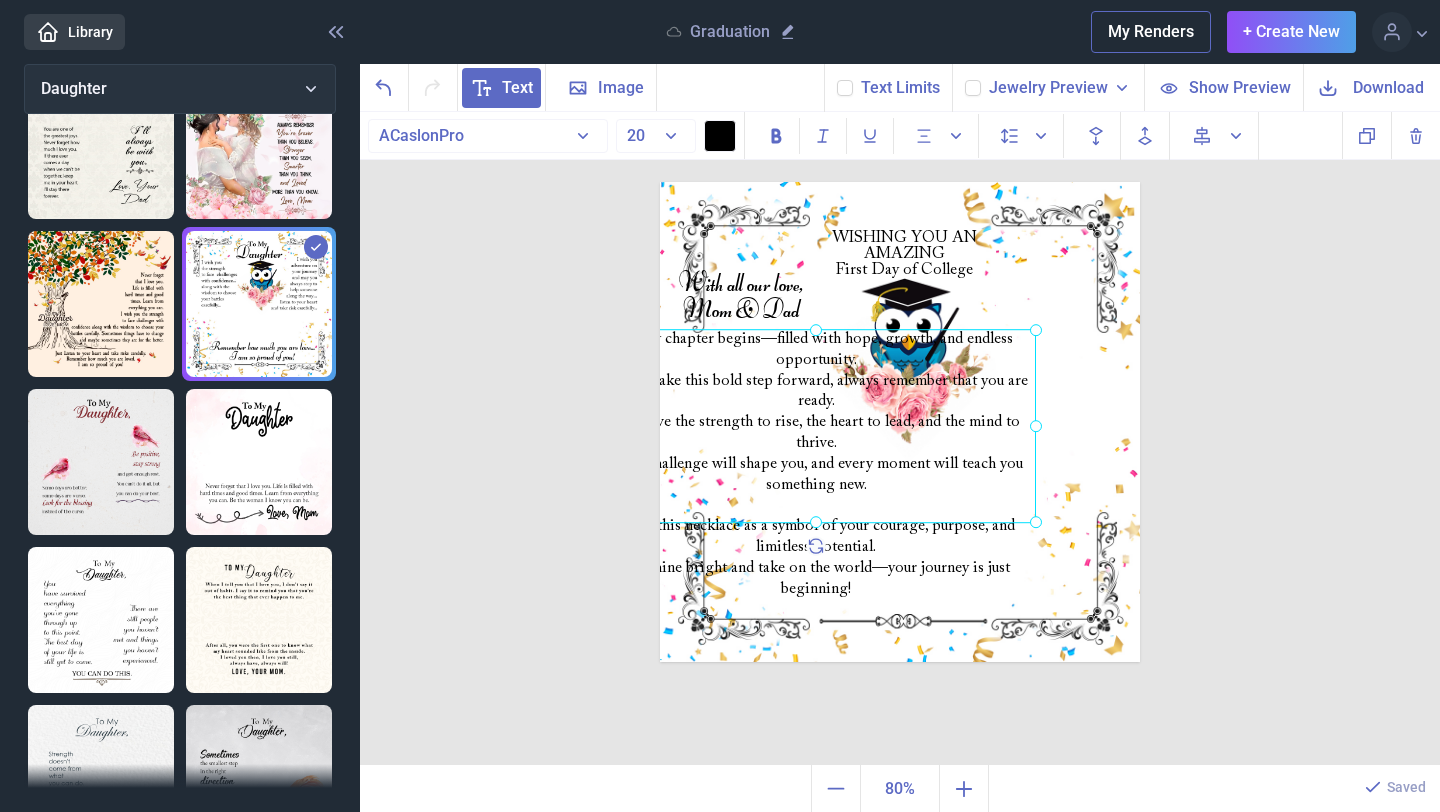 drag, startPoint x: 822, startPoint y: 427, endPoint x: 542, endPoint y: 442, distance: 280.4015 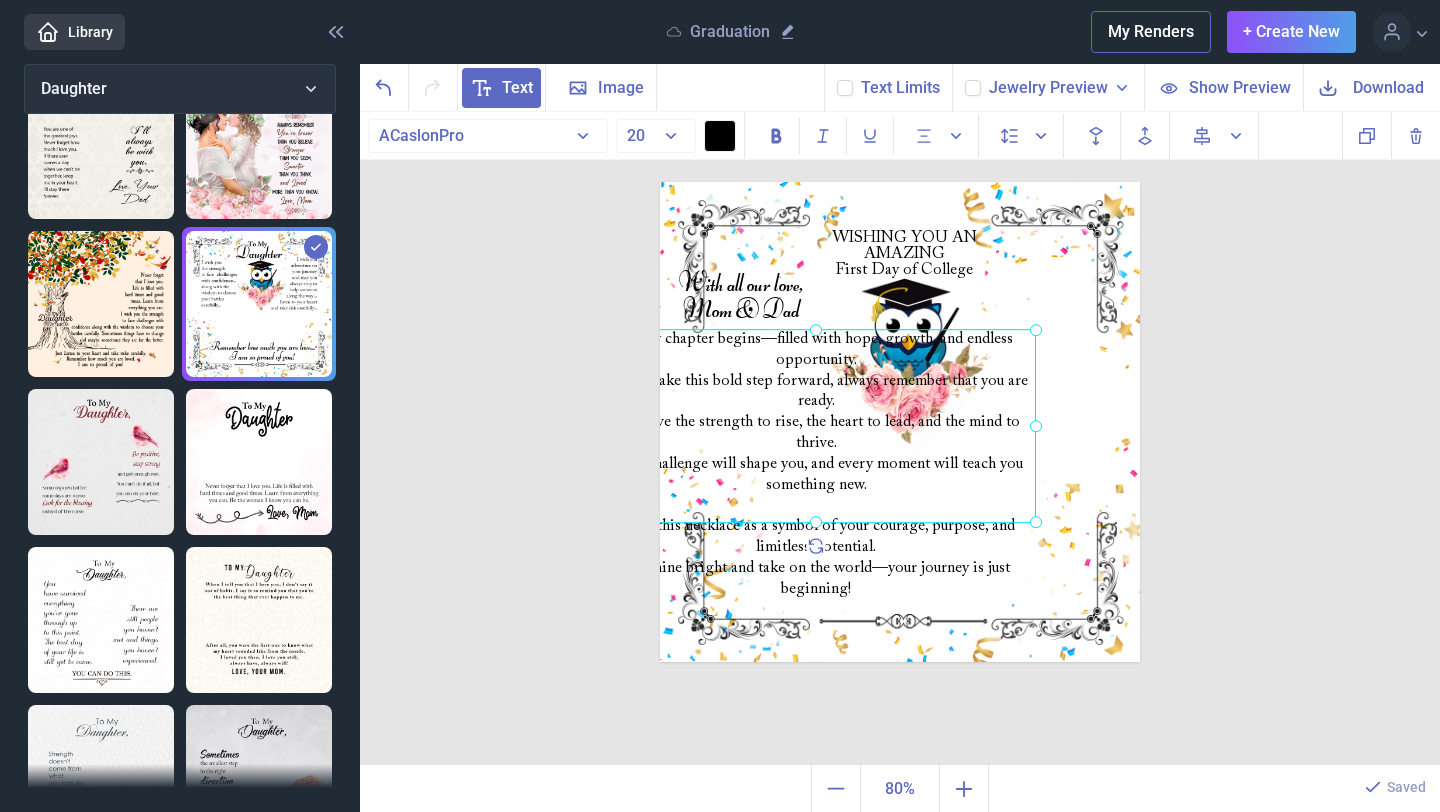 click on "WISHING YOU AN AMAZING First Day of College       A new chapter begins—filled with hope, growth, and endless opportunity. As you take this bold step forward, always remember that you are ready. You have the strength to rise, the heart to lead, and the mind to thrive. Each challenge will shape you, and every moment will teach you something new. Wear this necklace as a symbol of your courage, purpose, and limitless potential. Go shine bright and take on the world—your journey is just beginning!                       With all our love, Mom & Dad           Duplicate     Delete       Backwards   >   Forward" at bounding box center (900, 439) 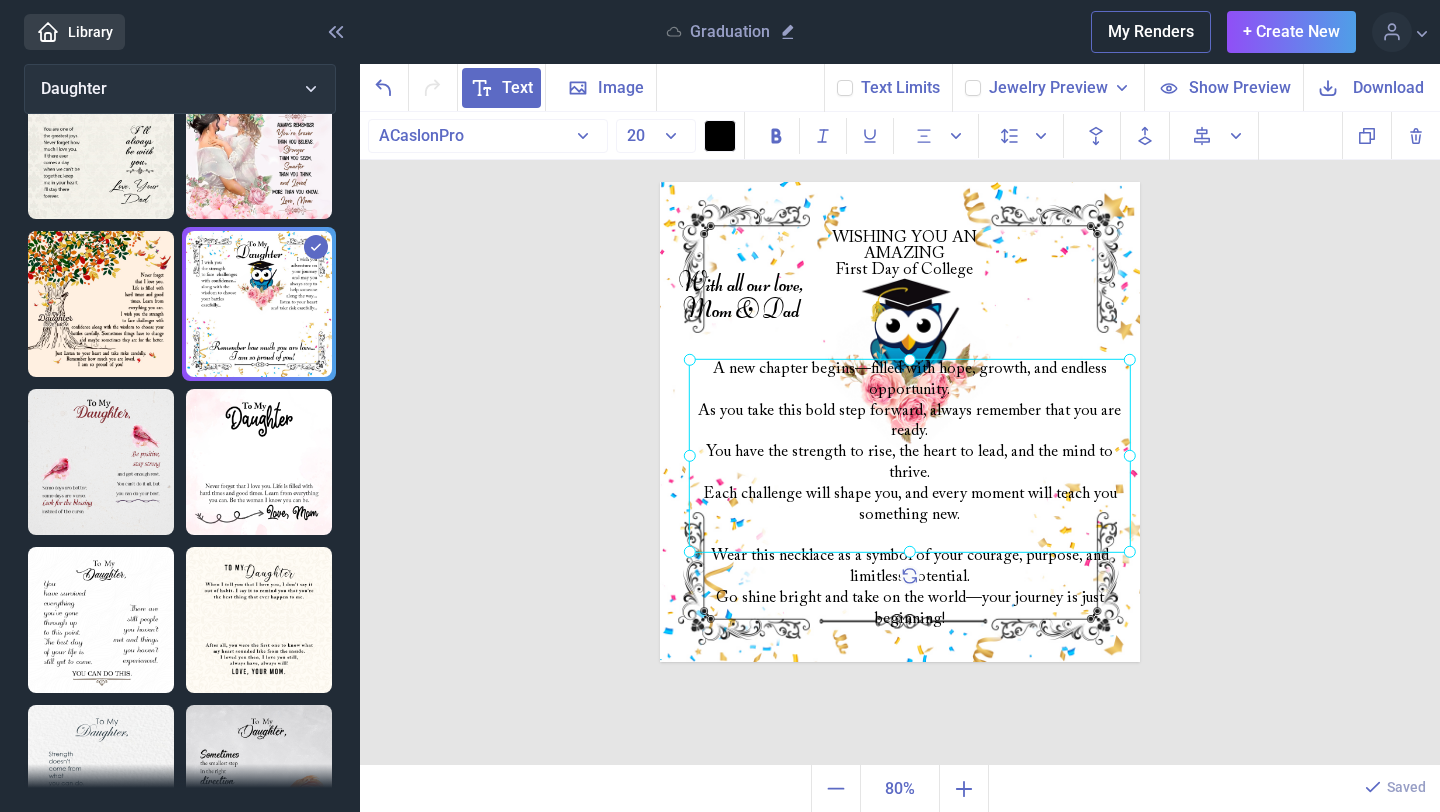drag, startPoint x: 787, startPoint y: 449, endPoint x: 900, endPoint y: 489, distance: 119.870766 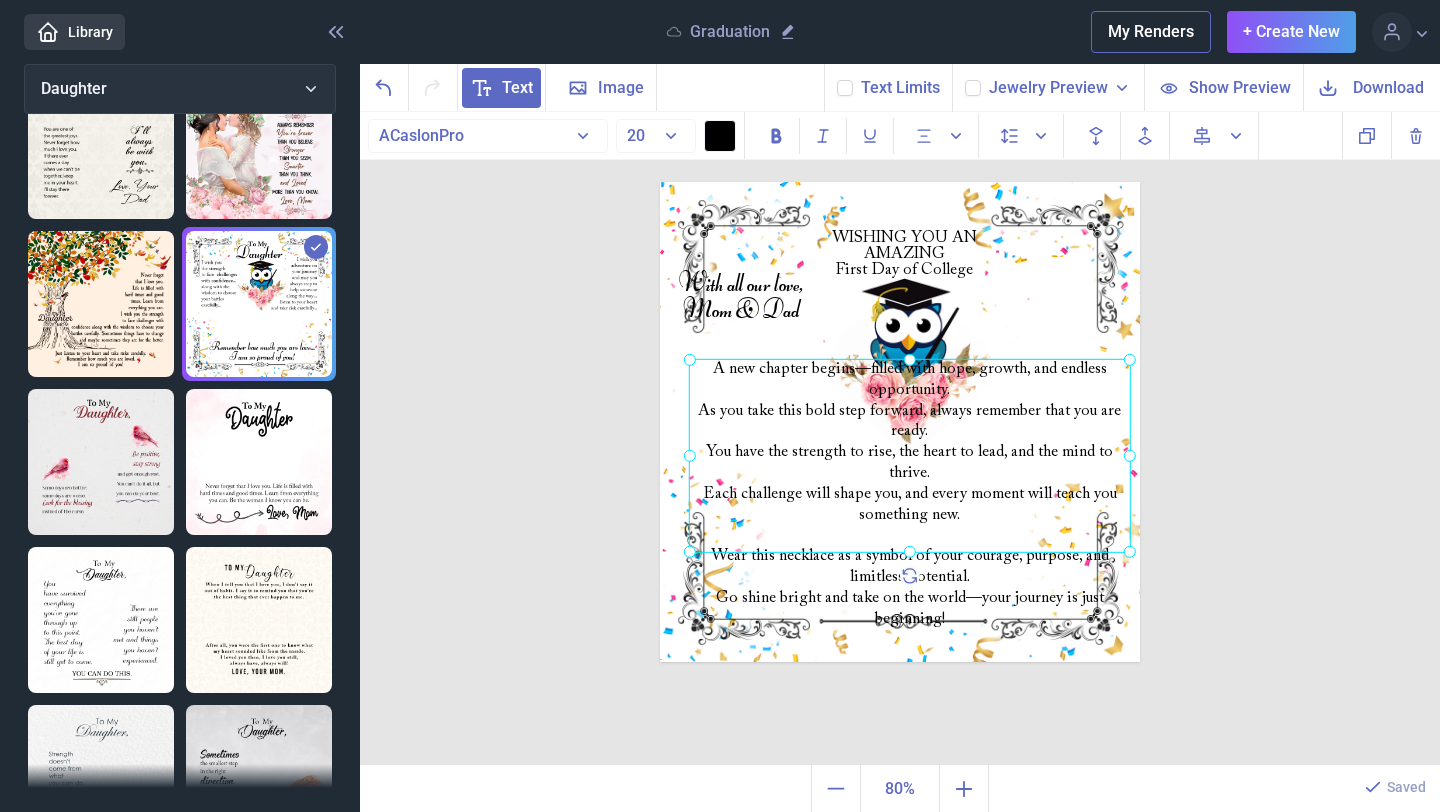 click on "A new chapter begins—filled with hope, growth, and endless opportunity. As you take this bold step forward, always remember that you are ready. You have the strength to rise, the heart to lead, and the mind to thrive. Each challenge will shape you, and every moment will teach you something new. Wear this necklace as a symbol of your courage, purpose, and limitless potential. Go shine bright and take on the world—your journey is just beginning!" at bounding box center (660, 182) 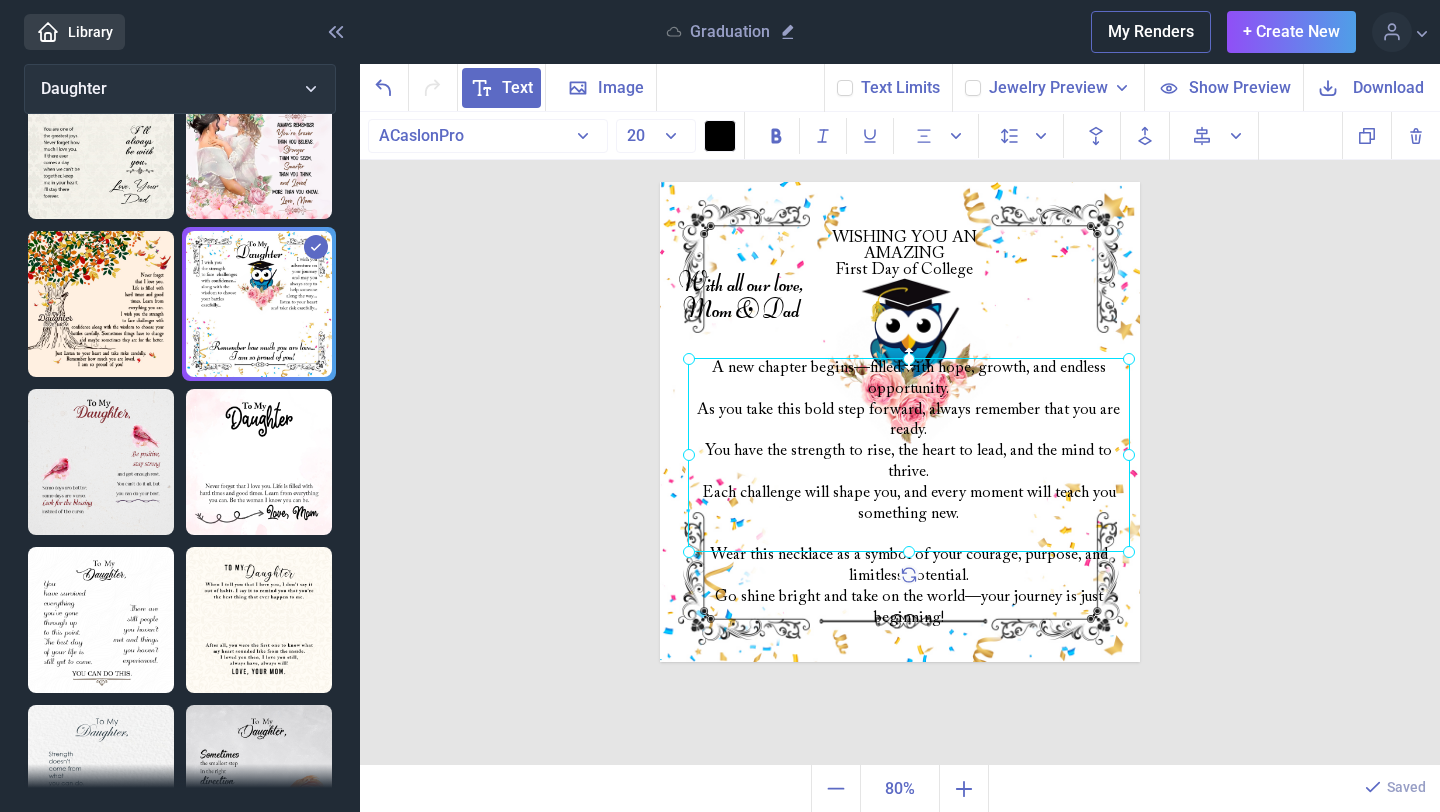 click 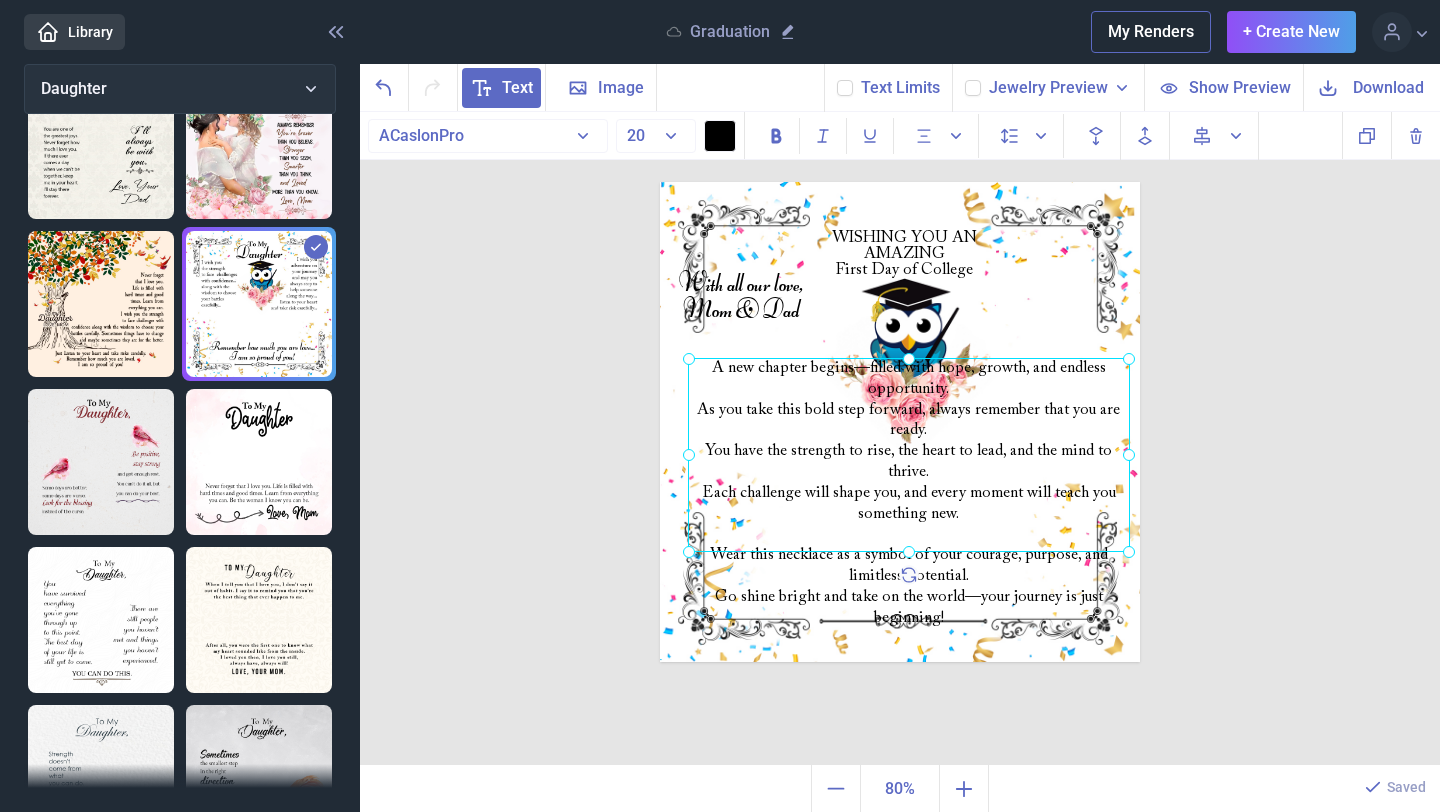 click at bounding box center (909, 455) 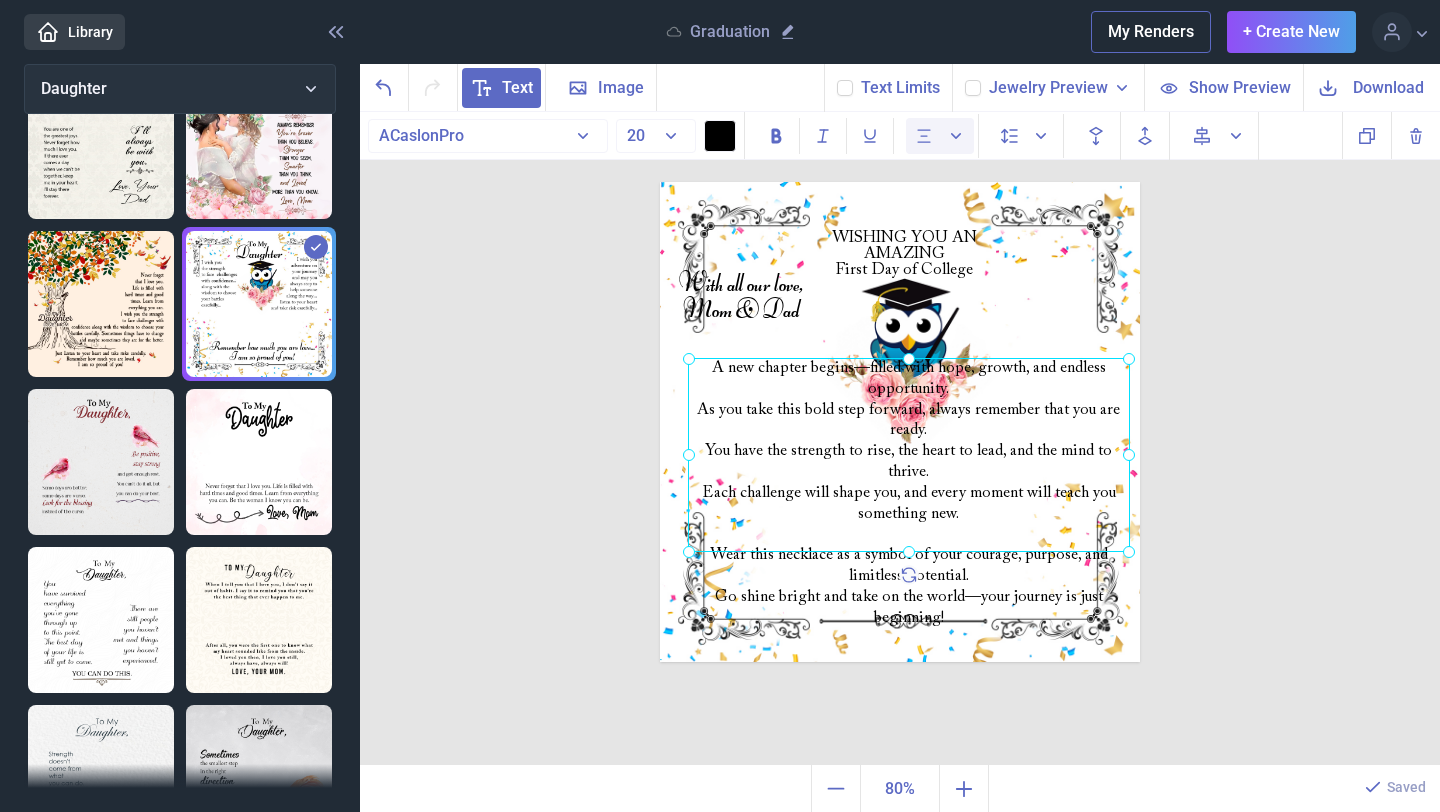 click 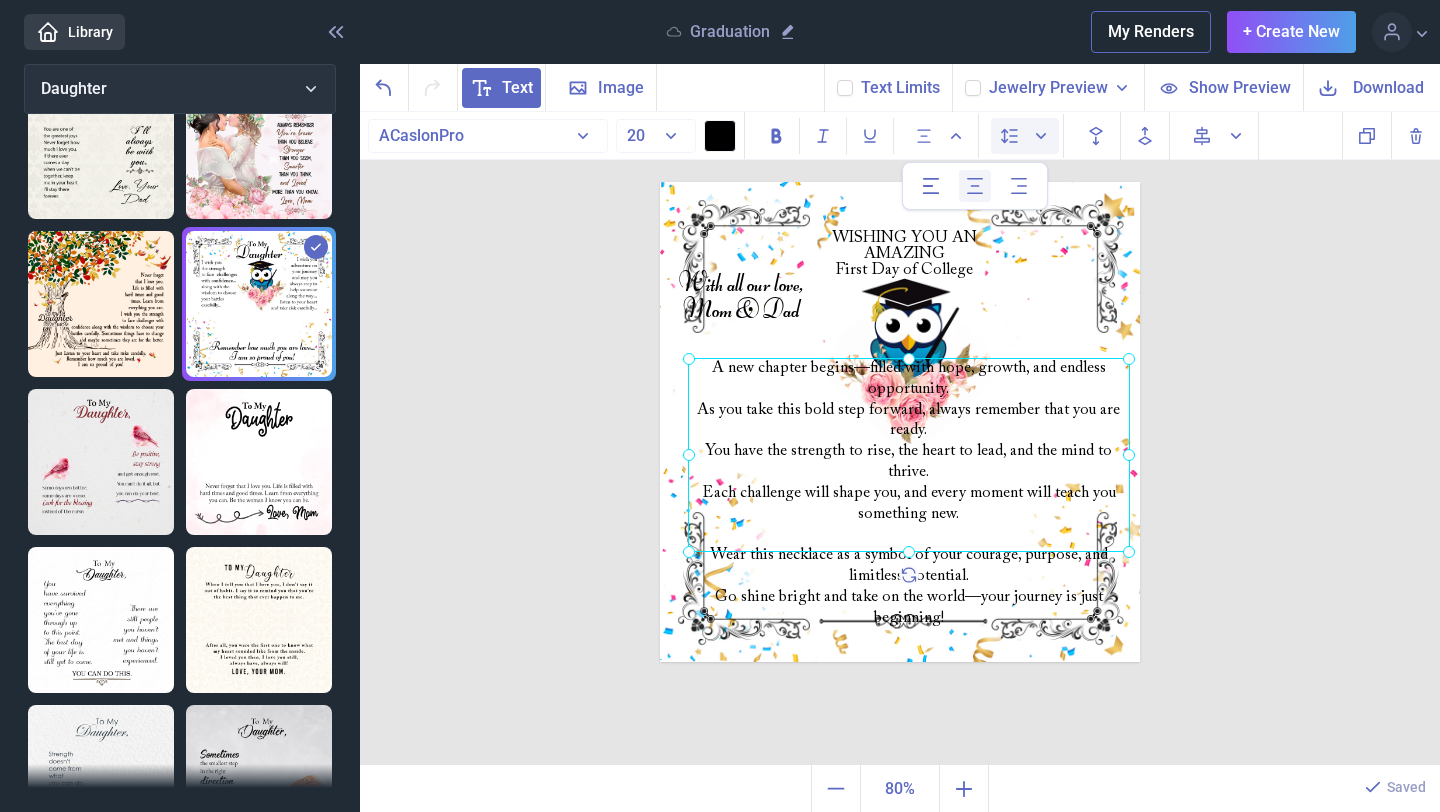 click 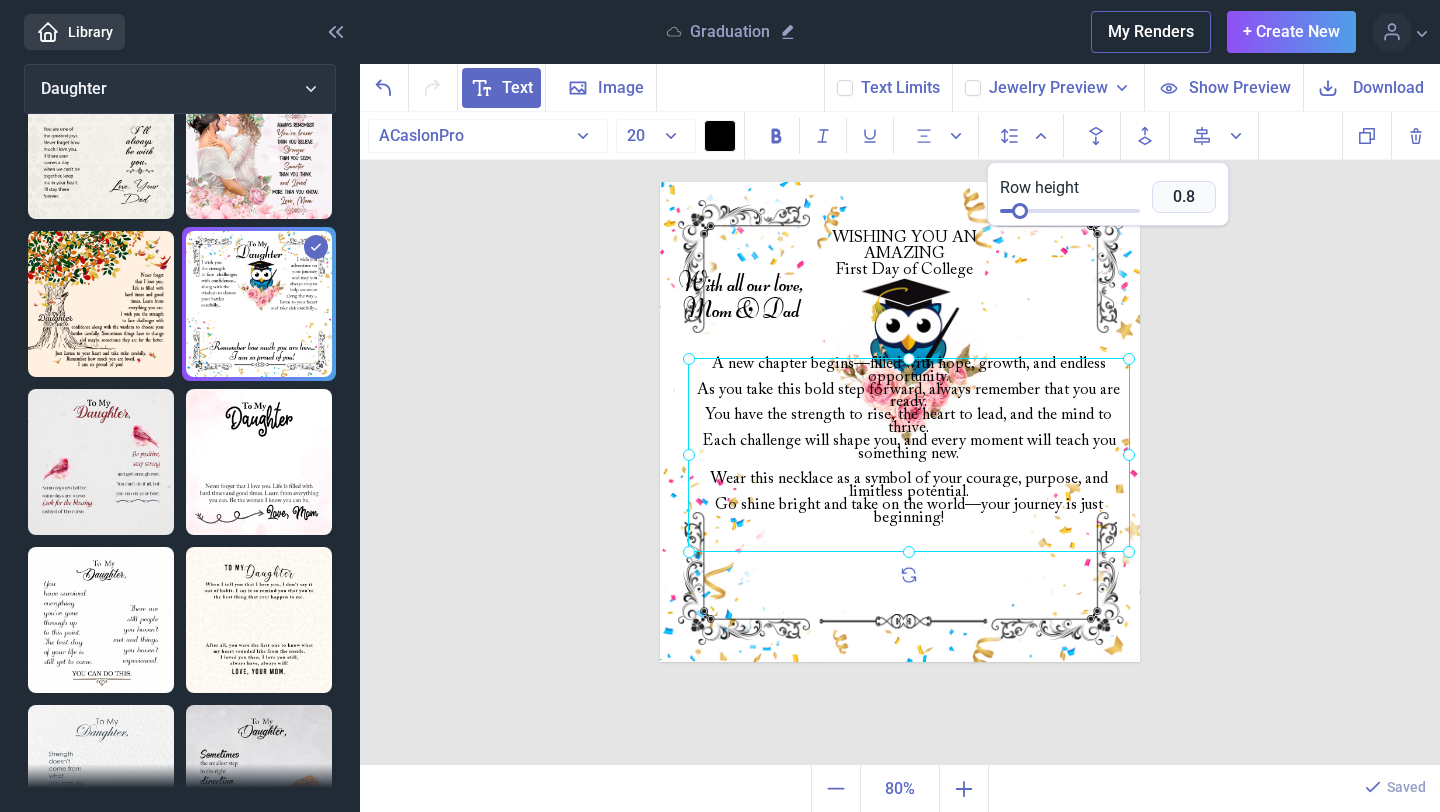 drag, startPoint x: 1036, startPoint y: 212, endPoint x: 1020, endPoint y: 213, distance: 16.03122 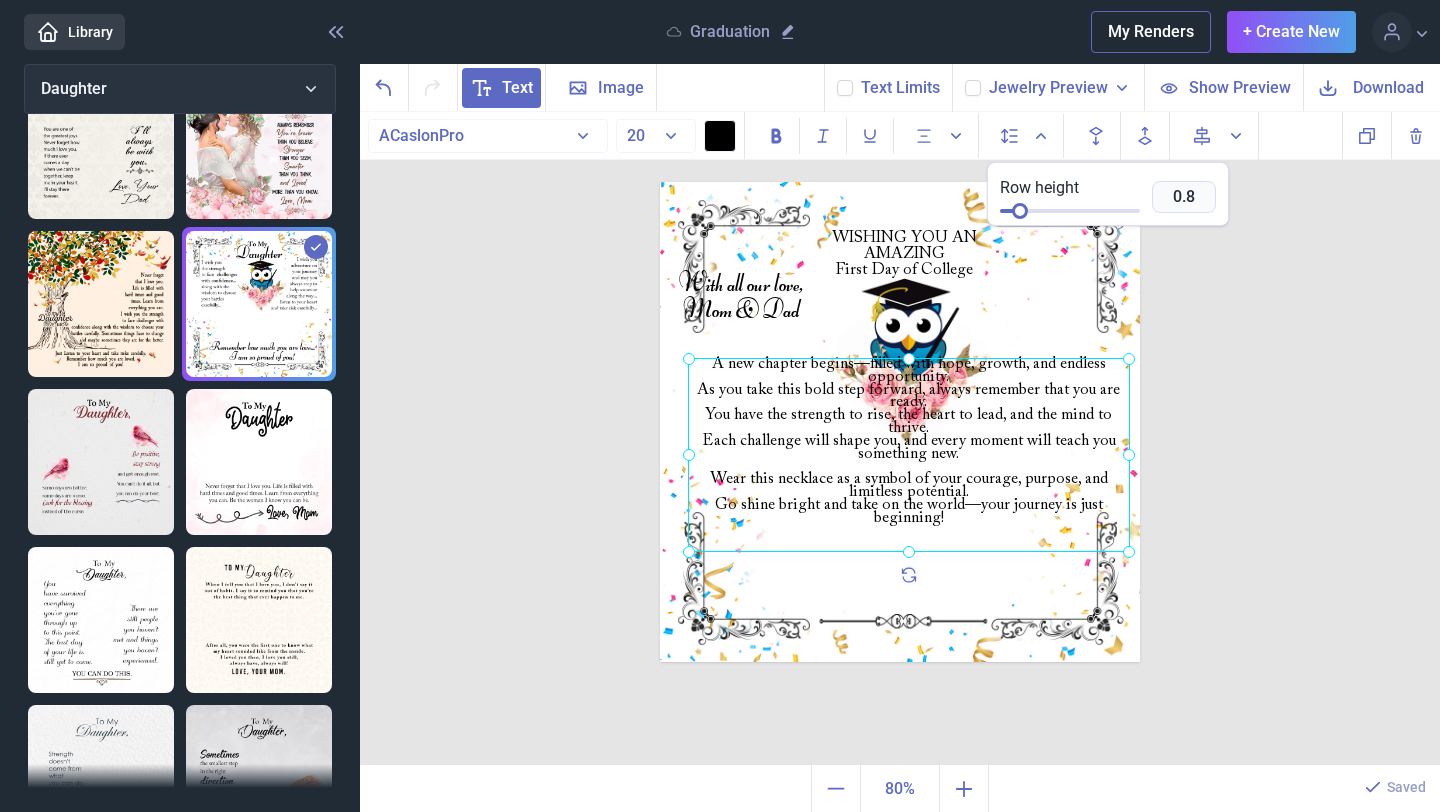 click at bounding box center [1020, 211] 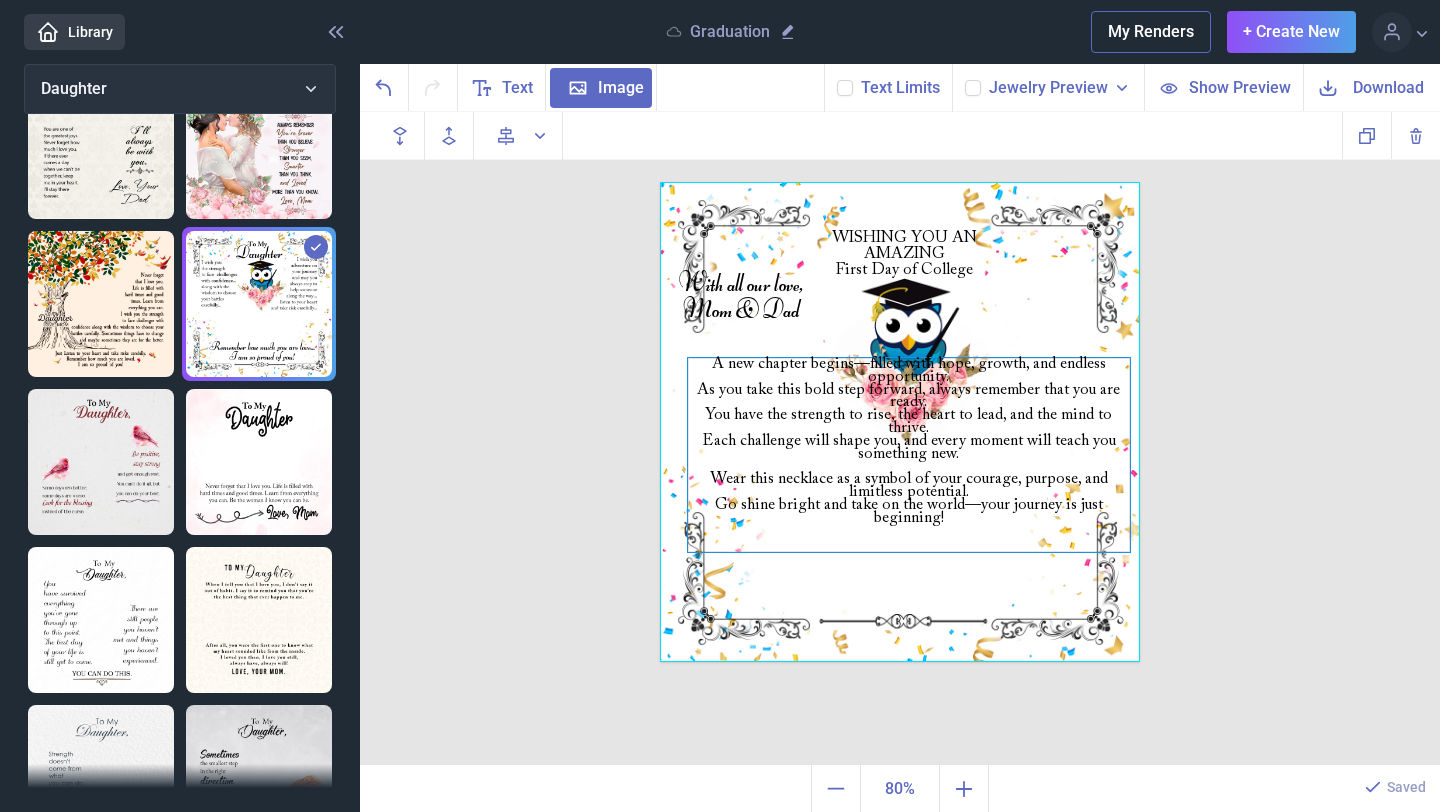 click on "A new chapter begins—filled with hope, growth, and endless opportunity. As you take this bold step forward, always remember that you are ready. You have the strength to rise, the heart to lead, and the mind to thrive. Each challenge will shape you, and every moment will teach you something new. Wear this necklace as a symbol of your courage, purpose, and limitless potential. Go shine bright and take on the world—your journey is just beginning!" at bounding box center [900, 182] 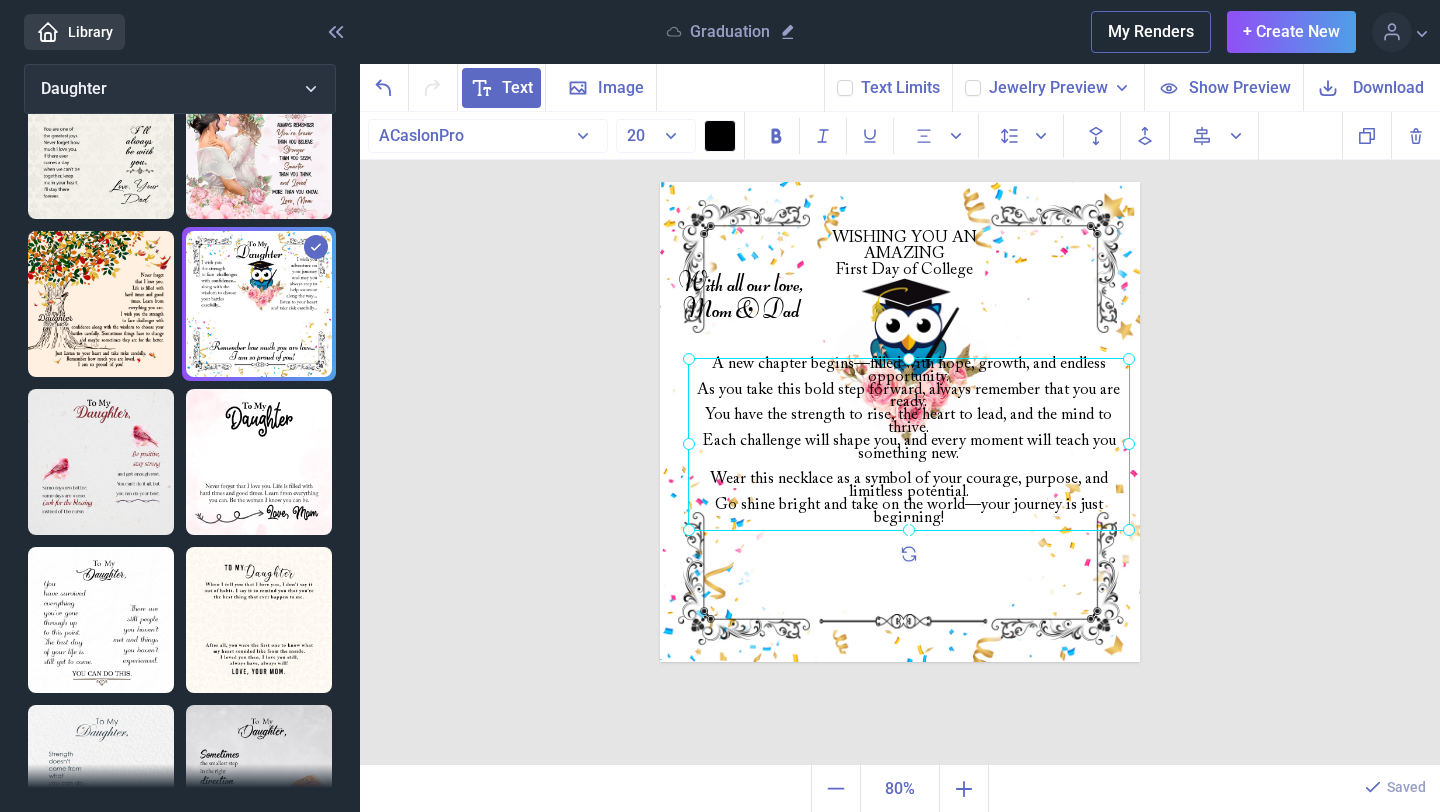 drag, startPoint x: 912, startPoint y: 551, endPoint x: 915, endPoint y: 519, distance: 32.140316 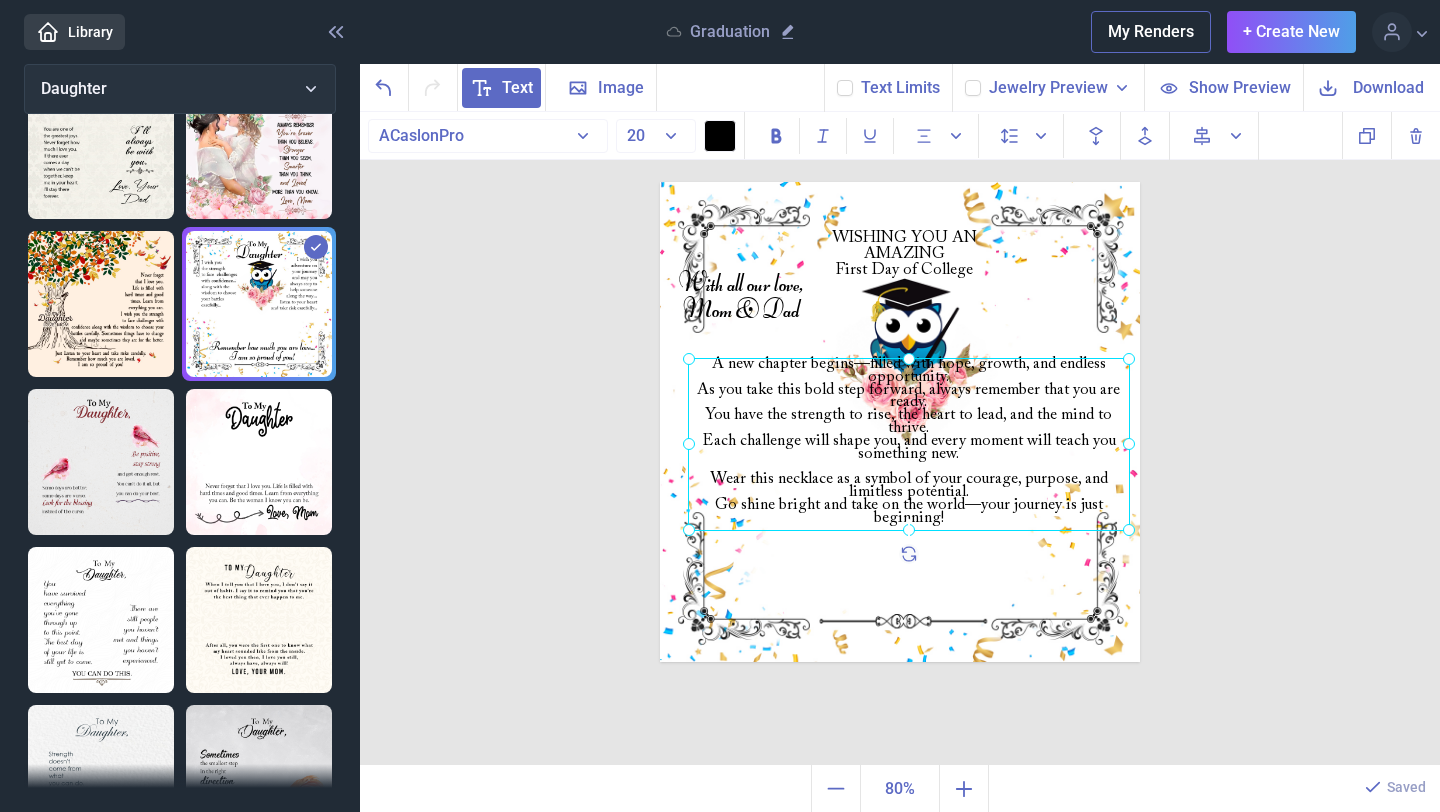 click 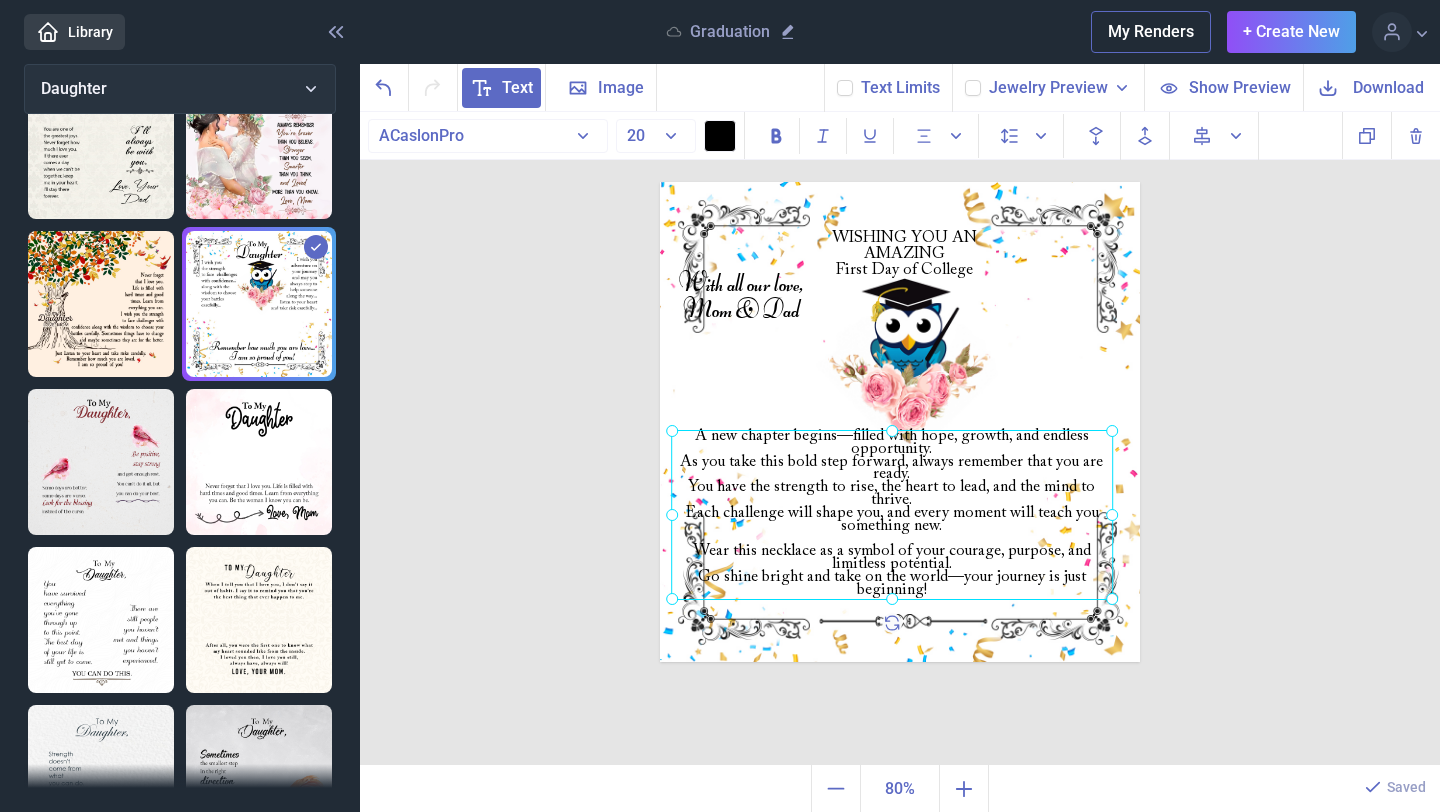 drag, startPoint x: 937, startPoint y: 416, endPoint x: 919, endPoint y: 499, distance: 84.92938 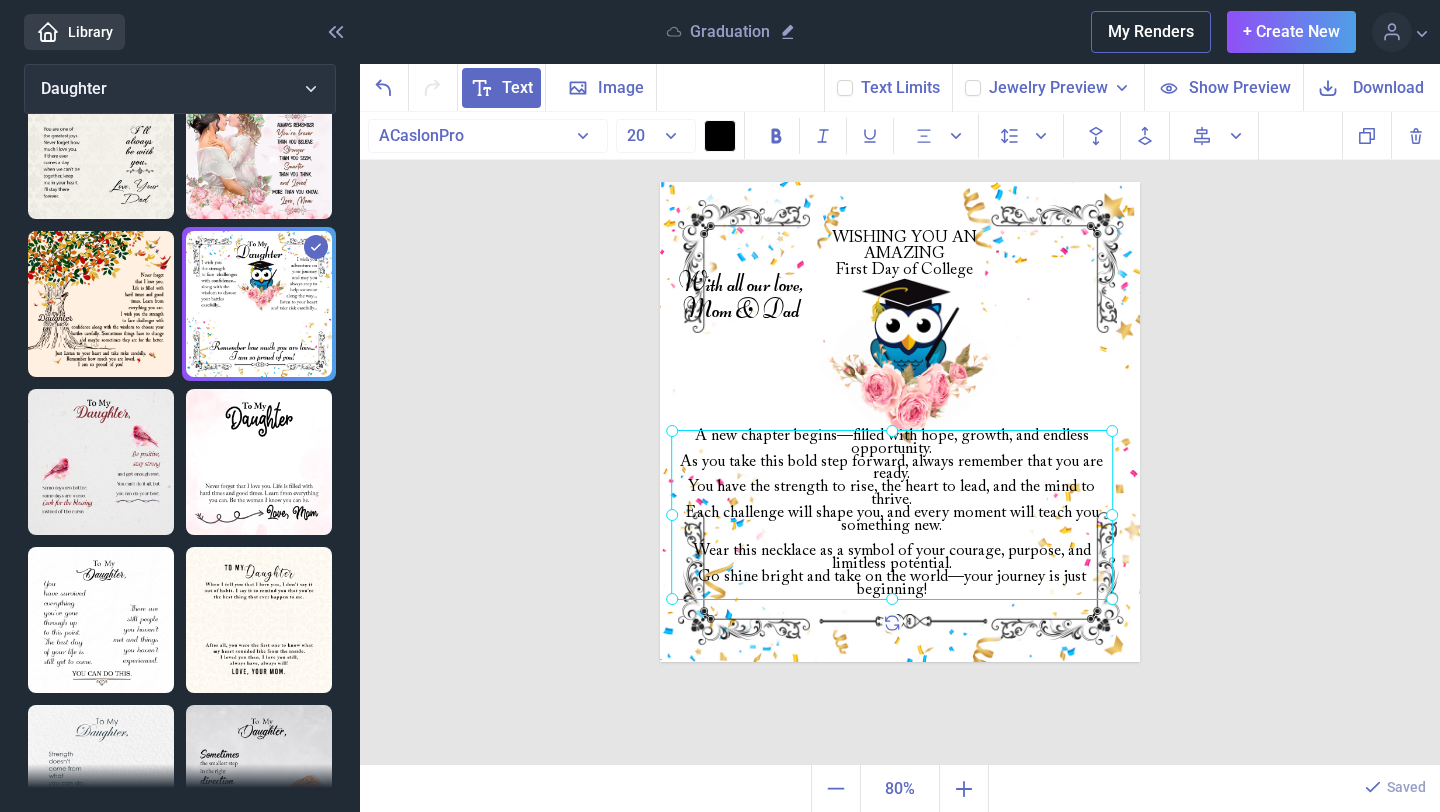 click at bounding box center (892, 515) 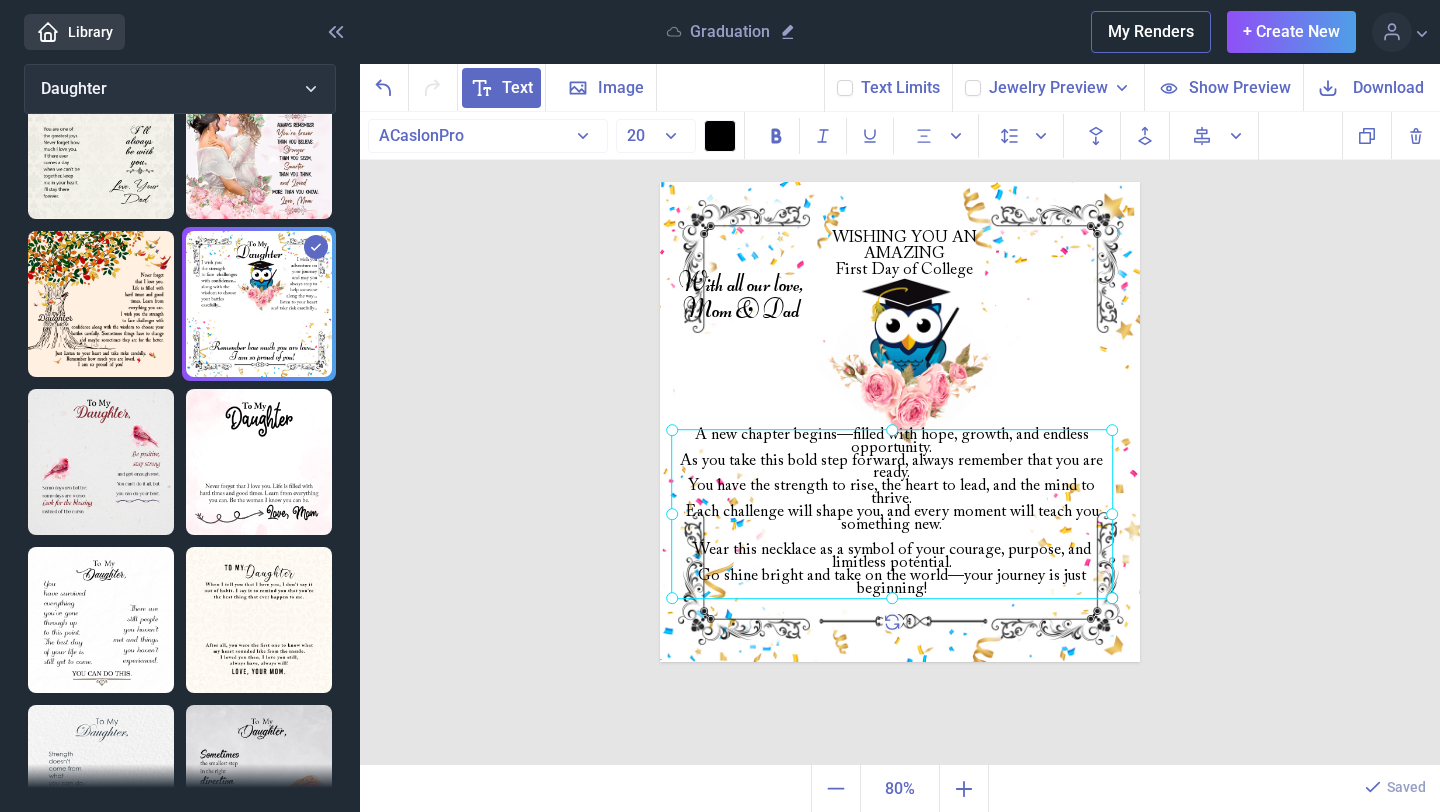 drag, startPoint x: 1043, startPoint y: 138, endPoint x: 1050, endPoint y: 162, distance: 25 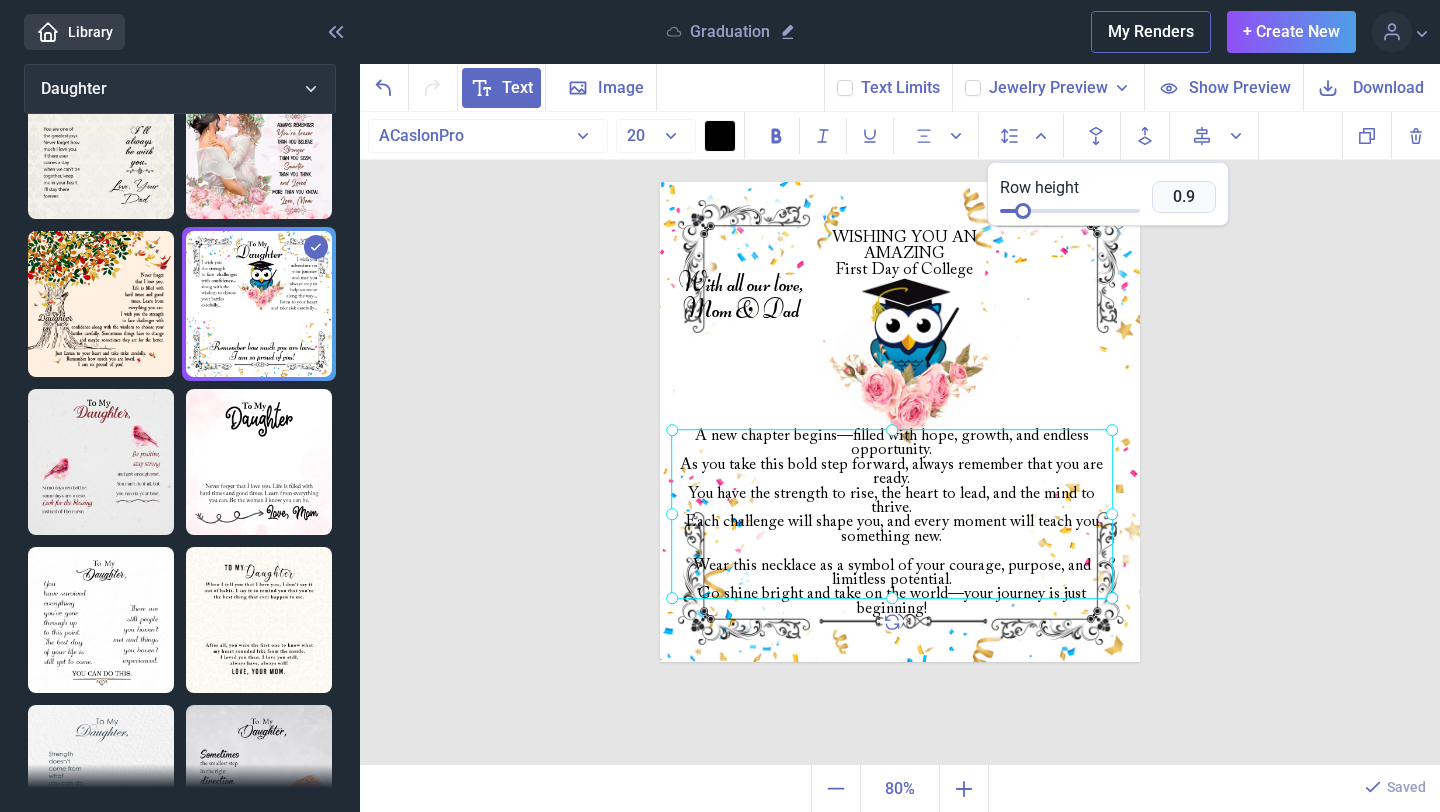 click at bounding box center [1023, 211] 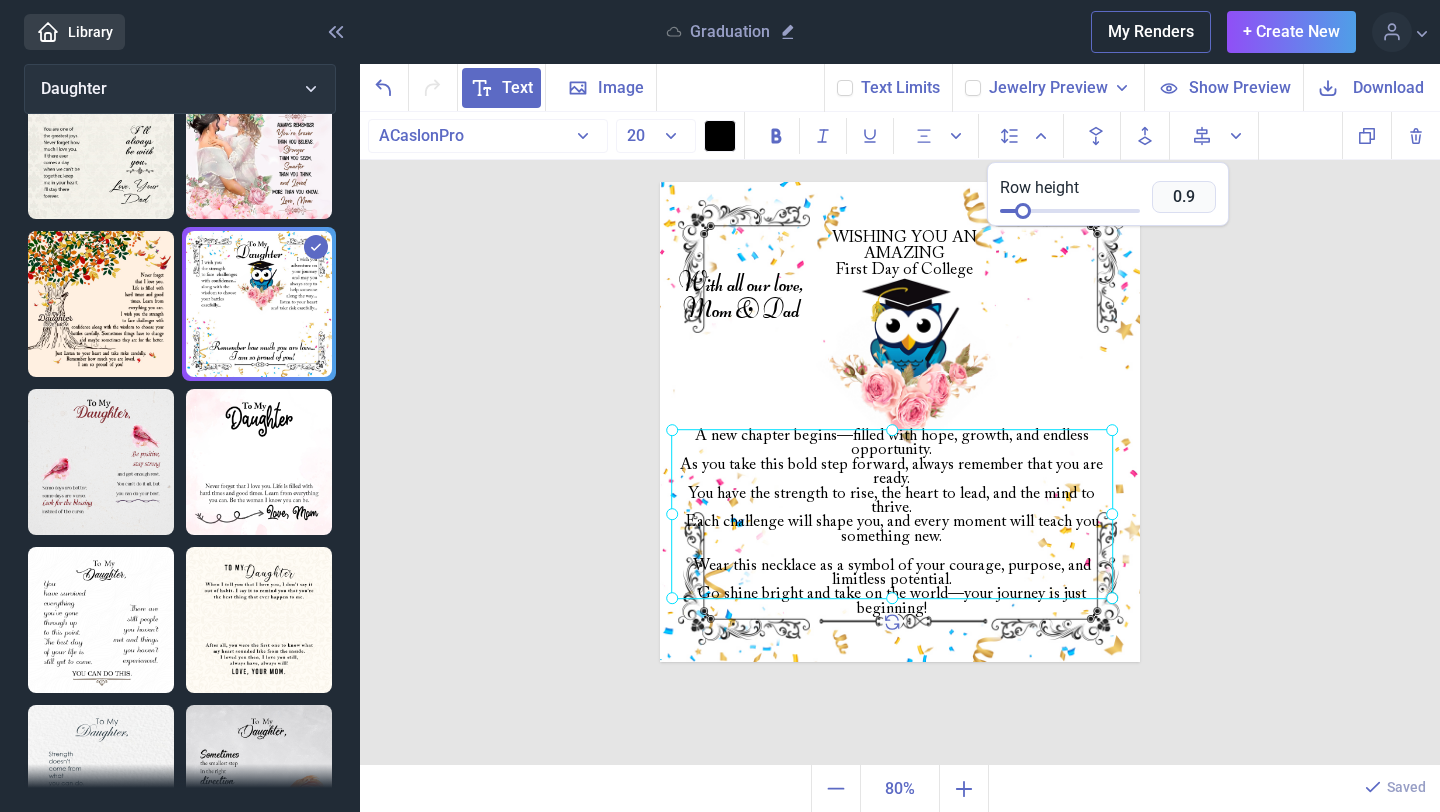 click on "WISHING YOU AN AMAZING First Day of College       A new chapter begins—filled with hope, growth, and endless opportunity. As you take this bold step forward, always remember that you are ready. You have the strength to rise, the heart to lead, and the mind to thrive. Each challenge will shape you, and every moment will teach you something new. Wear this necklace as a symbol of your courage, purpose, and limitless potential. Go shine bright and take on the world—your journey is just beginning!                       With all our love, Mom & Dad           Duplicate     Delete       Backwards   >   Forward" at bounding box center [900, 439] 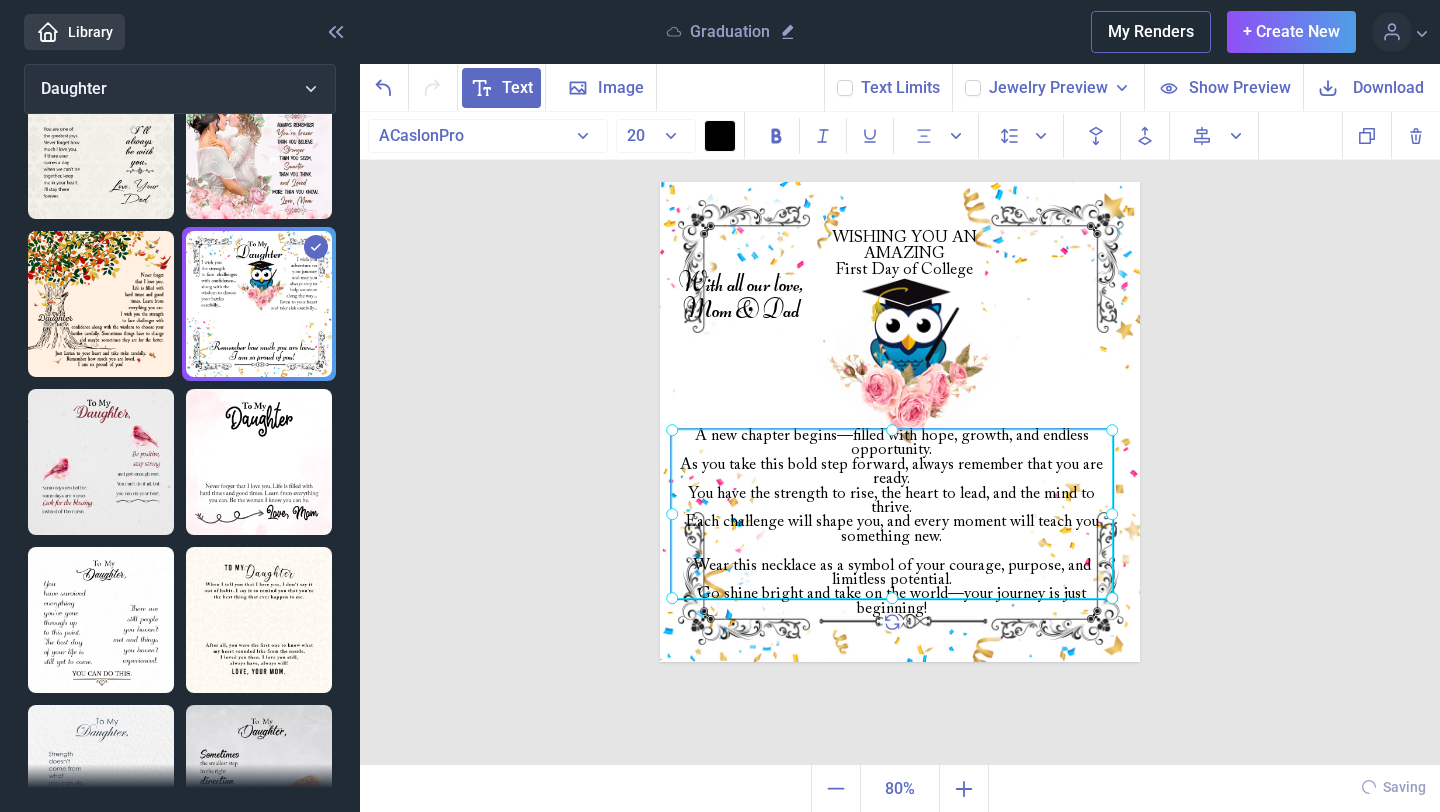 click on "A new chapter begins—filled with hope, growth, and endless opportunity. As you take this bold step forward, always remember that you are ready. You have the strength to rise, the heart to lead, and the mind to thrive. Each challenge will shape you, and every moment will teach you something new. Wear this necklace as a symbol of your courage, purpose, and limitless potential. Go shine bright and take on the world—your journey is just beginning!" at bounding box center [660, 182] 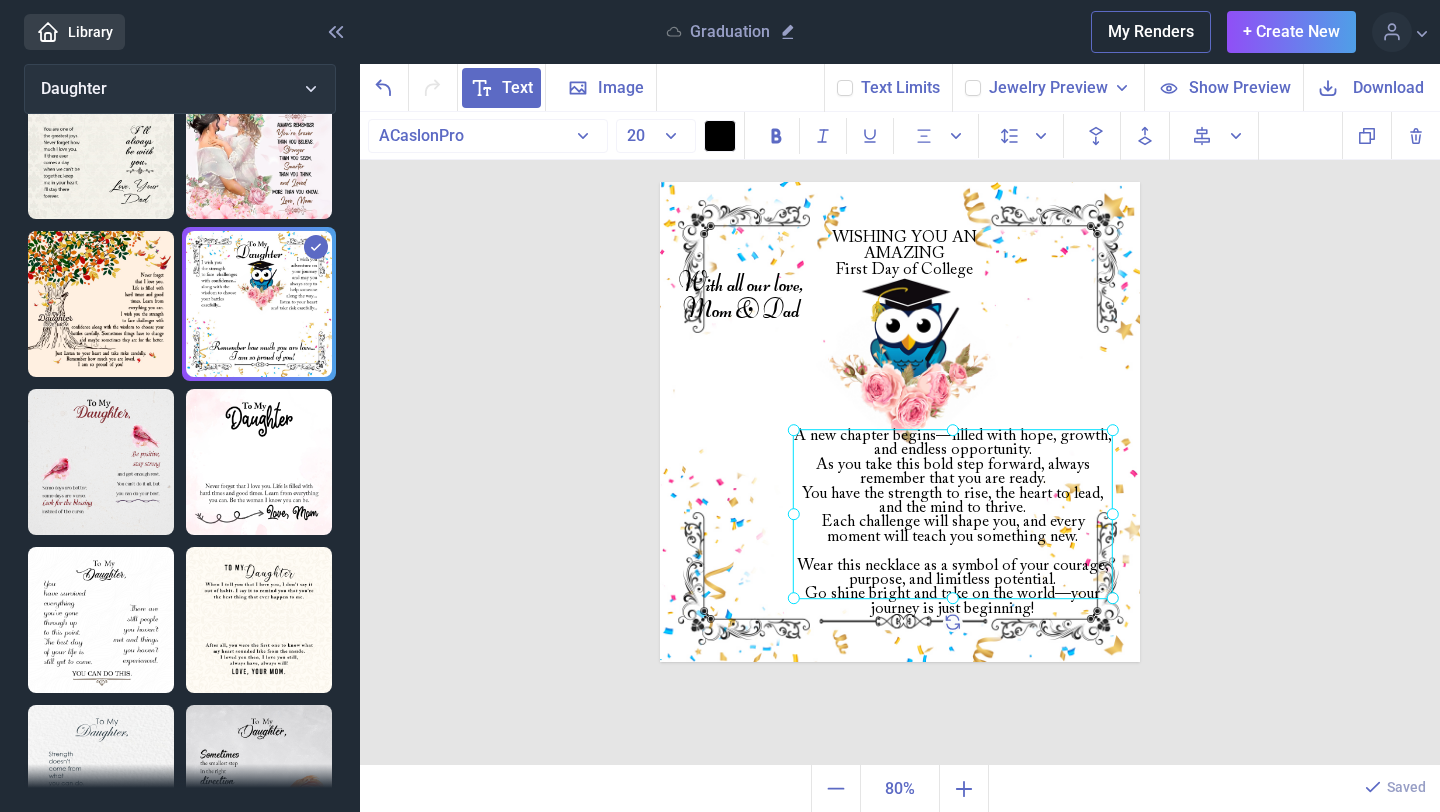 drag, startPoint x: 673, startPoint y: 516, endPoint x: 836, endPoint y: 516, distance: 163 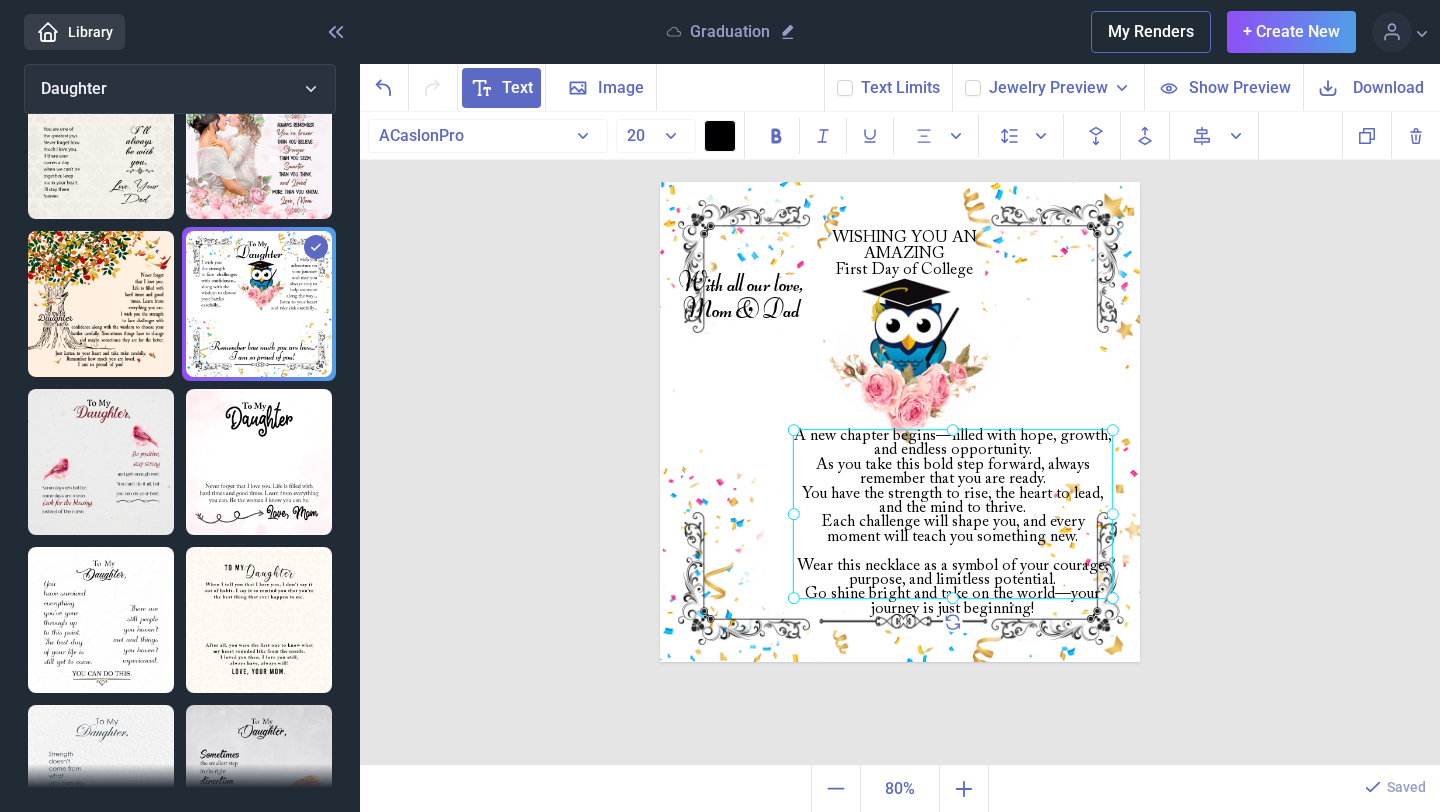 click at bounding box center (953, 514) 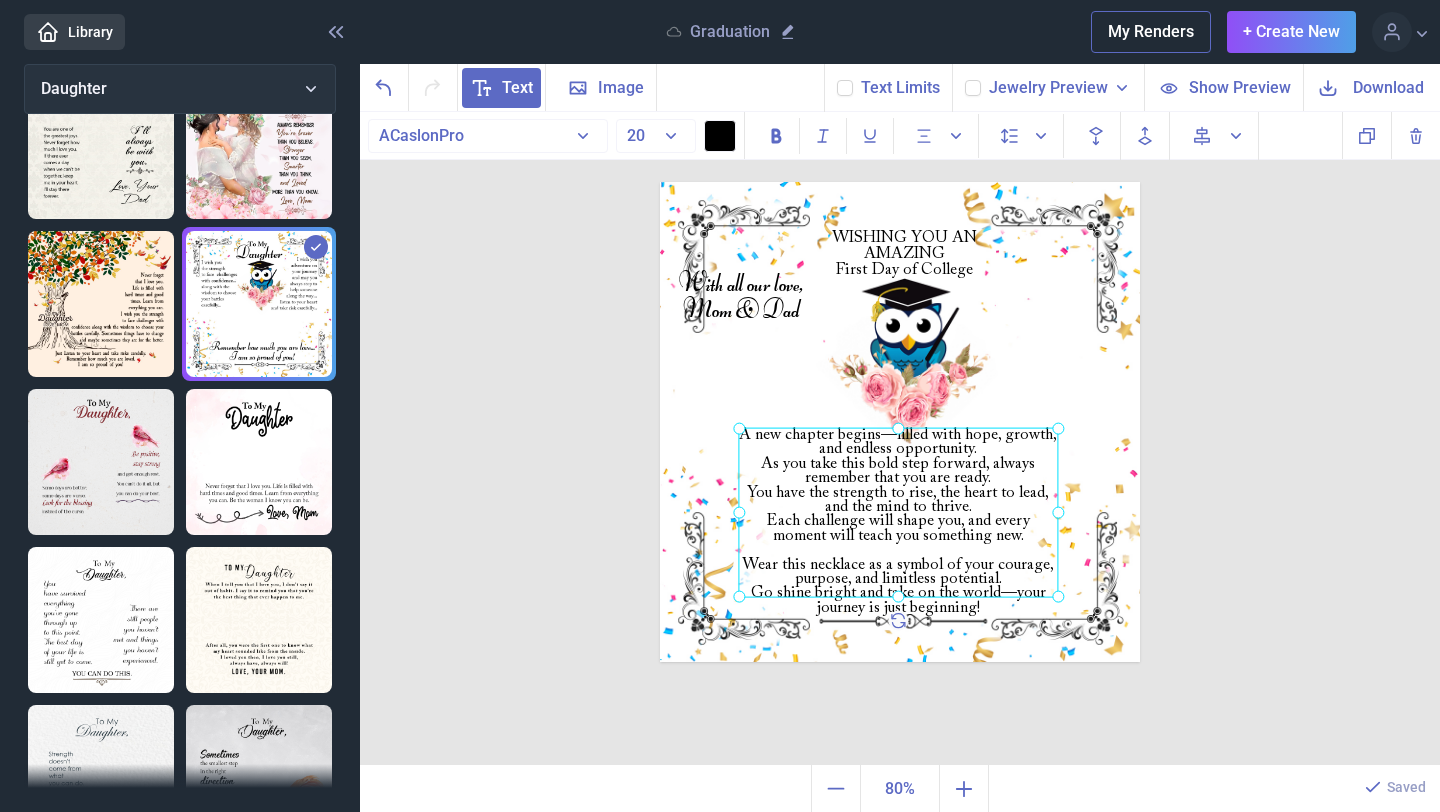 drag, startPoint x: 1012, startPoint y: 515, endPoint x: 948, endPoint y: 512, distance: 64.070274 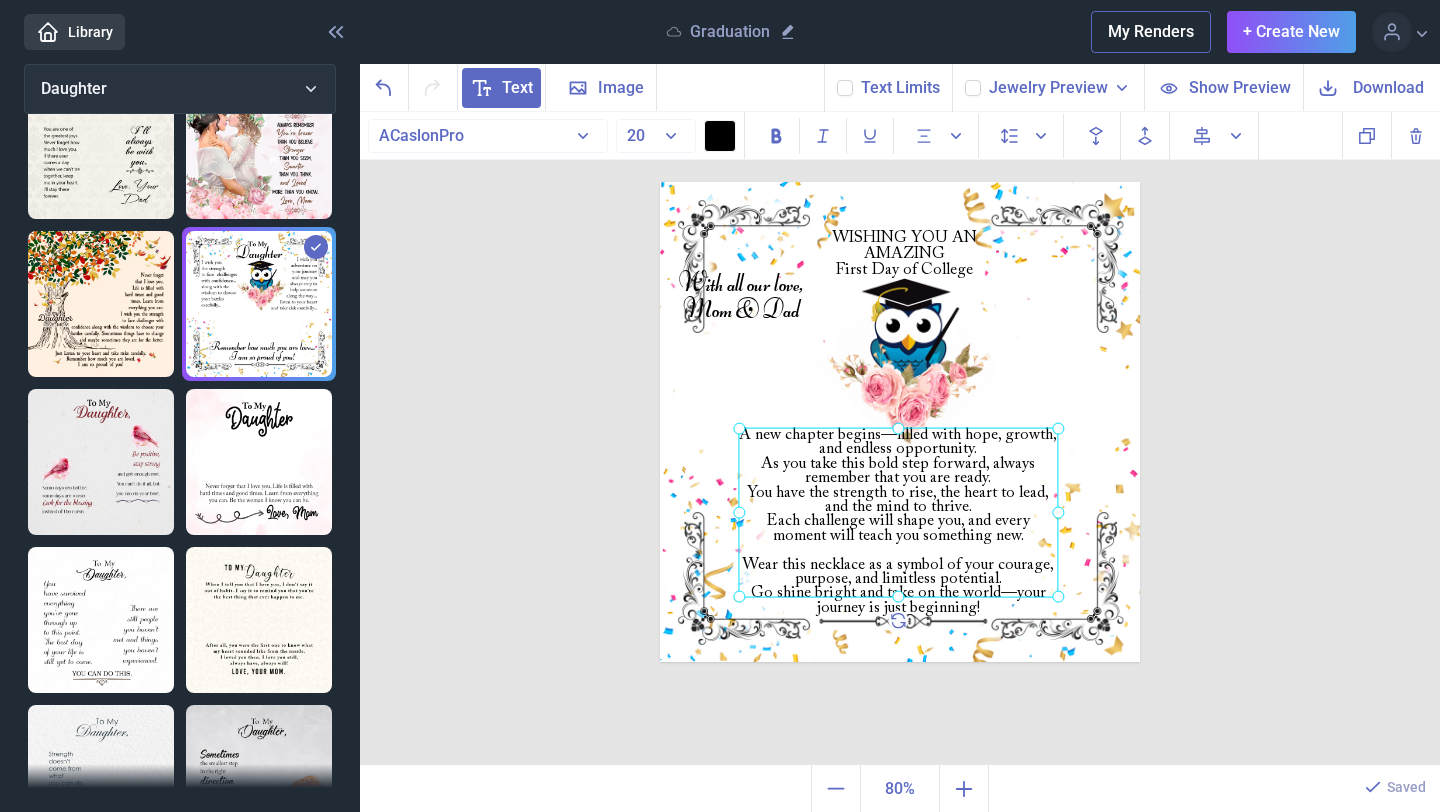 click at bounding box center [898, 513] 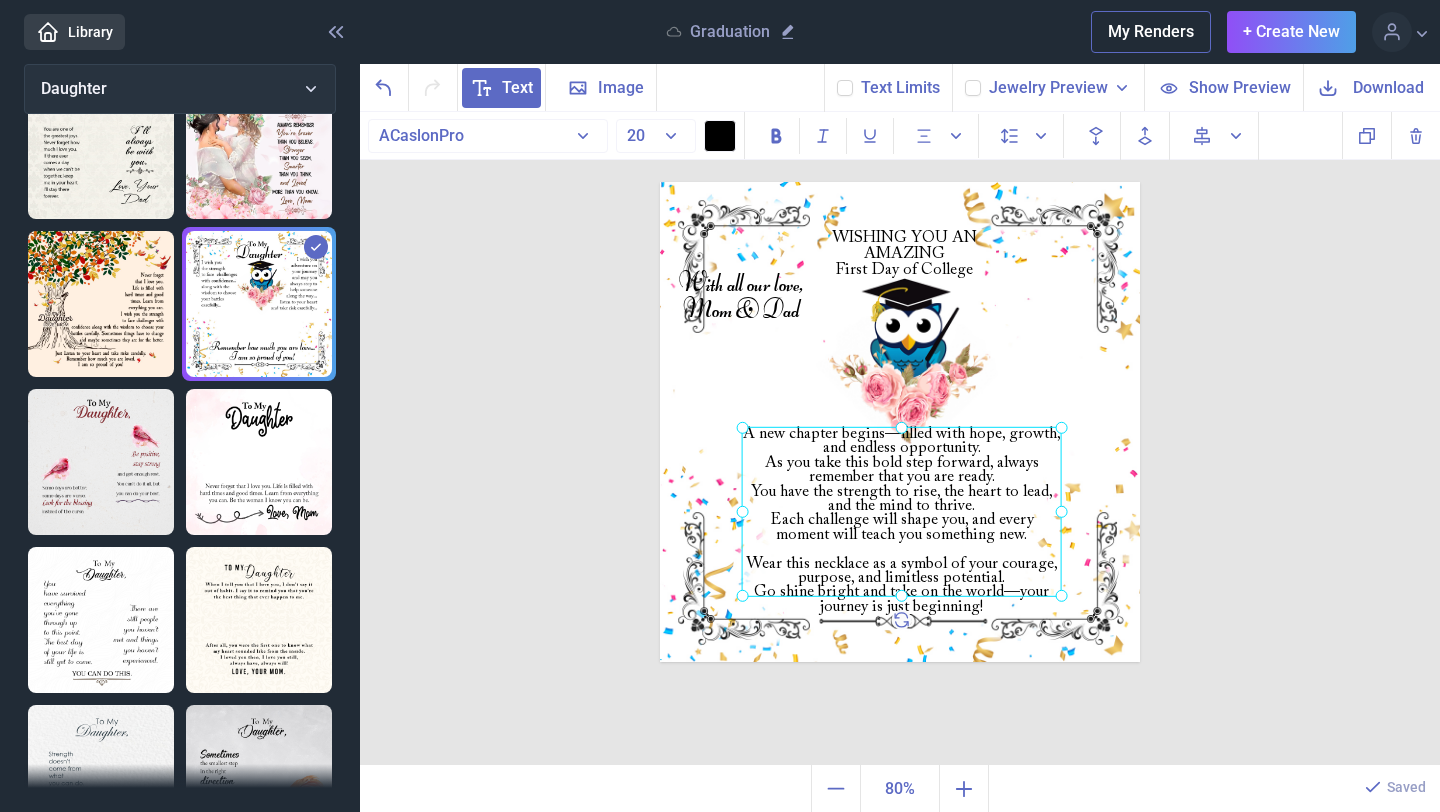 click at bounding box center (900, 422) 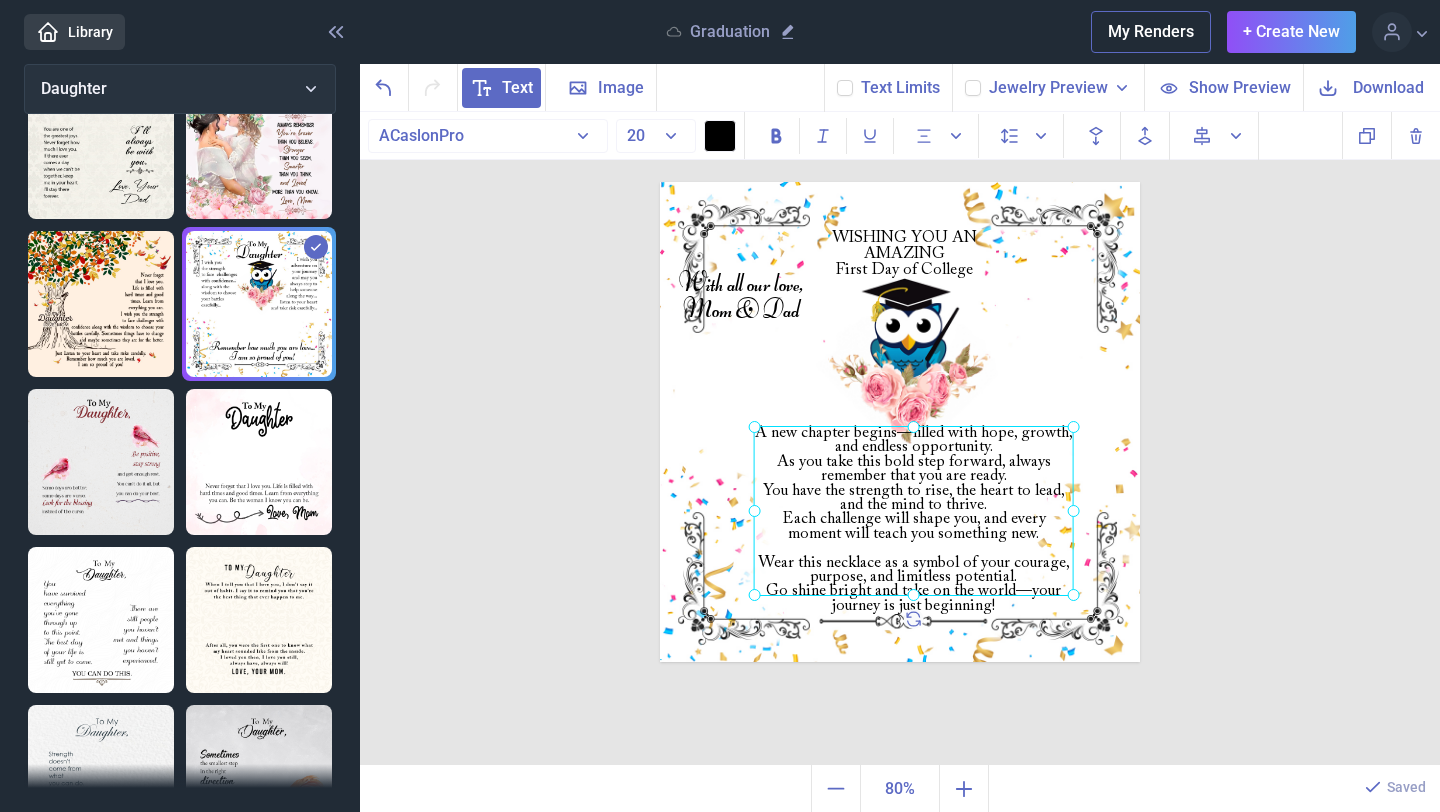 drag, startPoint x: 964, startPoint y: 463, endPoint x: 978, endPoint y: 462, distance: 14.035668 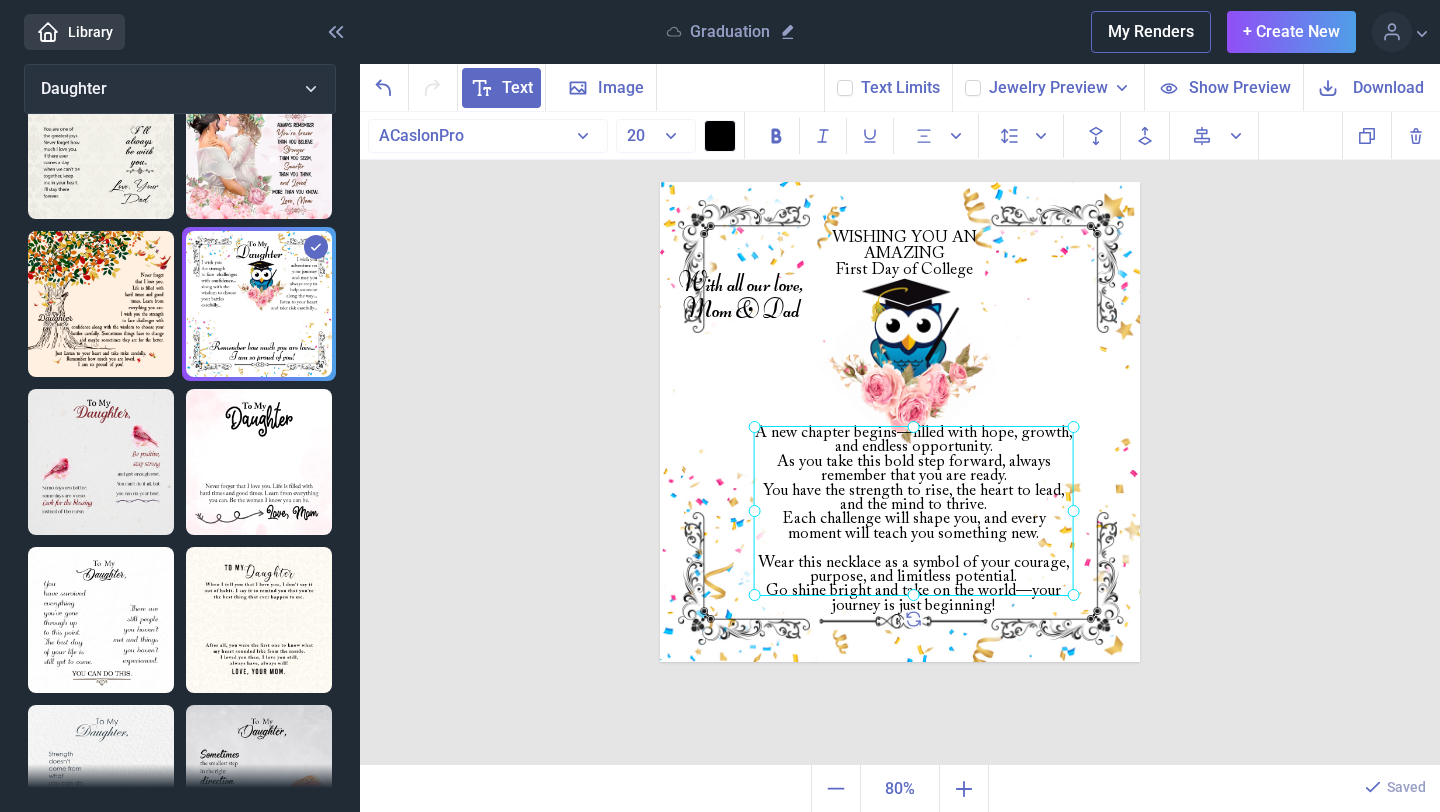 click on "A new chapter begins—filled with hope, growth, and endless opportunity. As you take this bold step forward, always remember that you are ready. You have the strength to rise, the heart to lead, and the mind to thrive. Each challenge will shape you, and every moment will teach you something new. Wear this necklace as a symbol of your courage, purpose, and limitless potential. Go shine bright and take on the world—your journey is just beginning!" at bounding box center [660, 182] 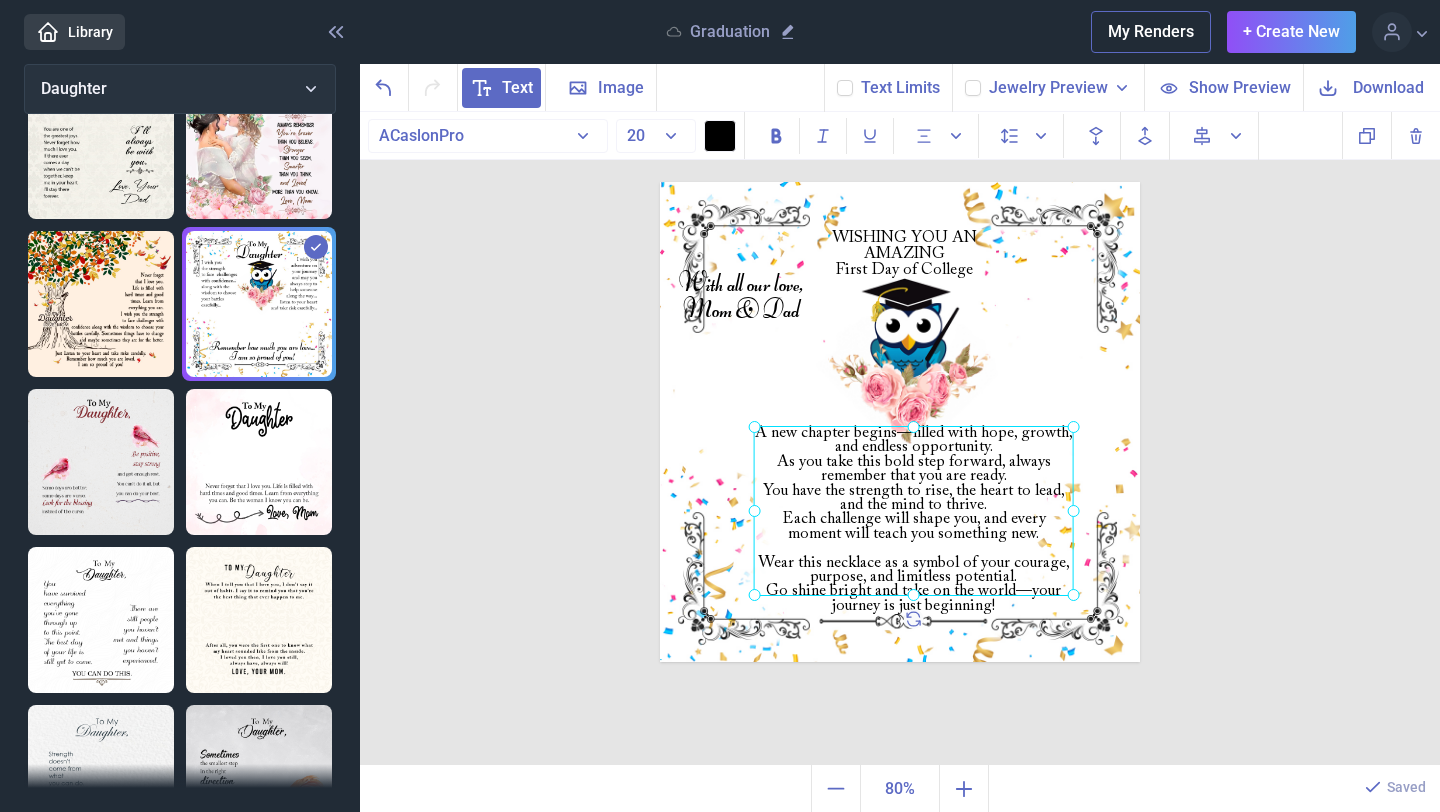 click on "WISHING YOU AN AMAZING First Day of College       A new chapter begins—filled with hope, growth, and endless opportunity. As you take this bold step forward, always remember that you are ready. You have the strength to rise, the heart to lead, and the mind to thrive. Each challenge will shape you, and every moment will teach you something new. Wear this necklace as a symbol of your courage, purpose, and limitless potential. Go shine bright and take on the world—your journey is just beginning!                       With all our love, Mom & Dad           Duplicate     Delete       Backwards   >   Forward" at bounding box center [900, 439] 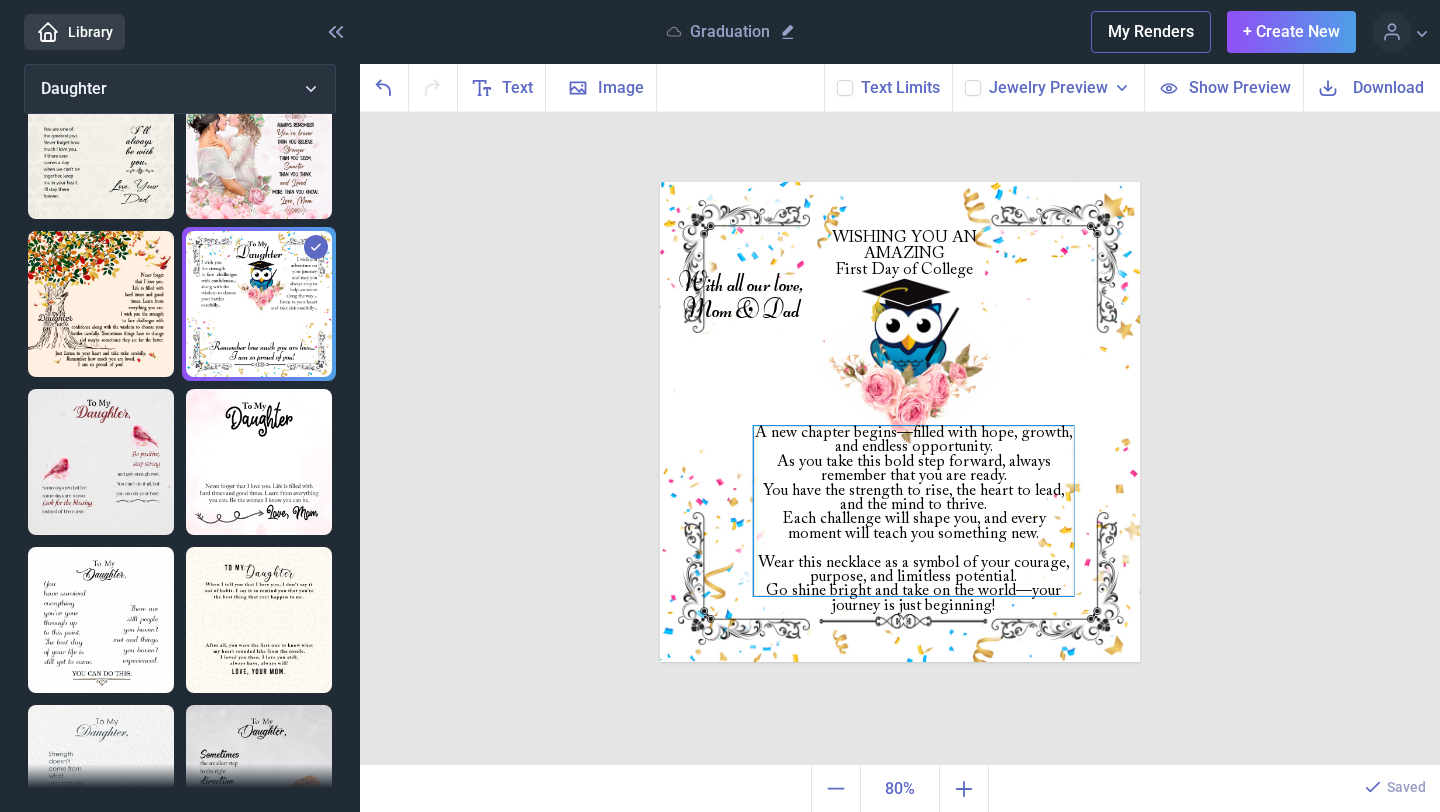 click on "A new chapter begins—filled with hope, growth, and endless opportunity. As you take this bold step forward, always remember that you are ready. You have the strength to rise, the heart to lead, and the mind to thrive. Each challenge will shape you, and every moment will teach you something new. Wear this necklace as a symbol of your courage, purpose, and limitless potential. Go shine bright and take on the world—your journey is just beginning!" at bounding box center [900, 182] 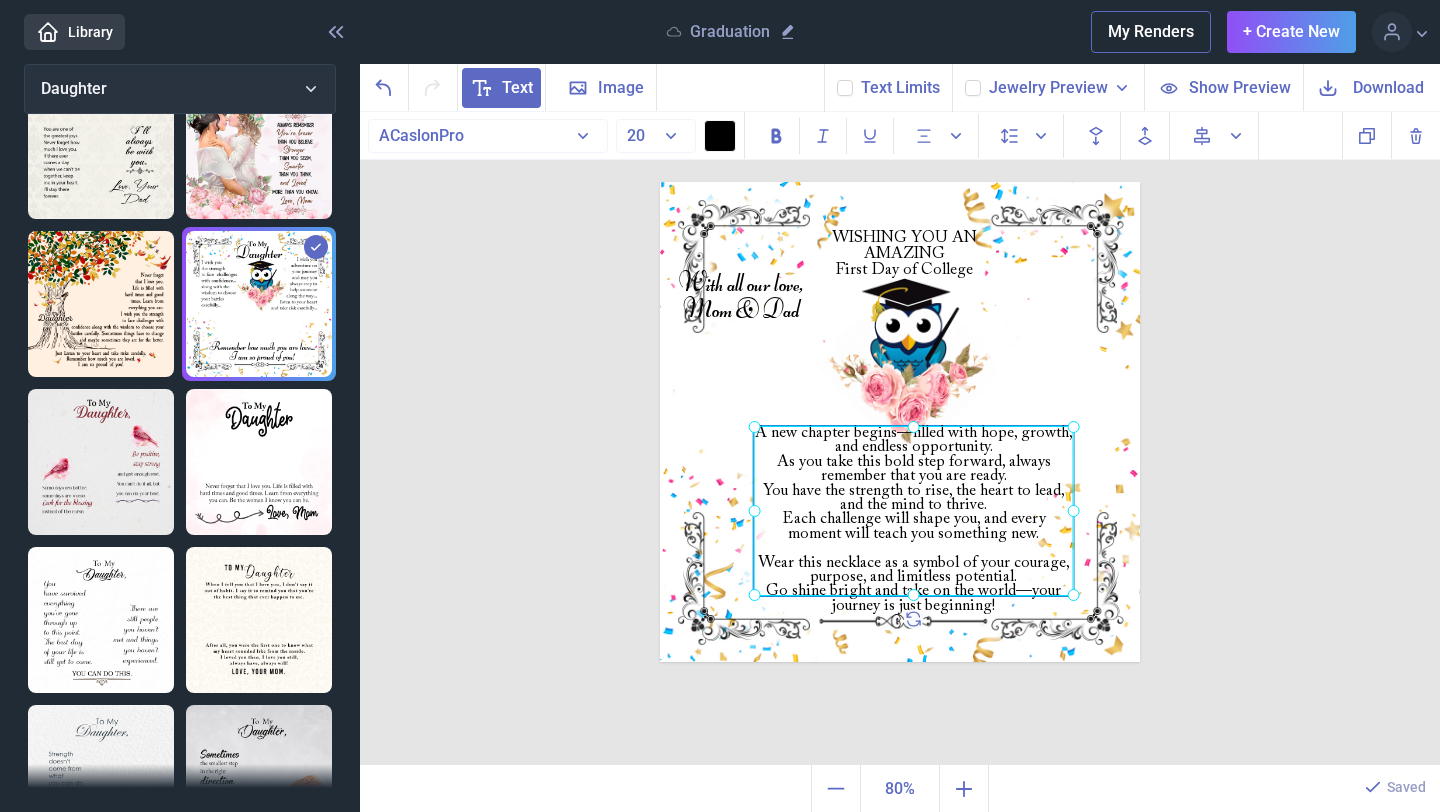 click at bounding box center [914, 511] 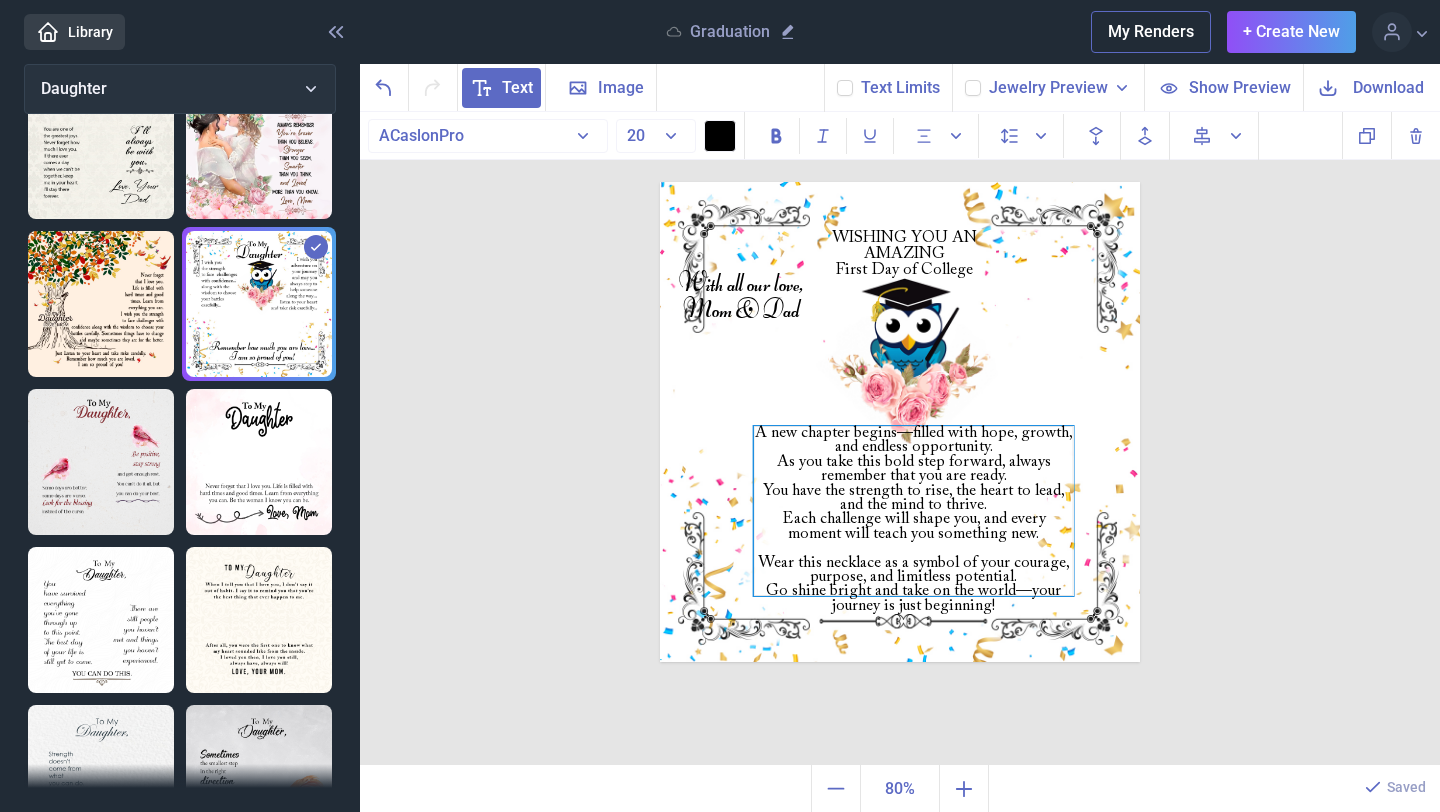 click on "Wear this necklace as a symbol of your courage, purpose, and limitless potential." at bounding box center [914, 570] 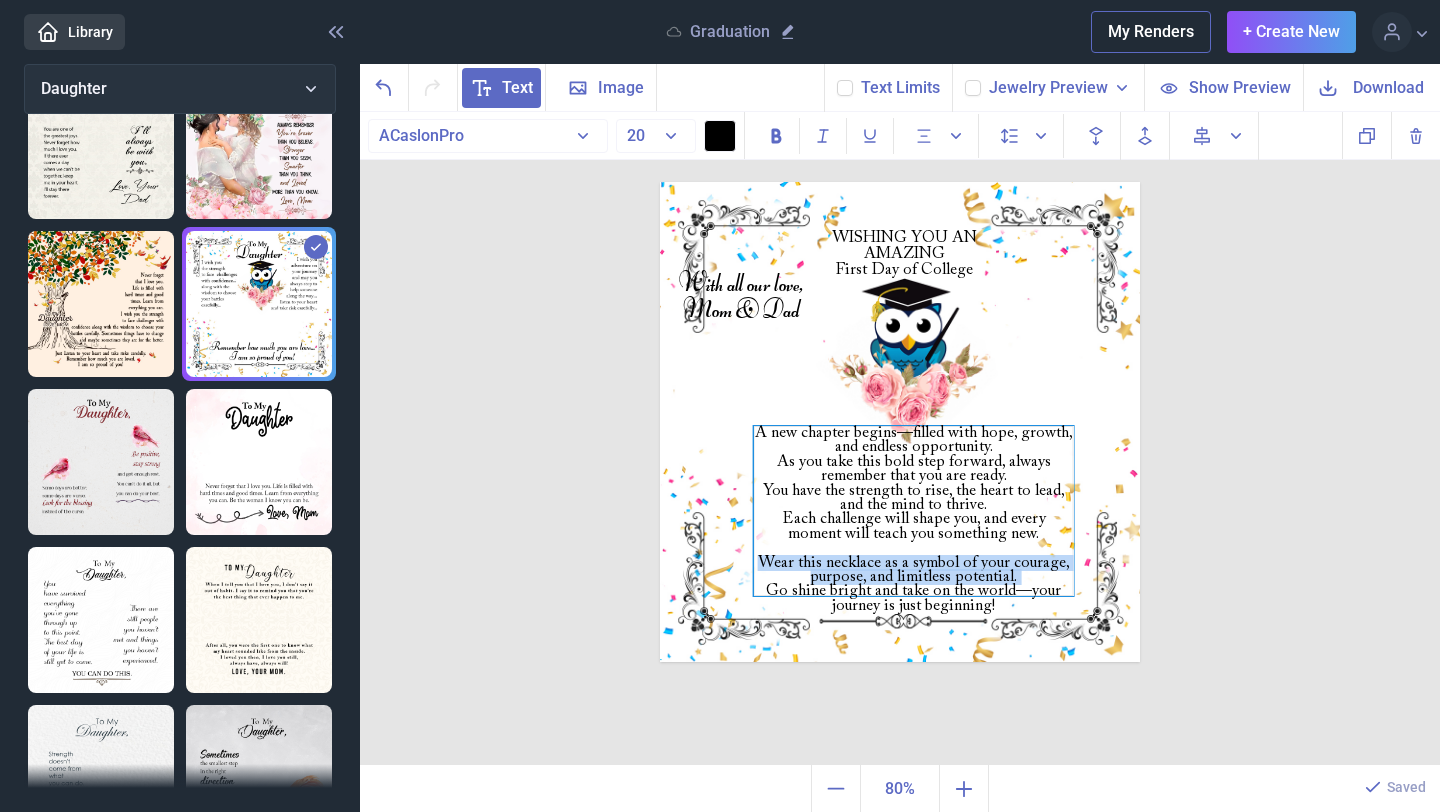 click on "Wear this necklace as a symbol of your courage, purpose, and limitless potential." at bounding box center [914, 570] 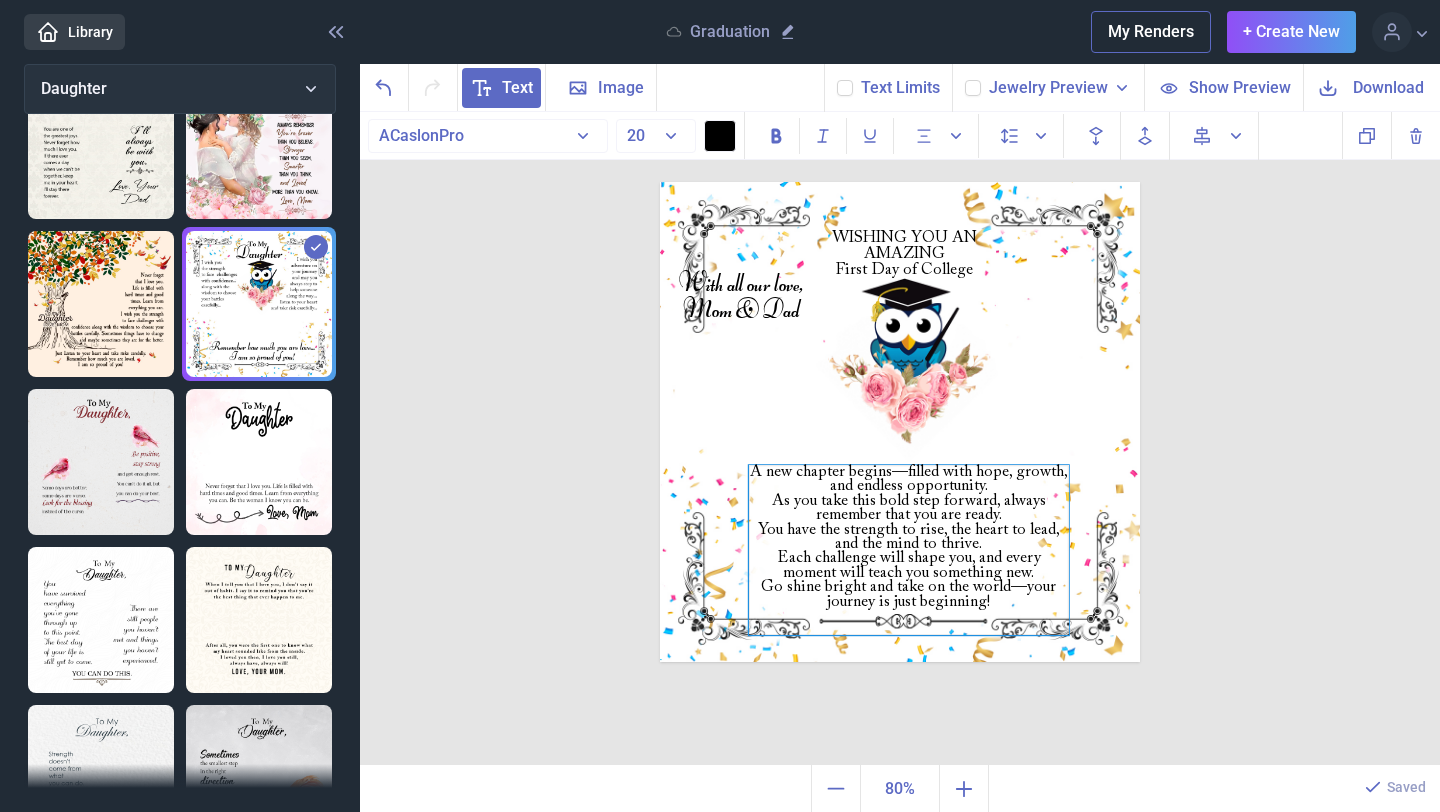 drag, startPoint x: 937, startPoint y: 461, endPoint x: 931, endPoint y: 510, distance: 49.365982 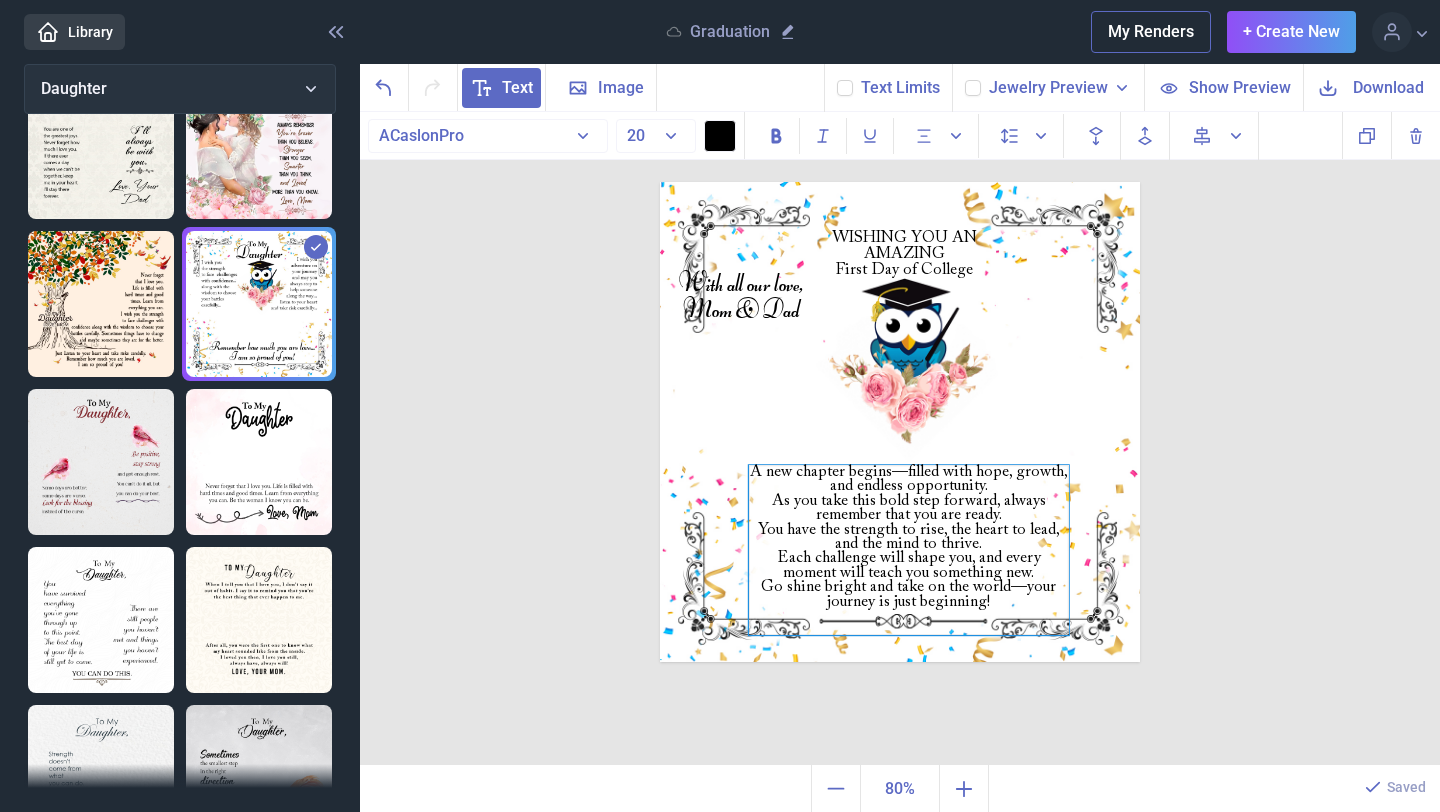 click on "As you take this bold step forward, always remember that you are ready." at bounding box center (909, 508) 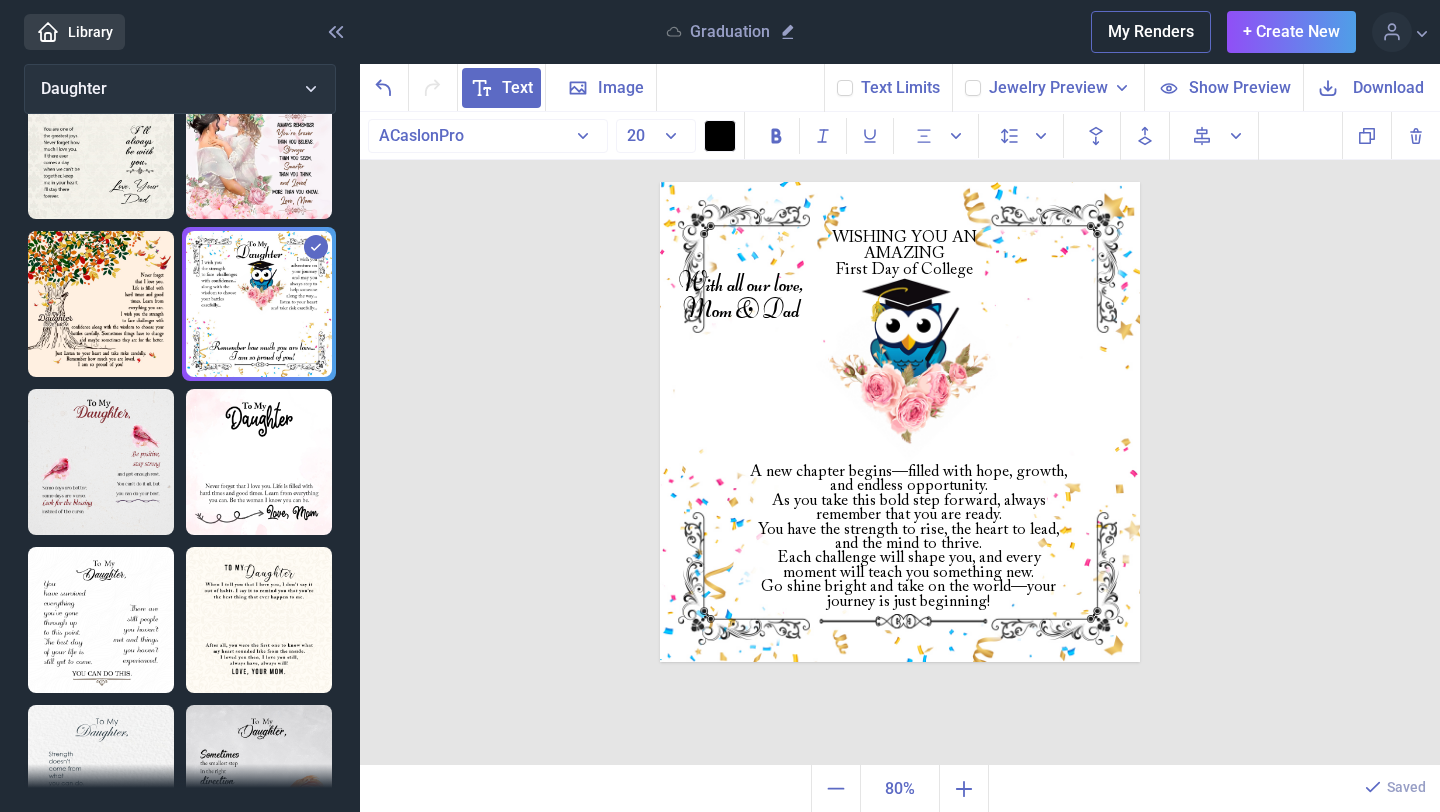 click on "WISHING YOU AN AMAZING First Day of College       A new chapter begins—filled with hope, growth, and endless opportunity. As you take this bold step forward, always remember that you are ready. You have the strength to rise, the heart to lead, and the mind to thrive. Each challenge will shape you, and every moment will teach you something new. Go shine bright and take on the world—your journey is just beginning!       With all our love, Mom & Dad           Duplicate     Delete       Backwards   >   Forward" at bounding box center (900, 439) 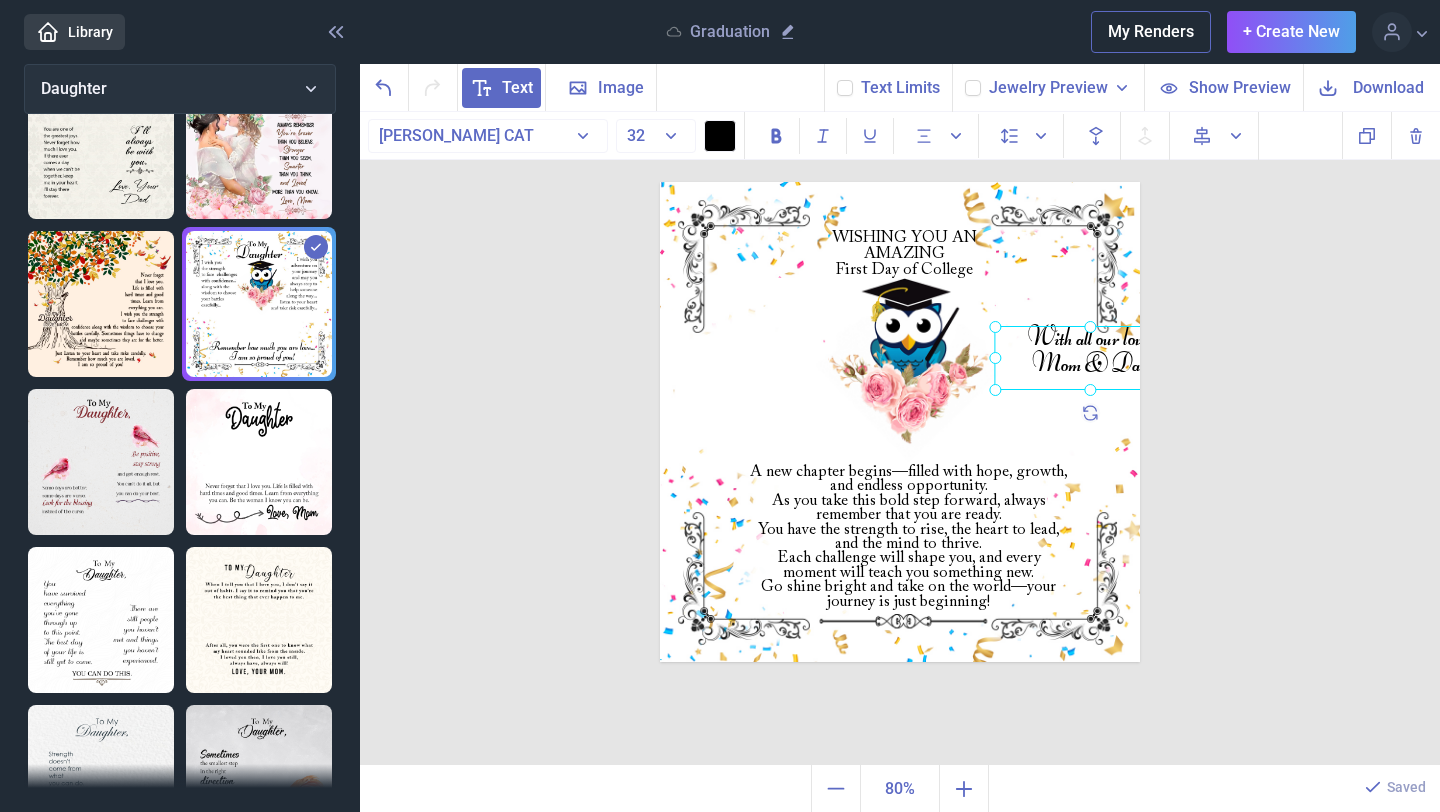 drag, startPoint x: 742, startPoint y: 309, endPoint x: 1178, endPoint y: 376, distance: 441.1179 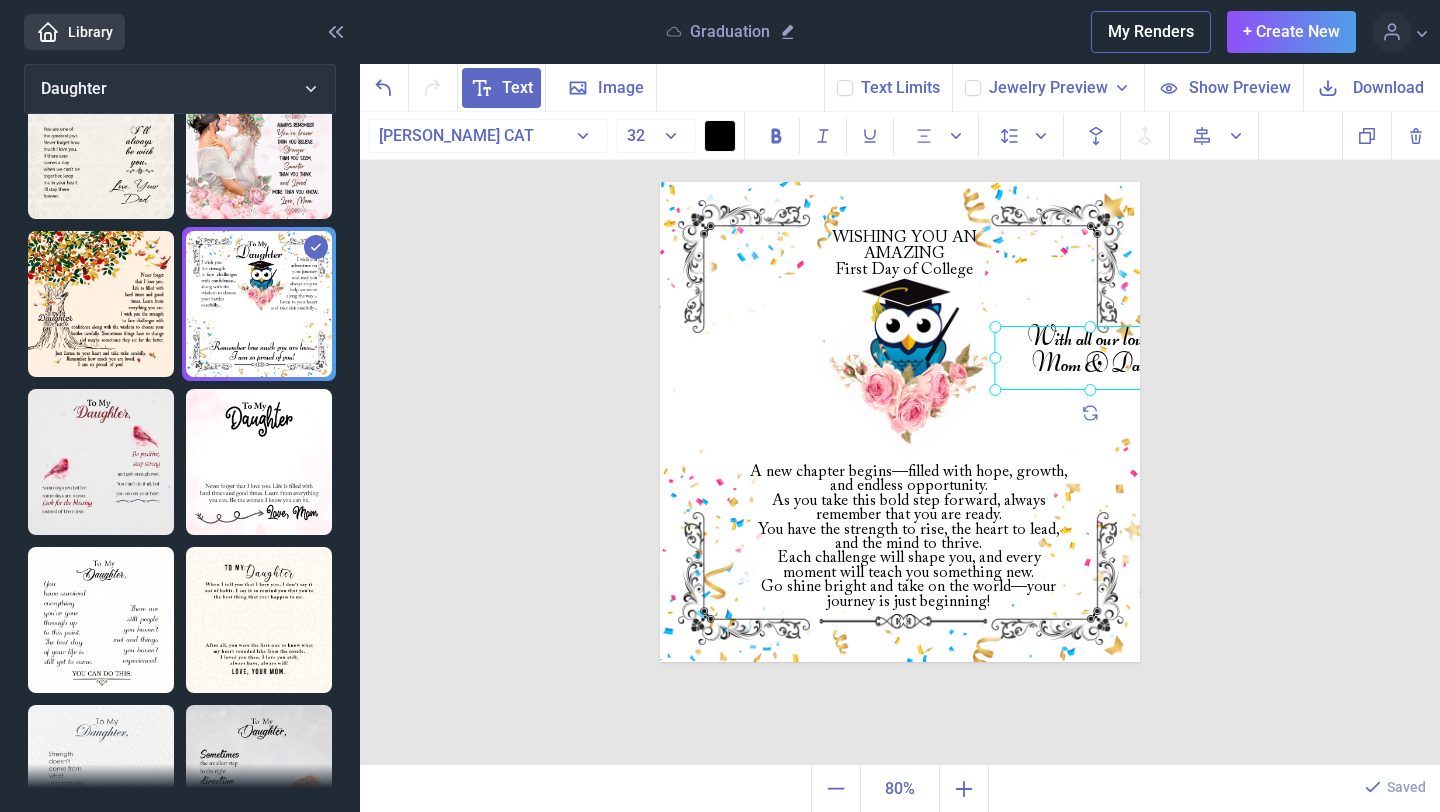 click on "WISHING YOU AN AMAZING First Day of College       A new chapter begins—filled with hope, growth, and endless opportunity. As you take this bold step forward, always remember that you are ready. You have the strength to rise, the heart to lead, and the mind to thrive. Each challenge will shape you, and every moment will teach you something new. Go shine bright and take on the world—your journey is just beginning!       With all our love, Mom & Dad                           Duplicate     Delete       Backwards   >   Forward" at bounding box center (900, 439) 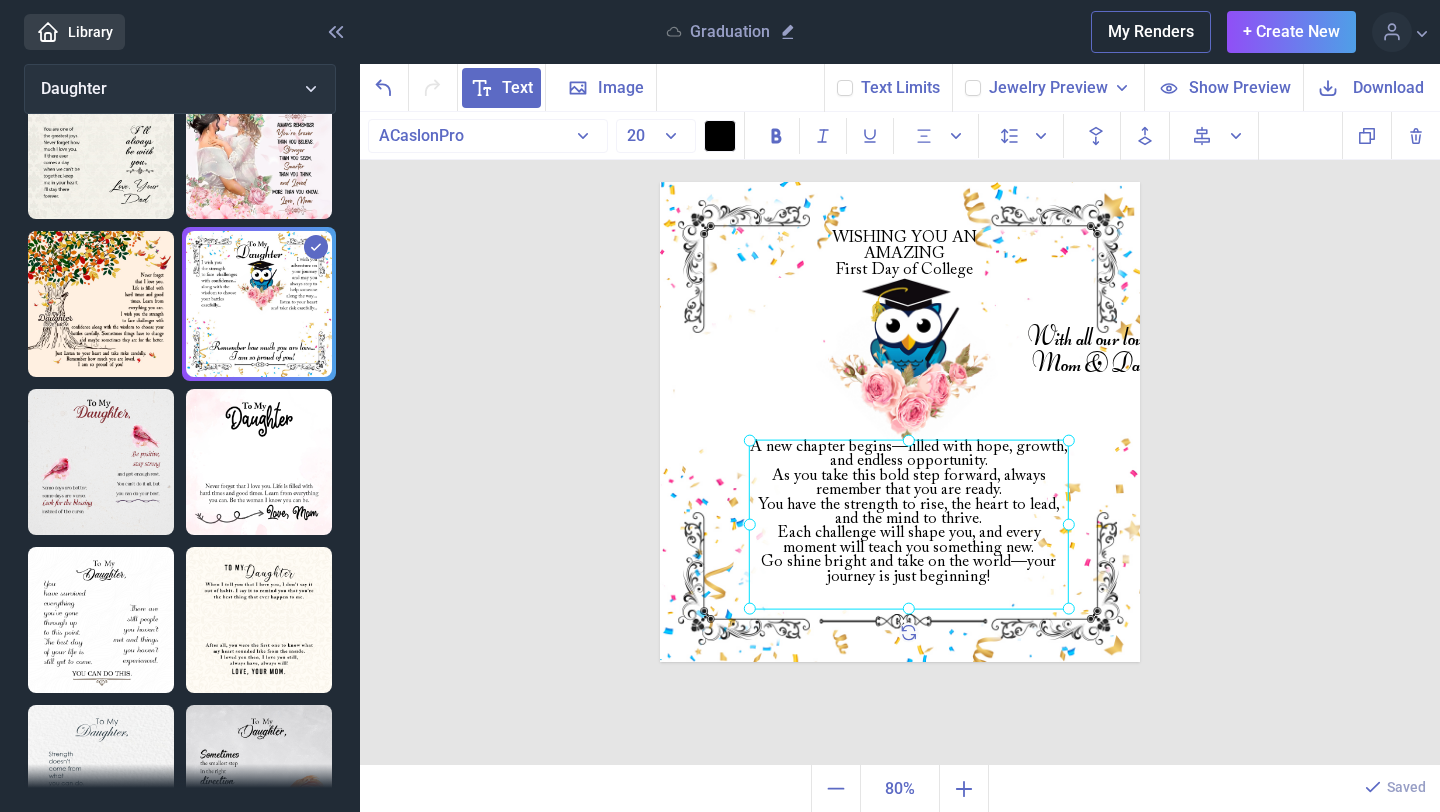 drag, startPoint x: 948, startPoint y: 552, endPoint x: 946, endPoint y: 521, distance: 31.06445 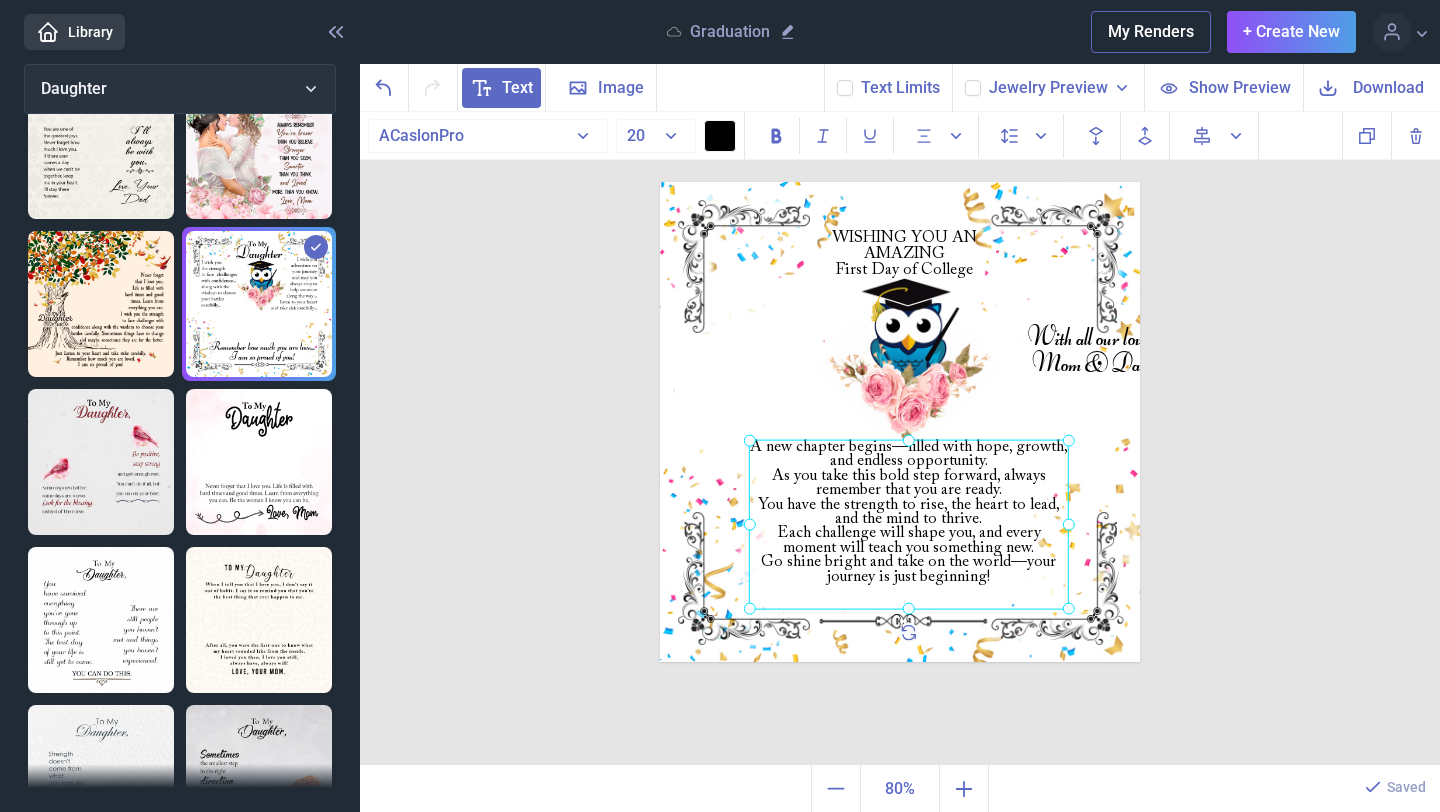 click on "A new chapter begins—filled with hope, growth, and endless opportunity. As you take this bold step forward, always remember that you are ready. You have the strength to rise, the heart to lead, and the mind to thrive. Each challenge will shape you, and every moment will teach you something new. Go shine bright and take on the world—your journey is just beginning!" at bounding box center (660, 182) 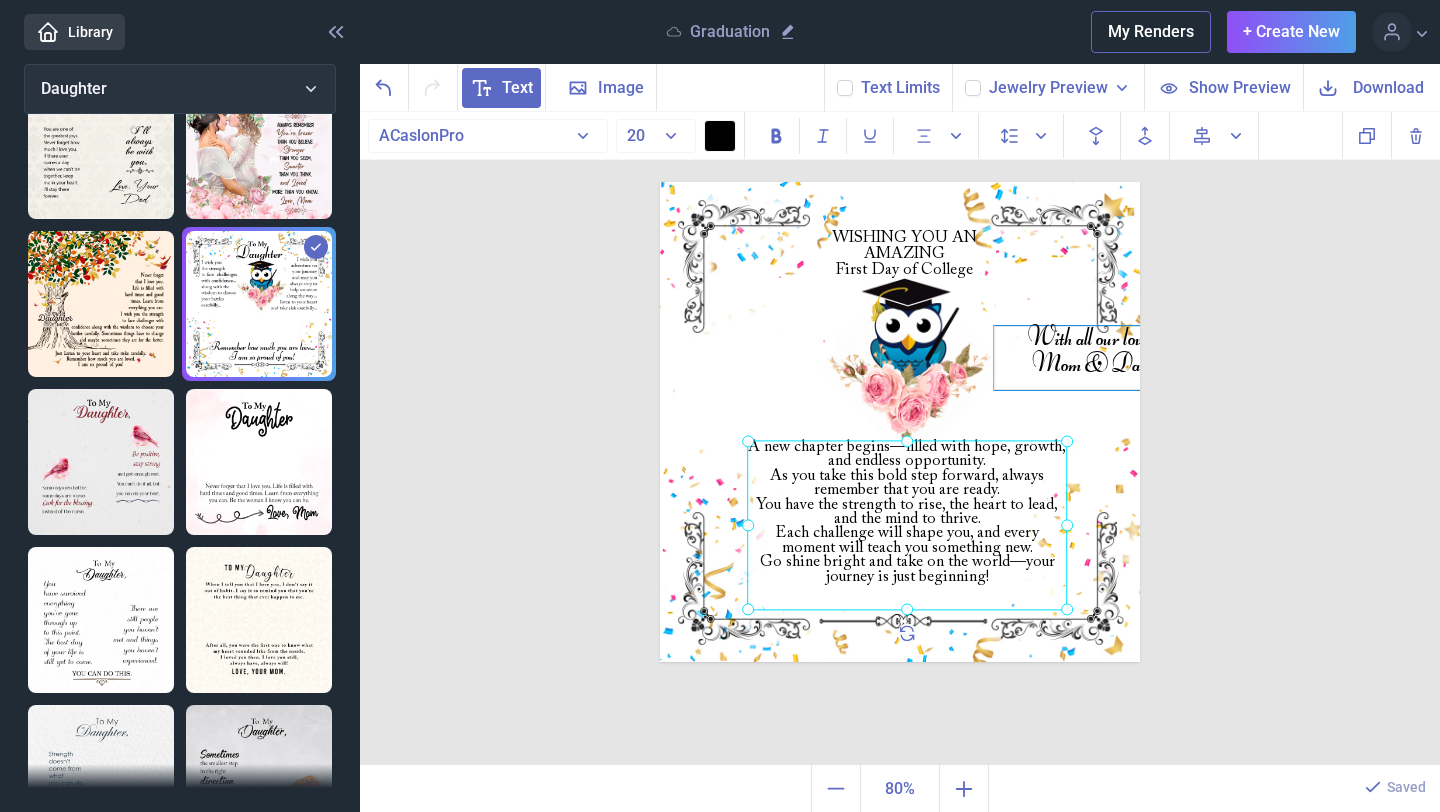 click on "With all our love, Mom & Dad" at bounding box center (900, 182) 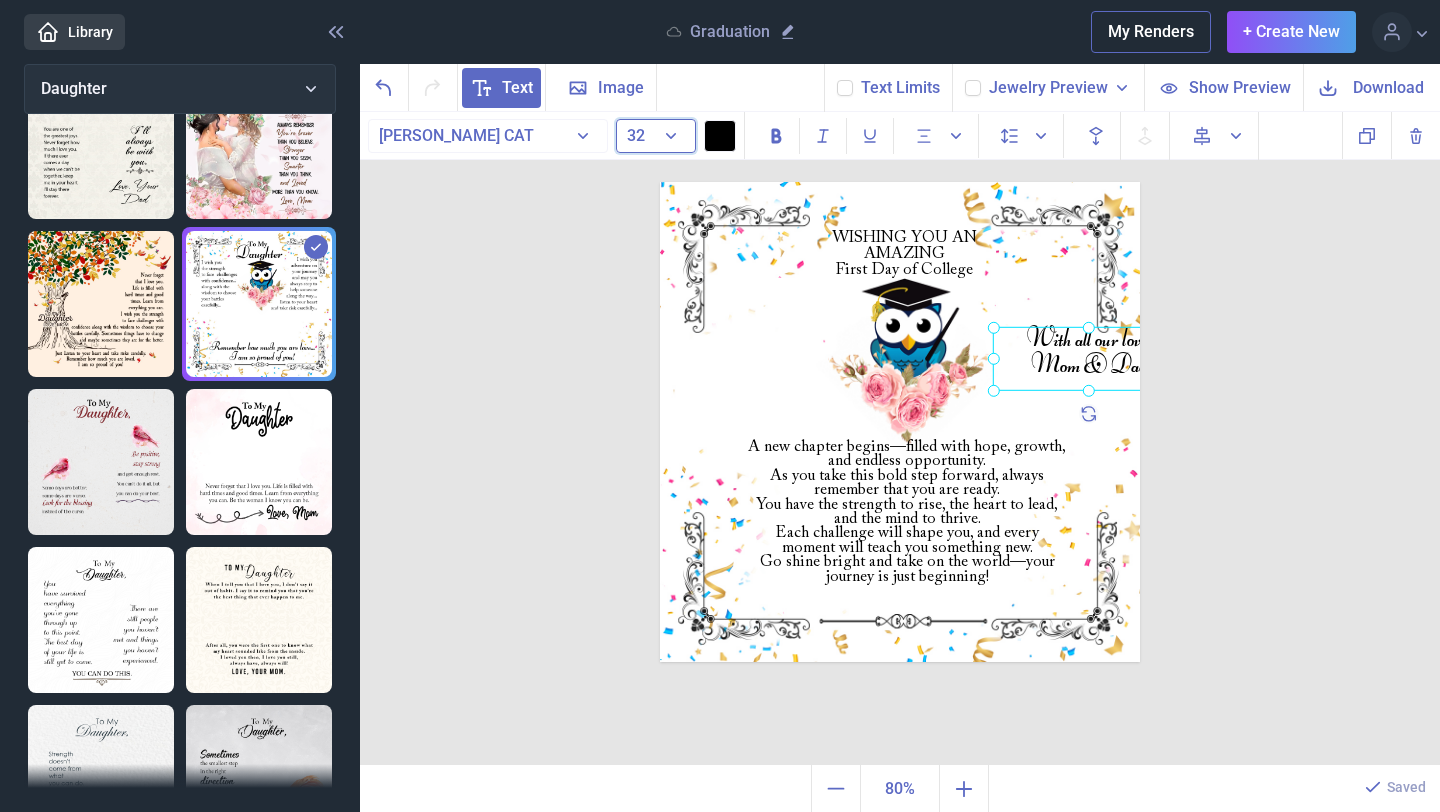 click on "32" at bounding box center (656, 136) 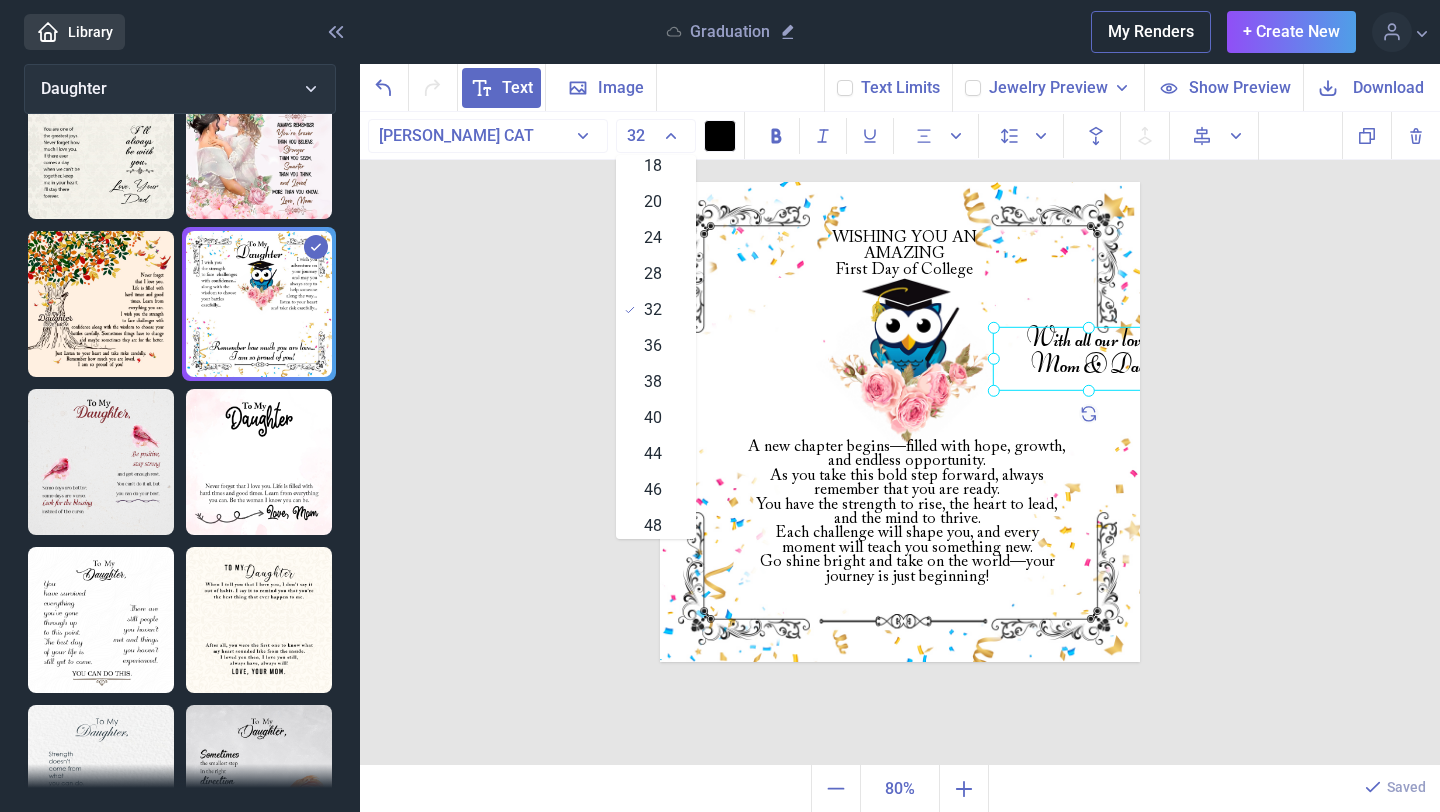 click on "20" at bounding box center (653, 202) 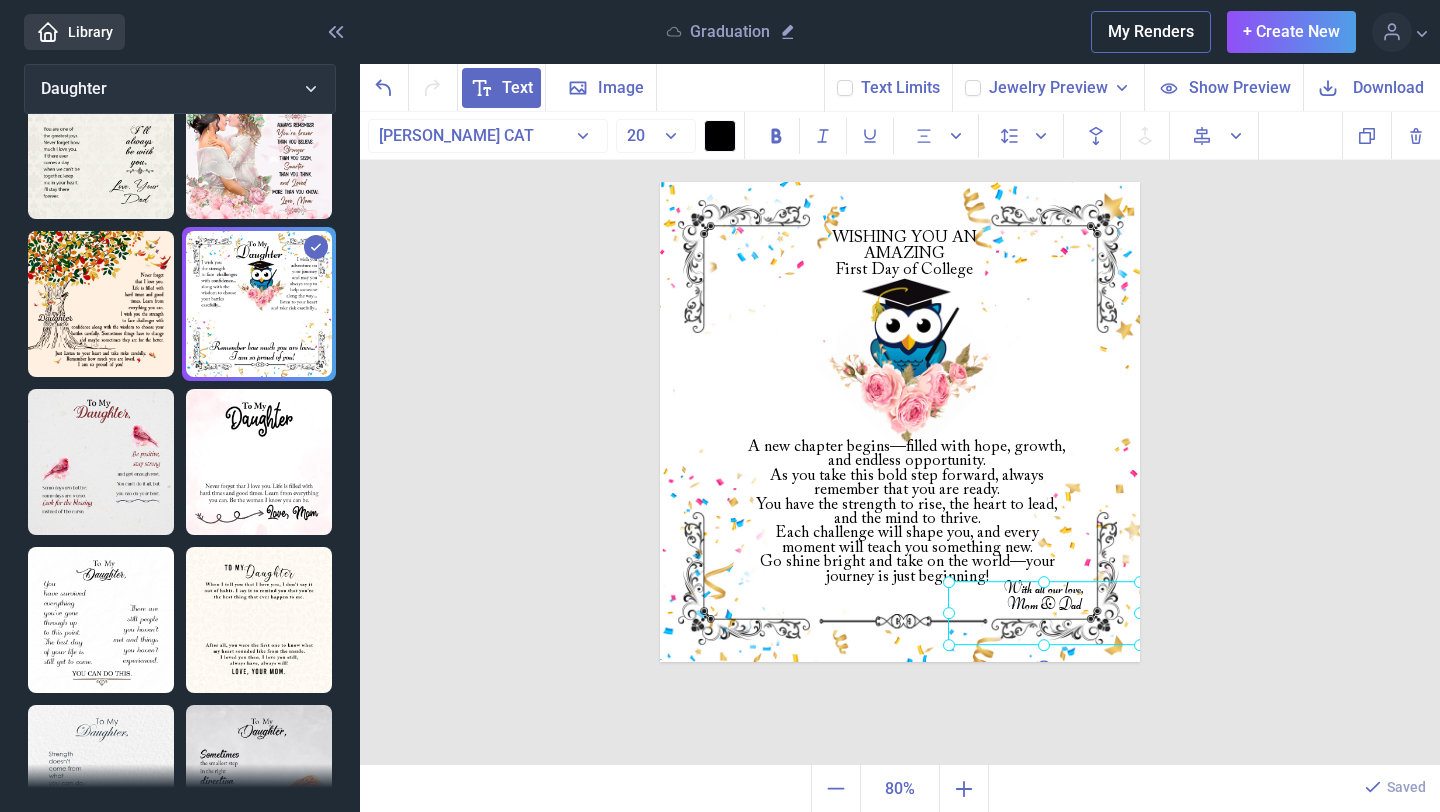drag, startPoint x: 1095, startPoint y: 339, endPoint x: 1041, endPoint y: 656, distance: 321.56647 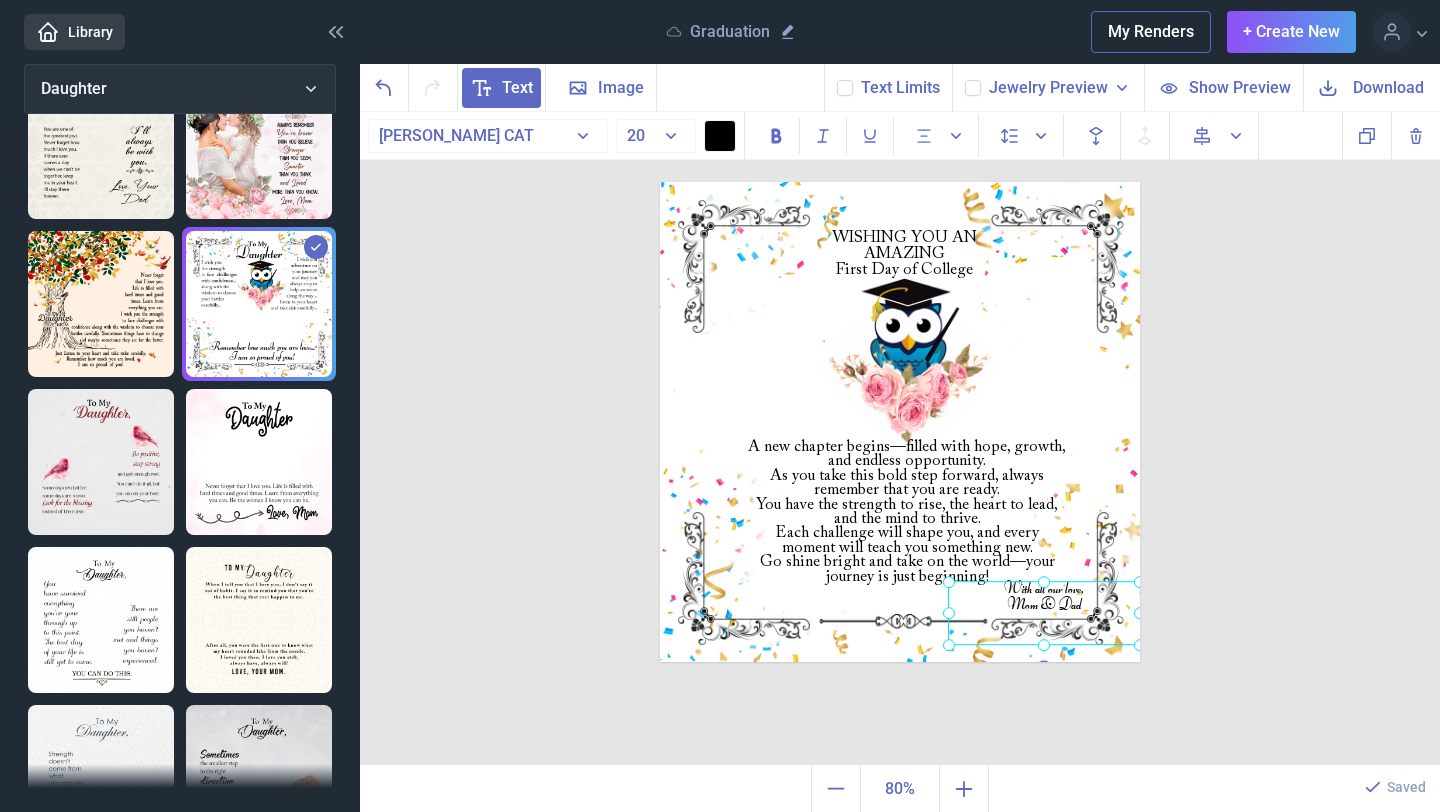 click on "WISHING YOU AN AMAZING First Day of College       A new chapter begins—filled with hope, growth, and endless opportunity. As you take this bold step forward, always remember that you are ready. You have the strength to rise, the heart to lead, and the mind to thrive. Each challenge will shape you, and every moment will teach you something new. Go shine bright and take on the world—your journey is just beginning!       With all our love, Mom & Dad" at bounding box center (900, 422) 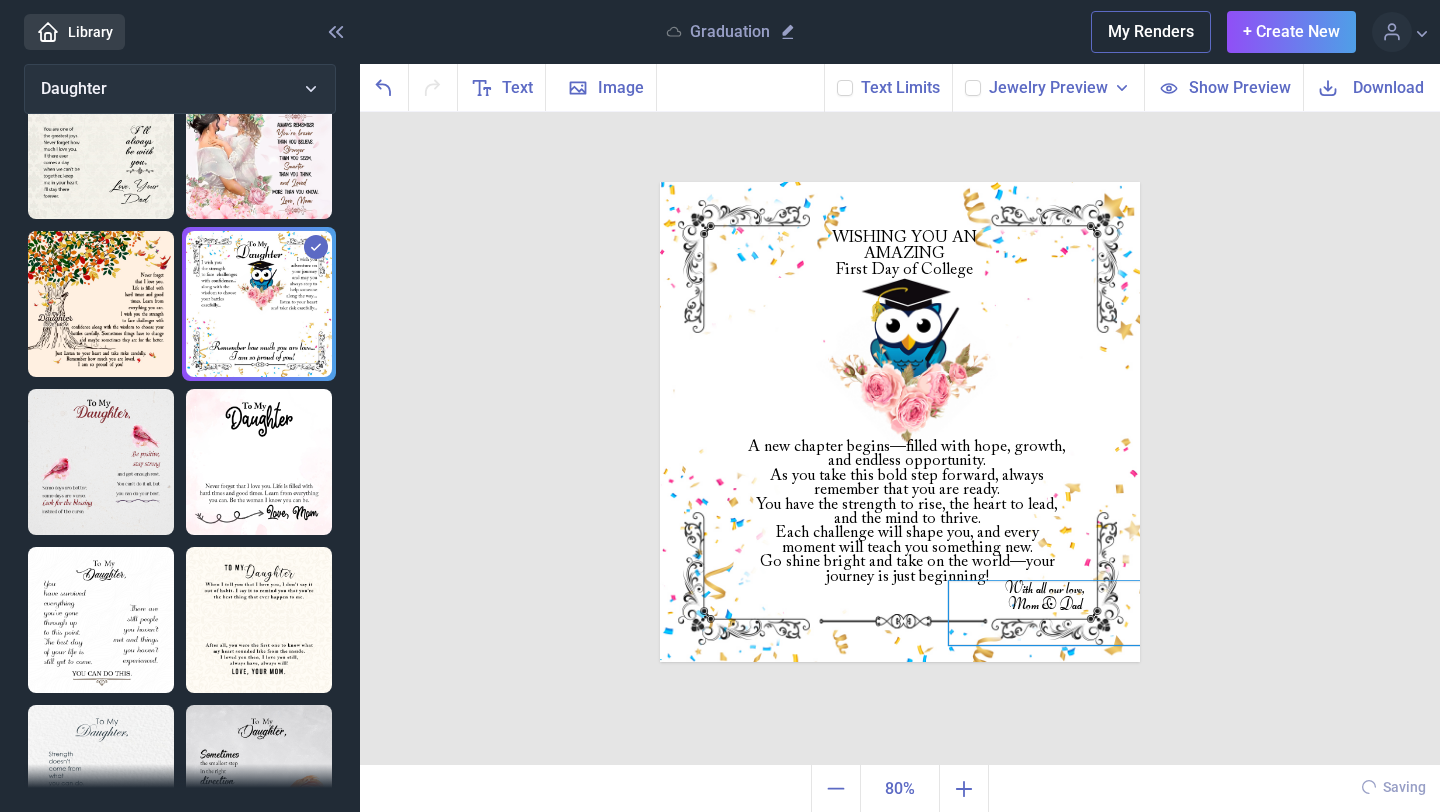 click on "With all our love, Mom & Dad" at bounding box center (900, 182) 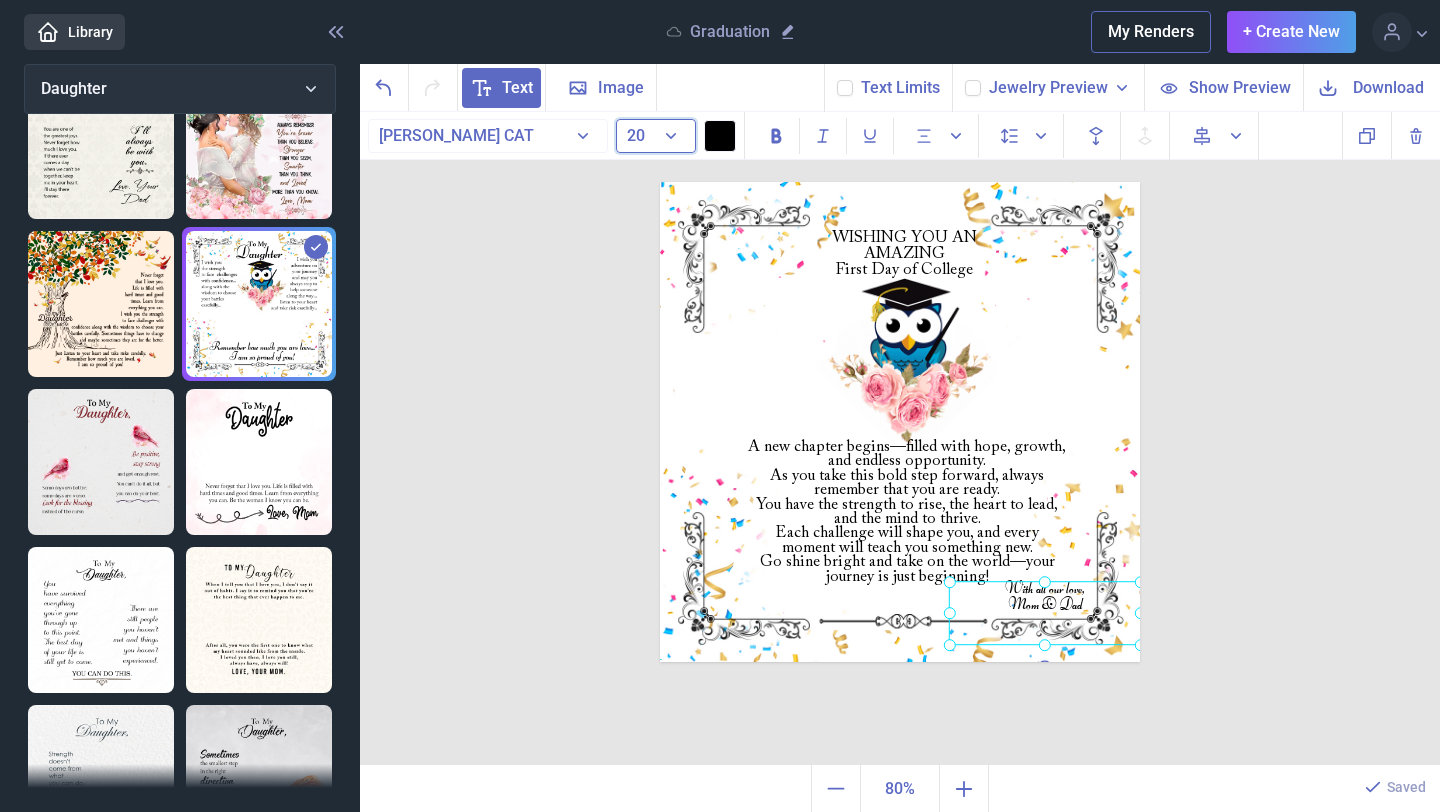 click on "20" at bounding box center (656, 136) 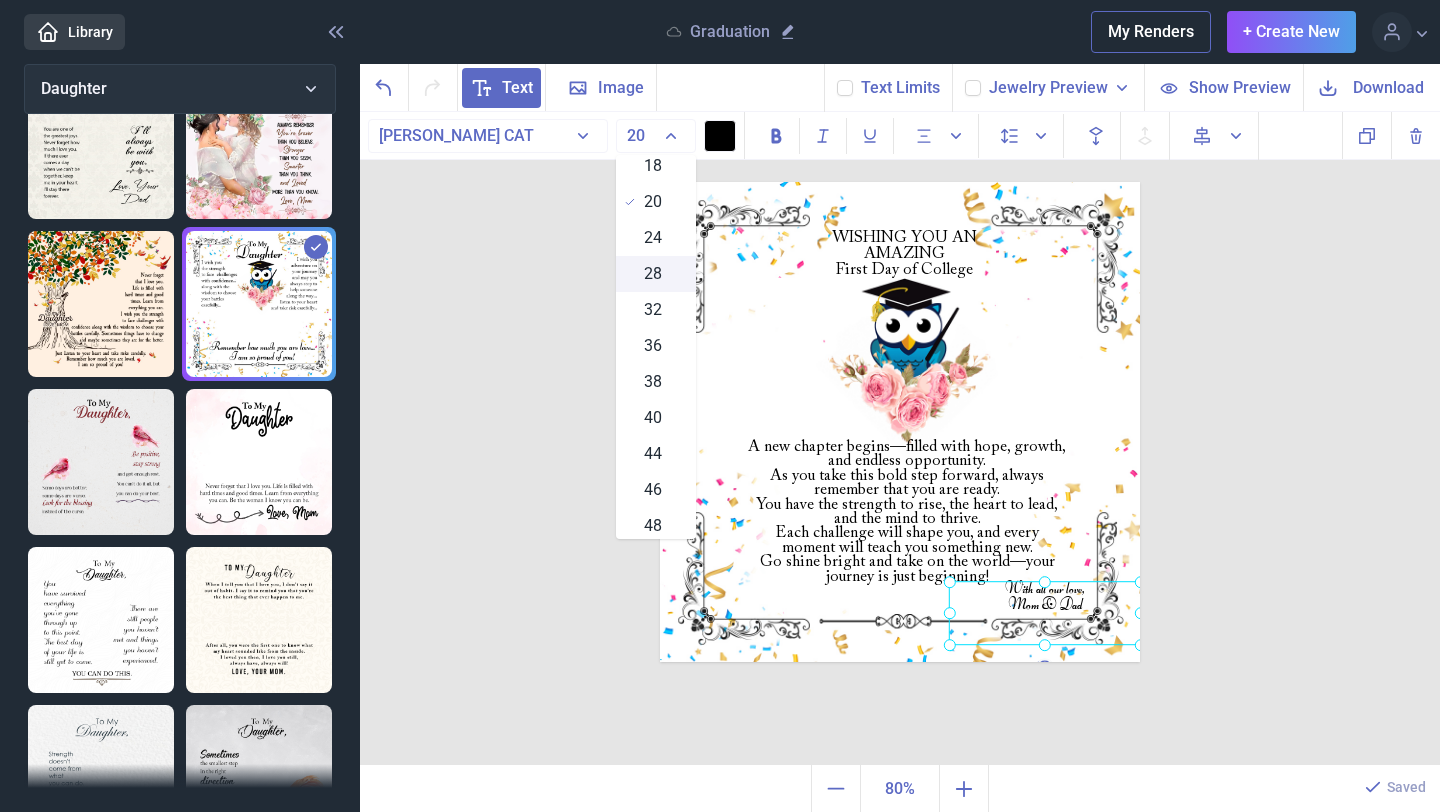 click on "28" at bounding box center (656, 274) 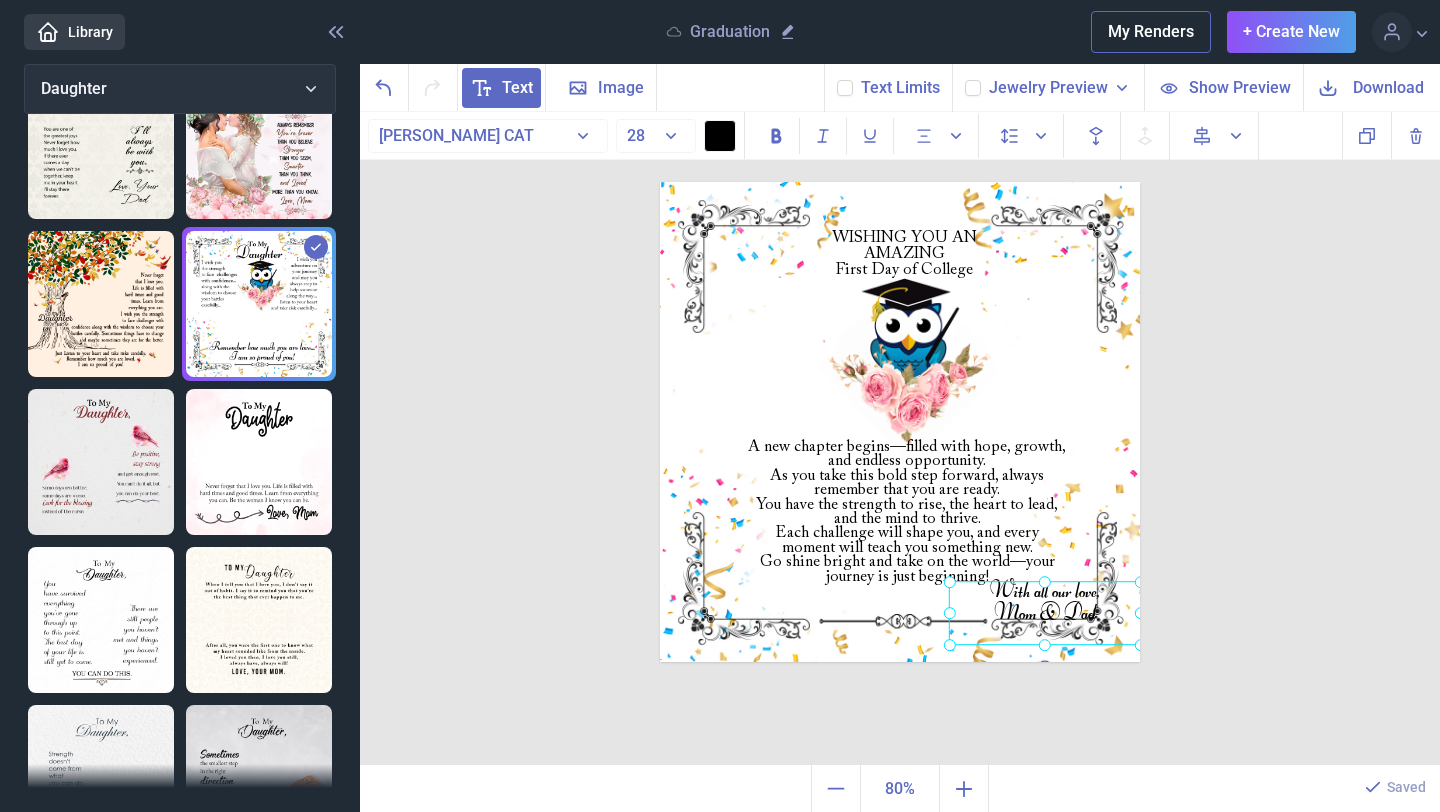 click on "WISHING YOU AN AMAZING First Day of College       A new chapter begins—filled with hope, growth, and endless opportunity. As you take this bold step forward, always remember that you are ready. You have the strength to rise, the heart to lead, and the mind to thrive. Each challenge will shape you, and every moment will teach you something new. Go shine bright and take on the world—your journey is just beginning!       With all our love, Mom & Dad                           Duplicate     Delete       Backwards   >   Forward" at bounding box center [900, 439] 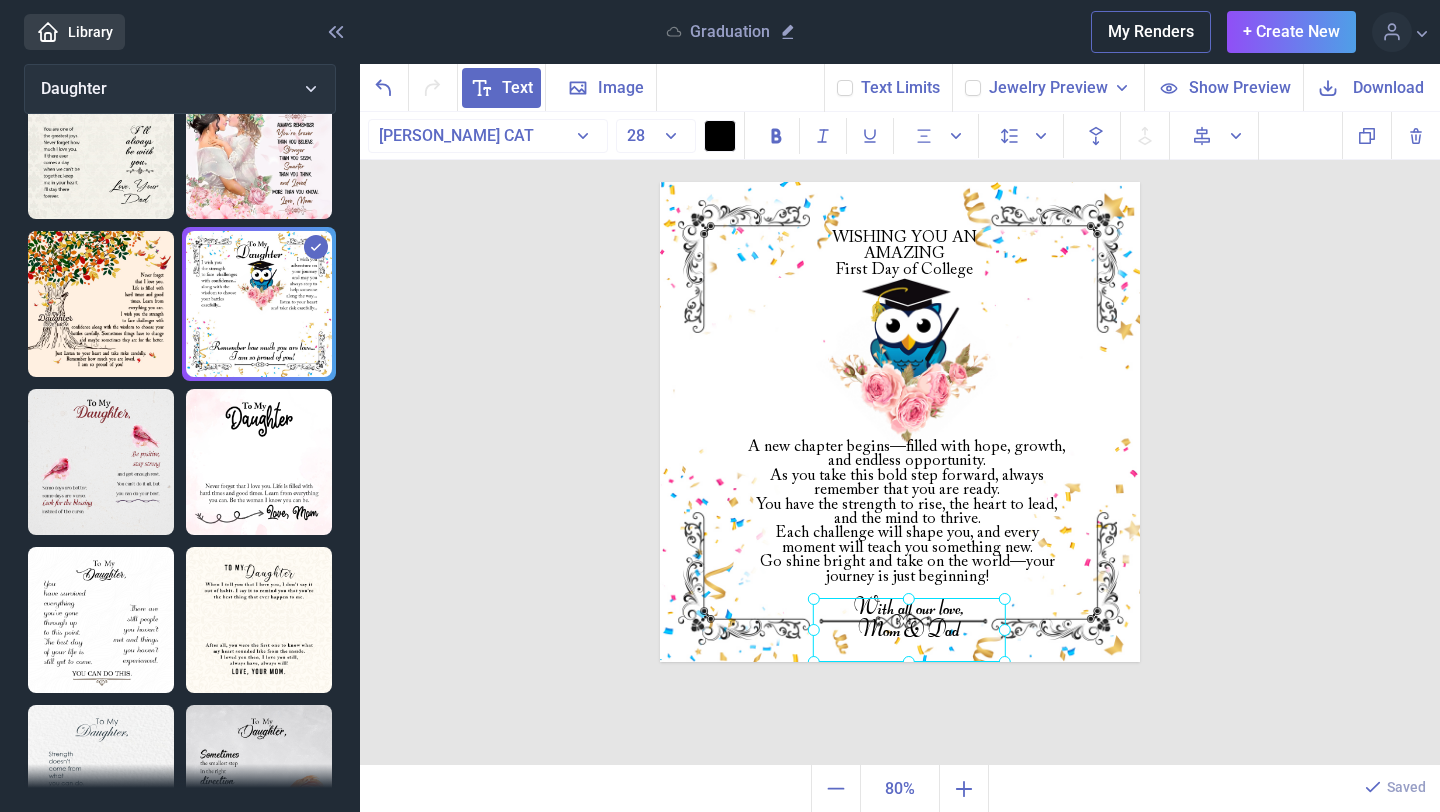 drag, startPoint x: 1059, startPoint y: 596, endPoint x: 895, endPoint y: 604, distance: 164.195 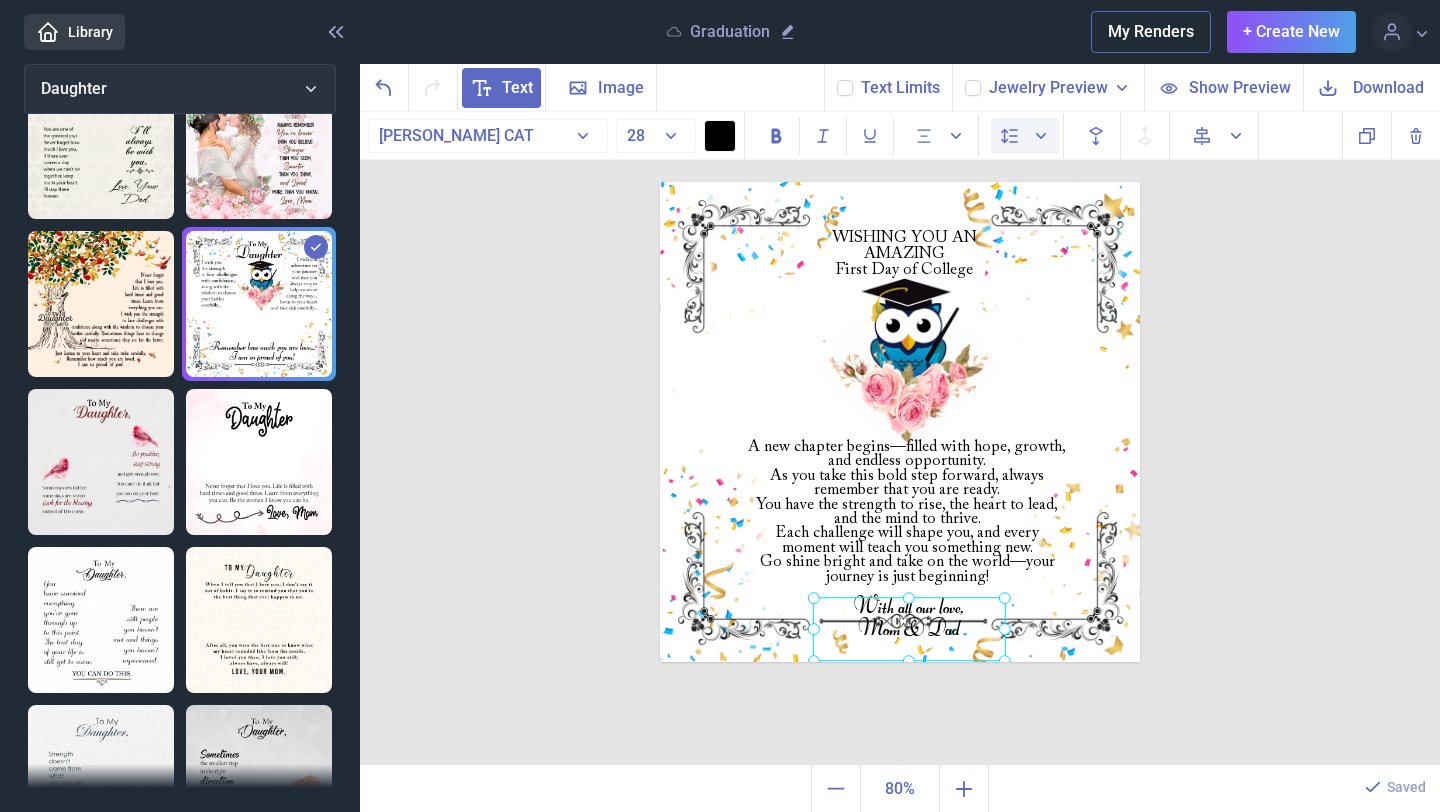 click 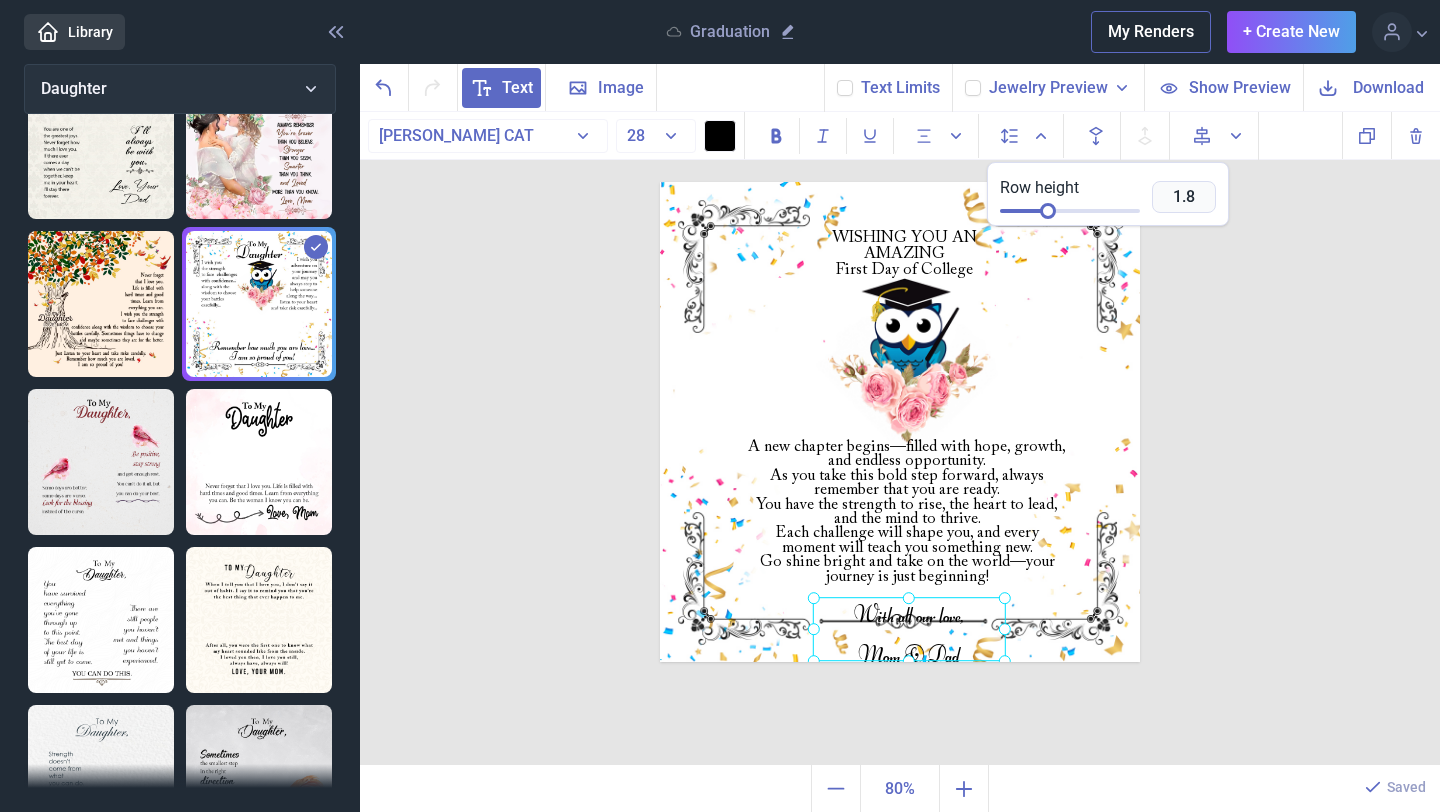 drag, startPoint x: 1031, startPoint y: 209, endPoint x: 1044, endPoint y: 212, distance: 13.341664 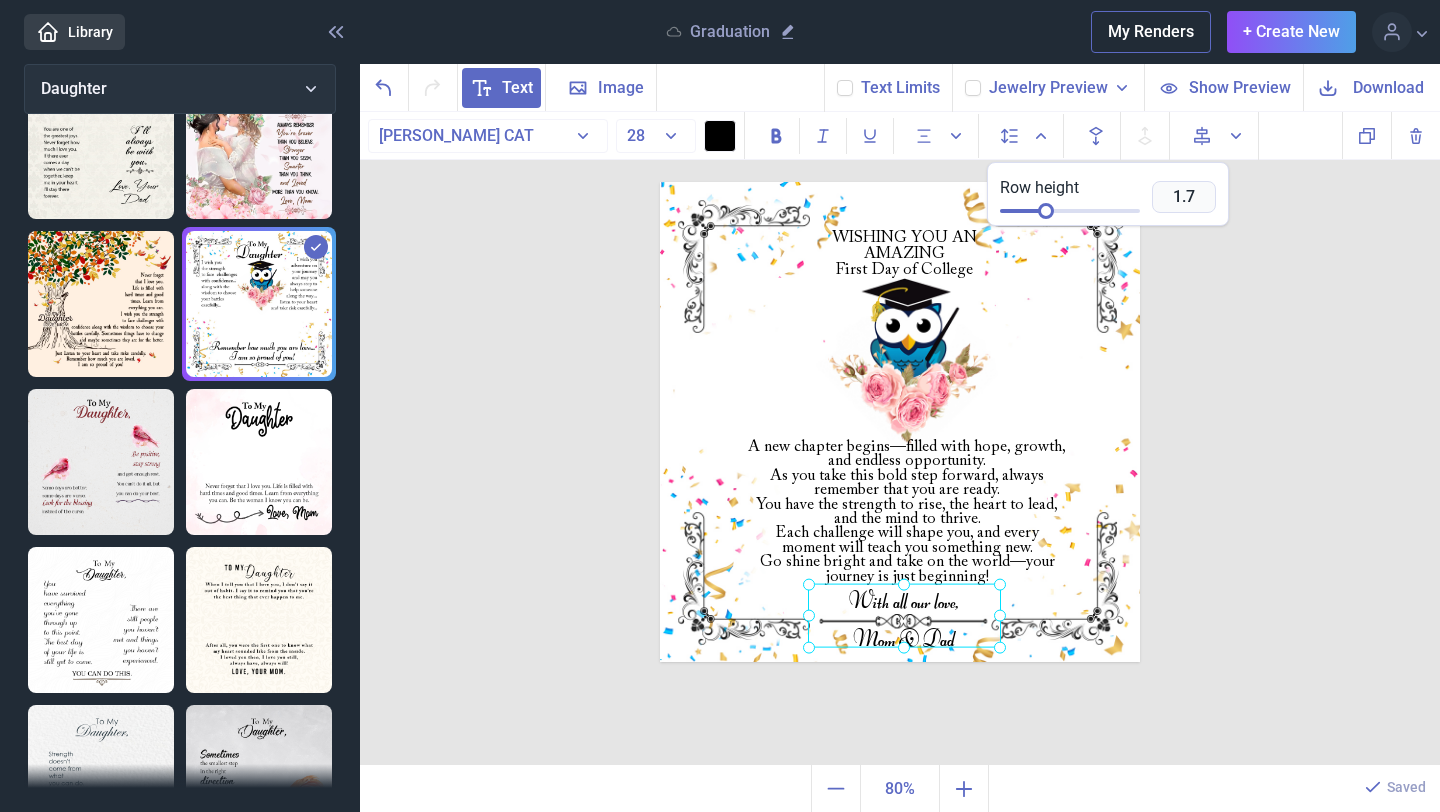 drag, startPoint x: 935, startPoint y: 643, endPoint x: 929, endPoint y: 626, distance: 18.027756 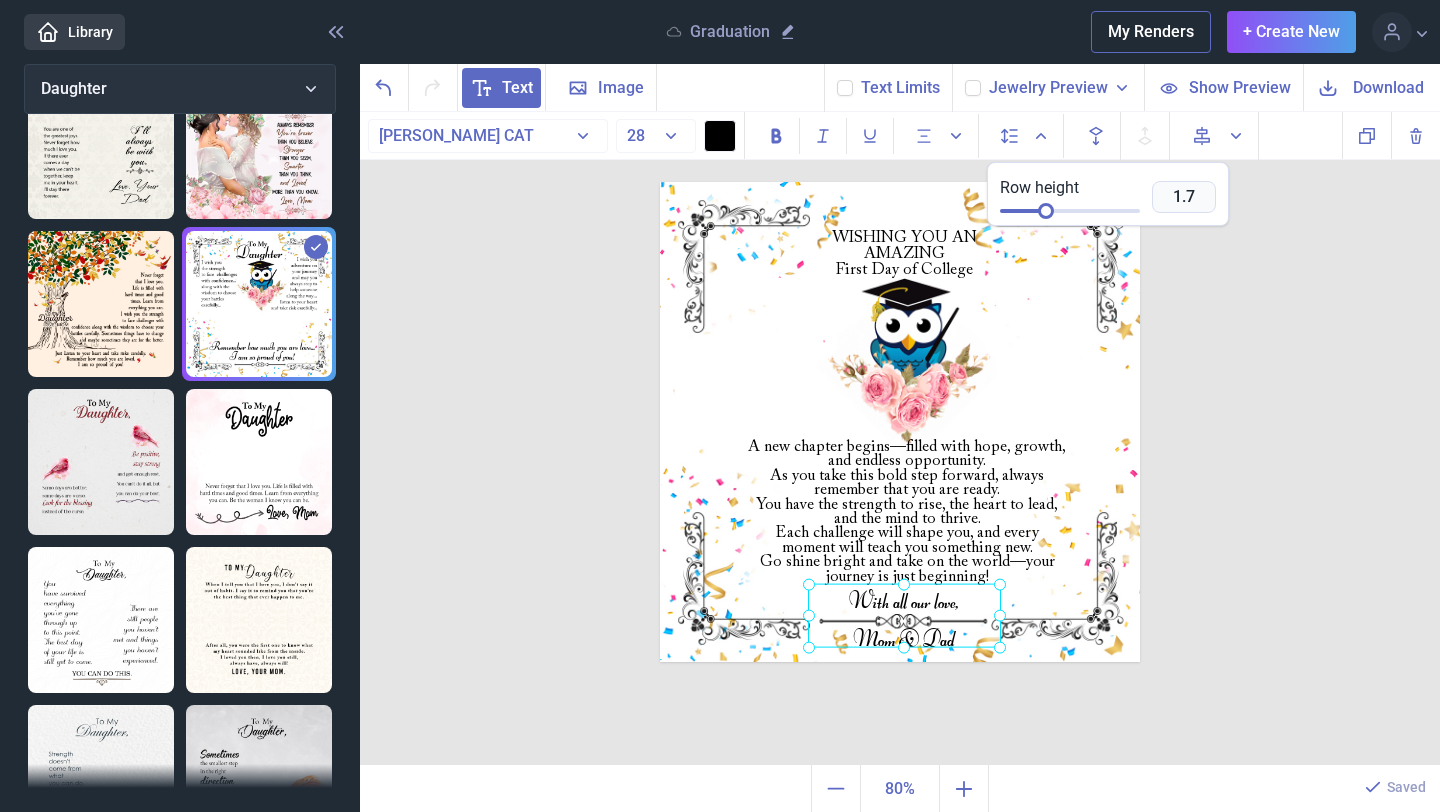 click at bounding box center [904, 616] 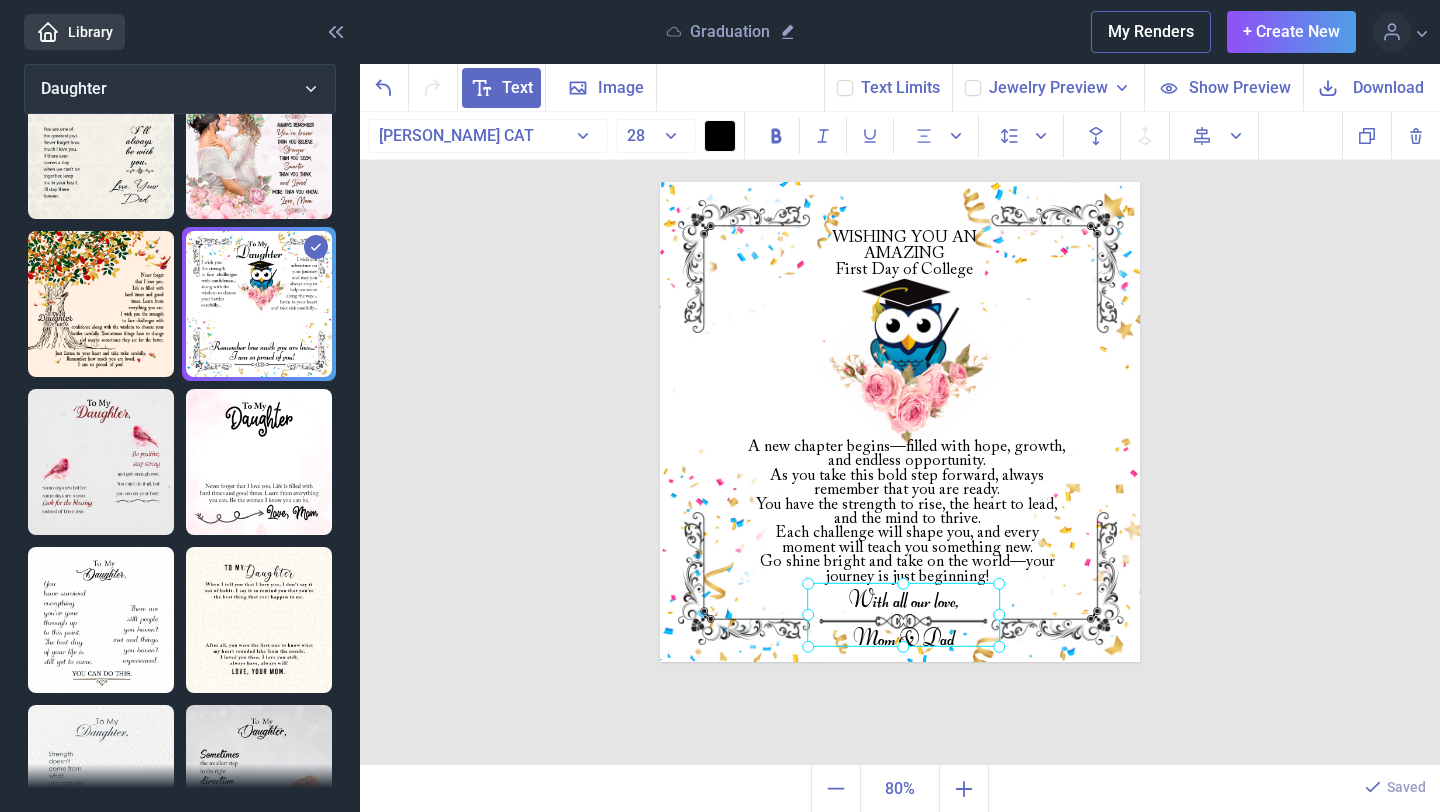click on "WISHING YOU AN AMAZING First Day of College       A new chapter begins—filled with hope, growth, and endless opportunity. As you take this bold step forward, always remember that you are ready. You have the strength to rise, the heart to lead, and the mind to thrive. Each challenge will shape you, and every moment will teach you something new. Go shine bright and take on the world—your journey is just beginning!       With all our love, Mom & Dad                           Duplicate     Delete       Backwards   >   Forward" at bounding box center [900, 439] 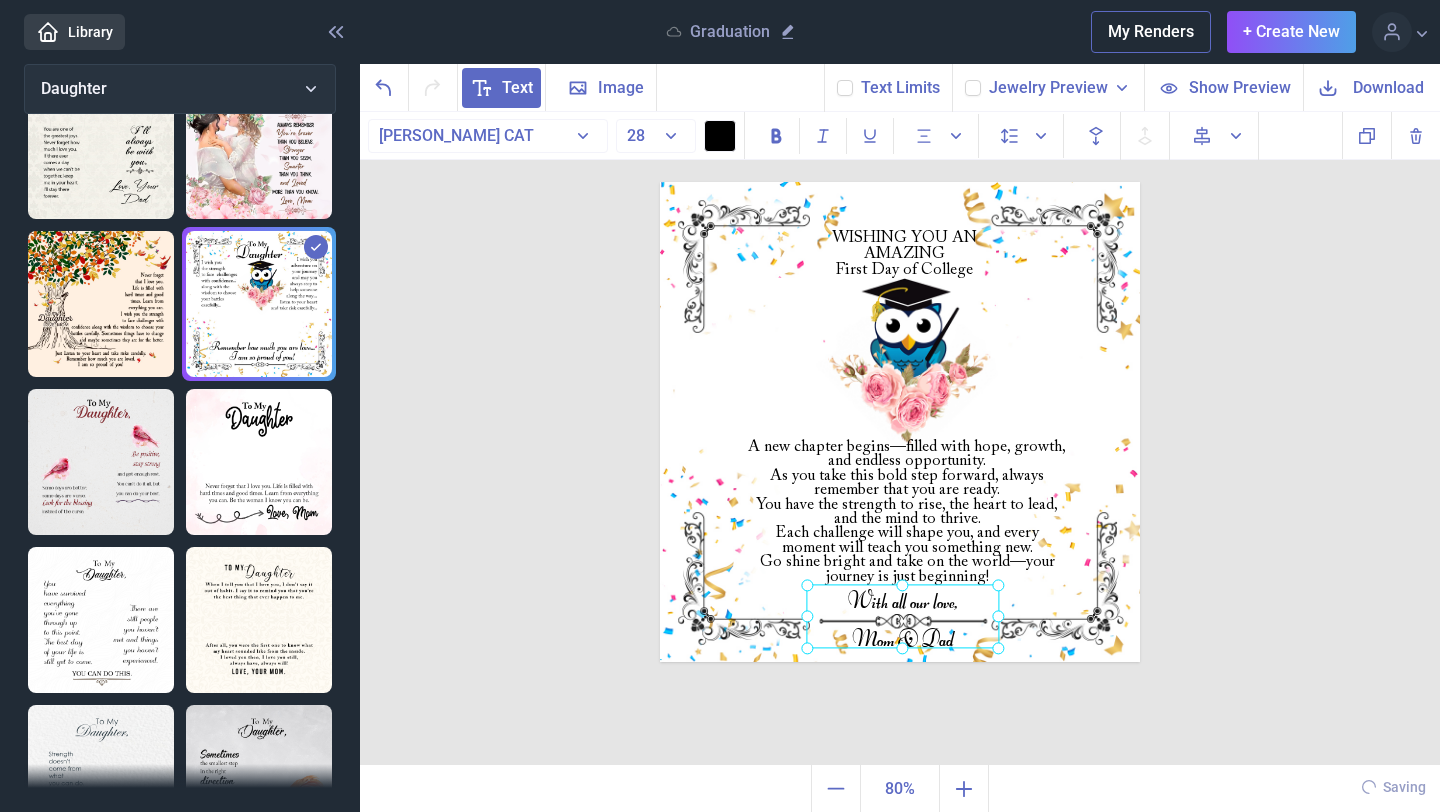 click on "With all our love, Mom & Dad" at bounding box center (660, 182) 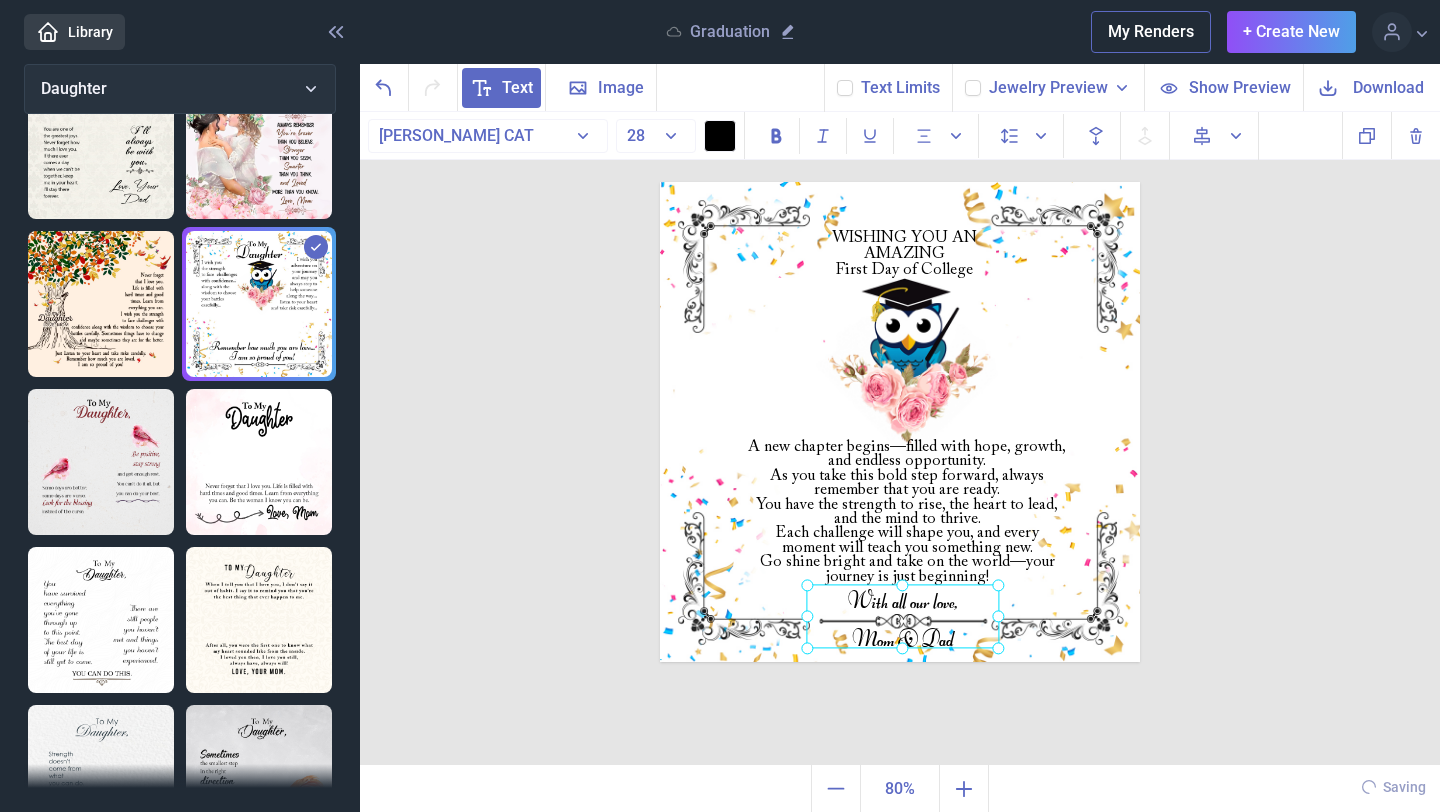click on "WISHING YOU AN AMAZING First Day of College       A new chapter begins—filled with hope, growth, and endless opportunity. As you take this bold step forward, always remember that you are ready. You have the strength to rise, the heart to lead, and the mind to thrive. Each challenge will shape you, and every moment will teach you something new. Go shine bright and take on the world—your journey is just beginning!       With all our love, Mom & Dad                           Duplicate     Delete       Backwards   >   Forward" at bounding box center (900, 439) 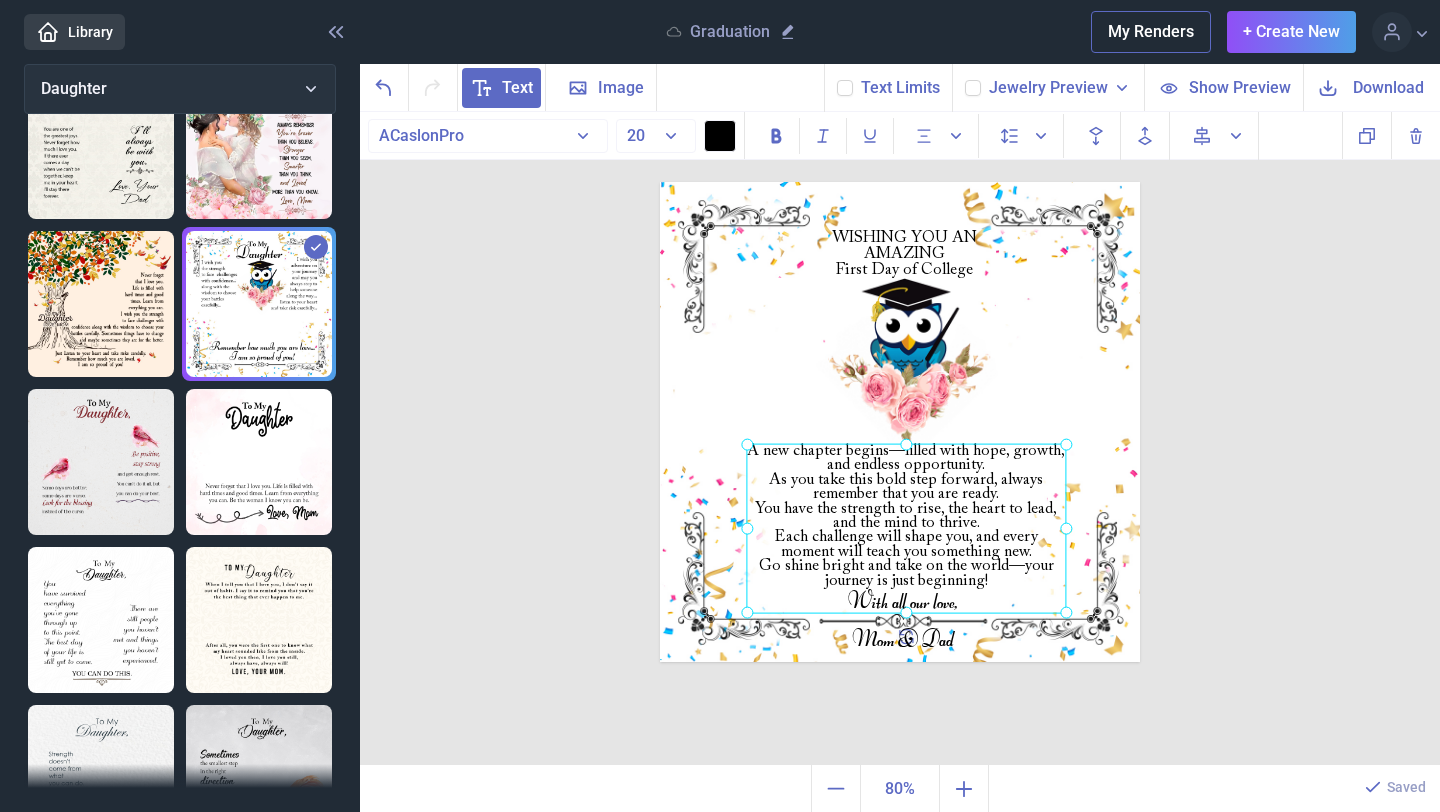 click on "A new chapter begins—filled with hope, growth, and endless opportunity. As you take this bold step forward, always remember that you are ready. You have the strength to rise, the heart to lead, and the mind to thrive. Each challenge will shape you, and every moment will teach you something new. Go shine bright and take on the world—your journey is just beginning!" at bounding box center [660, 182] 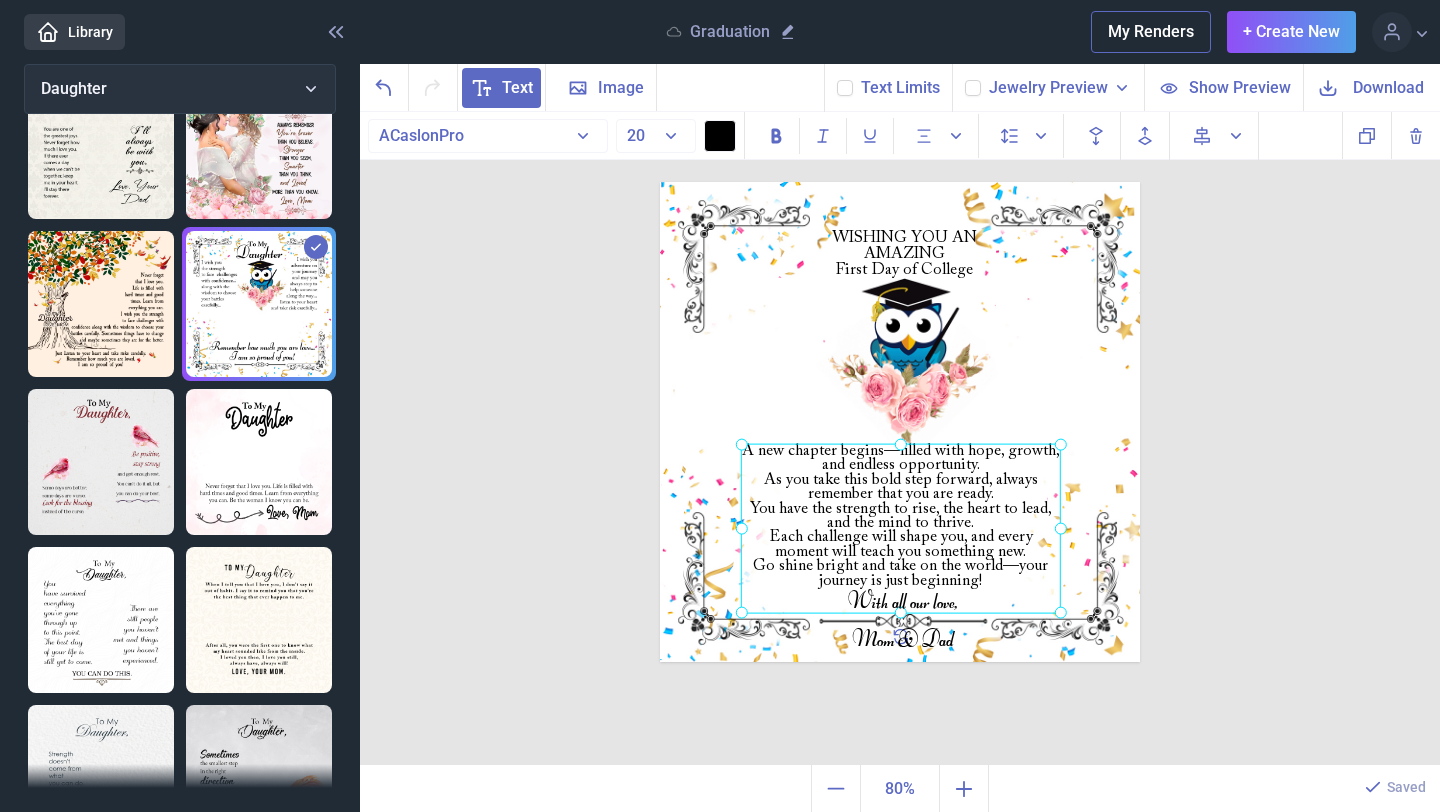 click on "A new chapter begins—filled with hope, growth, and endless opportunity. As you take this bold step forward, always remember that you are ready. You have the strength to rise, the heart to lead, and the mind to thrive. Each challenge will shape you, and every moment will teach you something new. Go shine bright and take on the world—your journey is just beginning!" at bounding box center (660, 182) 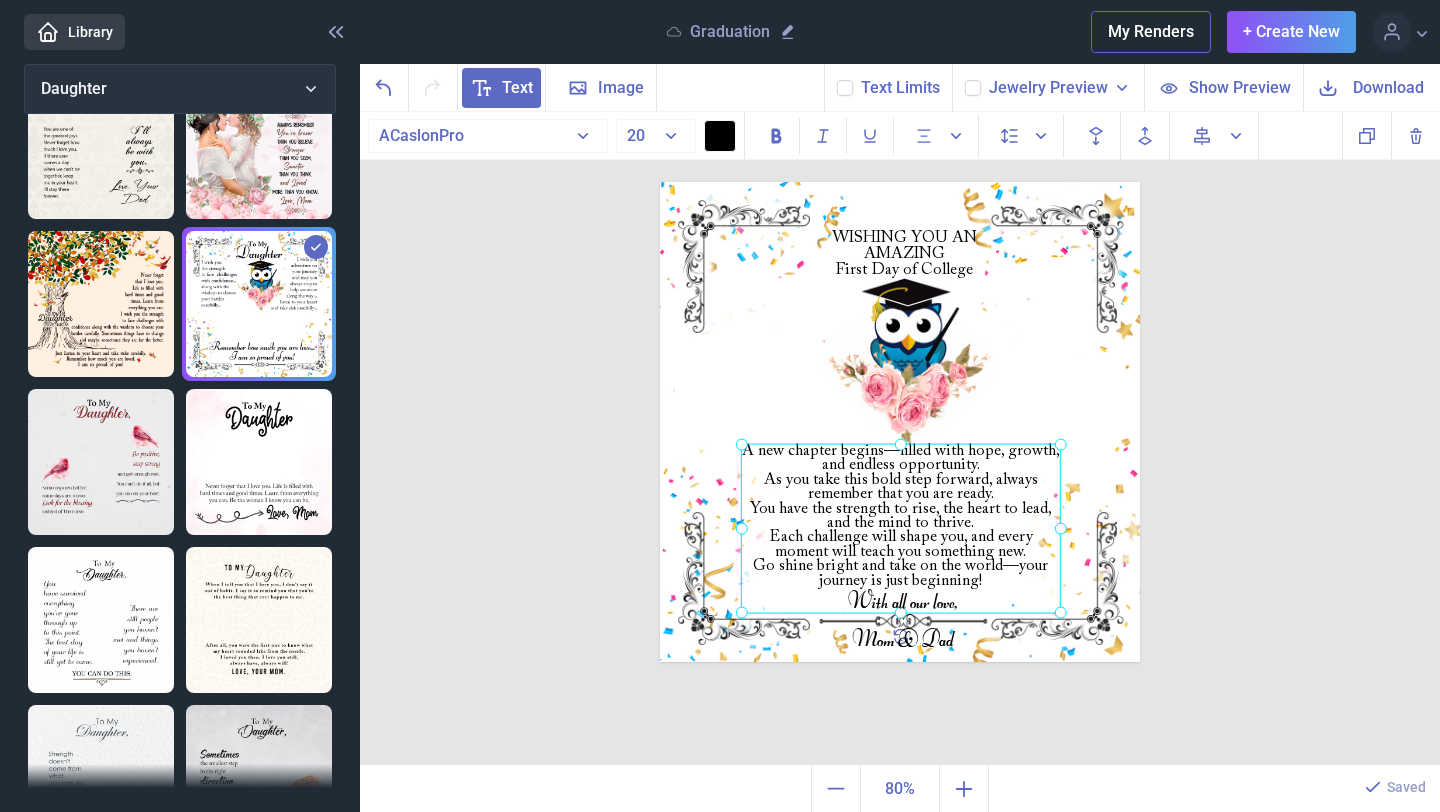 click on "A new chapter begins—filled with hope, growth, and endless opportunity. As you take this bold step forward, always remember that you are ready. You have the strength to rise, the heart to lead, and the mind to thrive. Each challenge will shape you, and every moment will teach you something new. Go shine bright and take on the world—your journey is just beginning!" at bounding box center (660, 182) 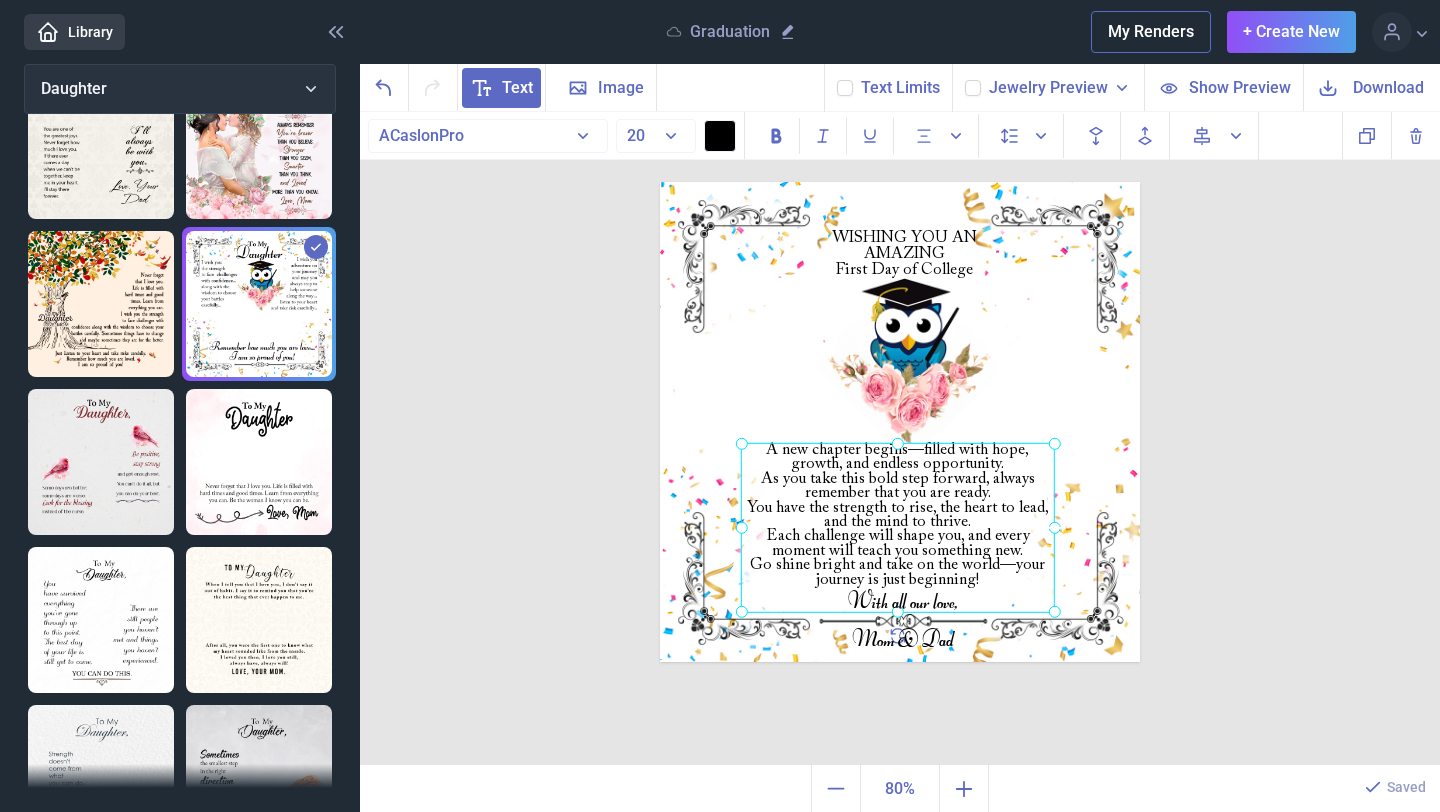 click 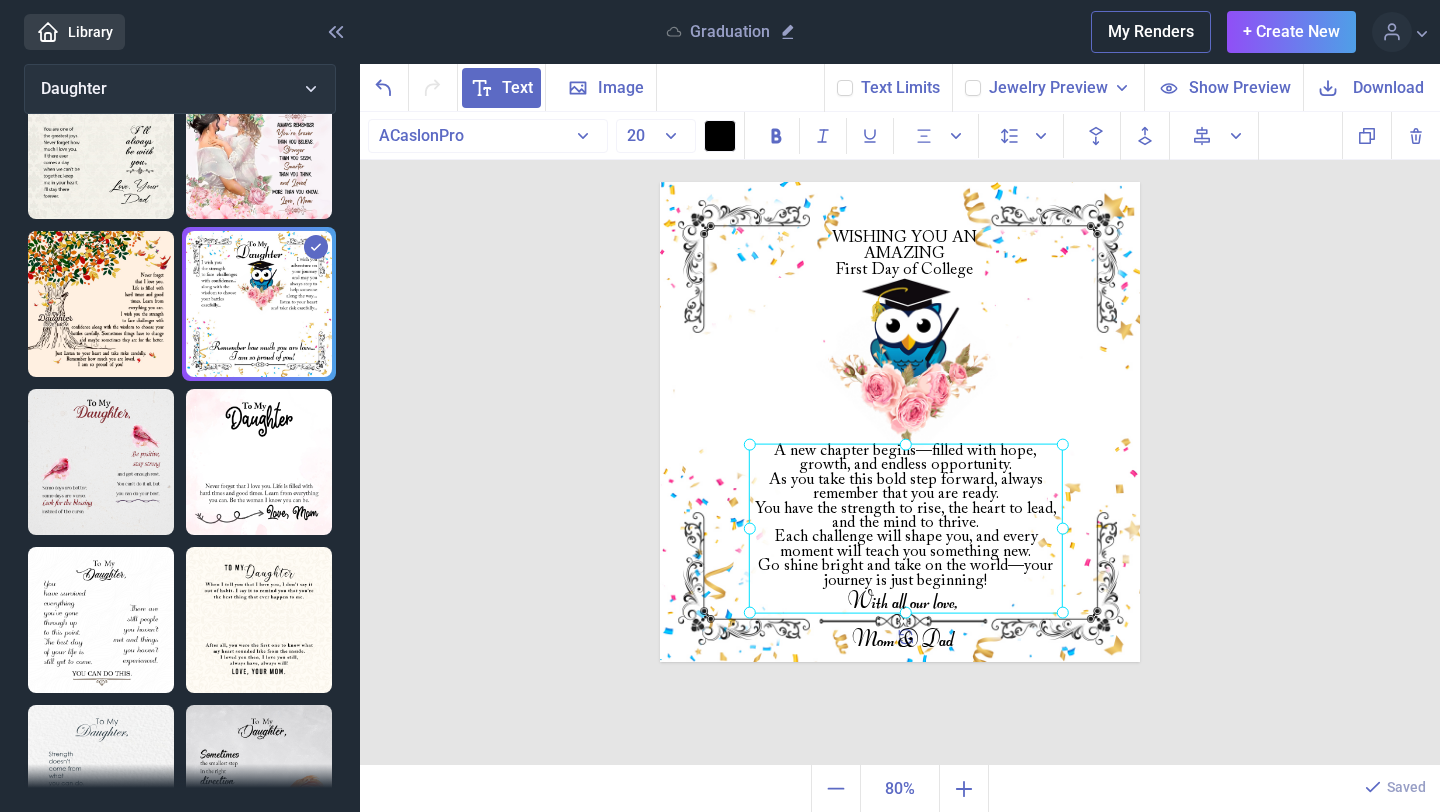 click at bounding box center (906, 529) 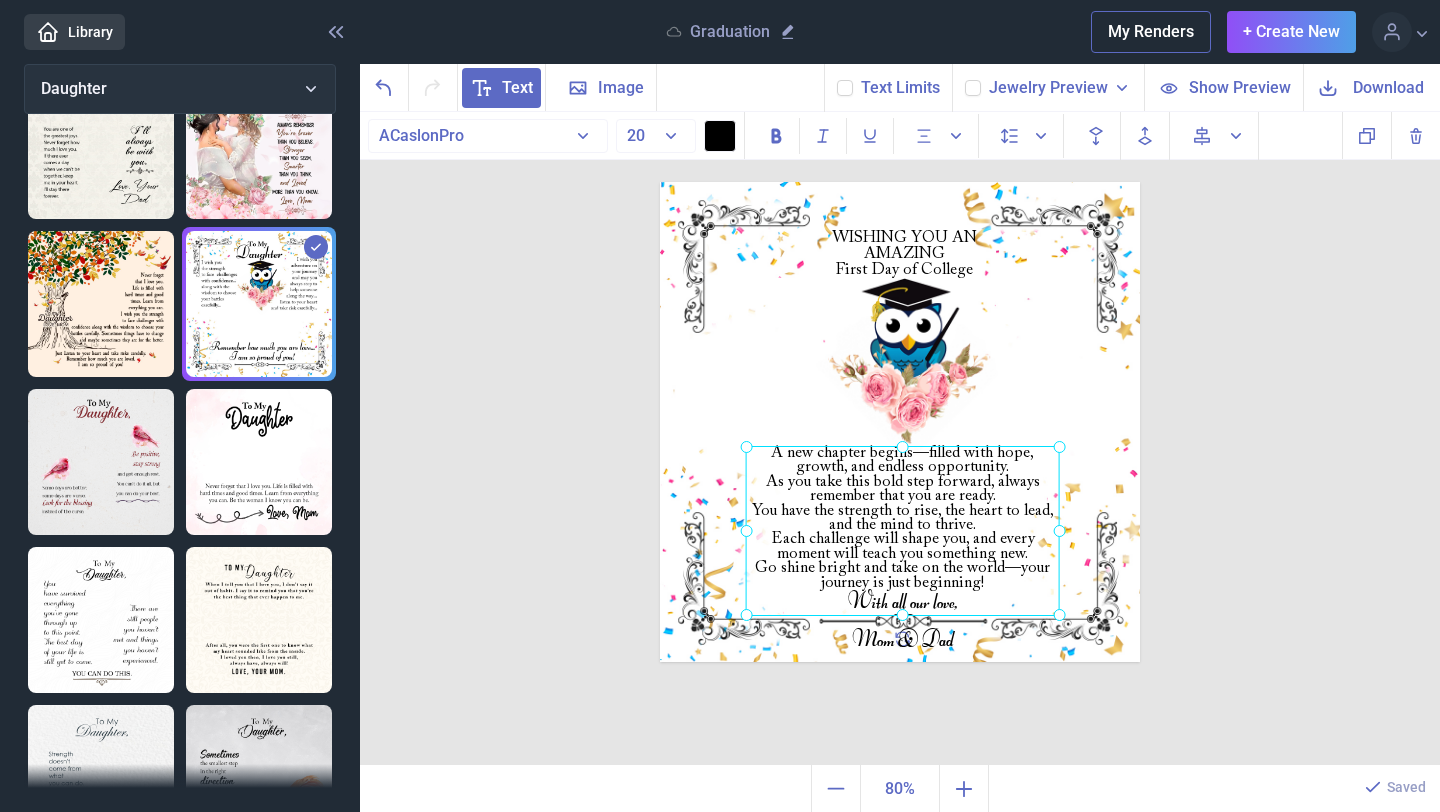 click on "A new chapter begins—filled with hope, growth, and endless opportunity. As you take this bold step forward, always remember that you are ready. You have the strength to rise, the heart to lead, and the mind to thrive. Each challenge will shape you, and every moment will teach you something new. Go shine bright and take on the world—your journey is just beginning!" at bounding box center (660, 182) 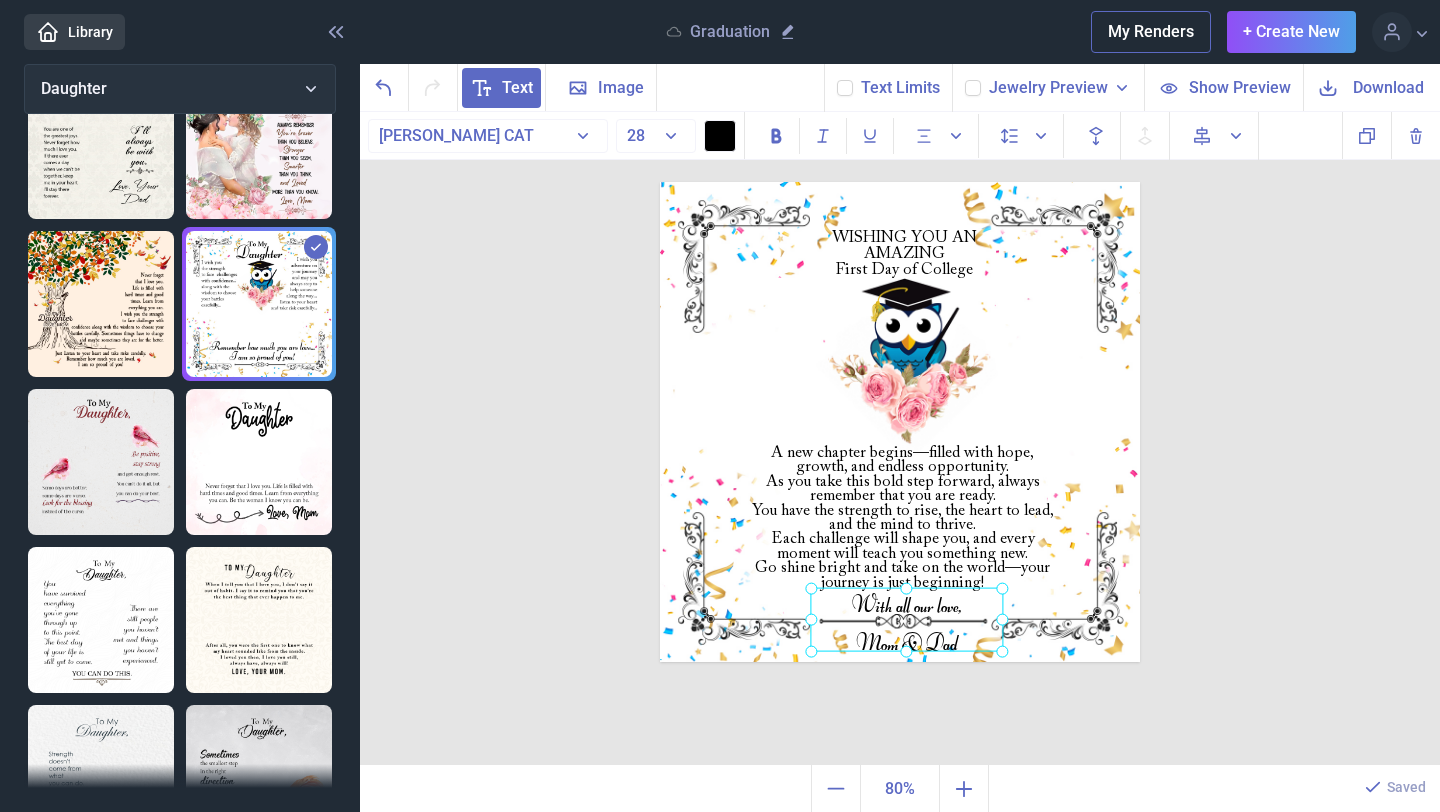 click on "With all our love, Mom & Dad" at bounding box center (660, 182) 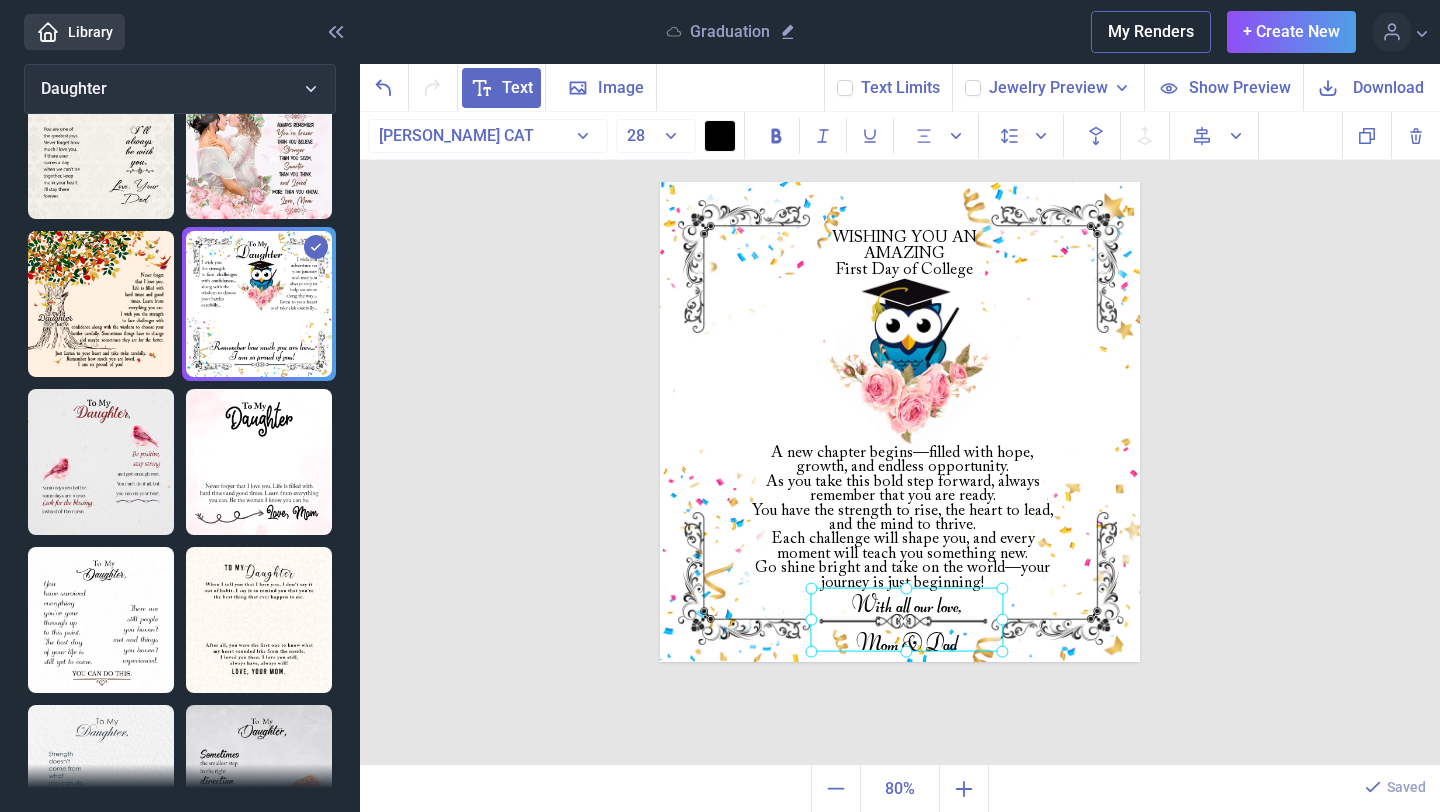 click on "WISHING YOU AN AMAZING First Day of College       A new chapter begins—filled with hope, growth, and endless opportunity. As you take this bold step forward, always remember that you are ready. You have the strength to rise, the heart to lead, and the mind to thrive. Each challenge will shape you, and every moment will teach you something new. Go shine bright and take on the world—your journey is just beginning!       With all our love, Mom & Dad                           Duplicate     Delete       Backwards   >   Forward" at bounding box center (900, 439) 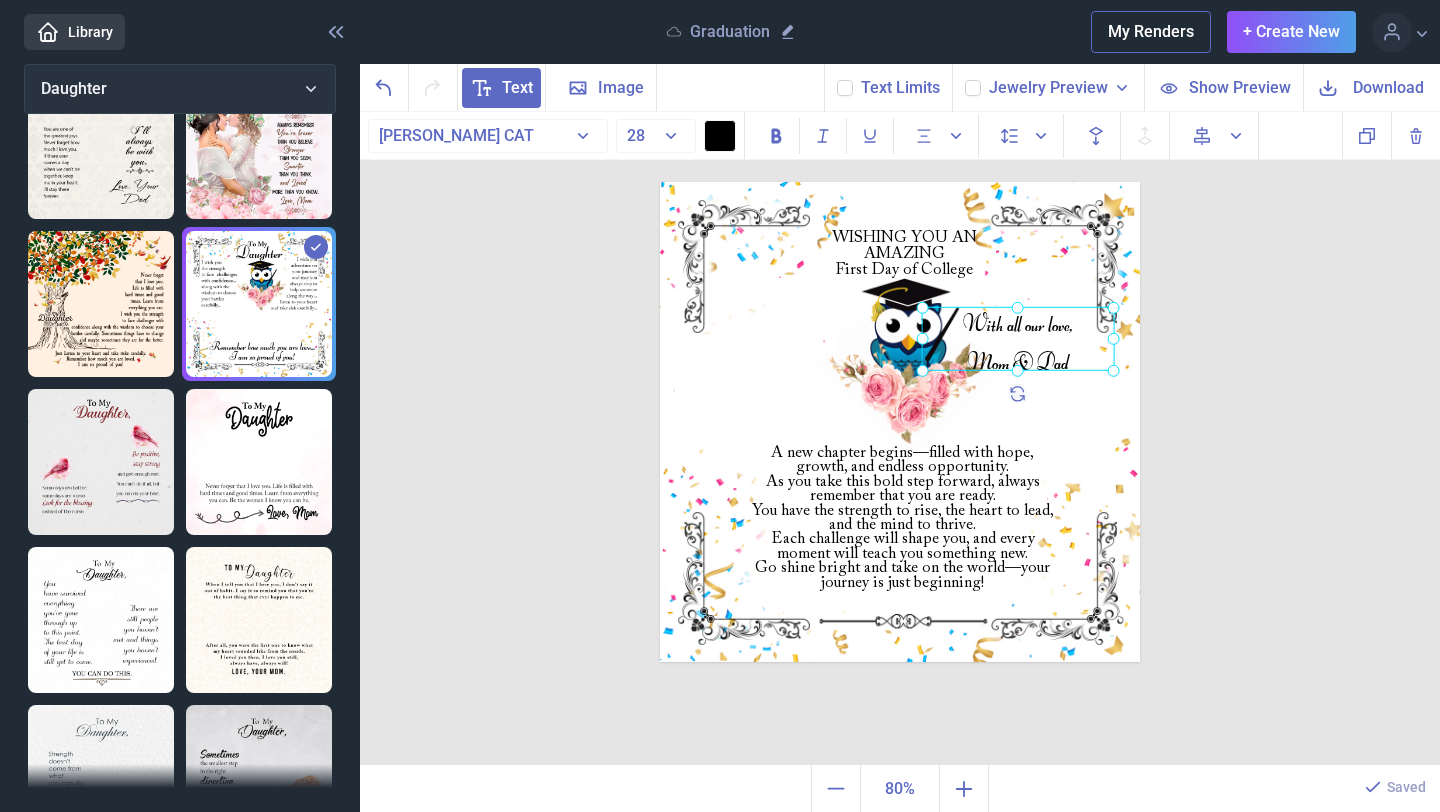 drag, startPoint x: 907, startPoint y: 607, endPoint x: 1046, endPoint y: 256, distance: 377.52087 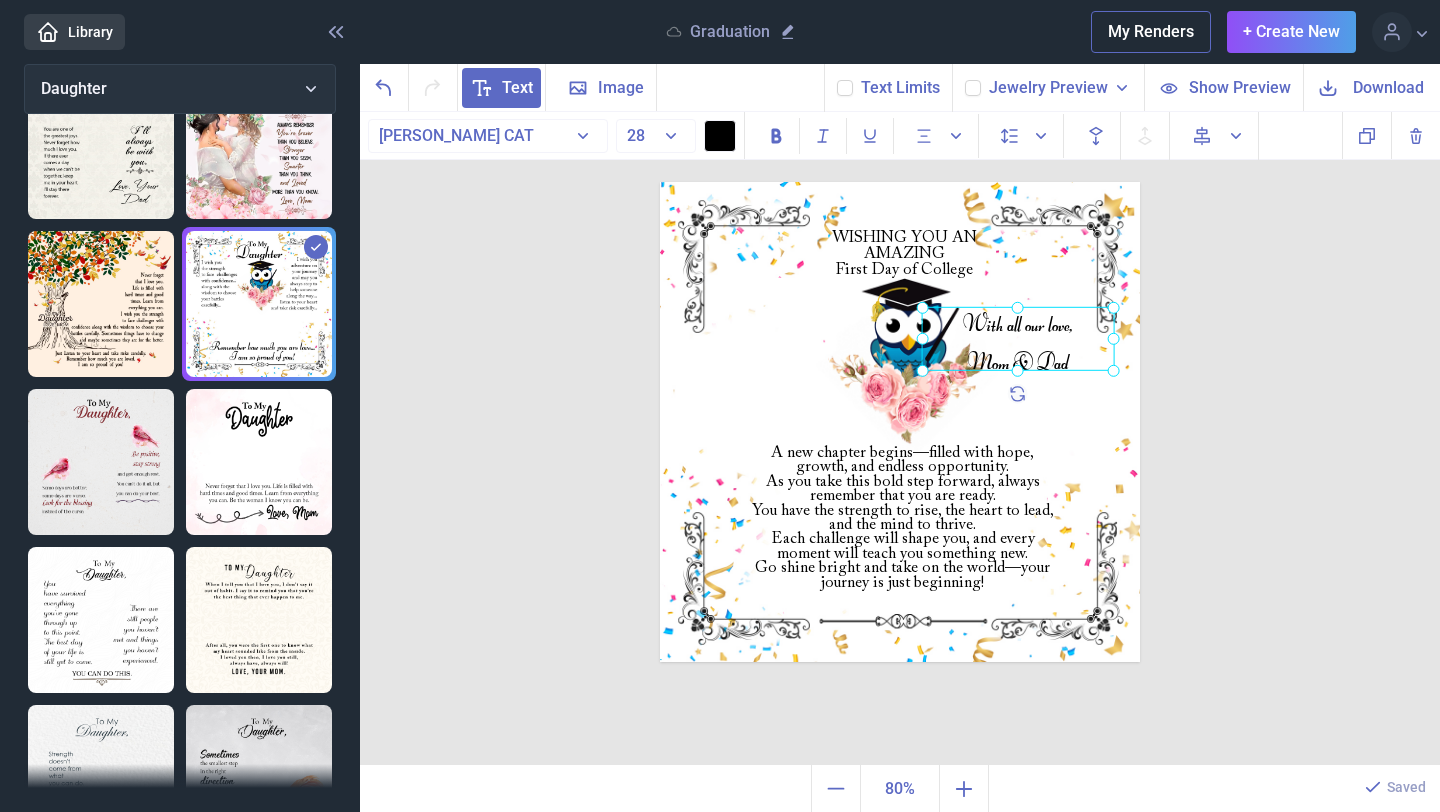 click on "WISHING YOU AN AMAZING First Day of College       A new chapter begins—filled with hope, growth, and endless opportunity. As you take this bold step forward, always remember that you are ready. You have the strength to rise, the heart to lead, and the mind to thrive. Each challenge will shape you, and every moment will teach you something new. Go shine bright and take on the world—your journey is just beginning!       With all our love, Mom & Dad" at bounding box center [900, 422] 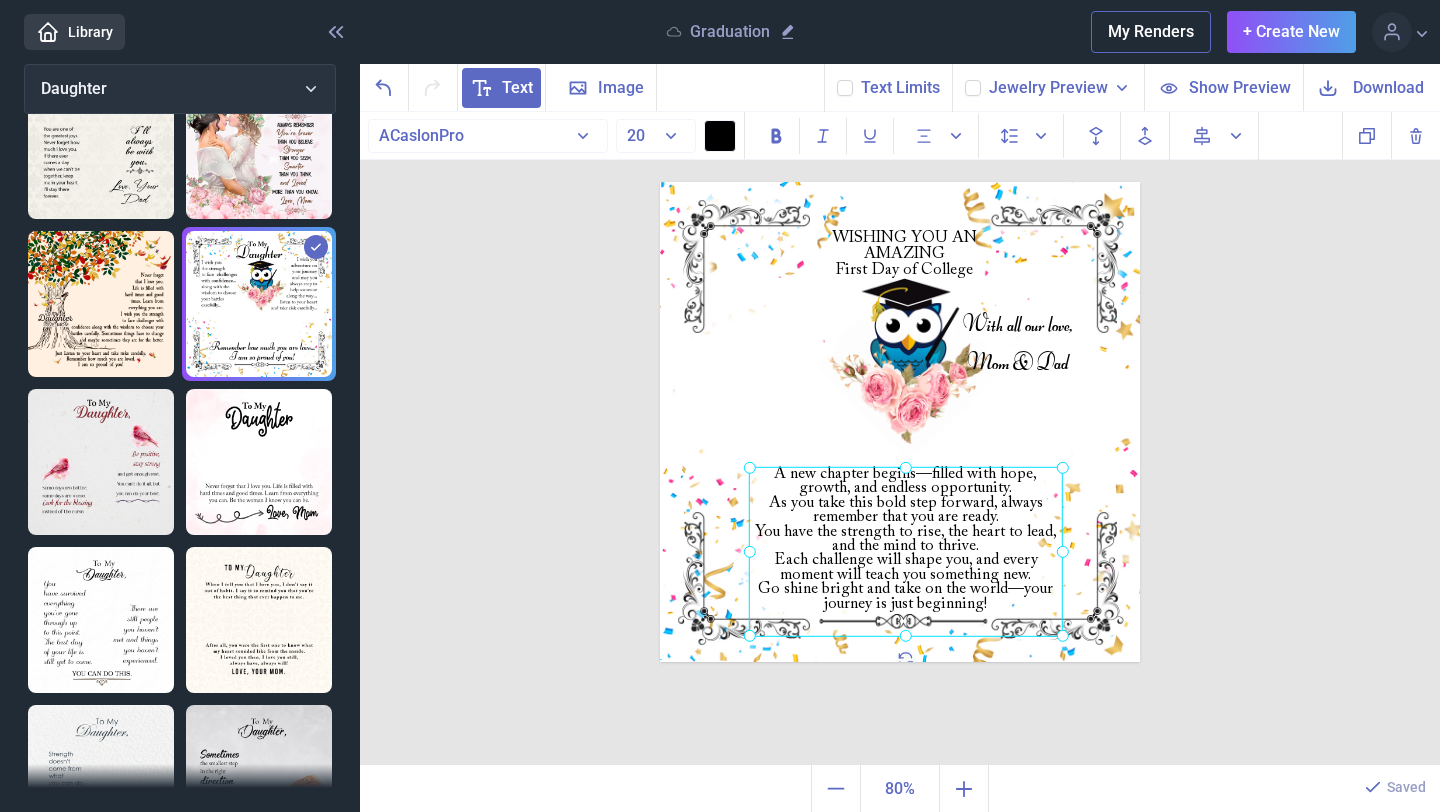 drag, startPoint x: 923, startPoint y: 454, endPoint x: 927, endPoint y: 480, distance: 26.305893 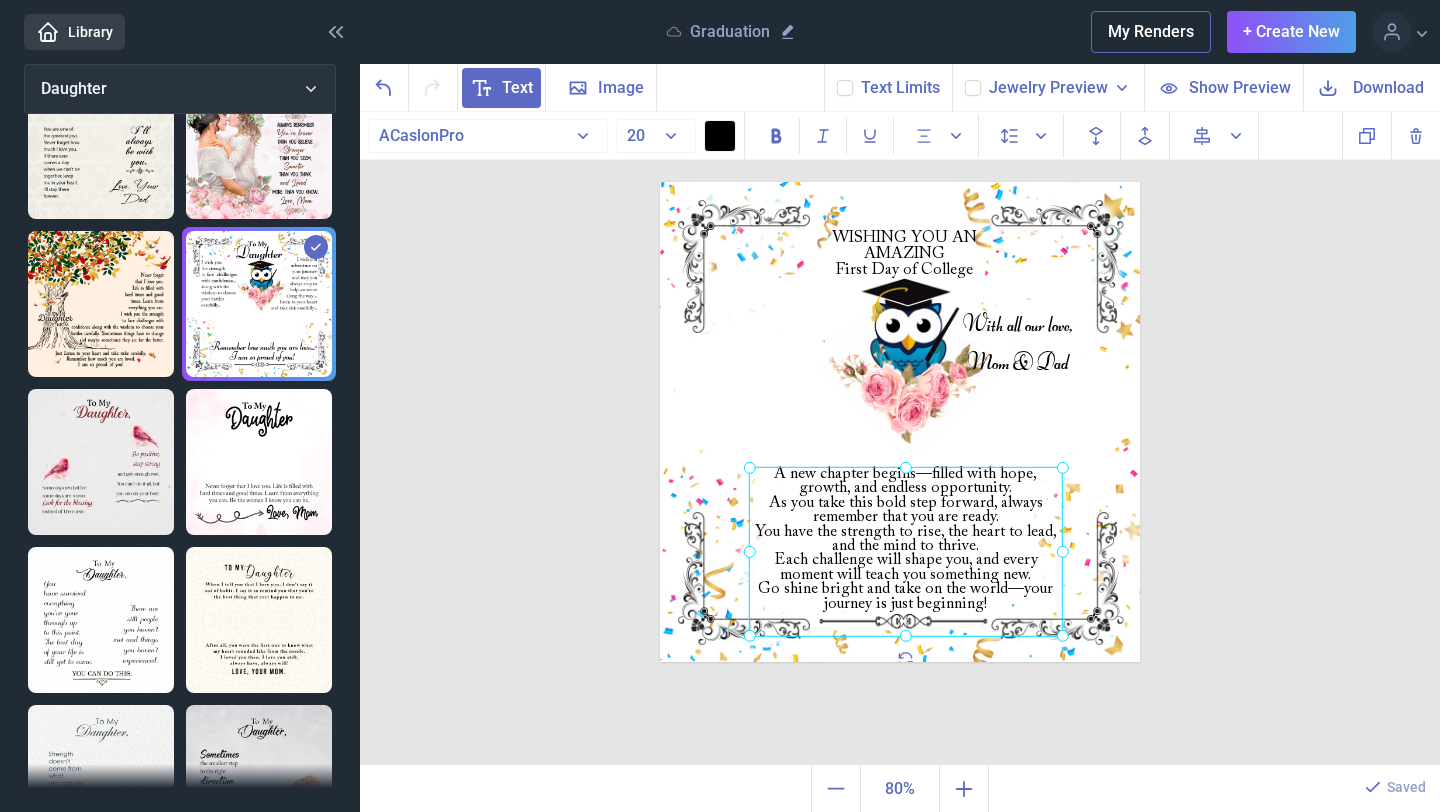 click on "A new chapter begins—filled with hope, growth, and endless opportunity. As you take this bold step forward, always remember that you are ready. You have the strength to rise, the heart to lead, and the mind to thrive. Each challenge will shape you, and every moment will teach you something new. Go shine bright and take on the world—your journey is just beginning!" at bounding box center [660, 182] 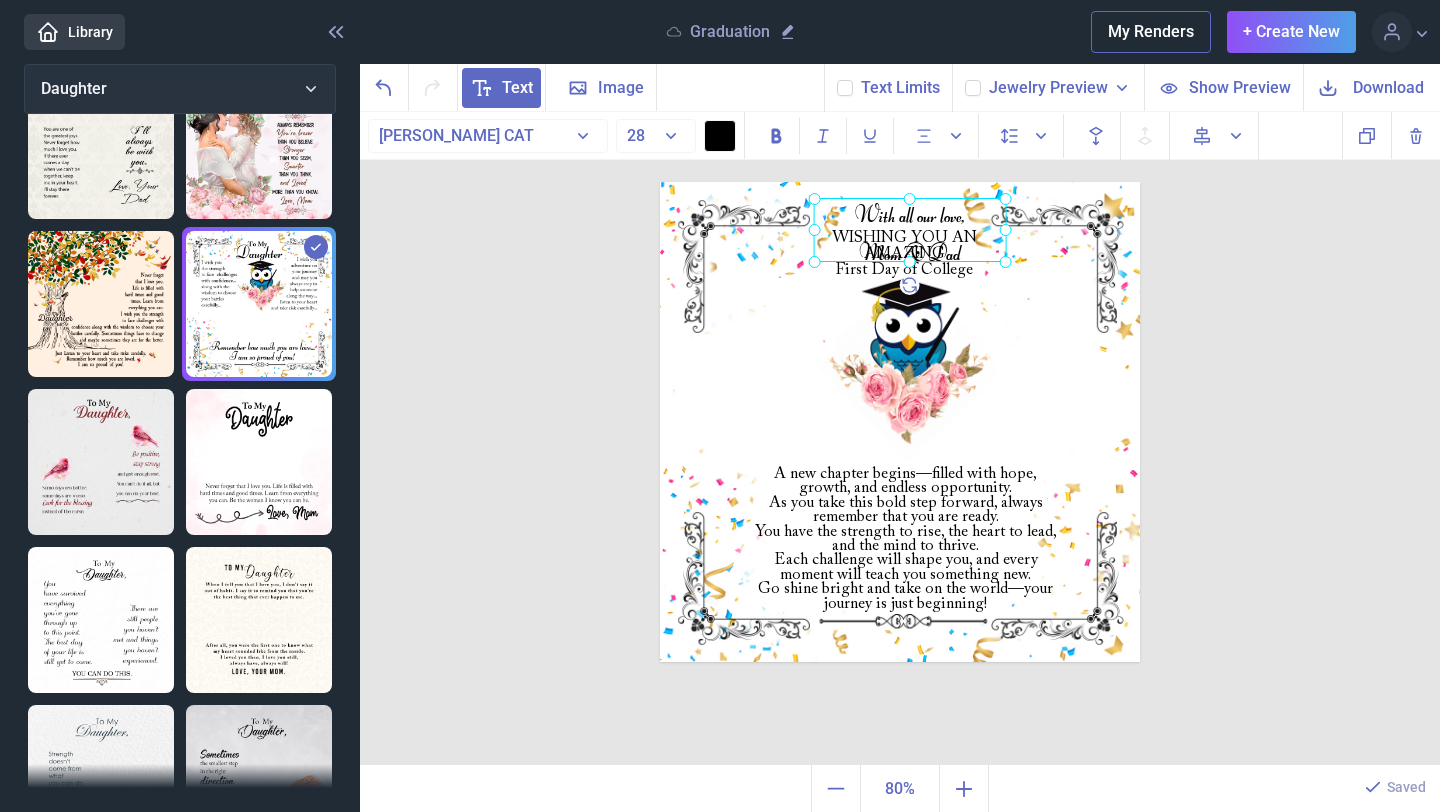 drag, startPoint x: 1040, startPoint y: 367, endPoint x: 902, endPoint y: 232, distance: 193.0518 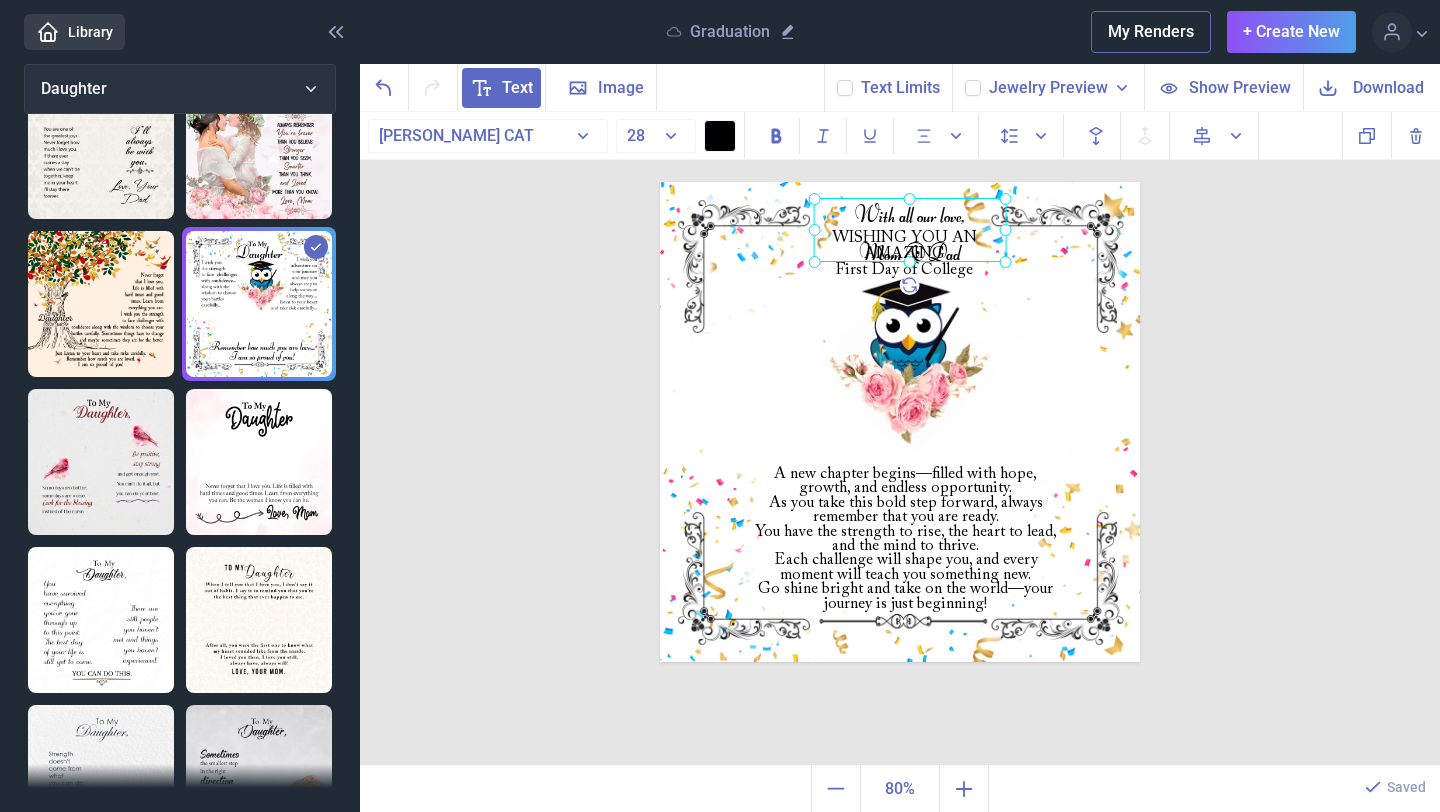 click on "With all our love, Mom & Dad" at bounding box center (660, 182) 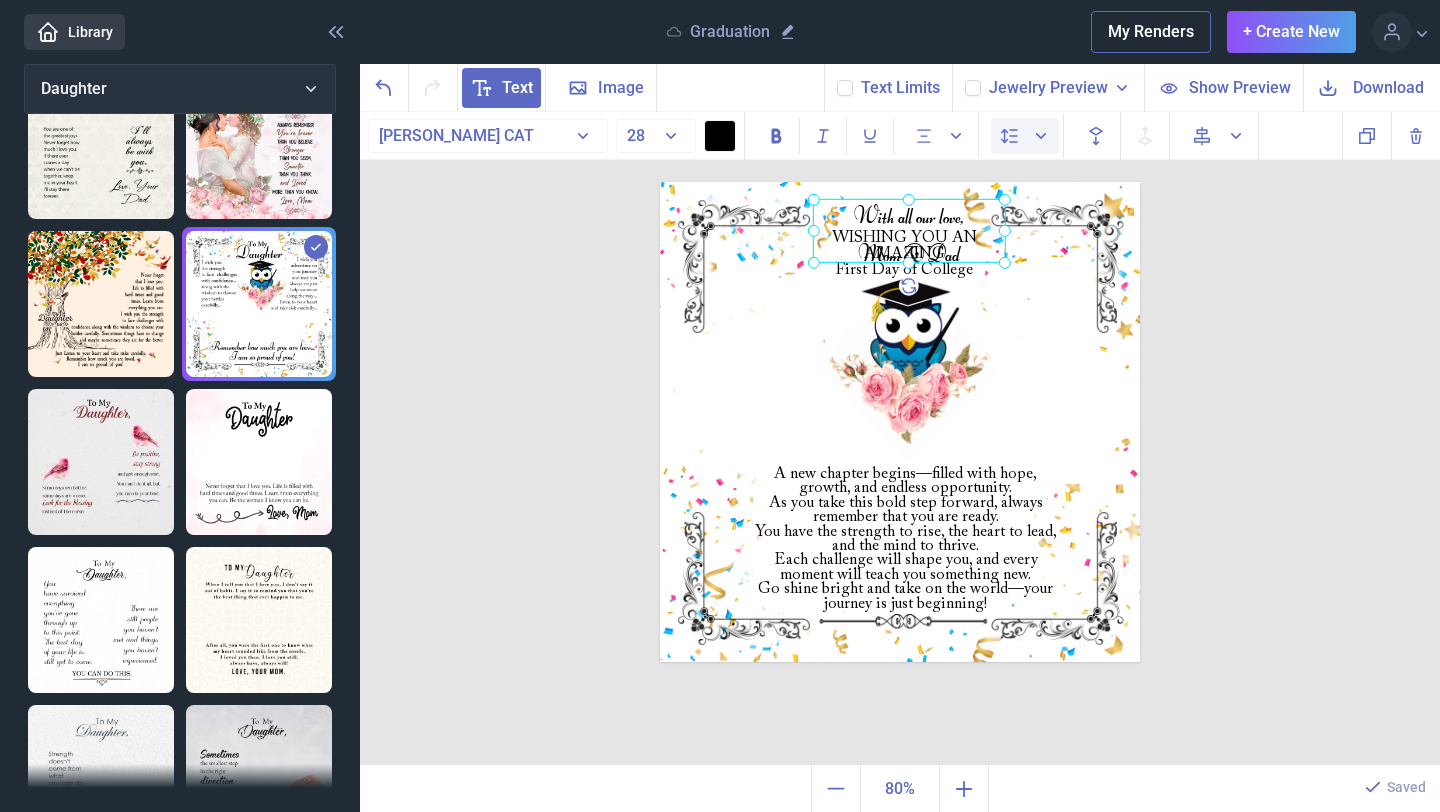 click 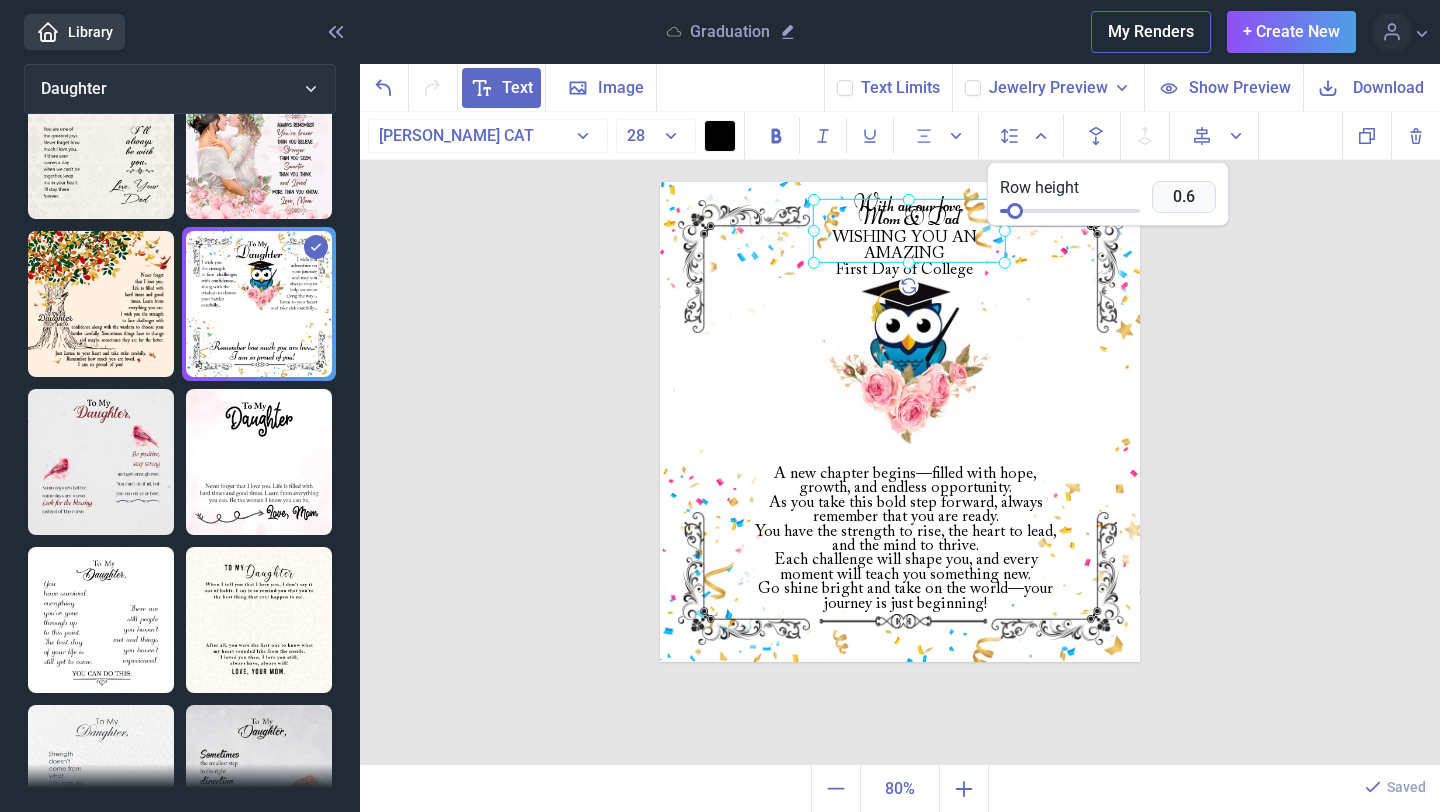 drag, startPoint x: 1045, startPoint y: 211, endPoint x: 1016, endPoint y: 209, distance: 29.068884 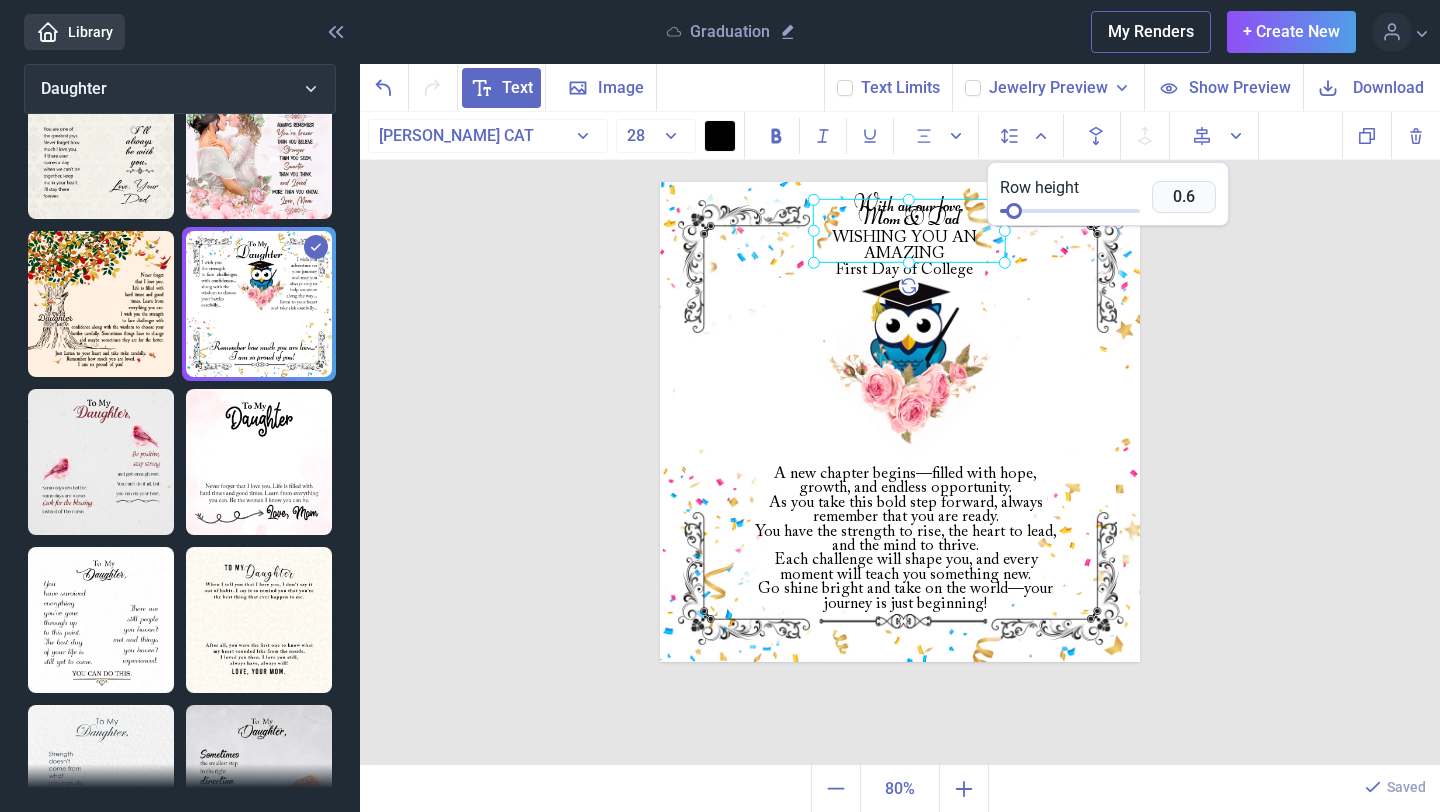 type on "0.8" 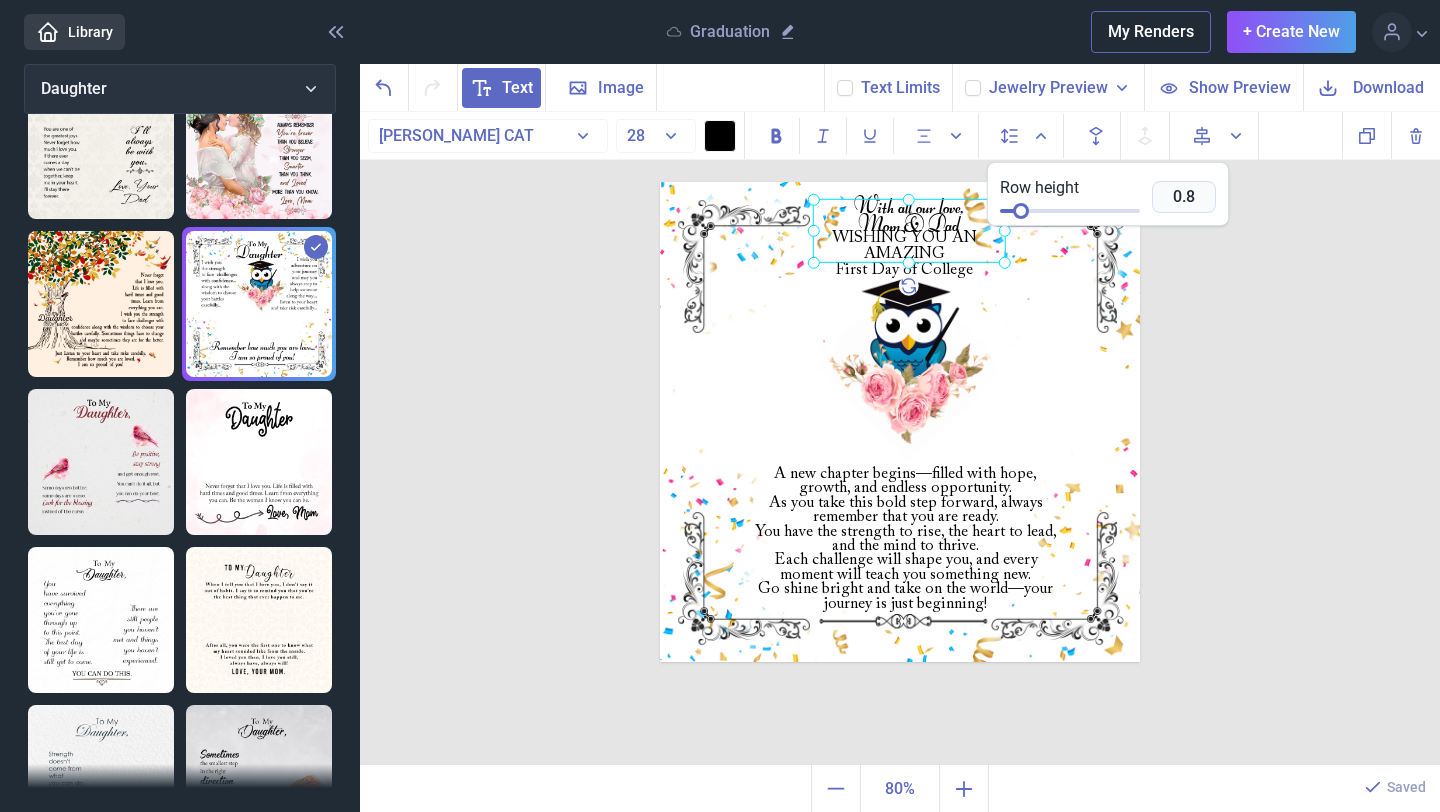 click at bounding box center [1021, 211] 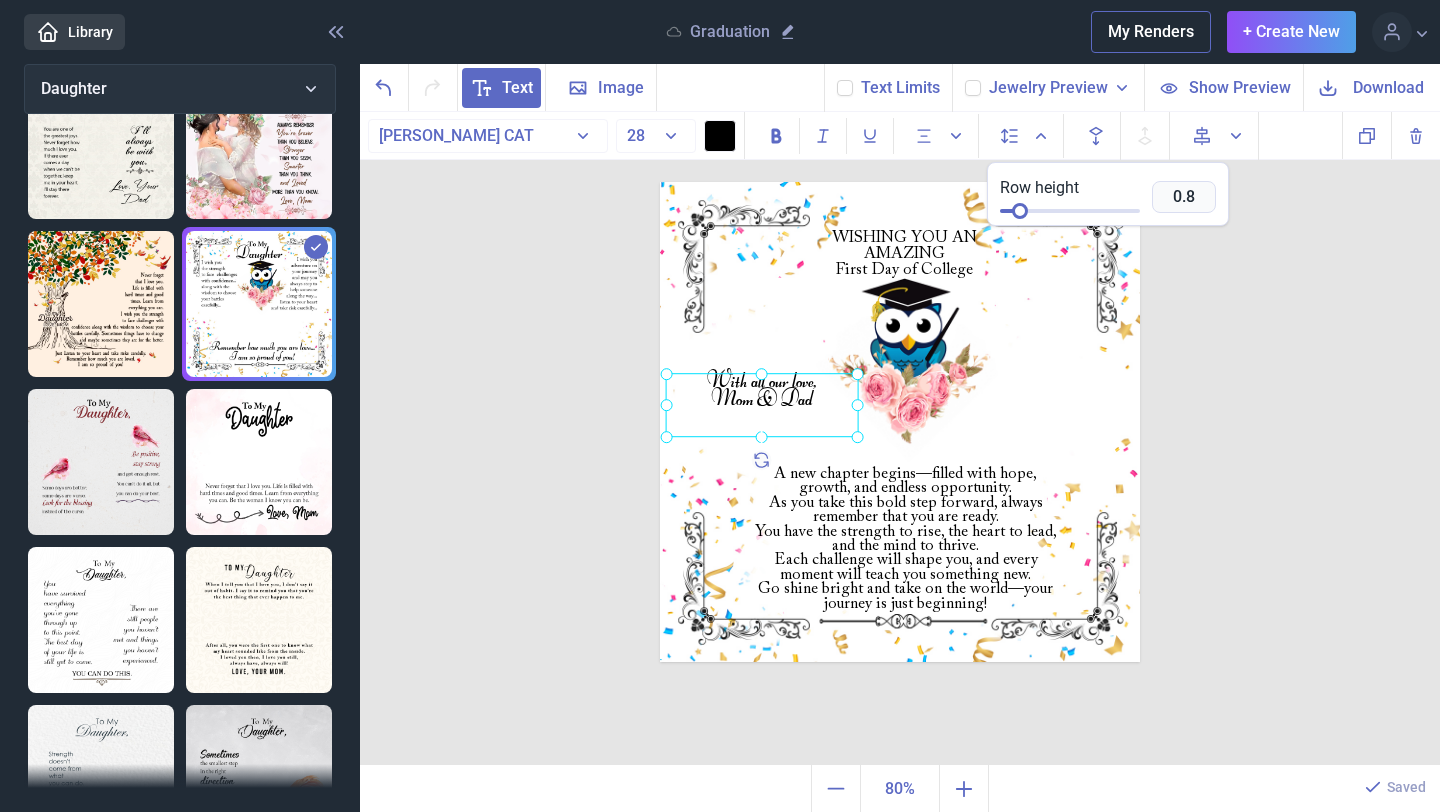drag, startPoint x: 944, startPoint y: 213, endPoint x: 760, endPoint y: 431, distance: 285.2718 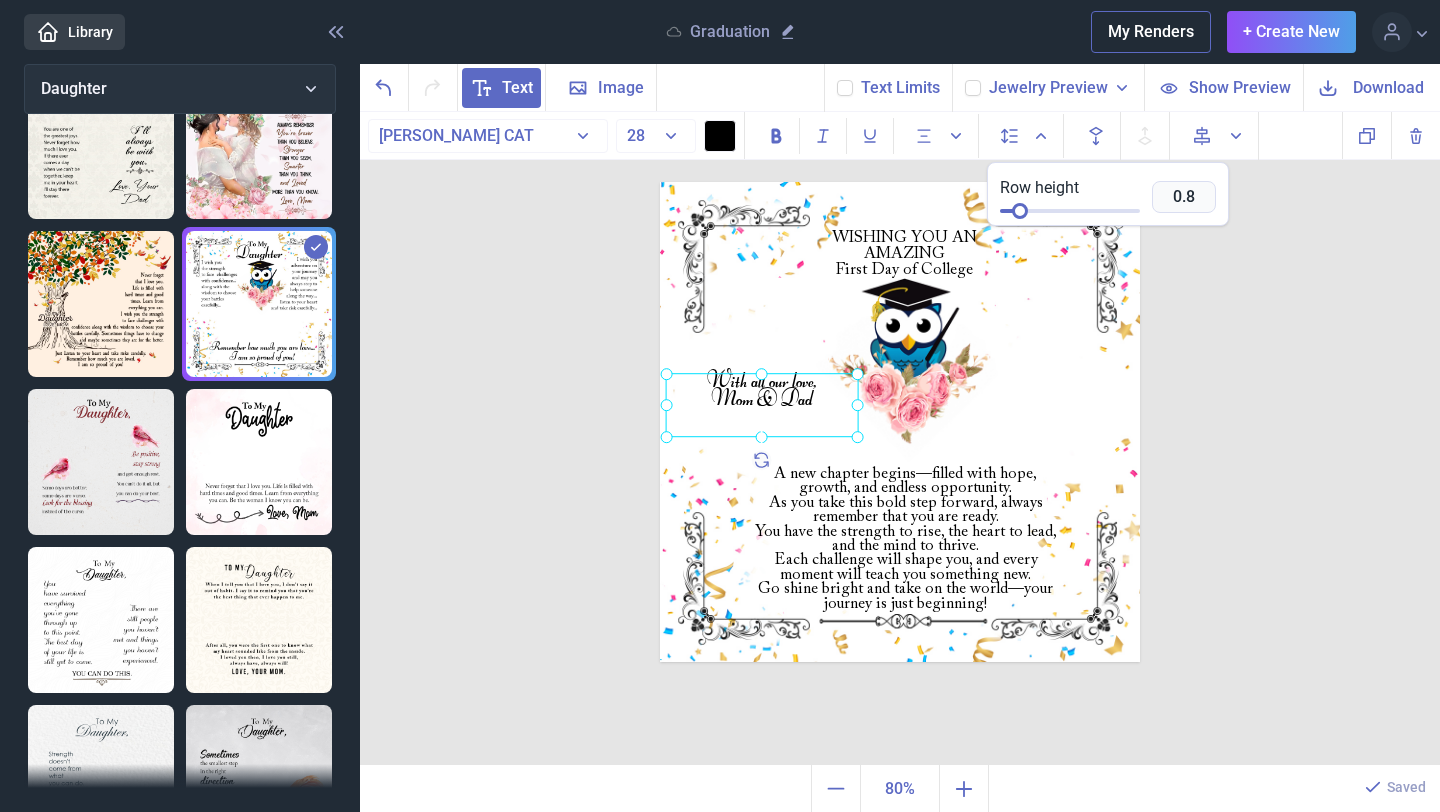 click at bounding box center (762, 405) 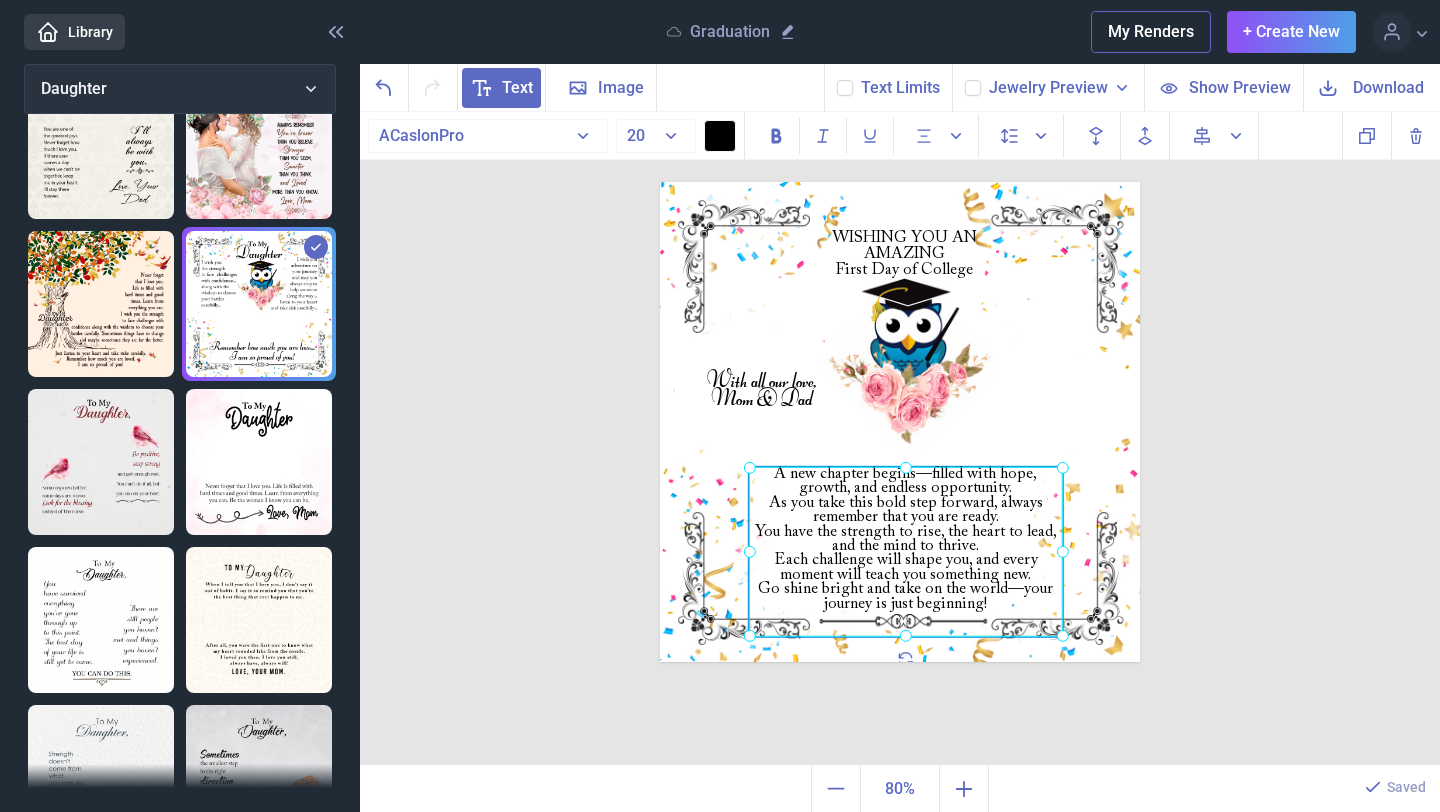 click on "A new chapter begins—filled with hope, growth, and endless opportunity. As you take this bold step forward, always remember that you are ready. You have the strength to rise, the heart to lead, and the mind to thrive. Each challenge will shape you, and every moment will teach you something new. Go shine bright and take on the world—your journey is just beginning!" at bounding box center (660, 182) 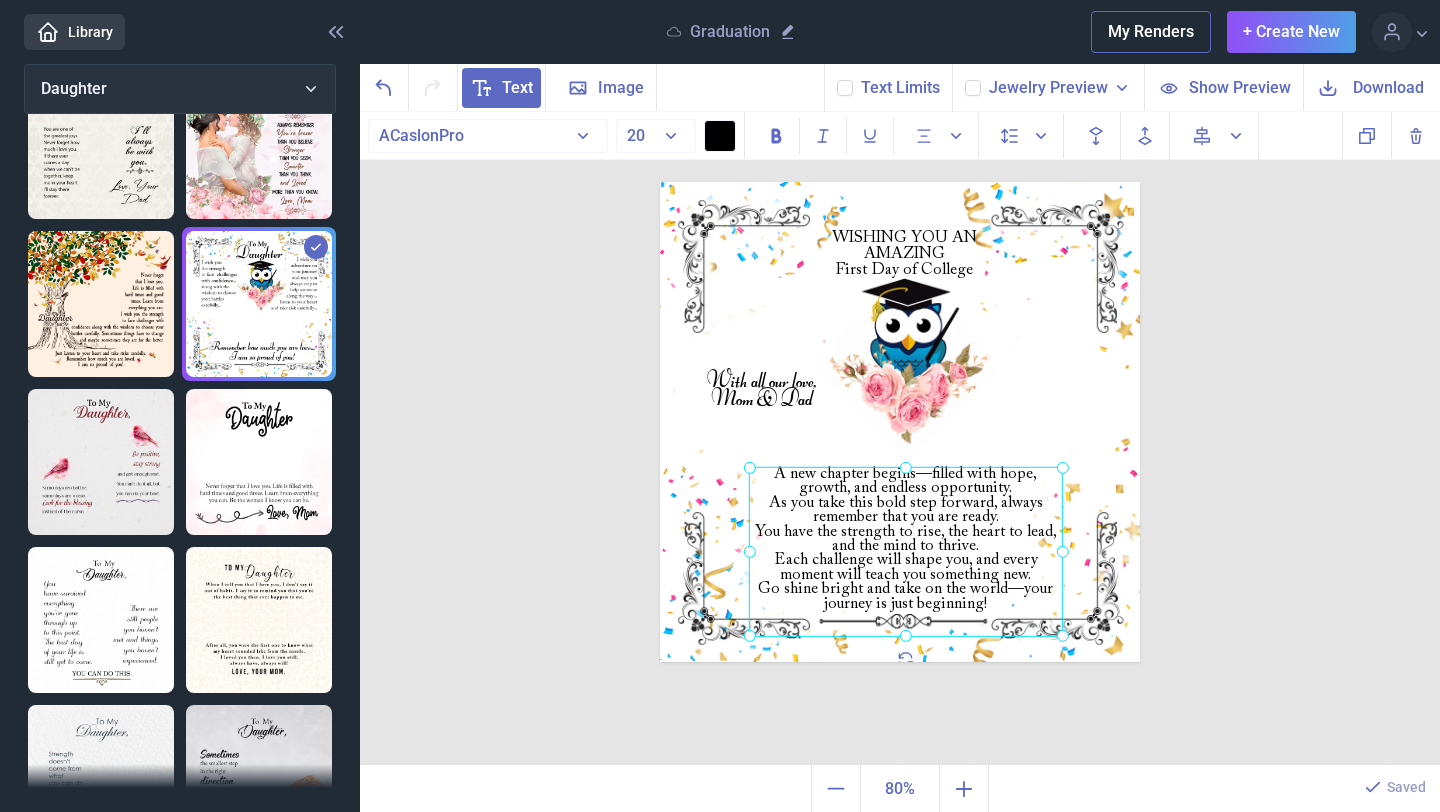 click at bounding box center [906, 552] 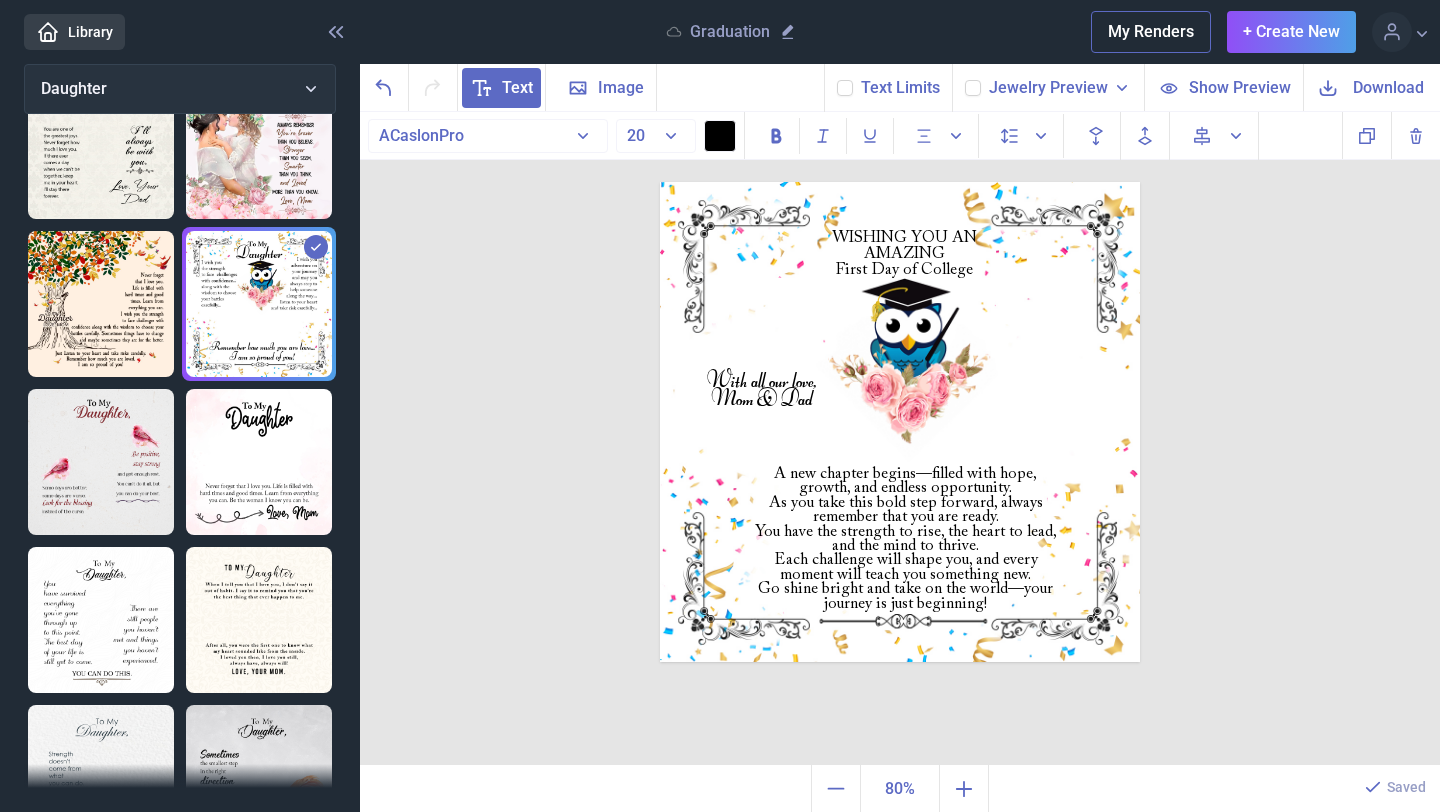 click on "Go shine bright and take on the world—your journey is just beginning!" at bounding box center [906, 596] 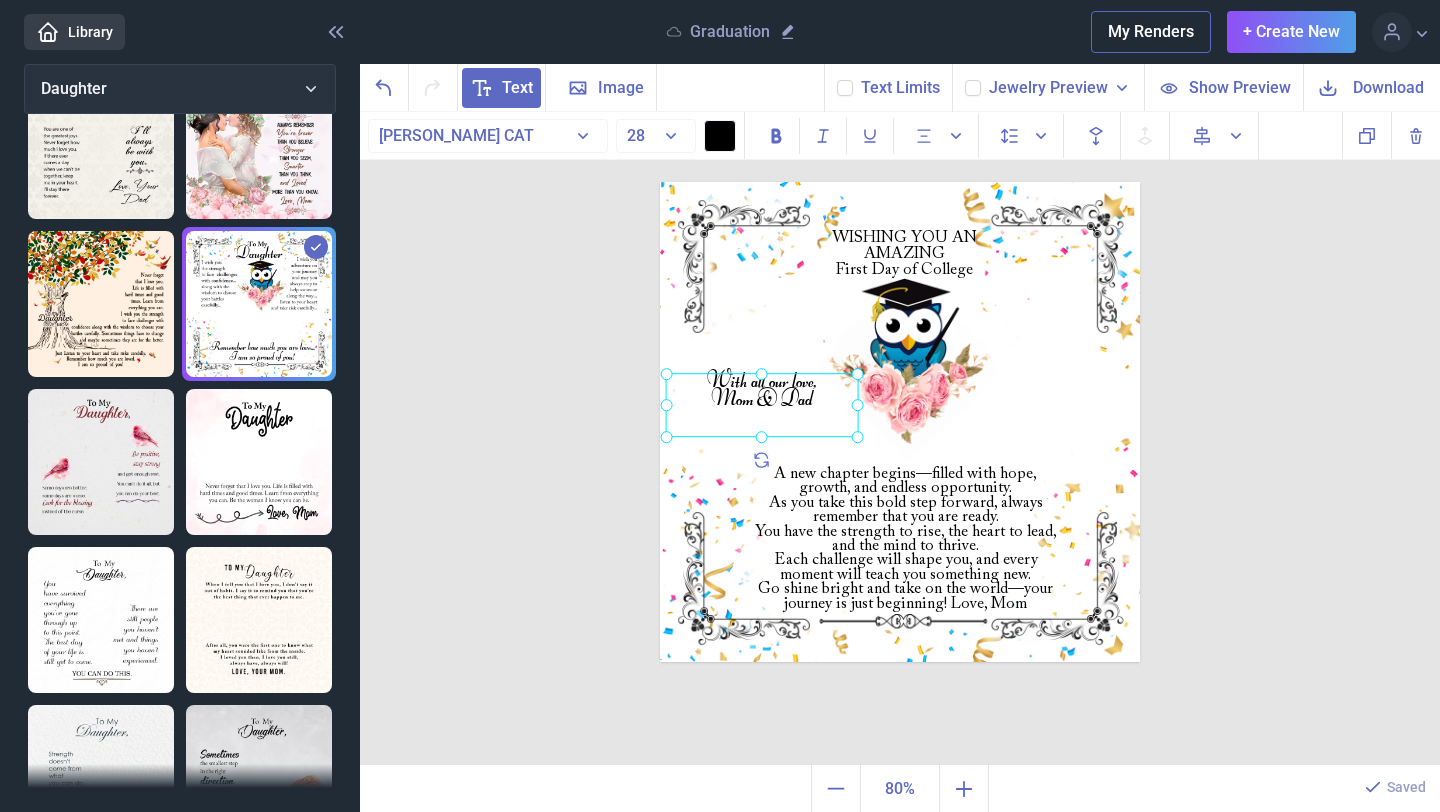 click on "With all our love, Mom & Dad" at bounding box center (660, 182) 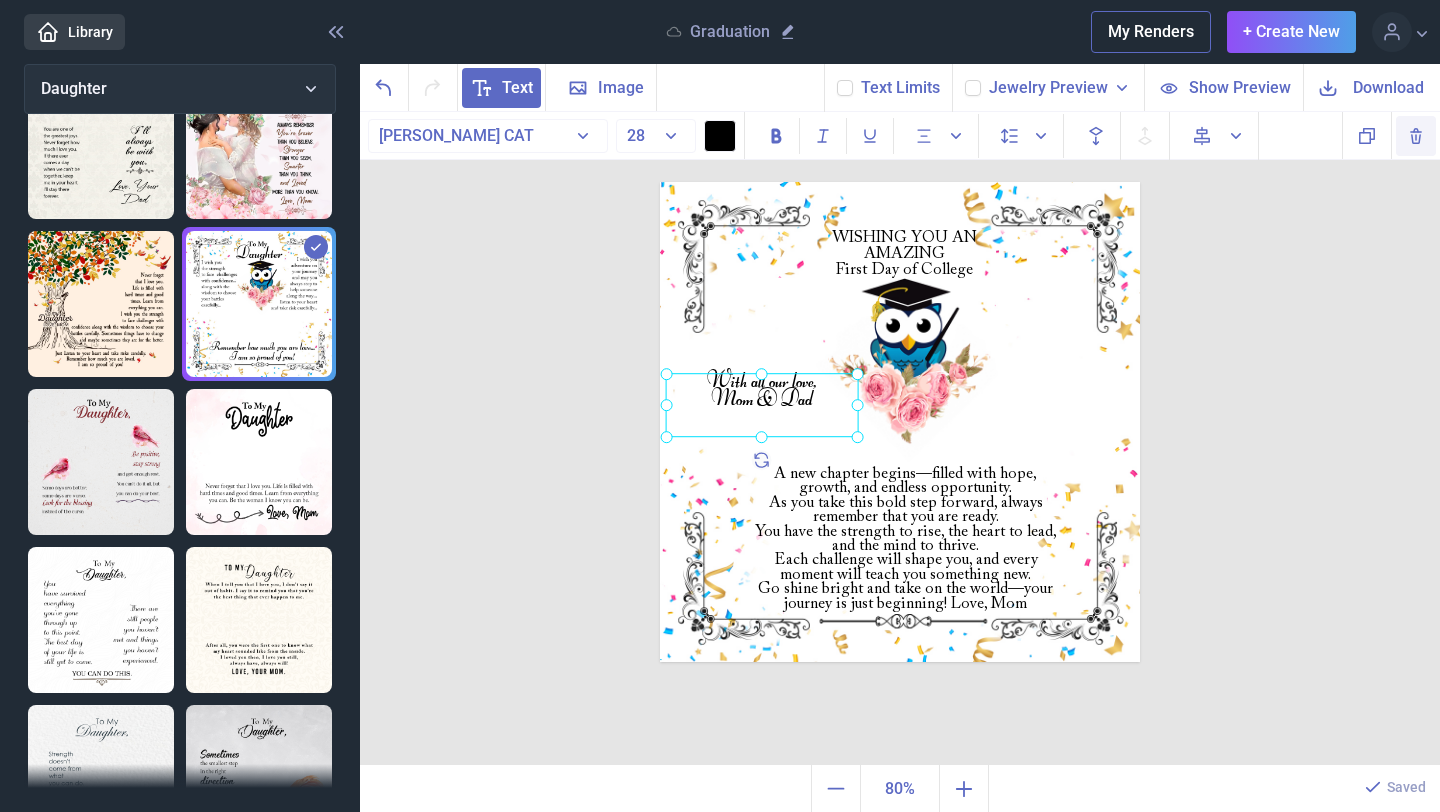 click 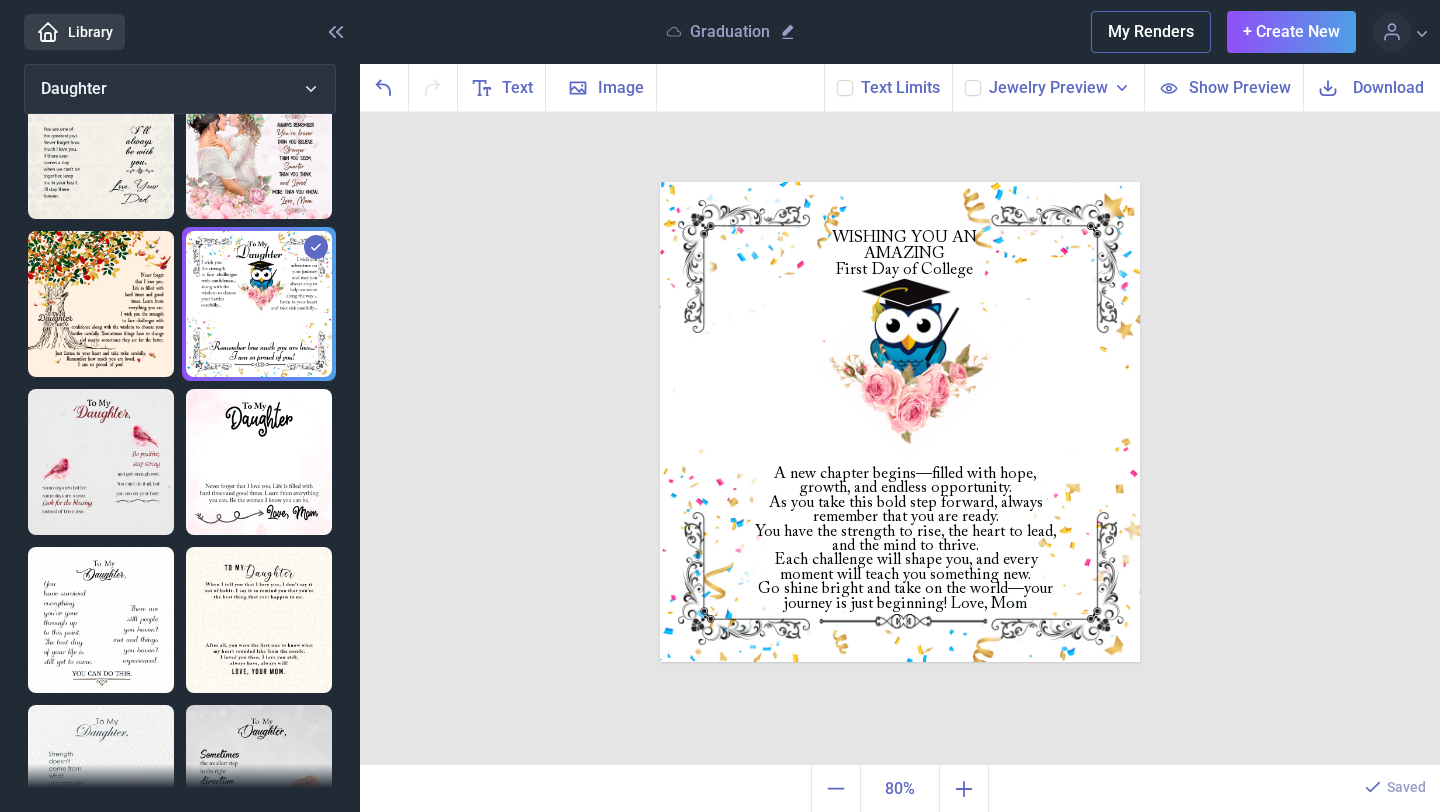 drag, startPoint x: 1324, startPoint y: 417, endPoint x: 1304, endPoint y: 400, distance: 26.24881 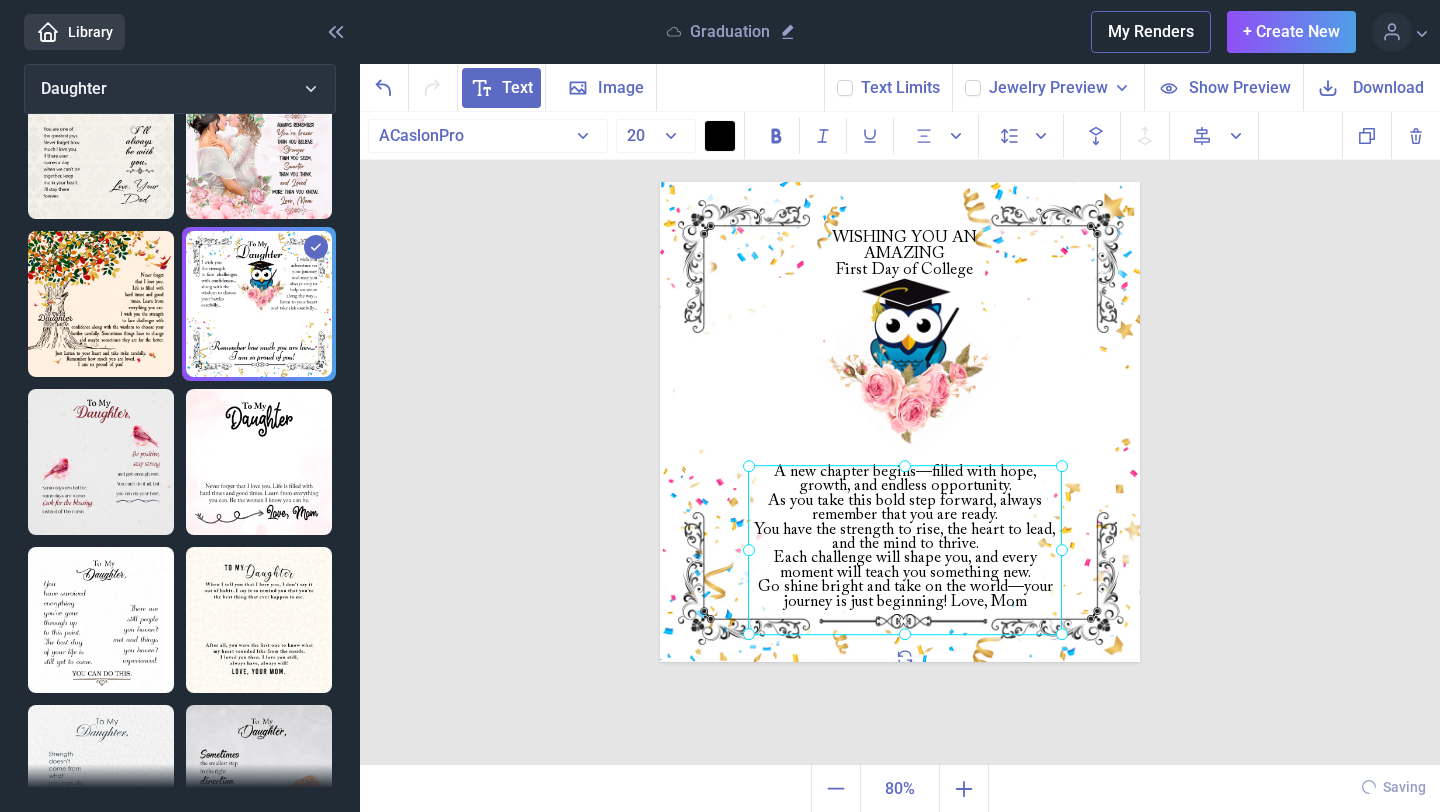 click on "A new chapter begins—filled with hope, growth, and endless opportunity. As you take this bold step forward, always remember that you are ready. You have the strength to rise, the heart to lead, and the mind to thrive. Each challenge will shape you, and every moment will teach you something new. Go shine bright and take on the world—your journey is just beginning! Love, Mom" at bounding box center [660, 182] 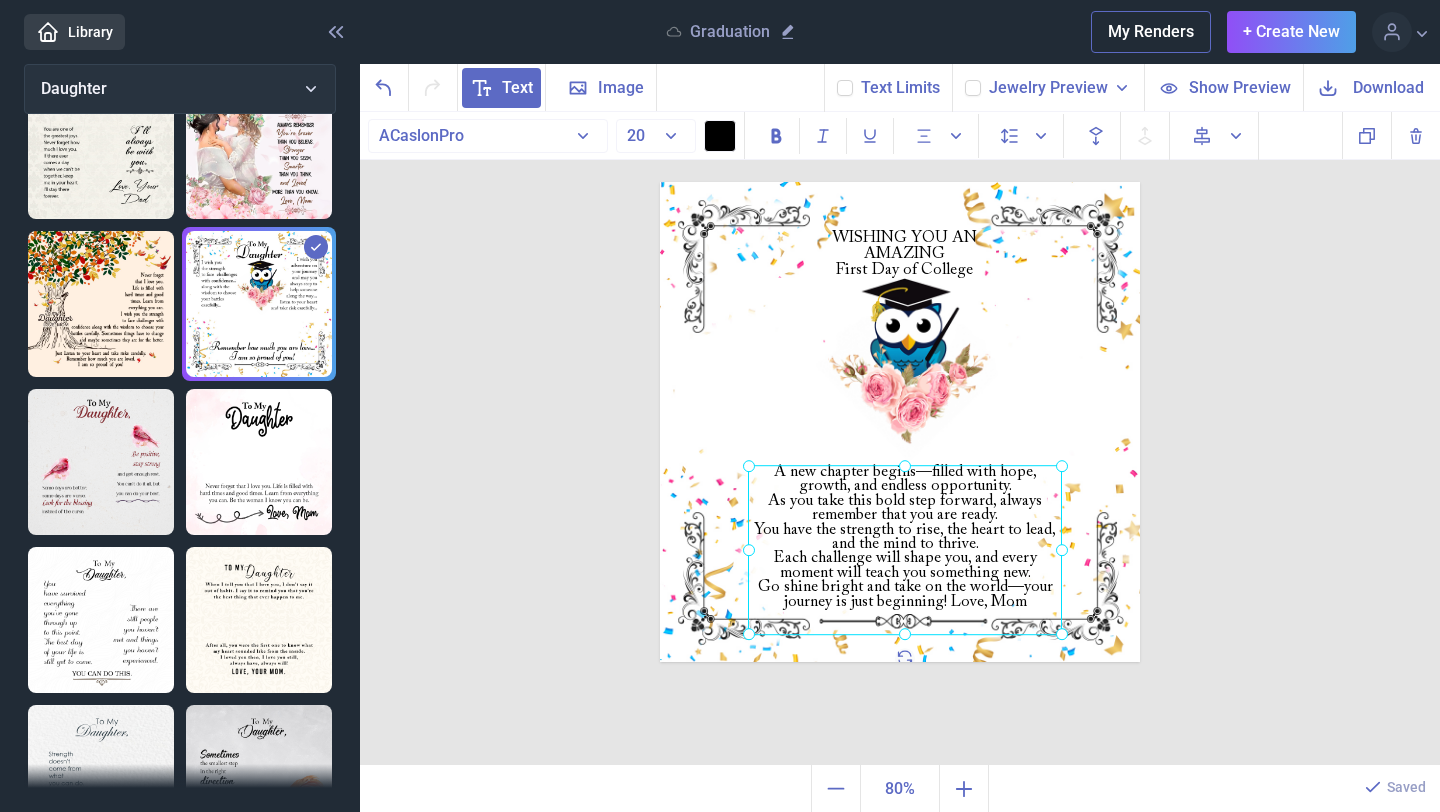 click on "WISHING YOU AN AMAZING First Day of College       A new chapter begins—filled with hope, growth, and endless opportunity. As you take this bold step forward, always remember that you are ready. You have the strength to rise, the heart to lead, and the mind to thrive. Each challenge will shape you, and every moment will teach you something new. Go shine bright and take on the world—your journey is just beginning! Love, Mom                           Duplicate     Delete       Backwards   >   Forward" at bounding box center (900, 439) 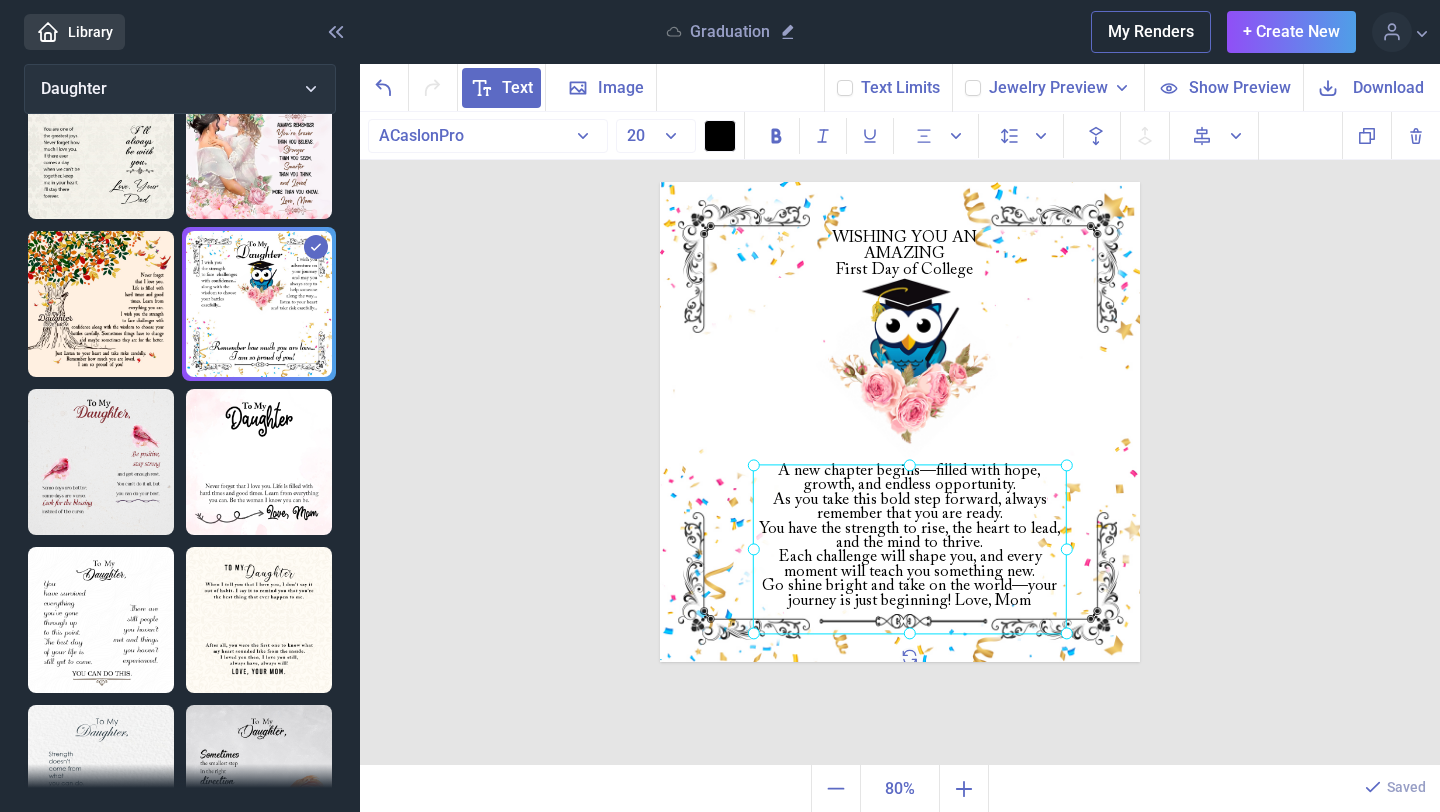 click on "A new chapter begins—filled with hope, growth, and endless opportunity. As you take this bold step forward, always remember that you are ready. You have the strength to rise, the heart to lead, and the mind to thrive. Each challenge will shape you, and every moment will teach you something new. Go shine bright and take on the world—your journey is just beginning! Love, Mom" at bounding box center (660, 182) 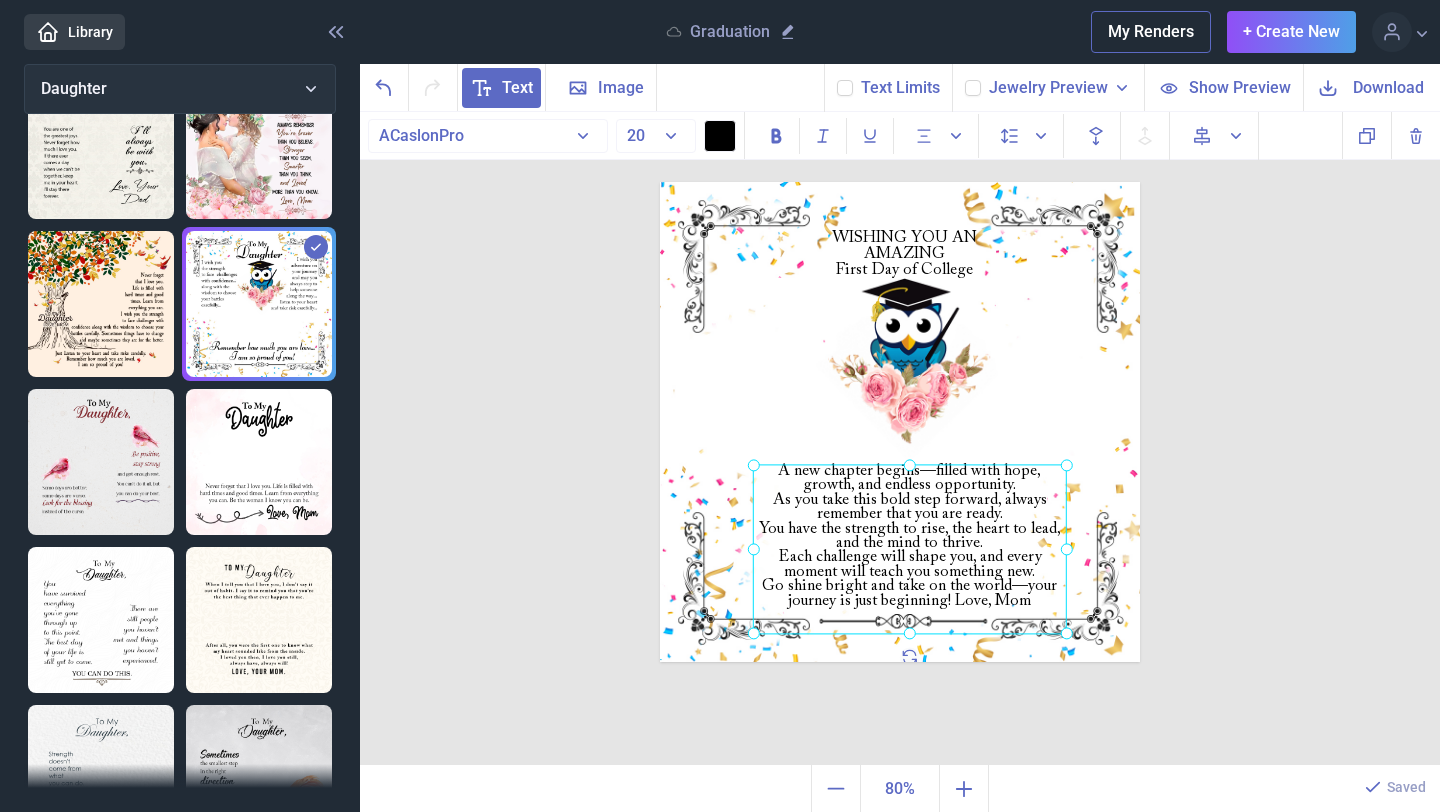 click on "WISHING YOU AN AMAZING First Day of College       A new chapter begins—filled with hope, growth, and endless opportunity. As you take this bold step forward, always remember that you are ready. You have the strength to rise, the heart to lead, and the mind to thrive. Each challenge will shape you, and every moment will teach you something new. Go shine bright and take on the world—your journey is just beginning! Love, Mom                           Duplicate     Delete       Backwards   >   Forward" at bounding box center [900, 439] 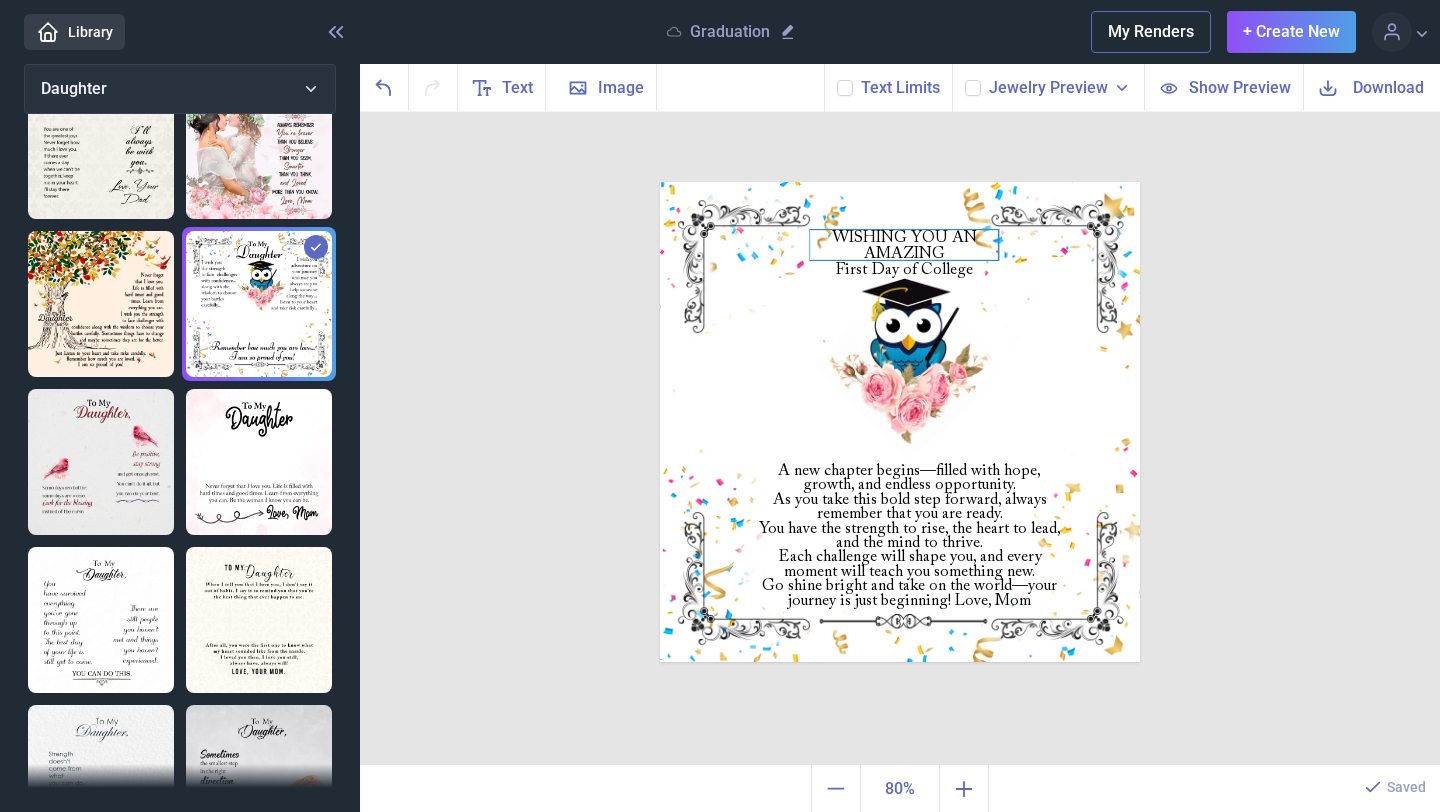 click on "WISHING YOU AN AMAZING First Day of College" at bounding box center (900, 182) 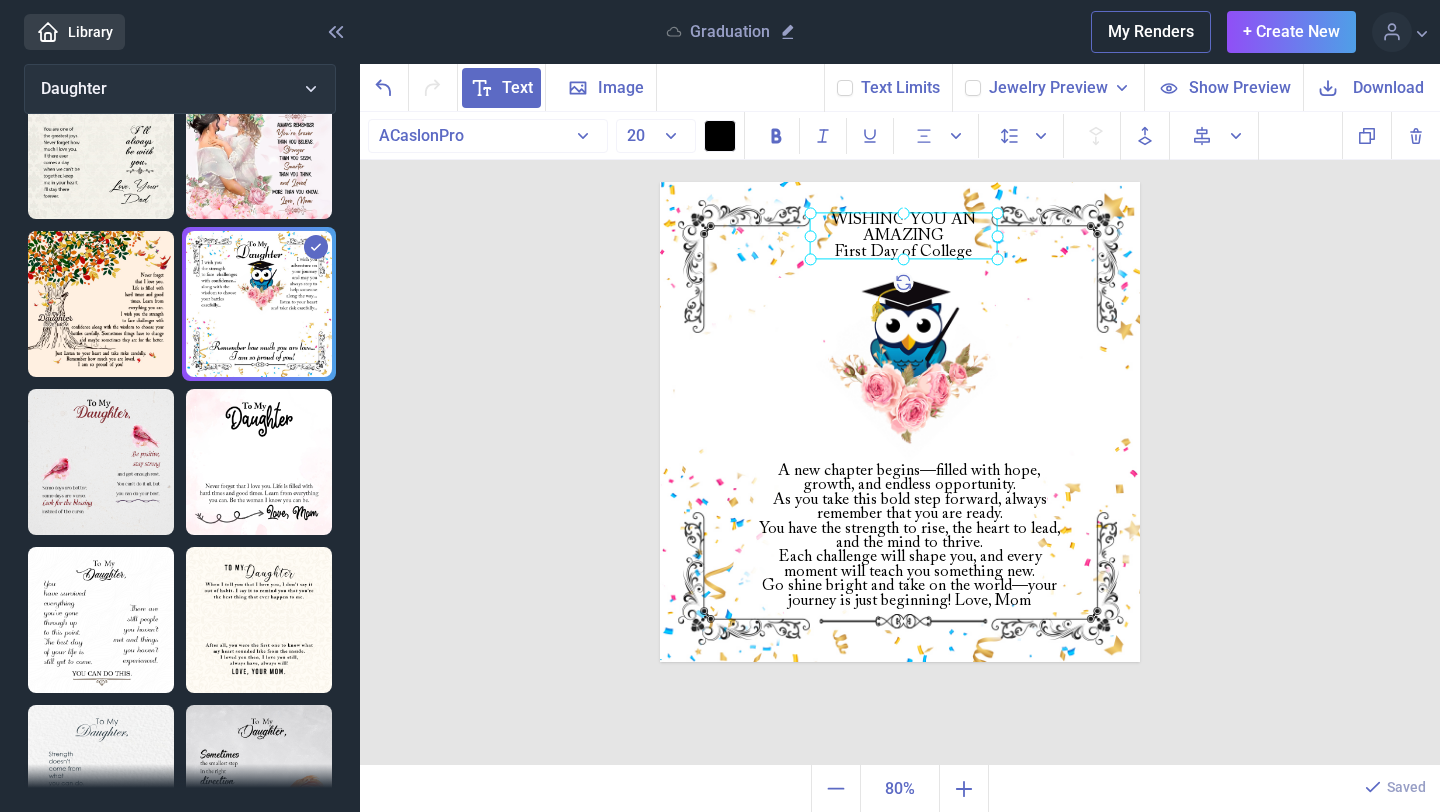 drag, startPoint x: 905, startPoint y: 228, endPoint x: 905, endPoint y: 206, distance: 22 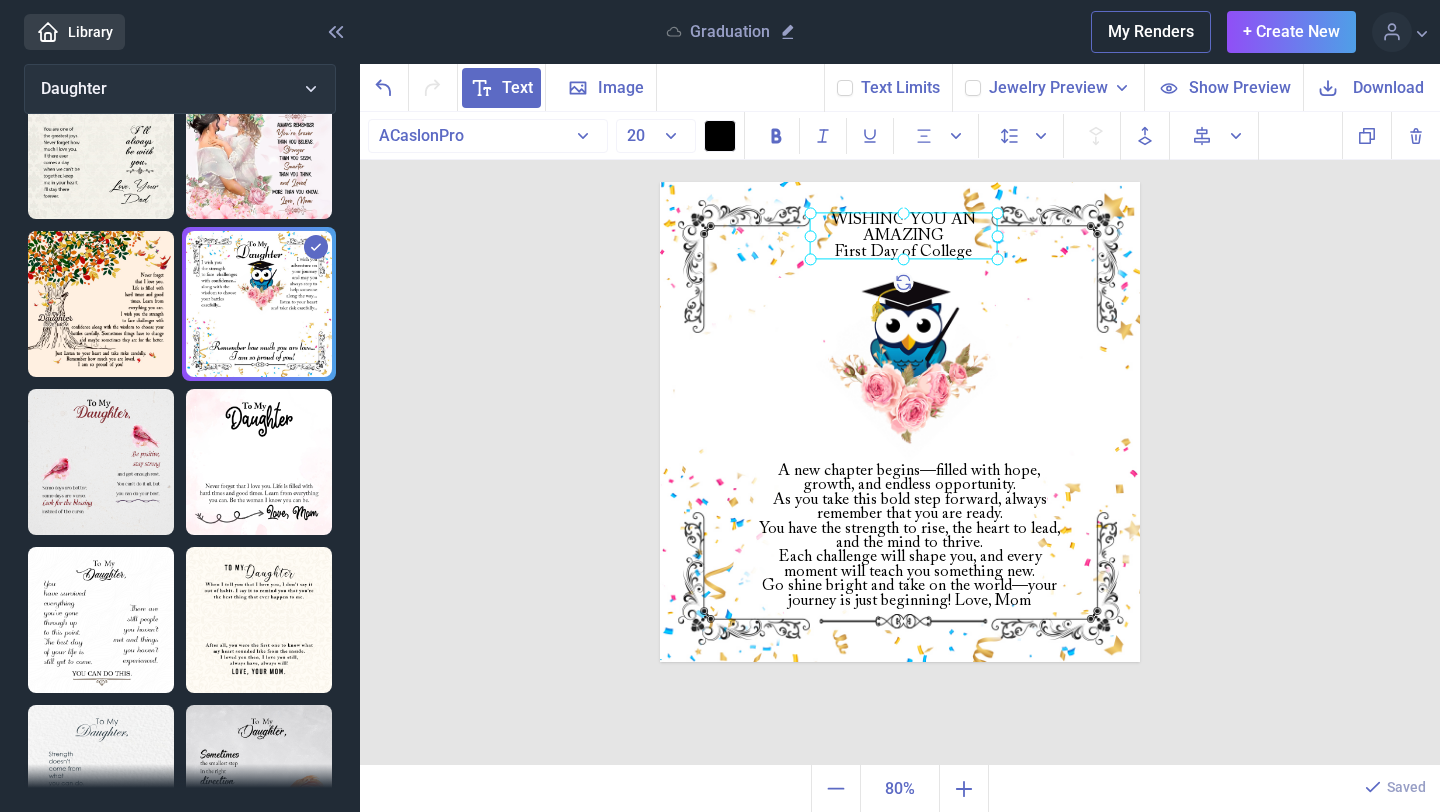 click 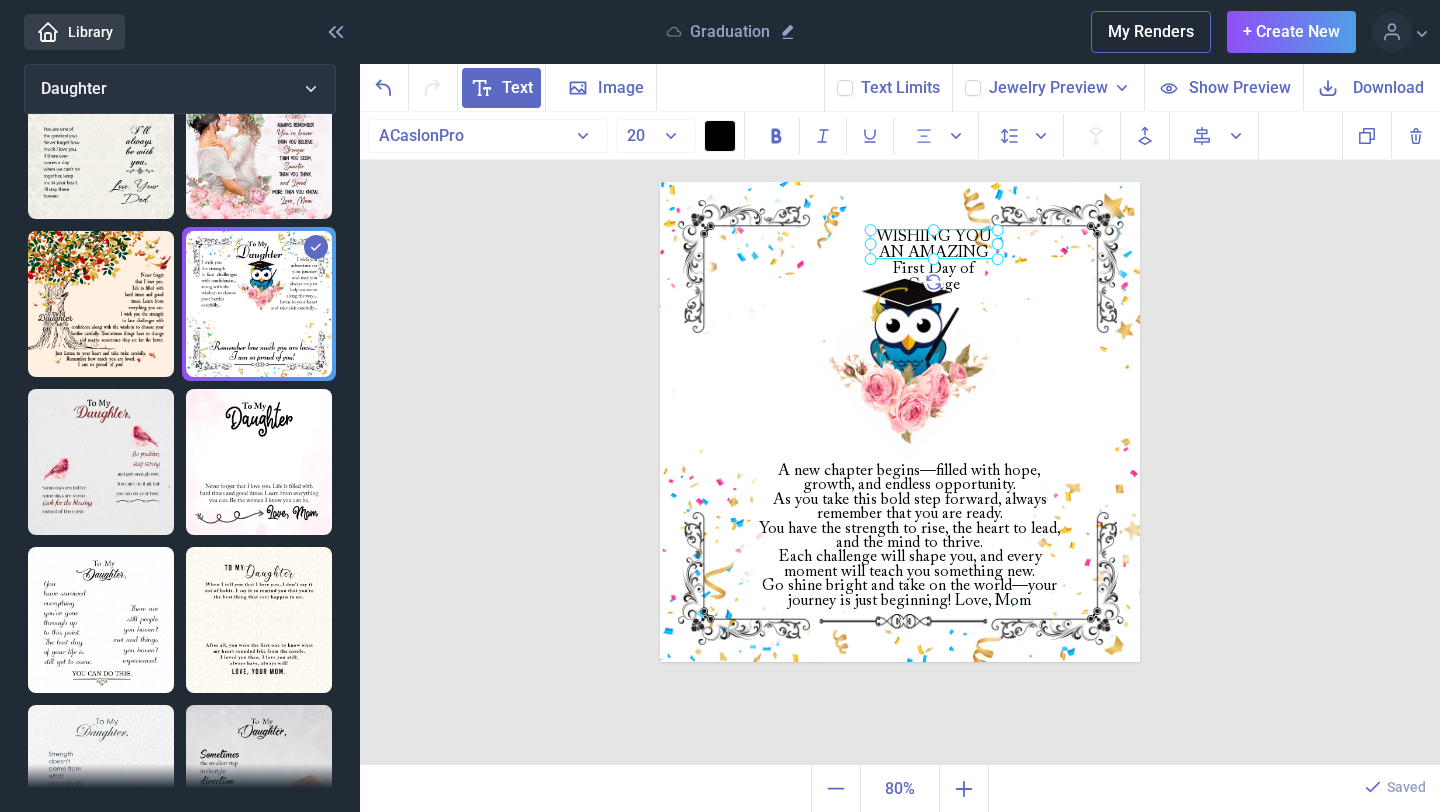 drag, startPoint x: 813, startPoint y: 212, endPoint x: 887, endPoint y: 233, distance: 76.922035 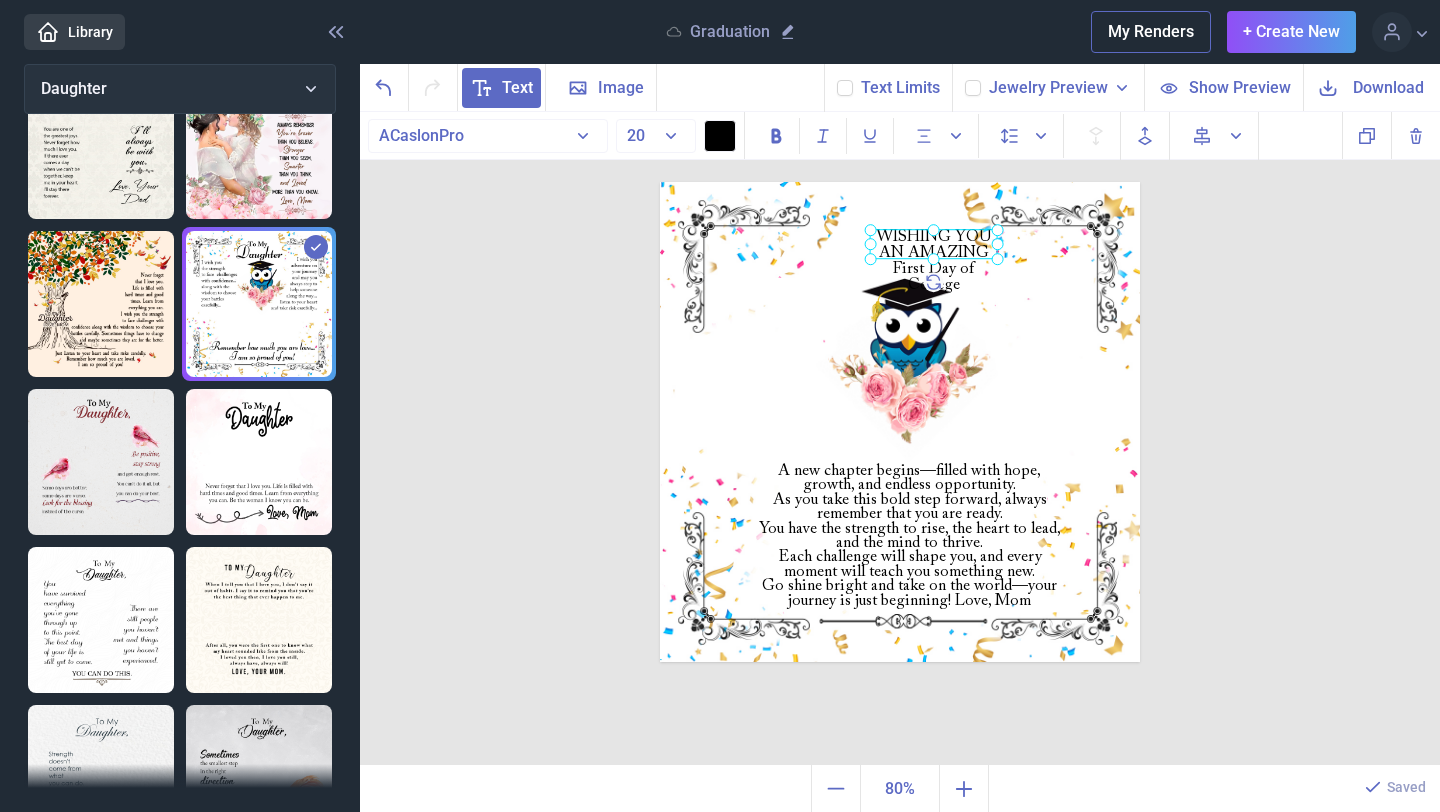 click at bounding box center [934, 244] 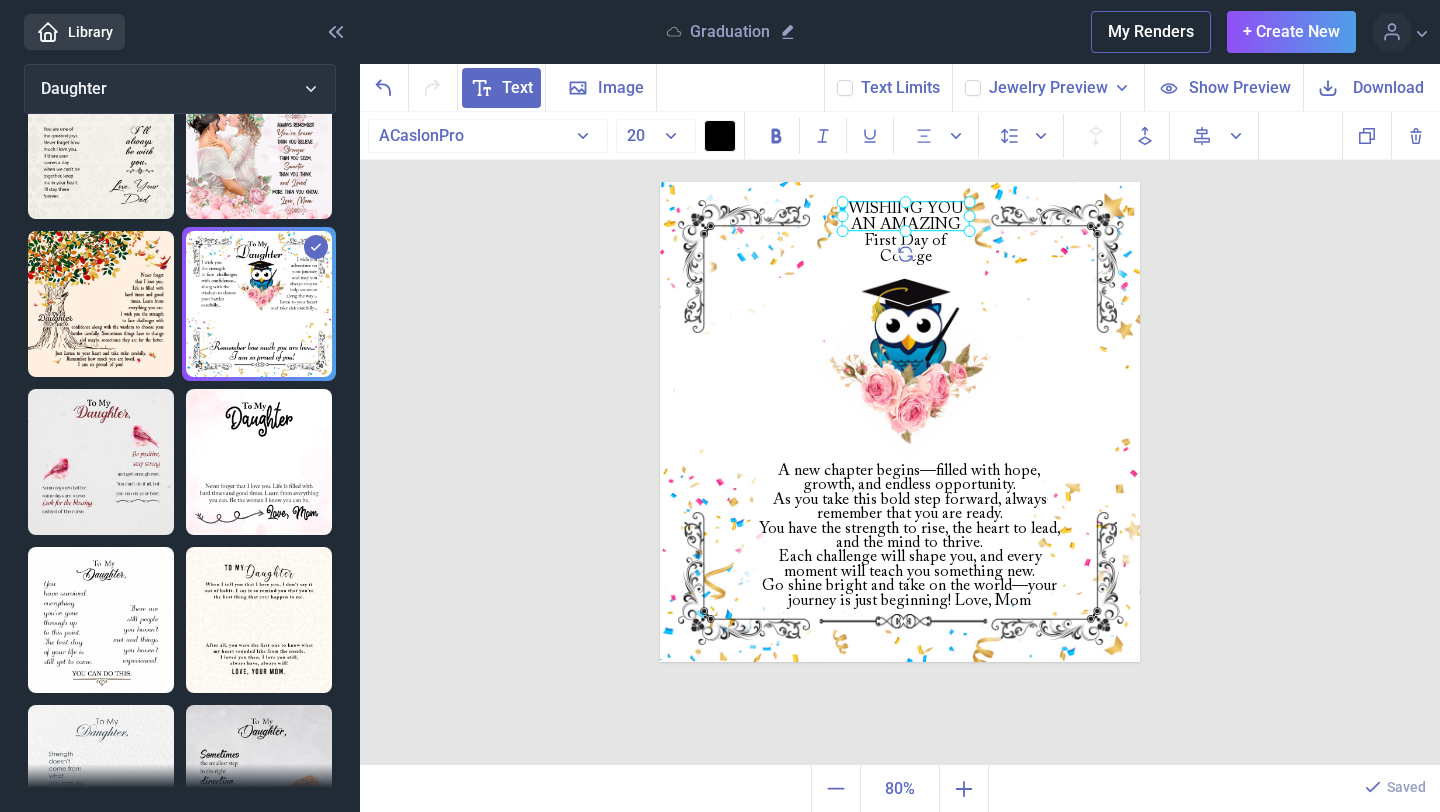 drag, startPoint x: 952, startPoint y: 251, endPoint x: 918, endPoint y: 217, distance: 48.08326 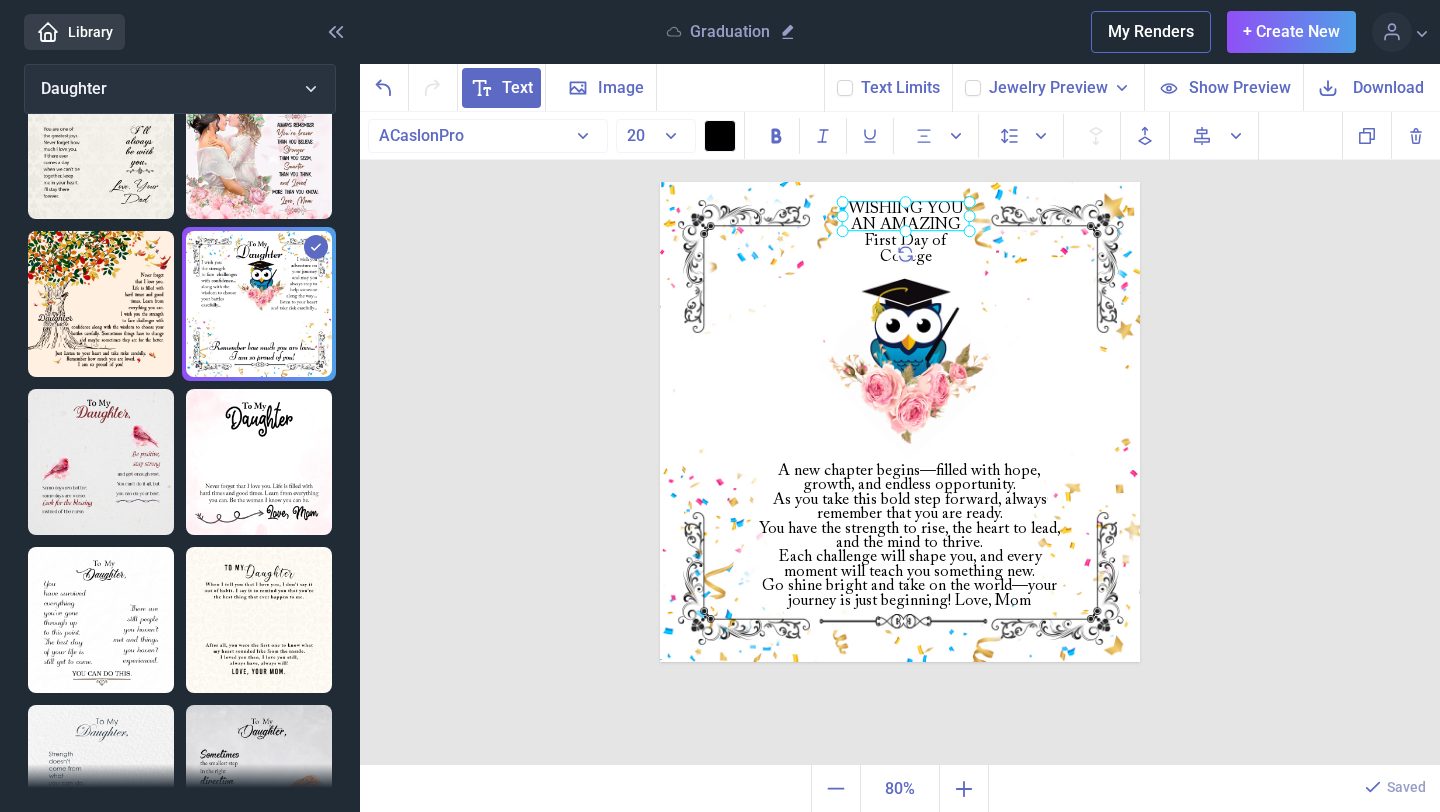 click at bounding box center (906, 216) 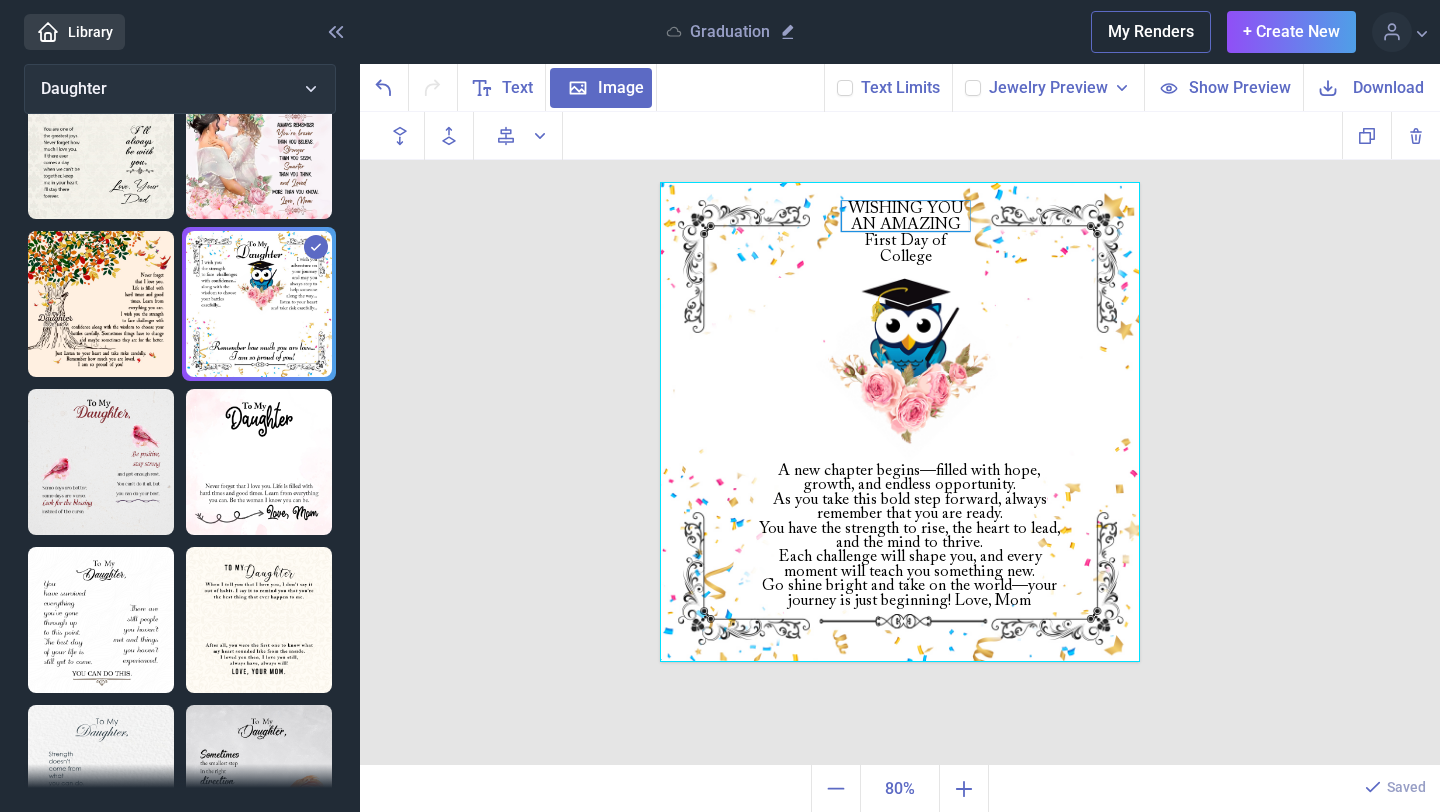 click on "First Day of College" at bounding box center (906, 249) 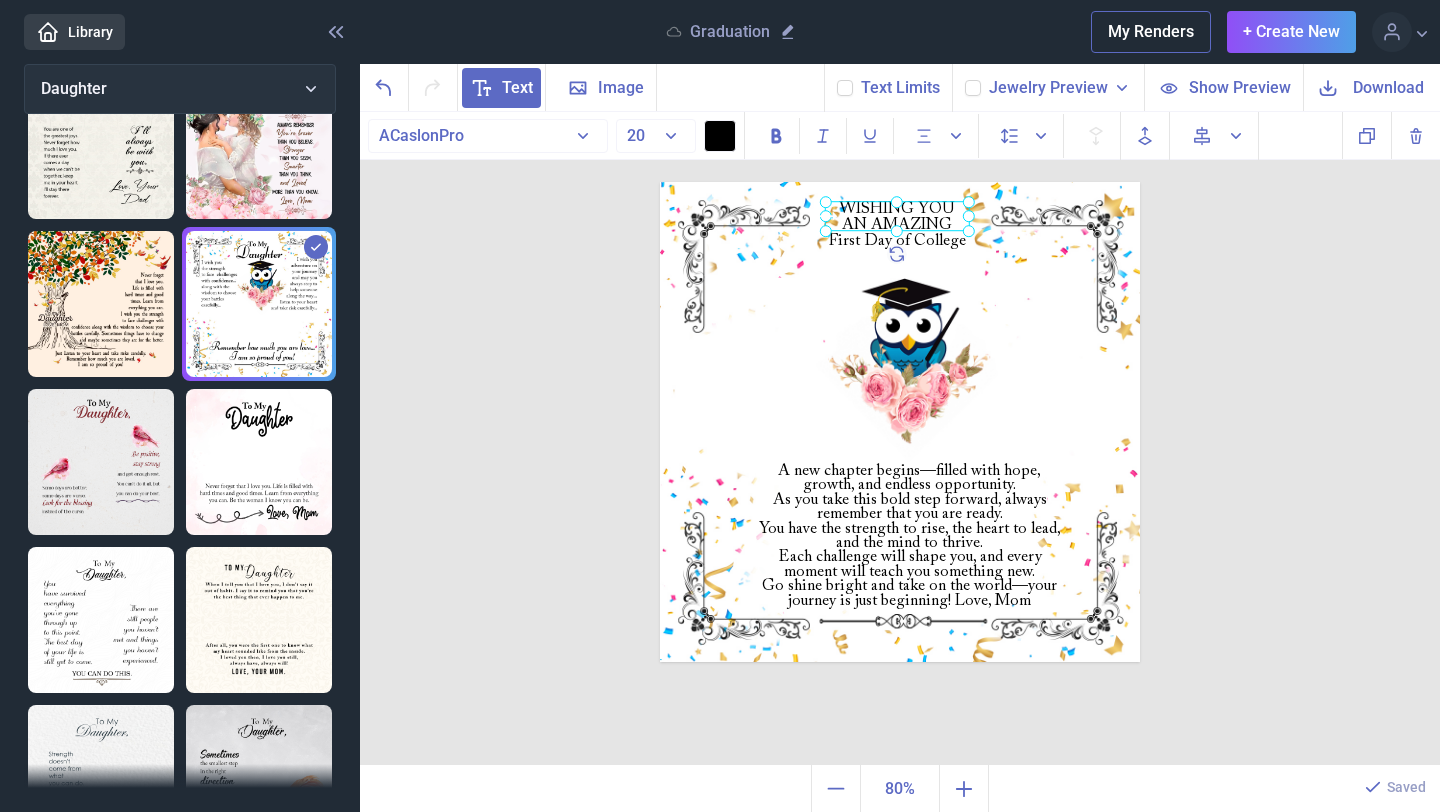 drag, startPoint x: 835, startPoint y: 218, endPoint x: 820, endPoint y: 218, distance: 15 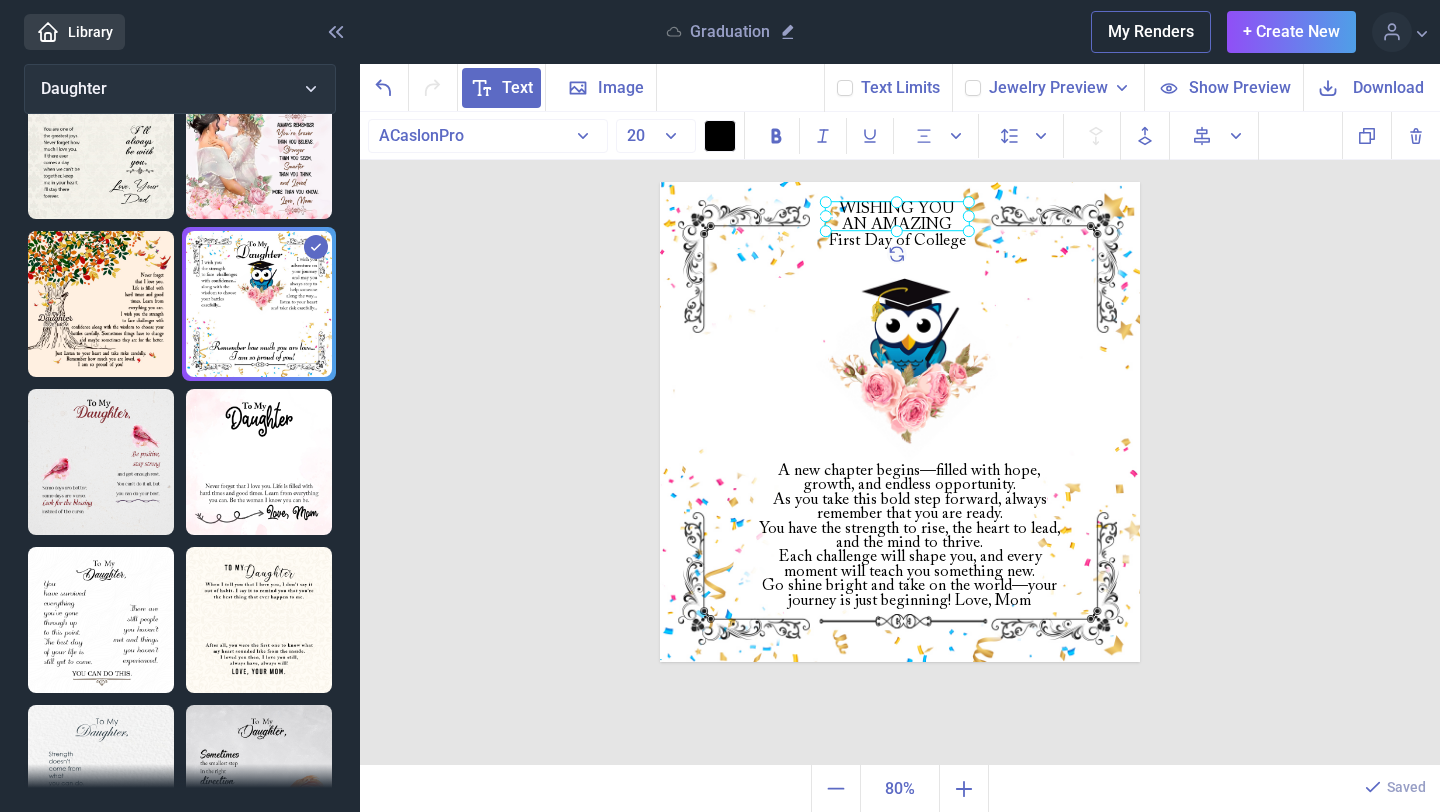 click 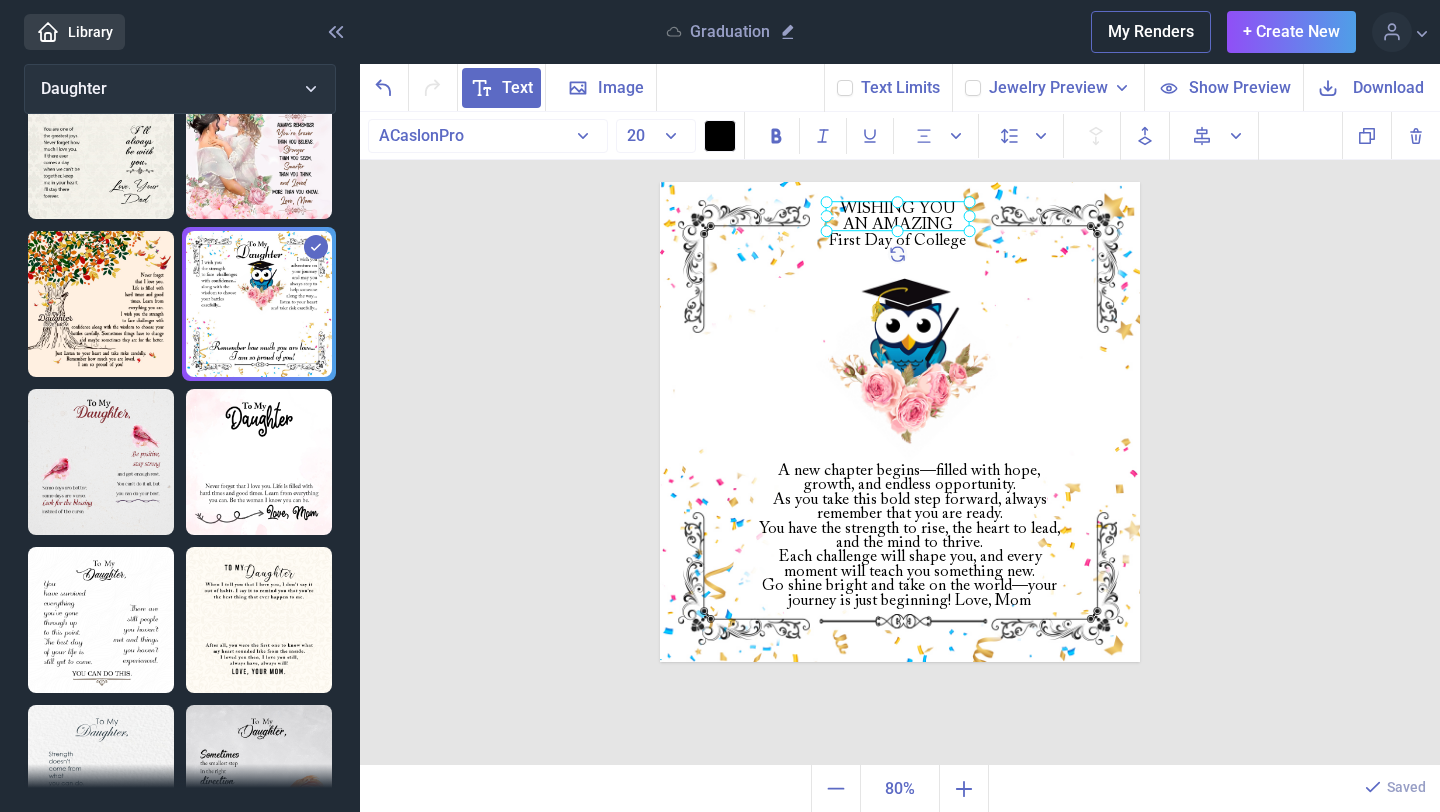 click 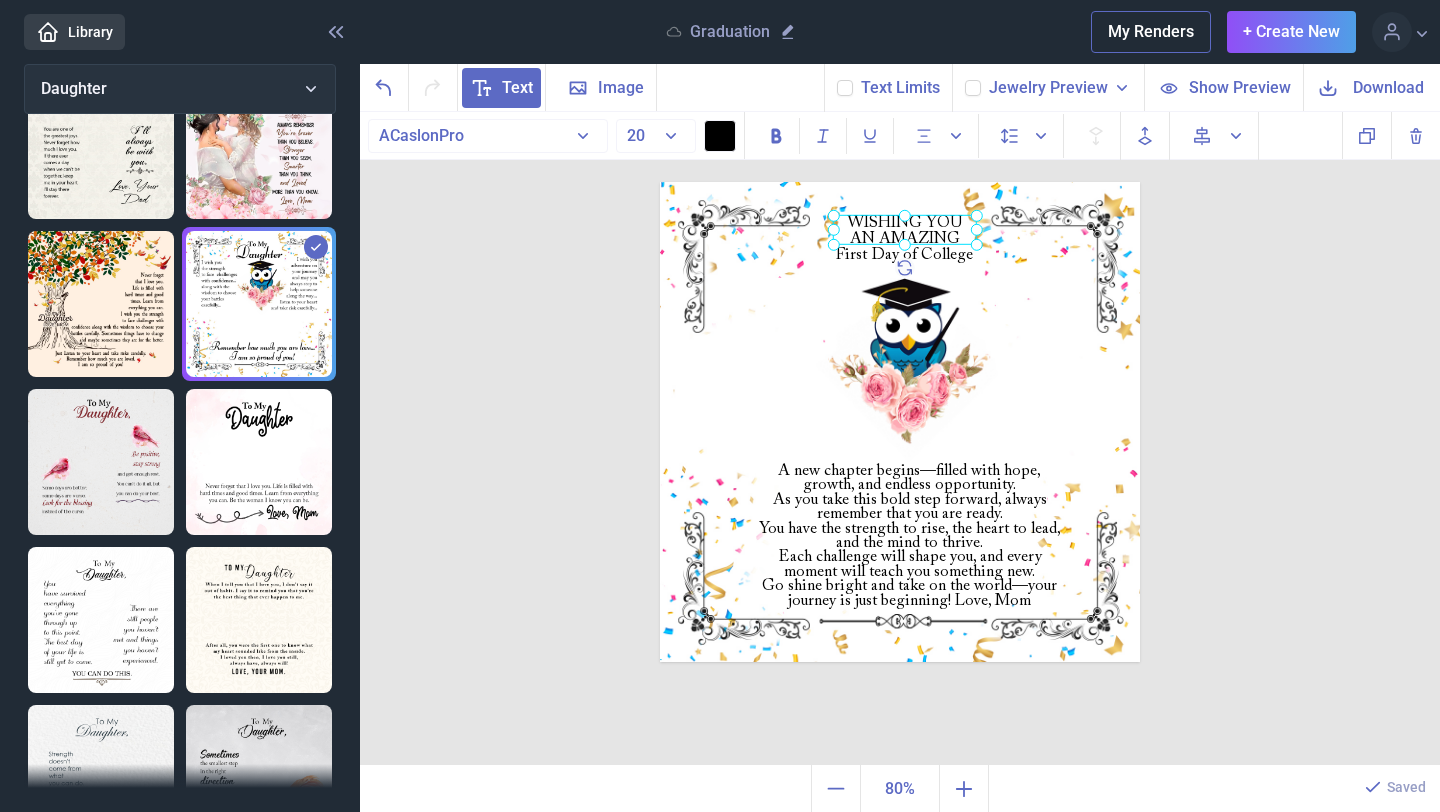 drag, startPoint x: 878, startPoint y: 215, endPoint x: 886, endPoint y: 231, distance: 17.888544 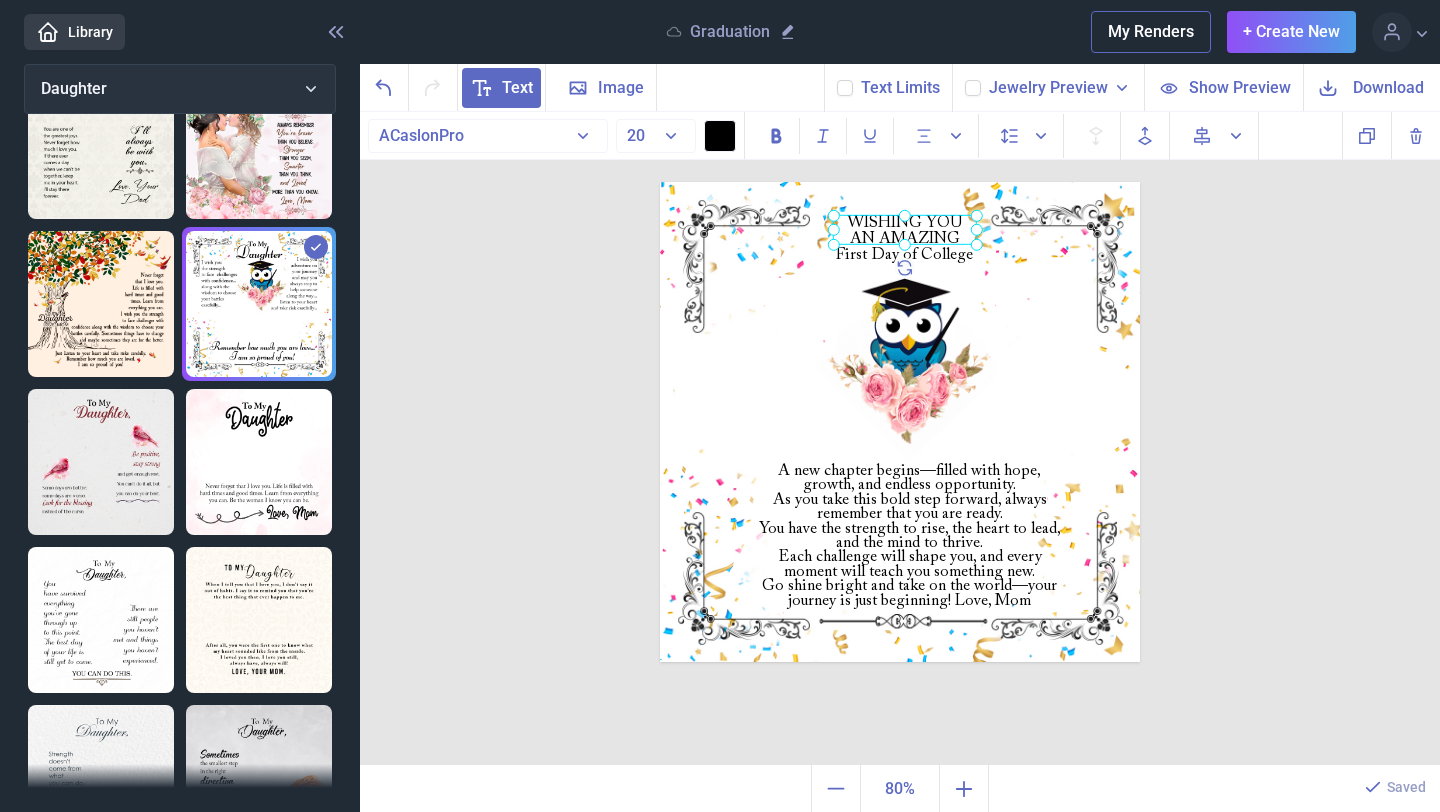 click at bounding box center (905, 230) 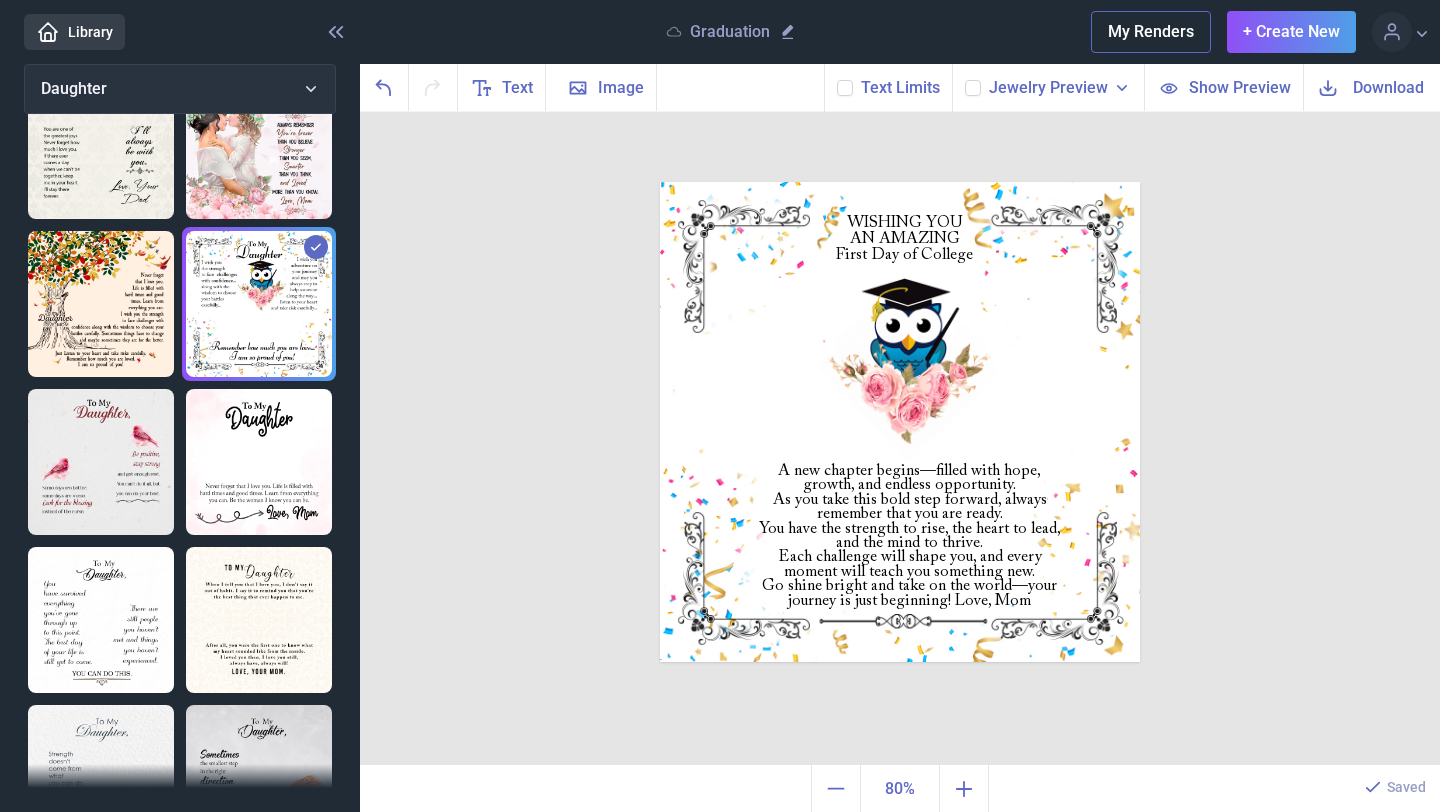 click on "Download" at bounding box center [1388, 87] 